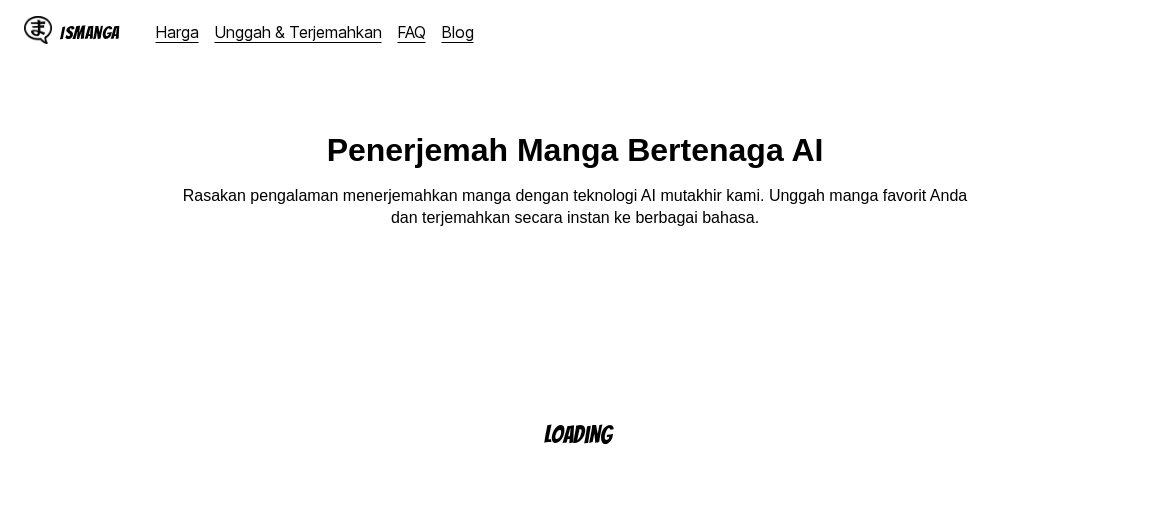scroll, scrollTop: 0, scrollLeft: 0, axis: both 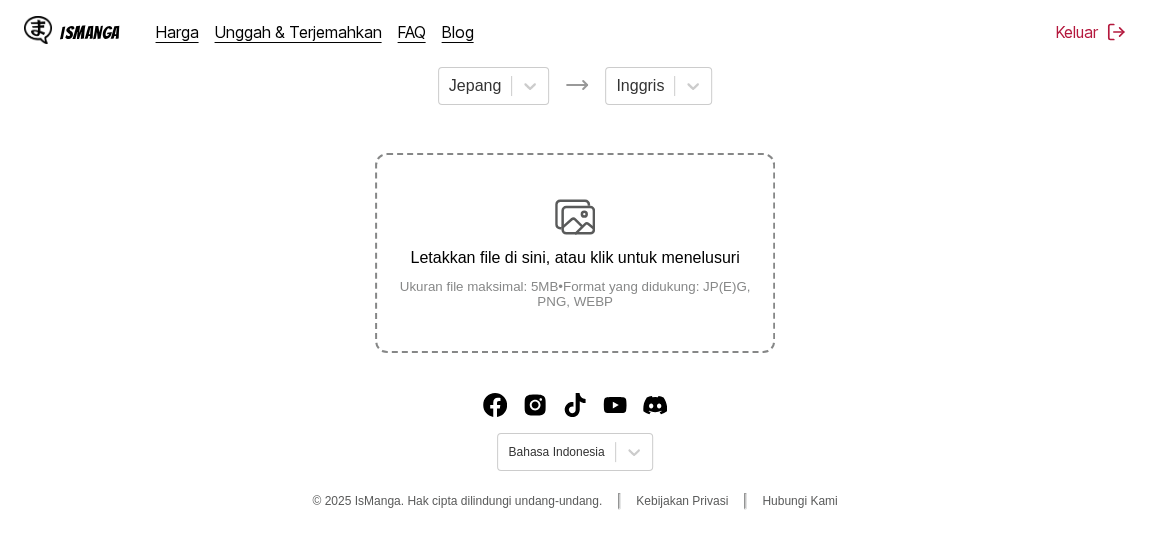 click on "Letakkan file di sini, atau klik untuk menelusuri" at bounding box center [575, 258] 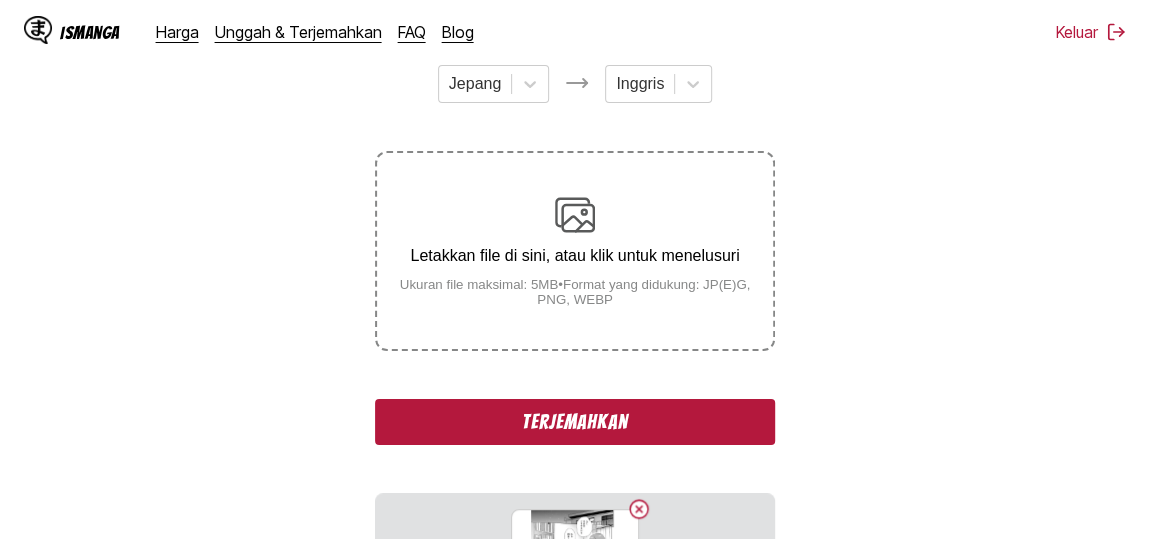 scroll, scrollTop: 272, scrollLeft: 0, axis: vertical 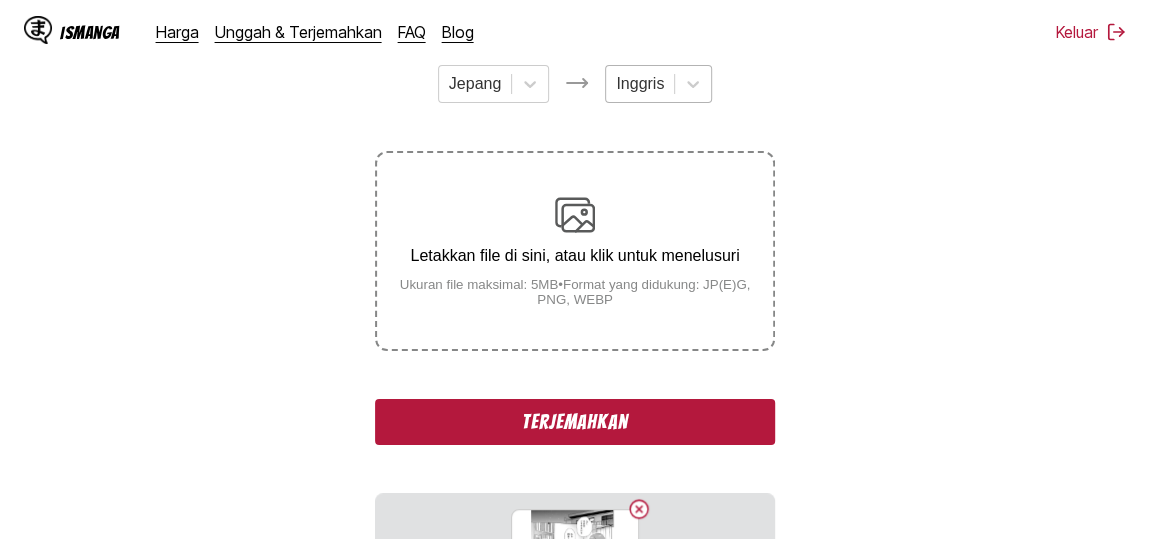 click at bounding box center [640, 84] 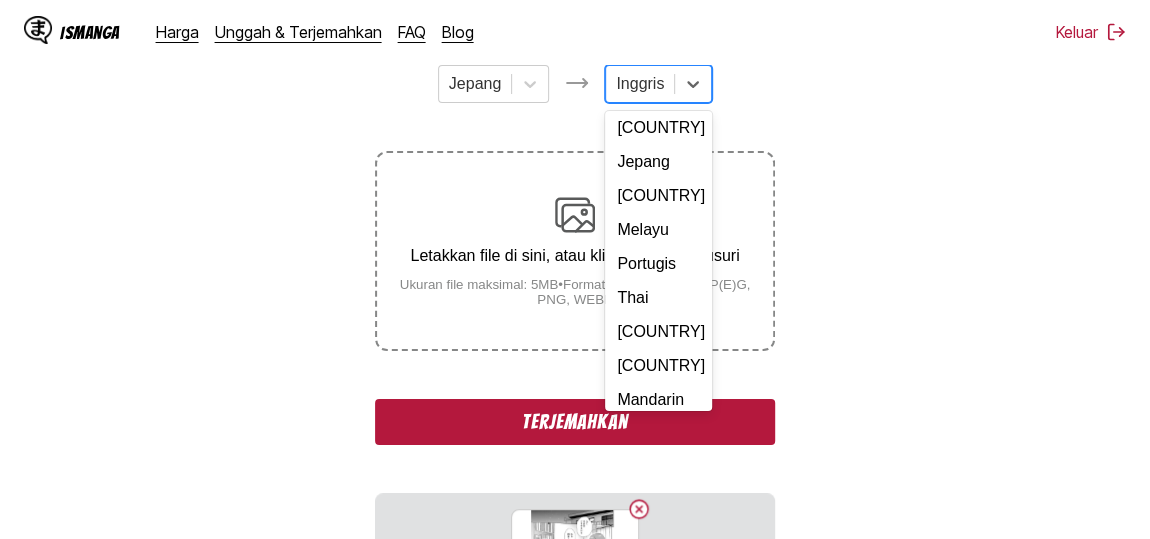 scroll, scrollTop: 193, scrollLeft: 0, axis: vertical 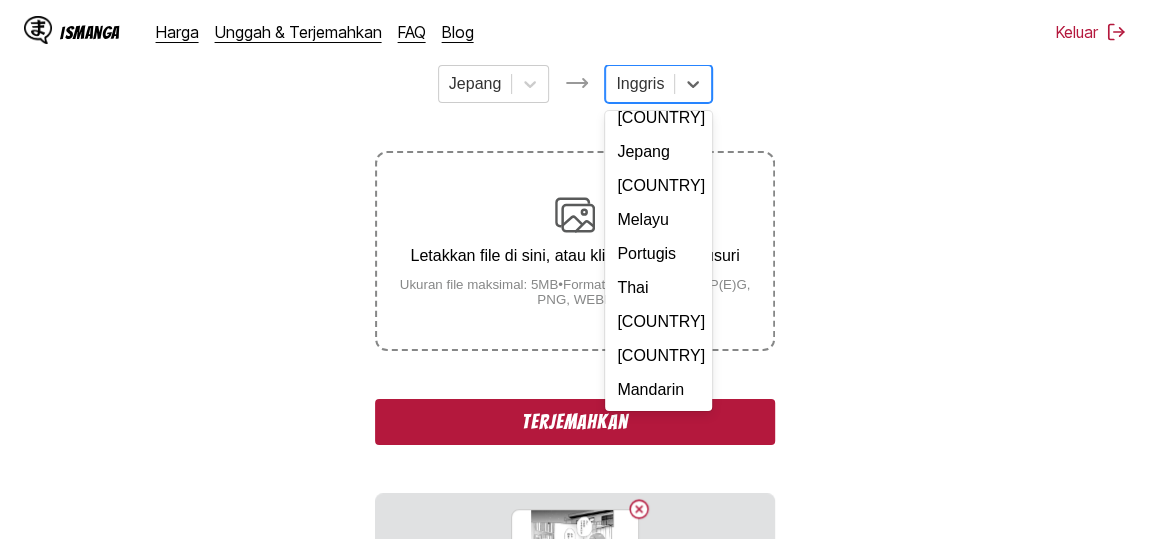 click on "Terjemahkan" at bounding box center [575, 422] 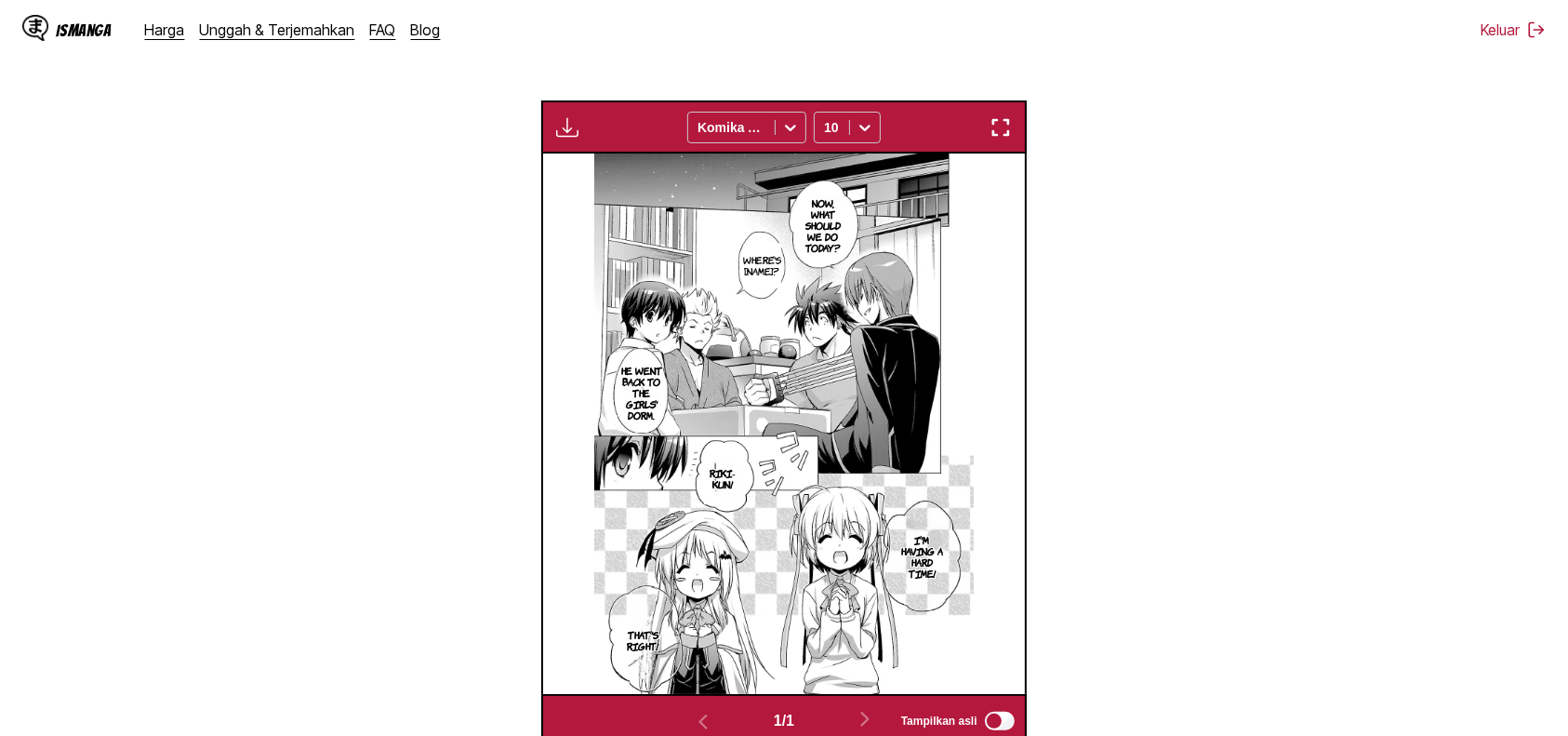 scroll, scrollTop: 520, scrollLeft: 0, axis: vertical 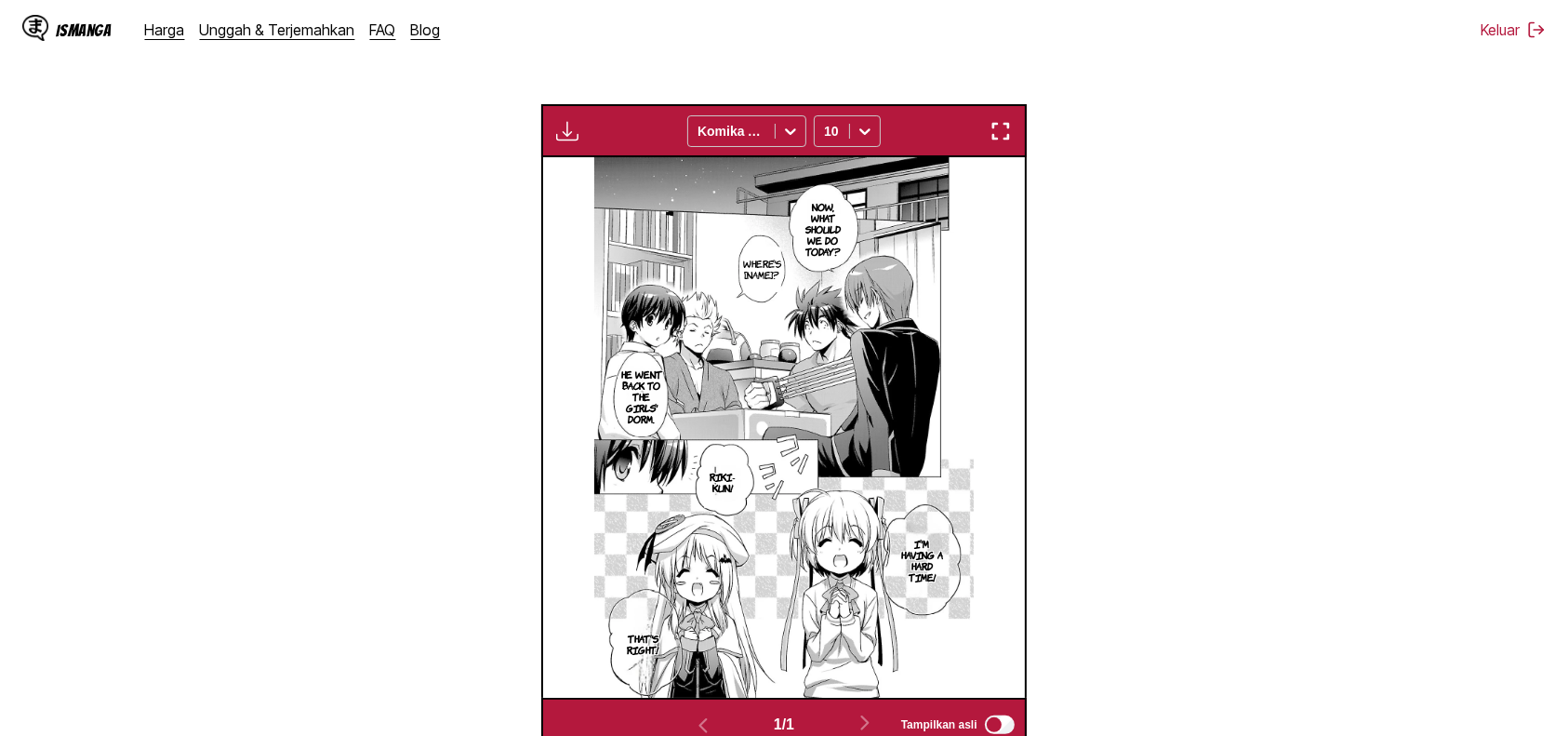 click at bounding box center (567, 131) 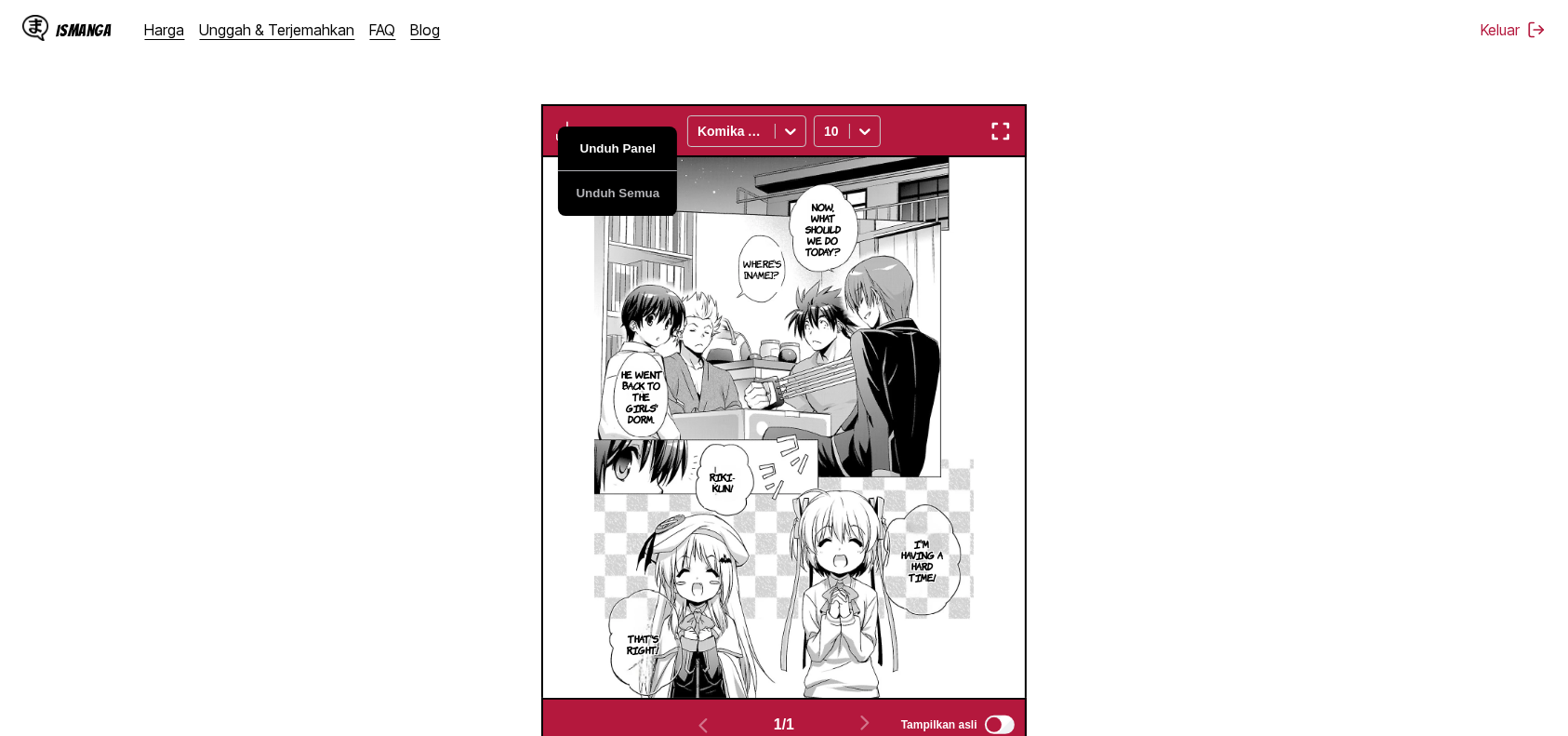 click on "Unduh Panel" at bounding box center (618, 149) 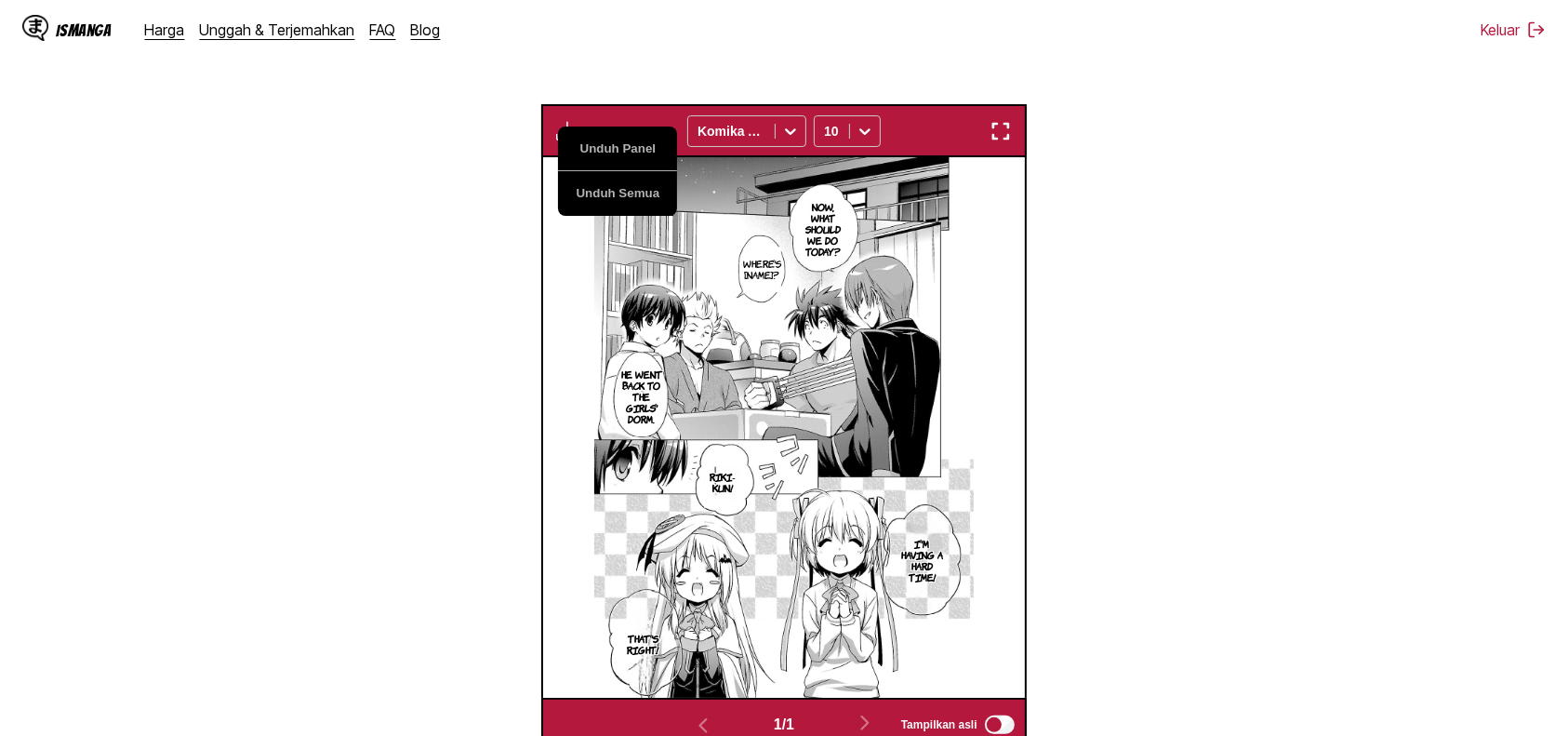 click on "Dari Jepang Ke Inggris Letakkan file di sini, atau klik untuk menelusuri Ukuran file maksimal: 5MB  •  Format yang didukung: JP(E)G, PNG, WEBP Unduh Panel Unduh Semua Komika Axis 10 Now, what should we do today? Where's Rin? He went back to the girls' dorm. Riki-kun! I'm having a hard time! That's right! 1  /  1 Tampilkan asli" at bounding box center (784, 263) 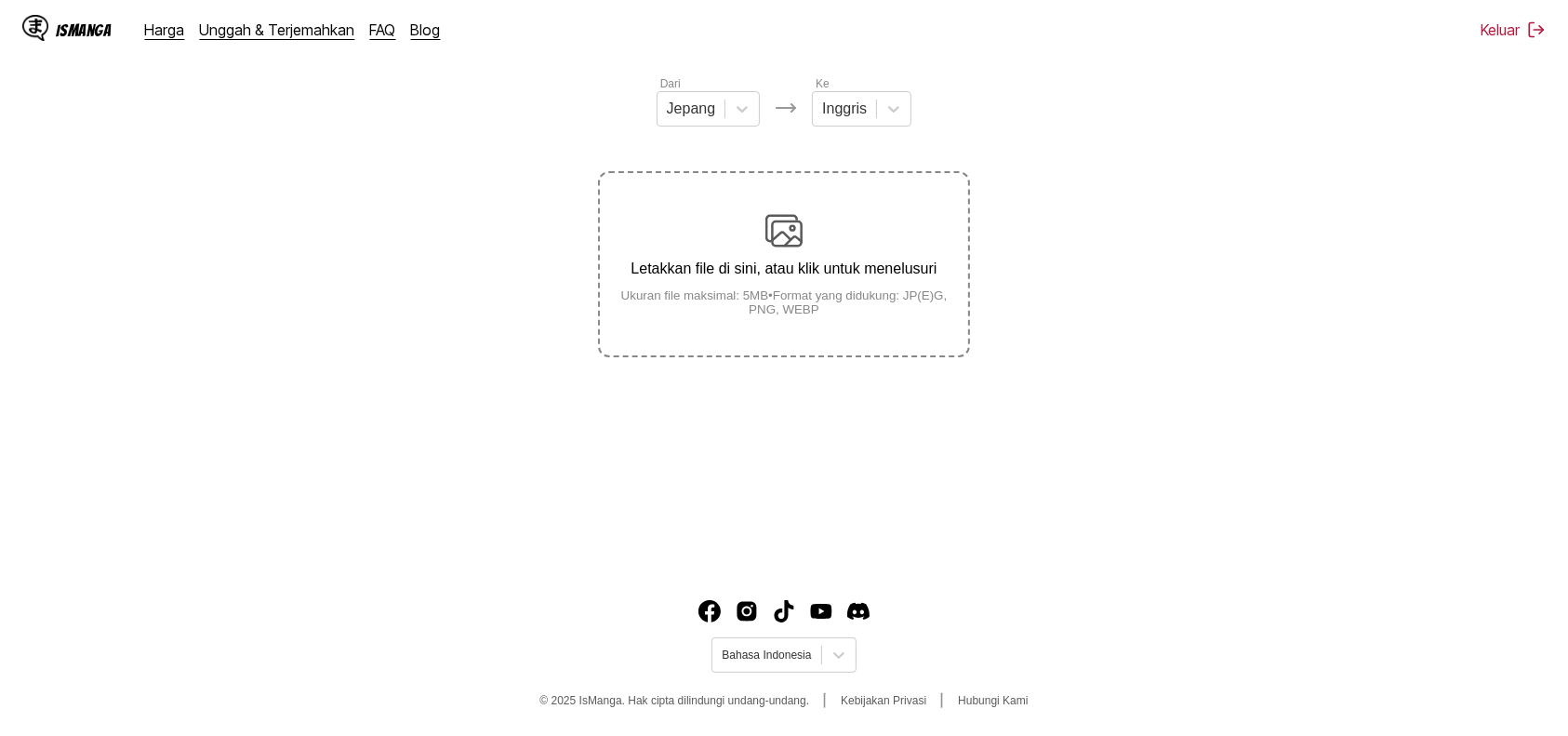 scroll, scrollTop: 222, scrollLeft: 0, axis: vertical 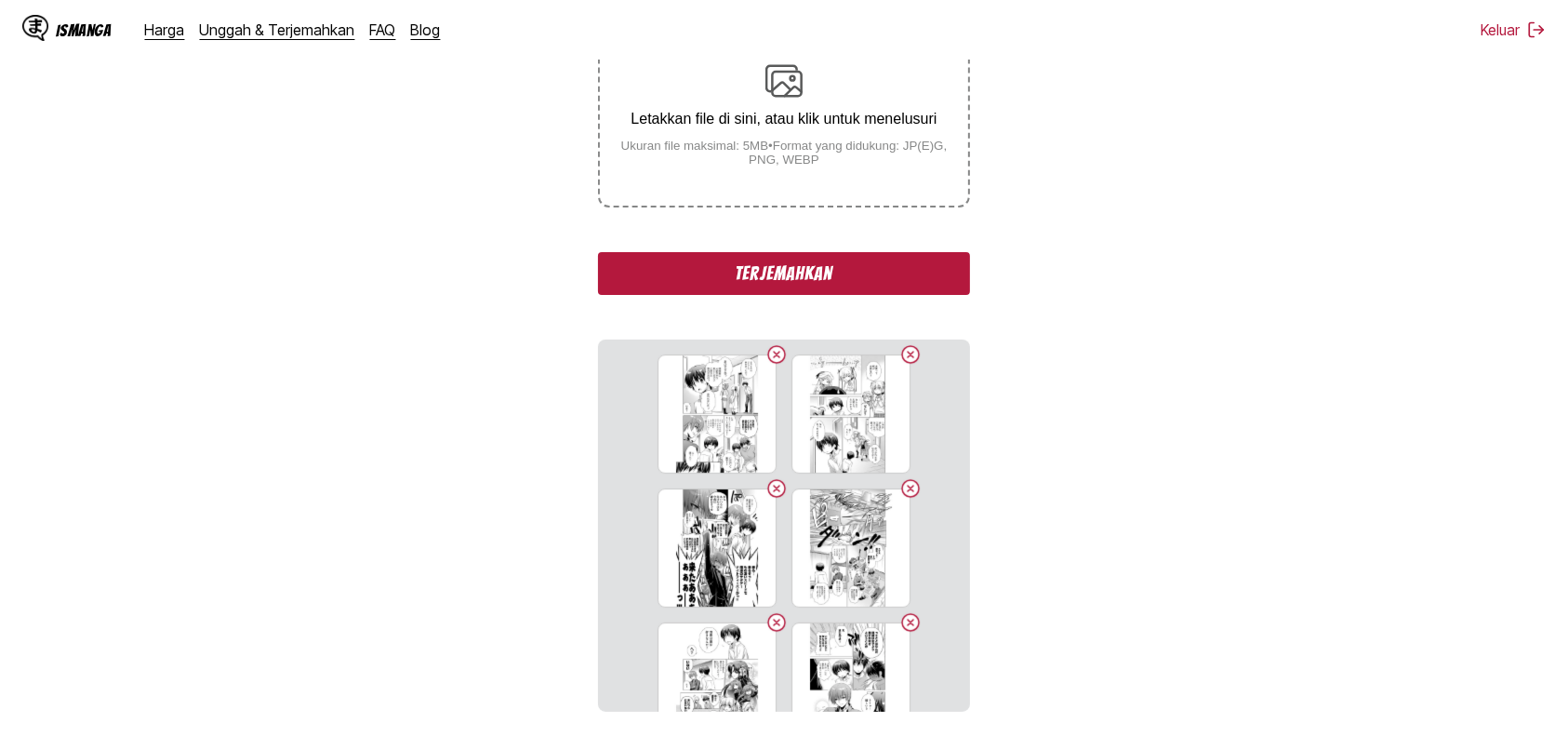 click on "Terjemahkan" at bounding box center (784, 274) 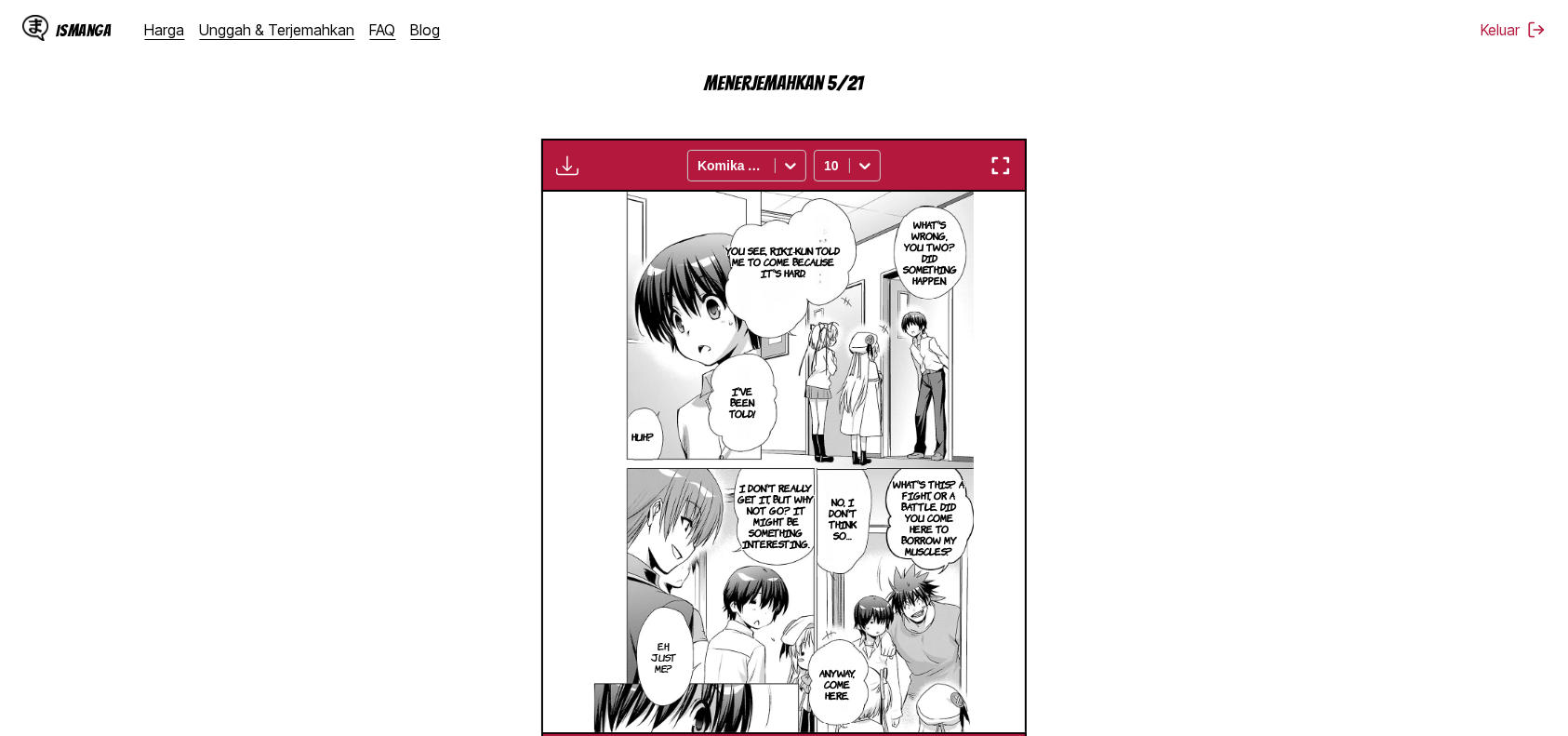 scroll, scrollTop: 551, scrollLeft: 0, axis: vertical 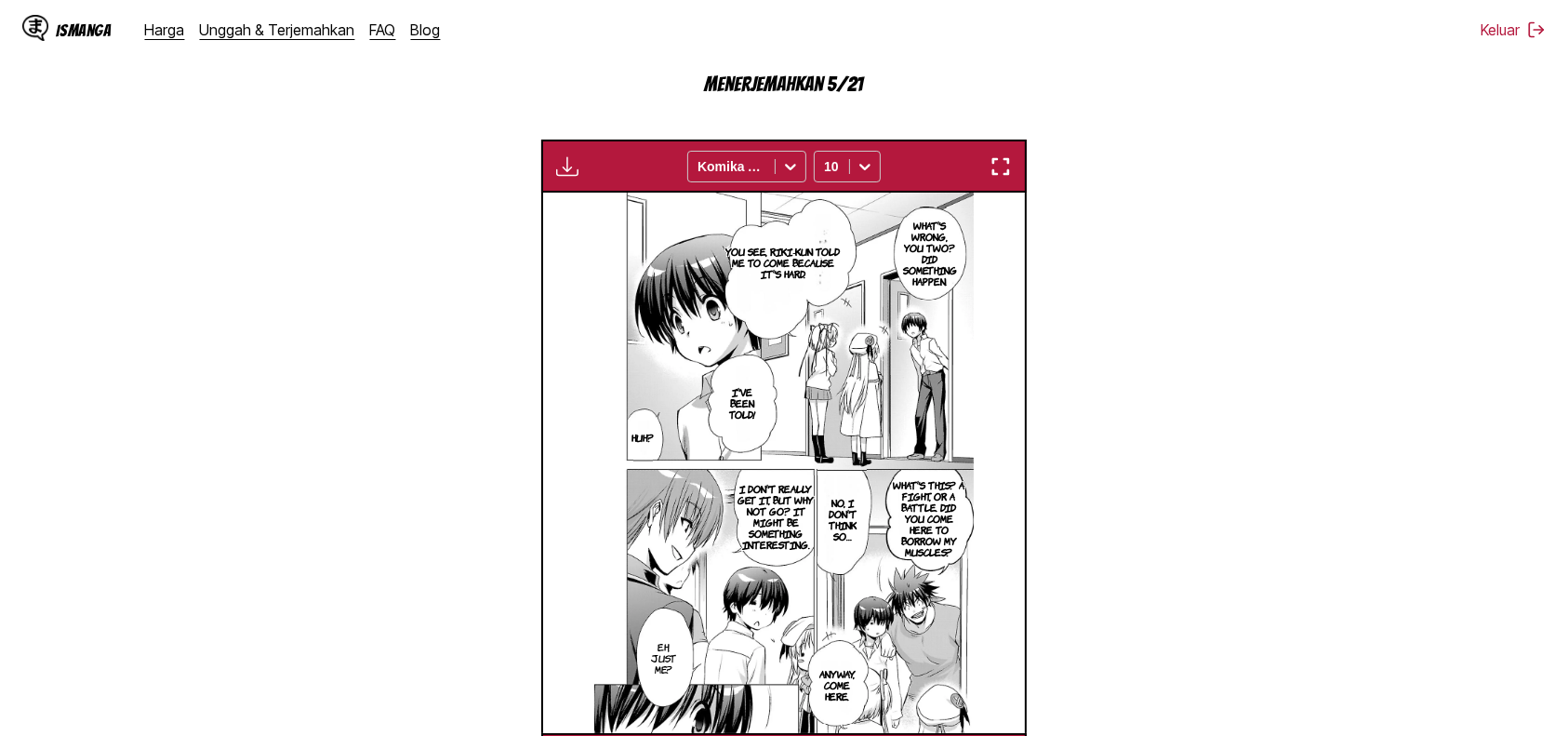 click at bounding box center [567, 167] 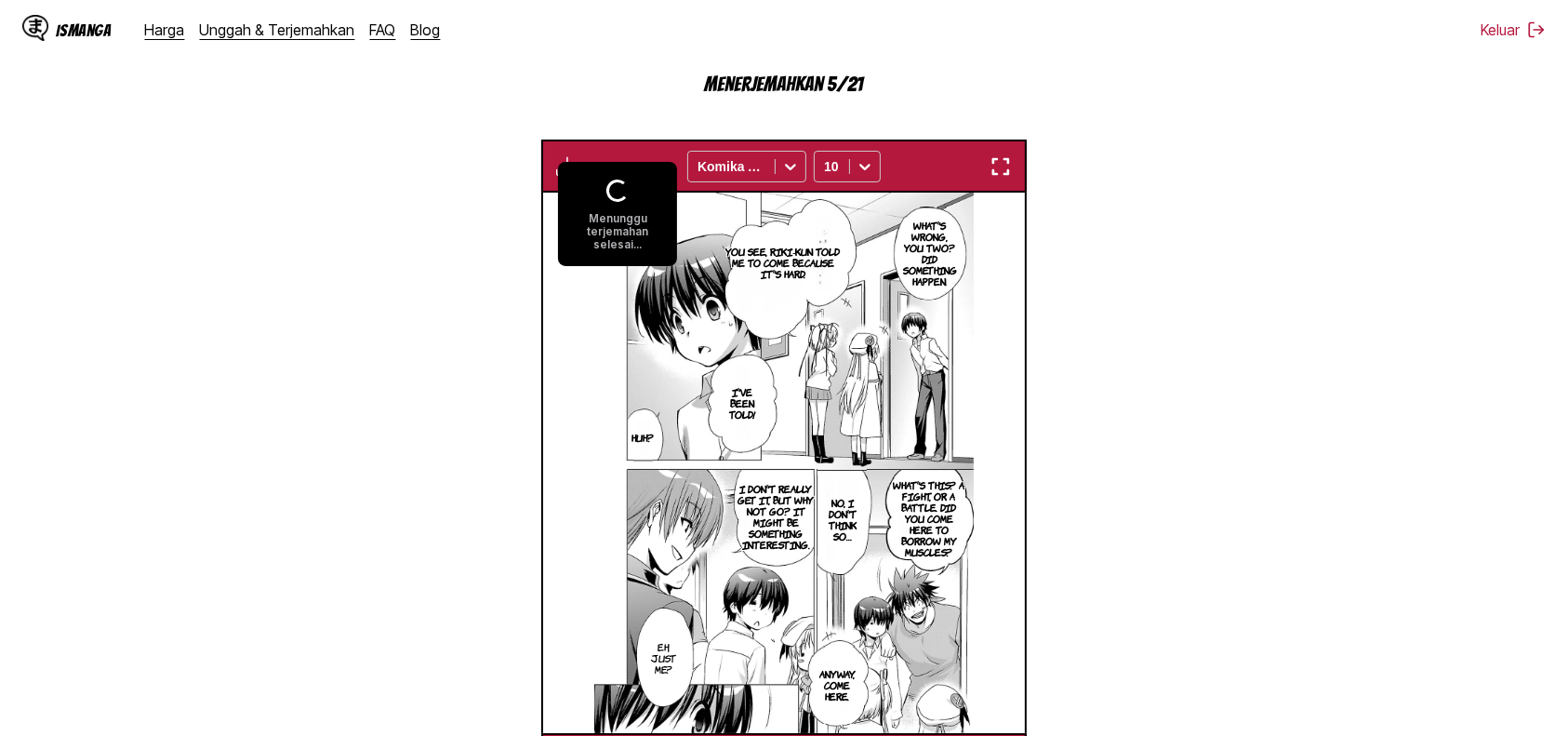 click on "Dari Jepang Ke Inggris Letakkan file di sini, atau klik untuk menelusuri Ukuran file maksimal: 5MB  •  Format yang didukung: JP(E)G, PNG, WEBP Menerjemahkan 5/21 Menunggu terjemahan selesai... Komika Axis 10 What's wrong, you two? Did something happen. You see, Riki-kun told me to come because it's hard. I've been told! Huh? What's this? A fight, or a battle. Did you come here to borrow my muscles? No, I don't think so… I don't really get it, but why not go? It might be something interesting. Eh, just me? Anyway, come here. What do you mean, hard? What do you mean? …It's not that hard, is it? Well then, it's not that hard so I will go home. Oh… Yeah. What was that all about? Thank you for your hard work. I see… Riki chose us, huh? In that case, I'll have to play tonight so hard they won't lose. That kind of rivalry again… Tomorrow's class? Hah! I have no idea about that. No, I didn't ask. We're just going to enjoy this moment!! Are you all ready!? It's Saturday. It's here! A child was born. 1 21" at bounding box center [784, 266] 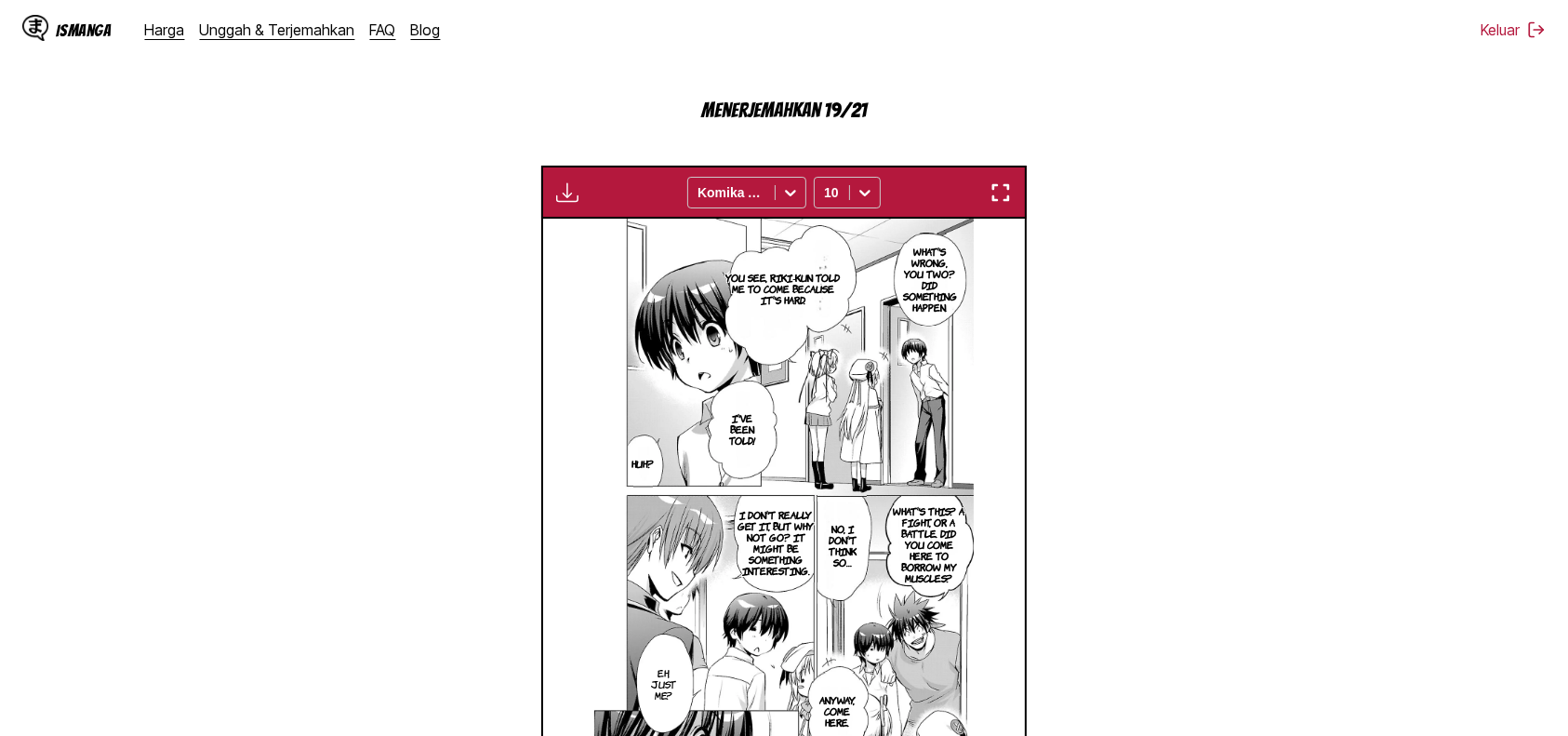 scroll, scrollTop: 529, scrollLeft: 0, axis: vertical 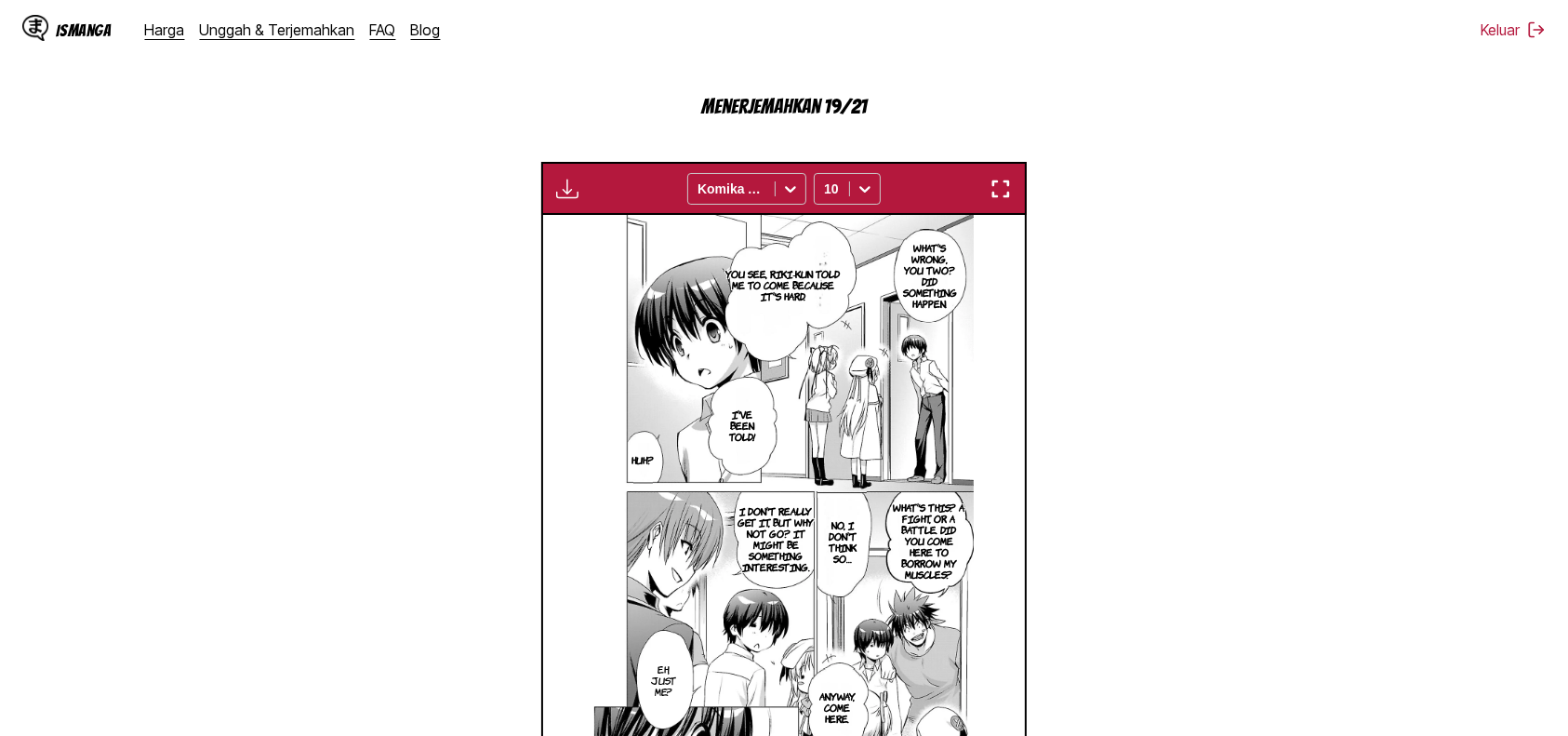 click on "Dari Jepang Ke Inggris Letakkan file di sini, atau klik untuk menelusuri Ukuran file maksimal: 5MB  •  Format yang didukung: JP(E)G, PNG, WEBP Menerjemahkan 19/21 Menunggu terjemahan selesai... Komika Axis 10 What's wrong, you two? Did something happen. You see, Riki-kun told me to come because it's hard. I've been told! Huh? What's this? A fight, or a battle. Did you come here to borrow my muscles? No, I don't think so… I don't really get it, but why not go? It might be something interesting. Eh, just me? Anyway, come here. What do you mean, hard? What do you mean? …It's not that hard, is it? Well then, it's not that hard so I will go home. Oh… Yeah. What was that all about? Thank you for your hard work. I see… Riki chose us, huh? In that case, I'll have to play tonight so hard they won't lose. That kind of rivalry again… Tomorrow's class? Hah! I have no idea about that. No, I didn't ask. We're just going to enjoy this moment!! Are you all ready!? It's Saturday. It's here! A child was born. Bun" at bounding box center [784, 288] 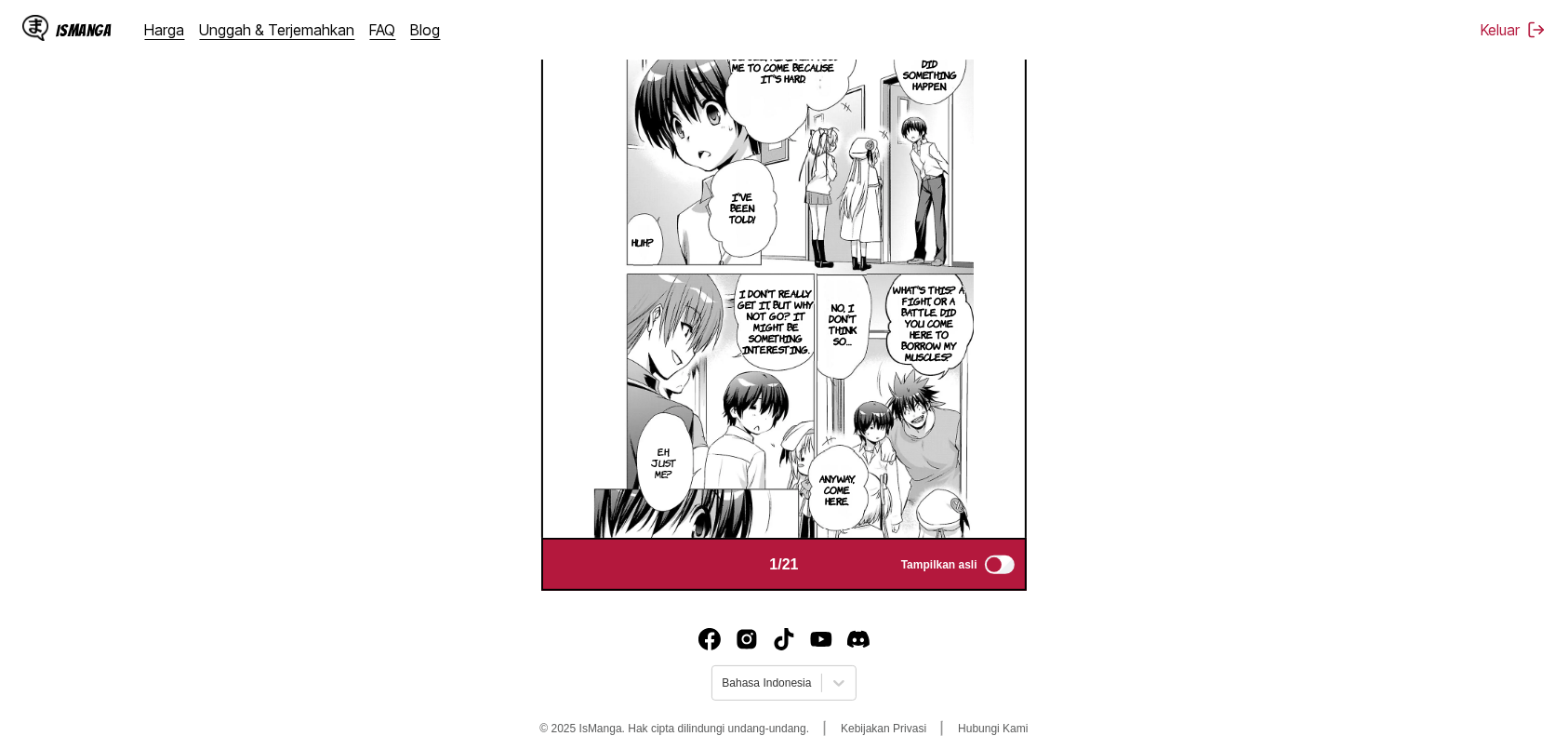 scroll, scrollTop: 777, scrollLeft: 0, axis: vertical 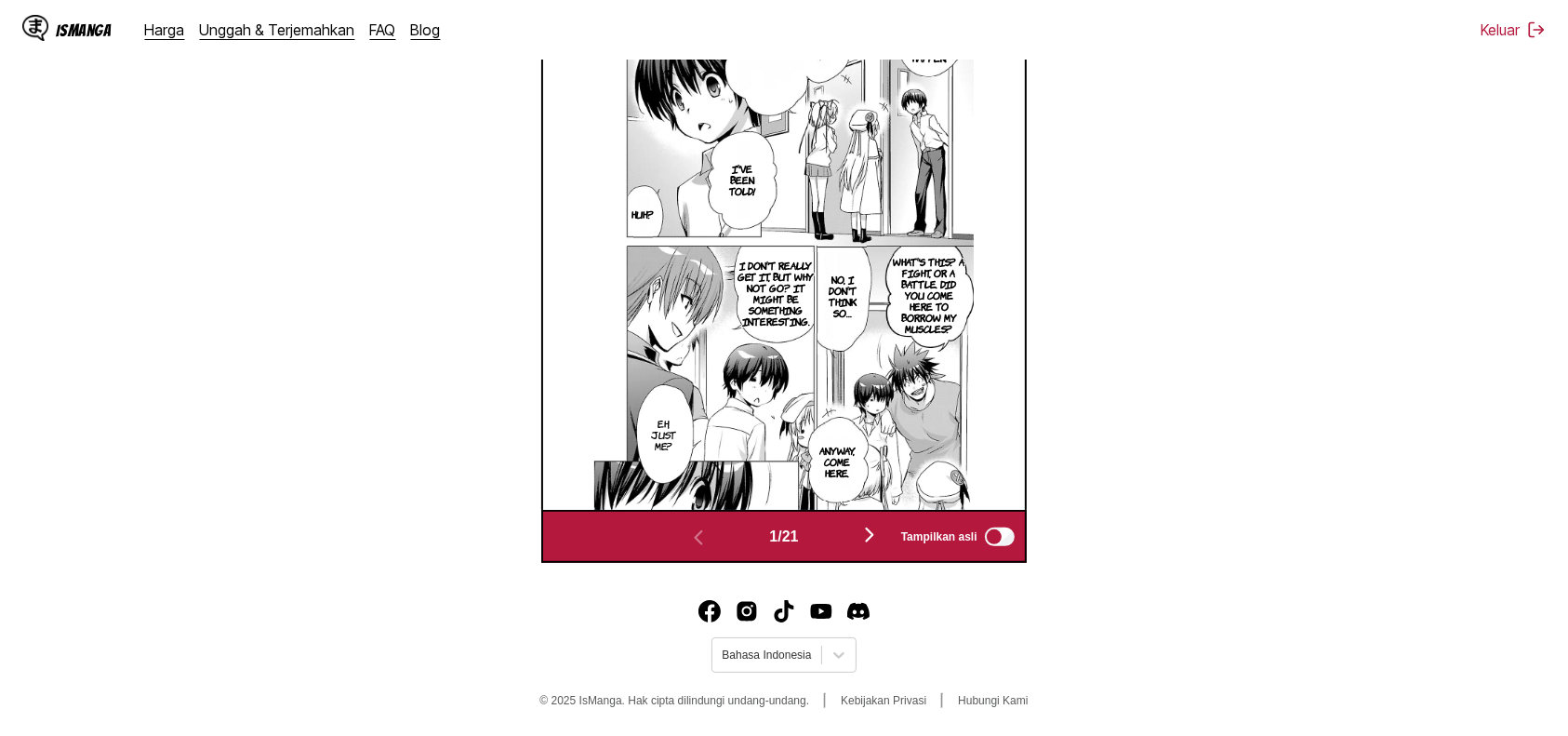 click at bounding box center (870, 535) 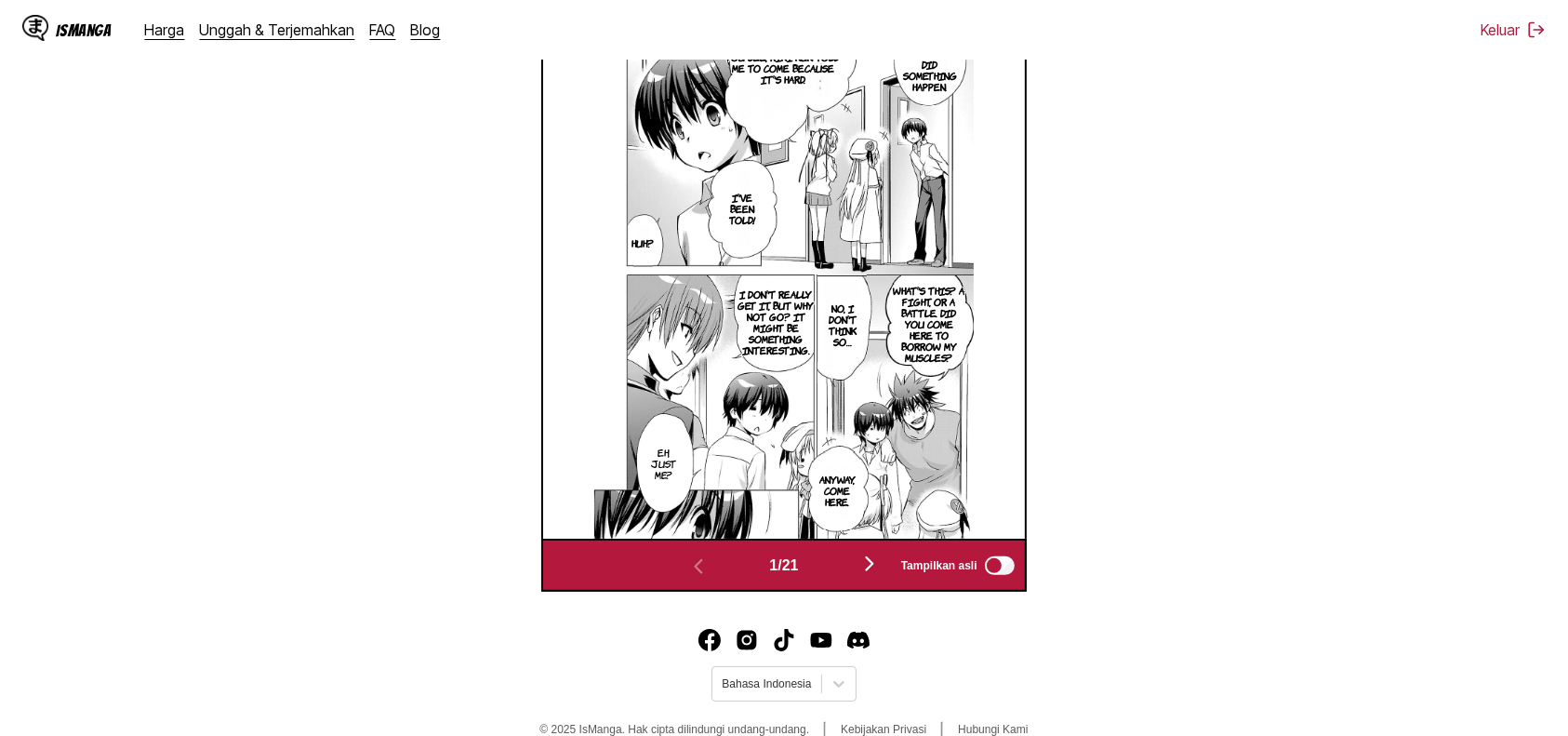 scroll, scrollTop: 0, scrollLeft: 482, axis: horizontal 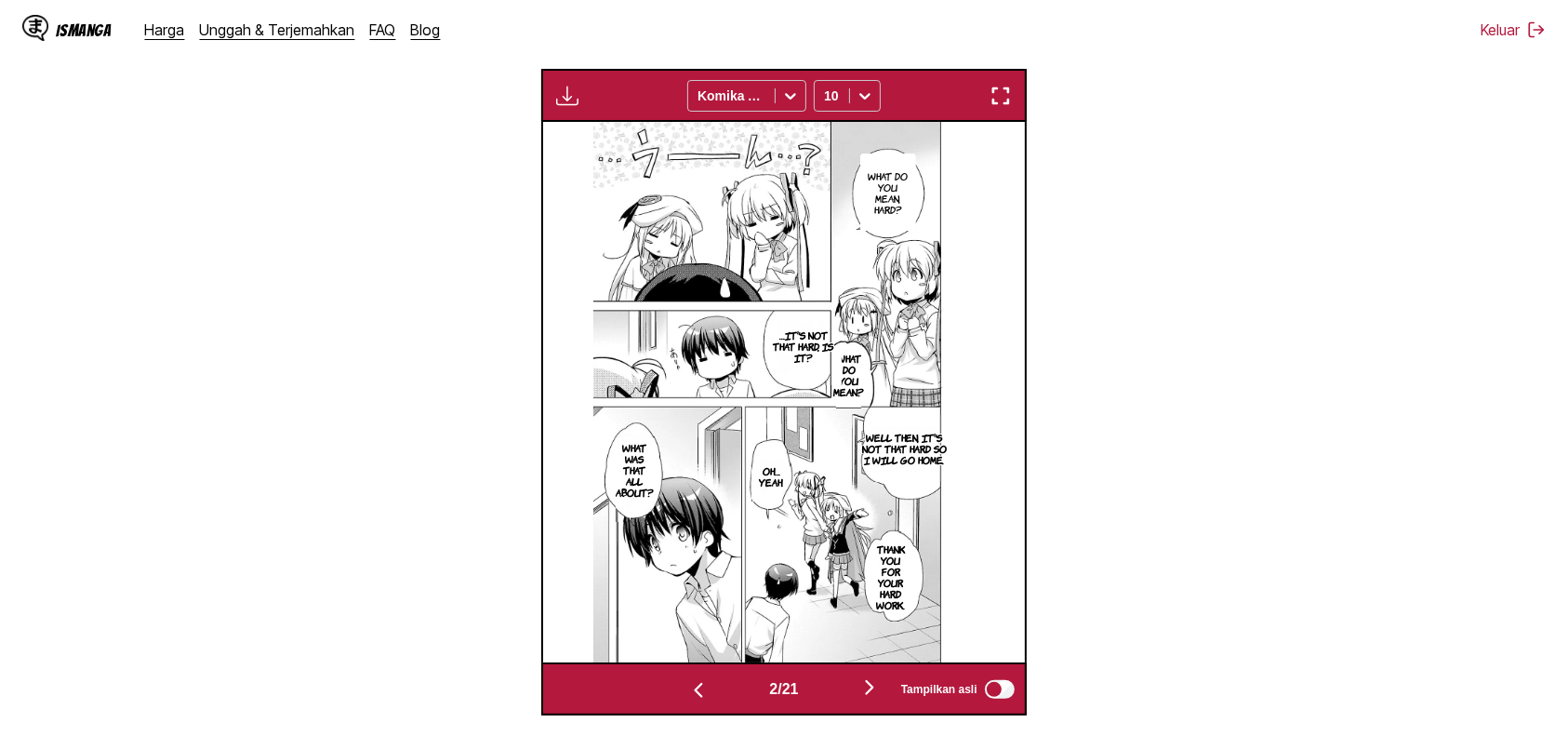 click at bounding box center [698, 690] 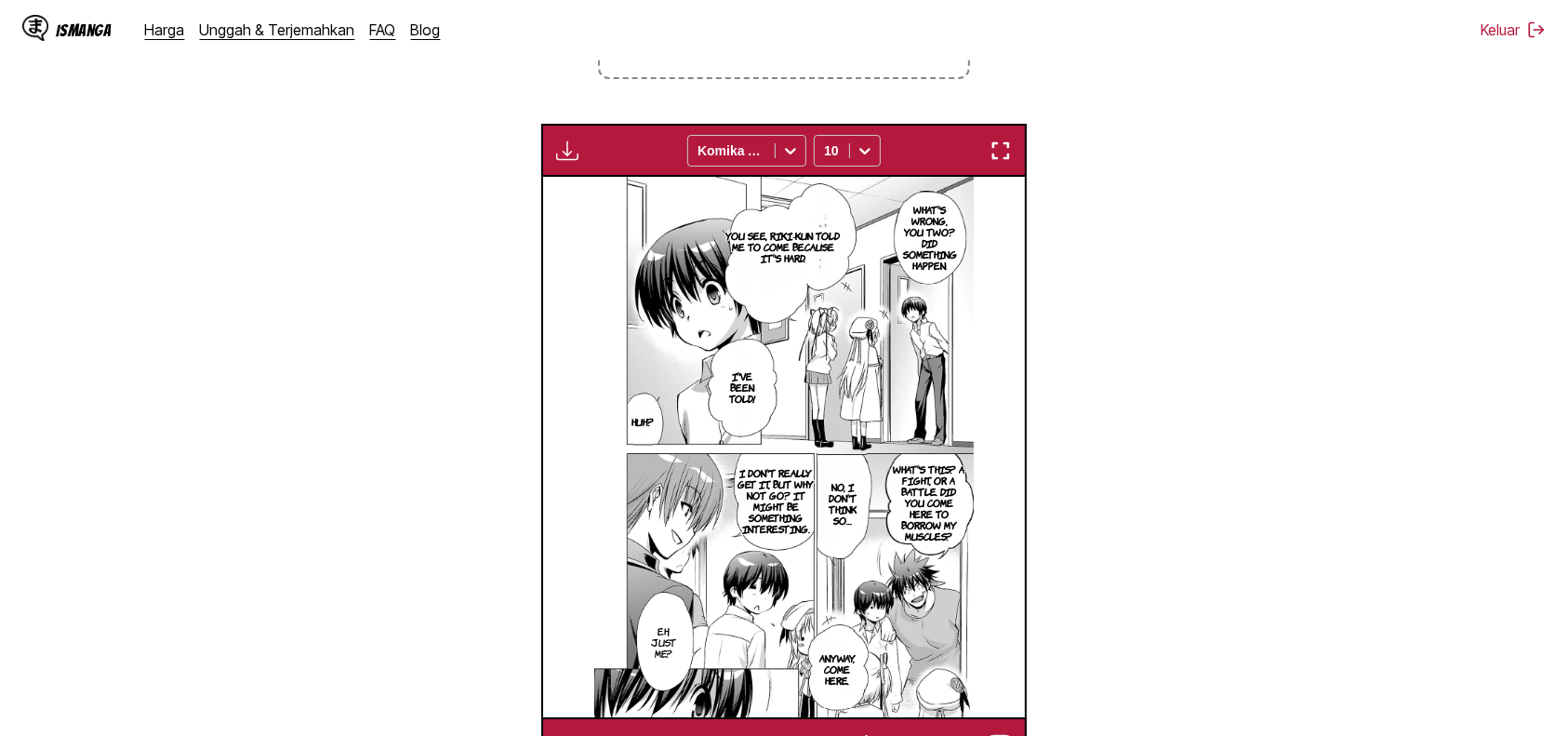 scroll, scrollTop: 498, scrollLeft: 0, axis: vertical 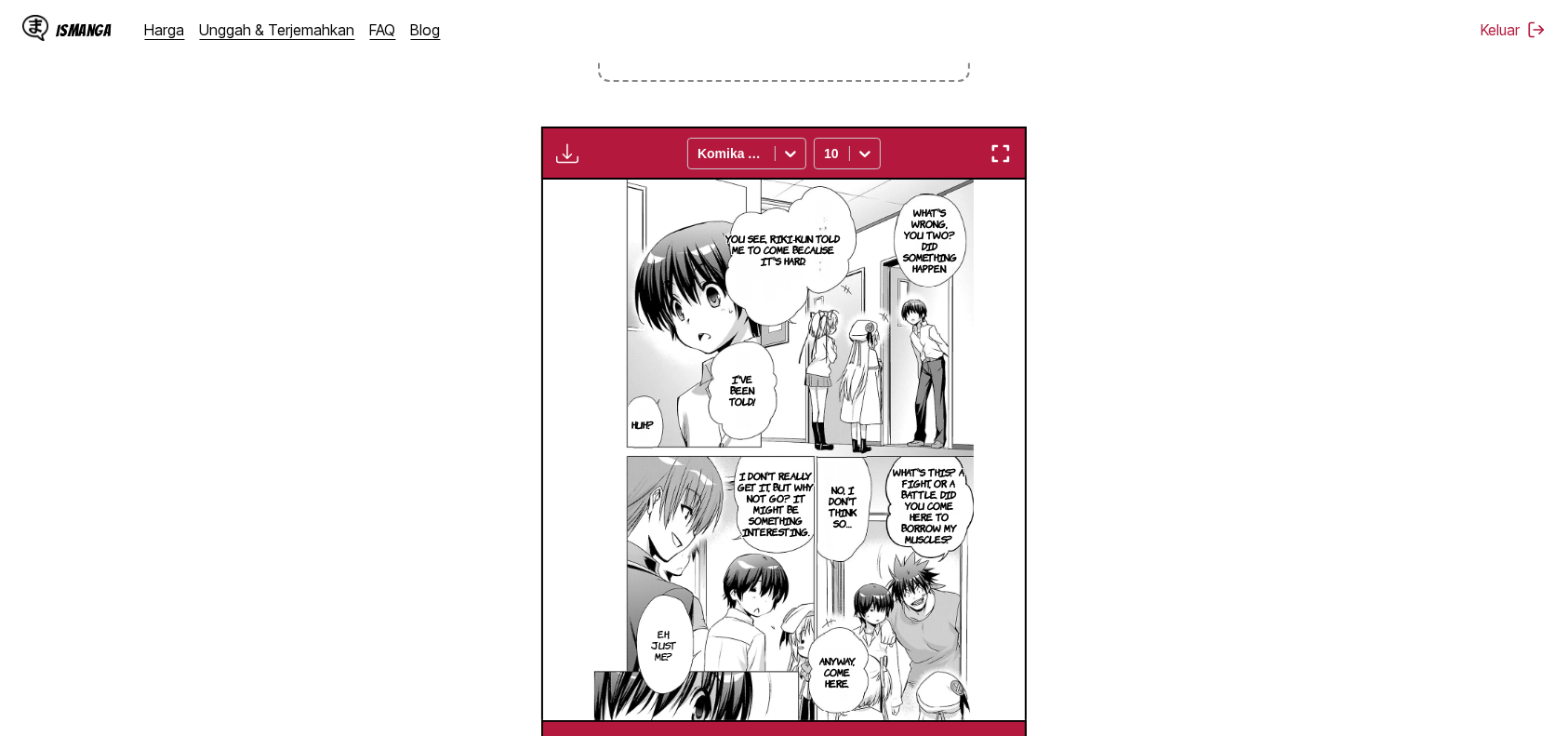 click at bounding box center (567, 154) 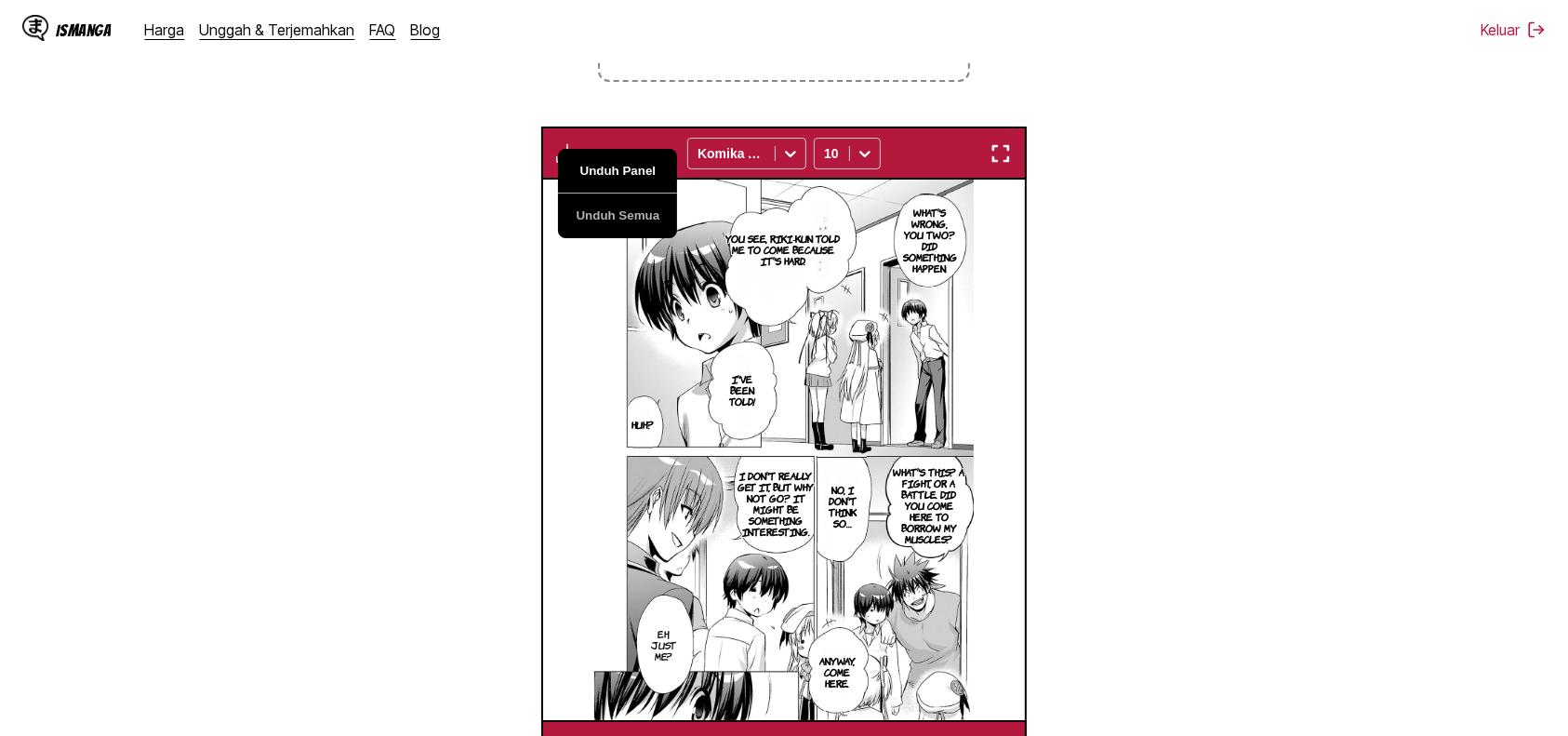 click on "Unduh Panel" at bounding box center [618, 171] 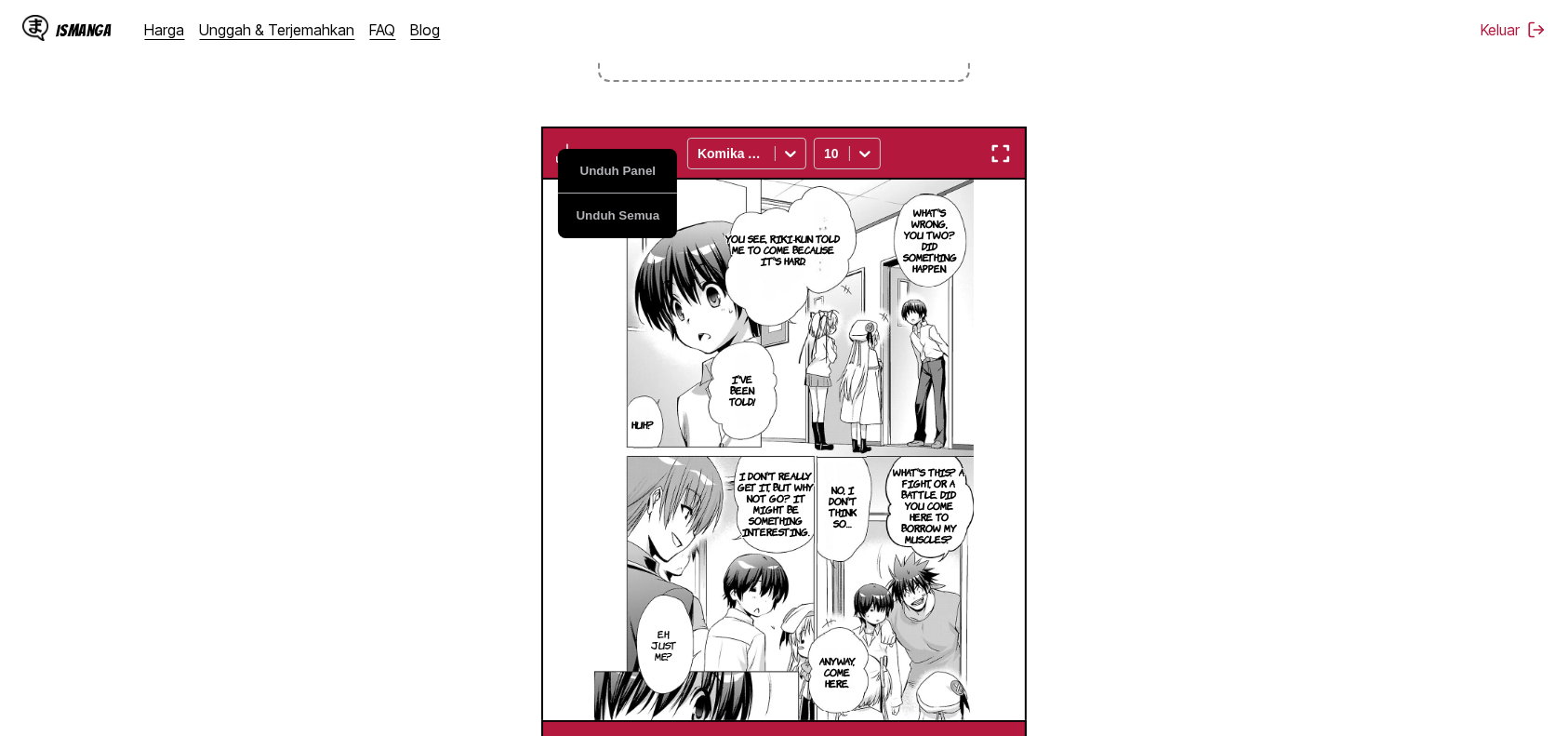 type 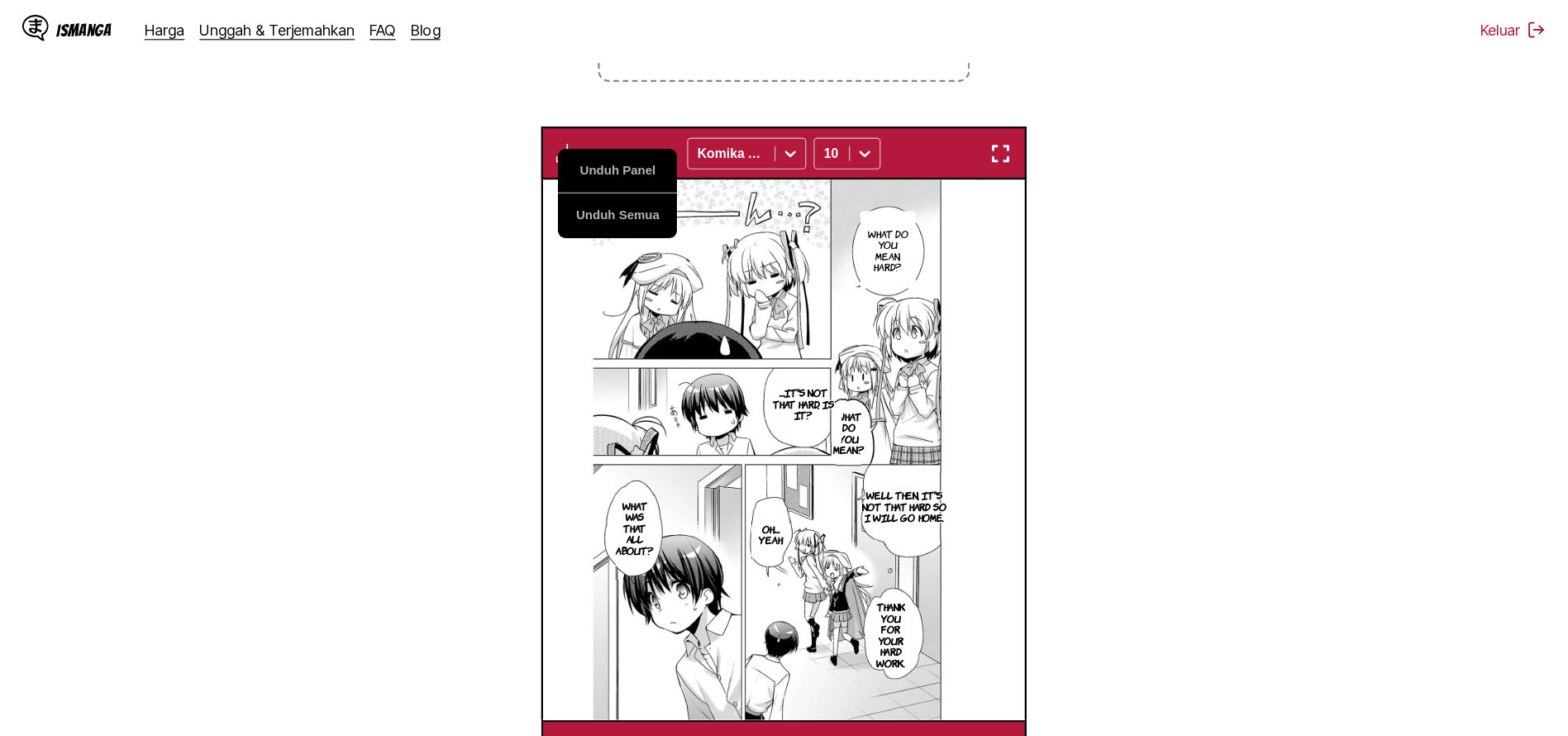 scroll, scrollTop: 442, scrollLeft: 0, axis: vertical 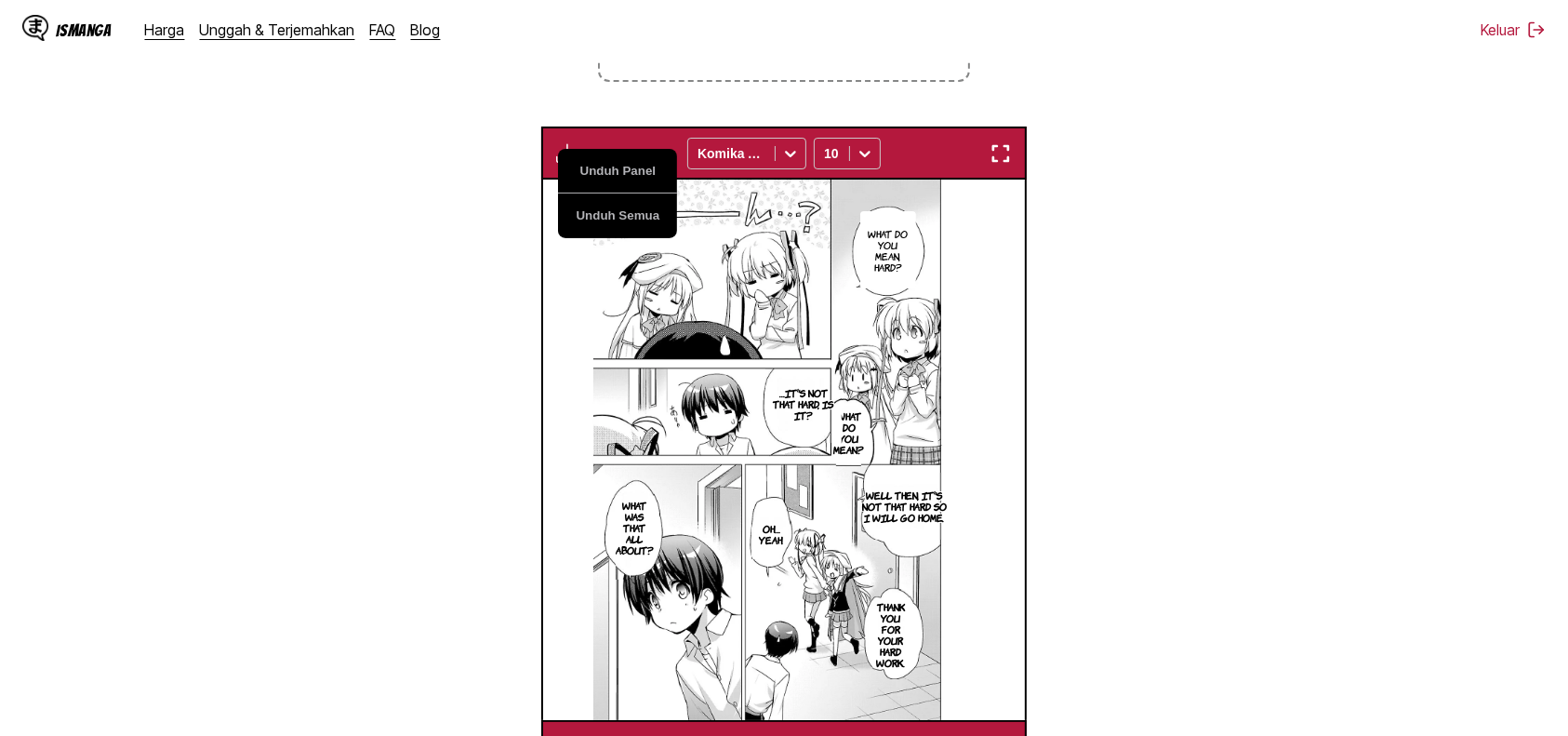 click on "Dari Jepang Ke Inggris Letakkan file di sini, atau klik untuk menelusuri Ukuran file maksimal: 5MB  •  Format yang didukung: JP(E)G, PNG, WEBP Unduh Panel Unduh Semua Komika Axis 10 What's wrong, you two? Did something happen. You see, Riki-kun told me to come because it's hard. I've been told! Huh? What's this? A fight, or a battle. Did you come here to borrow my muscles? No, I don't think so… I don't really get it, but why not go? It might be something interesting. Eh, just me? Anyway, come here. What do you mean, hard? What do you mean? …It's not that hard, is it? Well then, it's not that hard so I will go home. Oh… Yeah. What was that all about? Thank you for your hard work. I see… Riki chose us, huh? In that case, I'll have to play tonight so hard they won't lose. That kind of rivalry again… Tomorrow's class? Hah! I have no idea about that. No, I didn't ask. We're just going to enjoy this moment!! Are you all ready!? It's Saturday. It's here! If I move four spaces… Ugh, it's debt again. 2" at bounding box center [784, 286] 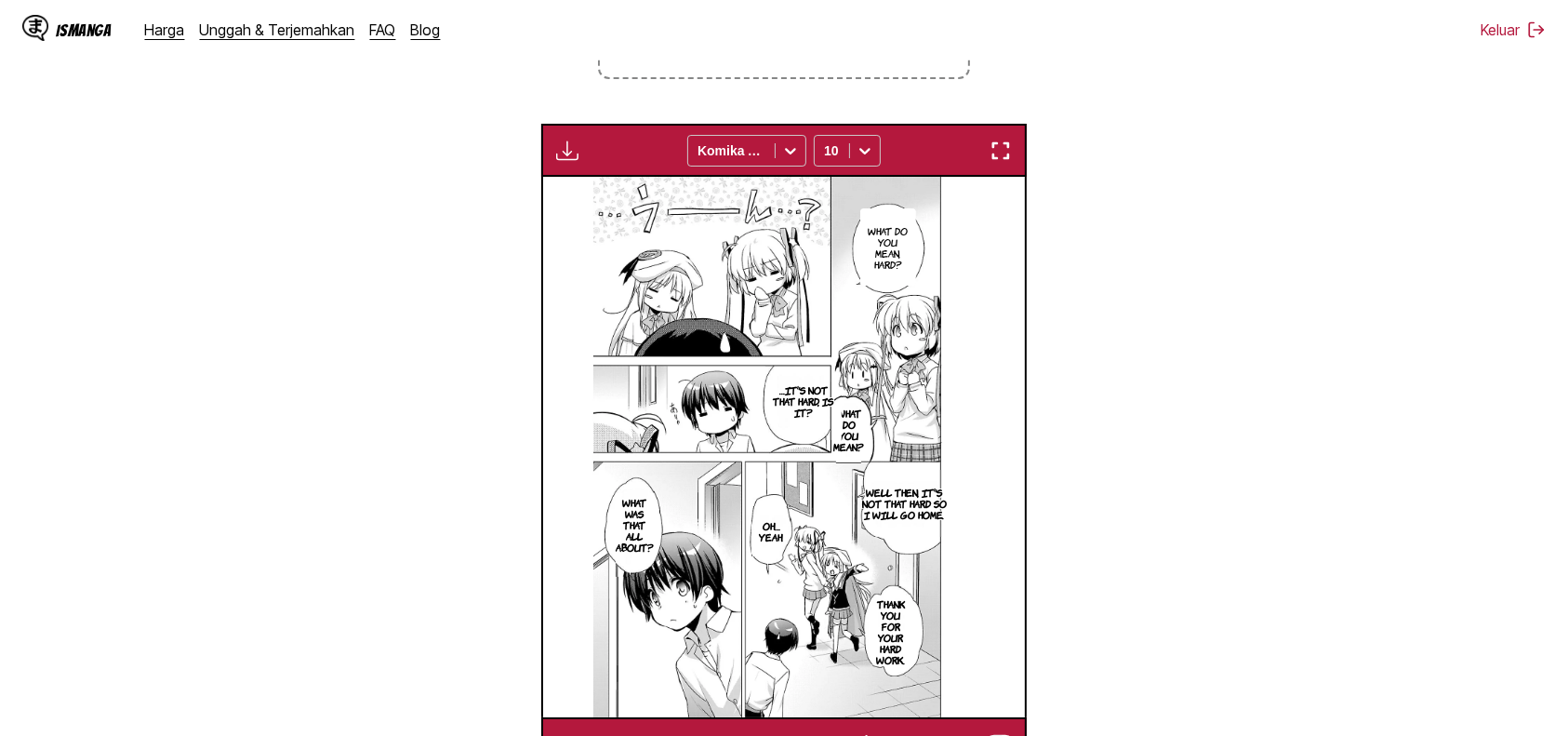 scroll, scrollTop: 498, scrollLeft: 0, axis: vertical 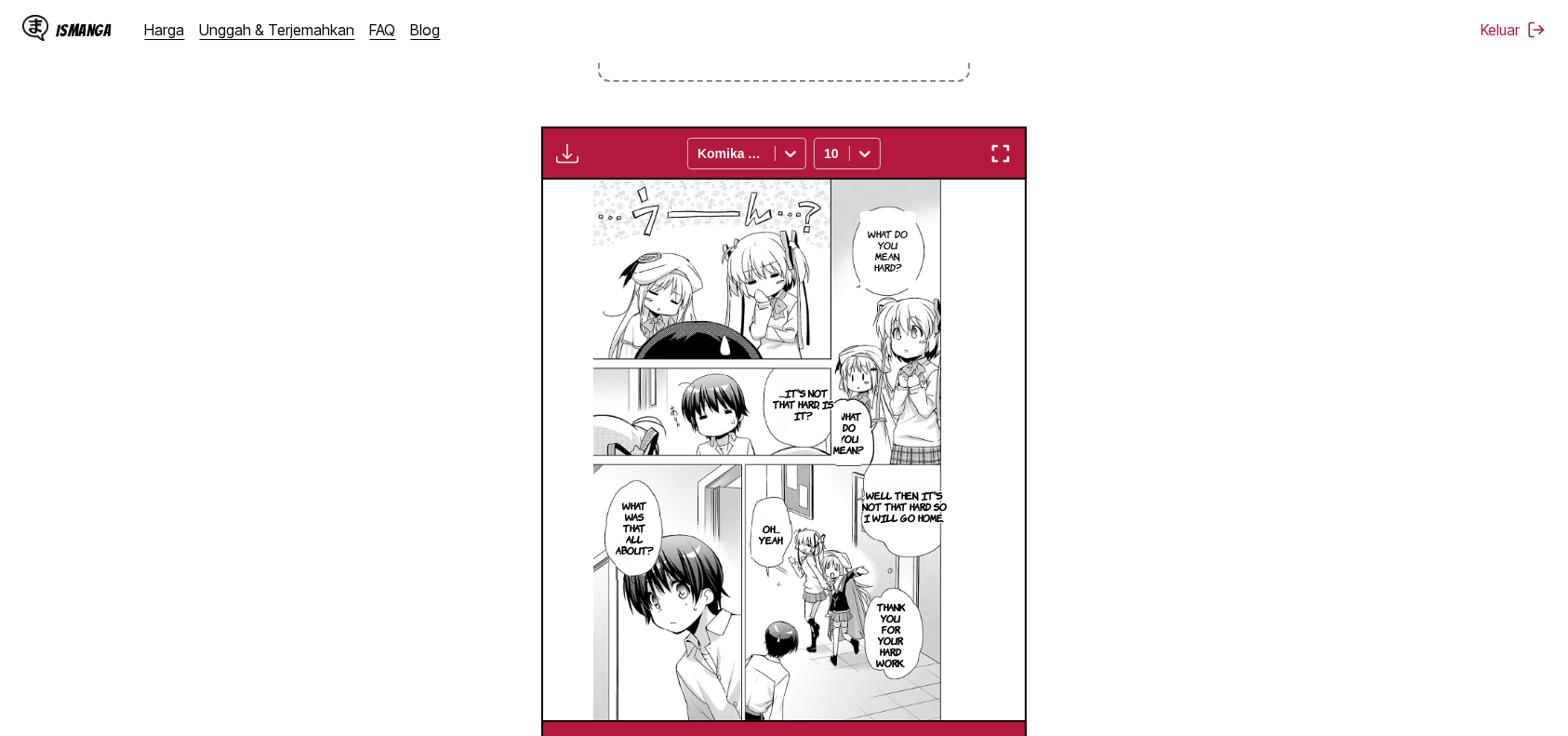 click at bounding box center [567, 154] 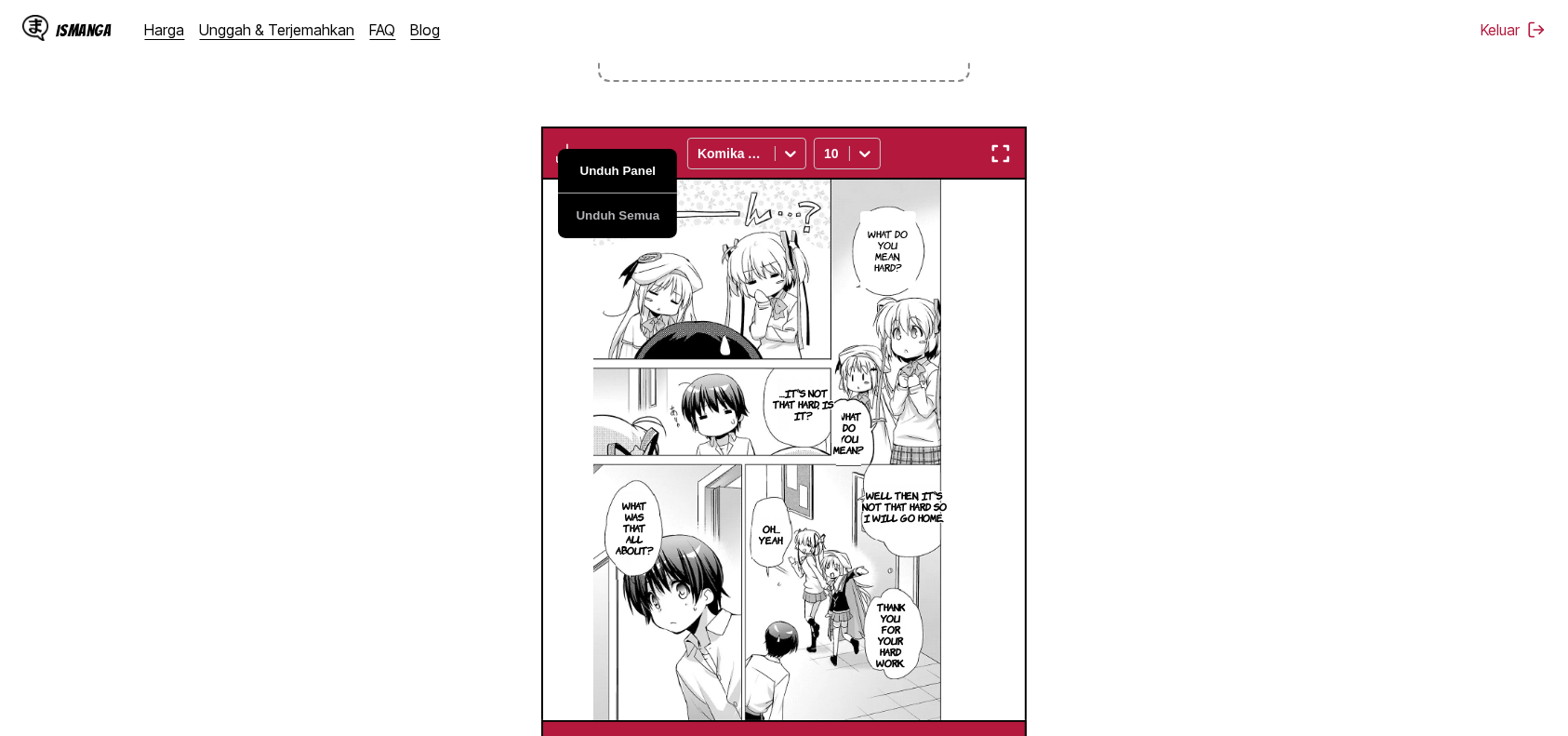 click on "Unduh Panel" at bounding box center (618, 171) 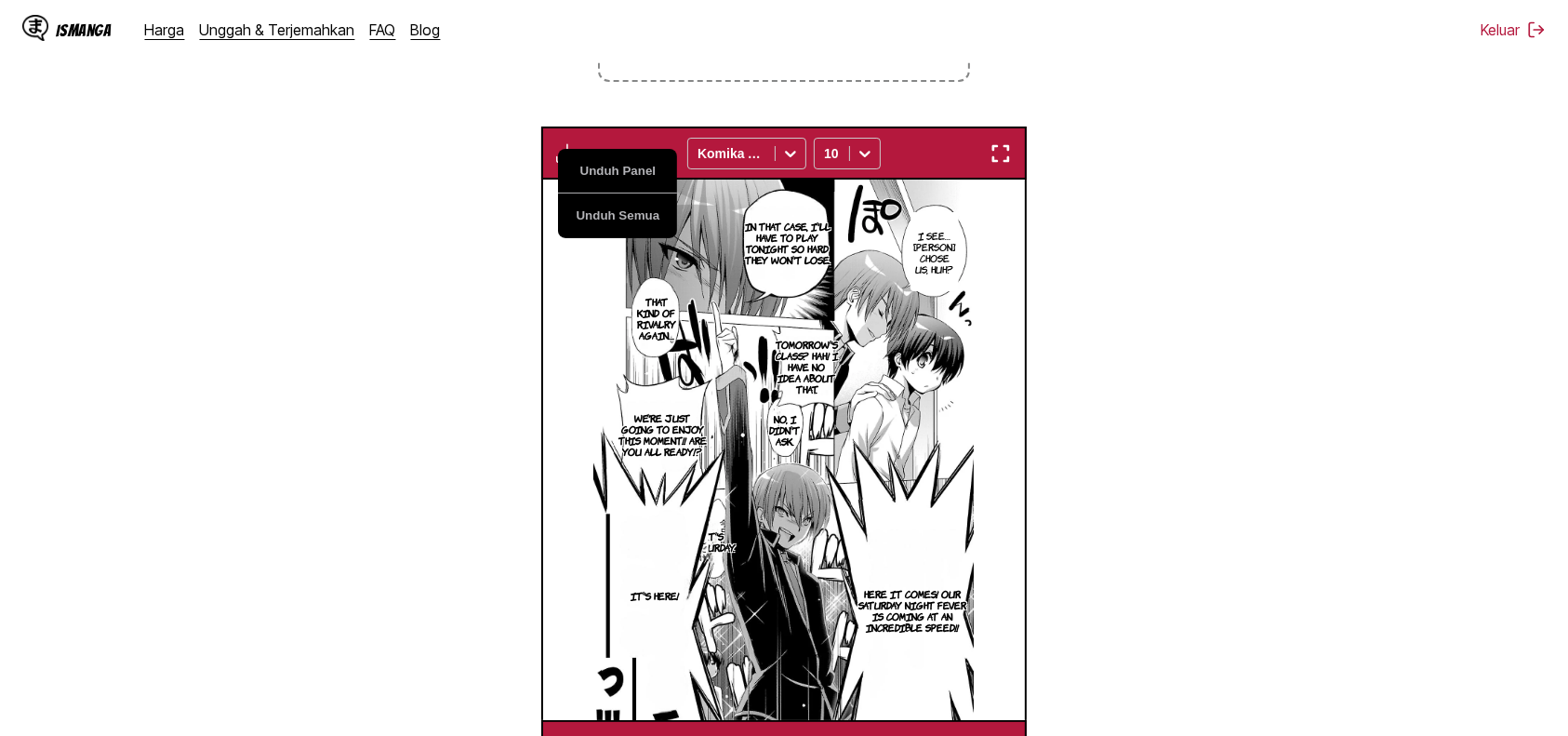 click on "Dari Jepang Ke Inggris Letakkan file di sini, atau klik untuk menelusuri Ukuran file maksimal: 5MB  •  Format yang didukung: JP(E)G, PNG, WEBP Unduh Panel Unduh Semua Komika Axis 10 What's wrong, you two? Did something happen. You see, Riki-kun told me to come because it's hard. I've been told! Huh? What's this? A fight, or a battle. Did you come here to borrow my muscles? No, I don't think so… I don't really get it, but why not go? It might be something interesting. Eh, just me? Anyway, come here. What do you mean, hard? What do you mean? …It's not that hard, is it? Well then, it's not that hard so I will go home. Oh… Yeah. What was that all about? Thank you for your hard work. I see… Riki chose us, huh? In that case, I'll have to play tonight so hard they won't lose. That kind of rivalry again… Tomorrow's class? Hah! I have no idea about that. No, I didn't ask. We're just going to enjoy this moment!! Are you all ready!? It's Saturday. It's here! If I move four spaces… Ugh, it's debt again. 3" at bounding box center (784, 286) 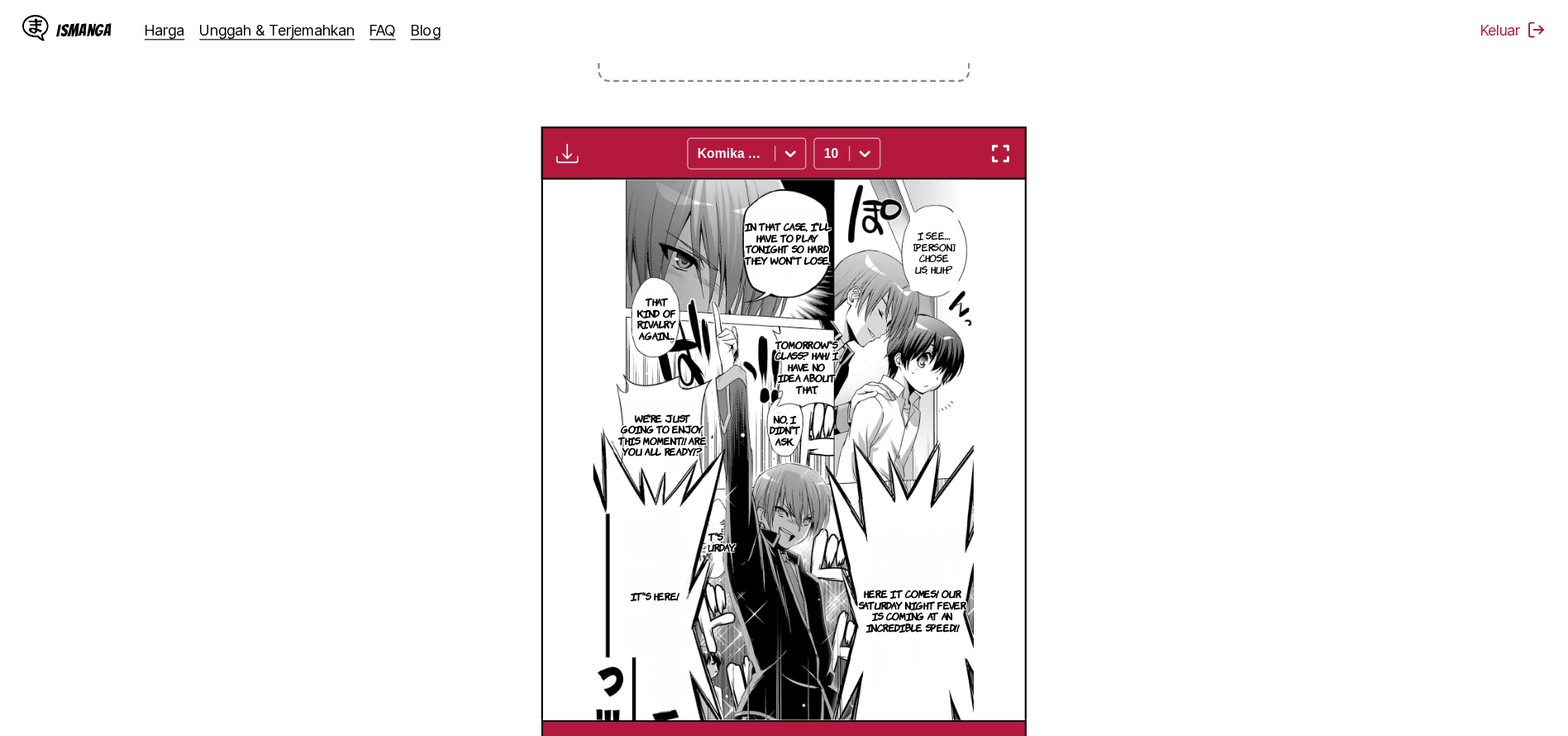 scroll, scrollTop: 442, scrollLeft: 0, axis: vertical 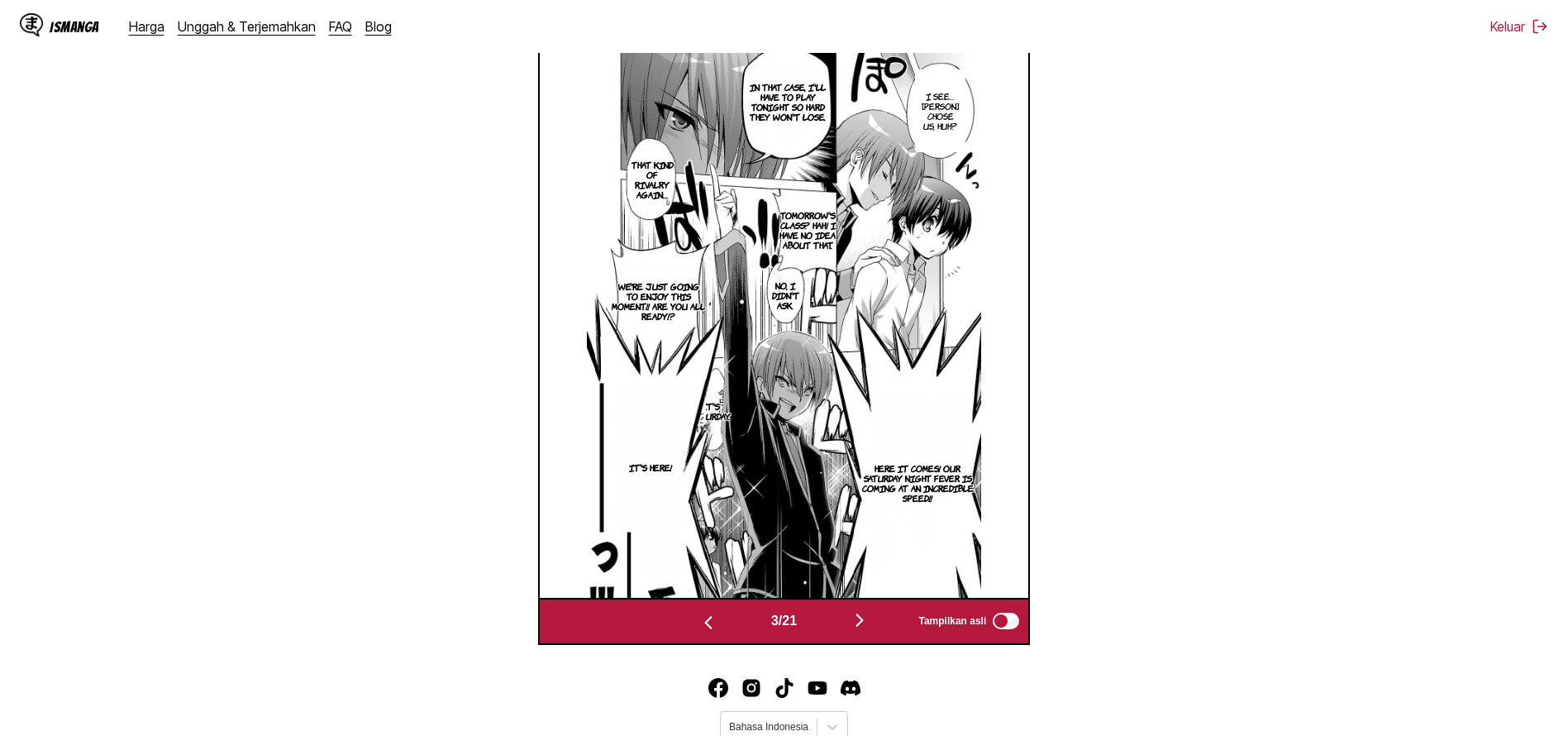 click on "It's Saturday." at bounding box center (711, 411) 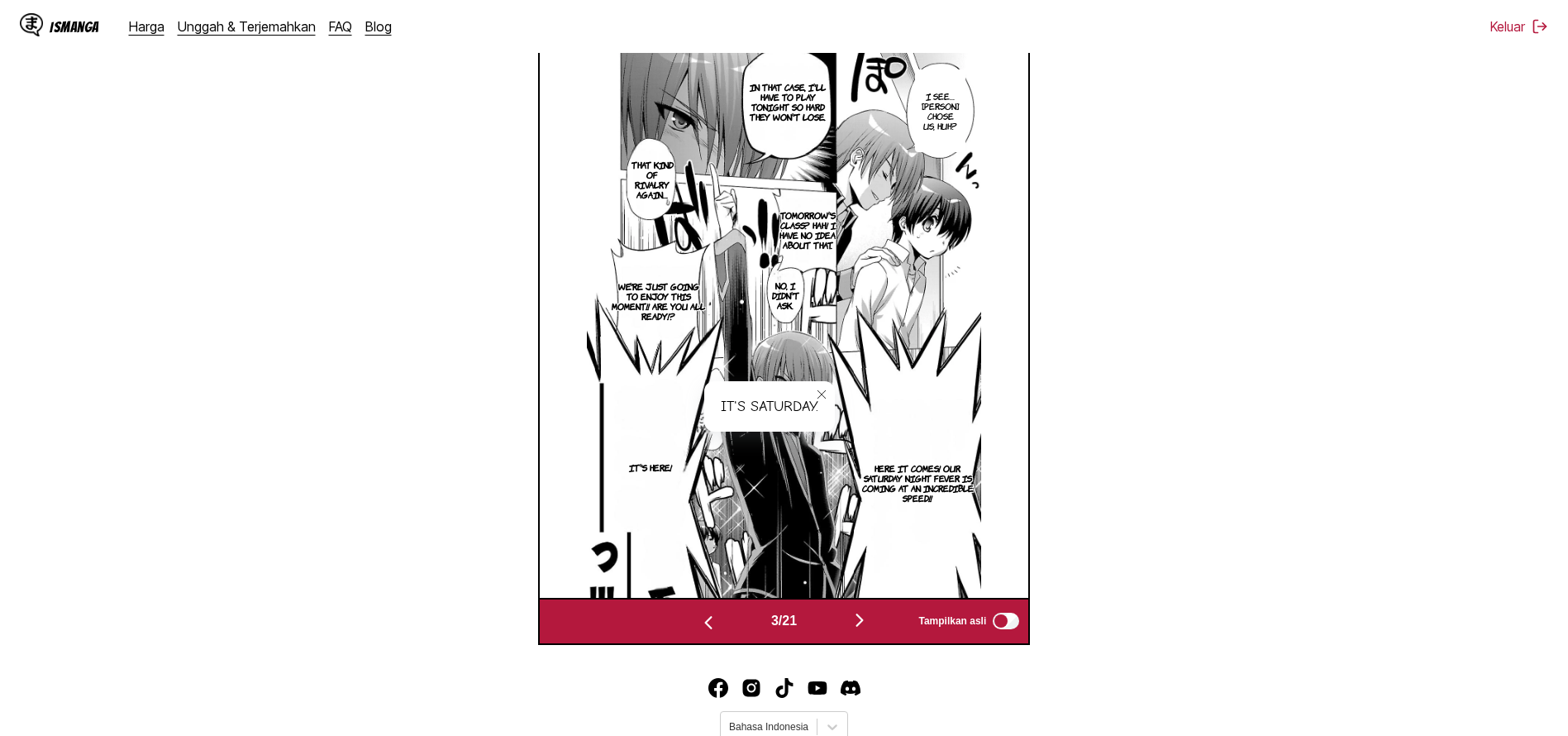 click on "I see… Riki chose us, huh? In that case, I'll have to play tonight so hard they won't lose. That kind of rivalry again… Tomorrow's class? Hah! I have no idea about that. No, I didn't ask. We're just going to enjoy this moment!! Are you all ready!? It's Saturday. It's Saturday. Here it comes! Our Saturday Night Fever is coming at an incredible speed!! It's here!" at bounding box center [784, 317] 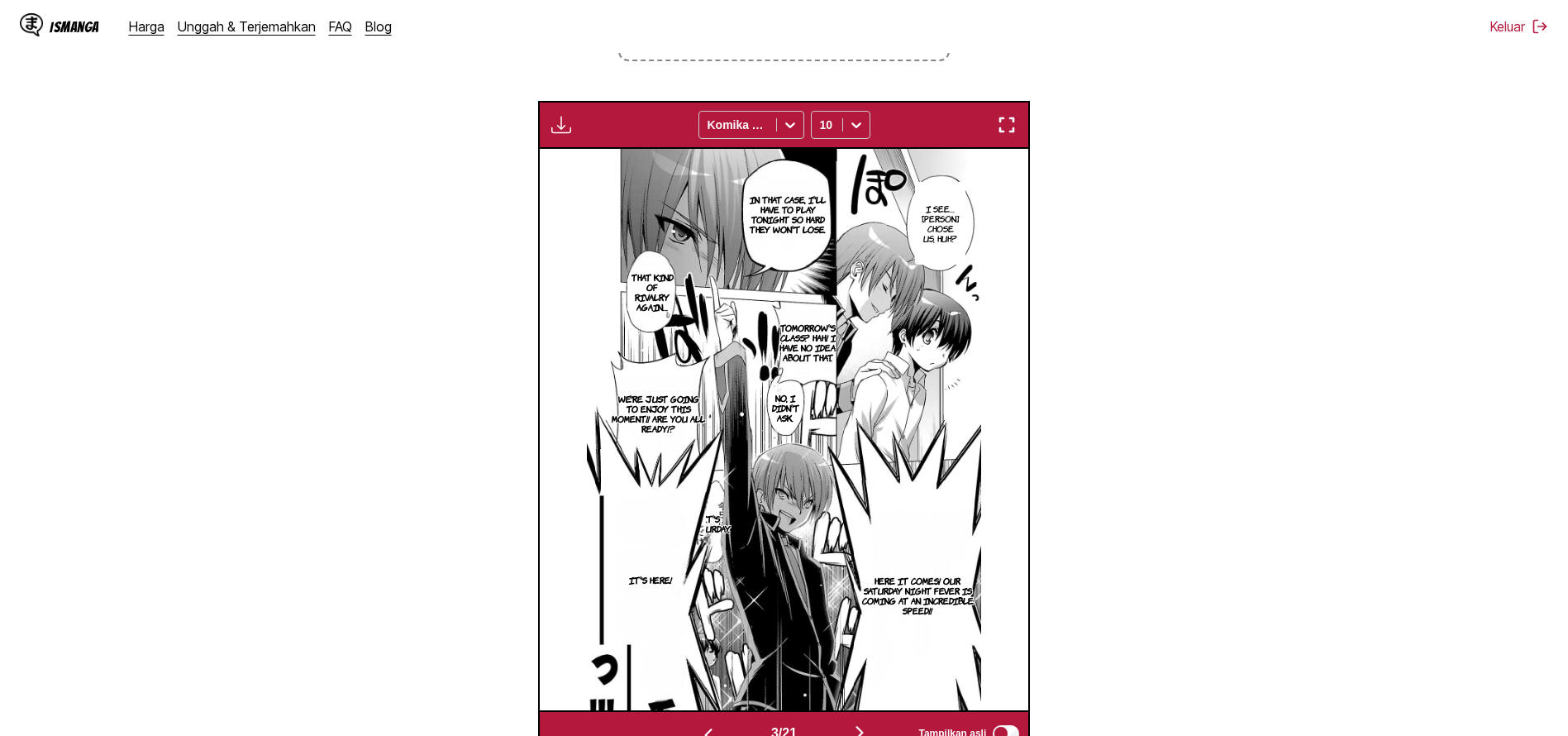 scroll, scrollTop: 442, scrollLeft: 0, axis: vertical 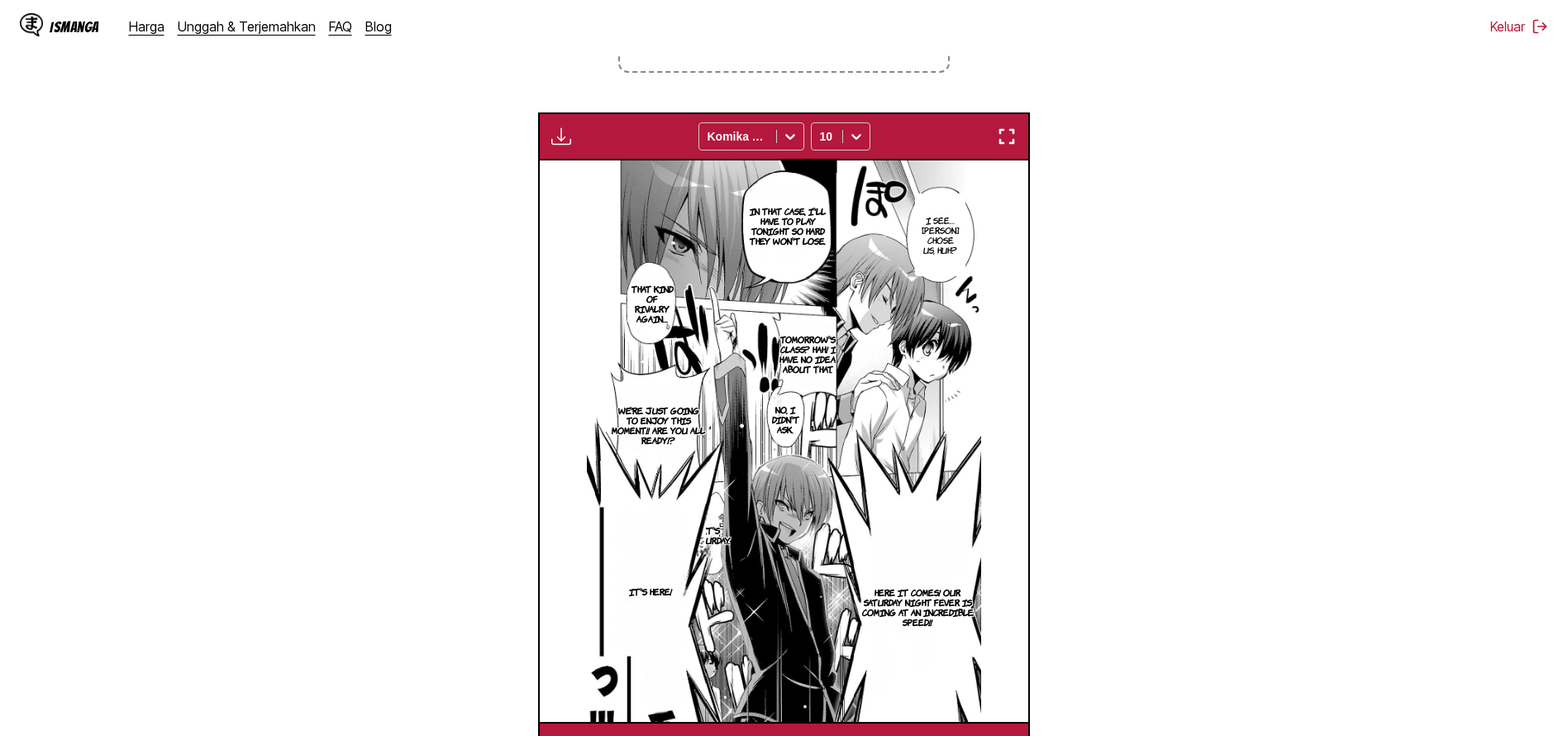 click at bounding box center [561, 136] 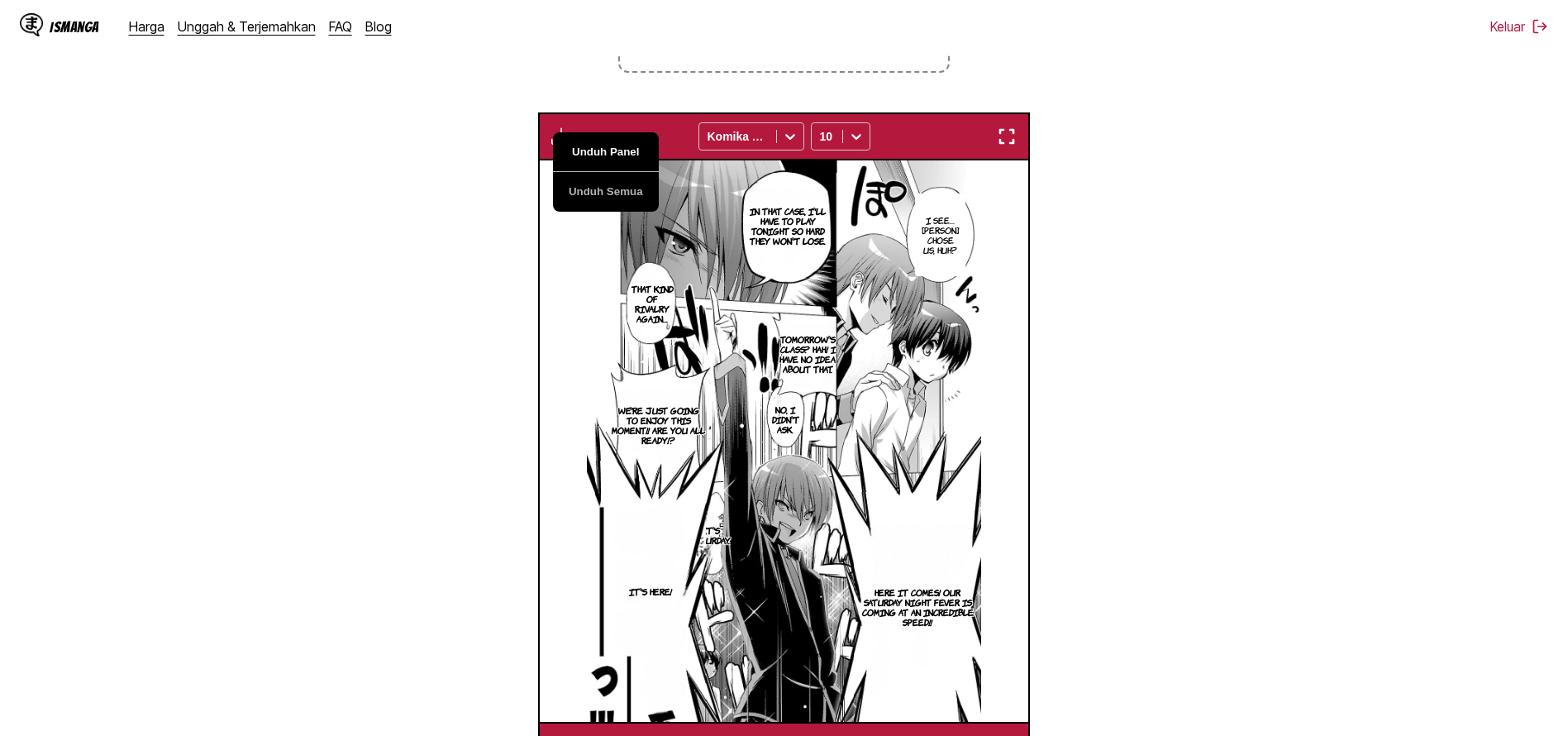 click on "Unduh Panel" at bounding box center (606, 152) 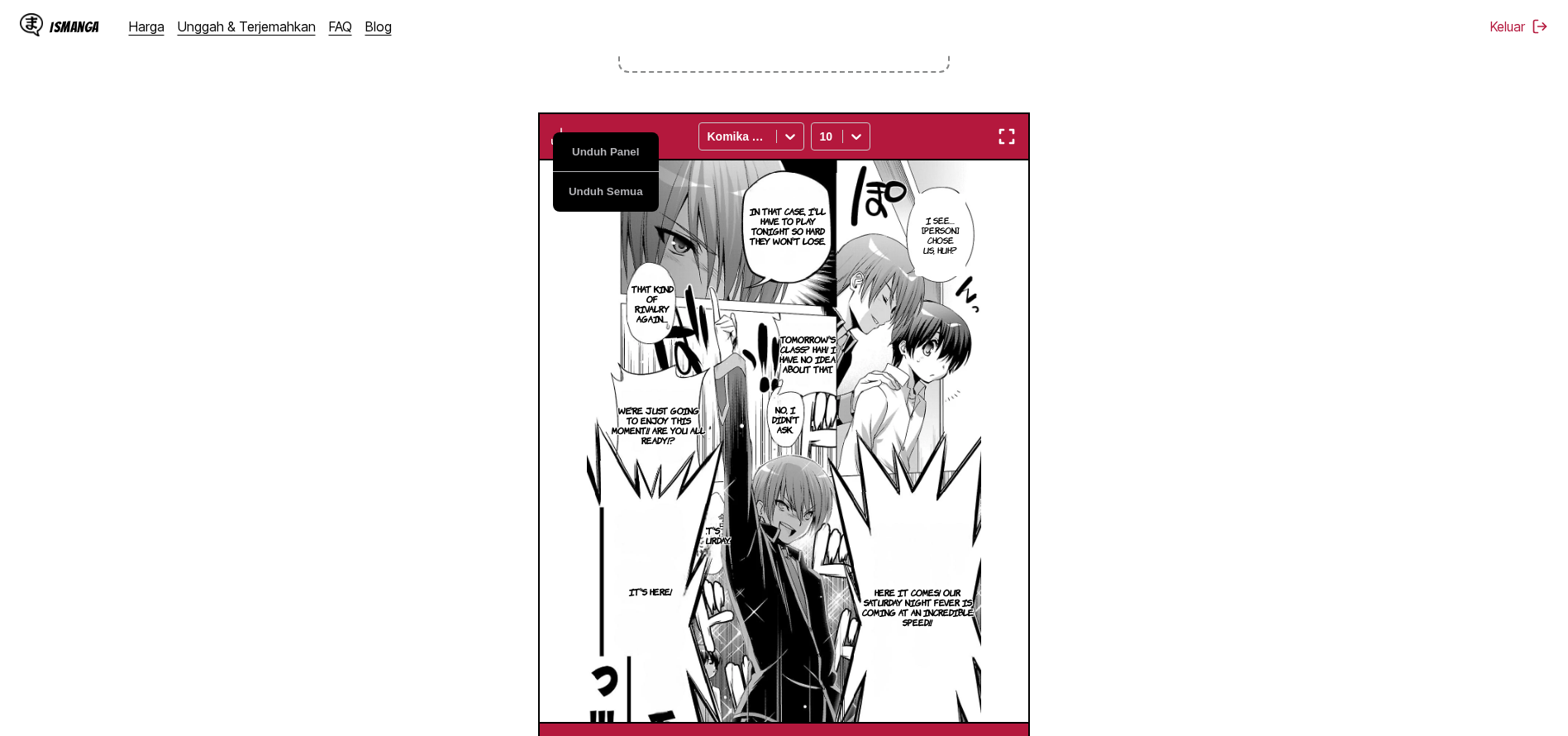 scroll, scrollTop: 0, scrollLeft: 1467, axis: horizontal 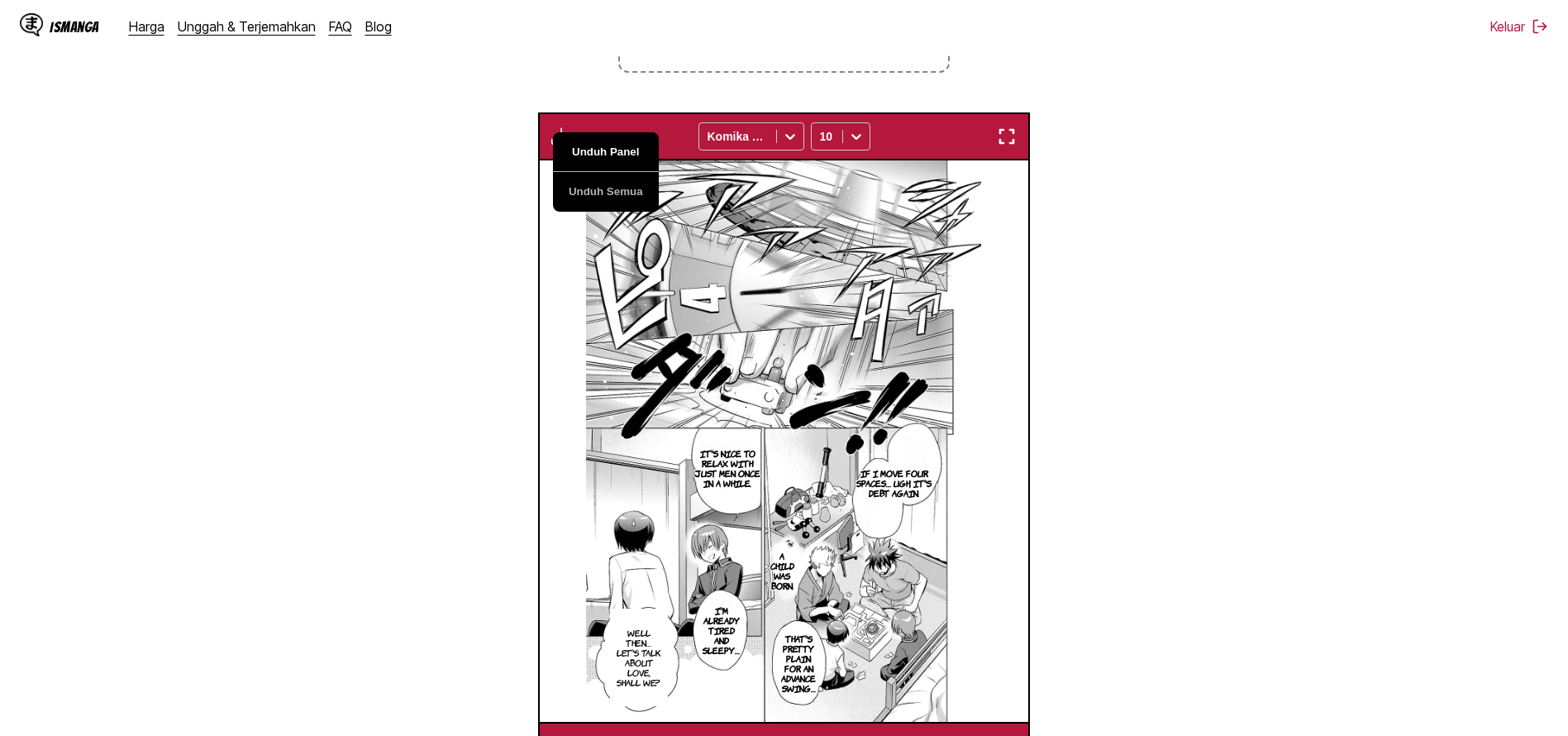 click on "Unduh Panel" at bounding box center (606, 152) 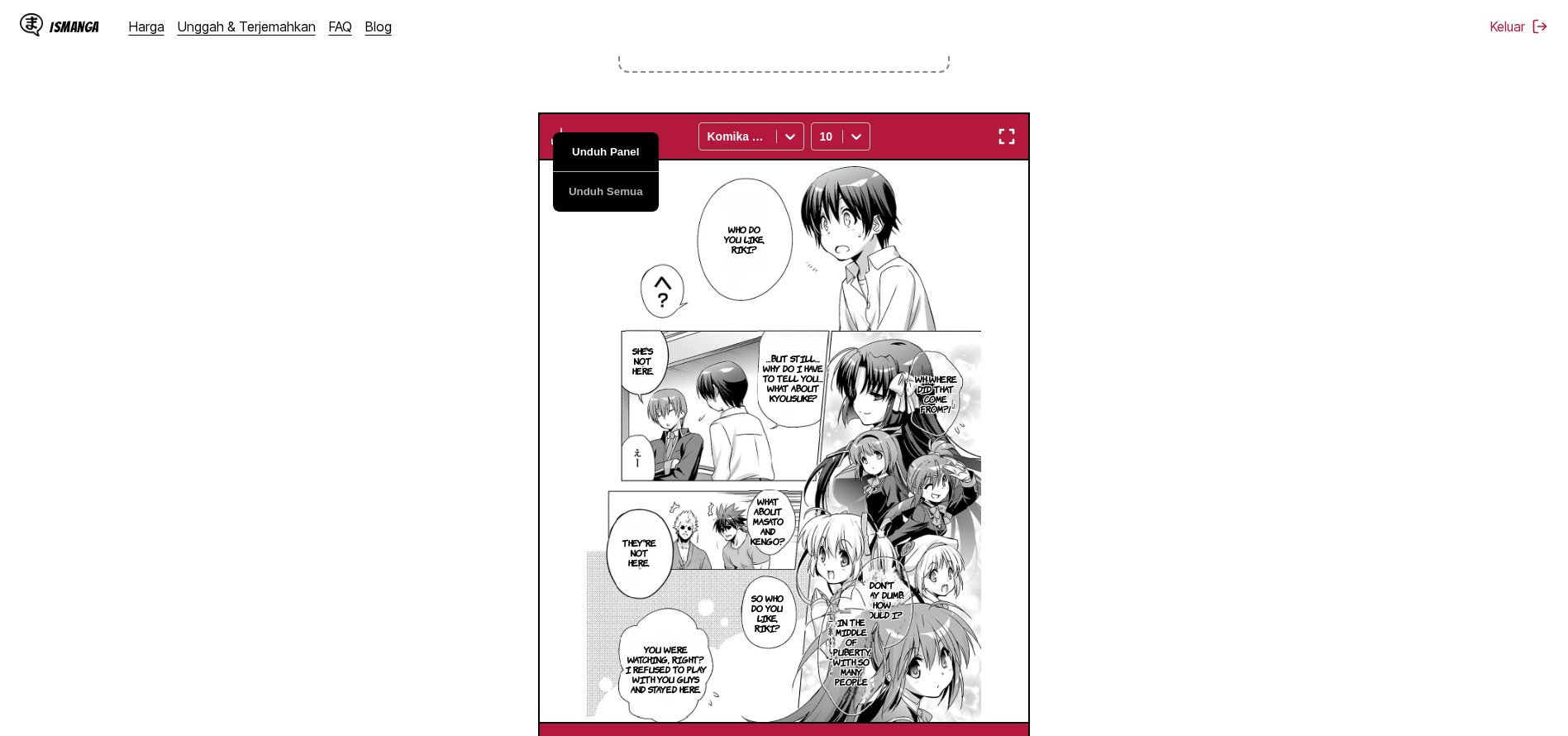 click on "Unduh Panel" at bounding box center (606, 152) 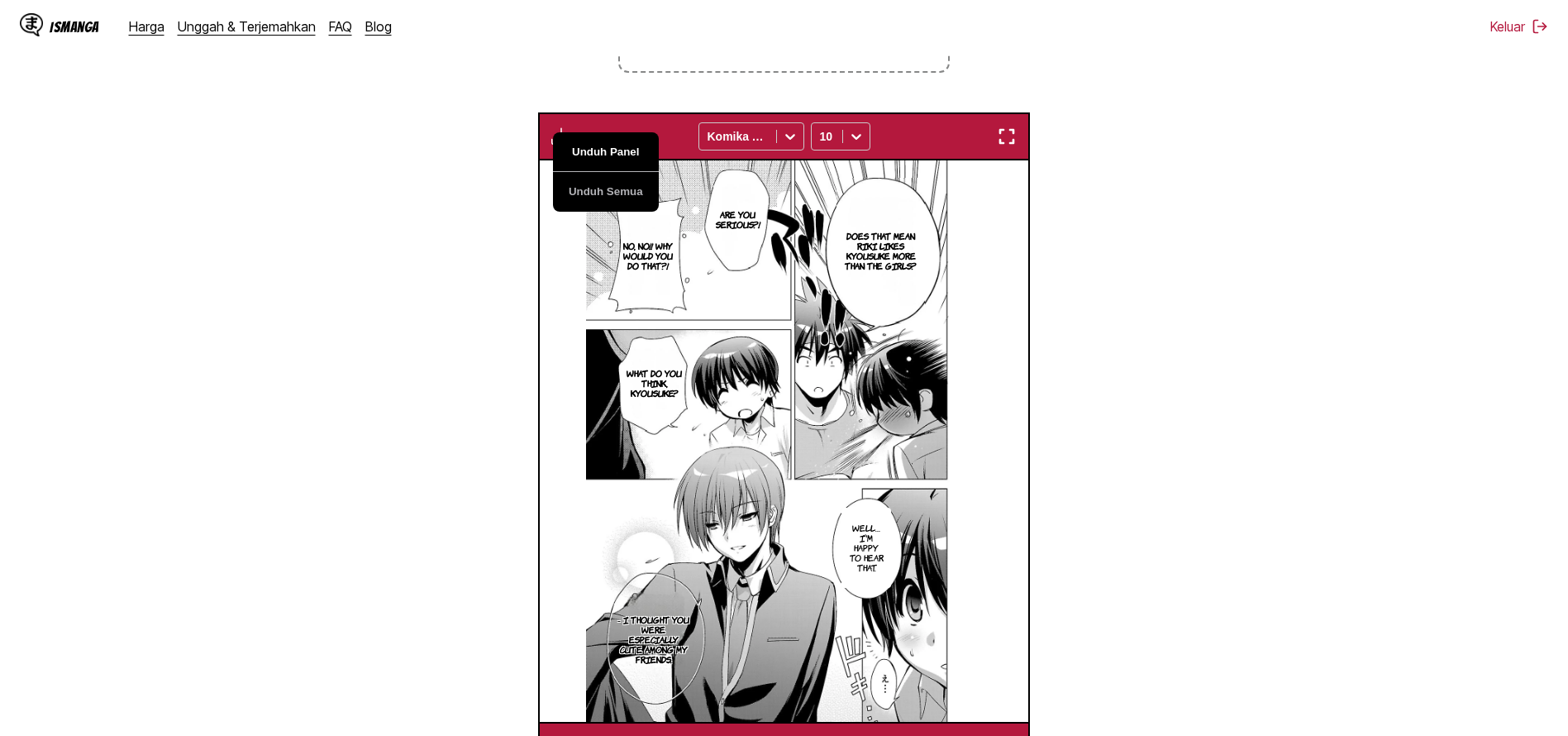 click on "Unduh Panel" at bounding box center [606, 152] 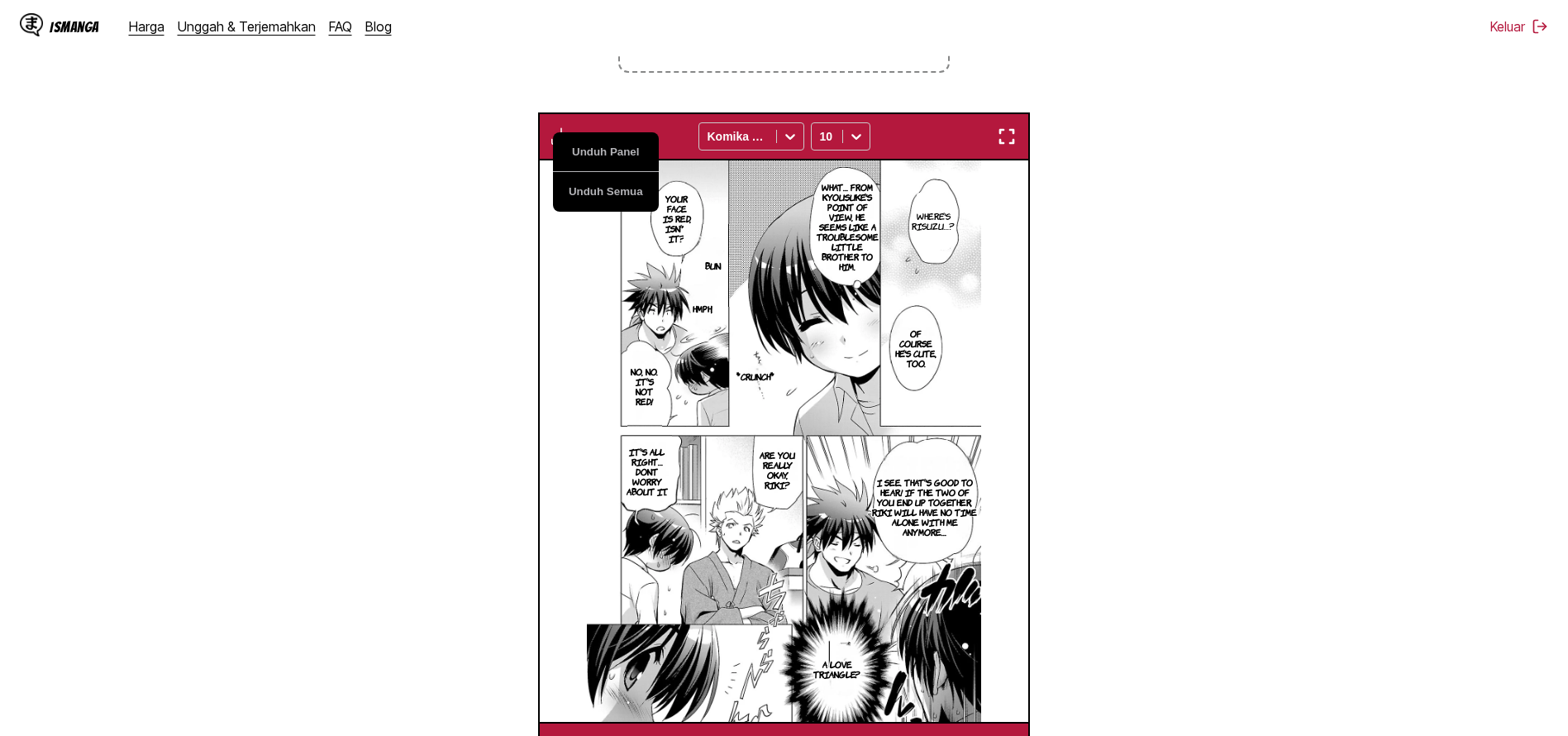 click on "Dari Jepang Ke Inggris Letakkan file di sini, atau klik untuk menelusuri Ukuran file maksimal: 5MB  •  Format yang didukung: JP(E)G, PNG, WEBP Unduh Panel Unduh Semua Komika Axis 10 What's wrong, you two? Did something happen. You see, Riki-kun told me to come because it's hard. I've been told! Huh? What's this? A fight, or a battle. Did you come here to borrow my muscles? No, I don't think so… I don't really get it, but why not go? It might be something interesting. Eh, just me? Anyway, come here. What do you mean, hard? What do you mean? …It's not that hard, is it? Well then, it's not that hard so I will go home. Oh… Yeah. What was that all about? Thank you for your hard work. I see… Riki chose us, huh? In that case, I'll have to play tonight so hard they won't lose. That kind of rivalry again… Tomorrow's class? Hah! I have no idea about that. No, I didn't ask. We're just going to enjoy this moment!! Are you all ready!? It's Saturday. It's here! If I move four spaces… Ugh, it's debt again. 7" at bounding box center [784, 295] 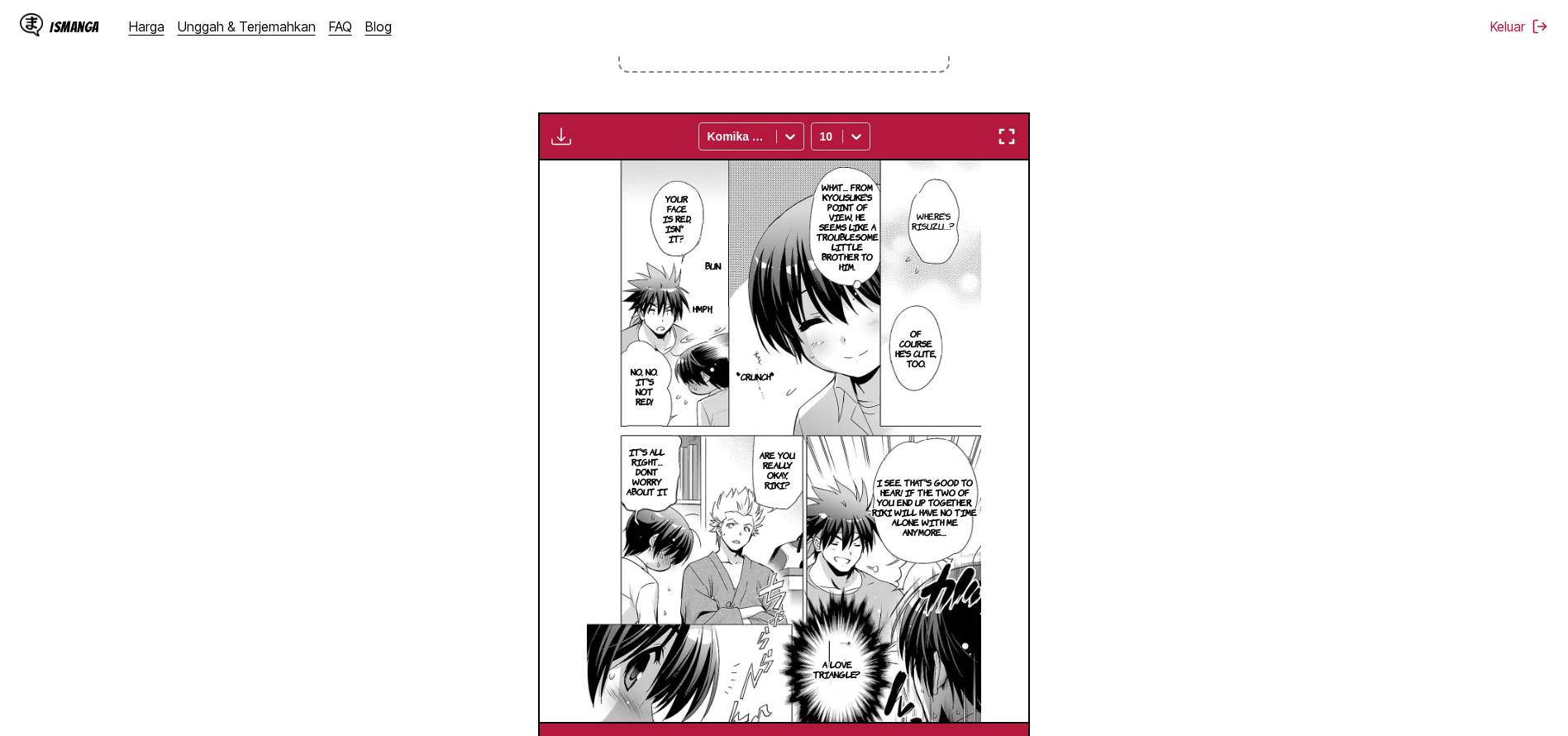 click at bounding box center [561, 136] 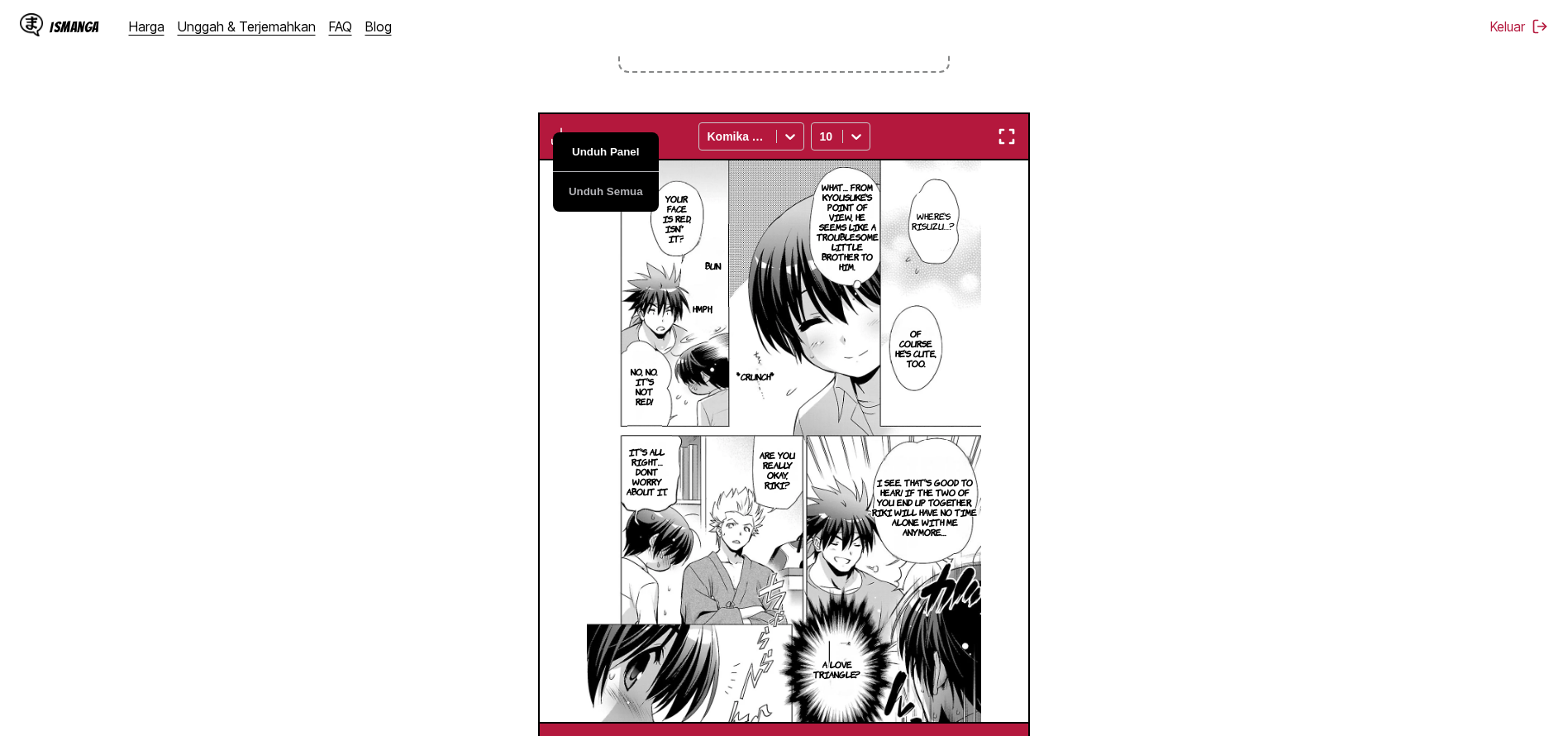 click on "Unduh Panel" at bounding box center [606, 152] 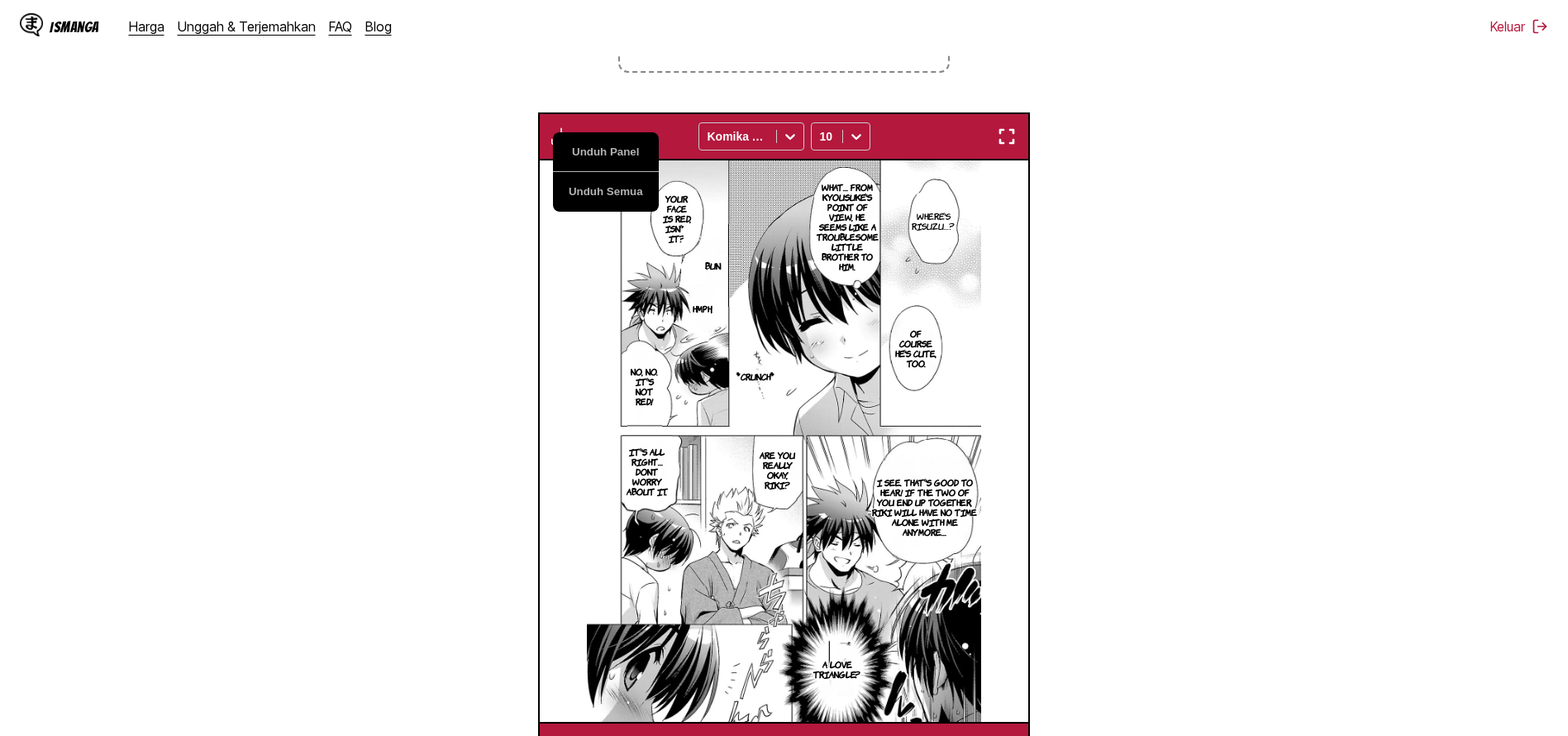 click on "Dari Jepang Ke Inggris Letakkan file di sini, atau klik untuk menelusuri Ukuran file maksimal: 5MB  •  Format yang didukung: JP(E)G, PNG, WEBP Unduh Panel Unduh Semua Komika Axis 10 What's wrong, you two? Did something happen. You see, Riki-kun told me to come because it's hard. I've been told! Huh? What's this? A fight, or a battle. Did you come here to borrow my muscles? No, I don't think so… I don't really get it, but why not go? It might be something interesting. Eh, just me? Anyway, come here. What do you mean, hard? What do you mean? …It's not that hard, is it? Well then, it's not that hard so I will go home. Oh… Yeah. What was that all about? Thank you for your hard work. I see… Riki chose us, huh? In that case, I'll have to play tonight so hard they won't lose. That kind of rivalry again… Tomorrow's class? Hah! I have no idea about that. No, I didn't ask. We're just going to enjoy this moment!! Are you all ready!? It's Saturday. It's here! If I move four spaces… Ugh, it's debt again. 7" at bounding box center [784, 295] 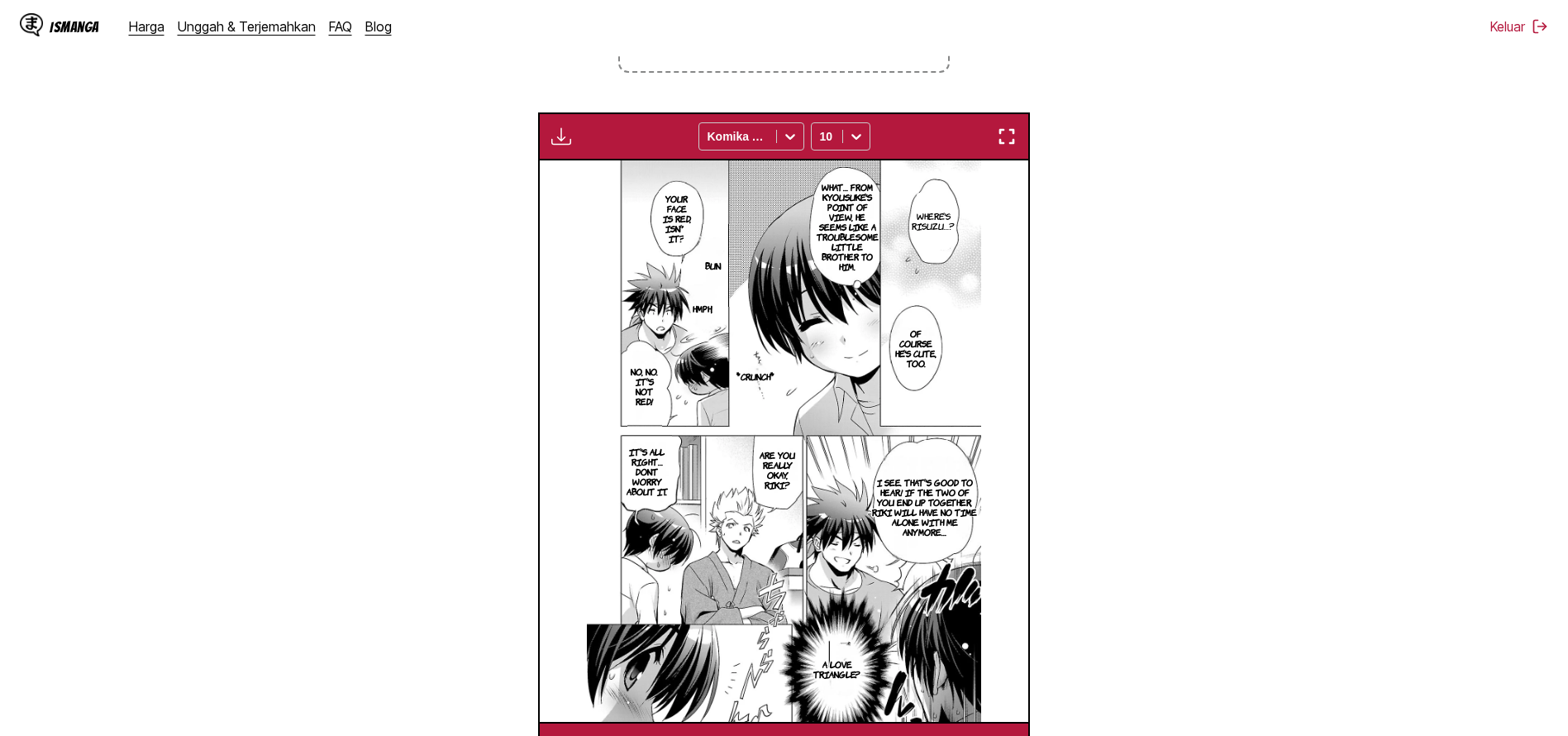 click on "Dari Jepang Ke Inggris Letakkan file di sini, atau klik untuk menelusuri Ukuran file maksimal: 5MB  •  Format yang didukung: JP(E)G, PNG, WEBP Unduh Panel Unduh Semua Komika Axis 10 What's wrong, you two? Did something happen. You see, Riki-kun told me to come because it's hard. I've been told! Huh? What's this? A fight, or a battle. Did you come here to borrow my muscles? No, I don't think so… I don't really get it, but why not go? It might be something interesting. Eh, just me? Anyway, come here. What do you mean, hard? What do you mean? …It's not that hard, is it? Well then, it's not that hard so I will go home. Oh… Yeah. What was that all about? Thank you for your hard work. I see… Riki chose us, huh? In that case, I'll have to play tonight so hard they won't lose. That kind of rivalry again… Tomorrow's class? Hah! I have no idea about that. No, I didn't ask. We're just going to enjoy this moment!! Are you all ready!? It's Saturday. It's here! If I move four spaces… Ugh, it's debt again. 7" at bounding box center (784, 295) 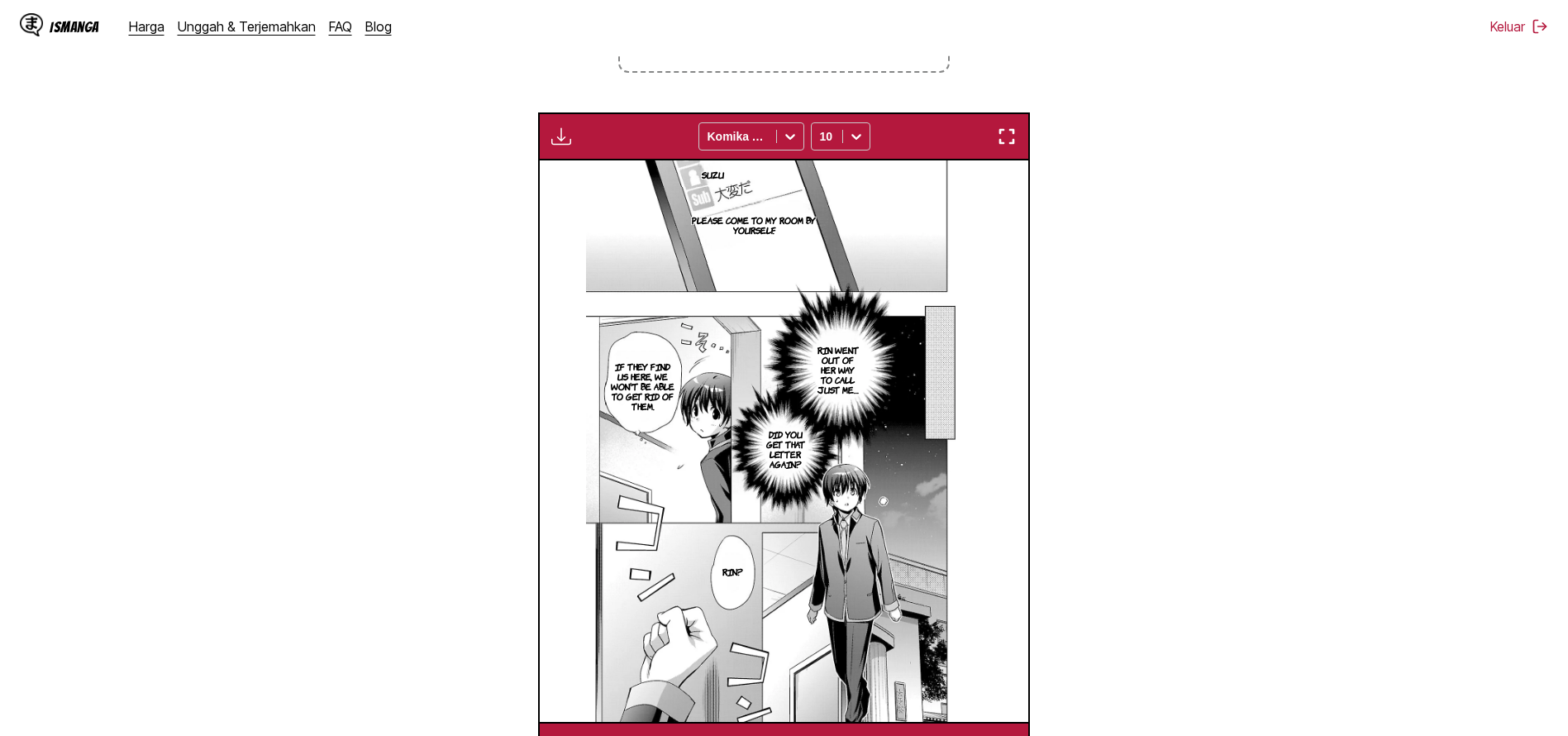 click at bounding box center [561, 136] 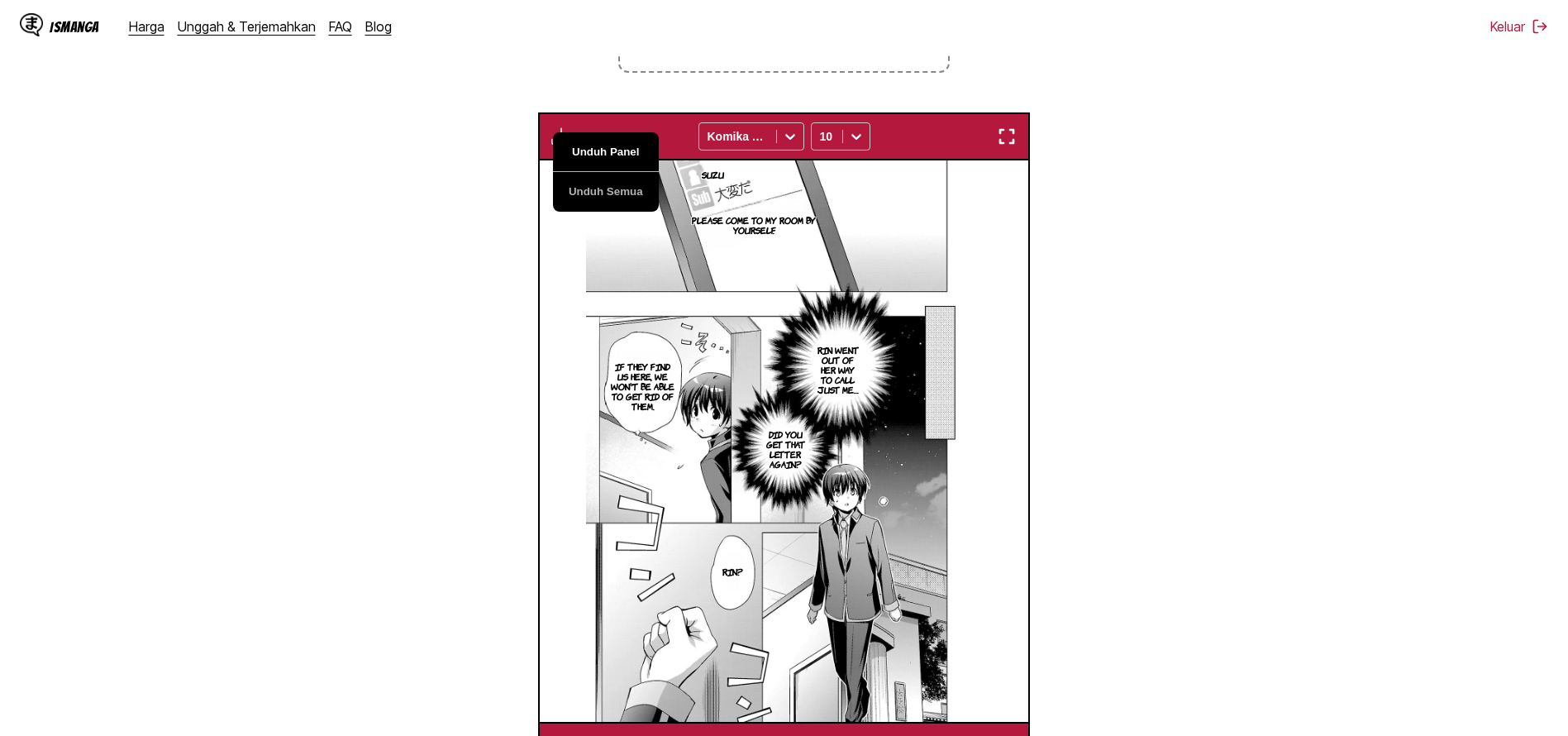 click on "Unduh Panel" at bounding box center (606, 152) 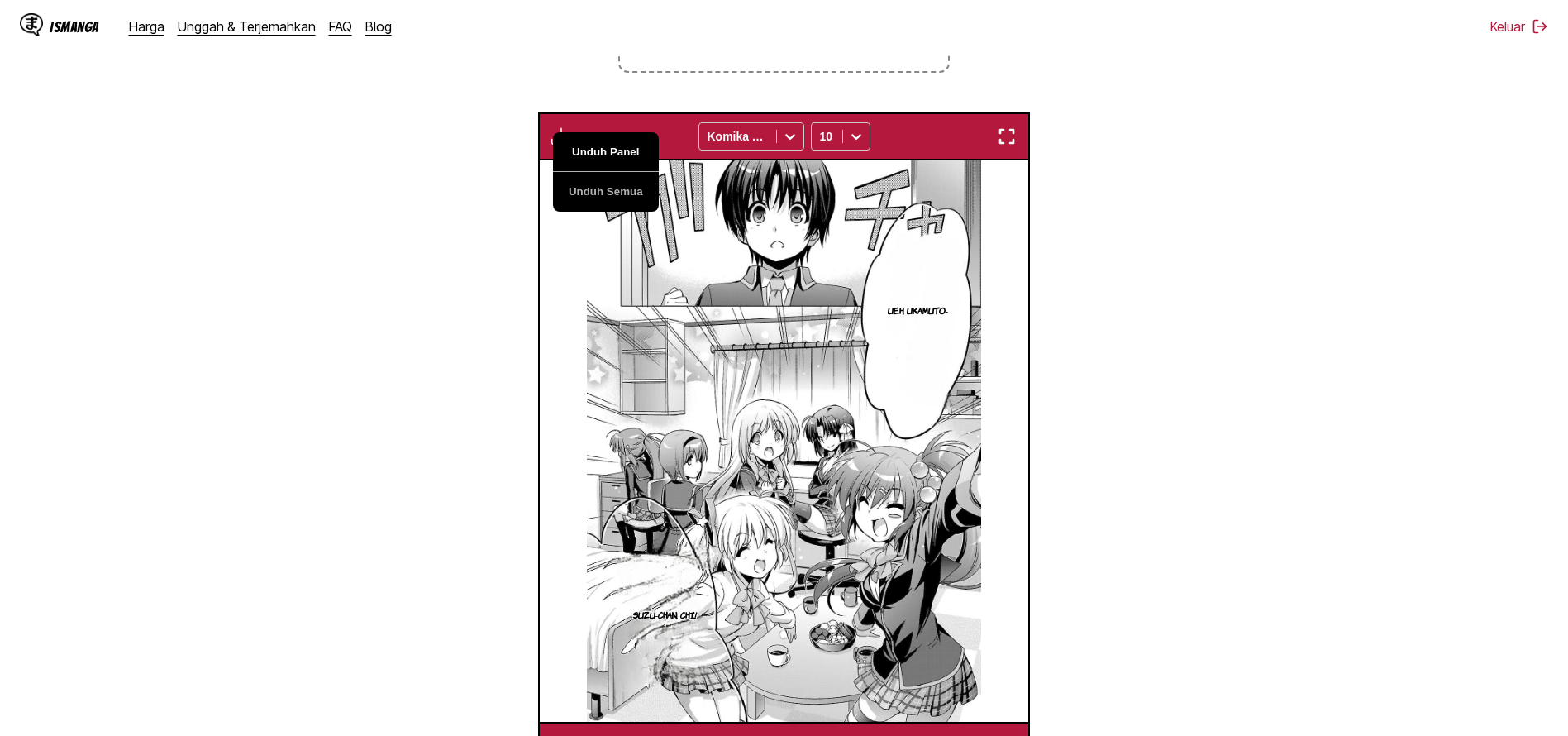 click on "Unduh Panel" at bounding box center (606, 152) 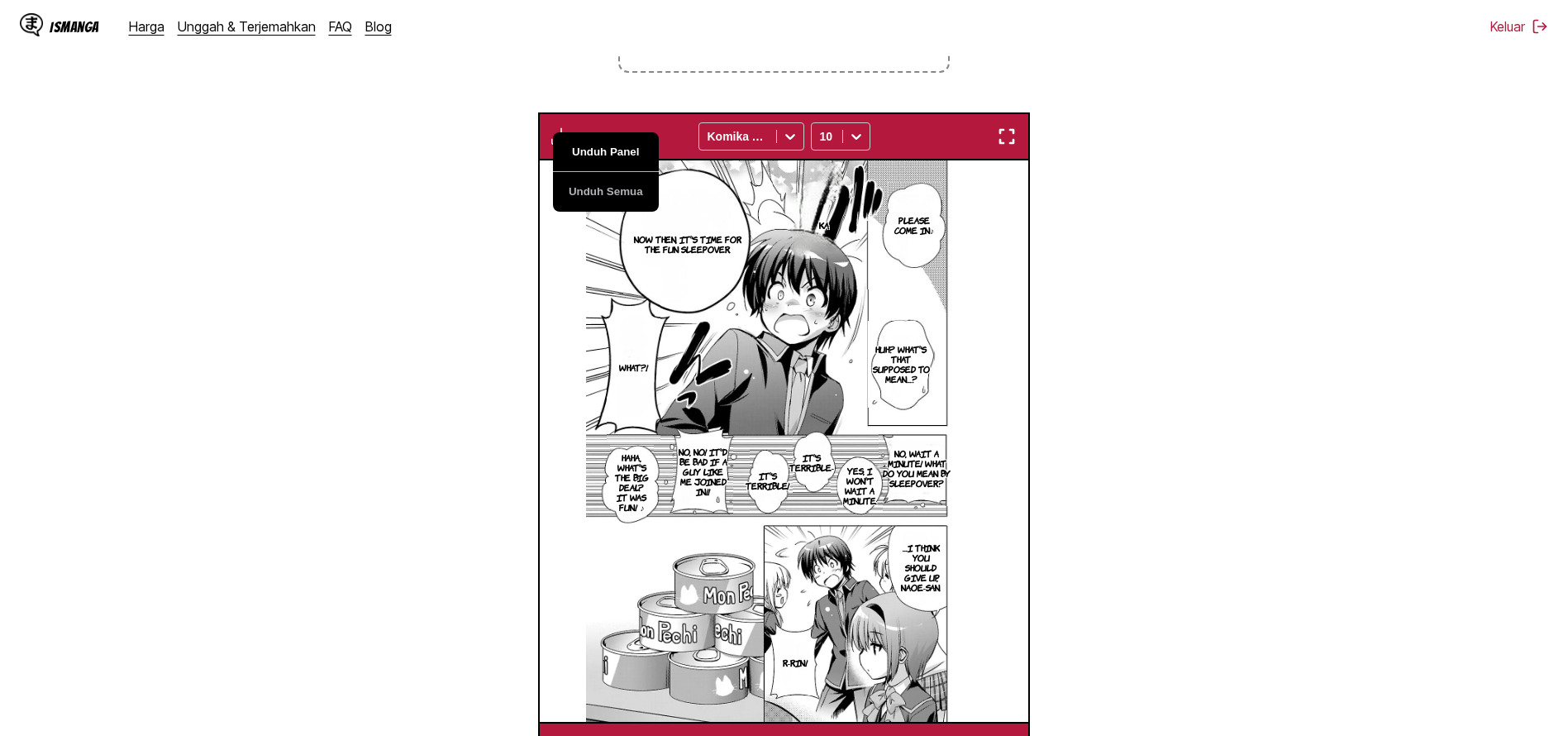 click on "Unduh Panel" at bounding box center [606, 152] 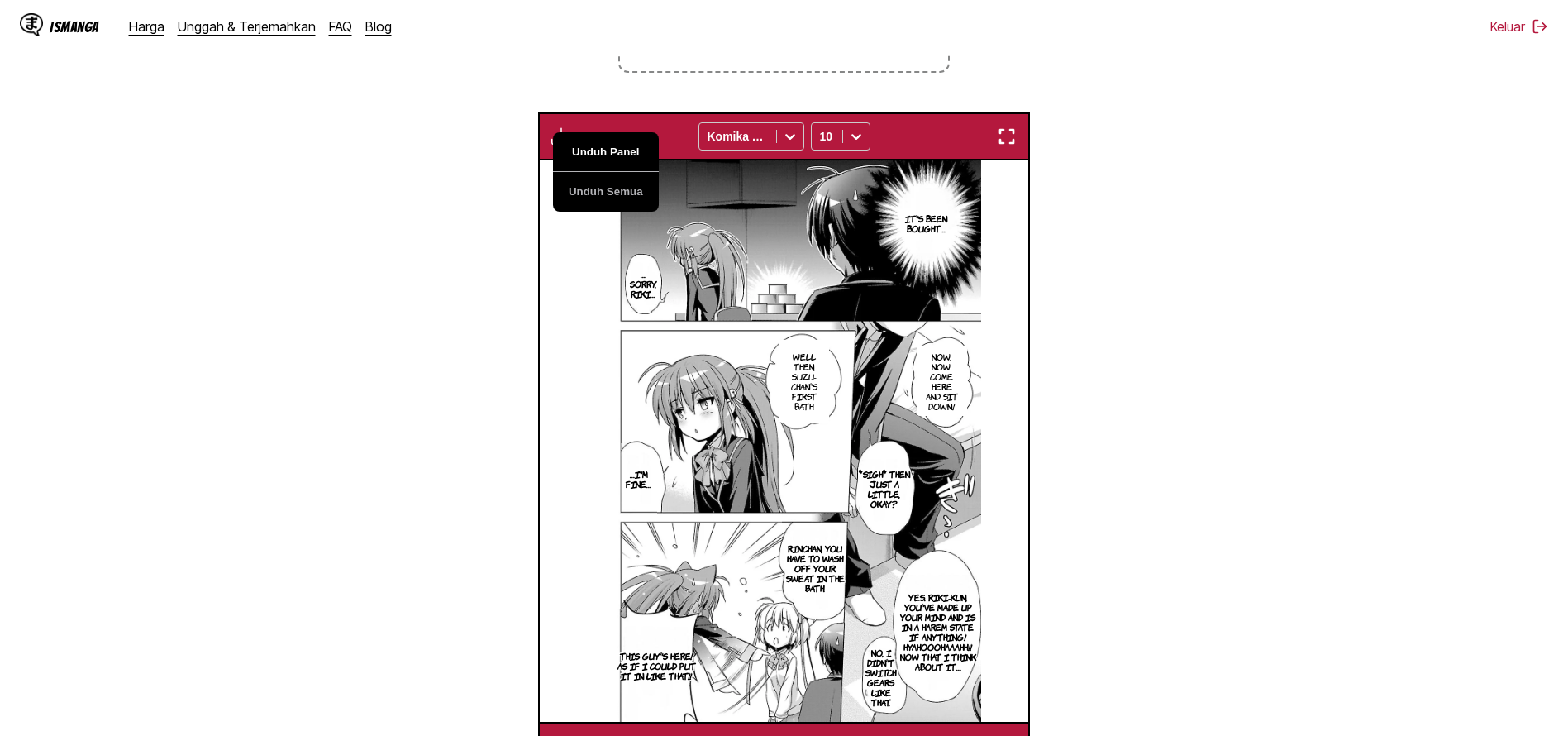 click on "Unduh Panel" at bounding box center (606, 152) 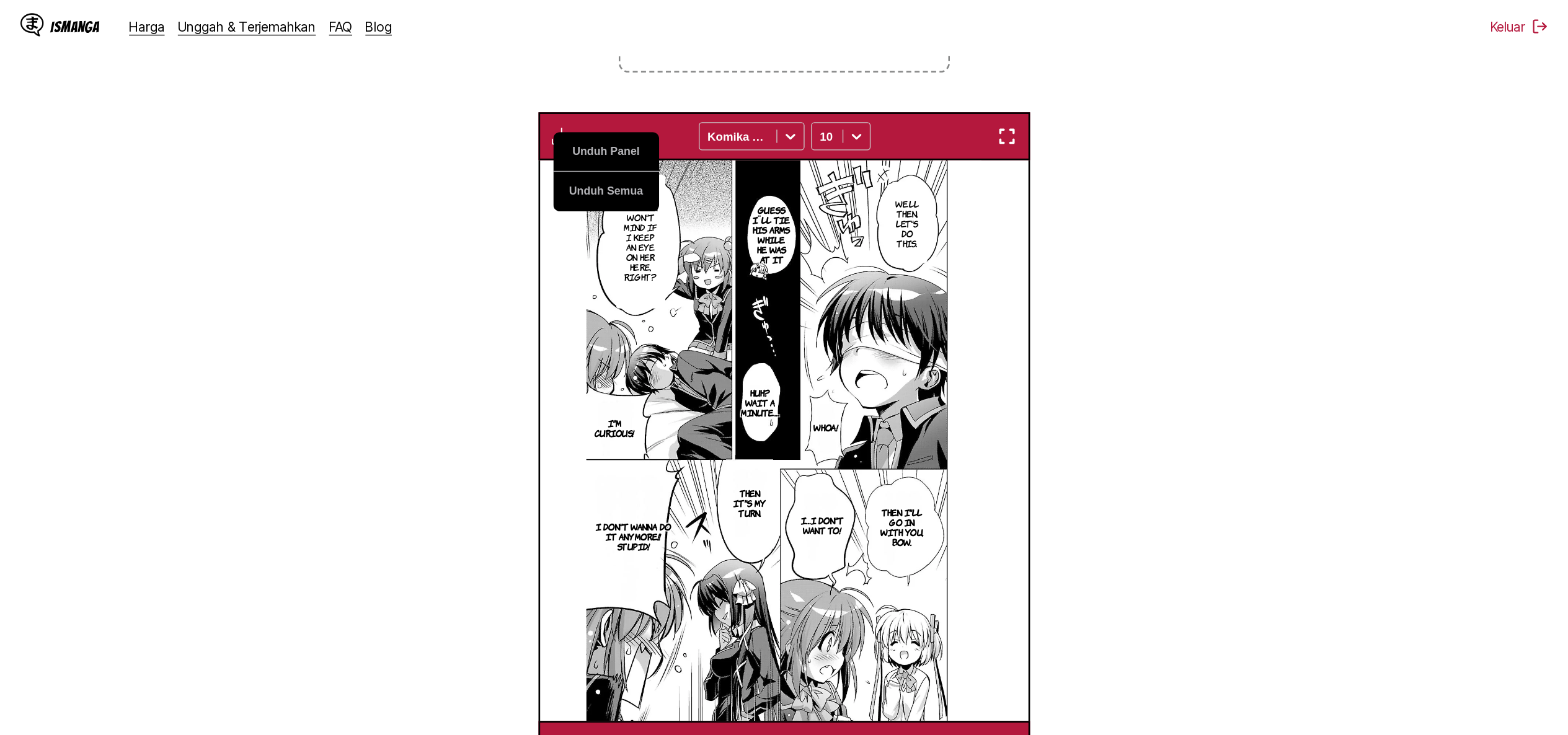 scroll, scrollTop: 331, scrollLeft: 0, axis: vertical 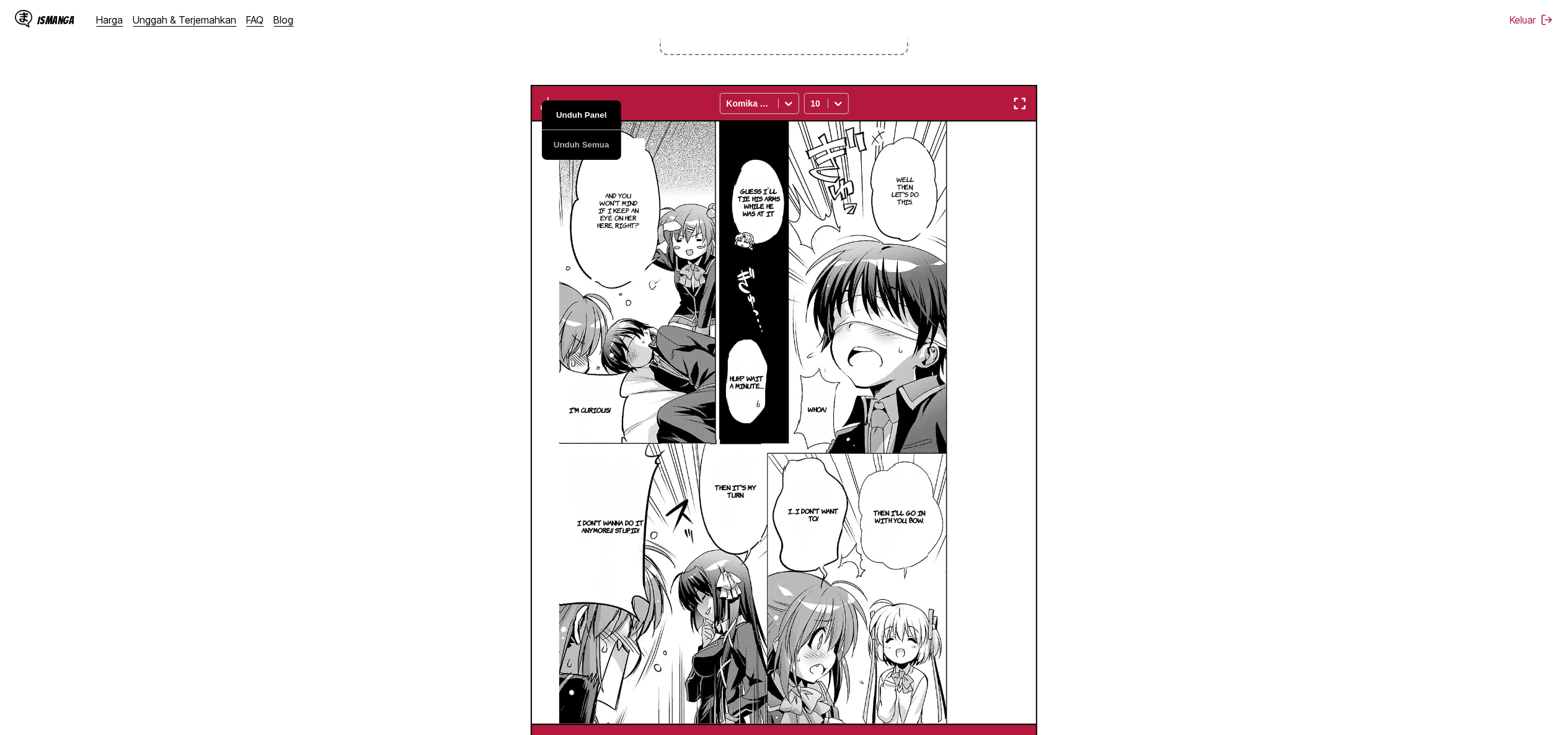 click on "Unduh Panel" at bounding box center (582, 115) 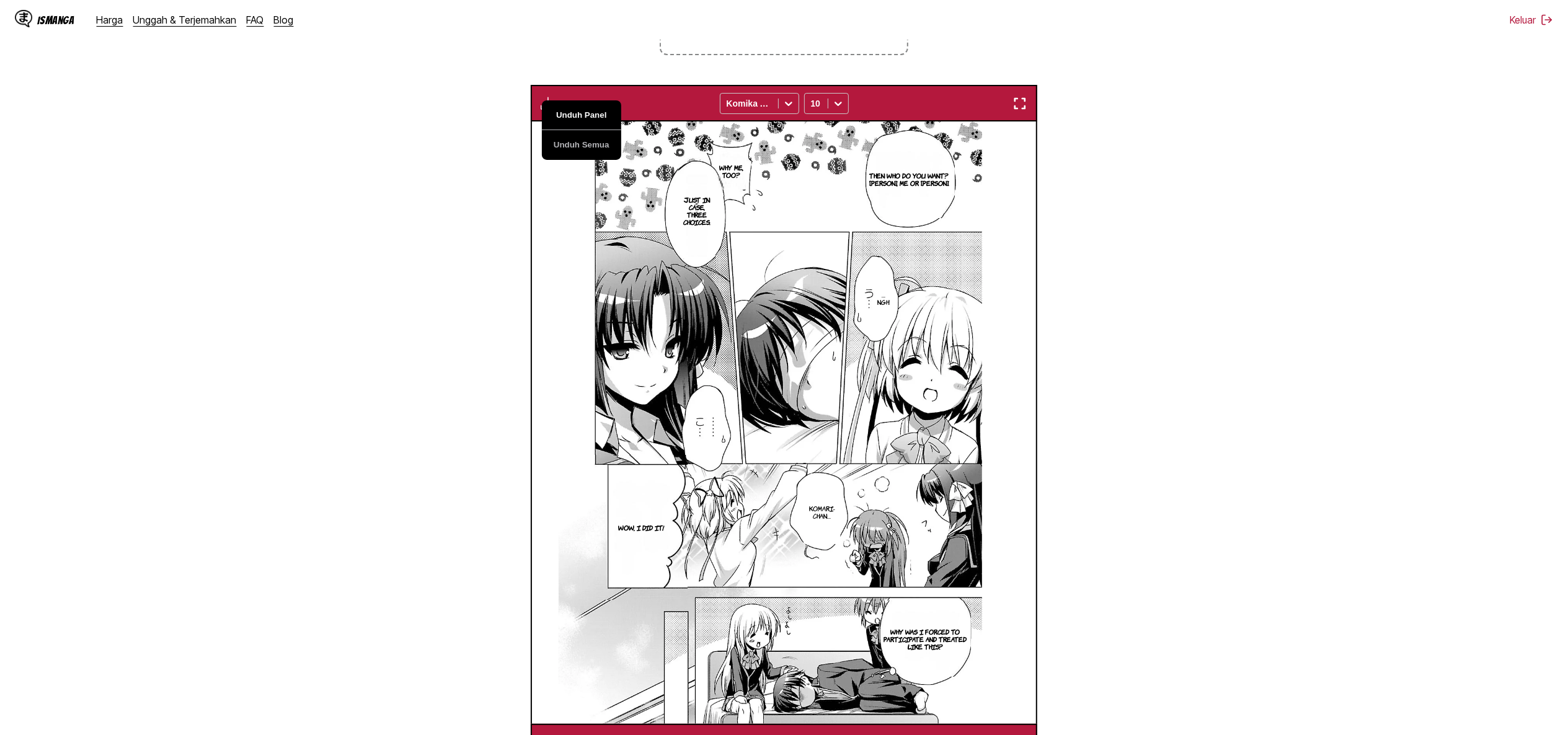 click on "Unduh Panel" at bounding box center [582, 115] 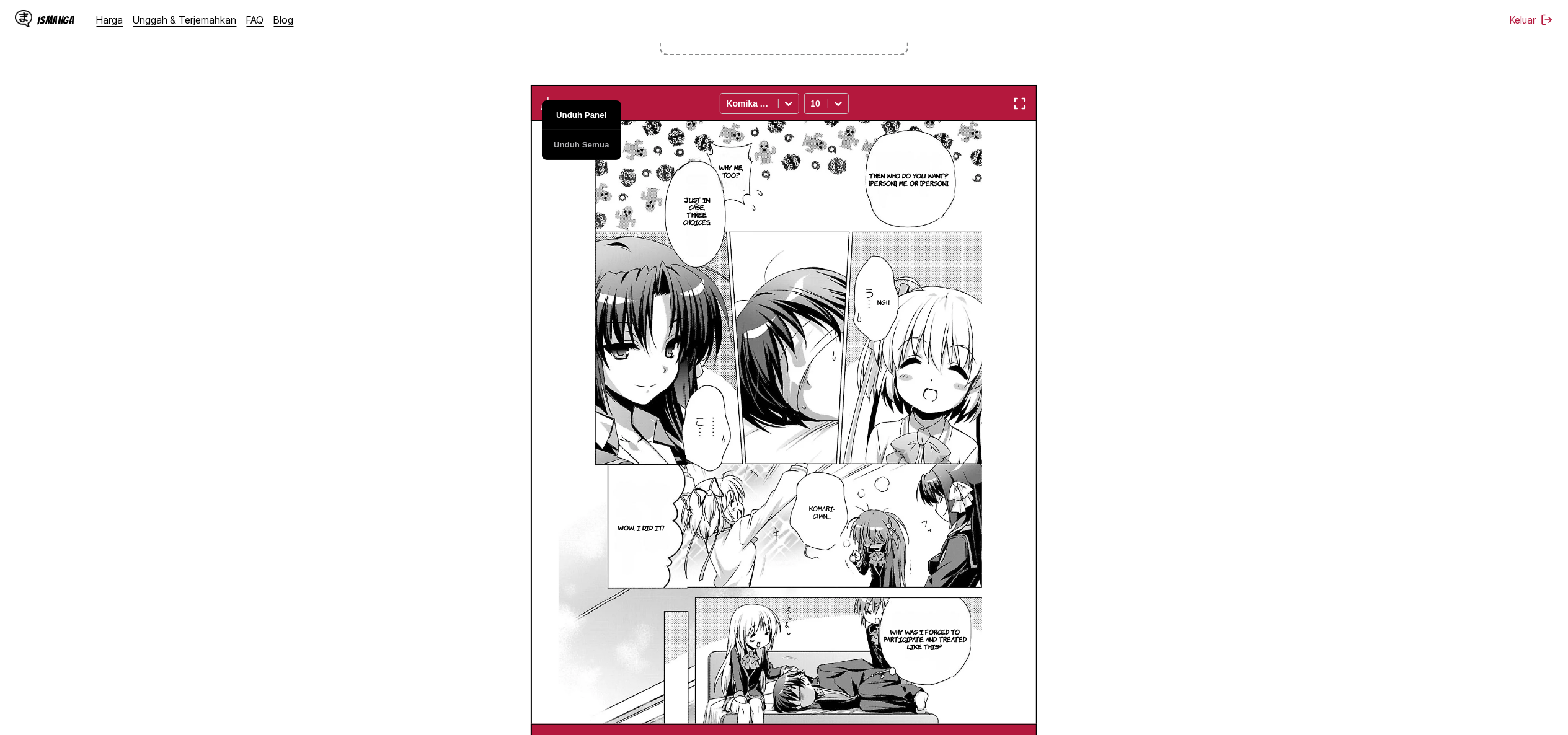 scroll, scrollTop: 0, scrollLeft: 6572, axis: horizontal 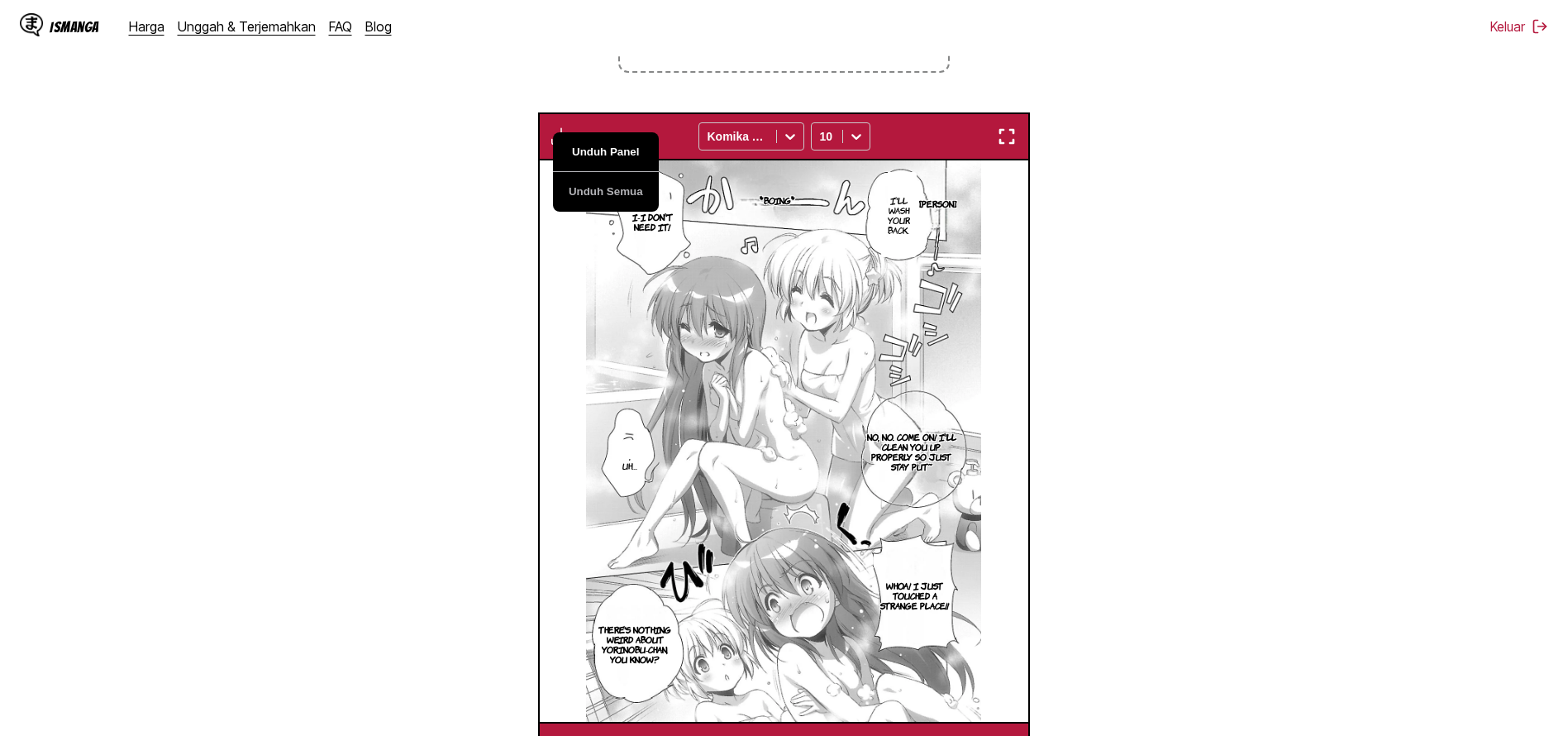 click on "Unduh Panel" at bounding box center [606, 152] 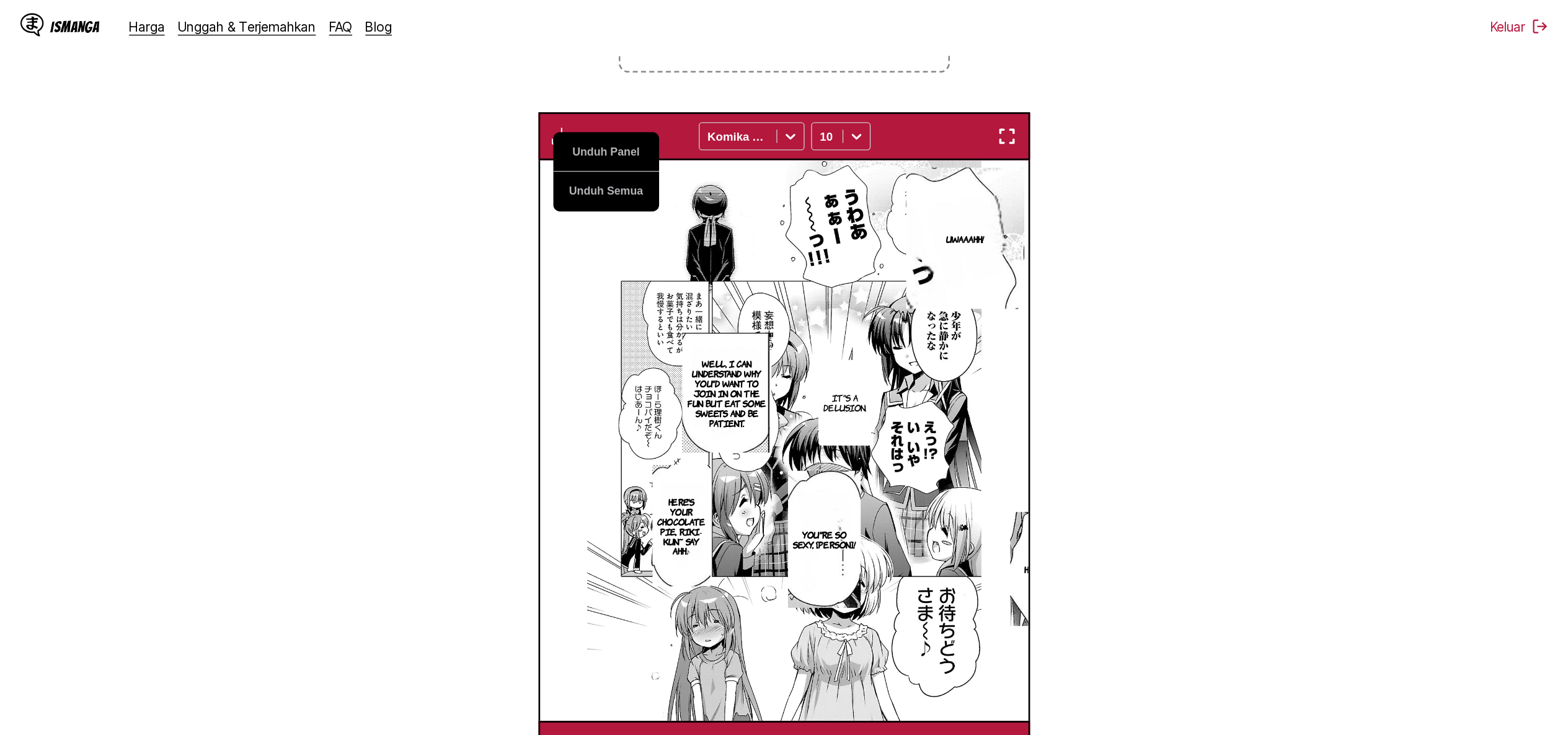 scroll, scrollTop: 331, scrollLeft: 0, axis: vertical 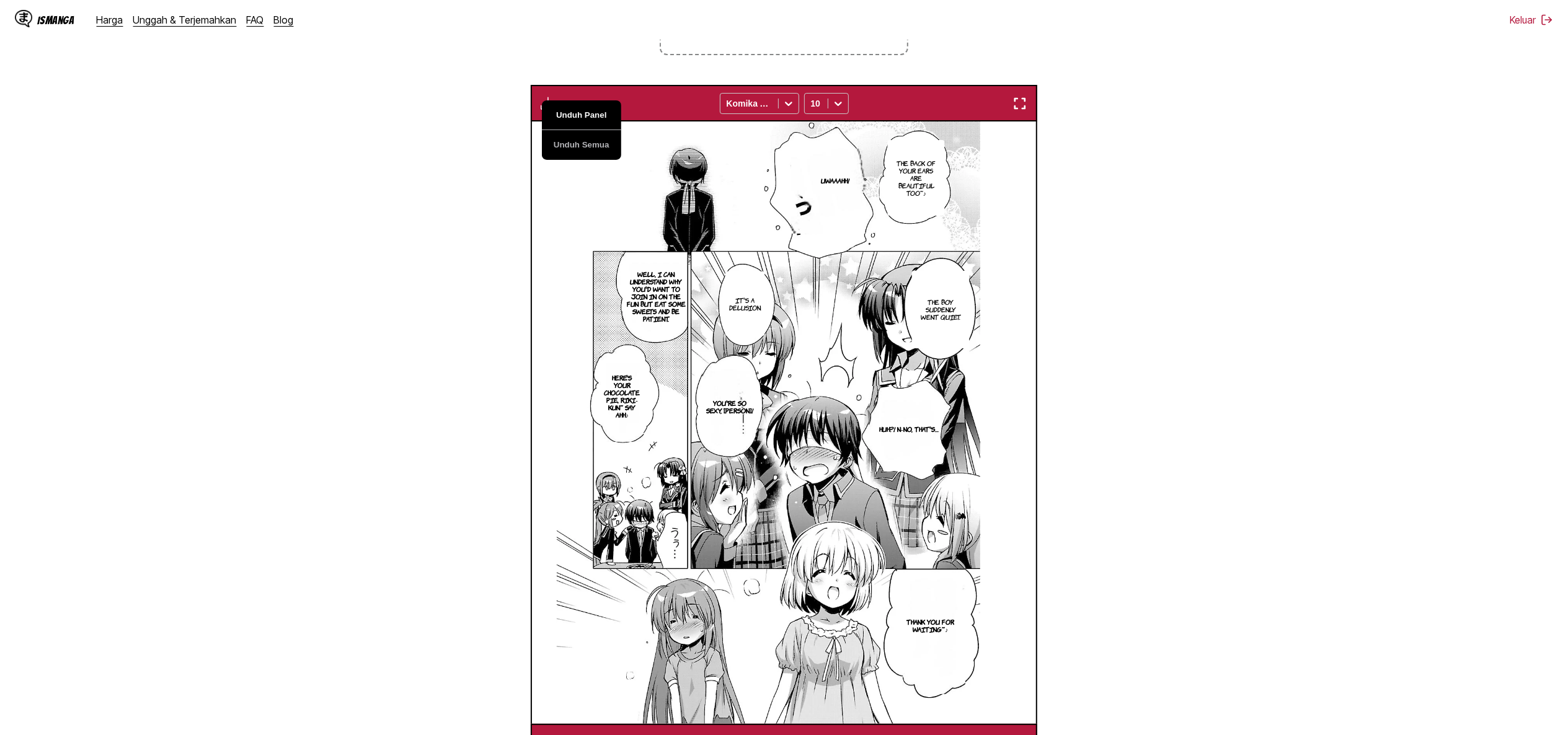 click on "Unduh Panel" at bounding box center (582, 115) 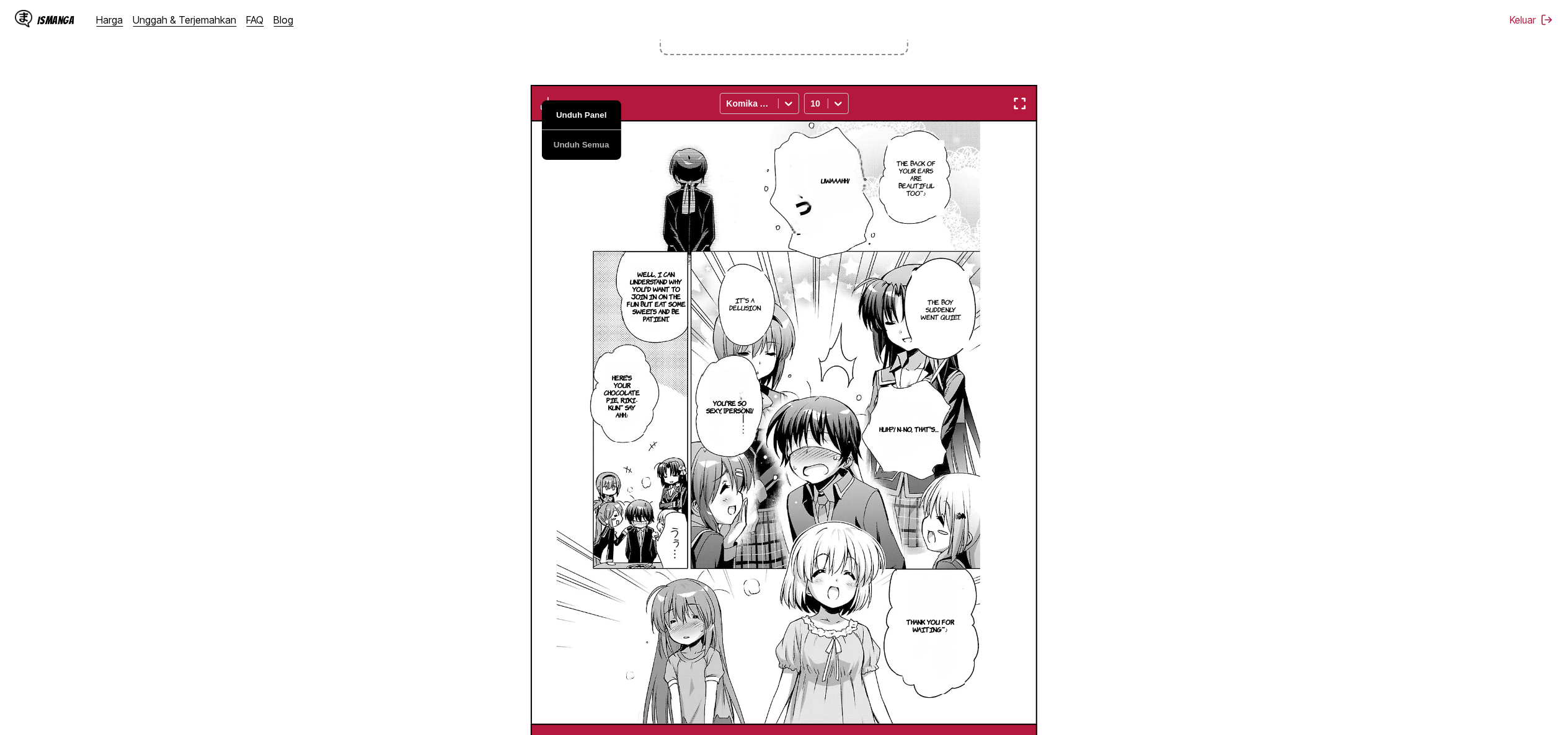scroll, scrollTop: 0, scrollLeft: 7583, axis: horizontal 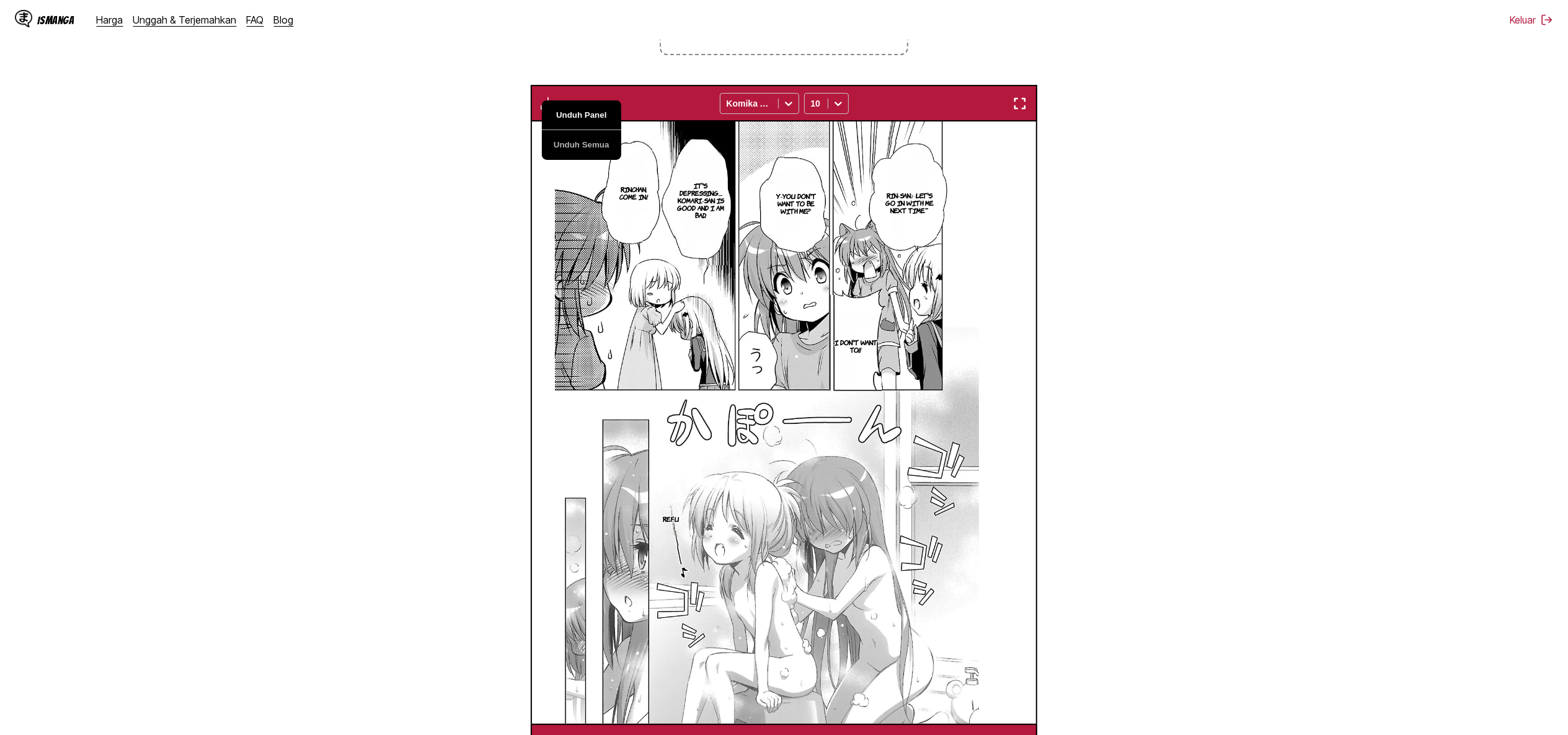 click on "Unduh Panel" at bounding box center (582, 115) 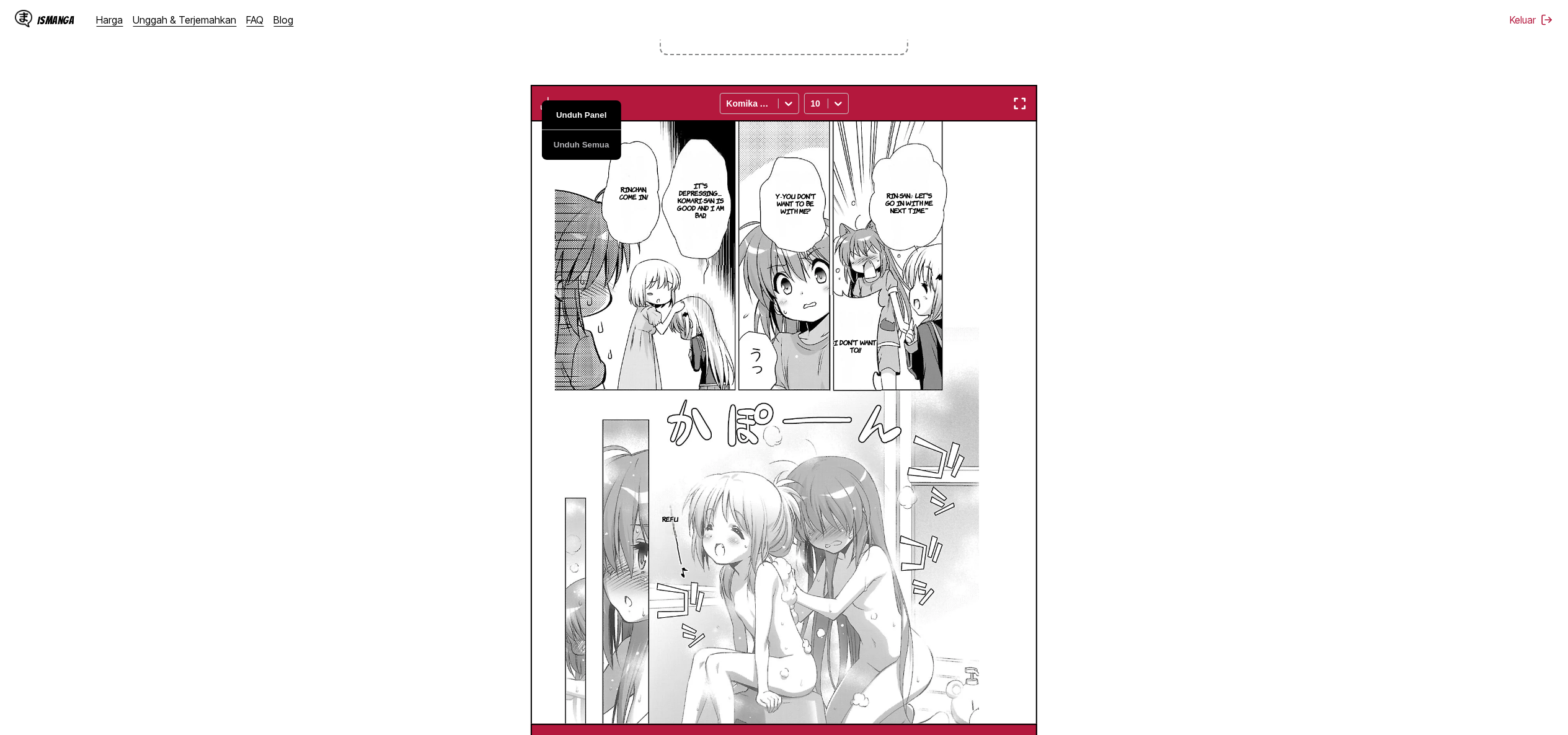 scroll, scrollTop: 0, scrollLeft: 8088, axis: horizontal 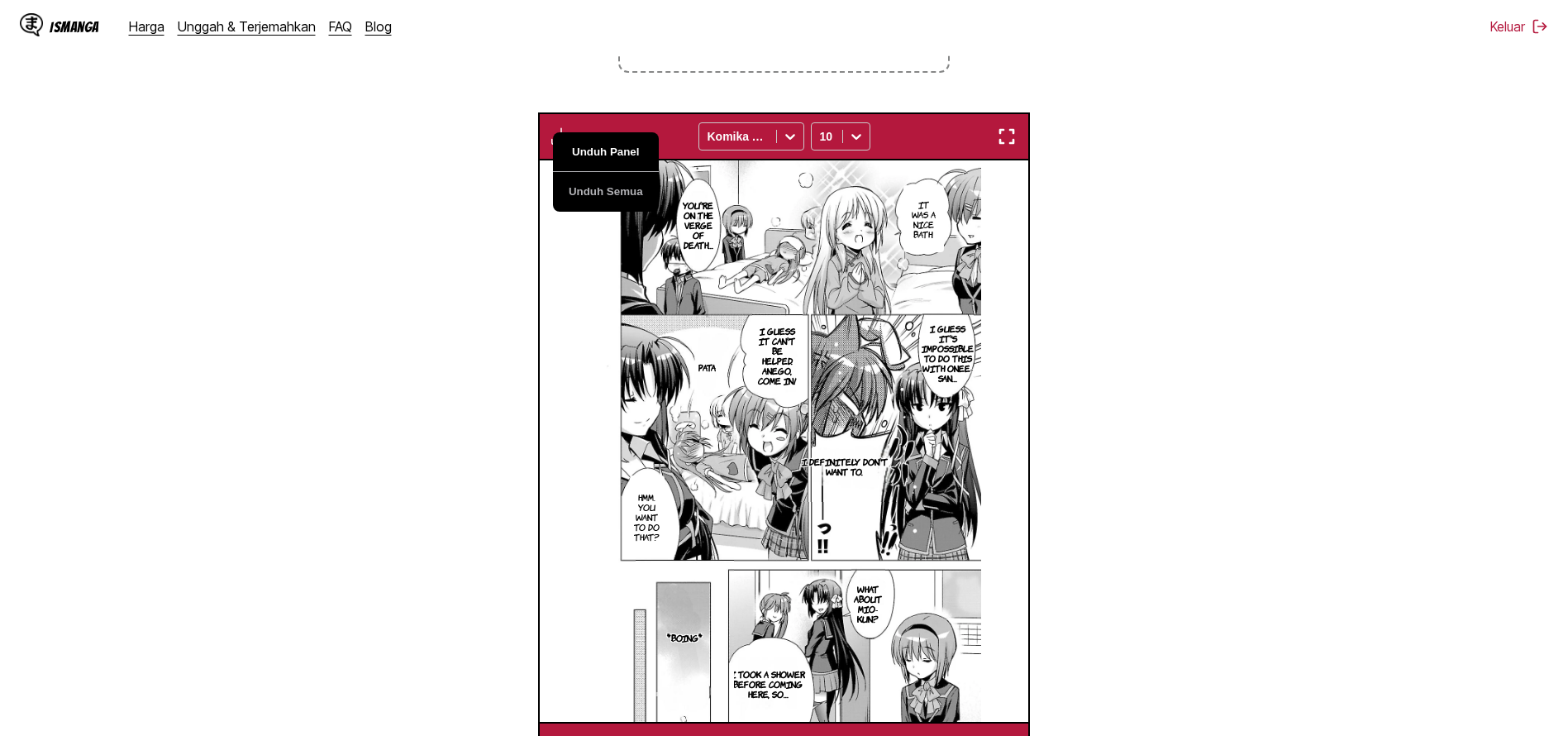 click on "Unduh Panel" at bounding box center (606, 152) 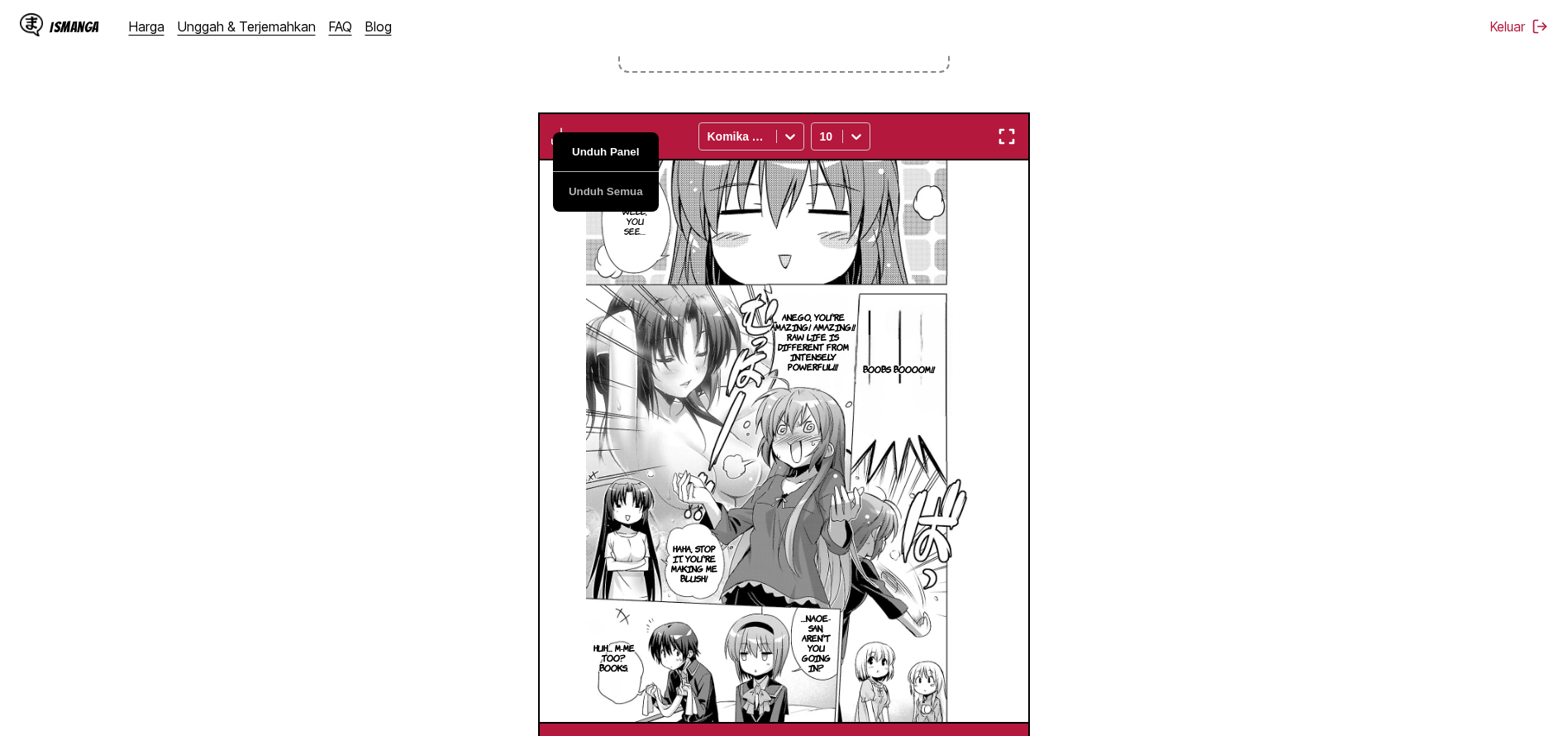 click on "Unduh Panel" at bounding box center (606, 152) 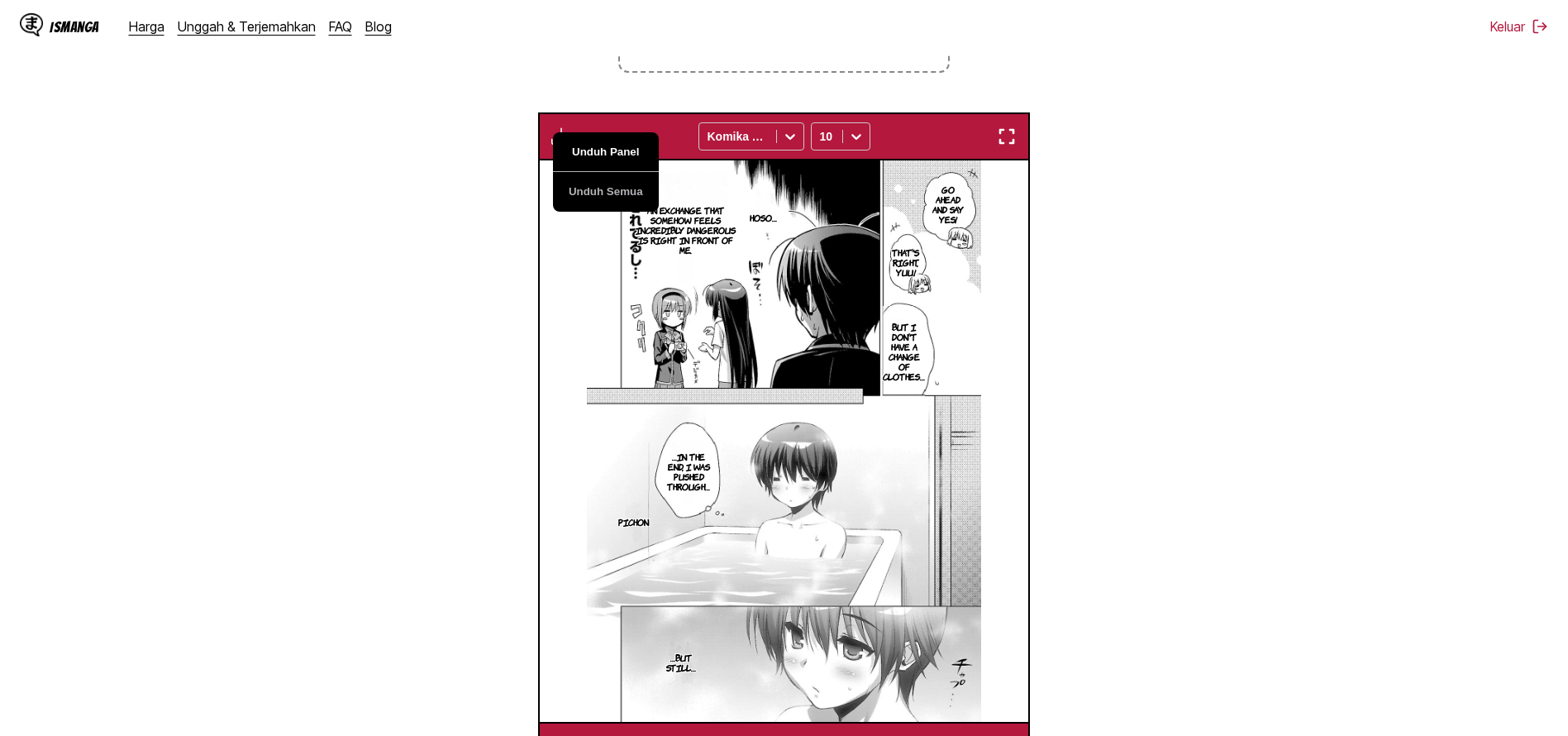 click on "Unduh Panel" at bounding box center (606, 152) 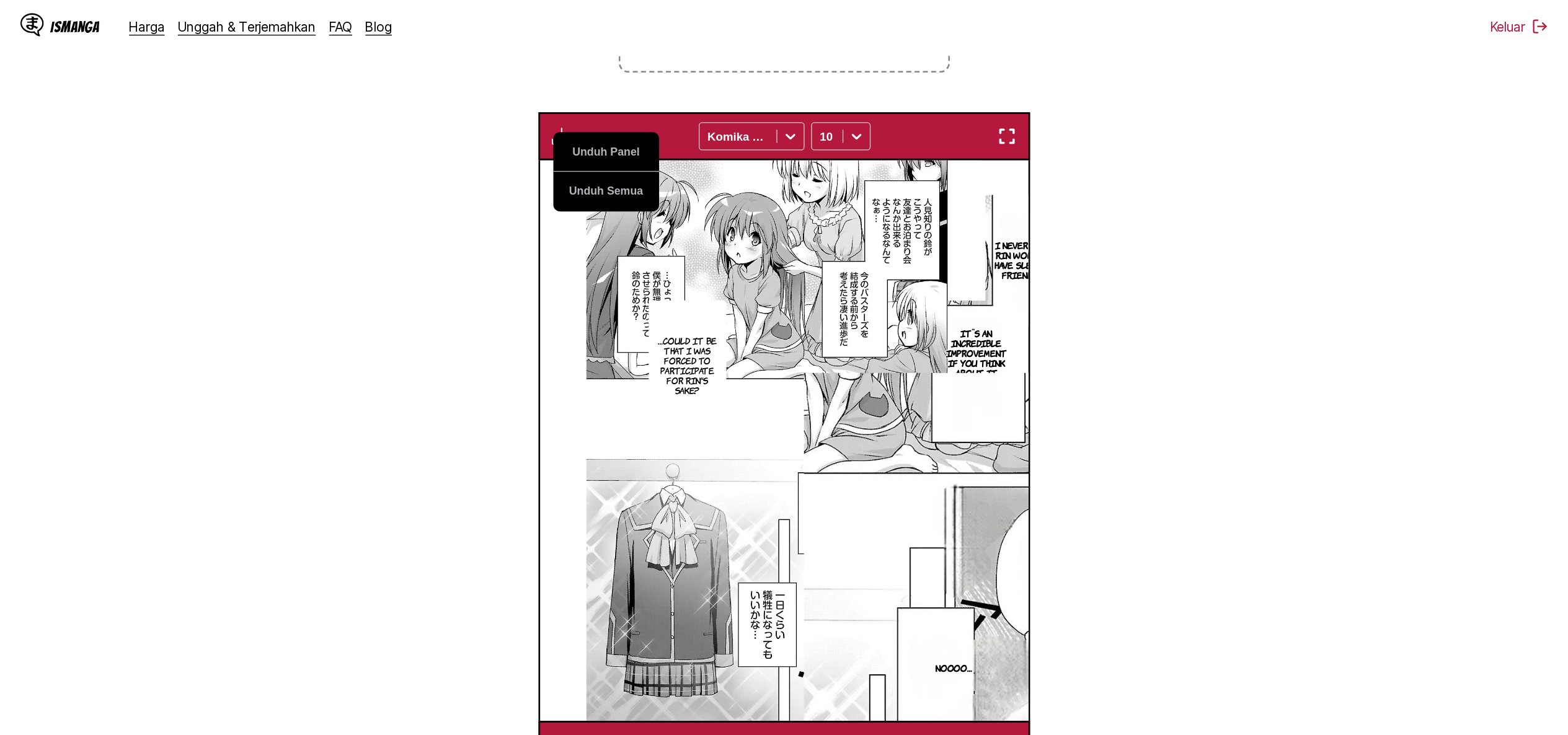 scroll, scrollTop: 331, scrollLeft: 0, axis: vertical 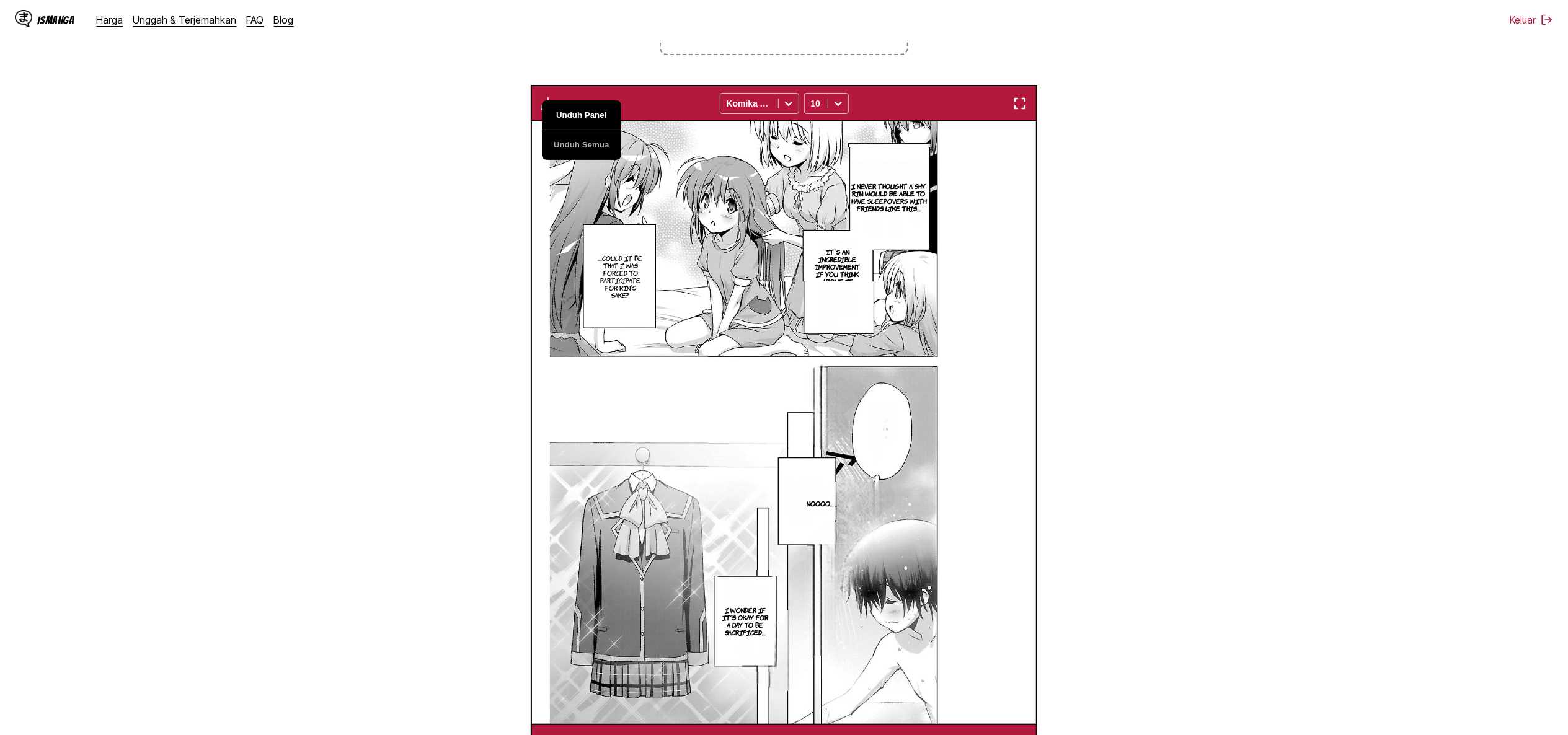 click on "Unduh Panel" at bounding box center [582, 115] 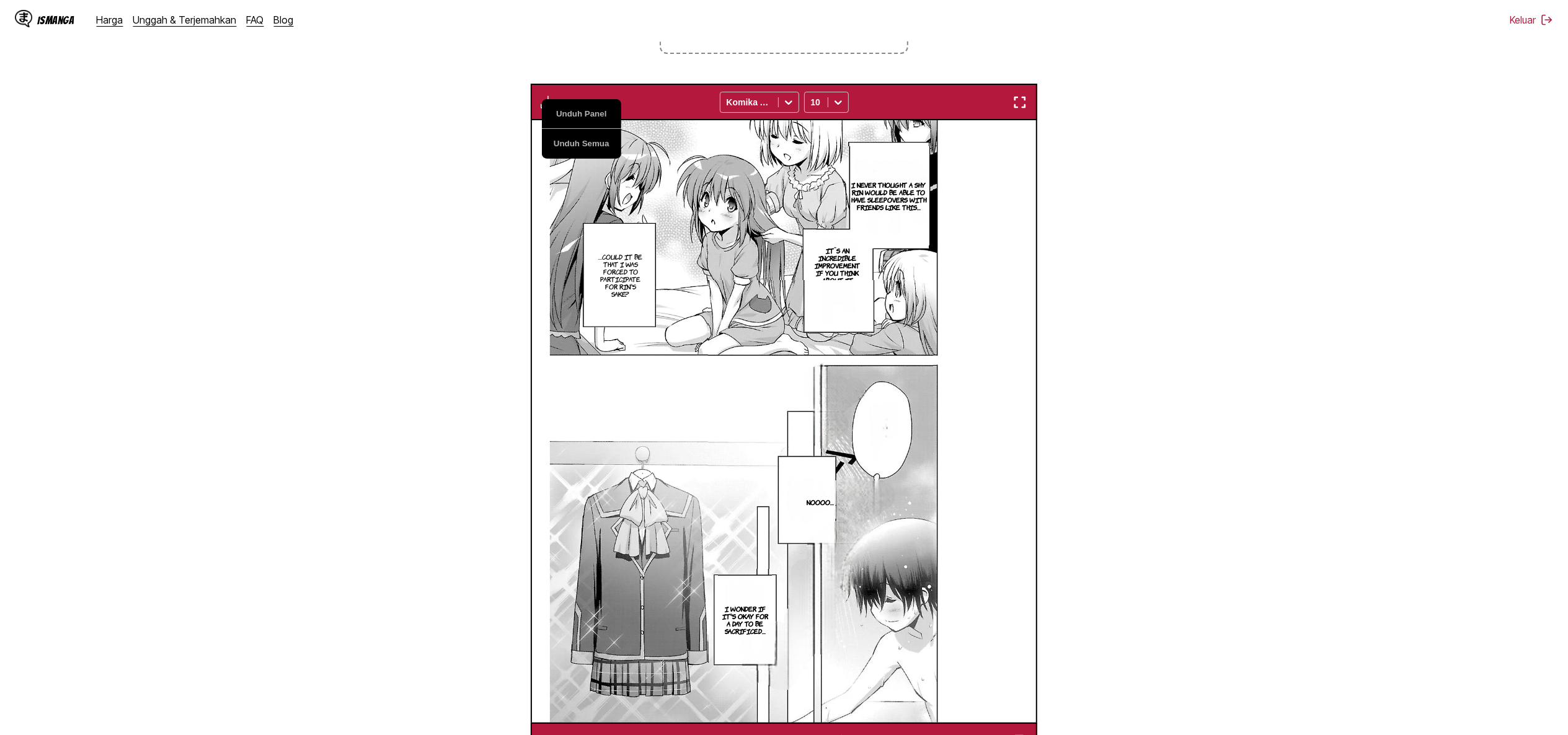 scroll, scrollTop: 331, scrollLeft: 0, axis: vertical 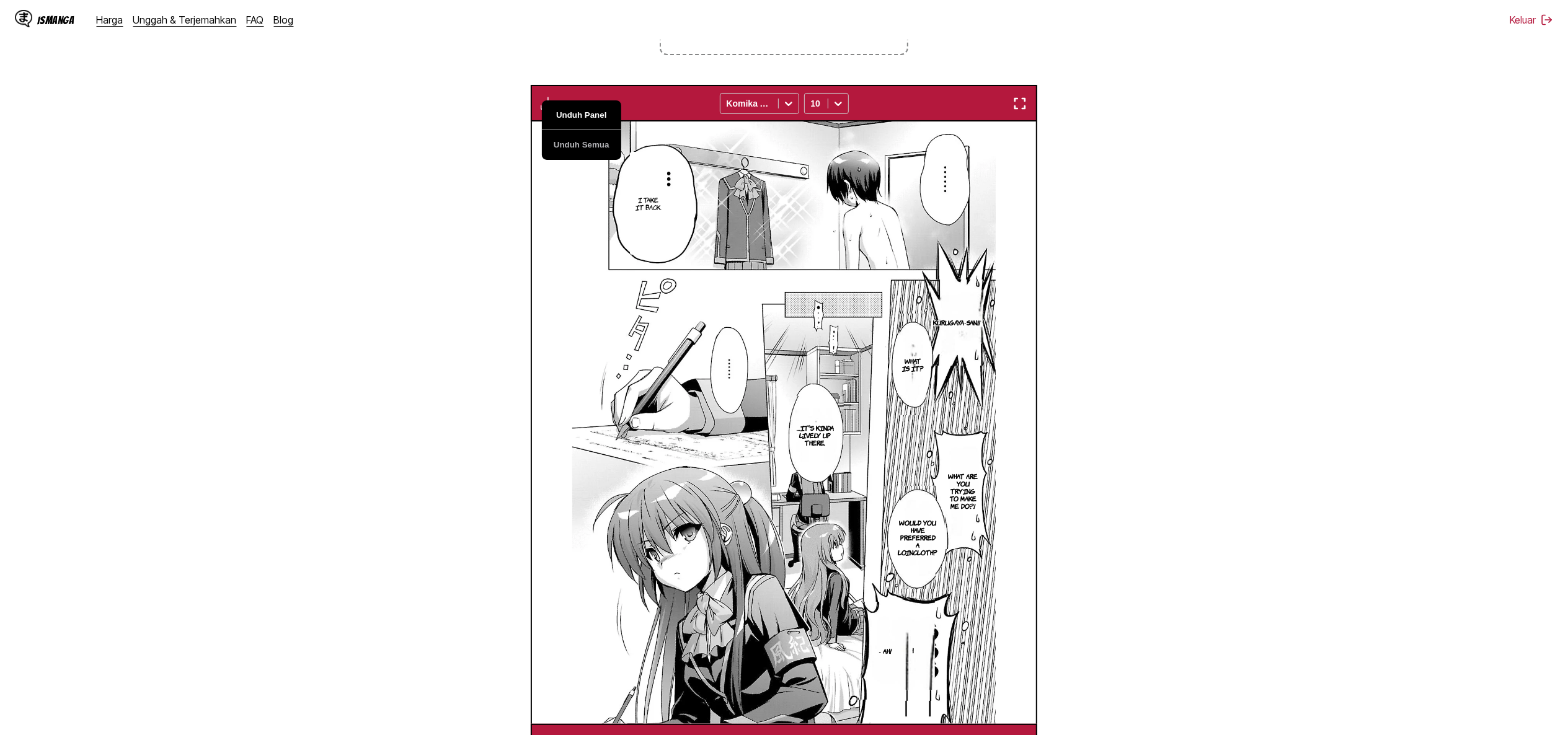 click on "Unduh Panel" at bounding box center [582, 115] 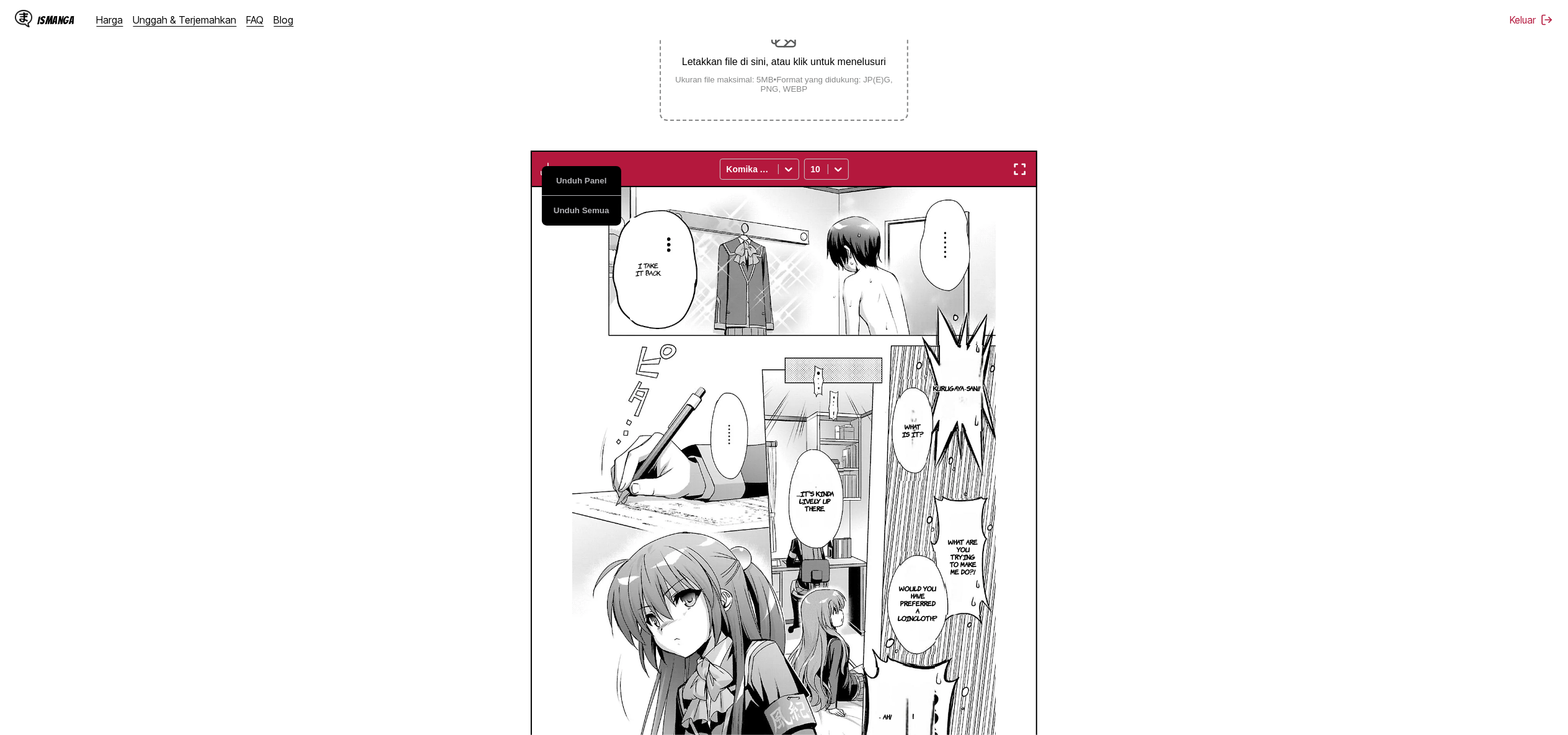 scroll, scrollTop: 207, scrollLeft: 0, axis: vertical 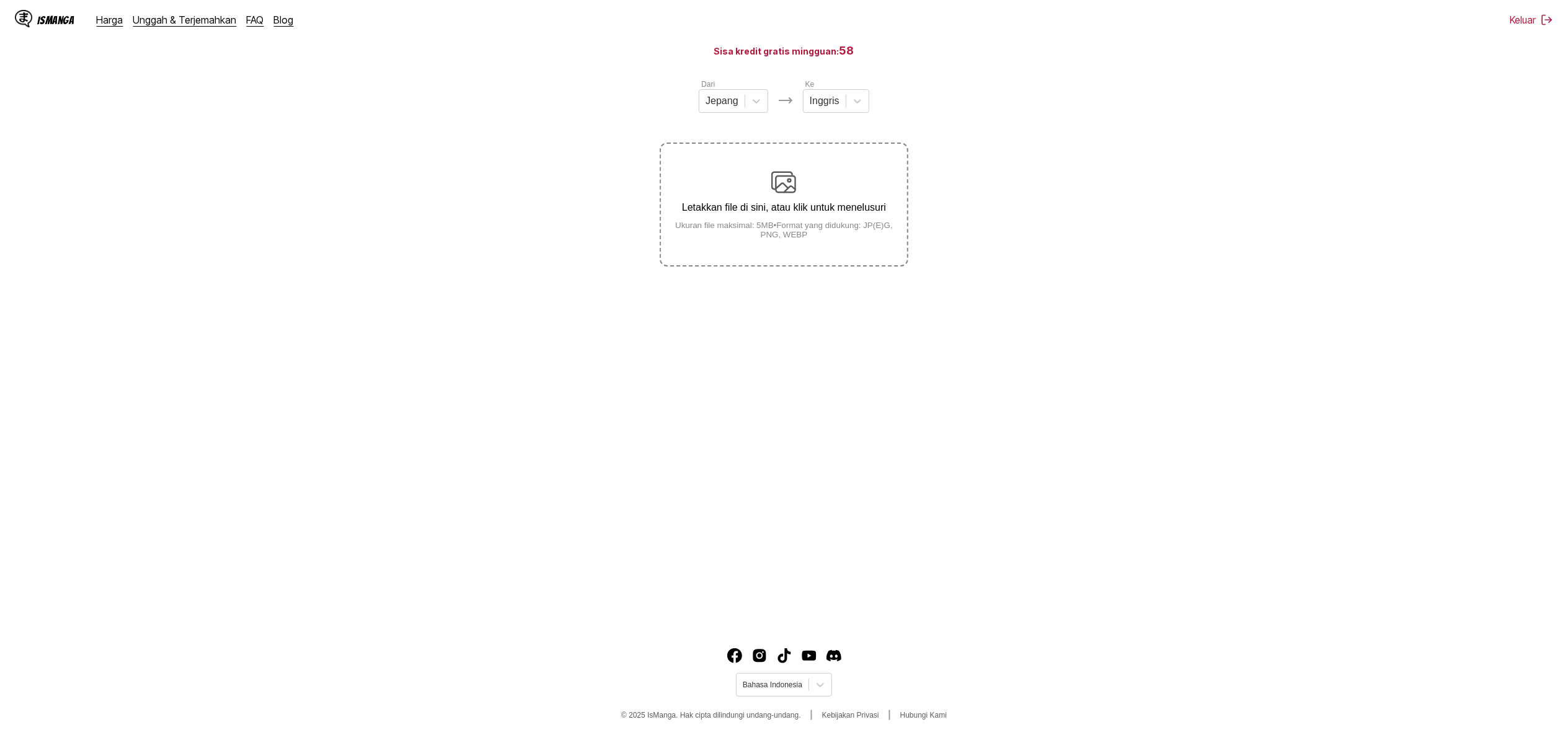 click on "Letakkan file di sini, atau klik untuk menelusuri Ukuran file maksimal: 5MB  •  Format yang didukung: JP(E)G, PNG, WEBP" at bounding box center [784, 205] 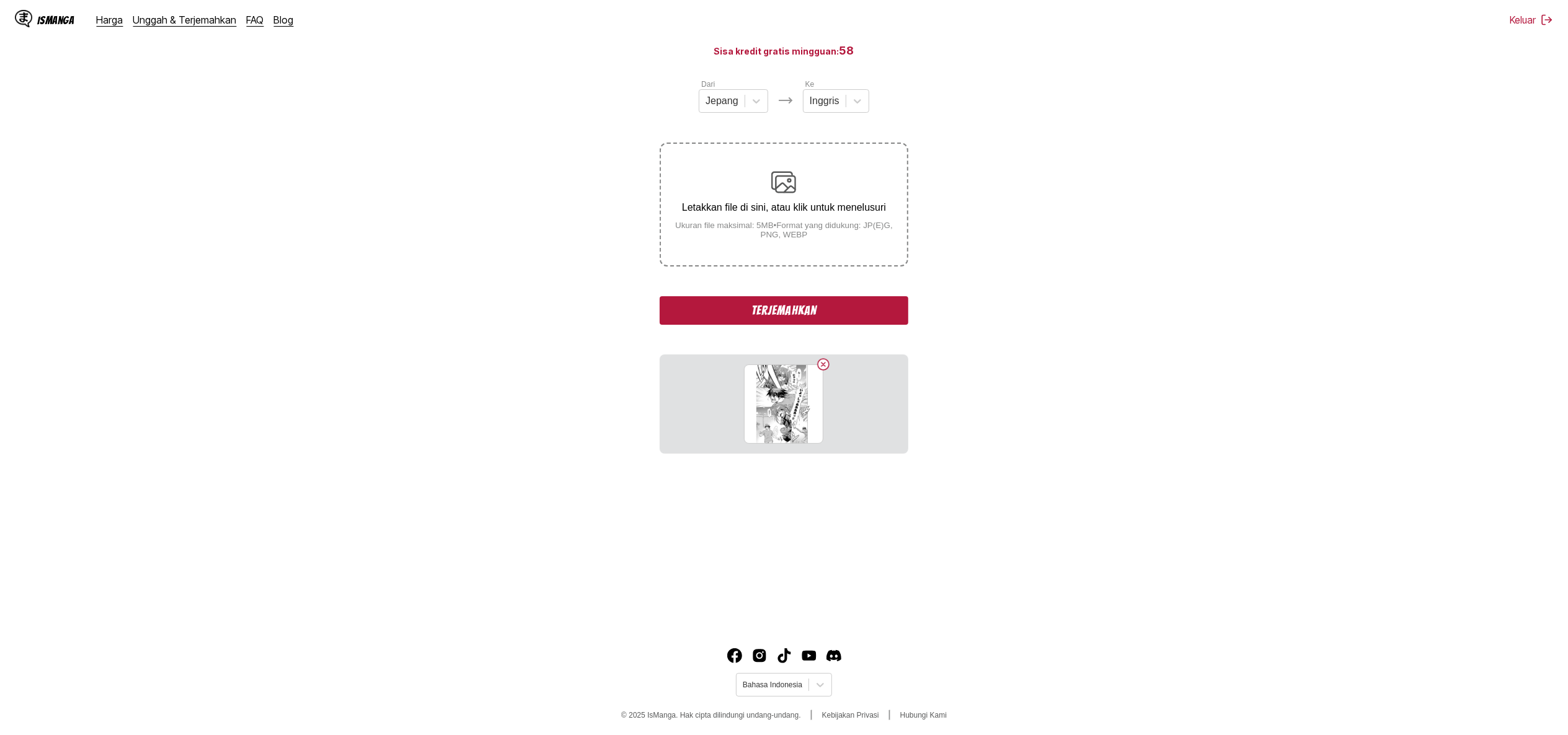 click on "Terjemahkan" at bounding box center [784, 310] 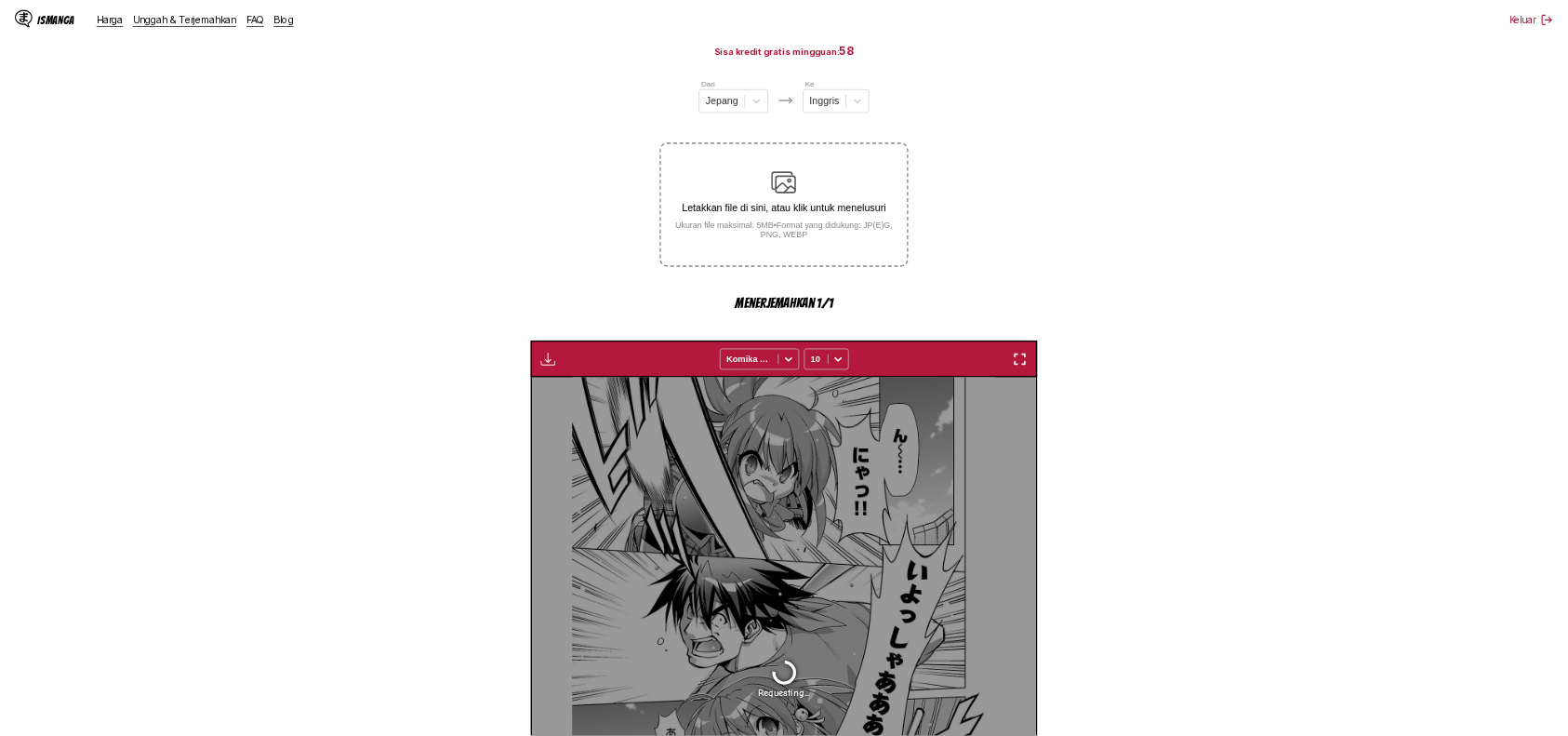 scroll, scrollTop: 551, scrollLeft: 0, axis: vertical 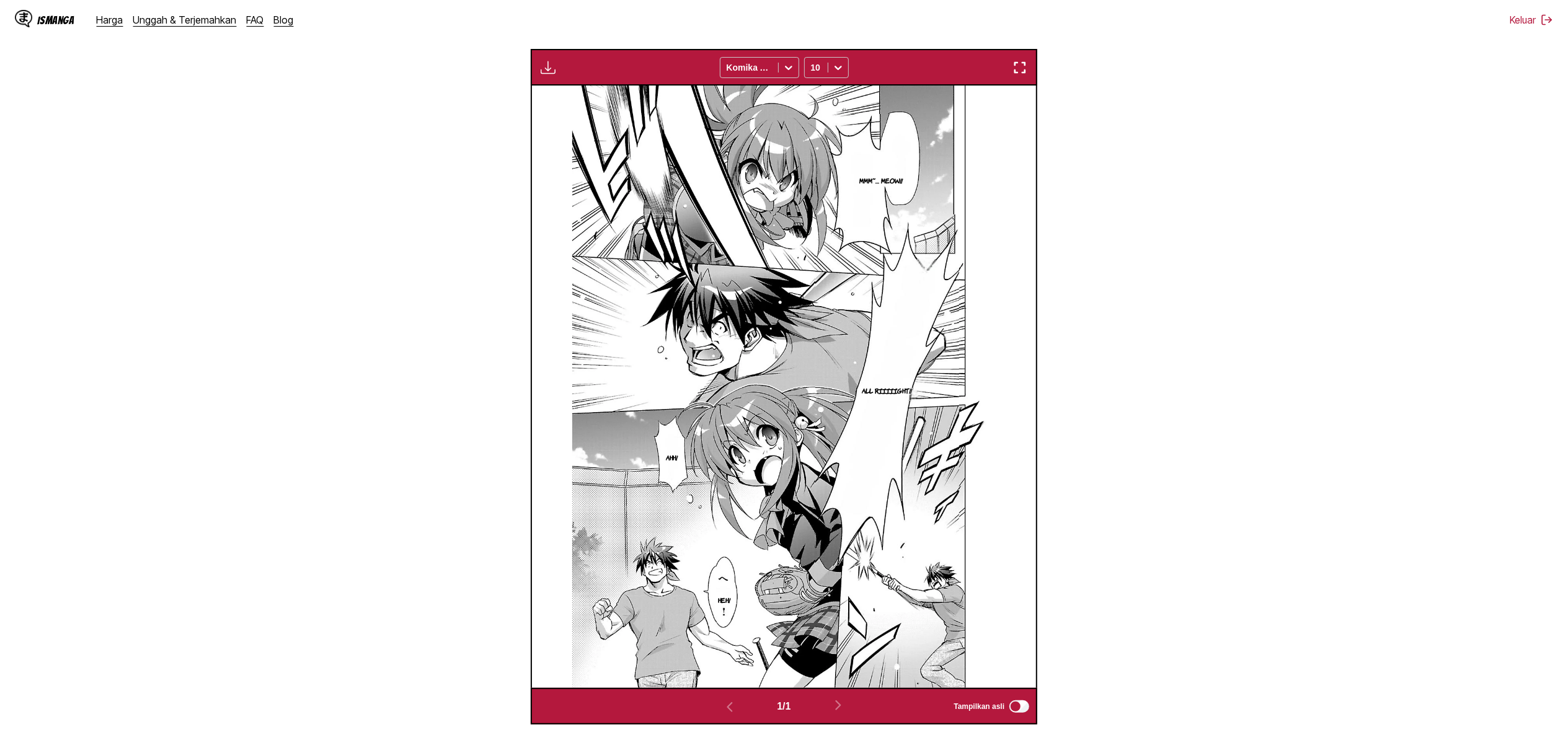 click on "Dari Jepang Ke Inggris Letakkan file di sini, atau klik untuk menelusuri Ukuran file maksimal: 5MB  •  Format yang didukung: JP(E)G, PNG, WEBP Unduh Panel Unduh Semua Komika Axis 10 Mmm~… Meow!! All riiiiight!! Ahh! Heh! 1  /  1 Tampilkan asli" at bounding box center [784, 278] 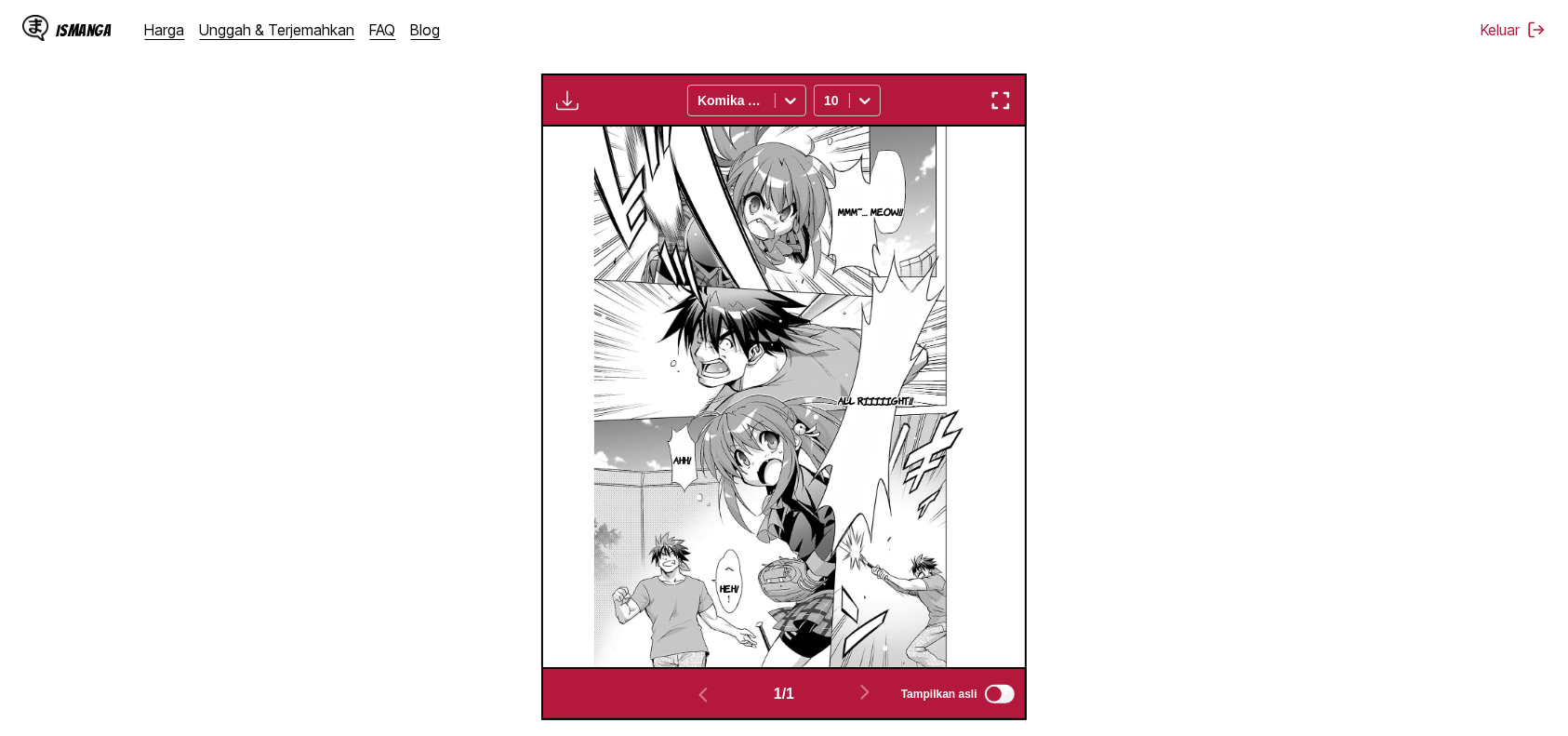 click at bounding box center (567, 100) 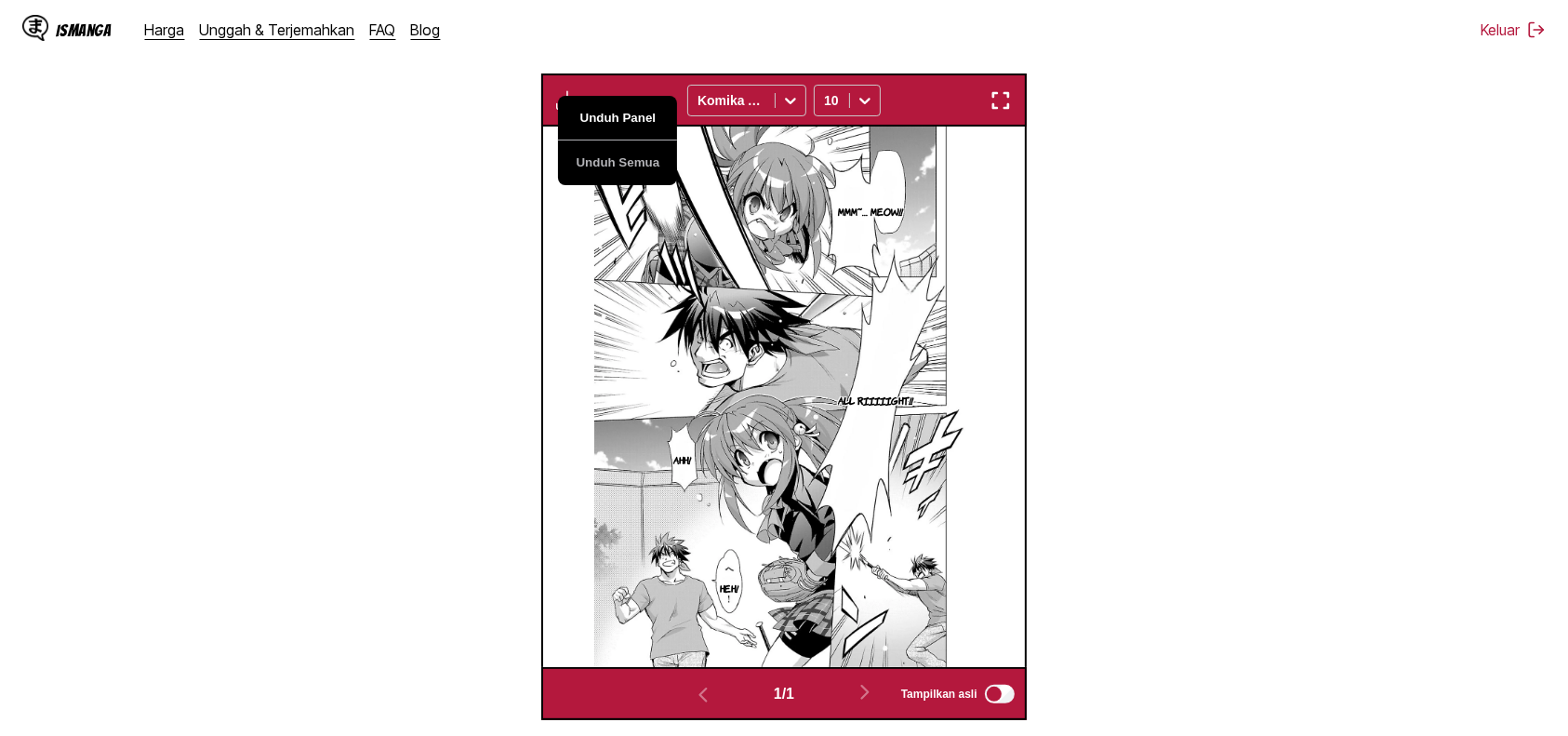 click on "Unduh Panel" at bounding box center (618, 118) 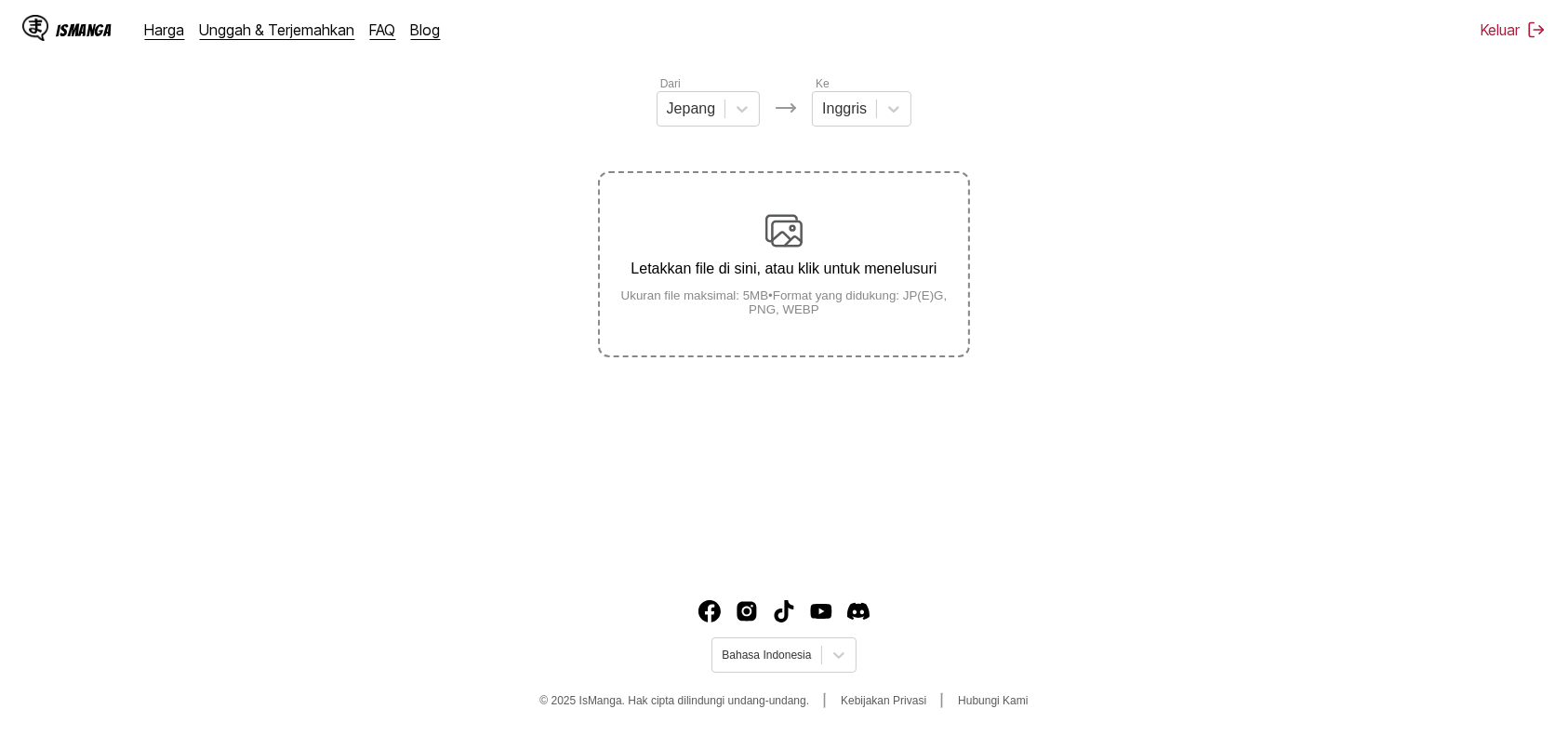 scroll, scrollTop: 222, scrollLeft: 0, axis: vertical 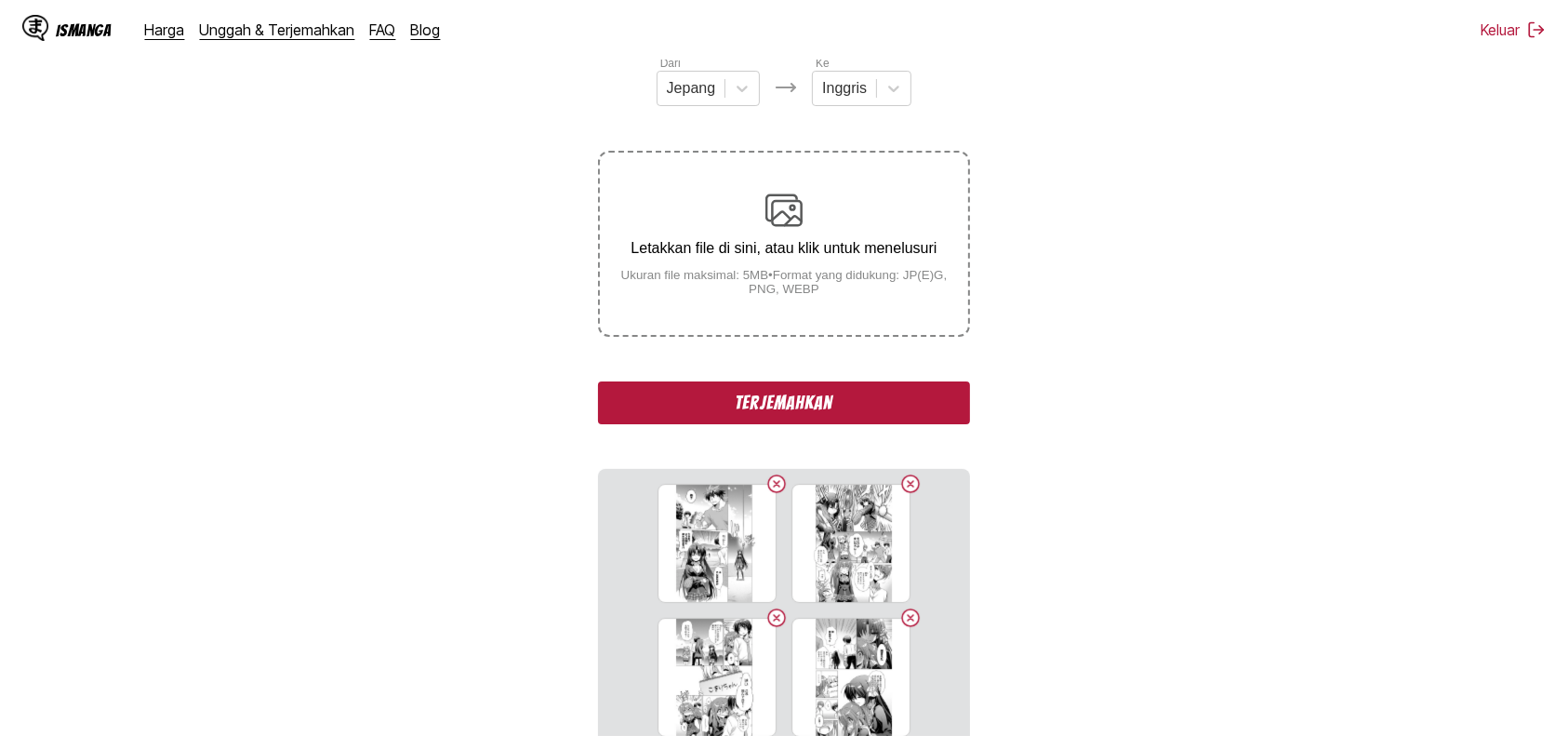 click on "Terjemahkan" at bounding box center (784, 403) 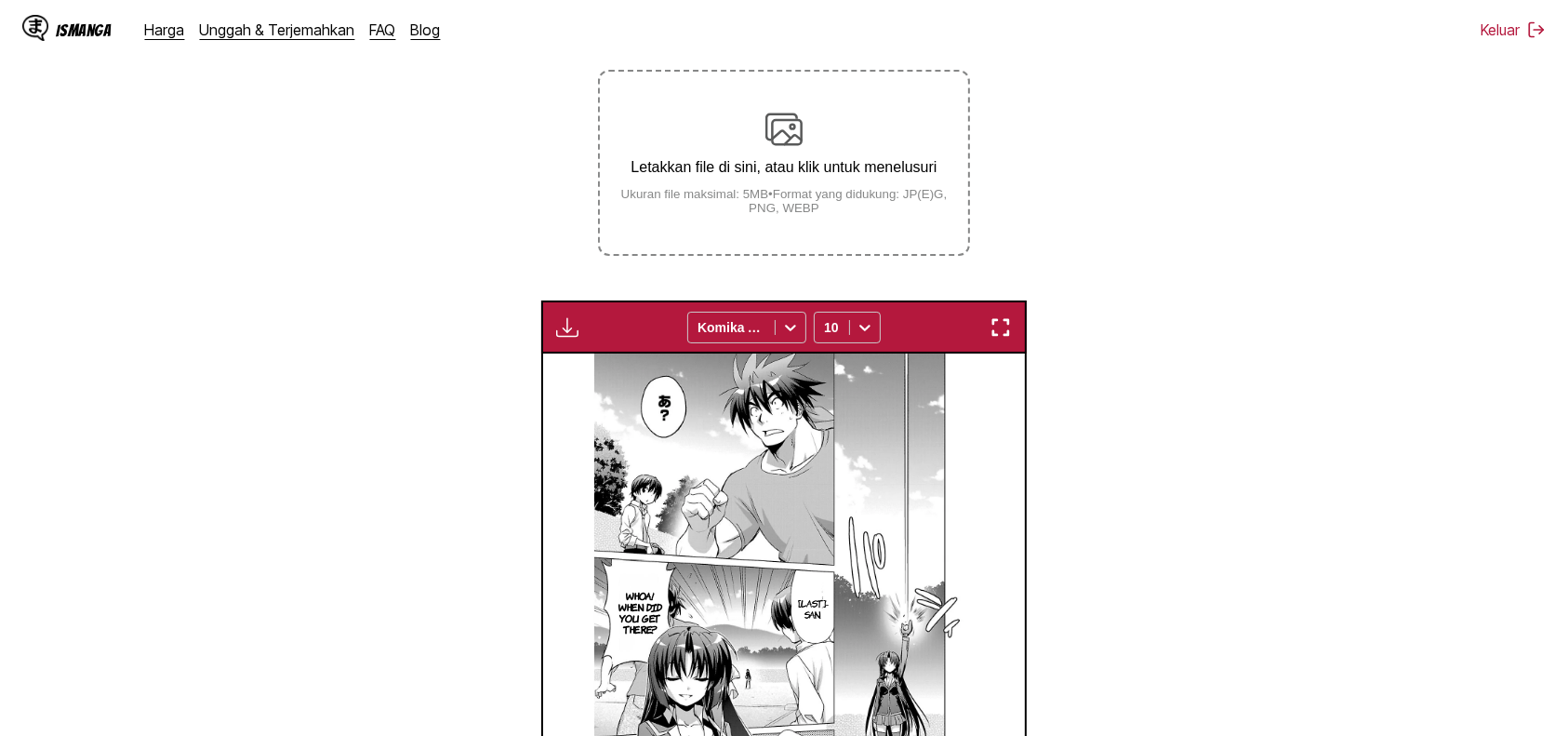 scroll, scrollTop: 302, scrollLeft: 0, axis: vertical 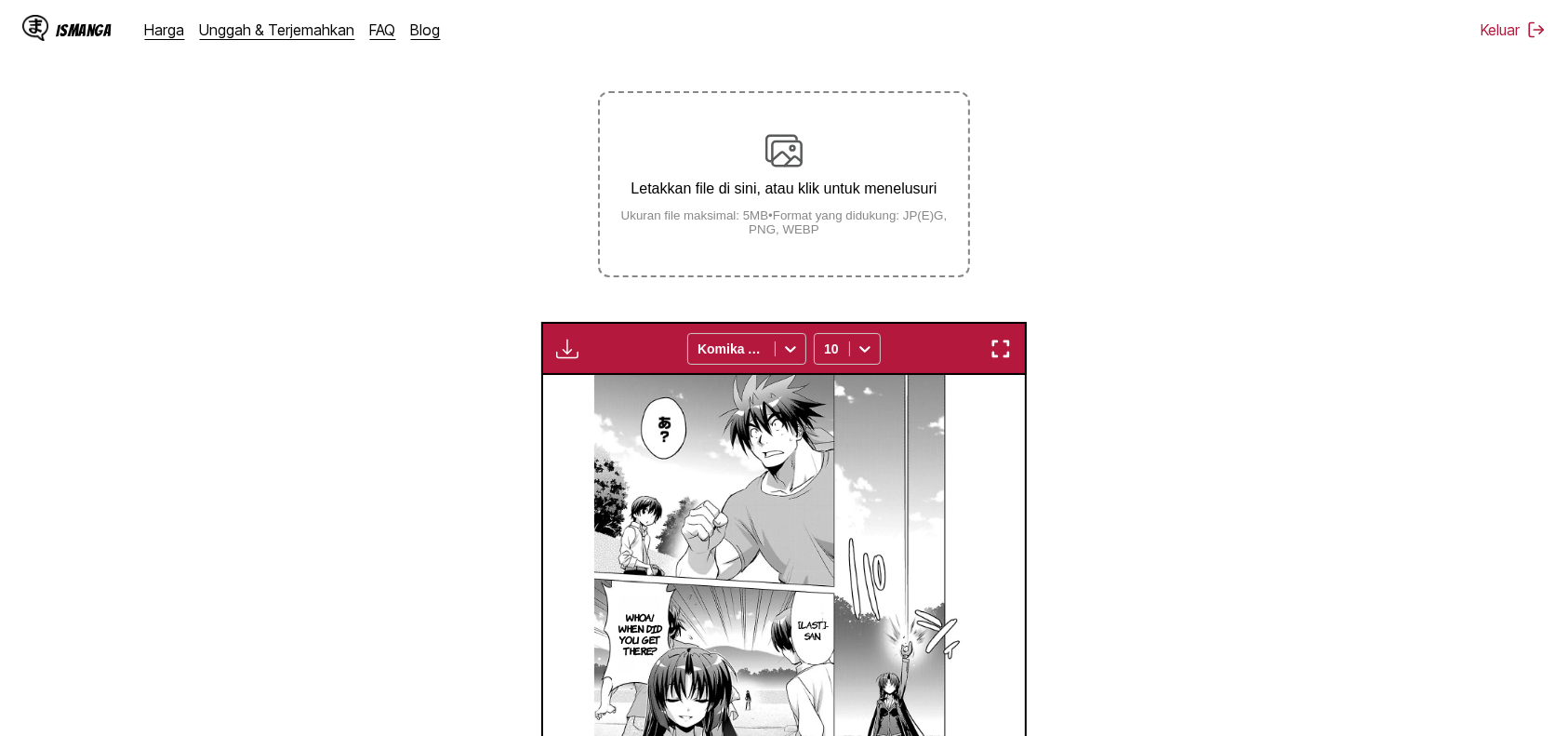 click at bounding box center (1001, 349) 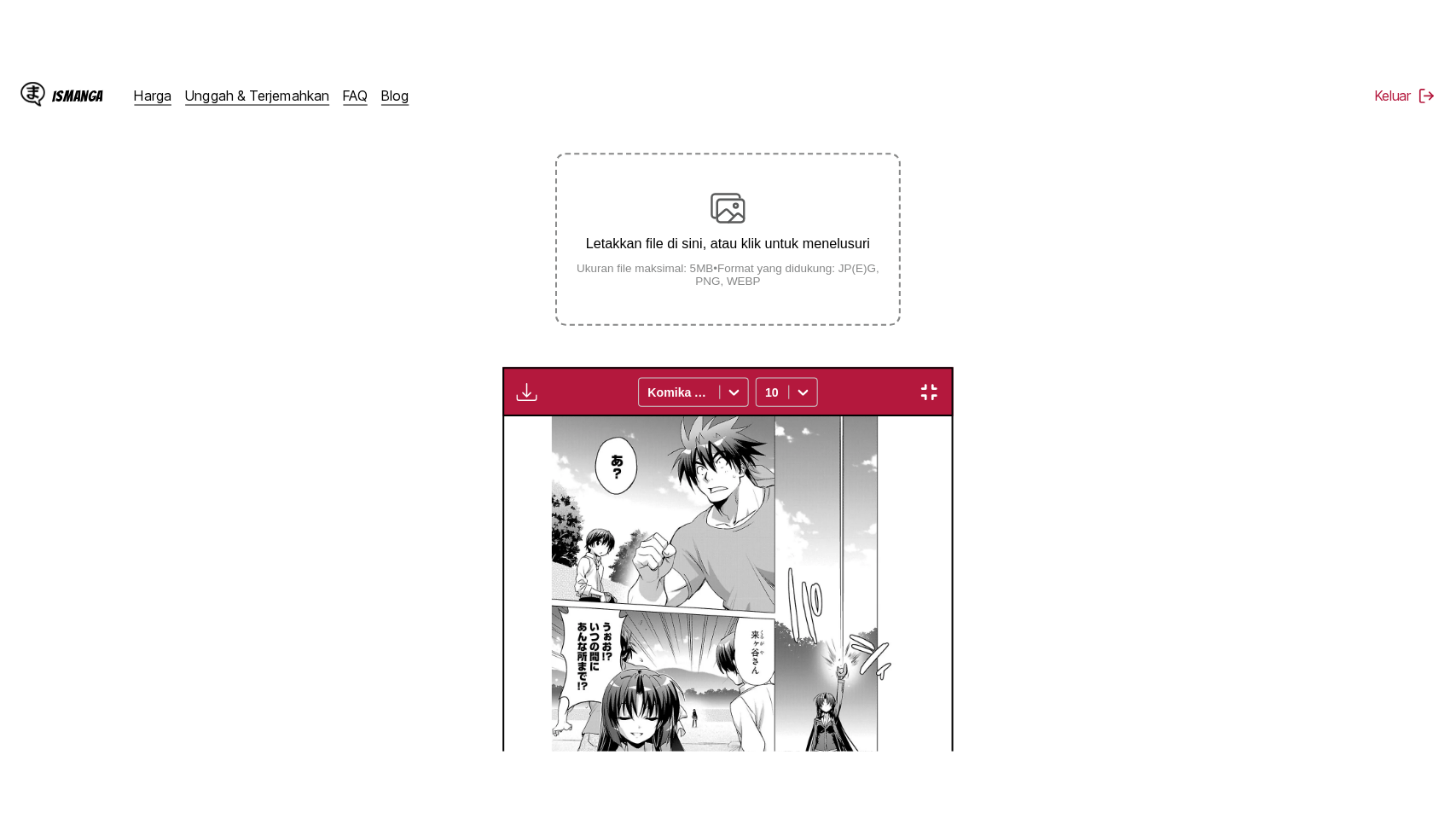 scroll, scrollTop: 189, scrollLeft: 0, axis: vertical 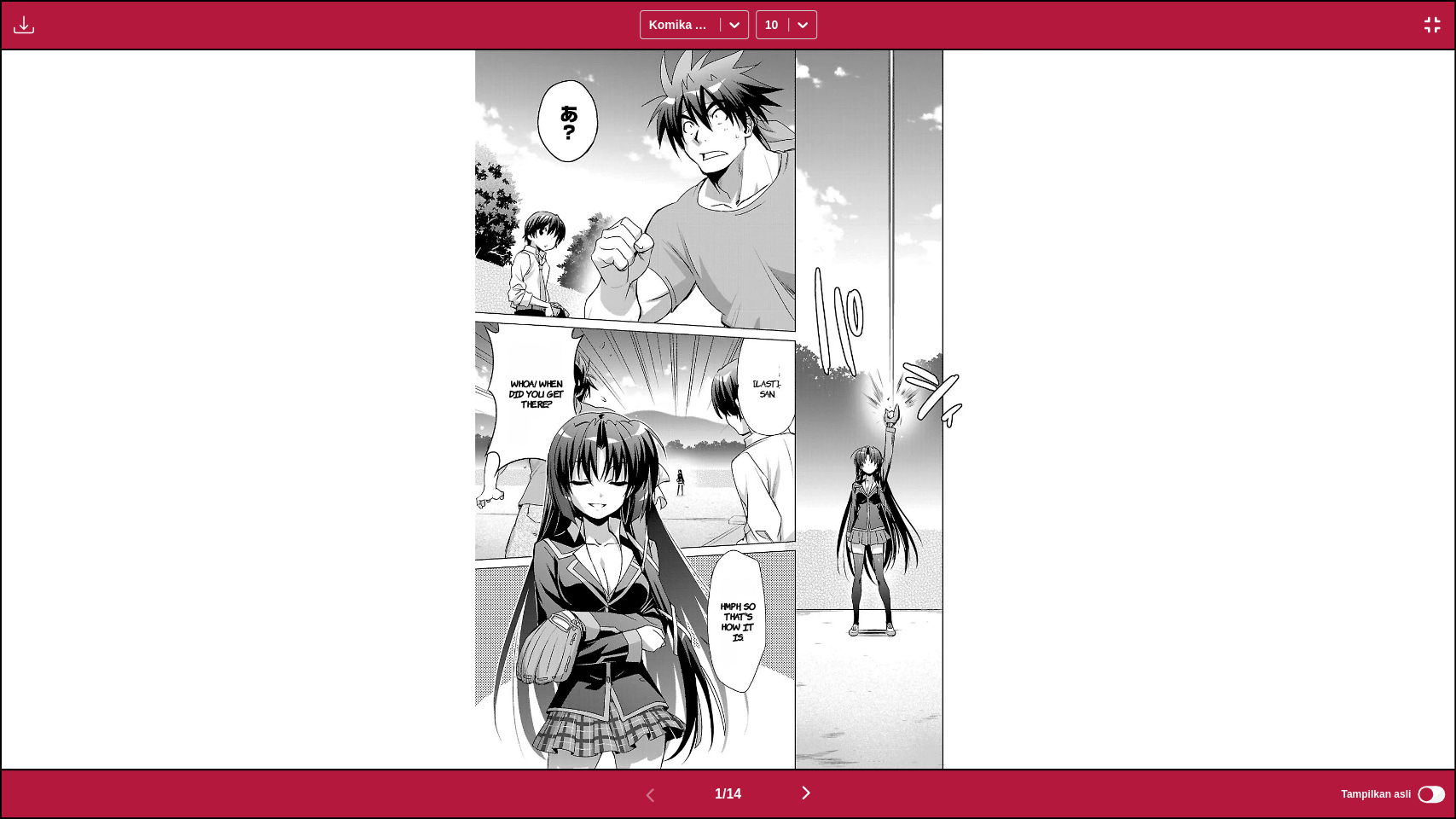 click at bounding box center [1432, 25] 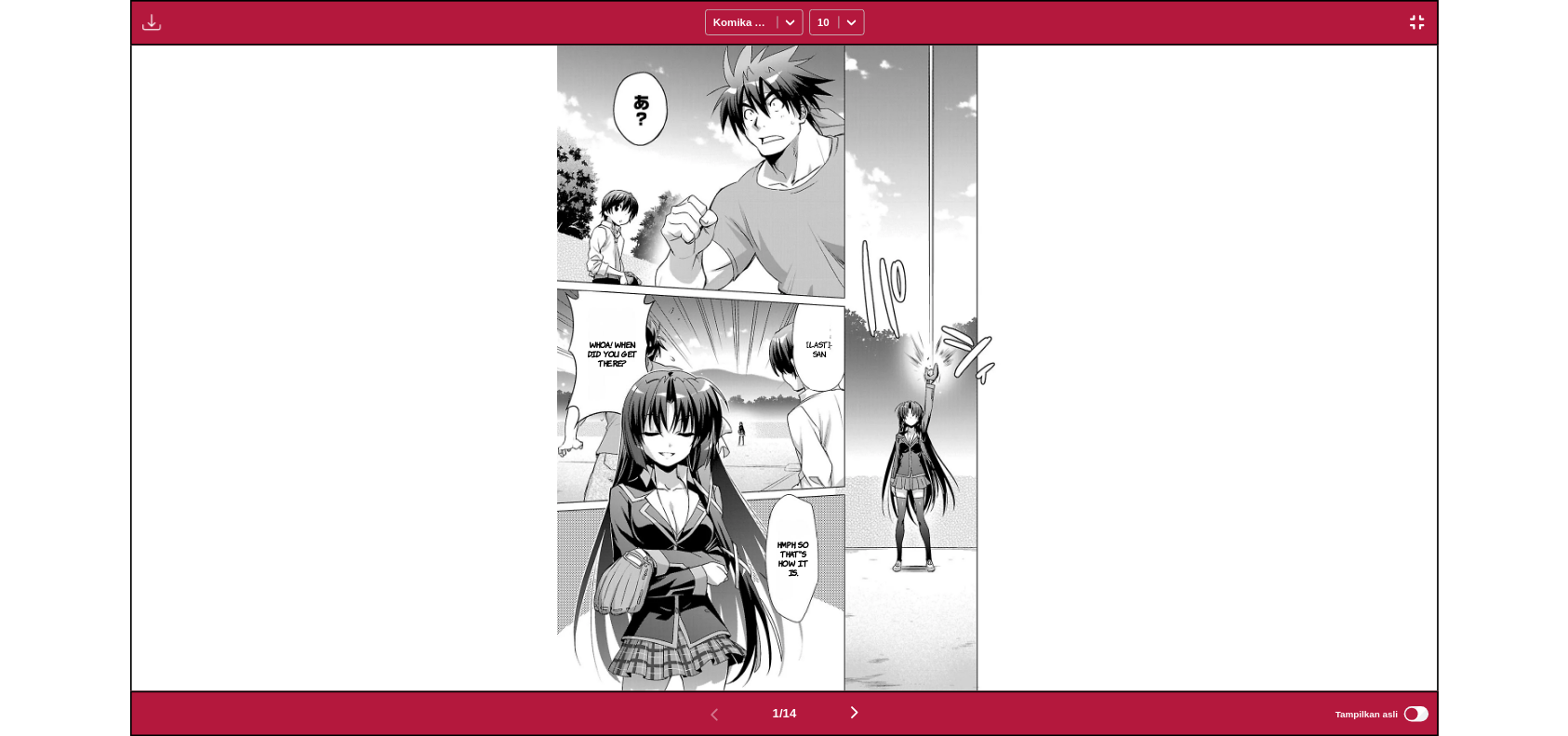 scroll, scrollTop: 484, scrollLeft: 0, axis: vertical 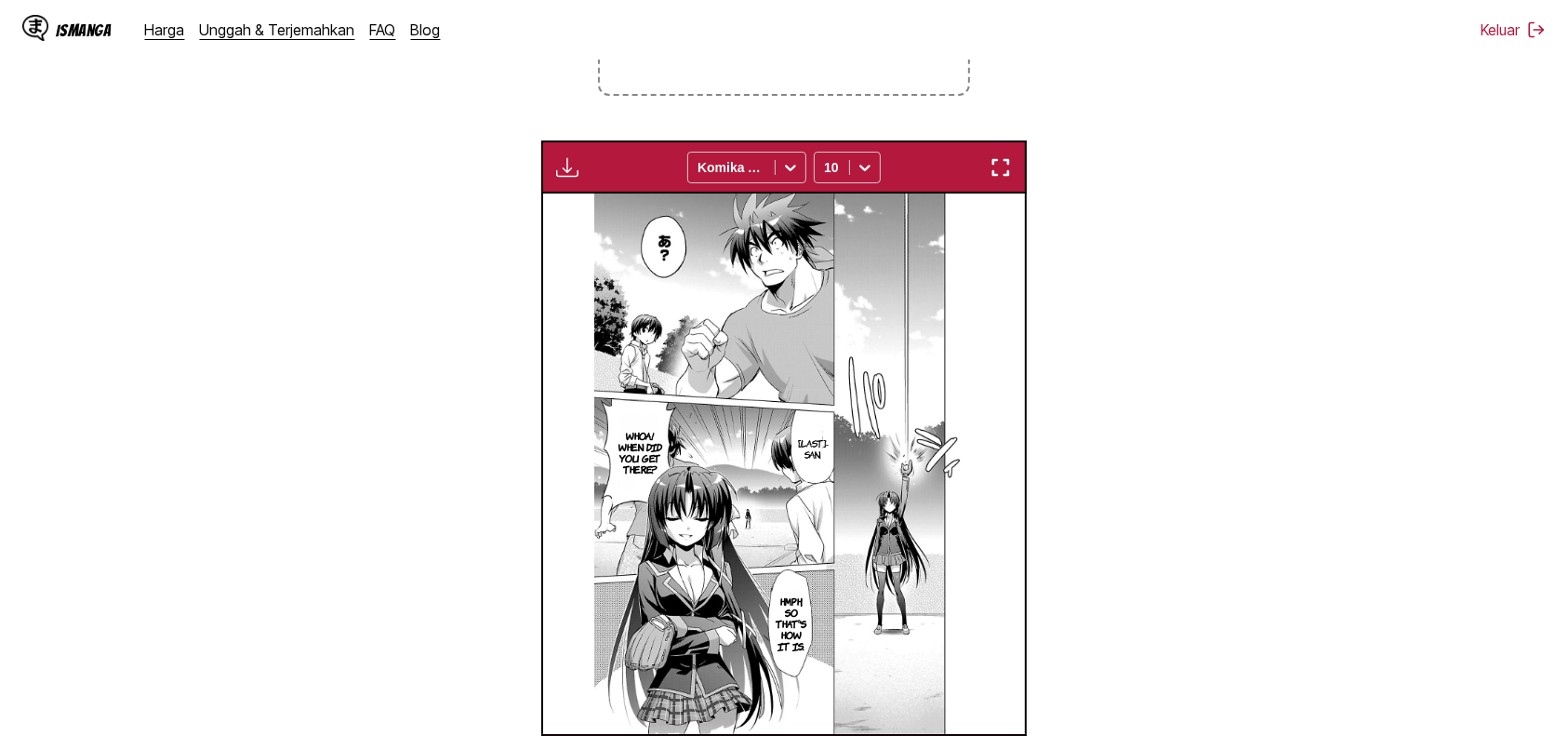 type 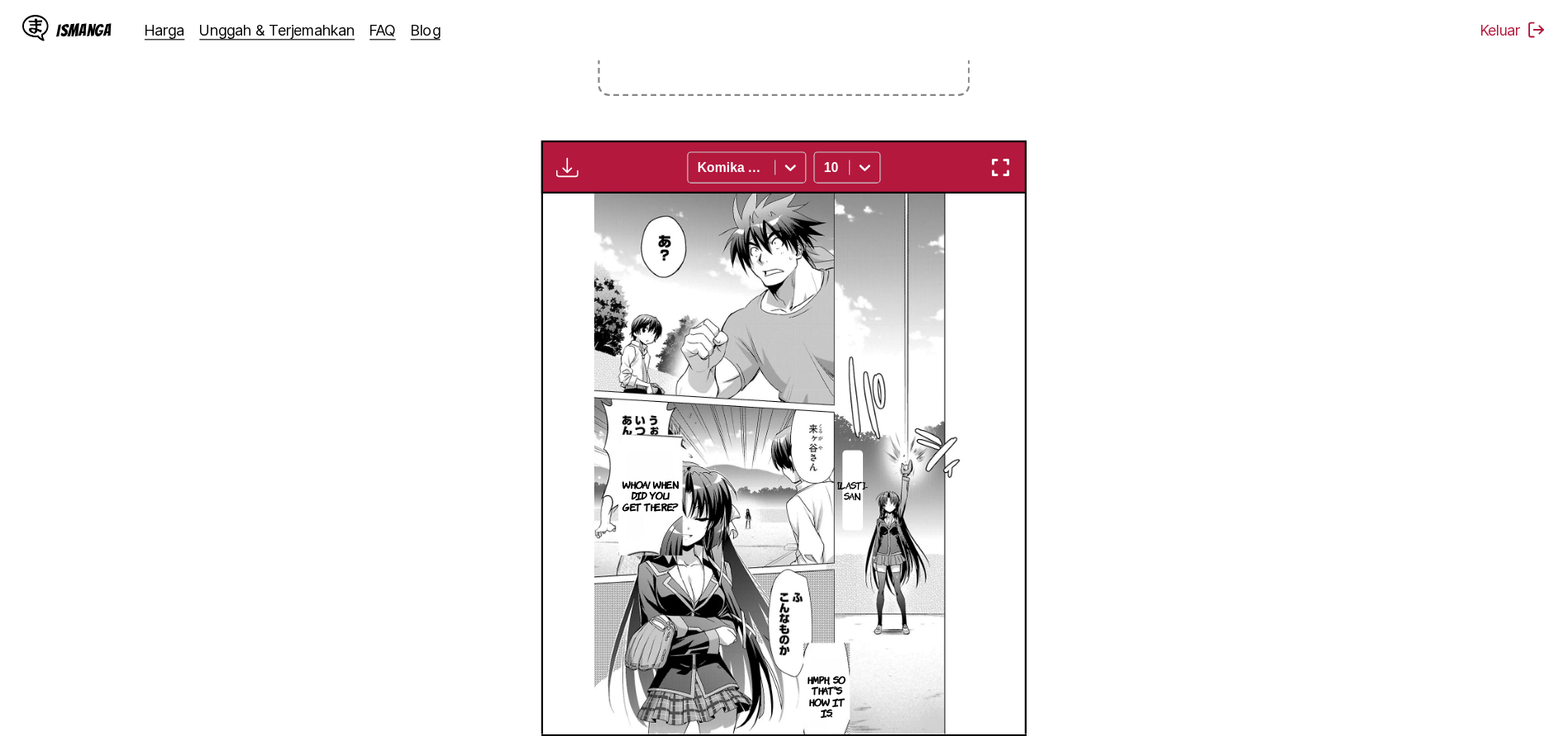 scroll, scrollTop: 431, scrollLeft: 0, axis: vertical 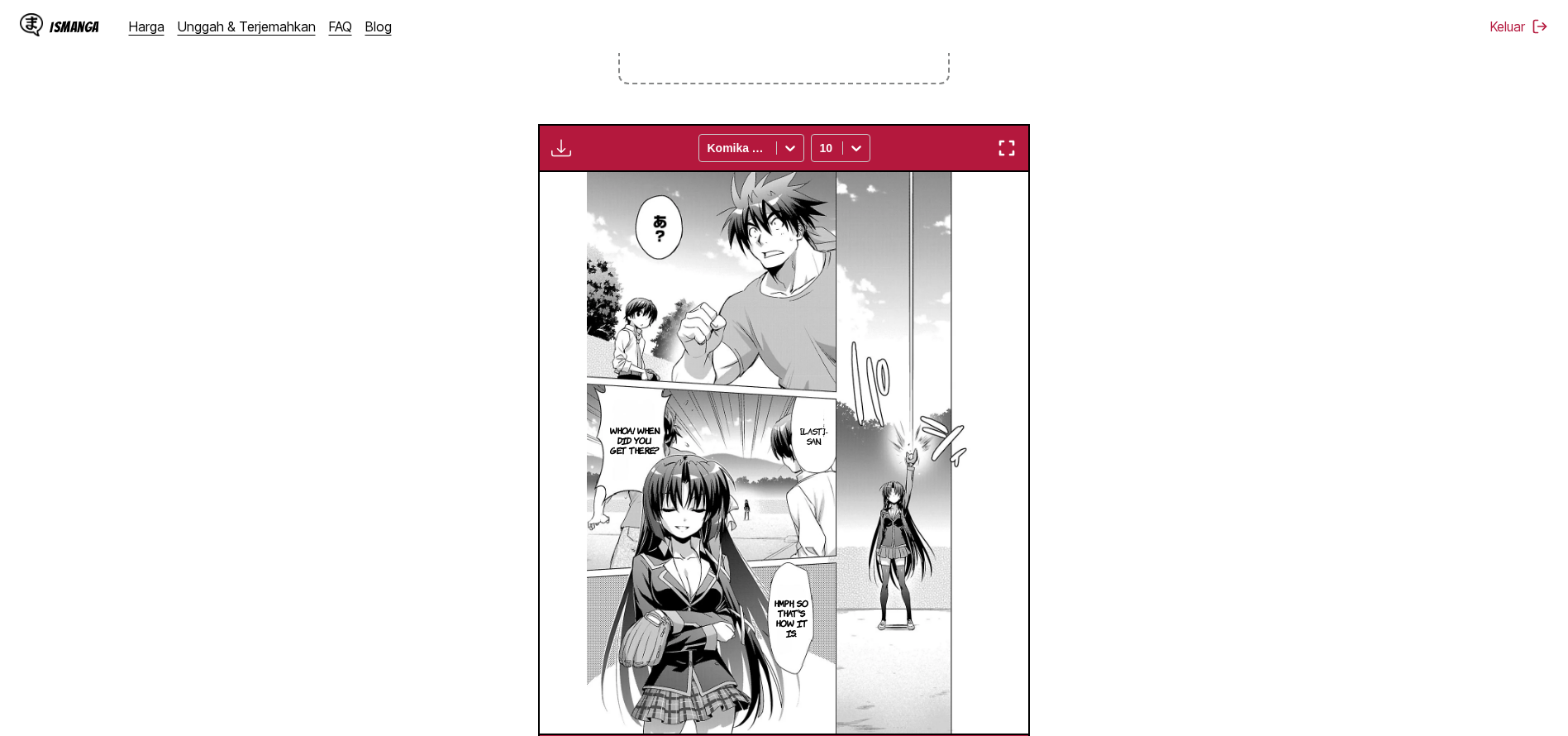 click at bounding box center [561, 148] 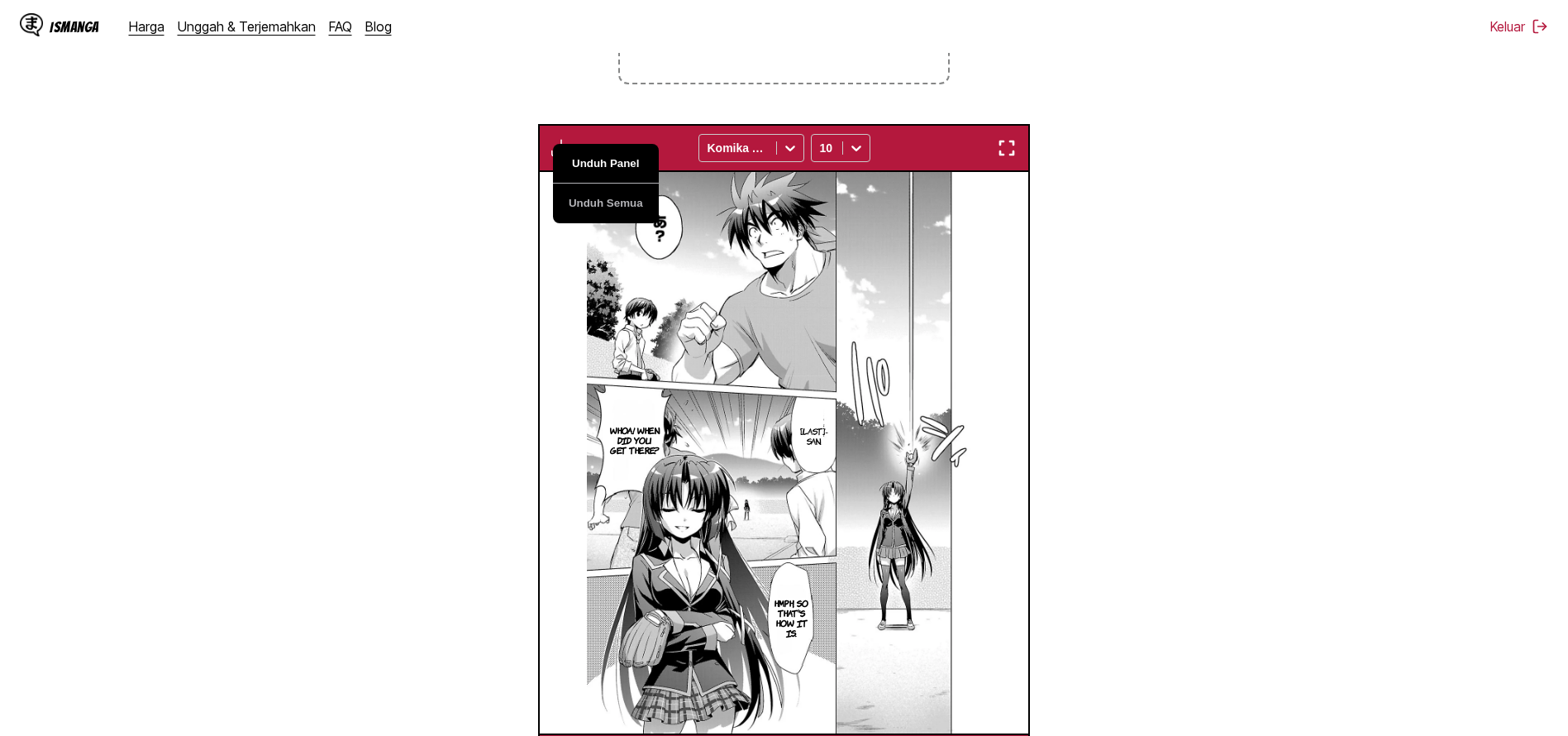 click on "Unduh Panel" at bounding box center (606, 164) 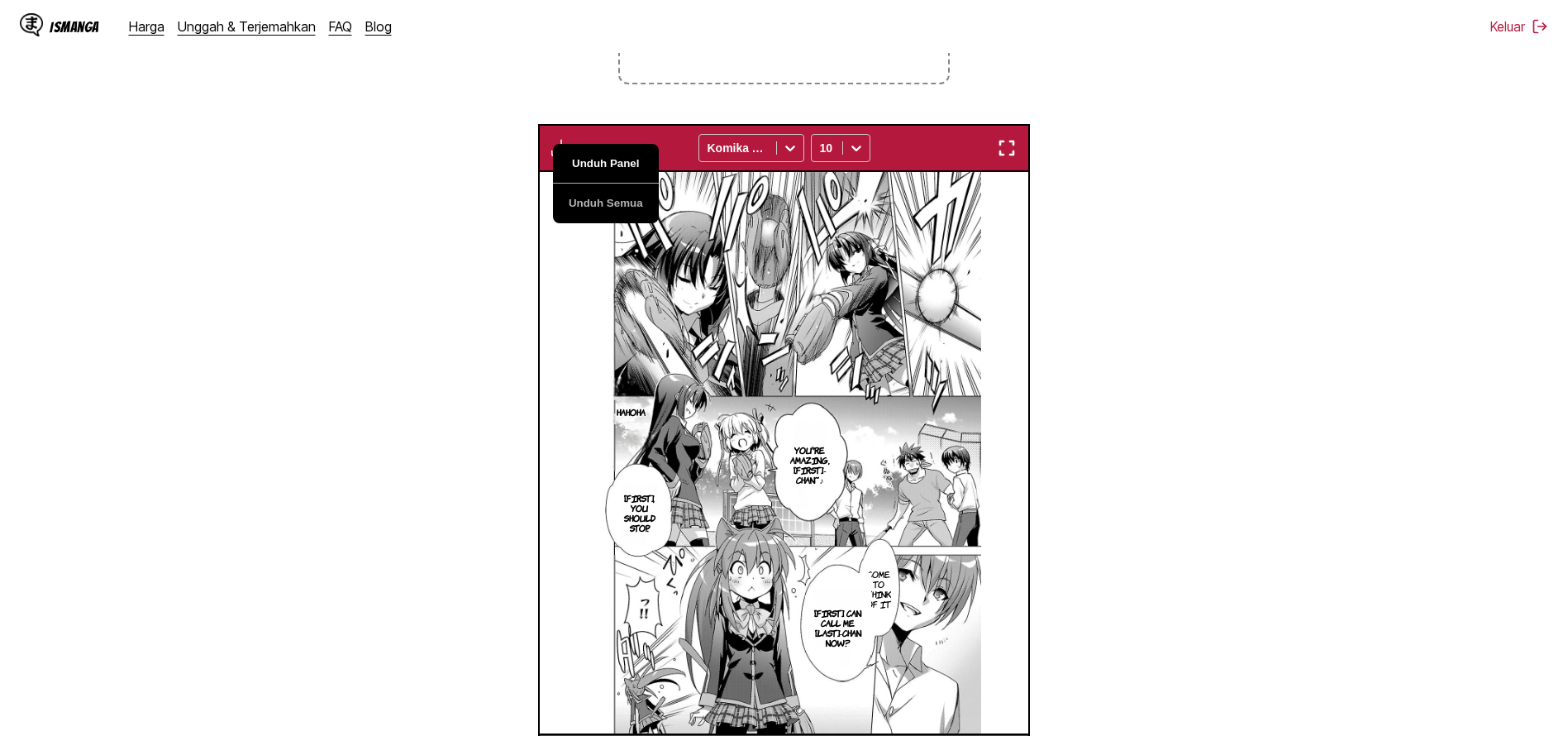click on "Unduh Panel" at bounding box center (606, 164) 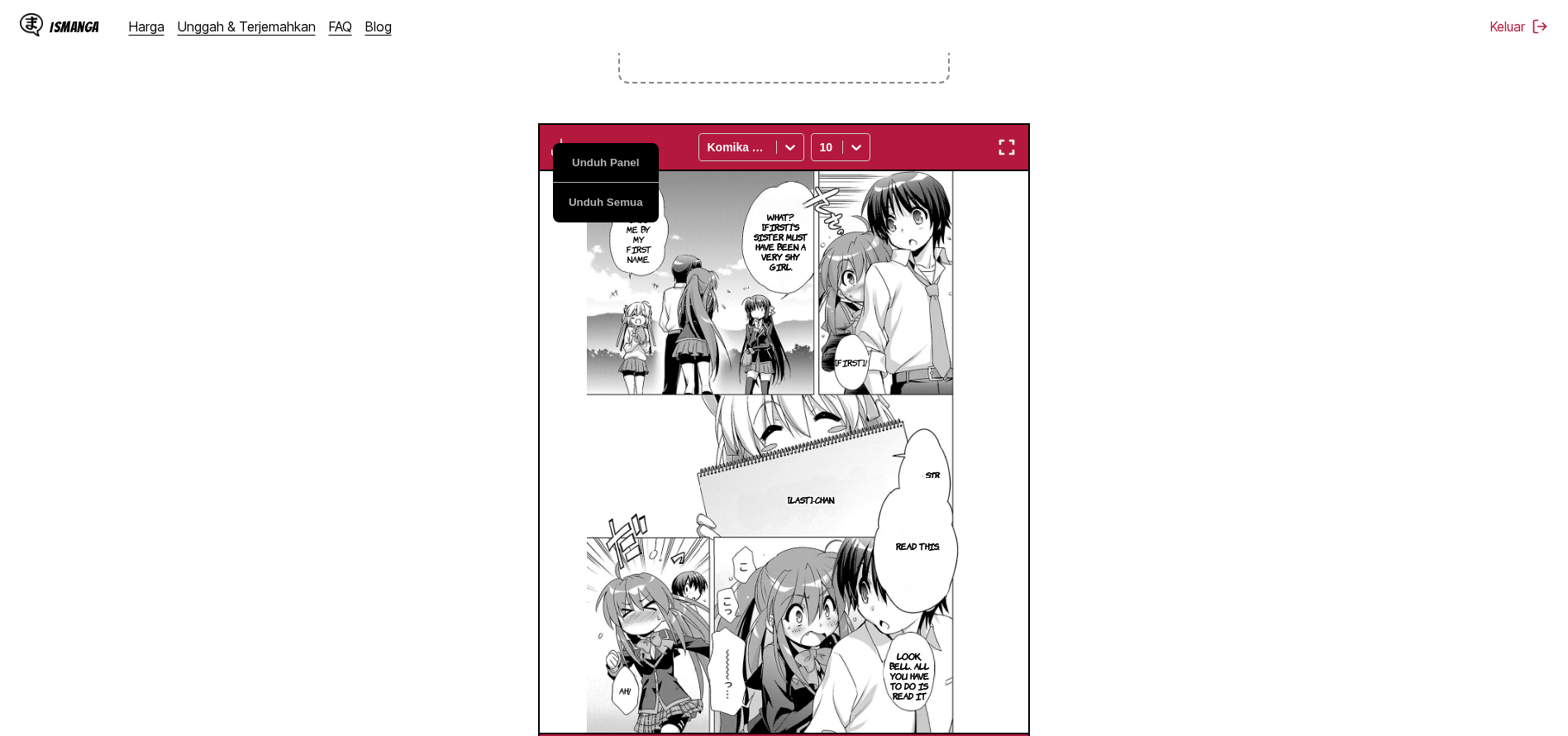 scroll, scrollTop: 431, scrollLeft: 0, axis: vertical 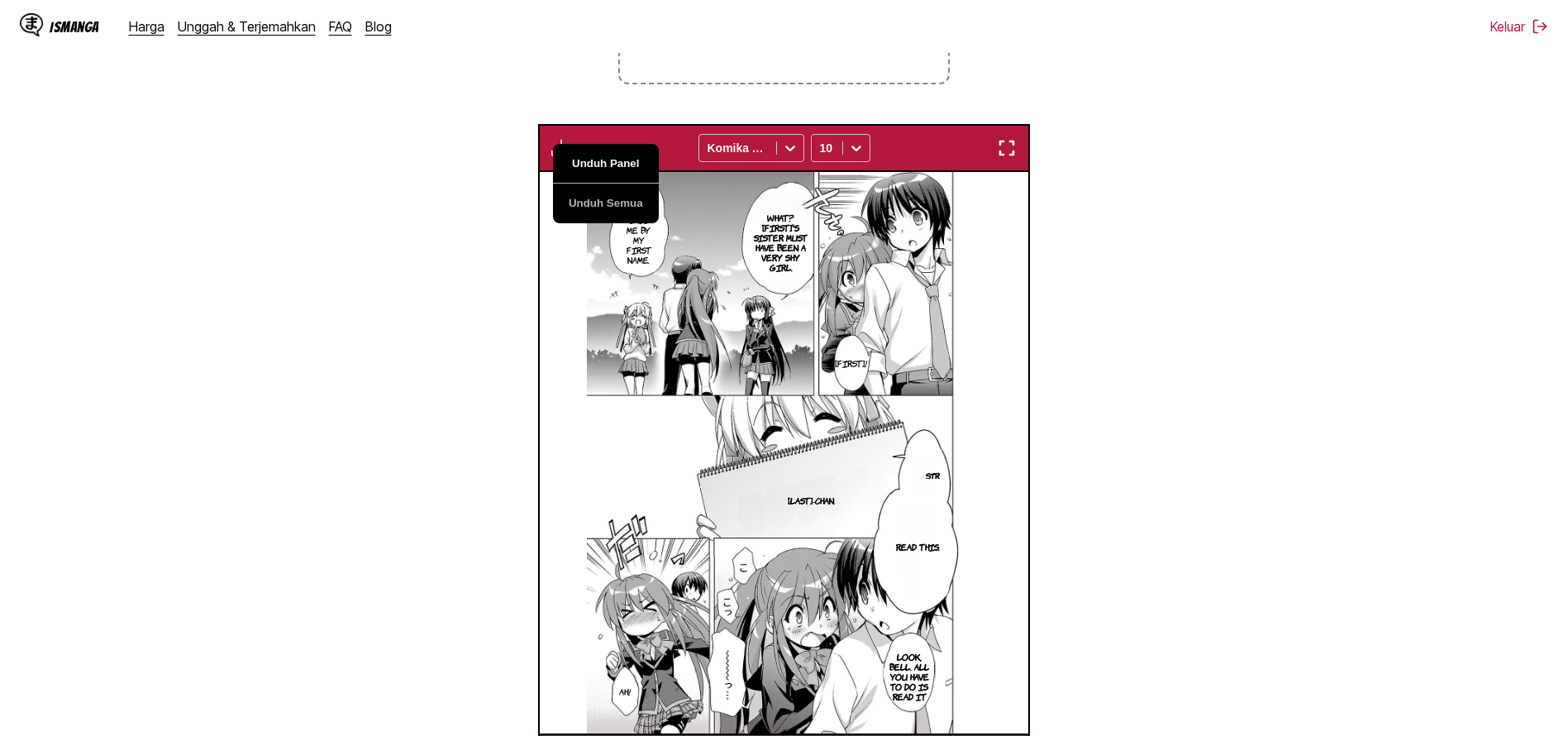 click on "Unduh Panel" at bounding box center (606, 164) 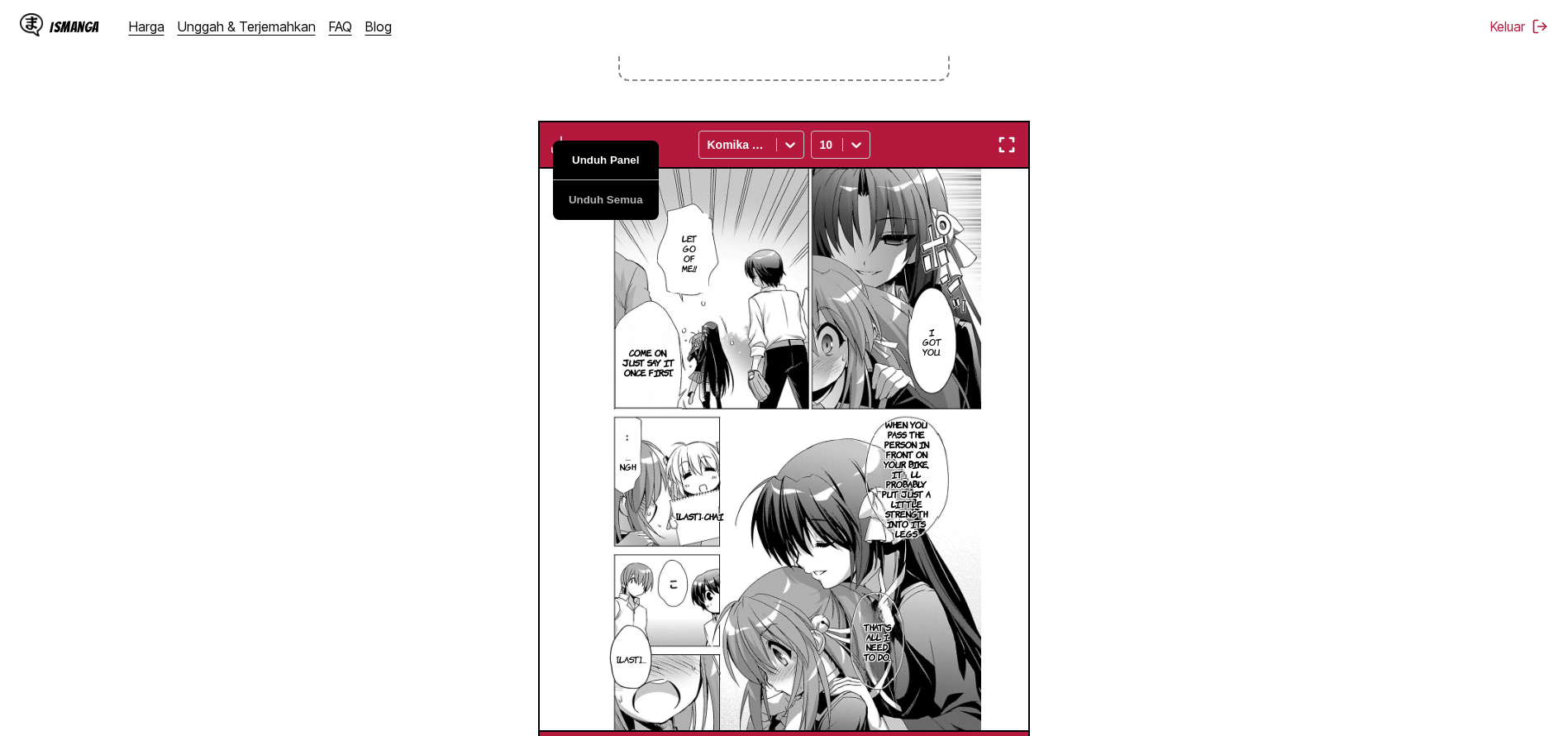 scroll, scrollTop: 431, scrollLeft: 0, axis: vertical 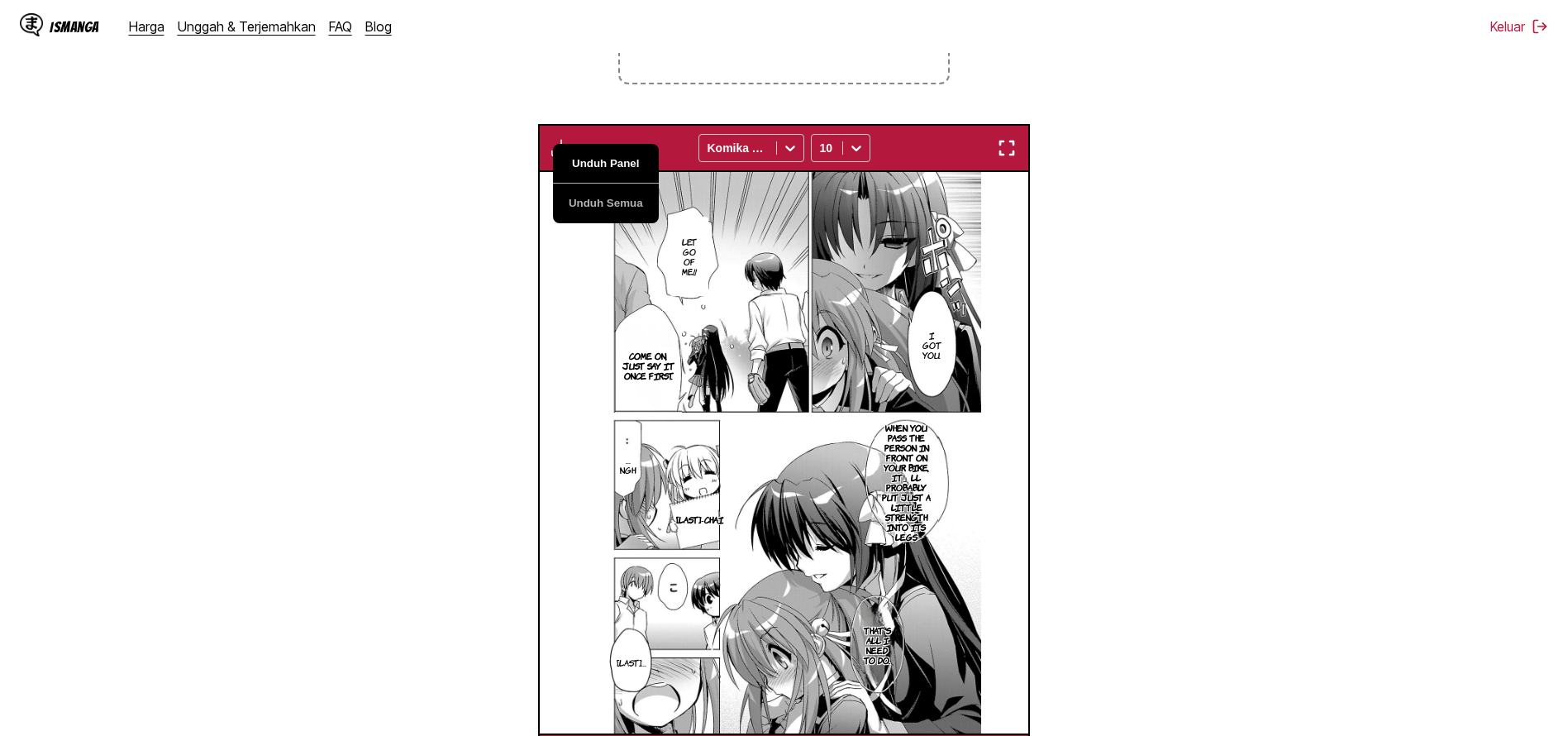 click on "Unduh Panel" at bounding box center (606, 164) 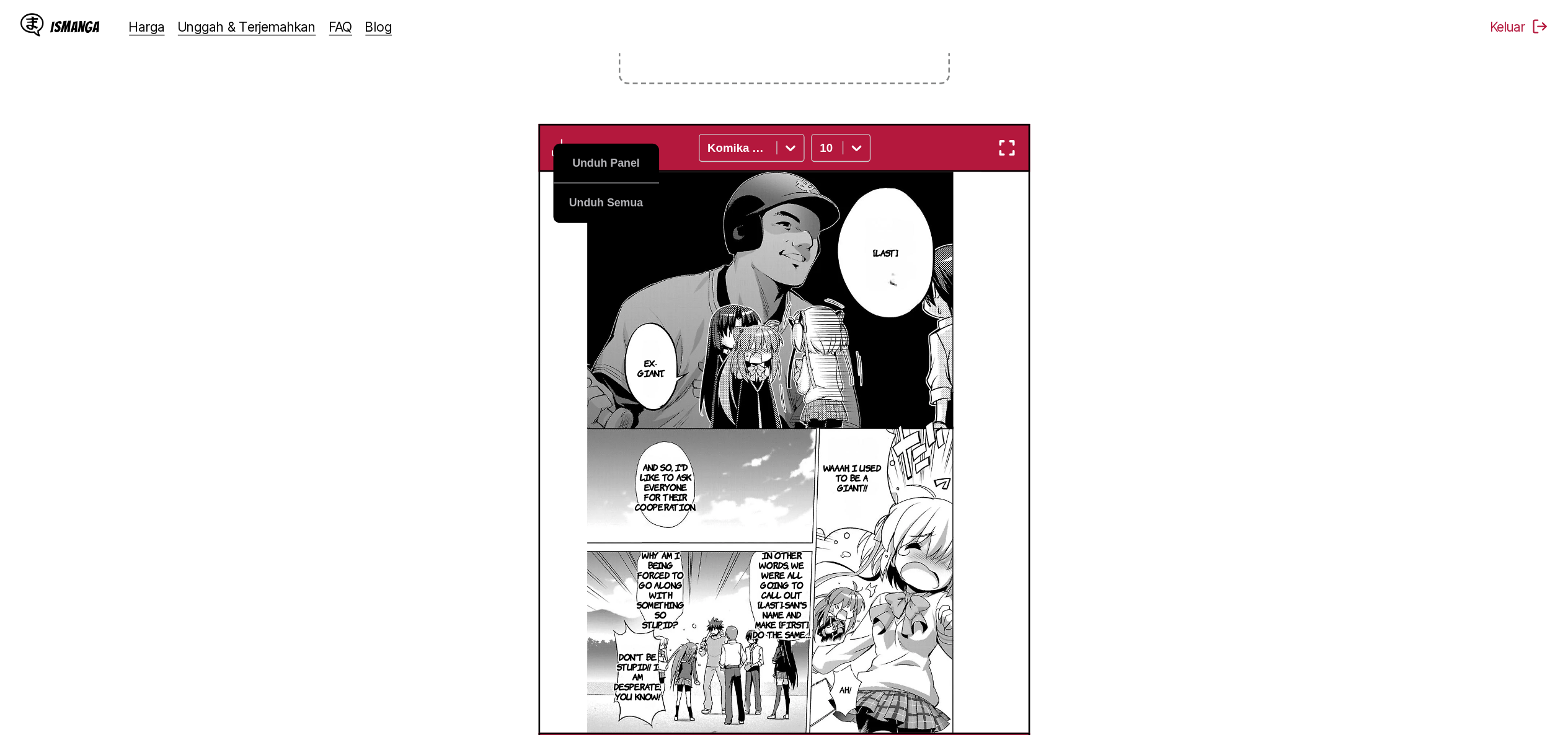 scroll, scrollTop: 323, scrollLeft: 0, axis: vertical 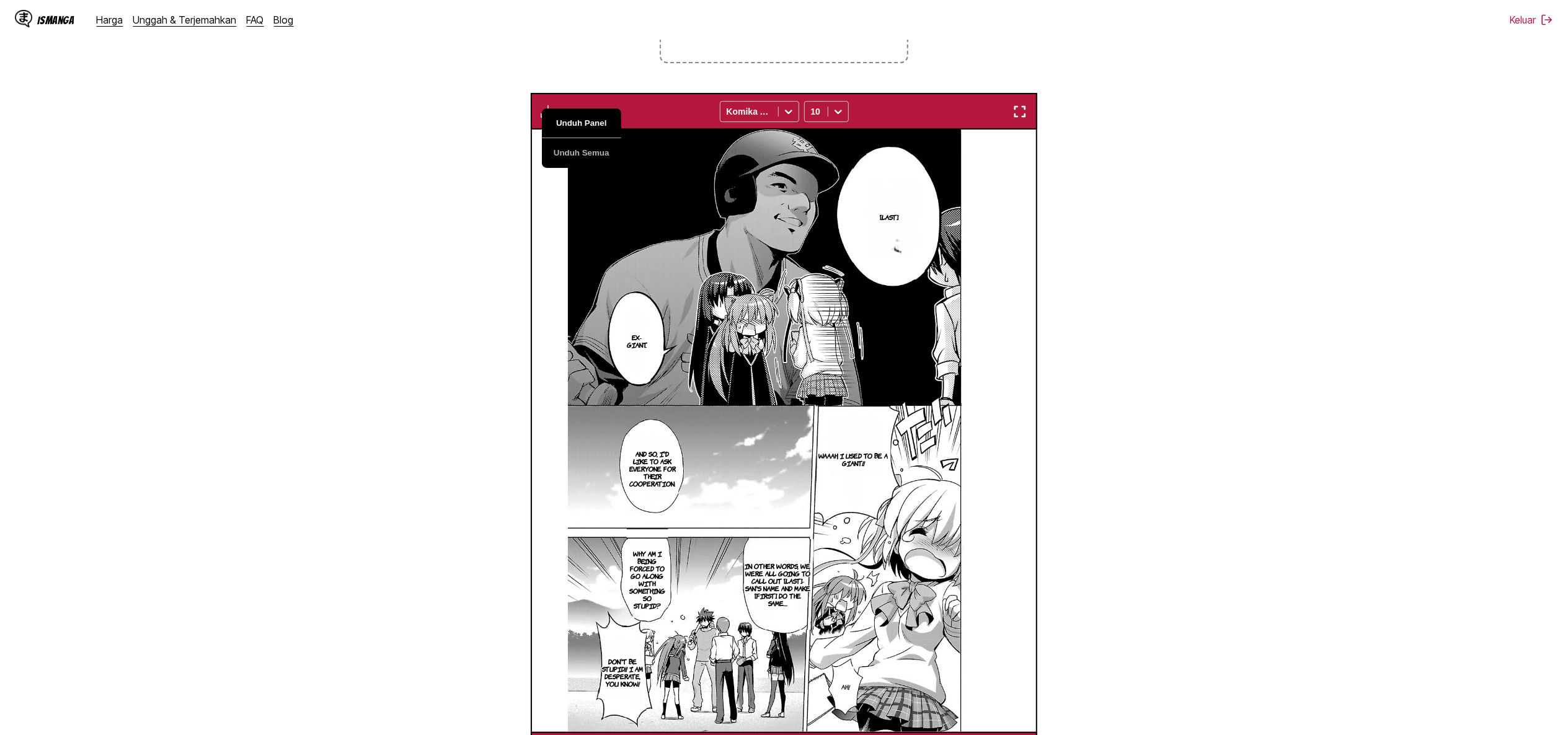 click on "Unduh Panel" at bounding box center [582, 123] 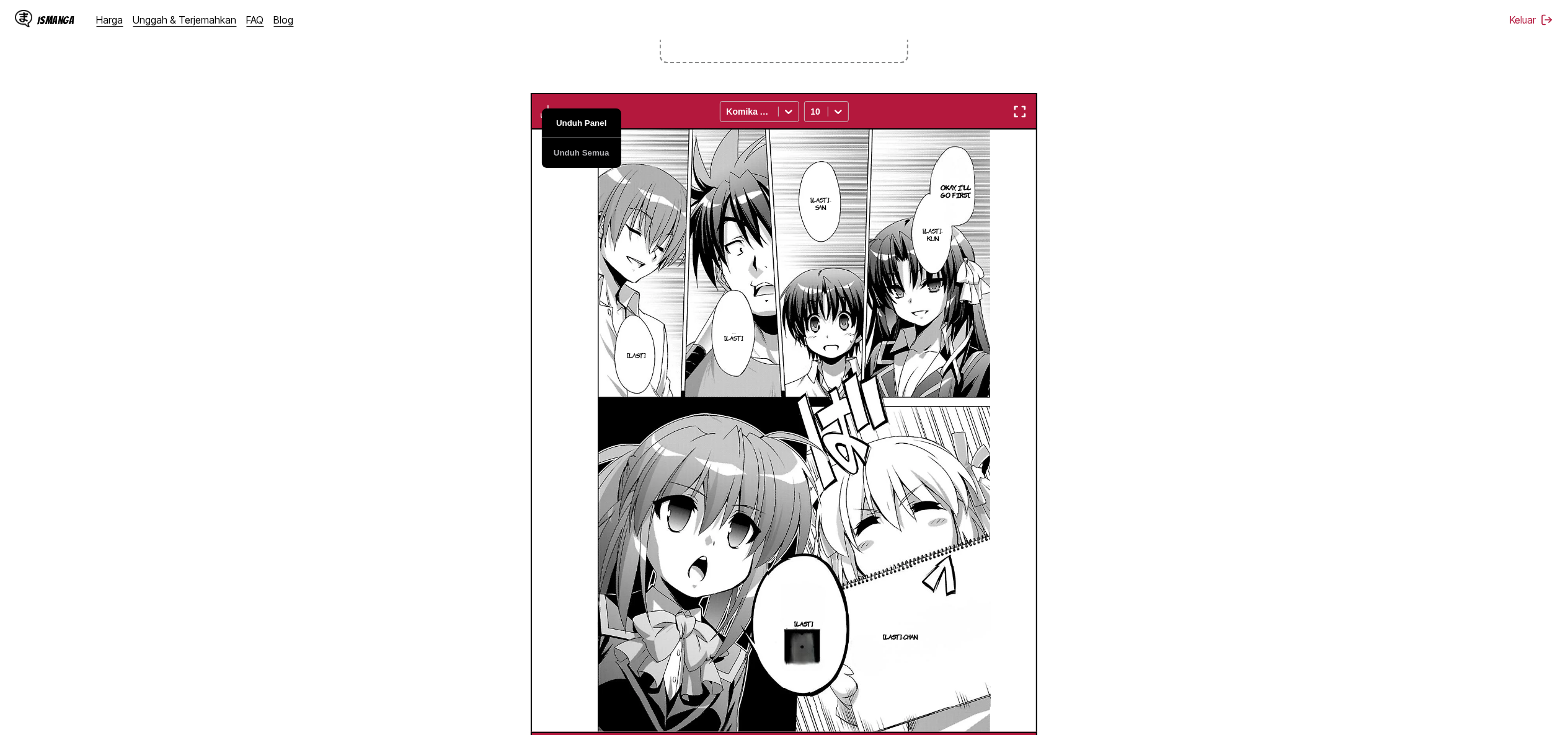 click on "Unduh Panel" at bounding box center [582, 123] 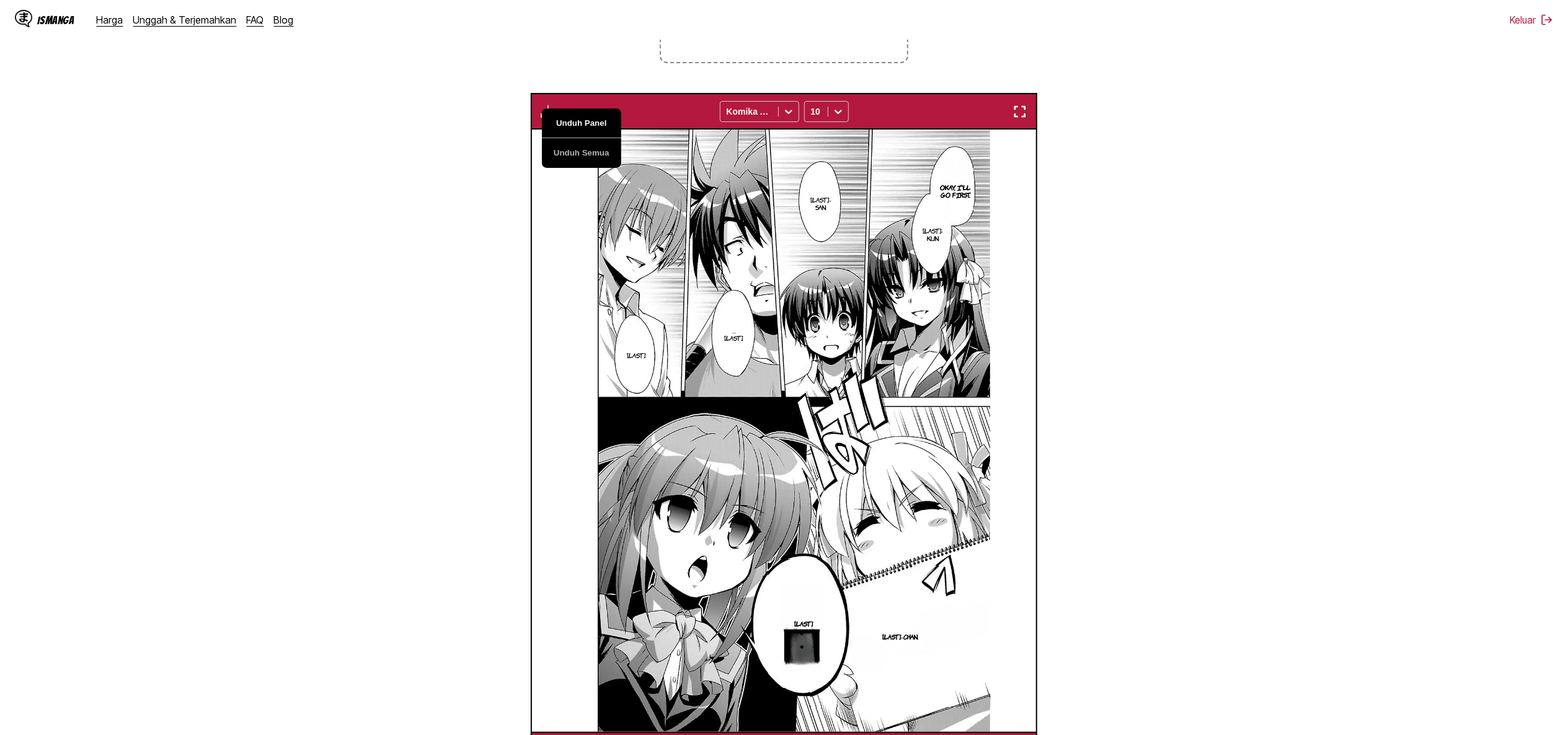 scroll, scrollTop: 0, scrollLeft: 3033, axis: horizontal 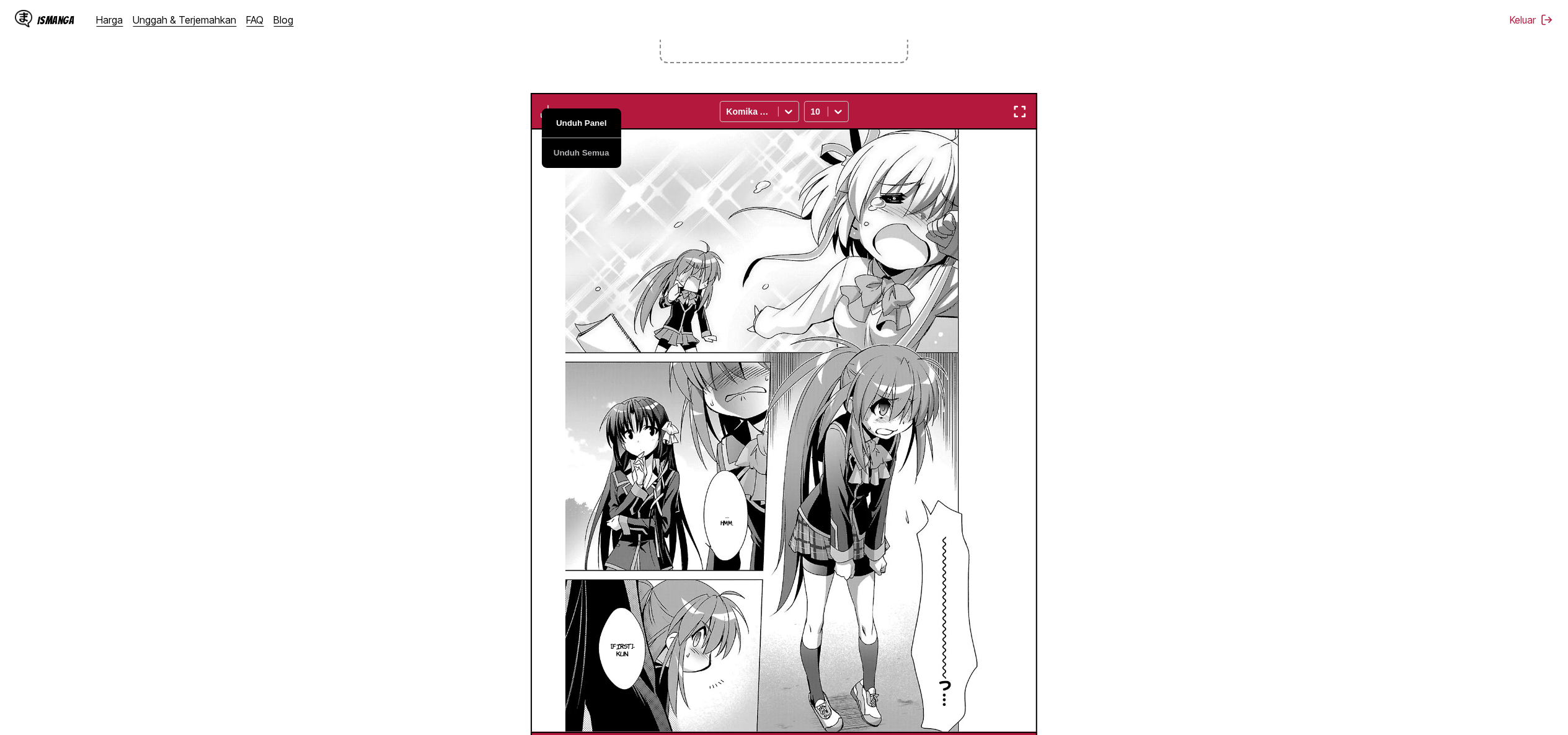 click on "Unduh Panel" at bounding box center (582, 123) 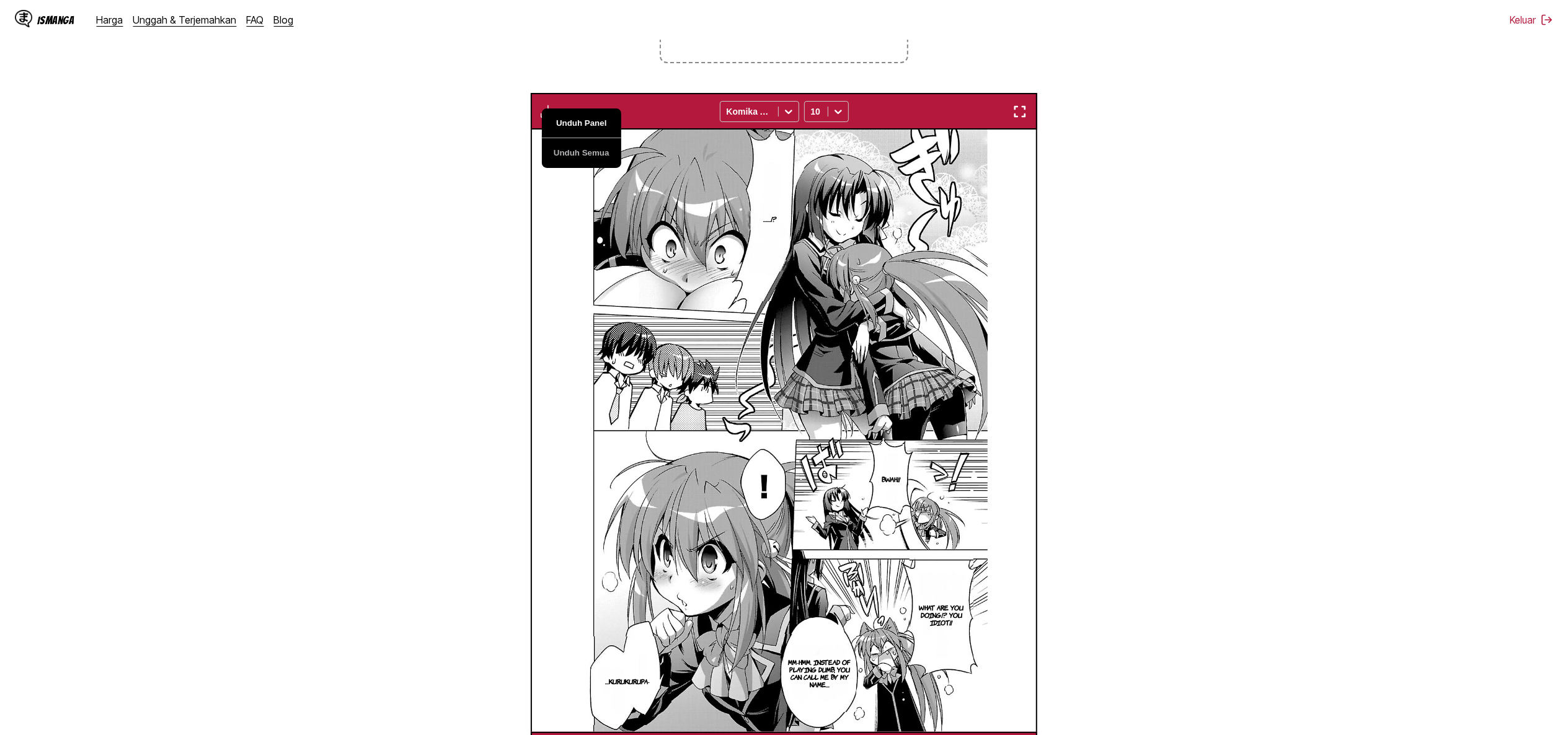 click on "Unduh Panel" at bounding box center [582, 123] 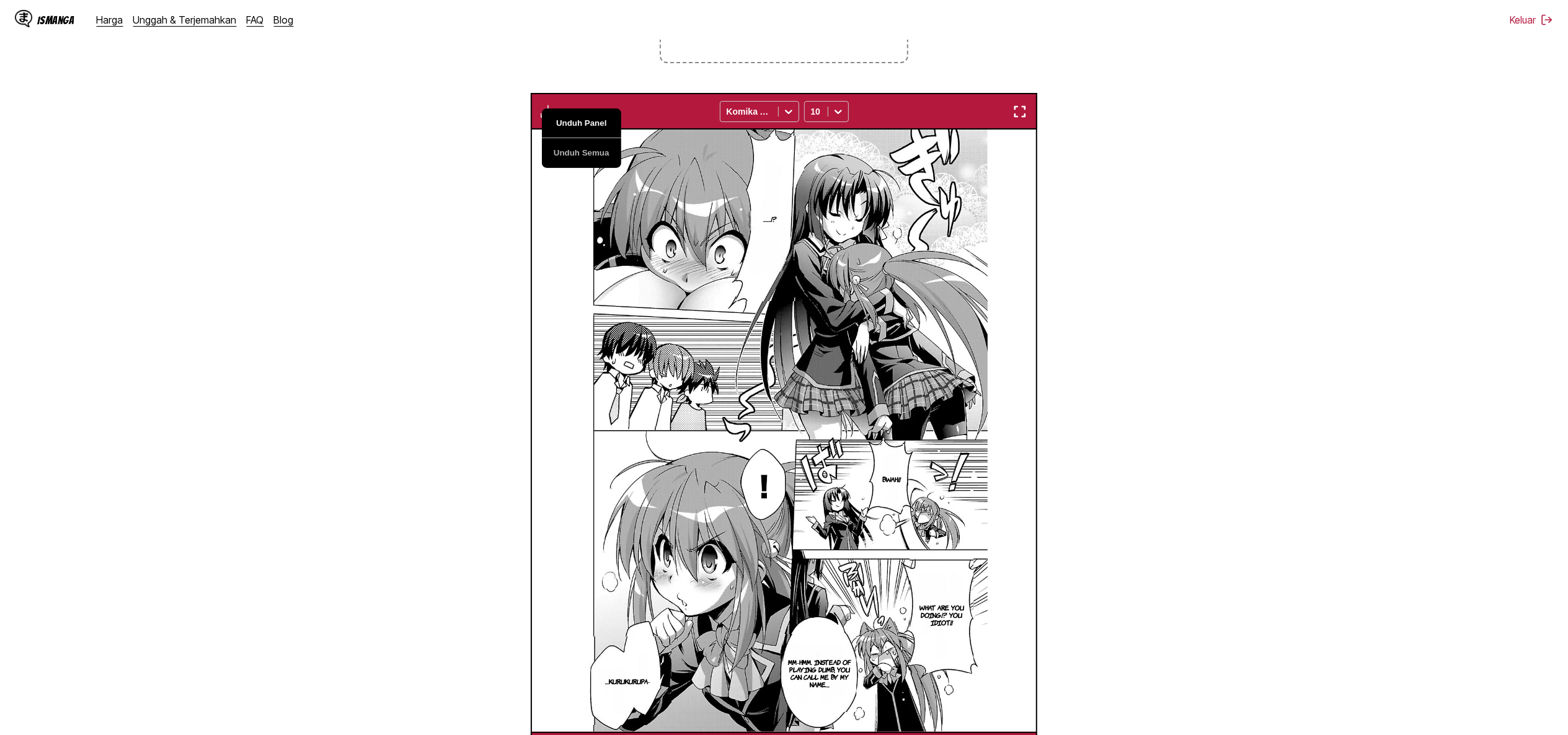 scroll, scrollTop: 0, scrollLeft: 4044, axis: horizontal 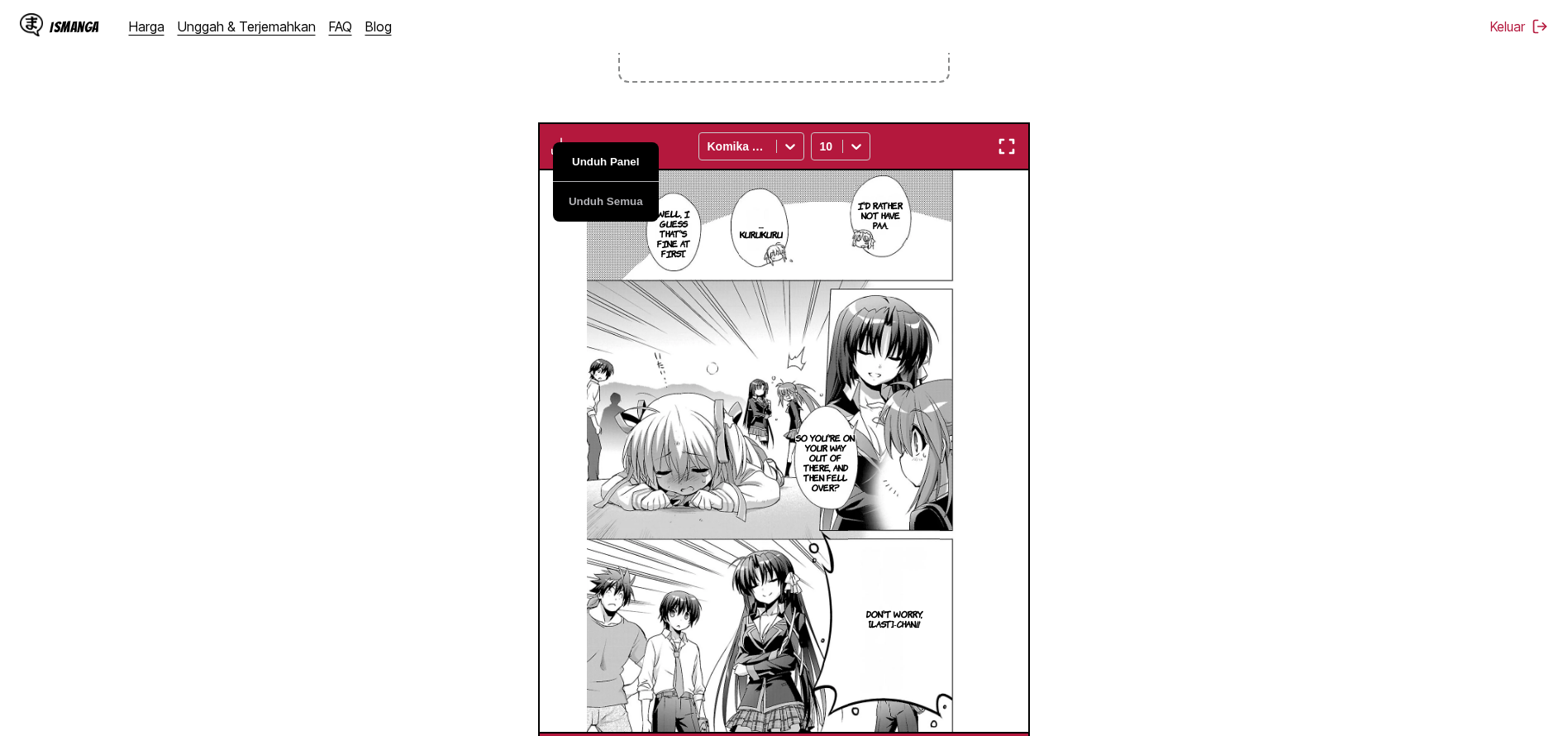 click on "Unduh Panel" at bounding box center [606, 162] 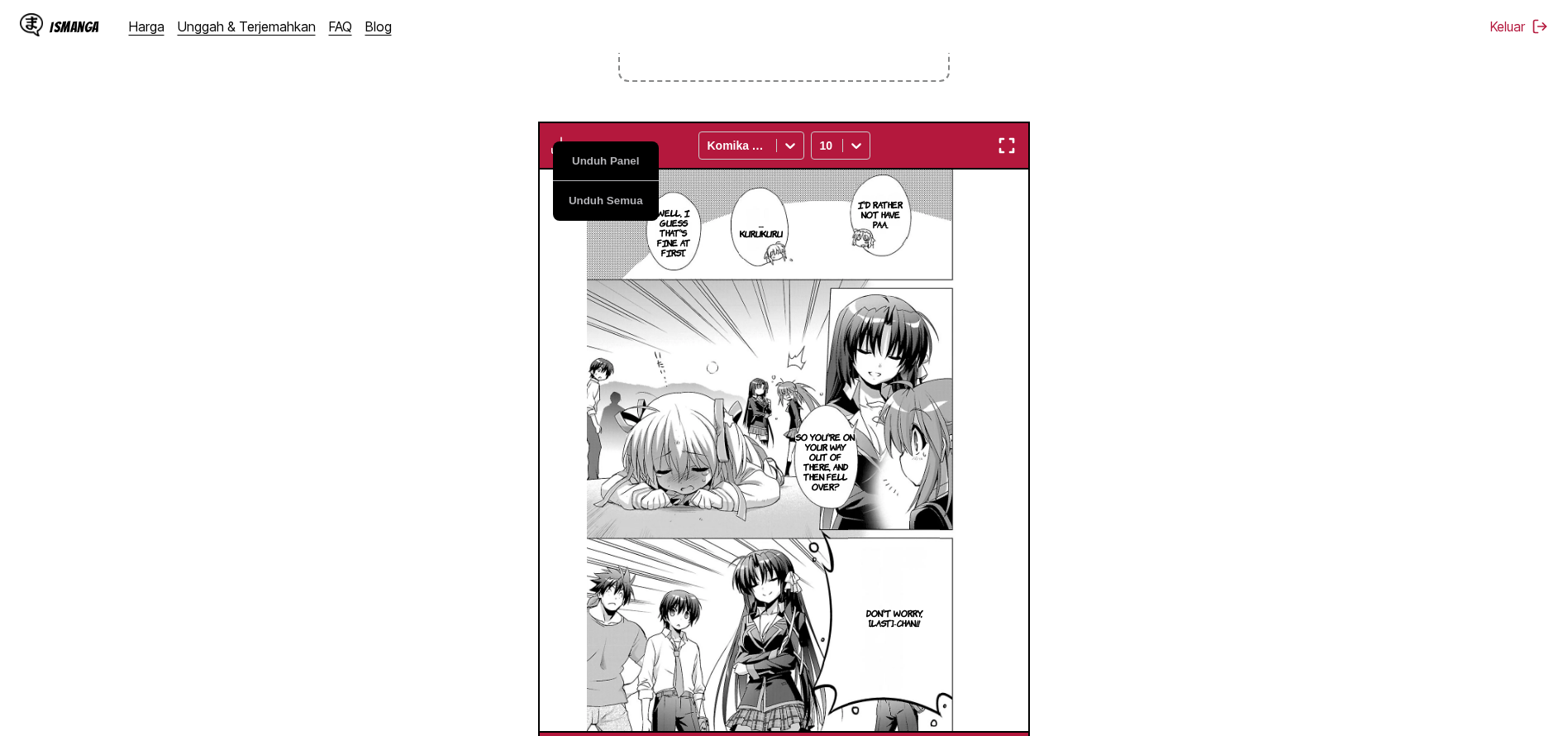 scroll, scrollTop: 433, scrollLeft: 0, axis: vertical 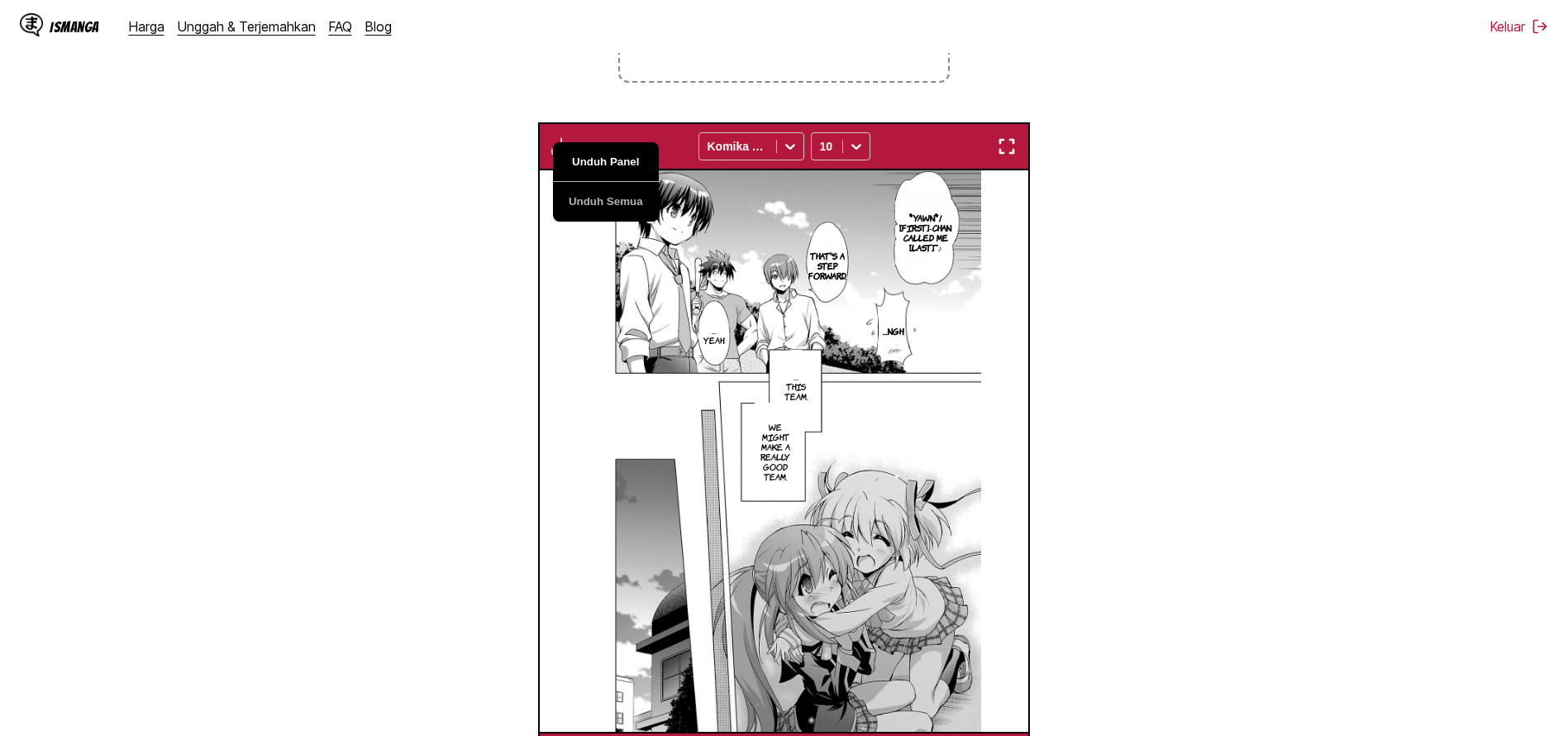 click on "Unduh Panel" at bounding box center [606, 162] 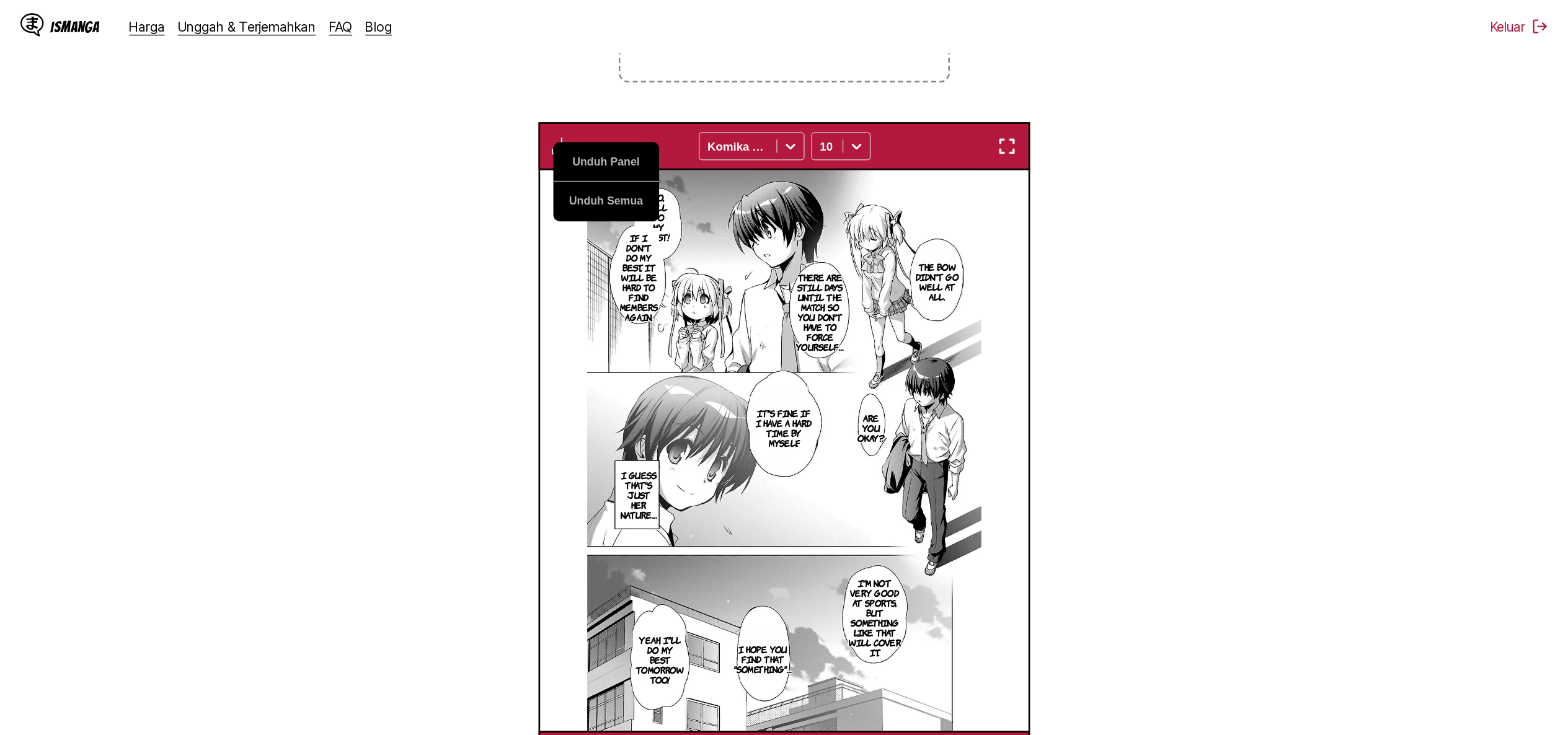 scroll, scrollTop: 323, scrollLeft: 0, axis: vertical 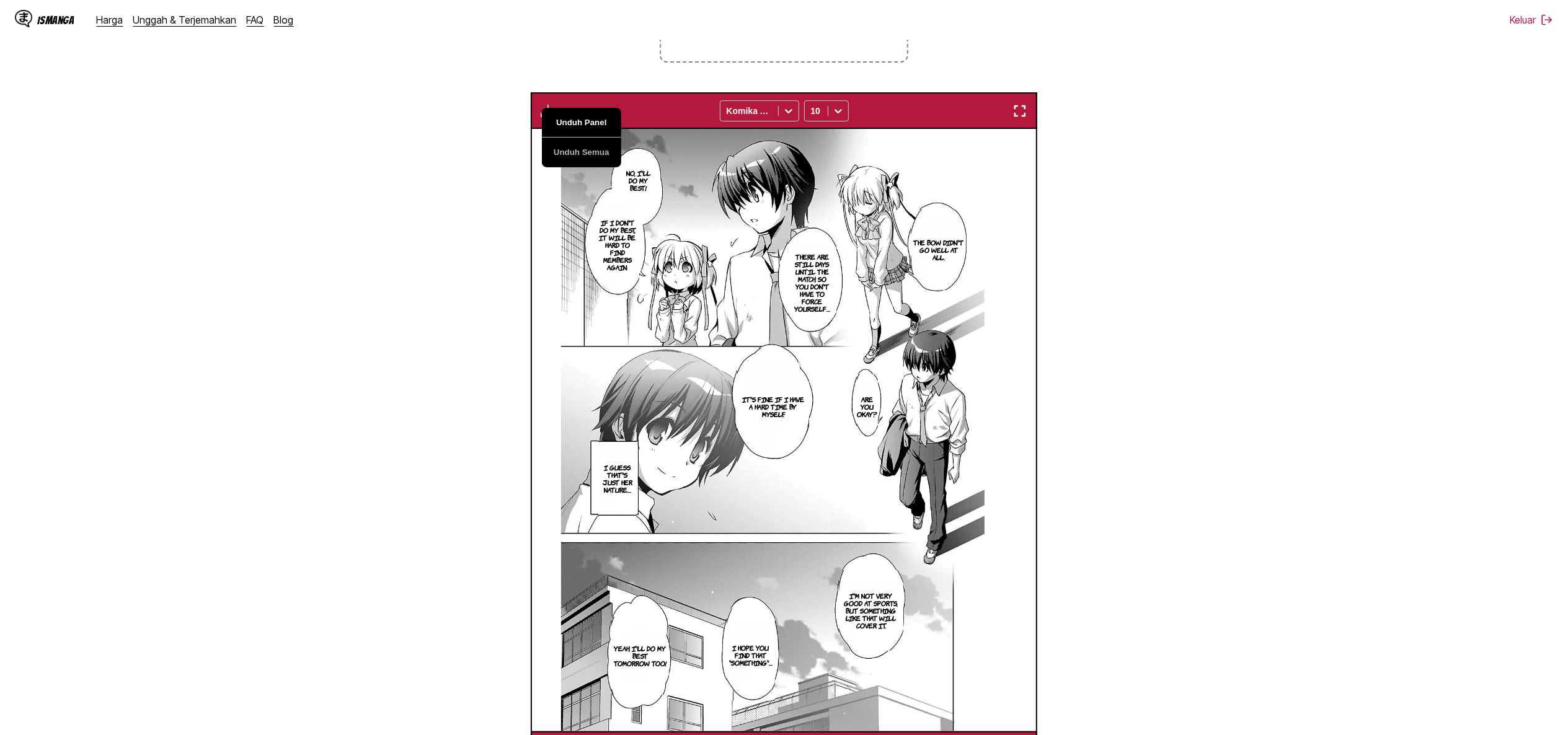 click on "Unduh Panel" at bounding box center [582, 123] 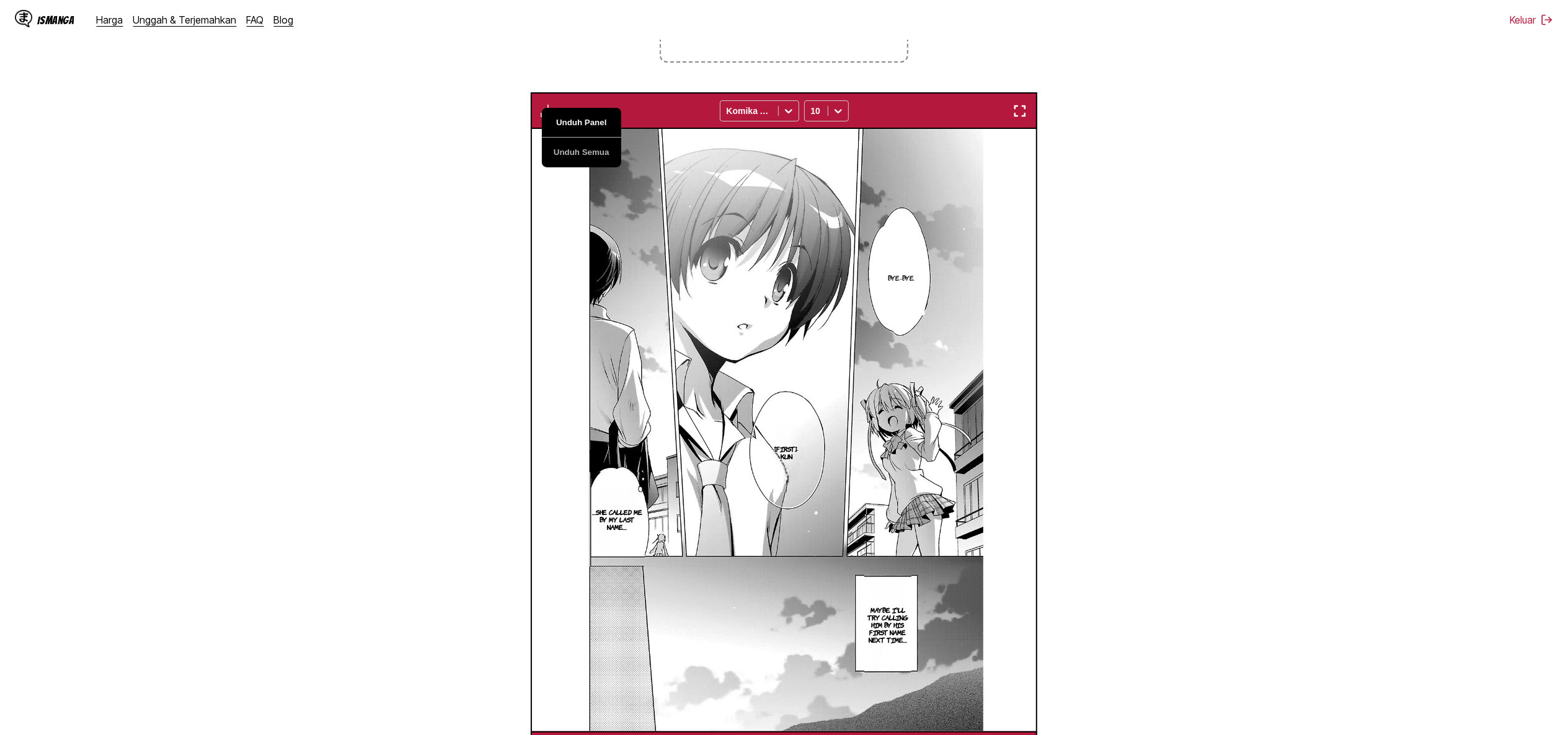 click on "Unduh Panel" at bounding box center [582, 123] 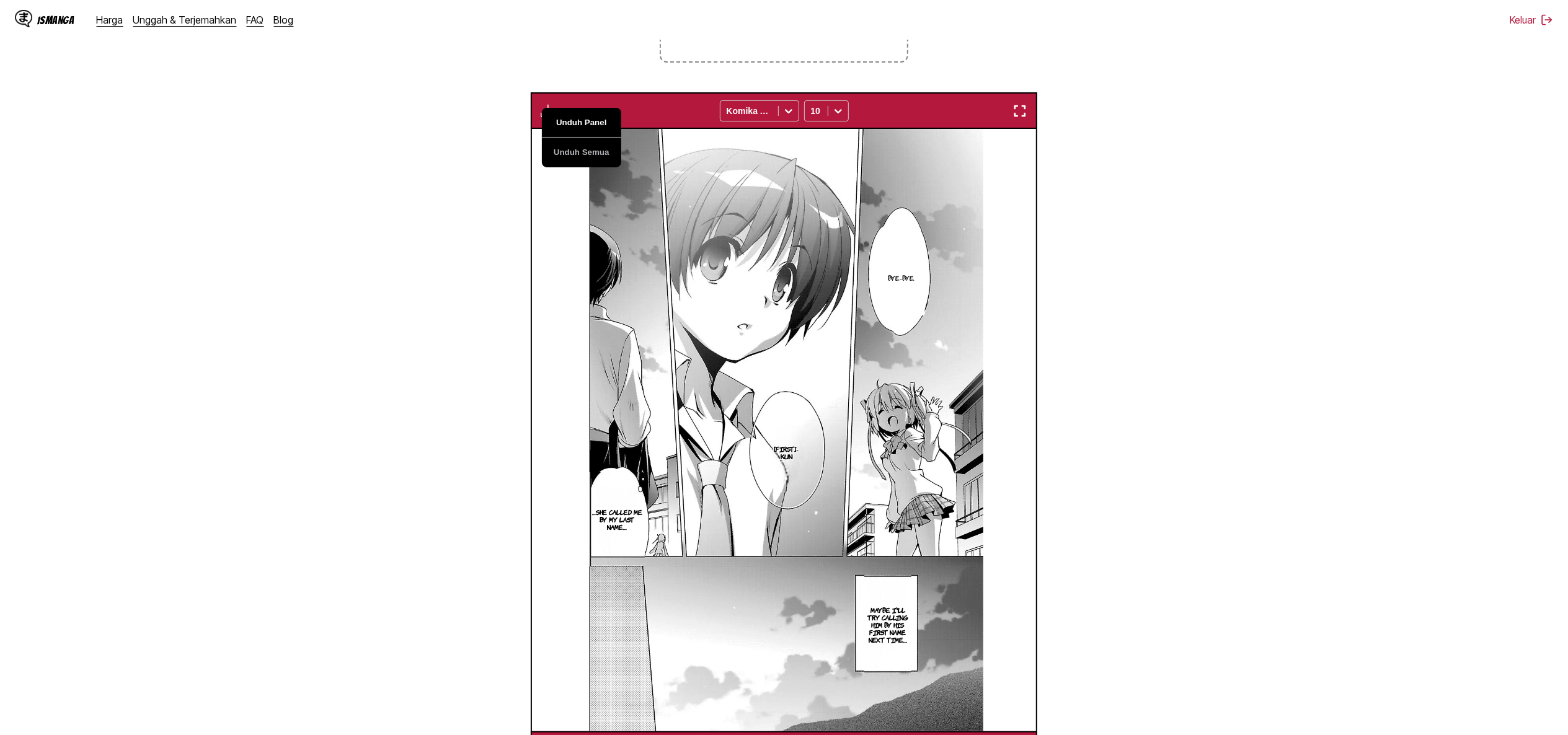 scroll, scrollTop: 0, scrollLeft: 6066, axis: horizontal 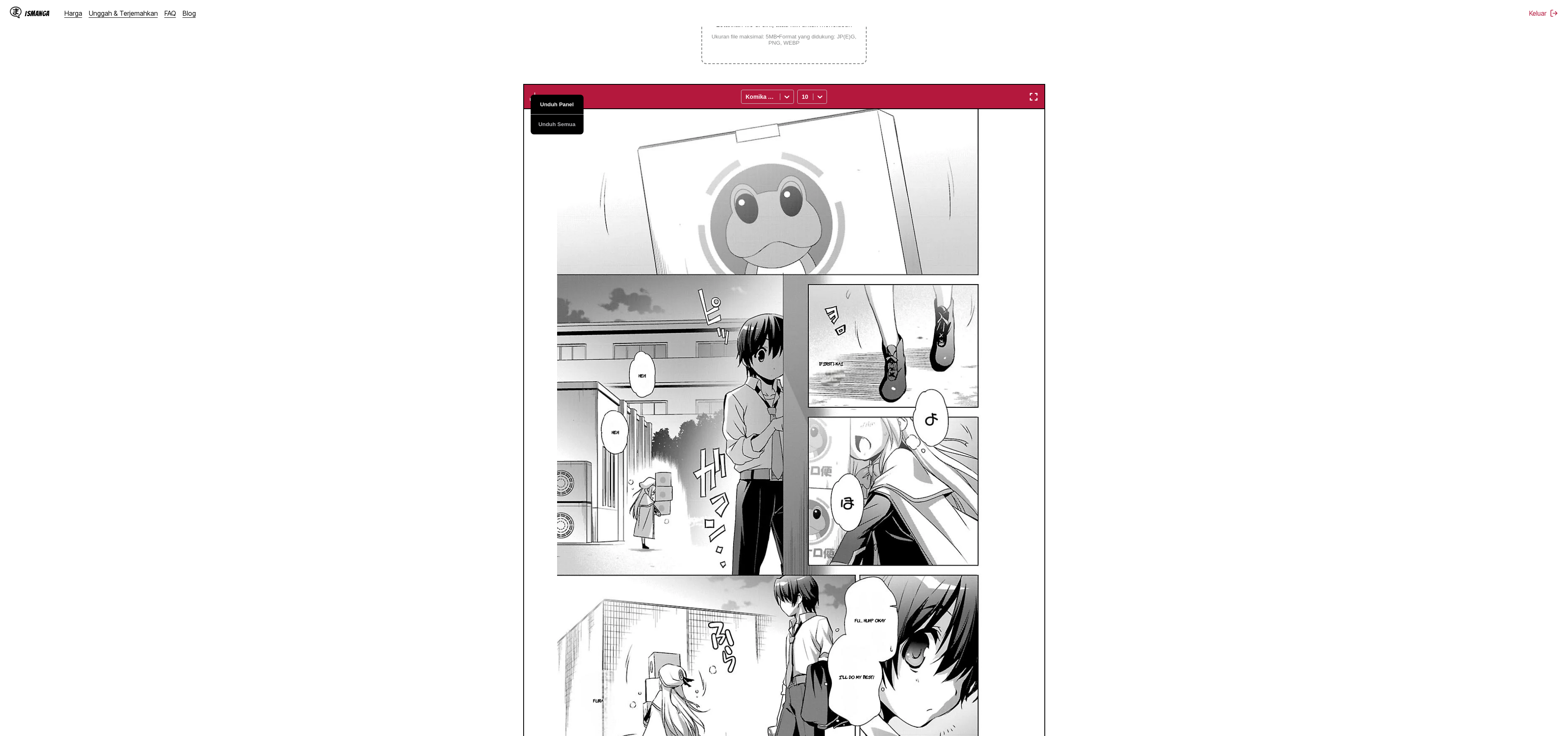 click on "Unduh Panel" at bounding box center (557, 105) 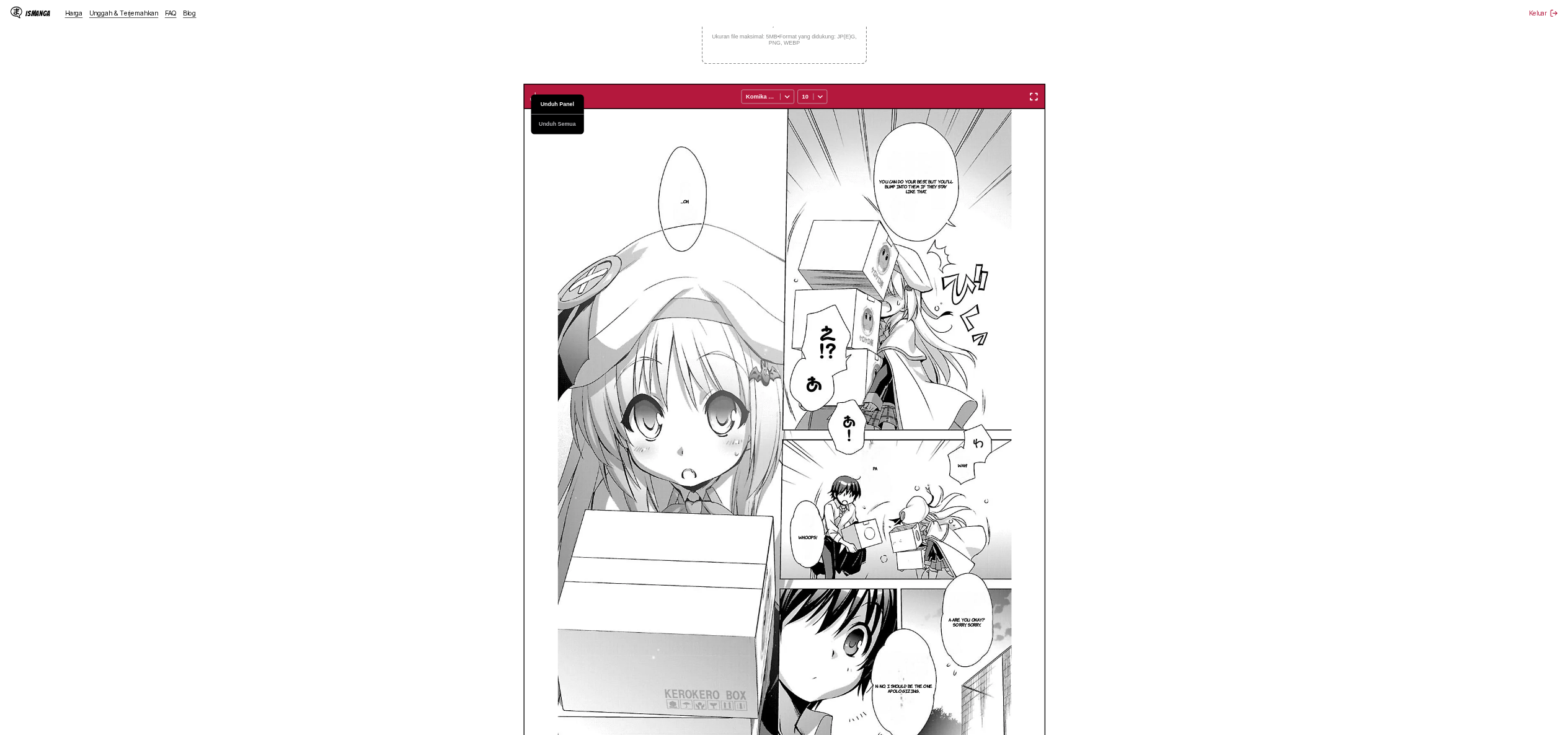 scroll, scrollTop: 322, scrollLeft: 0, axis: vertical 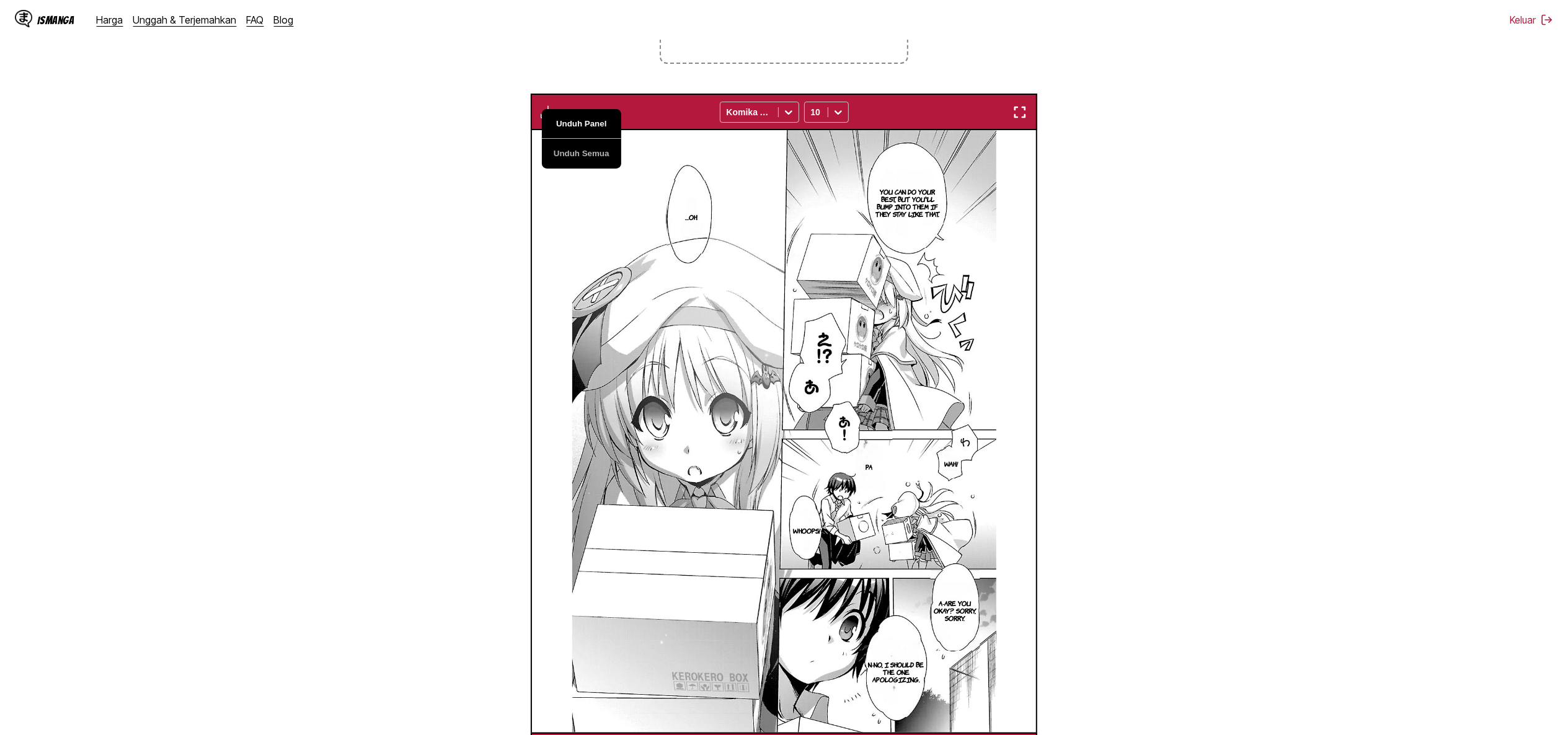 click on "Unduh Panel" at bounding box center [582, 124] 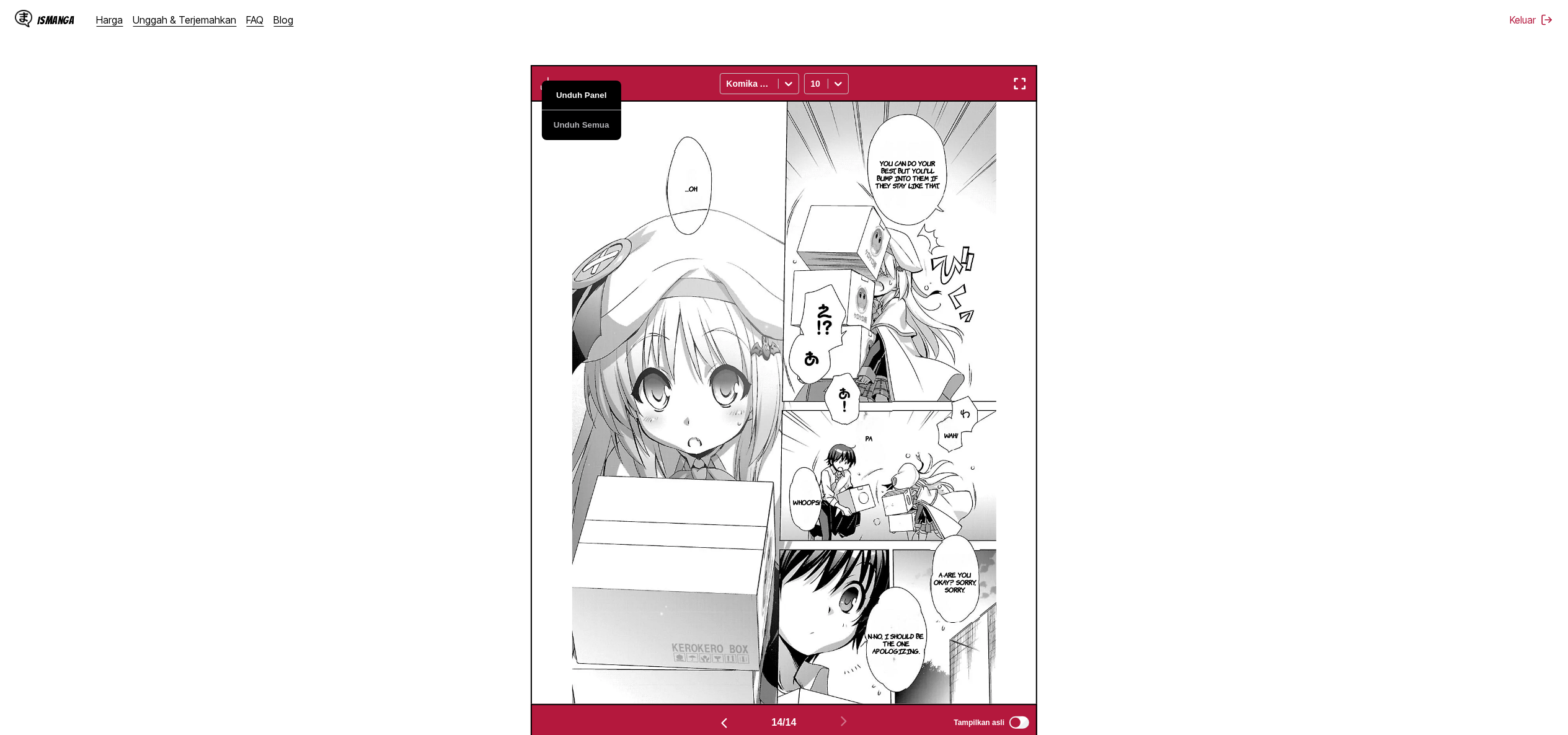 scroll, scrollTop: 350, scrollLeft: 0, axis: vertical 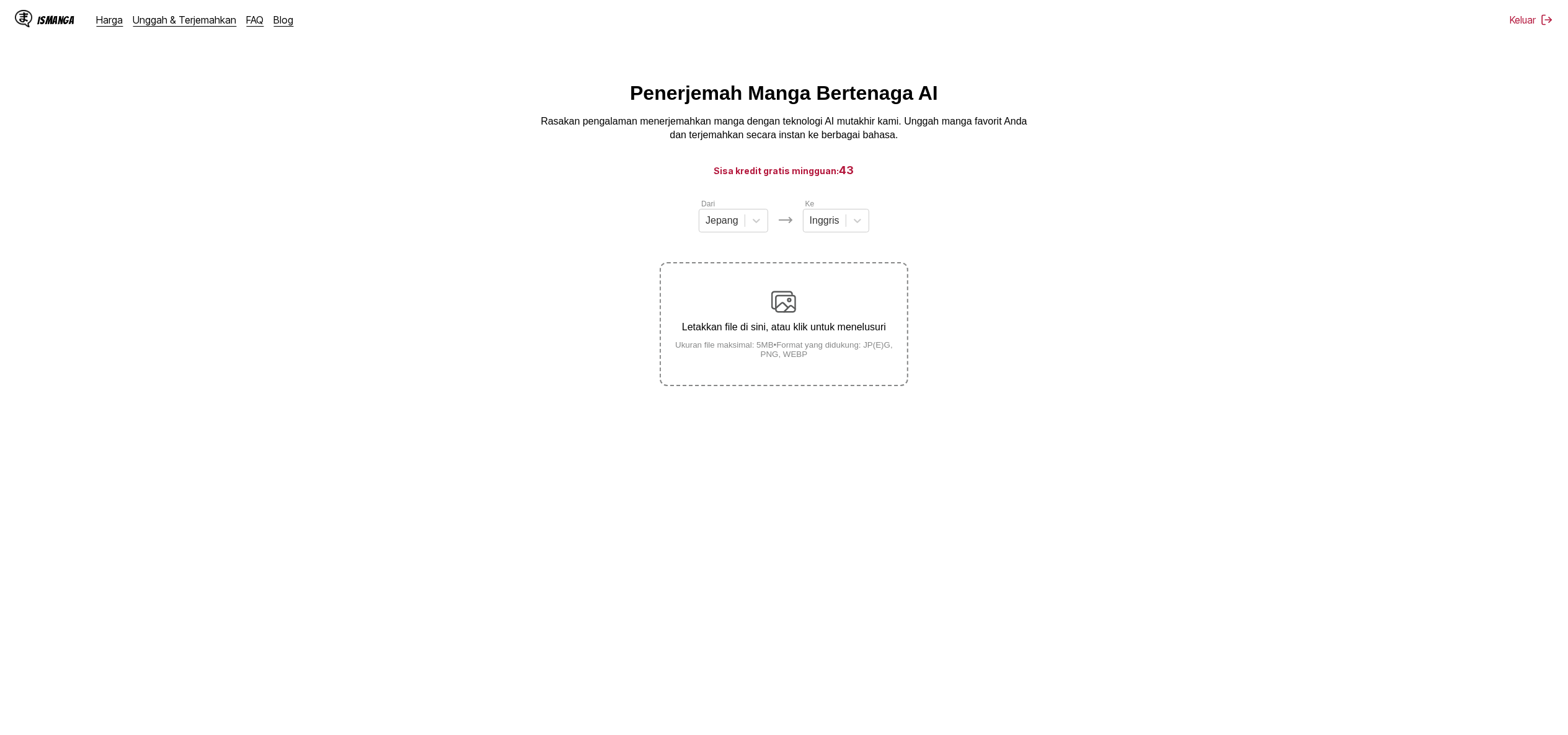 click on "Letakkan file di sini, atau klik untuk menelusuri" at bounding box center [784, 327] 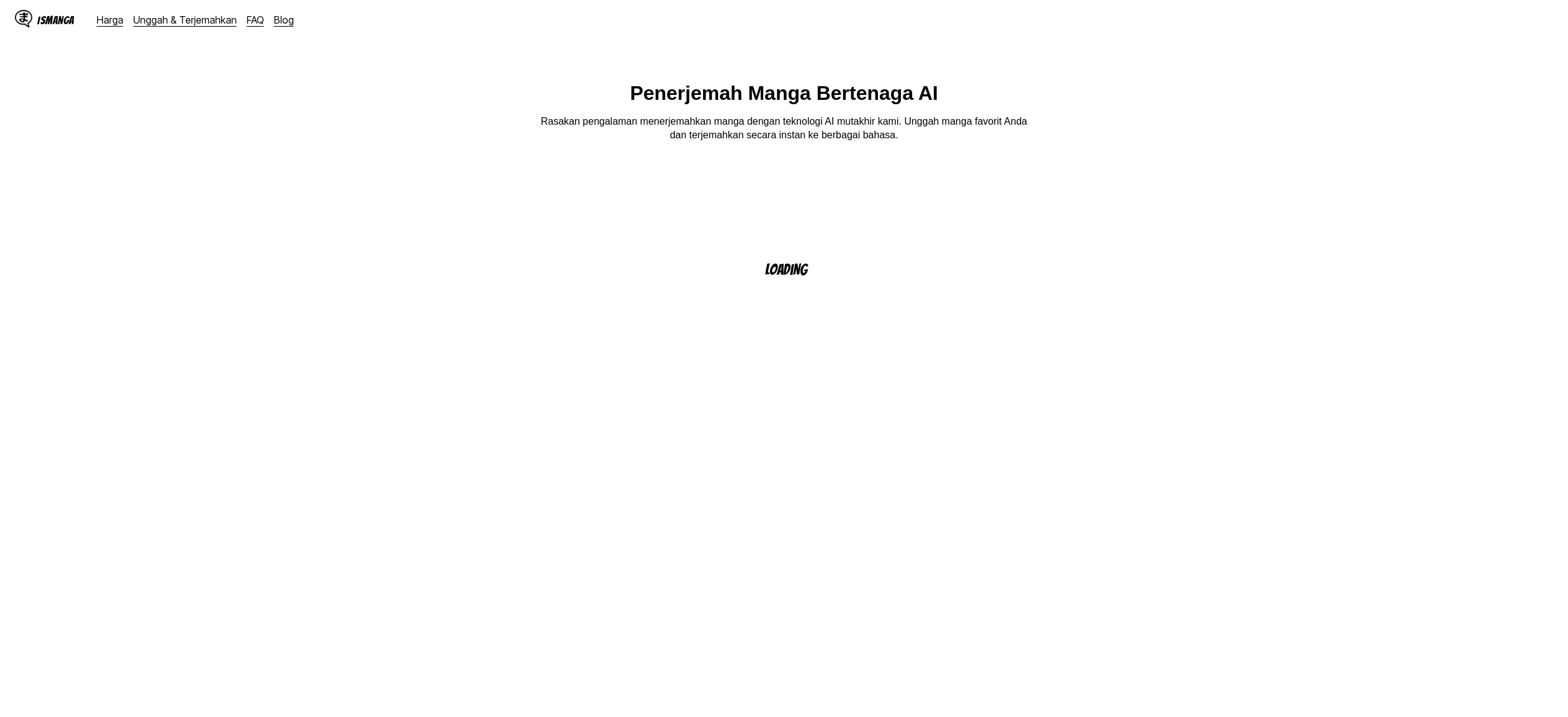 scroll, scrollTop: 0, scrollLeft: 0, axis: both 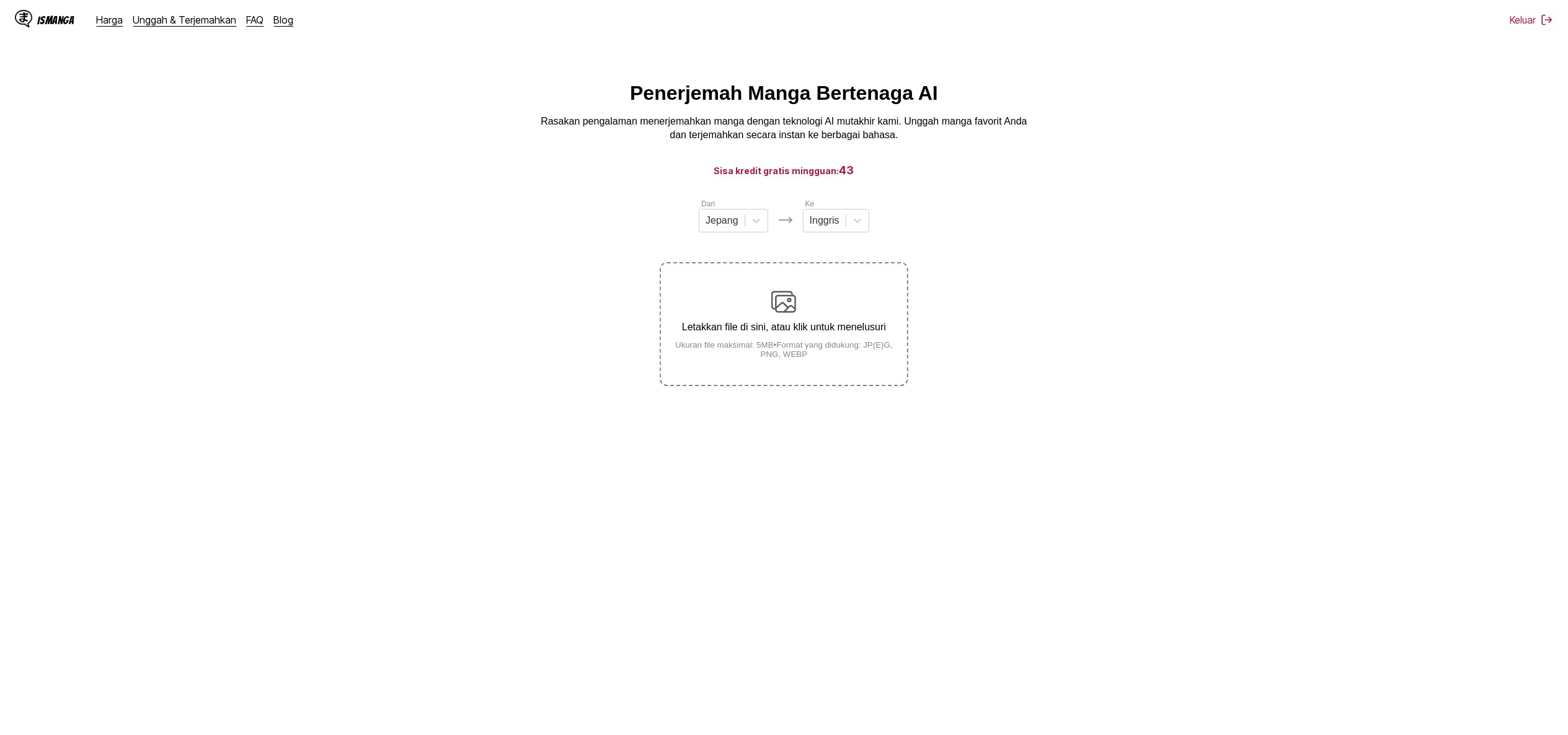 click on "Letakkan file di sini, atau klik untuk menelusuri Ukuran file maksimal: 5MB  •  Format yang didukung: JP(E)G, PNG, WEBP" at bounding box center (784, 324) 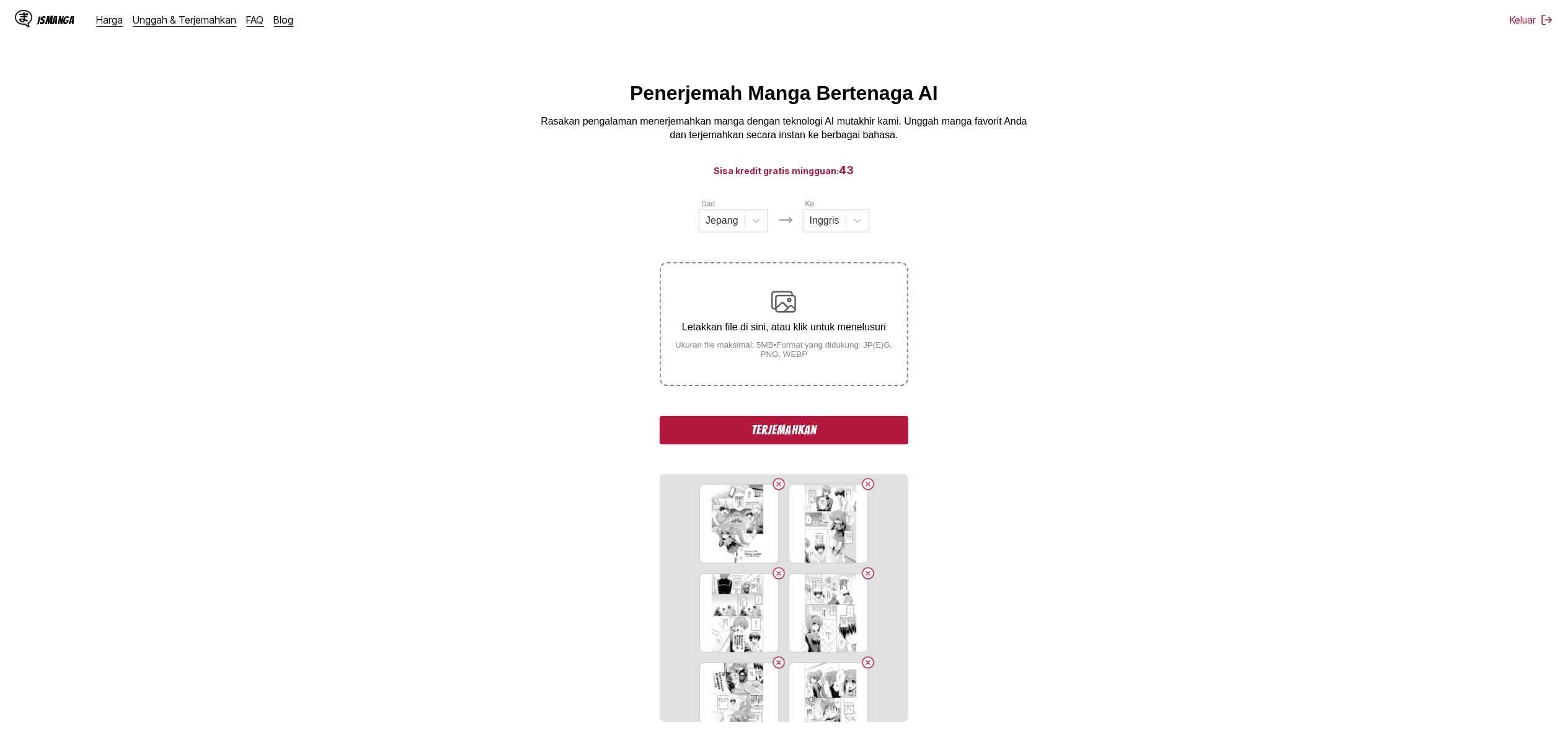 click on "Terjemahkan" at bounding box center [784, 430] 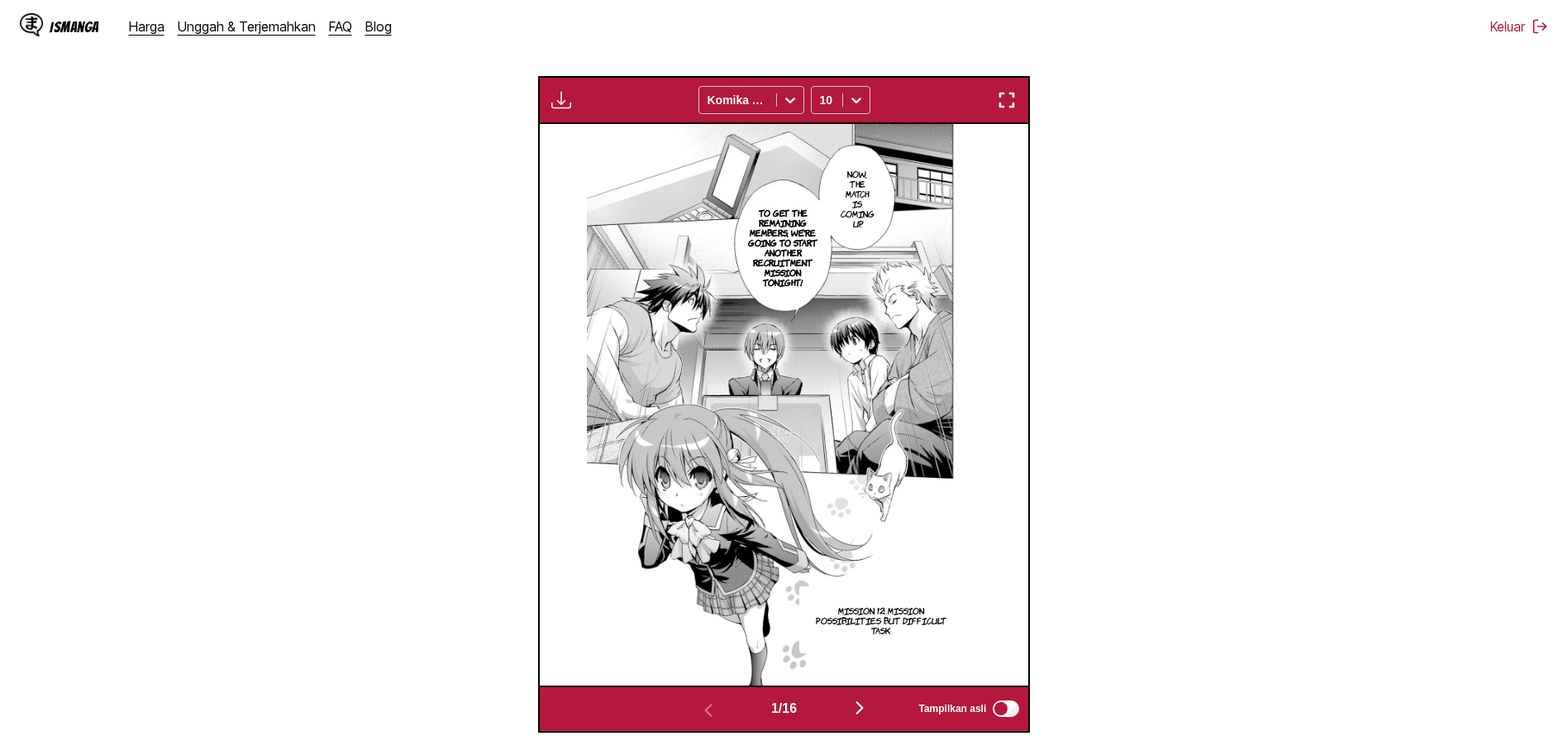 scroll, scrollTop: 413, scrollLeft: 0, axis: vertical 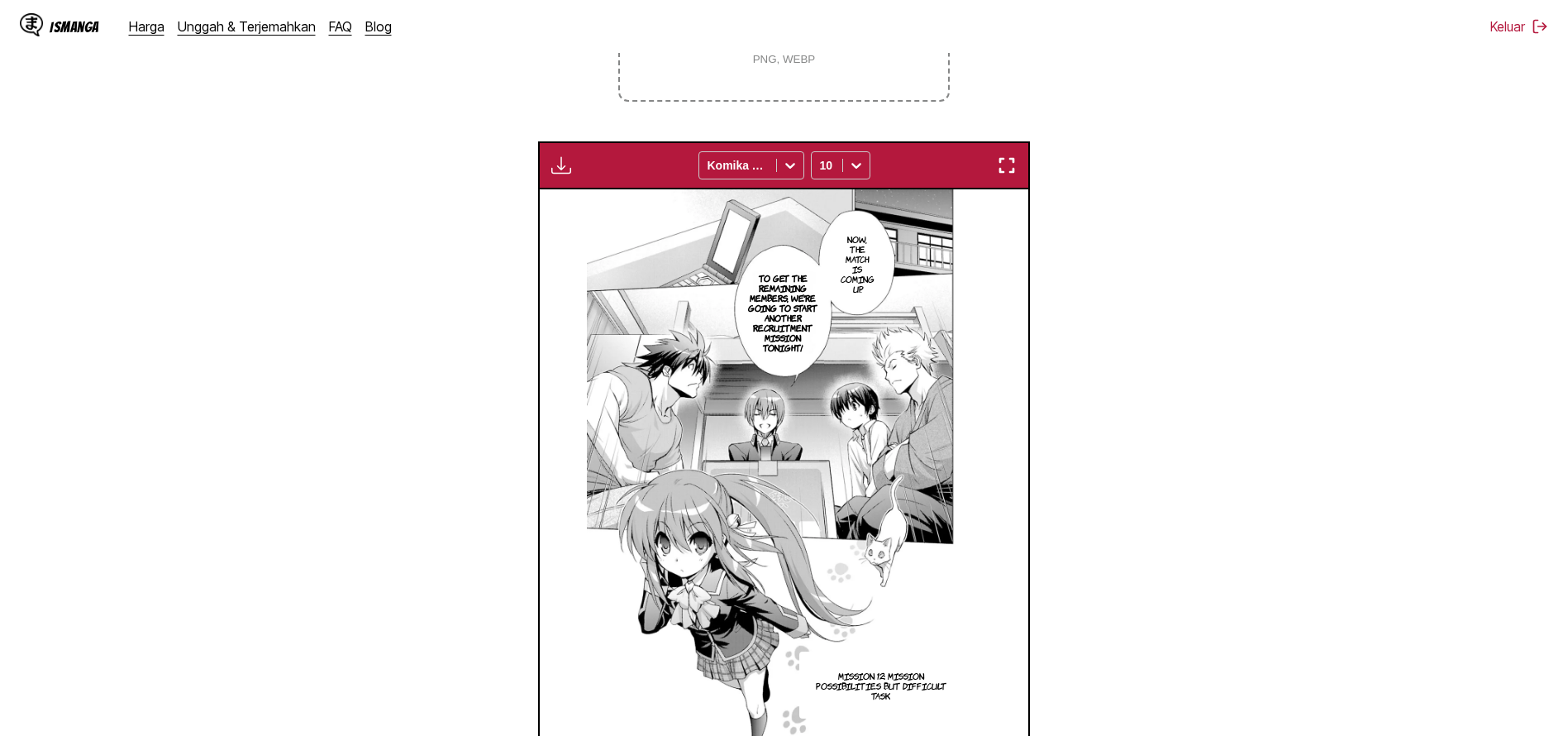 click on "Unduh Panel Unduh Semua Komika Axis 10" at bounding box center [784, 165] 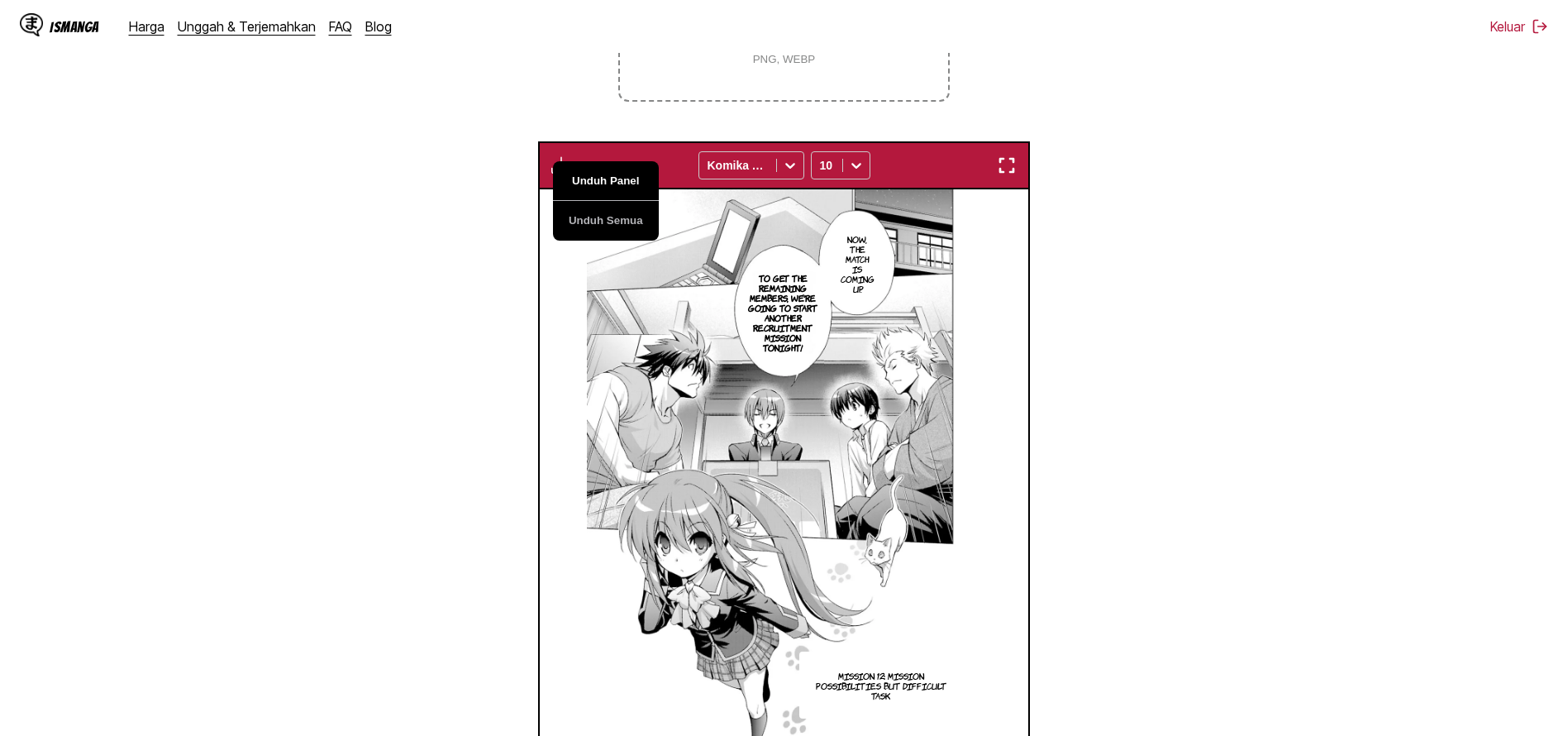 click on "Unduh Panel" at bounding box center [606, 181] 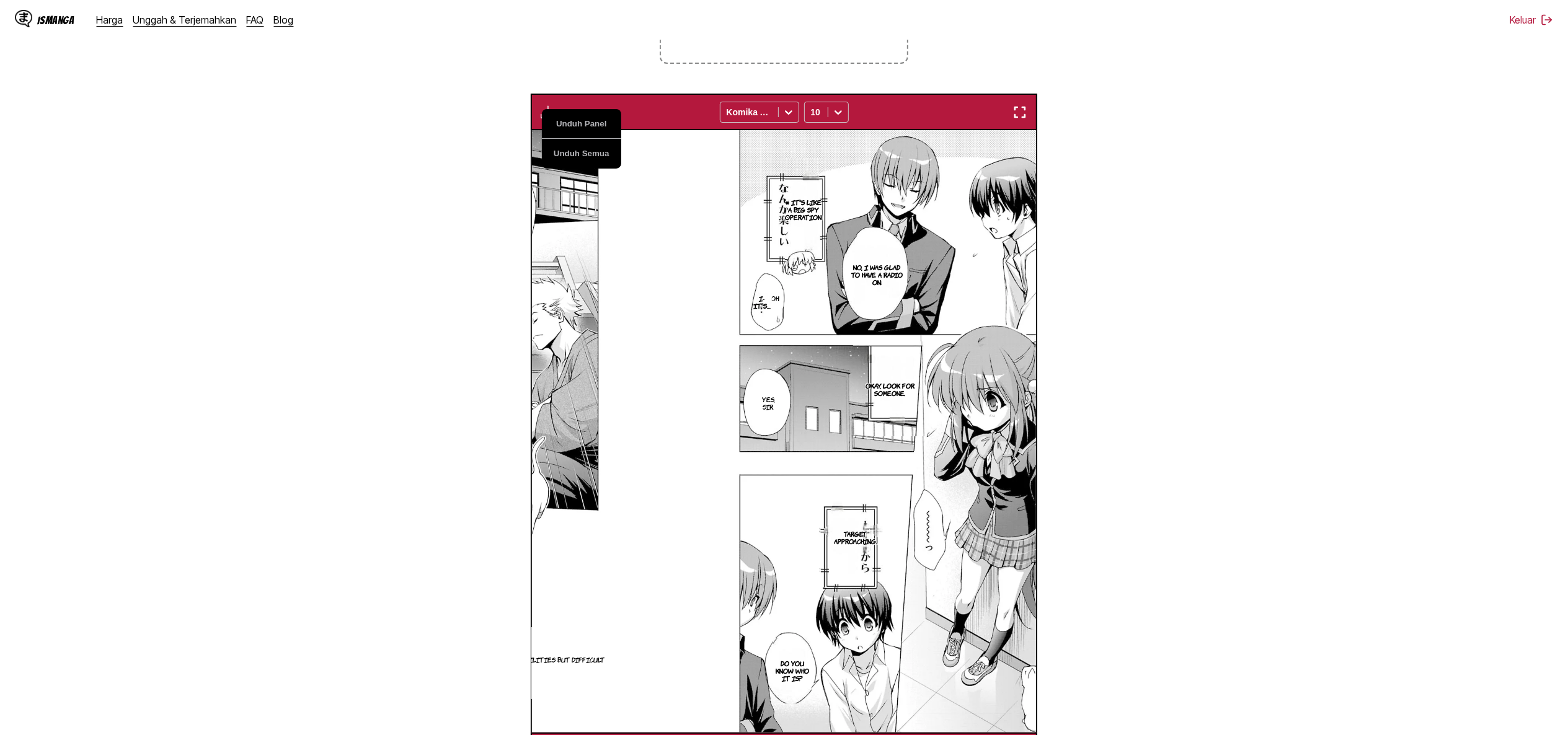 scroll, scrollTop: 0, scrollLeft: 506, axis: horizontal 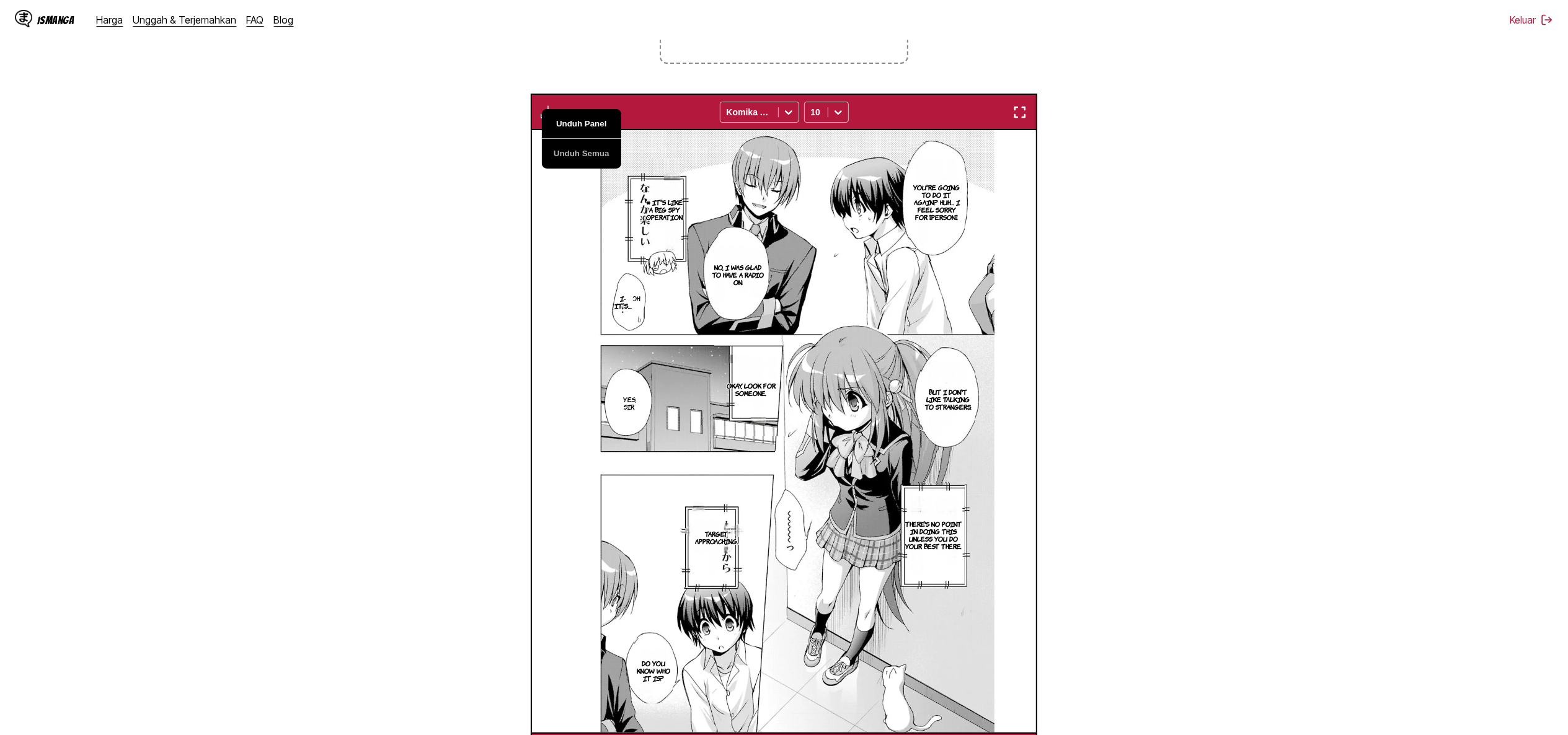 click on "Unduh Panel" at bounding box center [582, 124] 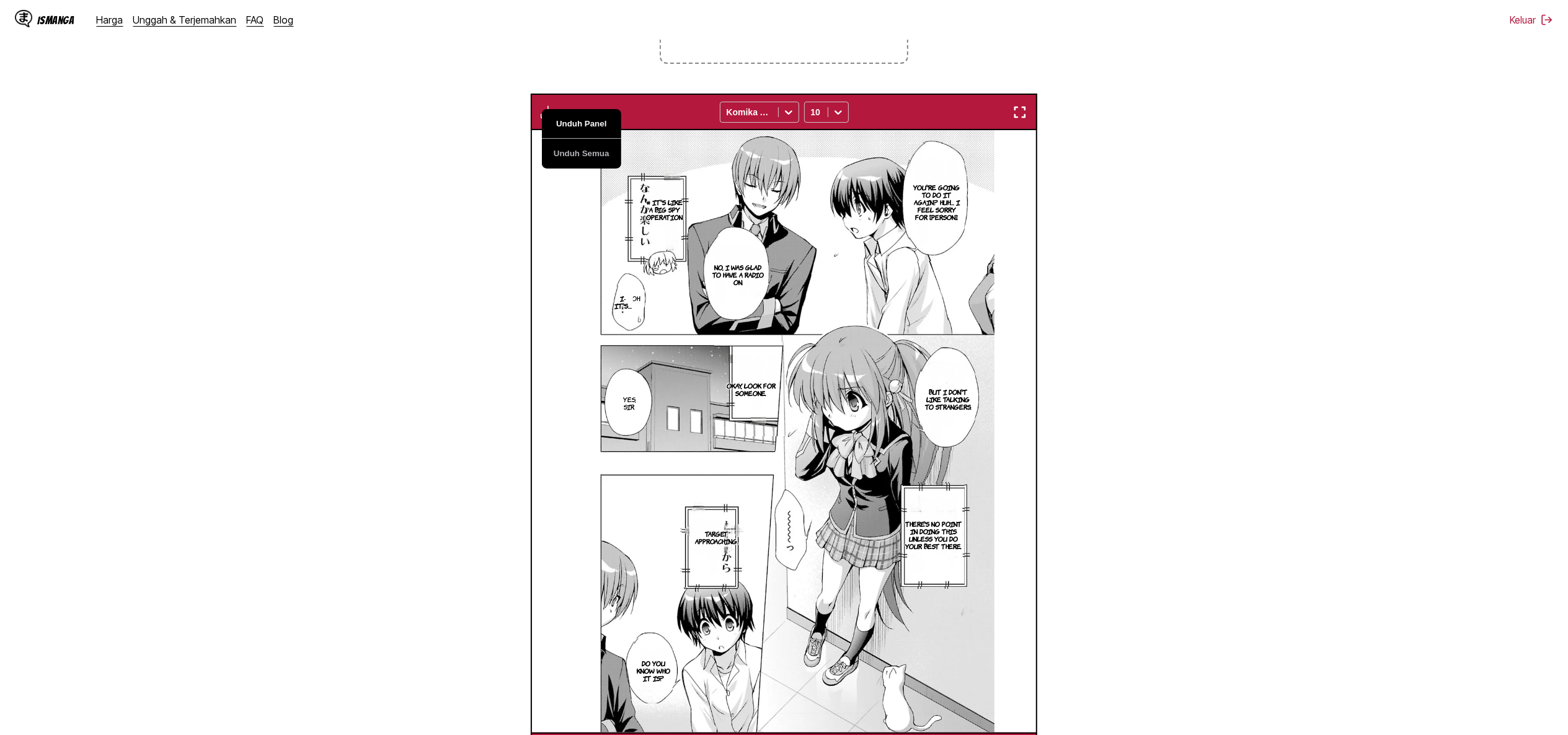scroll, scrollTop: 0, scrollLeft: 1011, axis: horizontal 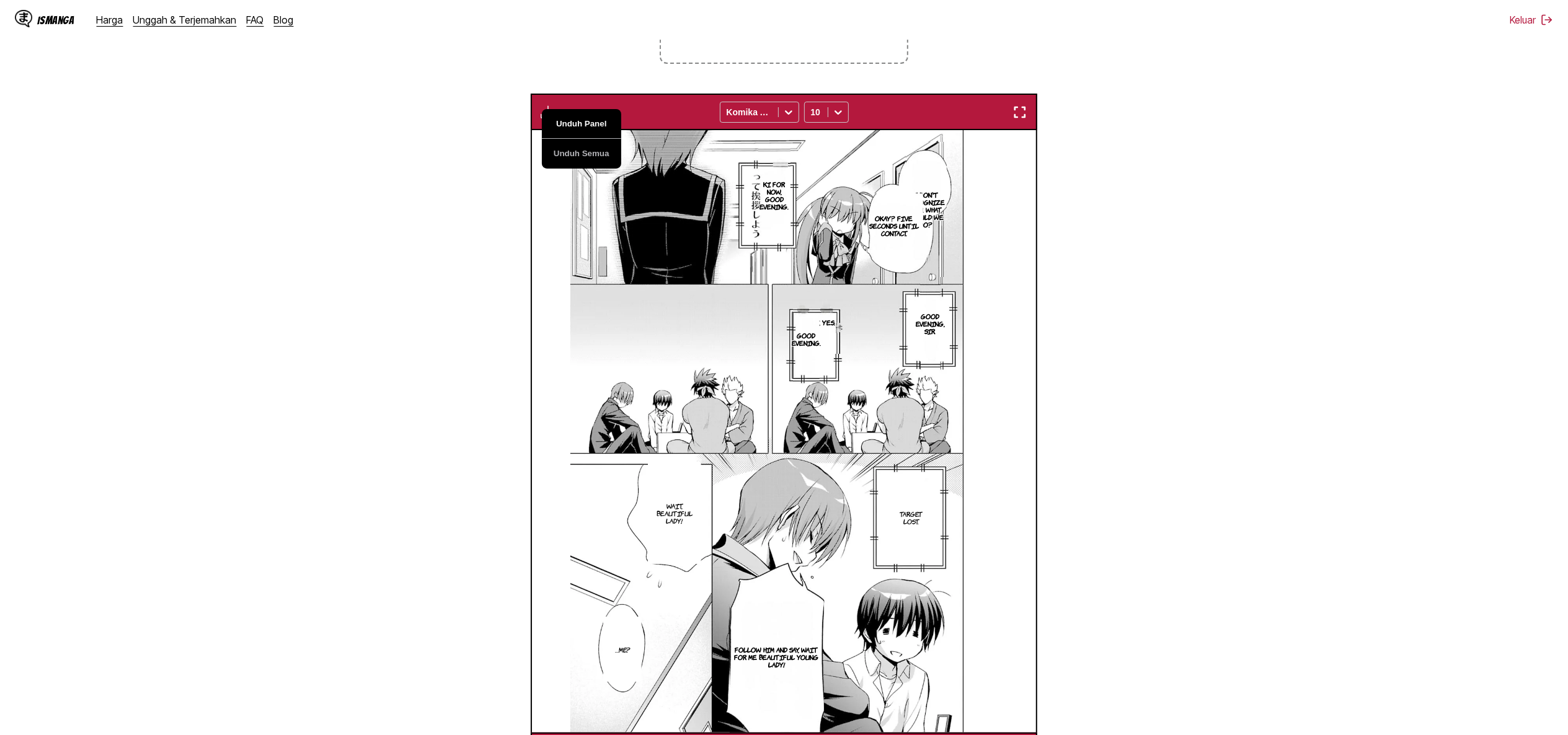 click on "Unduh Panel" at bounding box center [582, 124] 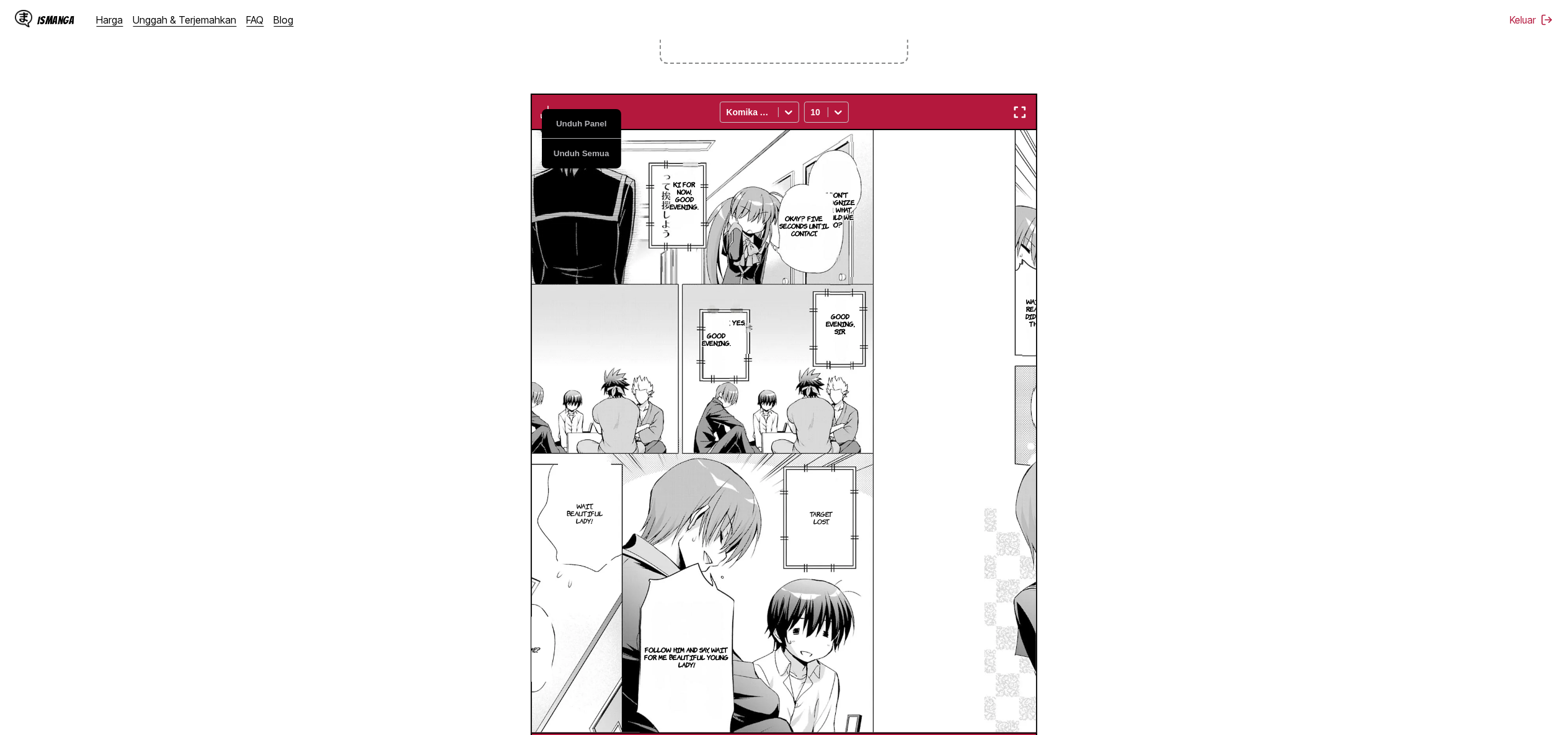 scroll, scrollTop: 0, scrollLeft: 1517, axis: horizontal 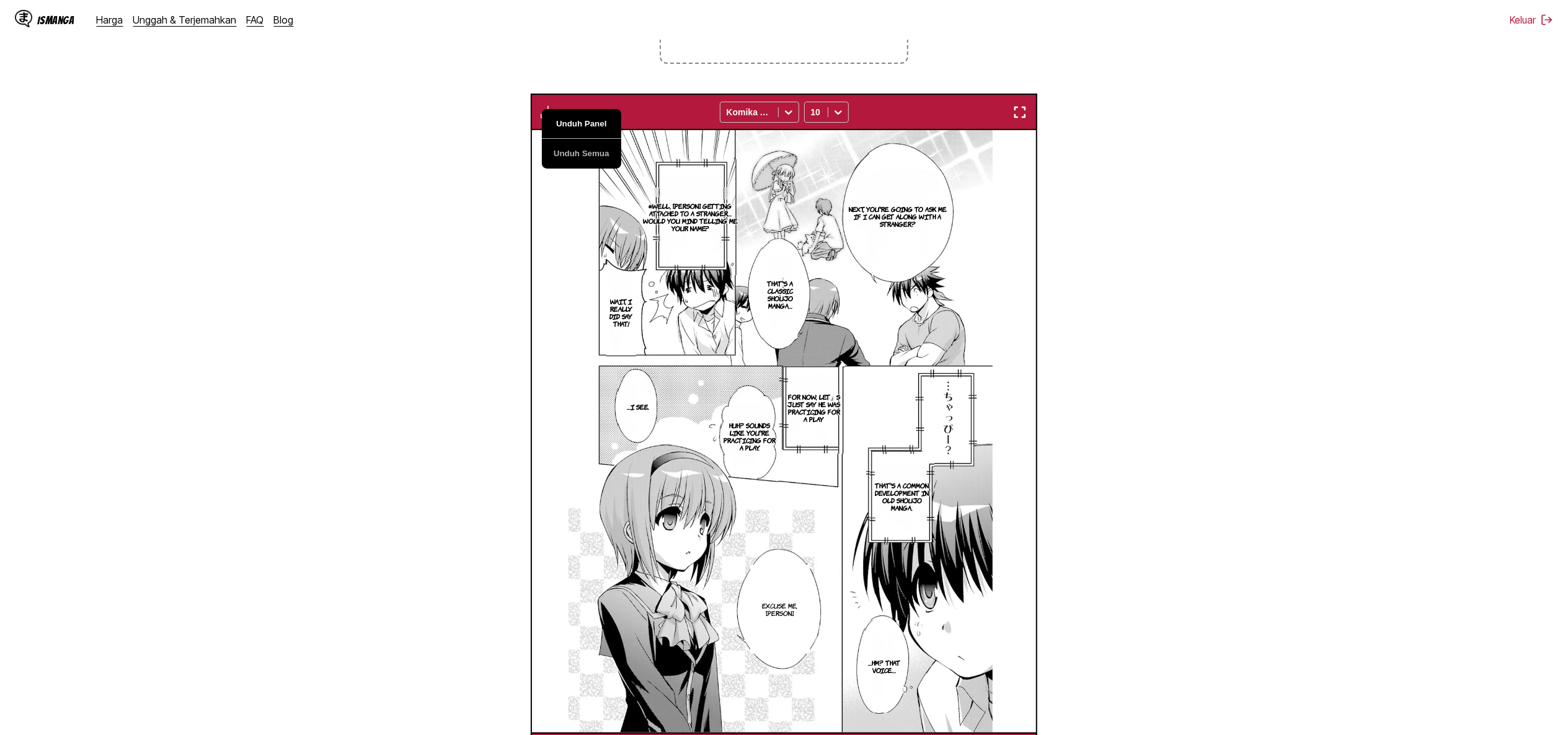 click on "Unduh Panel" at bounding box center [582, 124] 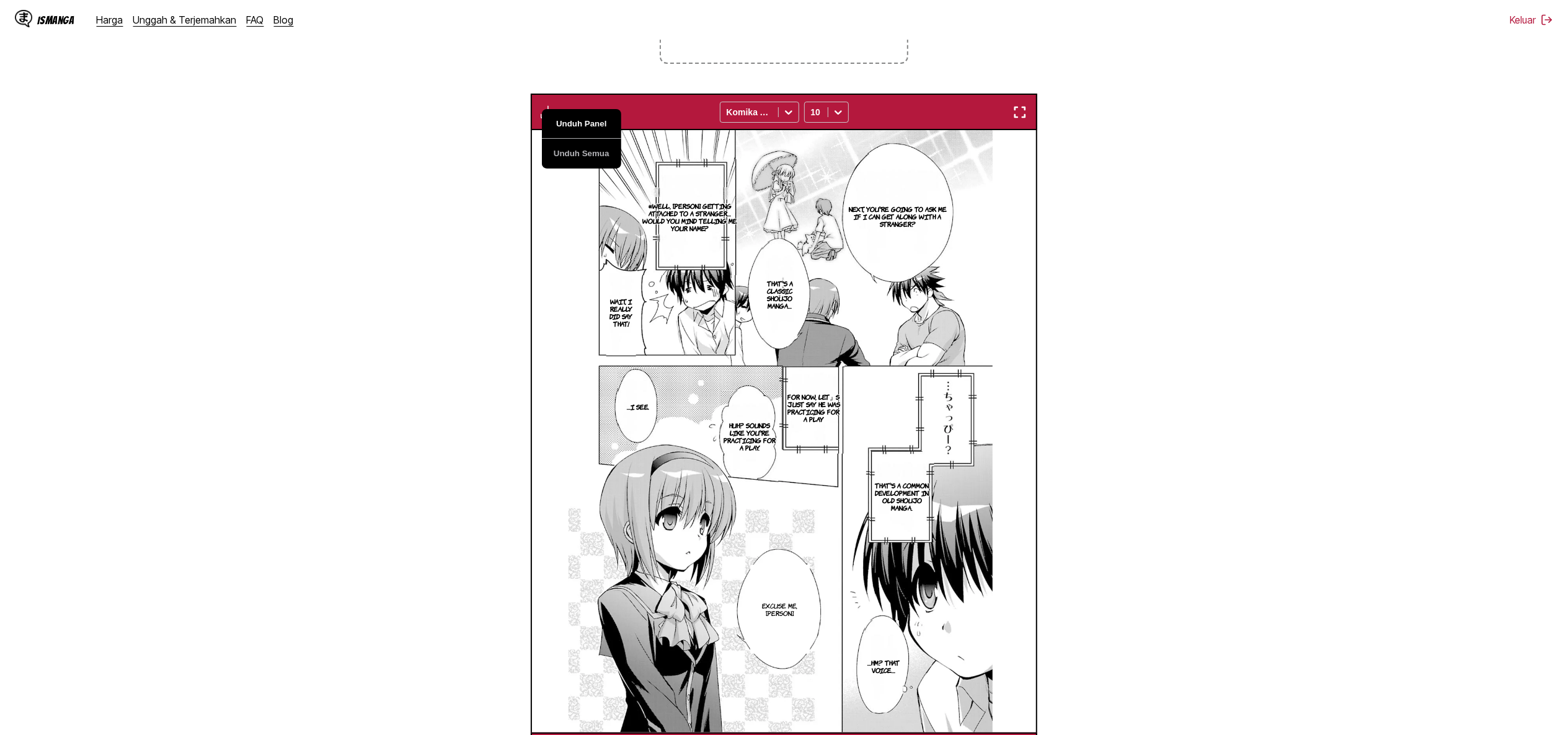 scroll, scrollTop: 0, scrollLeft: 2022, axis: horizontal 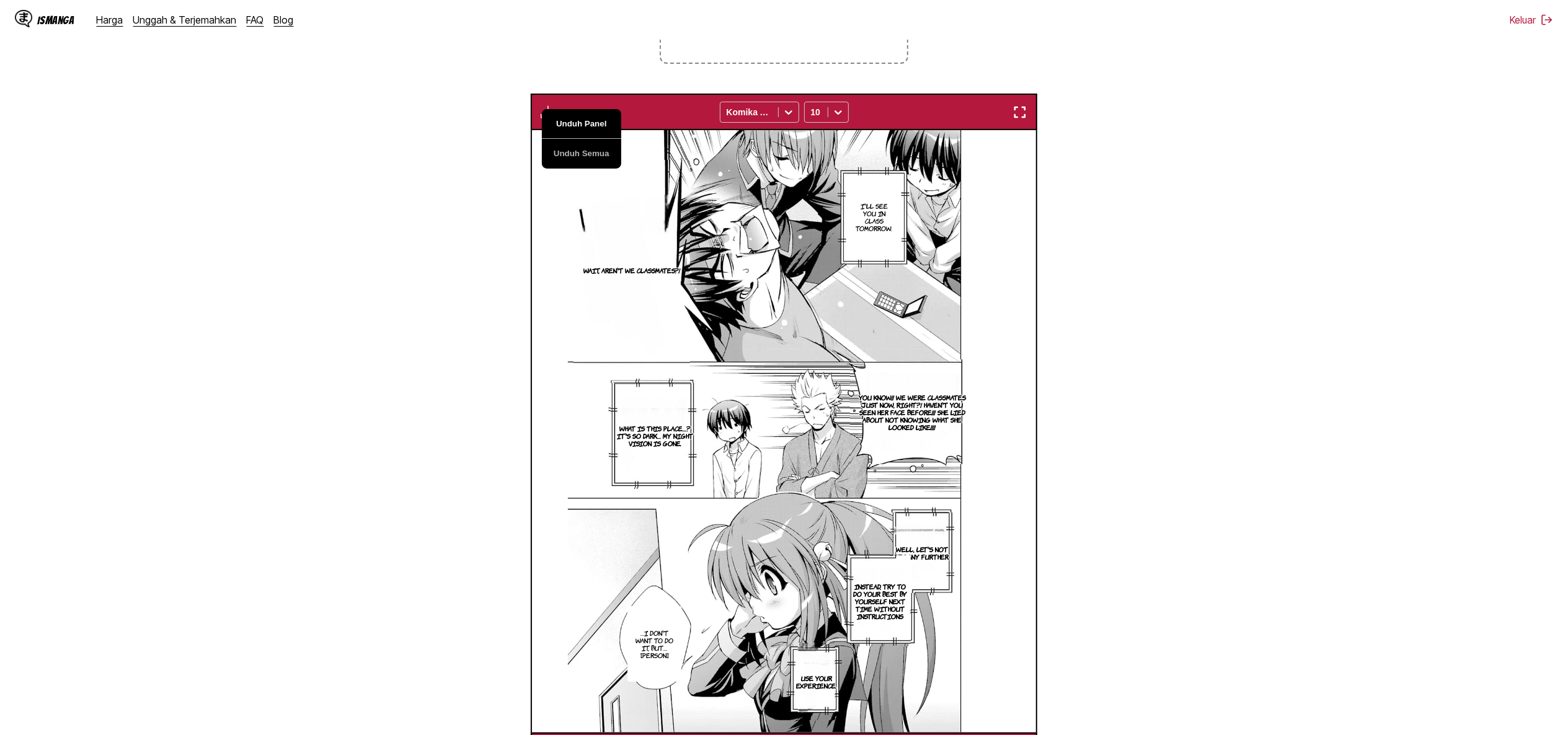 click on "Unduh Panel" at bounding box center (582, 124) 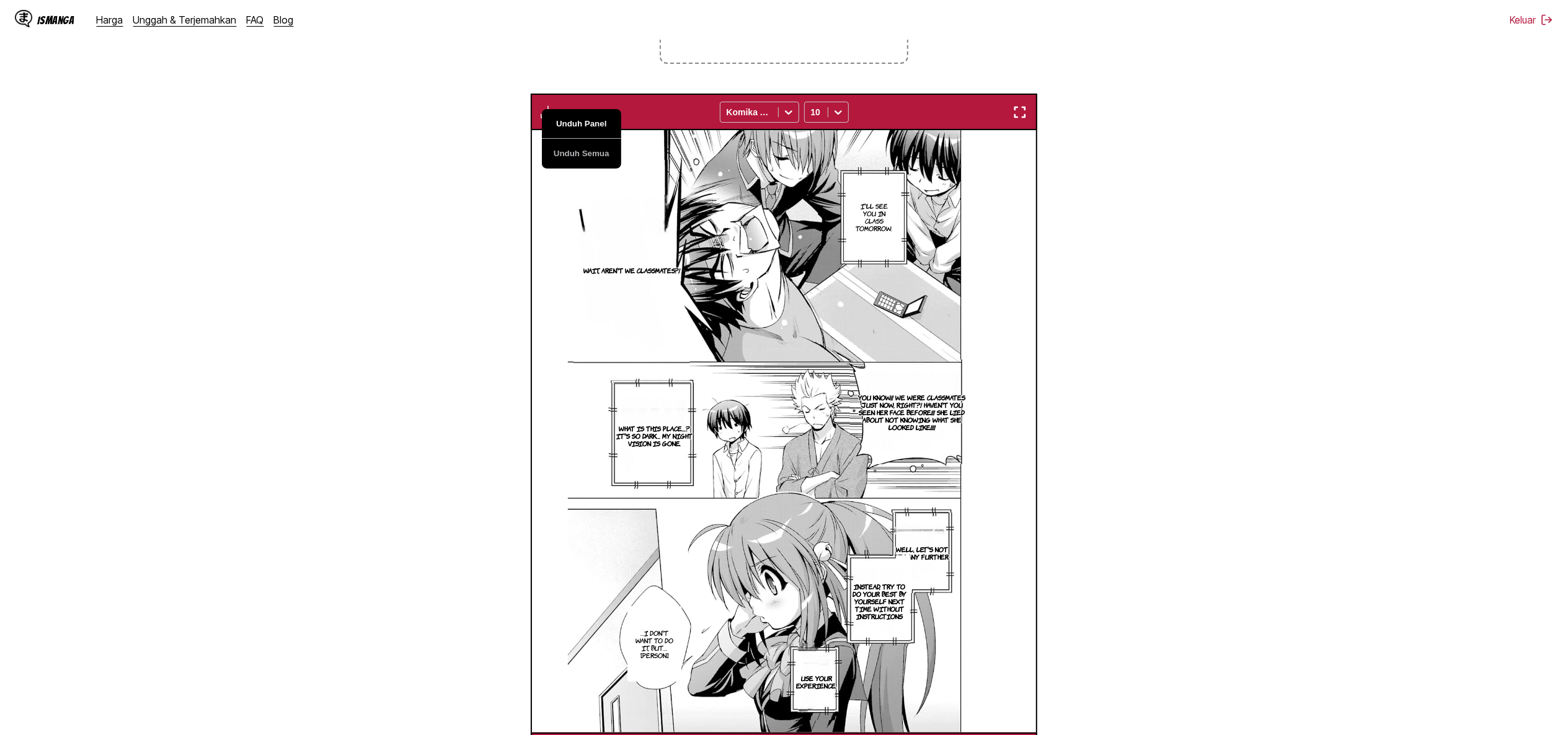 scroll, scrollTop: 0, scrollLeft: 2528, axis: horizontal 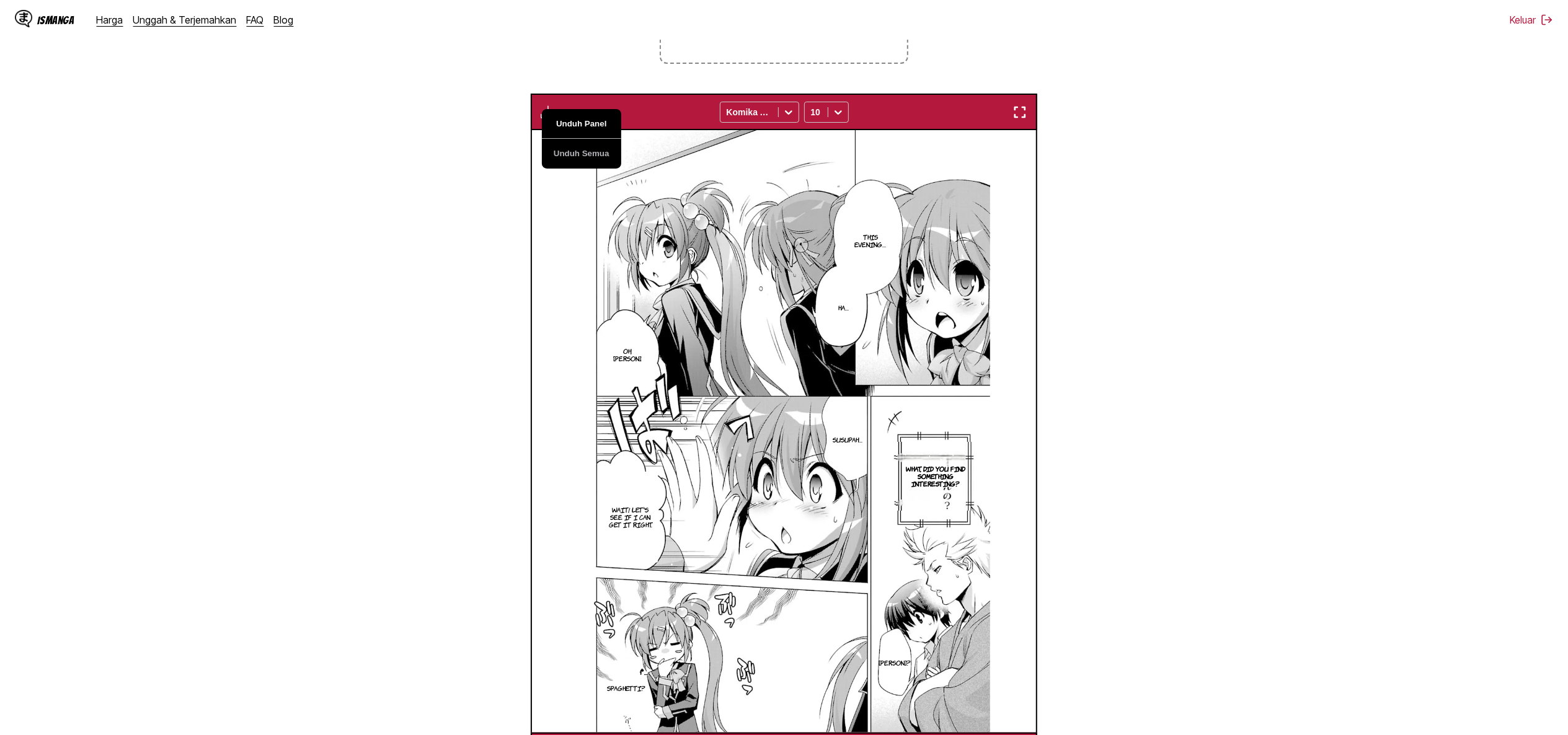 click on "Unduh Panel" at bounding box center [582, 124] 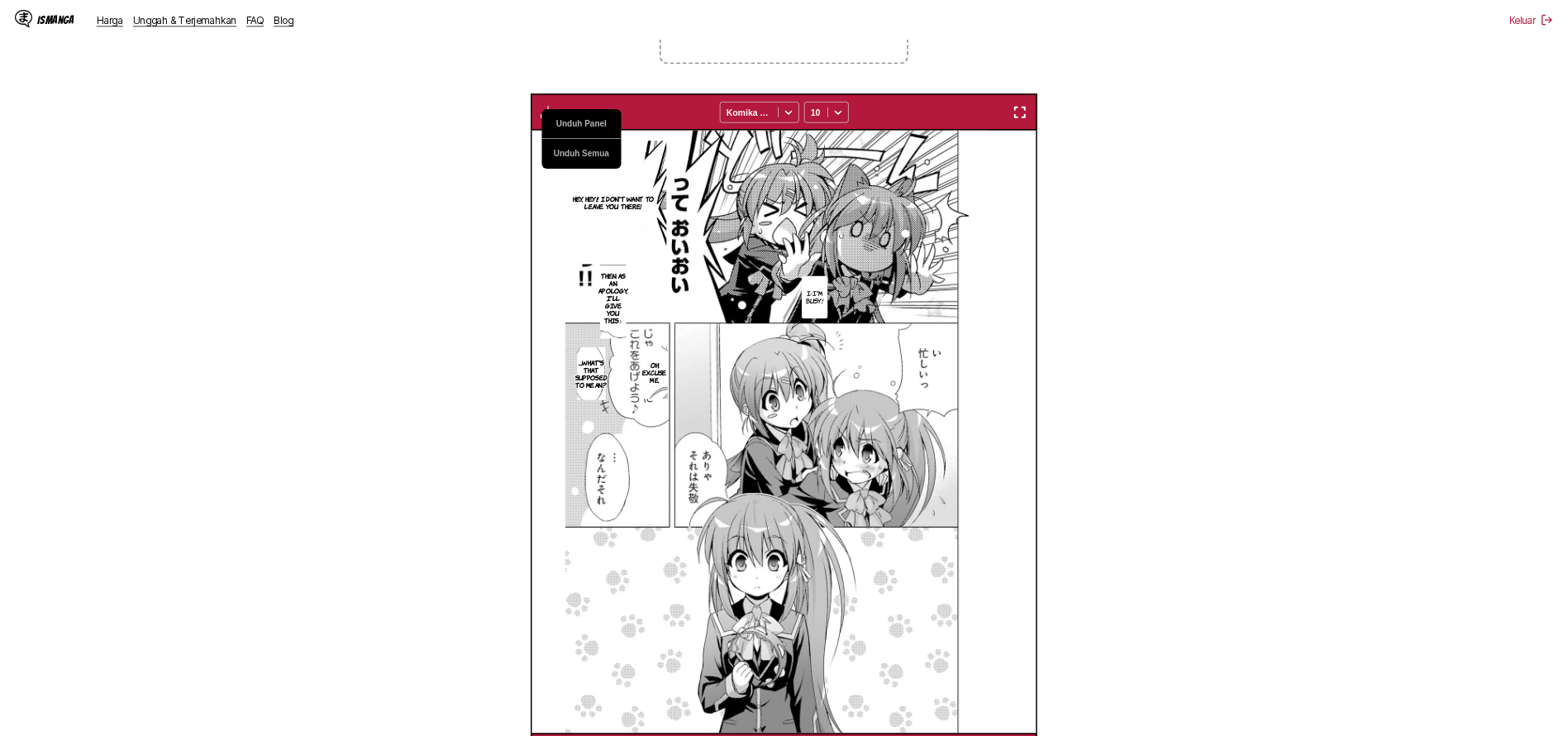scroll, scrollTop: 0, scrollLeft: 2933, axis: horizontal 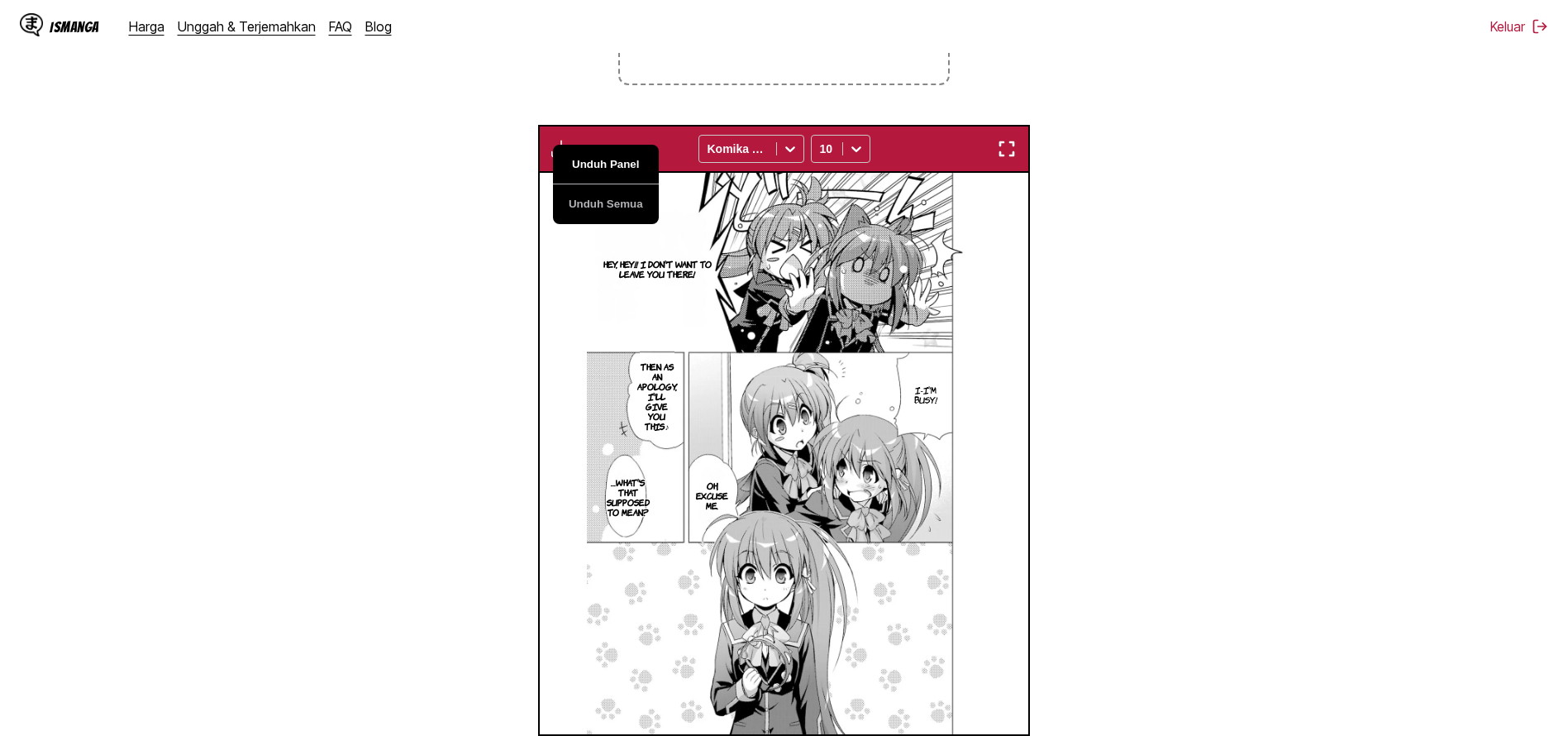 click on "Unduh Panel" at bounding box center [606, 165] 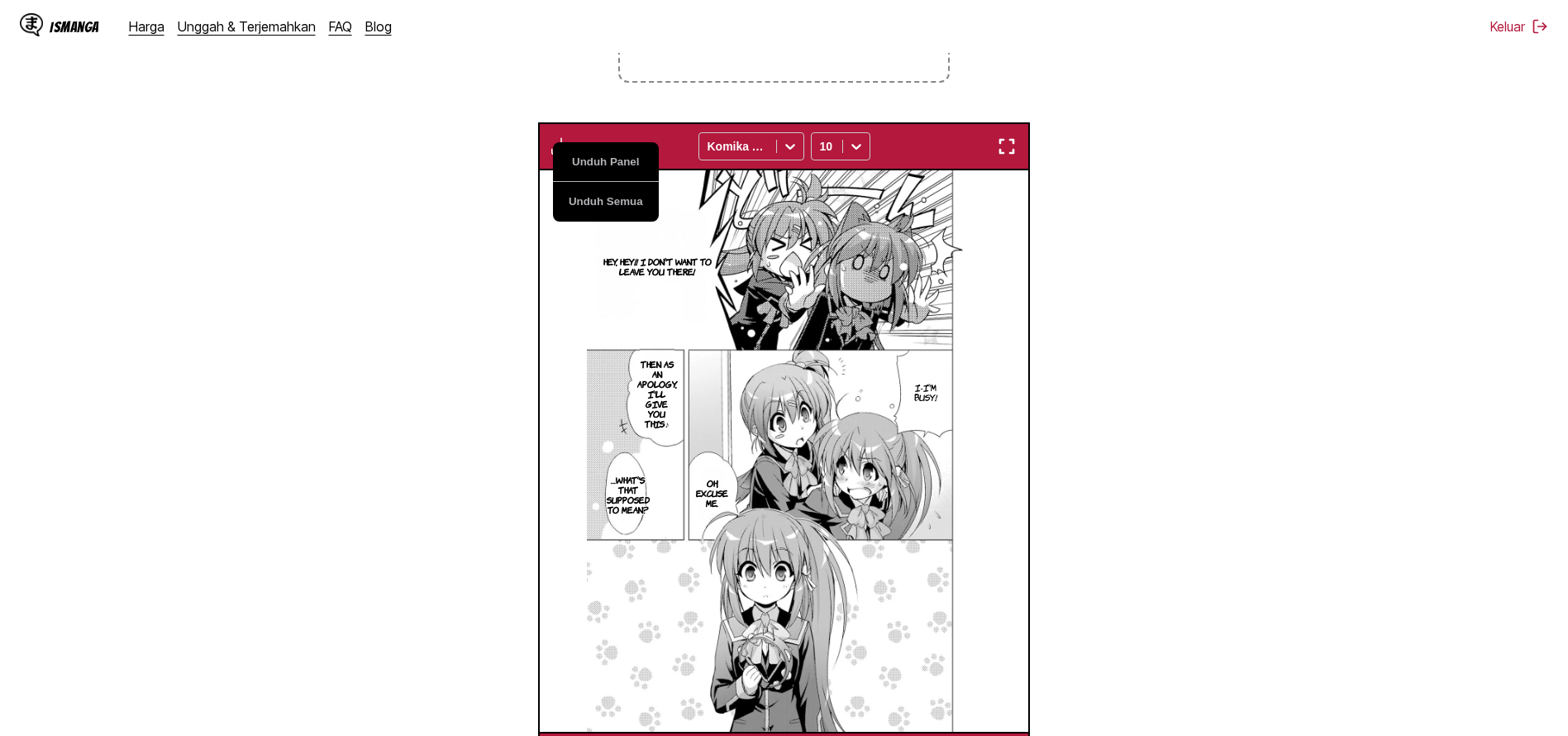 scroll, scrollTop: 430, scrollLeft: 0, axis: vertical 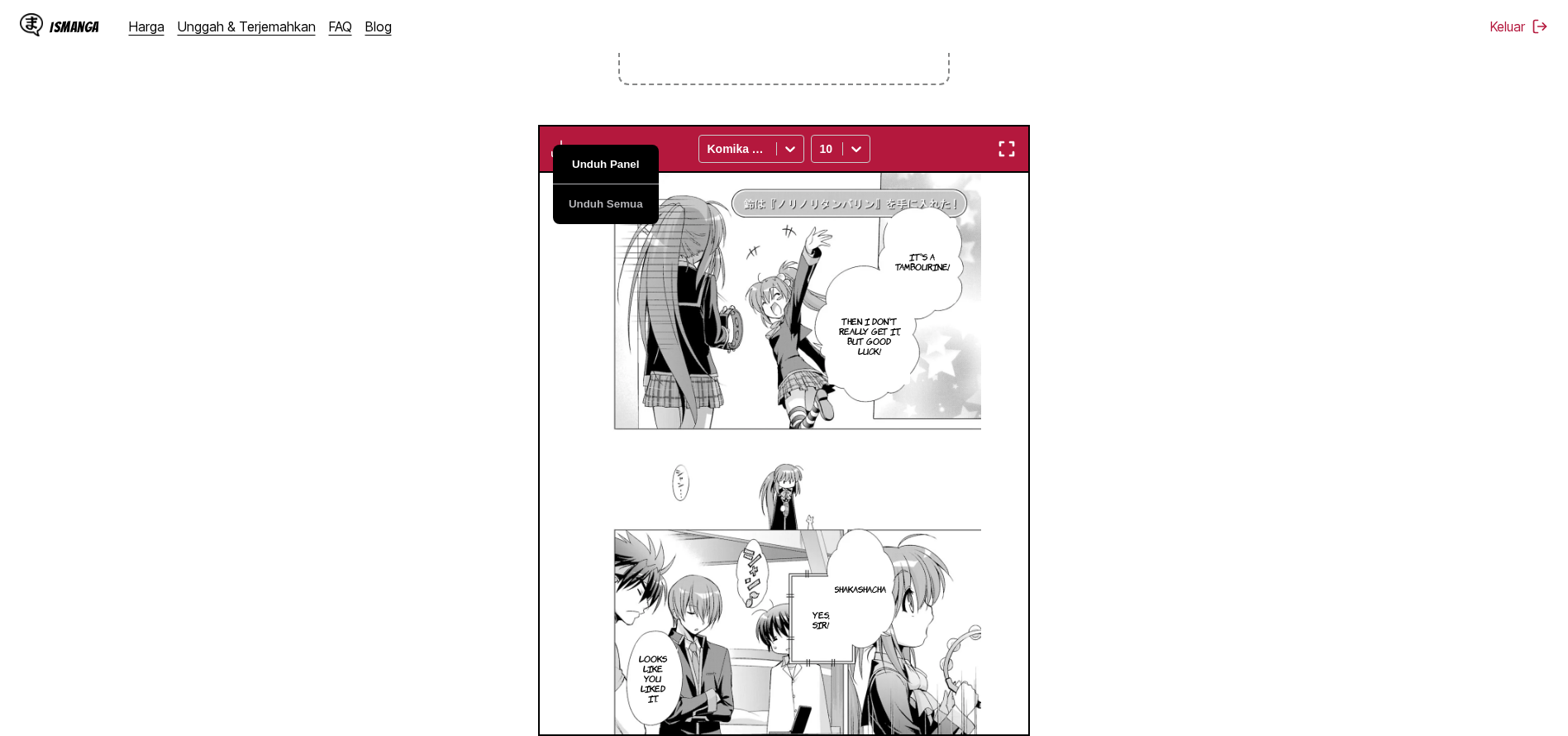 click on "Unduh Panel" at bounding box center [606, 165] 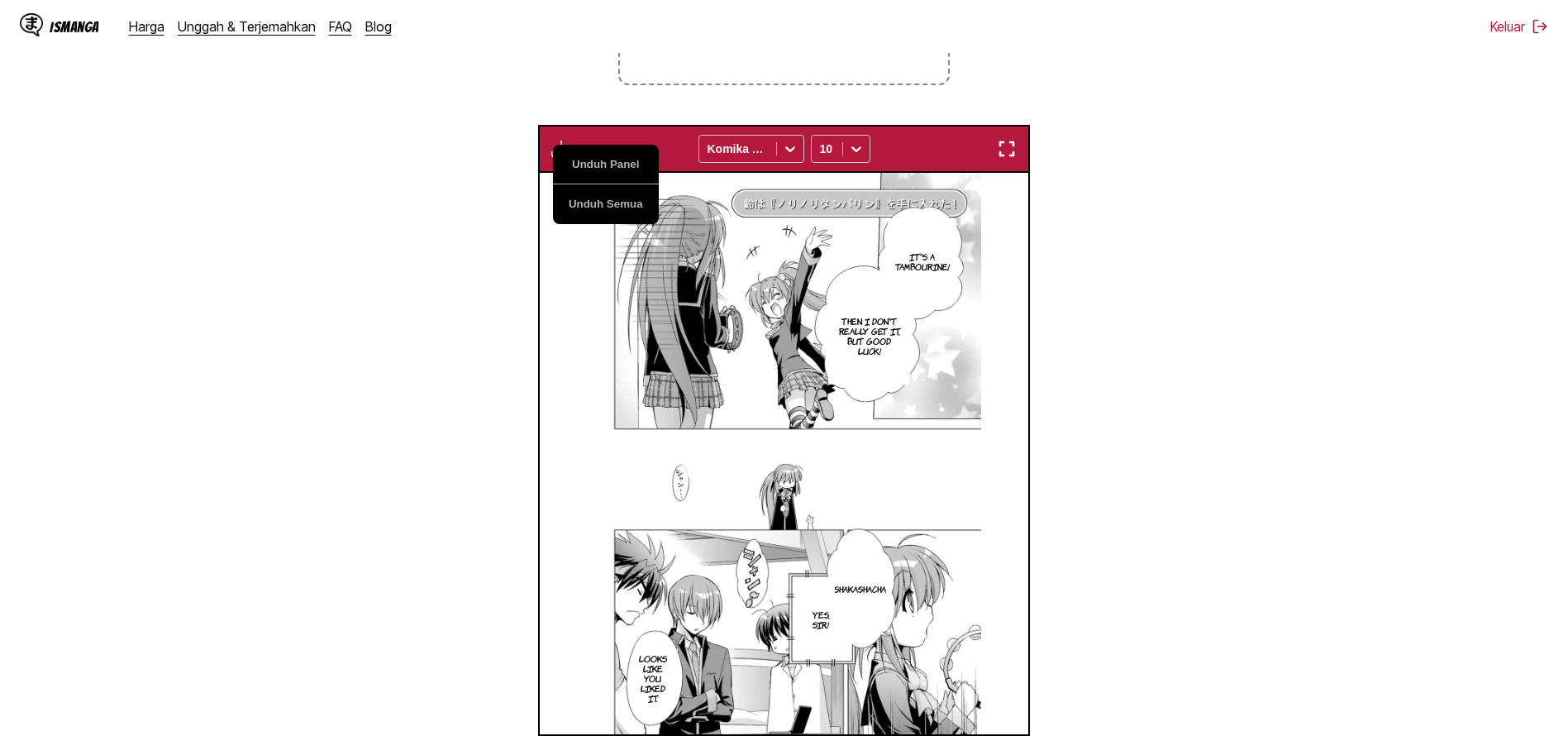 scroll, scrollTop: 0, scrollLeft: 3911, axis: horizontal 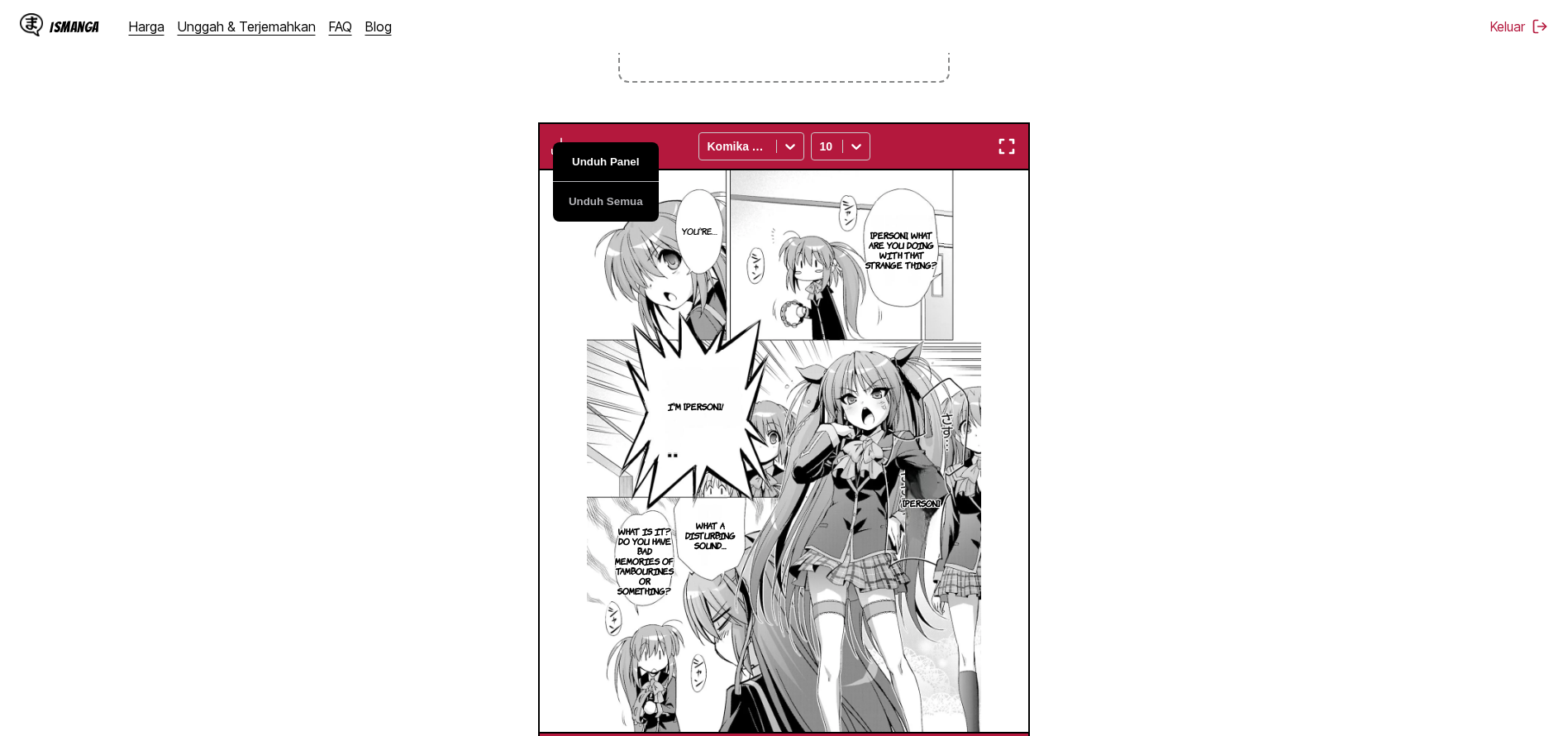 click on "Unduh Panel" at bounding box center (606, 162) 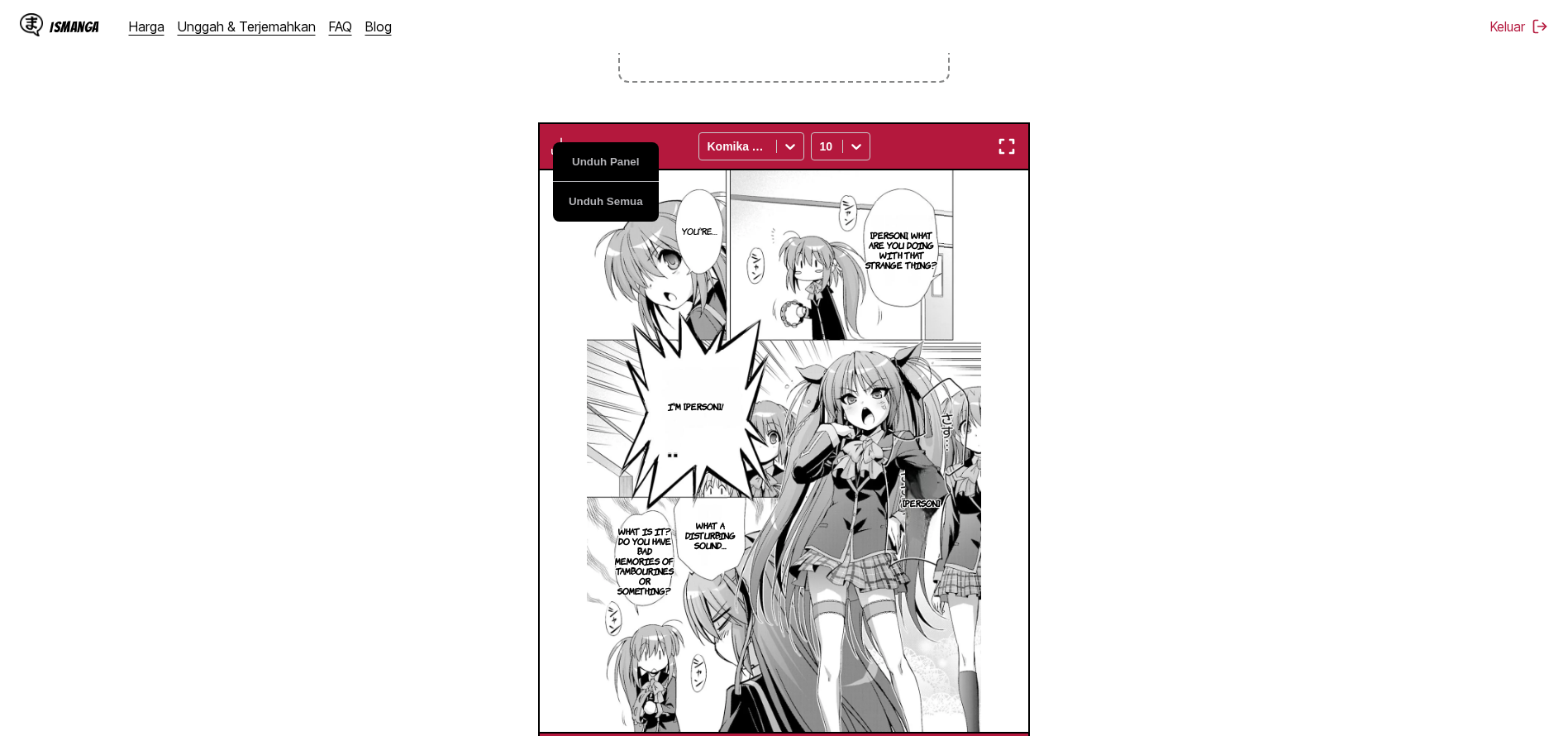 click on "Dari Jepang Ke Inggris Letakkan file di sini, atau klik untuk menelusuri Ukuran file maksimal: 5MB  •  Format yang didukung: JP(E)G, PNG, WEBP Unduh Panel Unduh Semua Komika Axis 10 Now, the match is coming up. To get the remaining members, we're going to start another recruitment mission tonight! Mission 12: Mission Possibilities But Difficult Task Are you going to do it again? Huh… I feel sorry for Lin. # It's like a big spy operation No, I was glad to have a radio on. Oh. I-It's… But I don't like talking to strangers. Okay, look for someone. Yes, sir. There's no point in doing this unless you do your best there. Target approaching. Do you know who it is? I don't recognize you. What should we do? Okay? Five seconds until contact. Ki For now, good evening. Good evening, sir. Gi, yes. Good evening. Target lost. Wait, beautiful lady! Follow him and say, wait for me beautiful young lady! …Me? Next, you're going to ask me if I can get along with a stranger? That's a classic shoujo manga… …I see. 9" at bounding box center (784, 305) 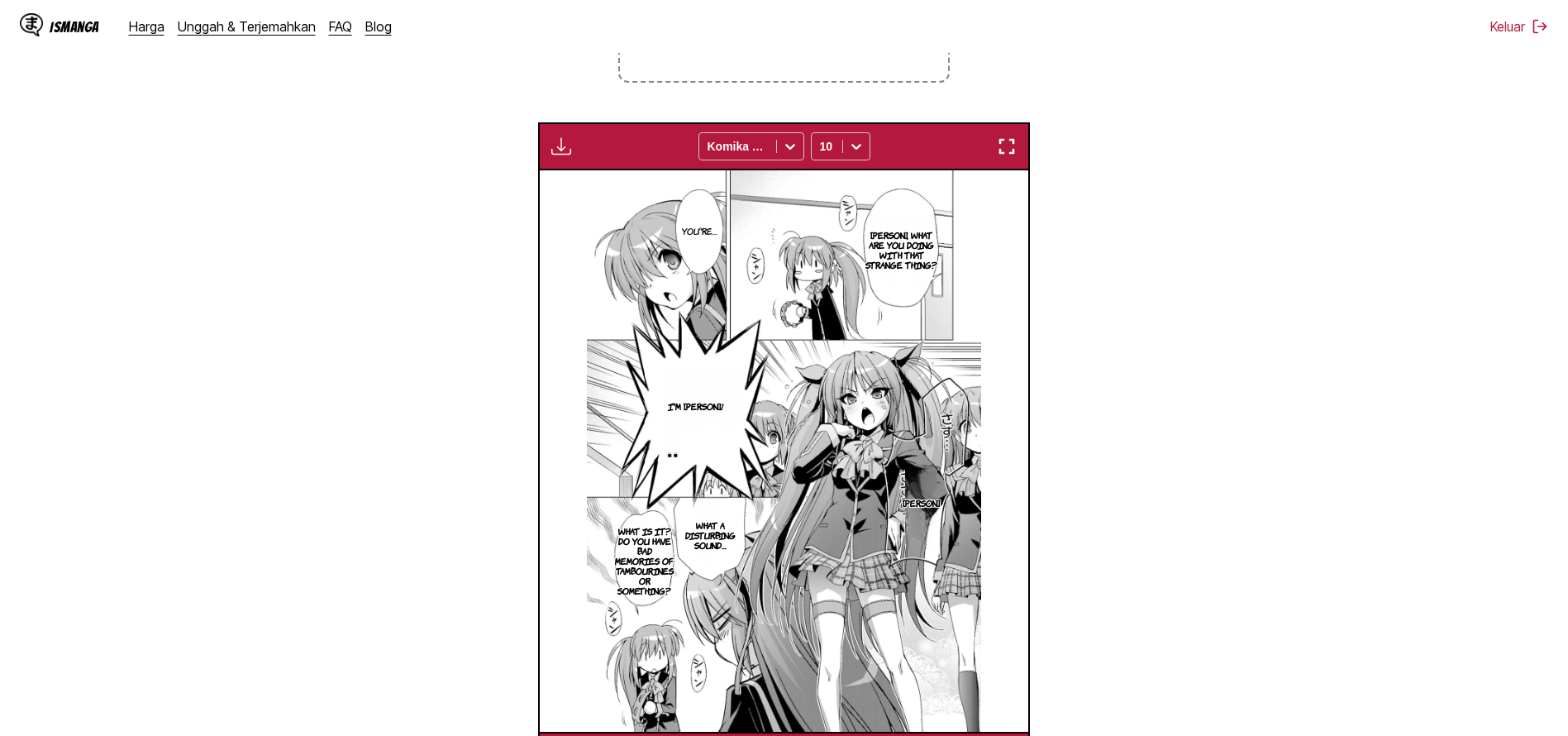 scroll, scrollTop: 0, scrollLeft: 4401, axis: horizontal 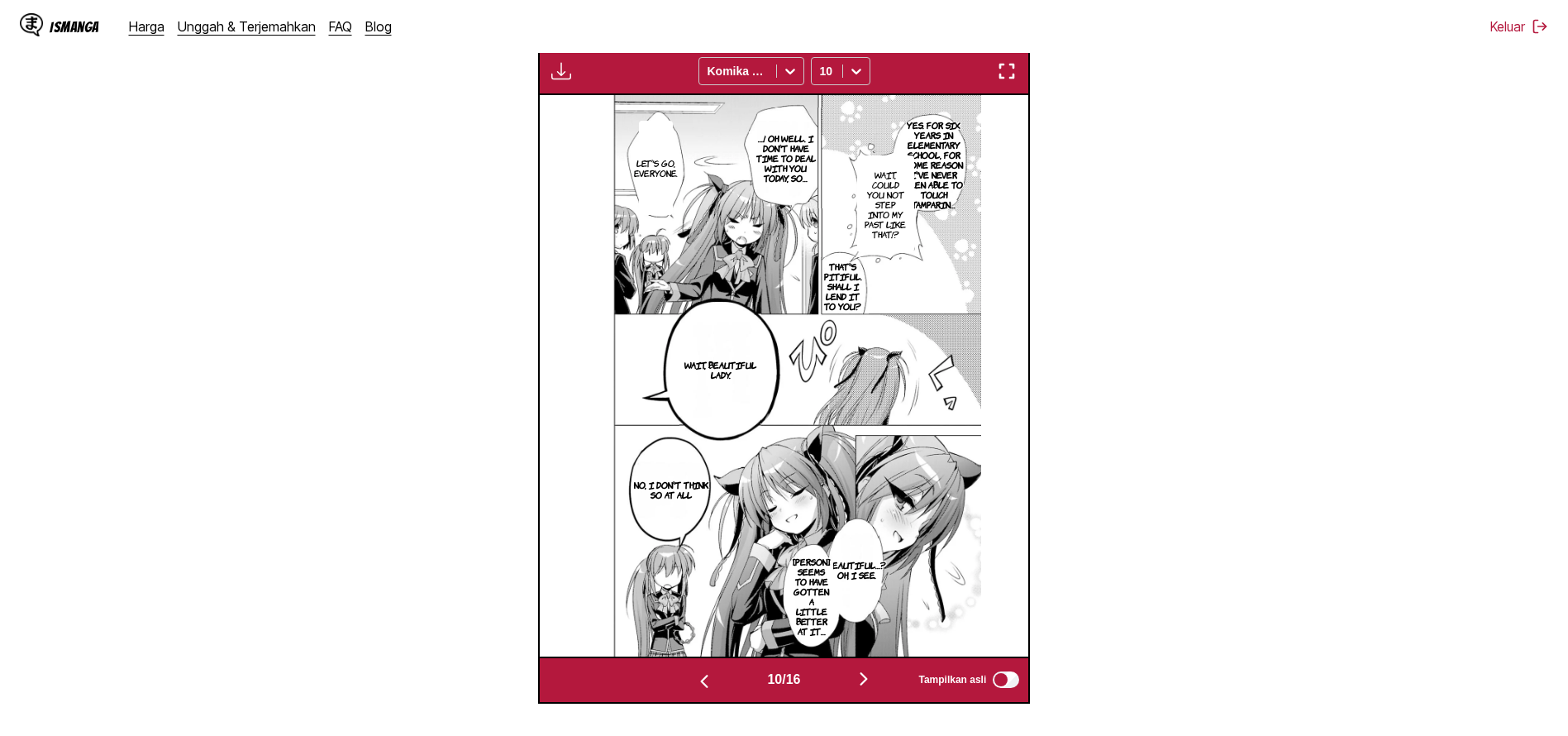 click at bounding box center [561, 71] 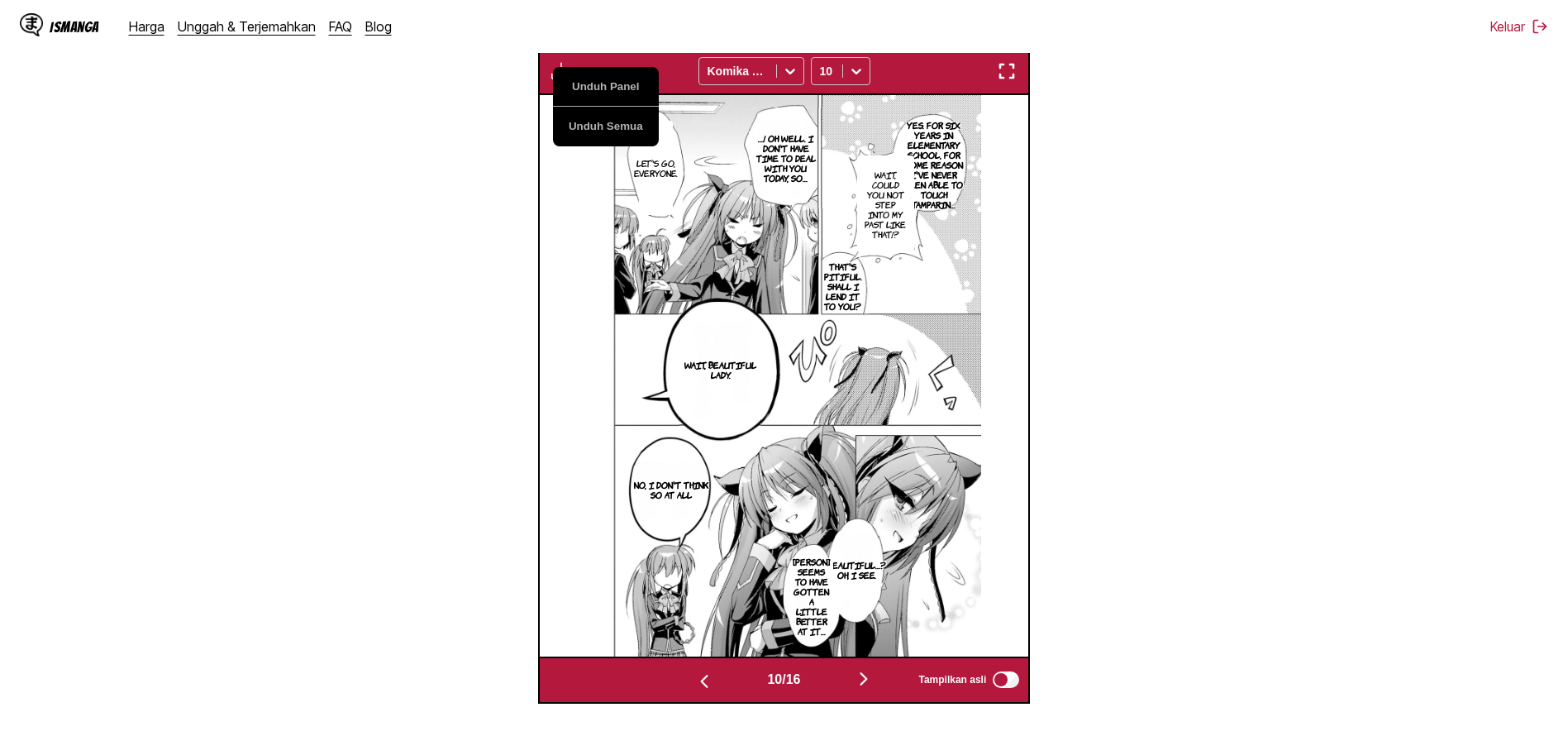 click on "Dari Jepang Ke Inggris Letakkan file di sini, atau klik untuk menelusuri Ukuran file maksimal: 5MB  •  Format yang didukung: JP(E)G, PNG, WEBP Unduh Panel Unduh Semua Komika Axis 10 Now, the match is coming up. To get the remaining members, we're going to start another recruitment mission tonight! Mission 12: Mission Possibilities But Difficult Task Are you going to do it again? Huh… I feel sorry for Lin. # It's like a big spy operation No, I was glad to have a radio on. Oh. I-It's… But I don't like talking to strangers. Okay, look for someone. Yes, sir. There's no point in doing this unless you do your best there. Target approaching. Do you know who it is? I don't recognize you. What should we do? Okay? Five seconds until contact. Ki For now, good evening. Good evening, sir. Gi, yes. Good evening. Target lost. Wait, beautiful lady! Follow him and say, wait for me beautiful young lady! …Me? Next, you're going to ask me if I can get along with a stranger? That's a classic shoujo manga… …I see. 10" at bounding box center (784, 230) 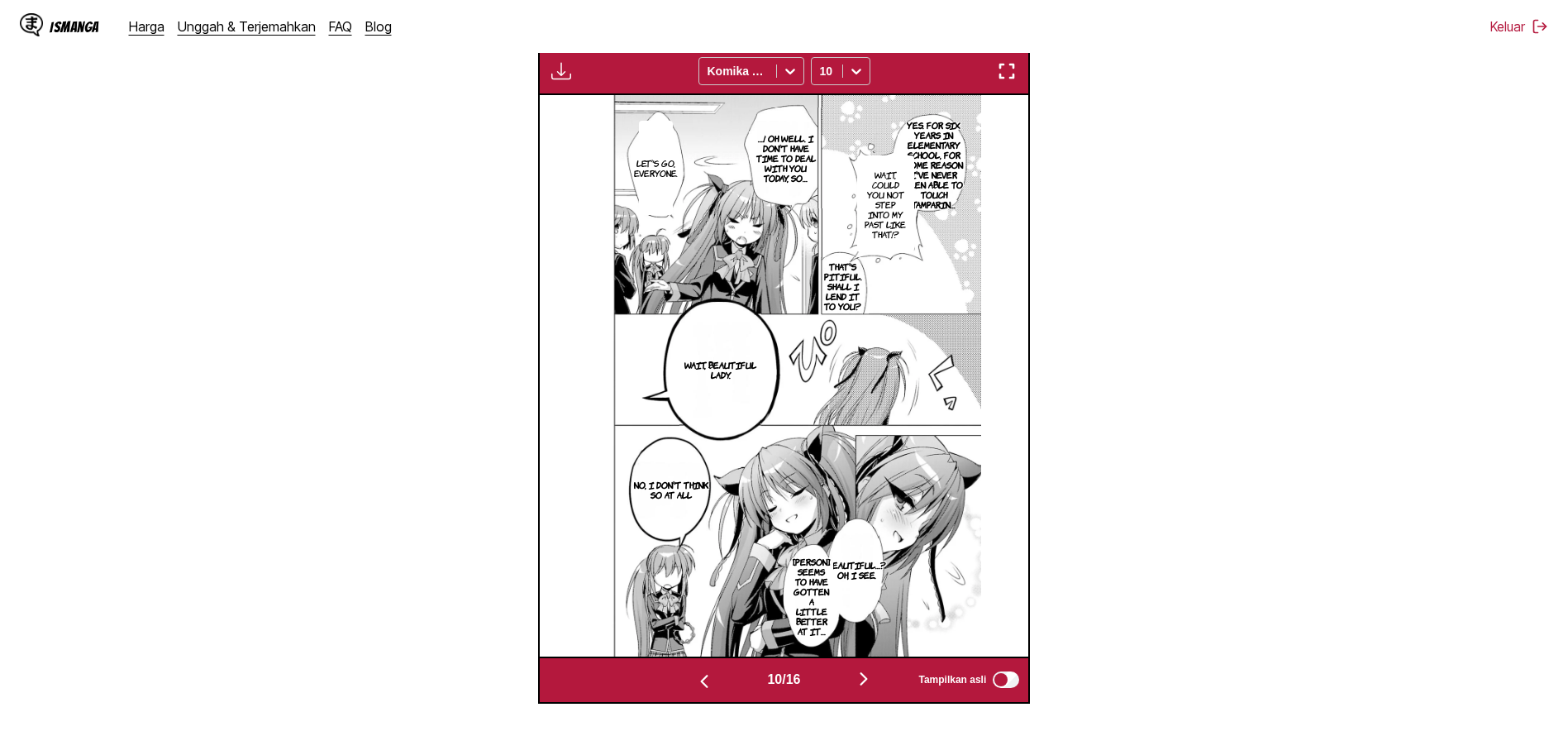 click at bounding box center (561, 71) 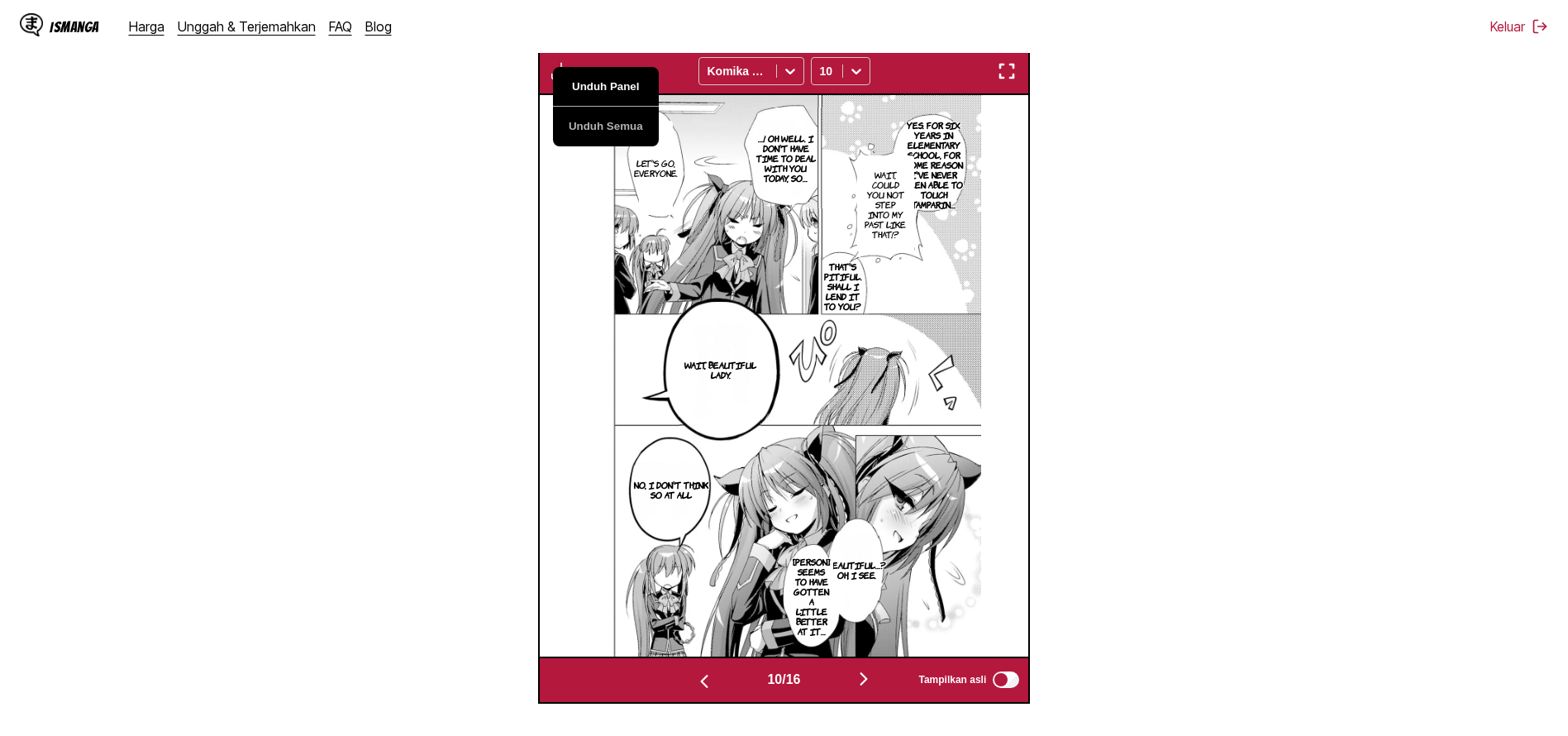 click on "Unduh Panel" at bounding box center [606, 87] 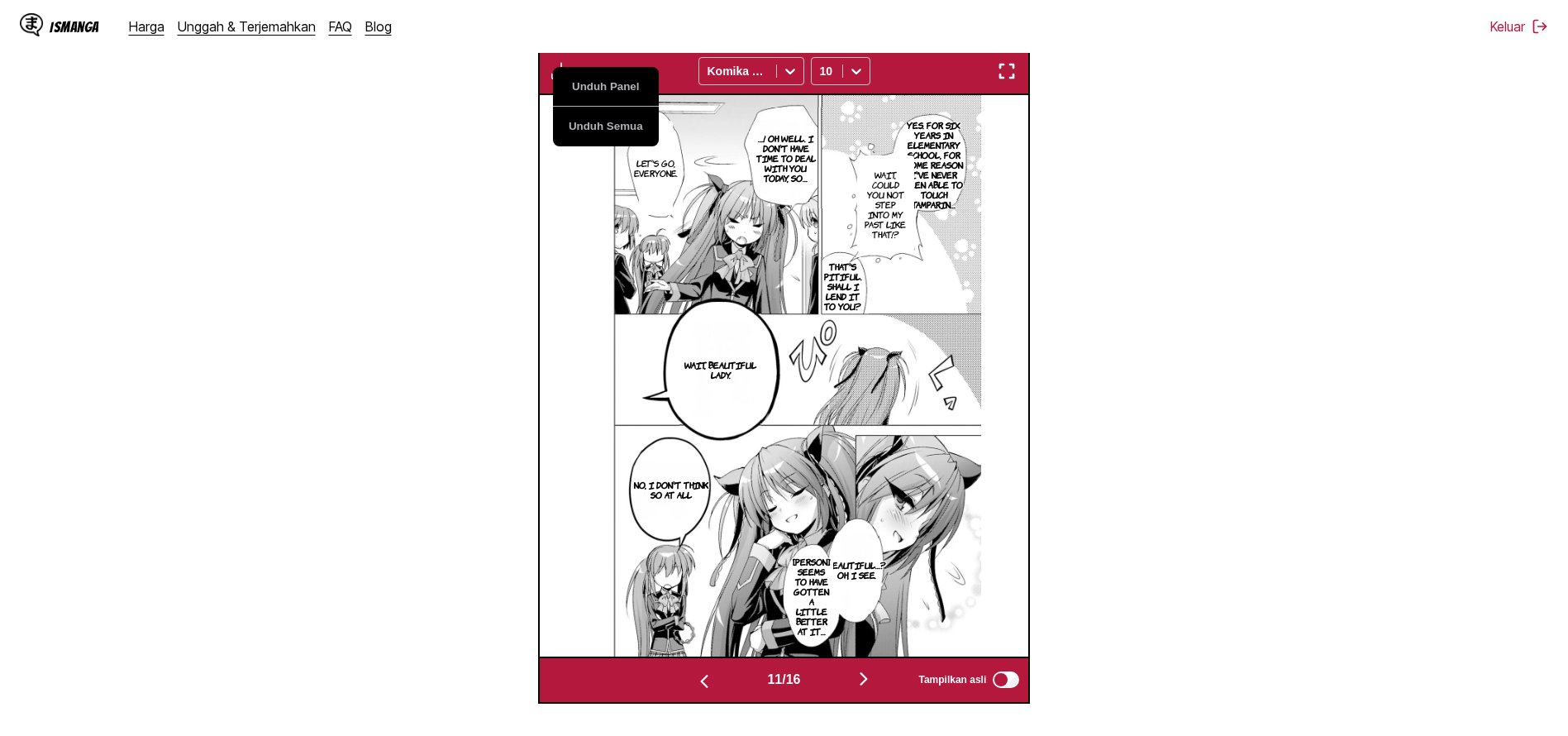 scroll, scrollTop: 0, scrollLeft: 4889, axis: horizontal 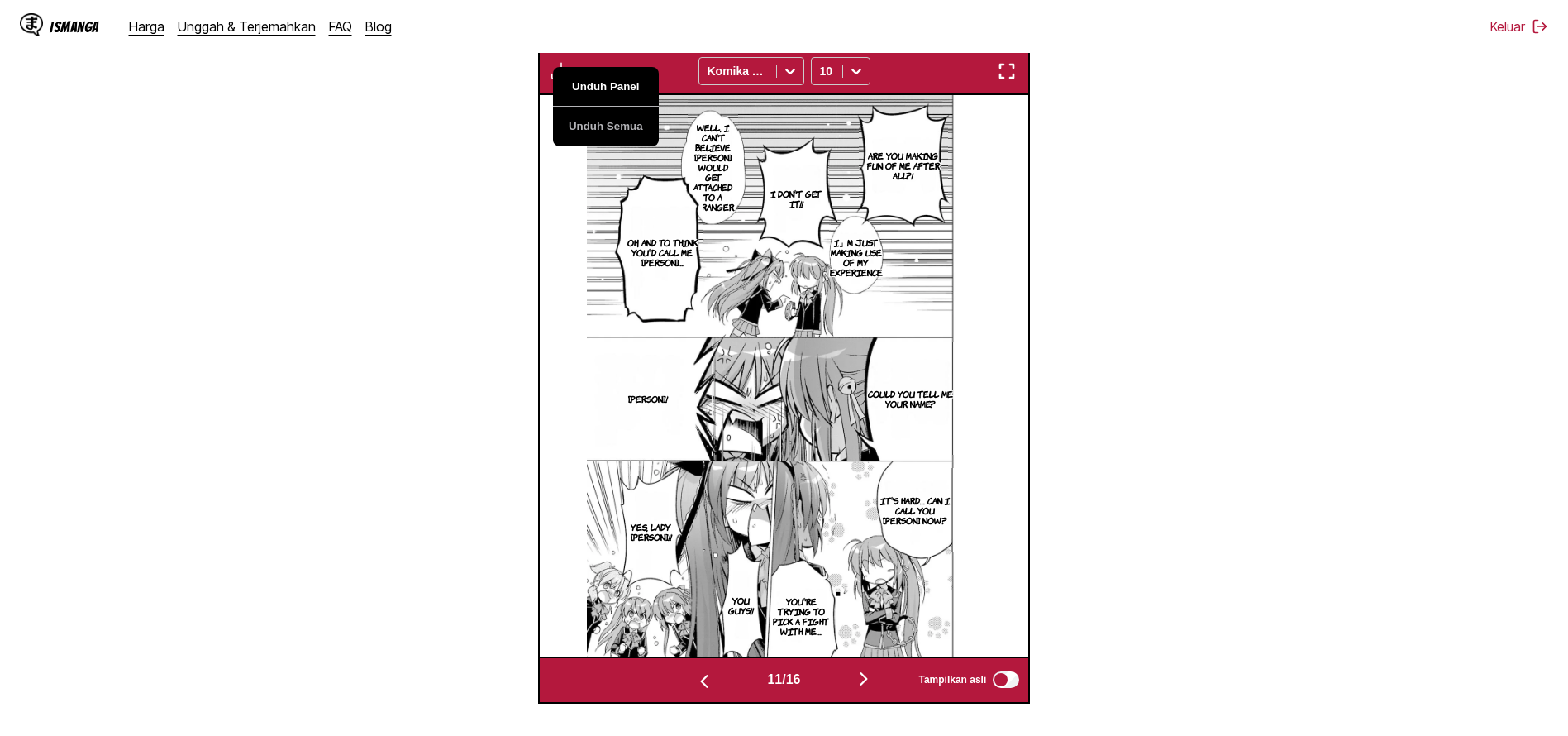 click on "Unduh Panel" at bounding box center (606, 87) 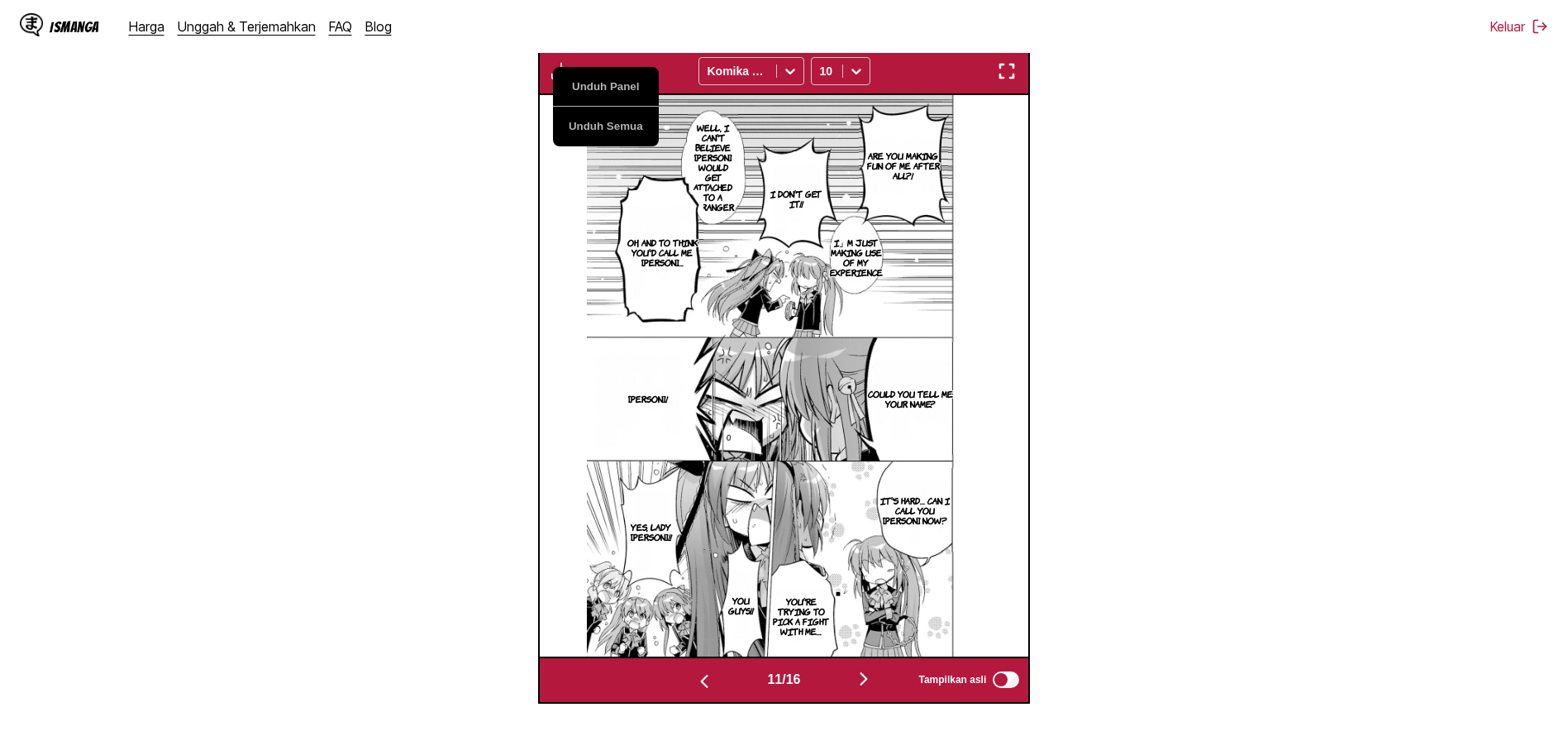 click on "Dari Jepang Ke Inggris Letakkan file di sini, atau klik untuk menelusuri Ukuran file maksimal: 5MB  •  Format yang didukung: JP(E)G, PNG, WEBP Unduh Panel Unduh Semua Komika Axis 10 Now, the match is coming up. To get the remaining members, we're going to start another recruitment mission tonight! Mission 12: Mission Possibilities But Difficult Task Are you going to do it again? Huh… I feel sorry for Lin. # It's like a big spy operation No, I was glad to have a radio on. Oh. I-It's… But I don't like talking to strangers. Okay, look for someone. Yes, sir. There's no point in doing this unless you do your best there. Target approaching. Do you know who it is? I don't recognize you. What should we do? Okay? Five seconds until contact. Ki For now, good evening. Good evening, sir. Gi, yes. Good evening. Target lost. Wait, beautiful lady! Follow him and say, wait for me beautiful young lady! …Me? Next, you're going to ask me if I can get along with a stranger? That's a classic shoujo manga… …I see. 11" at bounding box center (784, 230) 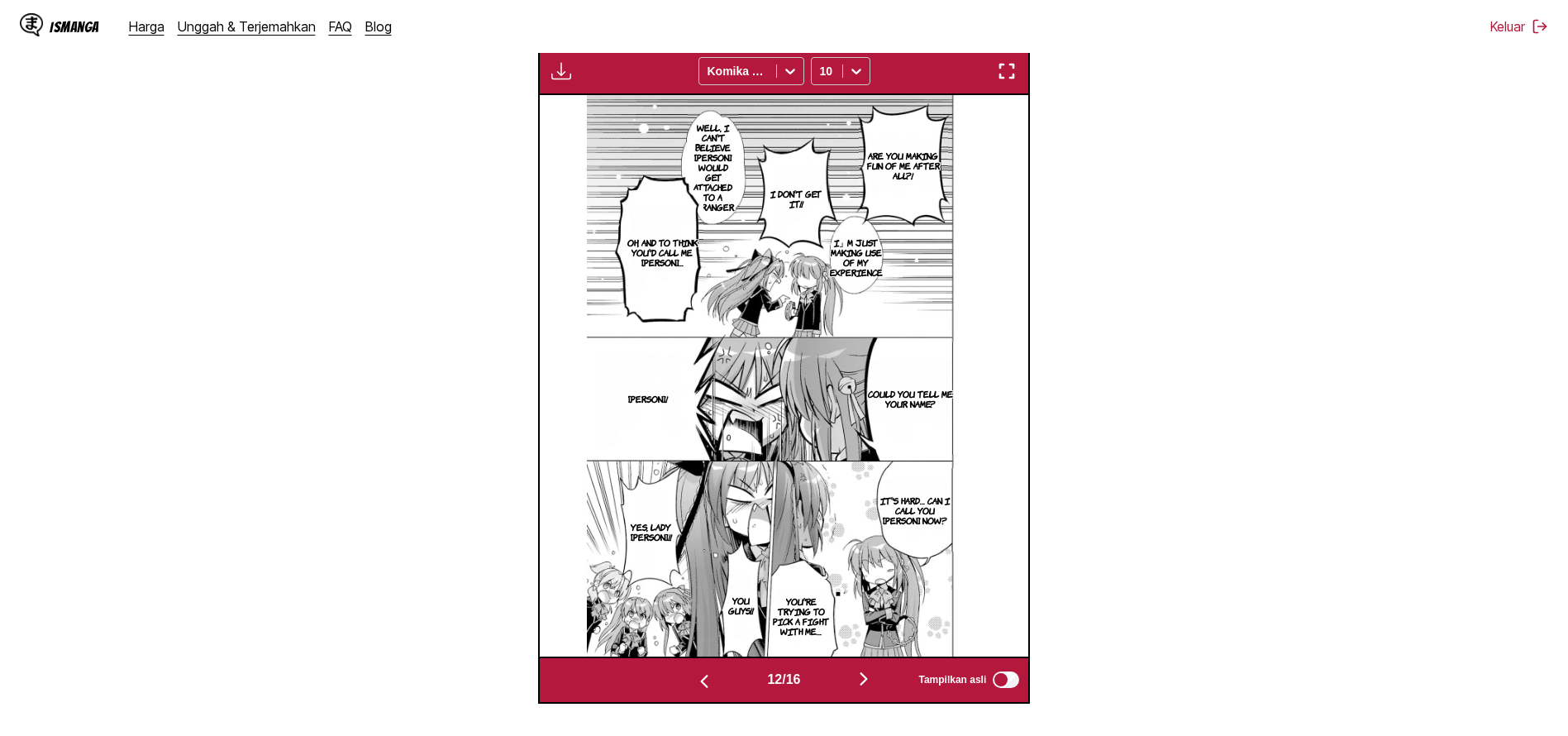 scroll, scrollTop: 0, scrollLeft: 5378, axis: horizontal 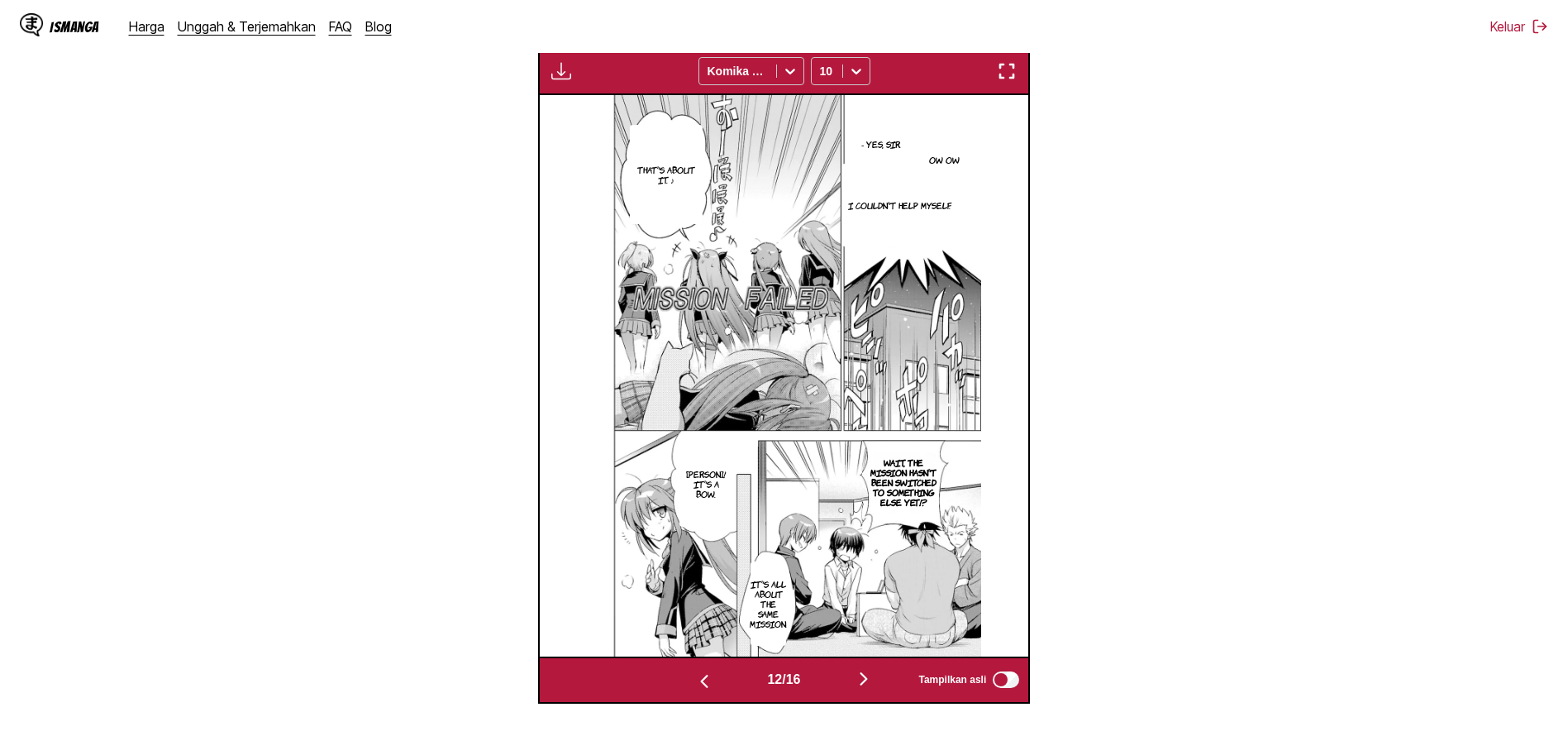 click at bounding box center (561, 71) 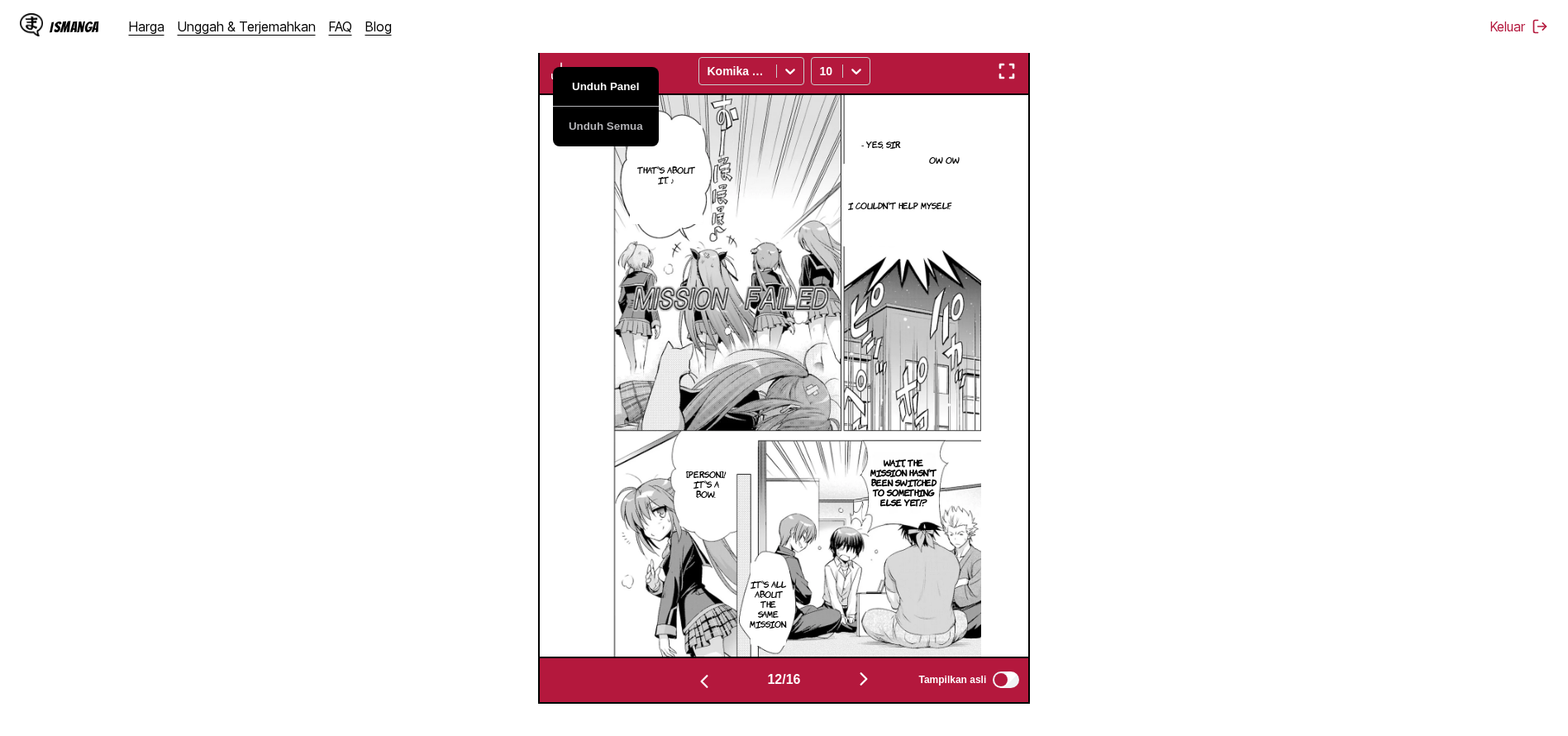 click on "Unduh Panel" at bounding box center [606, 87] 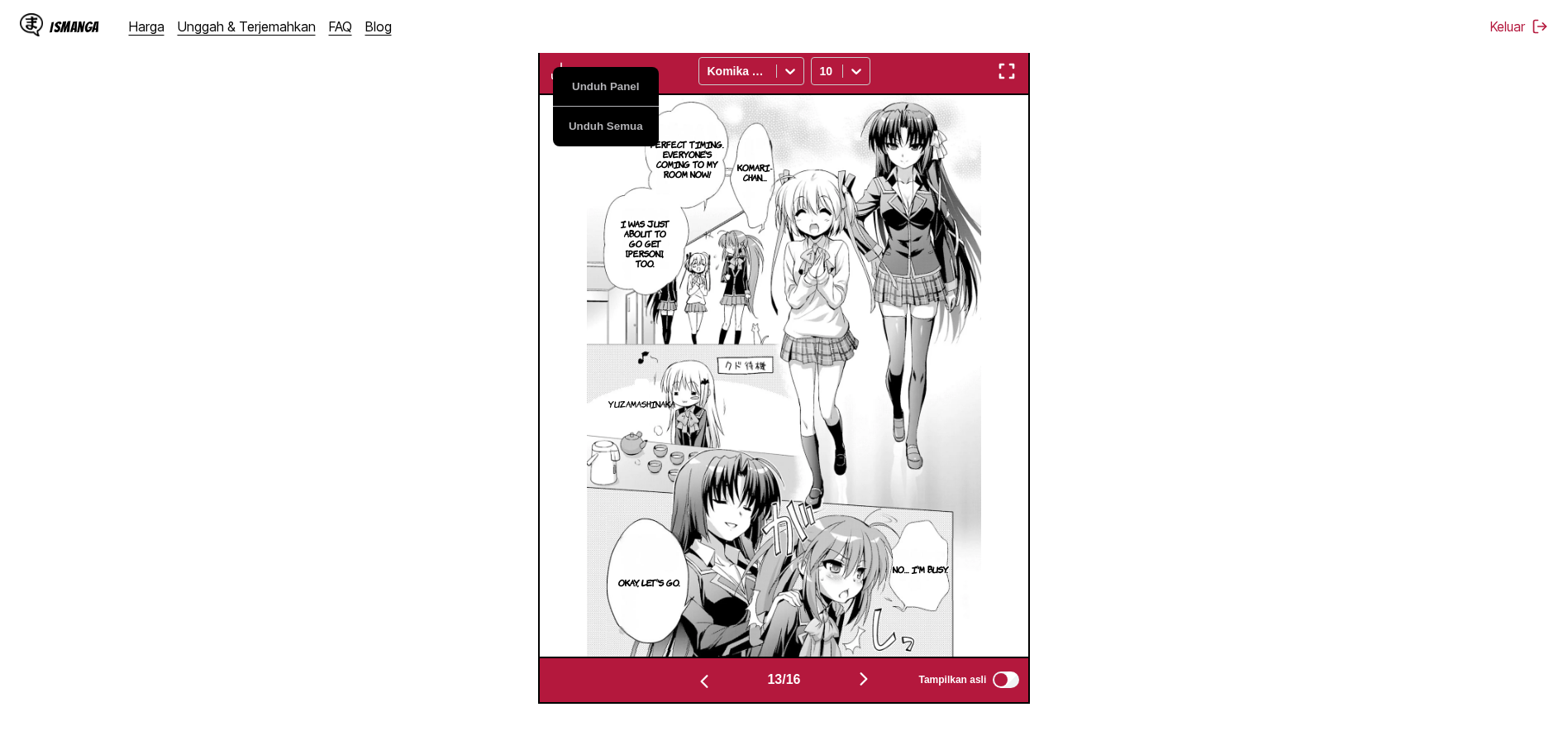 click on "Dari Jepang Ke Inggris Letakkan file di sini, atau klik untuk menelusuri Ukuran file maksimal: 5MB  •  Format yang didukung: JP(E)G, PNG, WEBP Unduh Panel Unduh Semua Komika Axis 10 Now, the match is coming up. To get the remaining members, we're going to start another recruitment mission tonight! Mission 12: Mission Possibilities But Difficult Task Are you going to do it again? Huh… I feel sorry for Lin. # It's like a big spy operation No, I was glad to have a radio on. Oh. I-It's… But I don't like talking to strangers. Okay, look for someone. Yes, sir. There's no point in doing this unless you do your best there. Target approaching. Do you know who it is? I don't recognize you. What should we do? Okay? Five seconds until contact. Ki For now, good evening. Good evening, sir. Gi, yes. Good evening. Target lost. Wait, beautiful lady! Follow him and say, wait for me beautiful young lady! …Me? Next, you're going to ask me if I can get along with a stranger? That's a classic shoujo manga… …I see. 13" at bounding box center [784, 230] 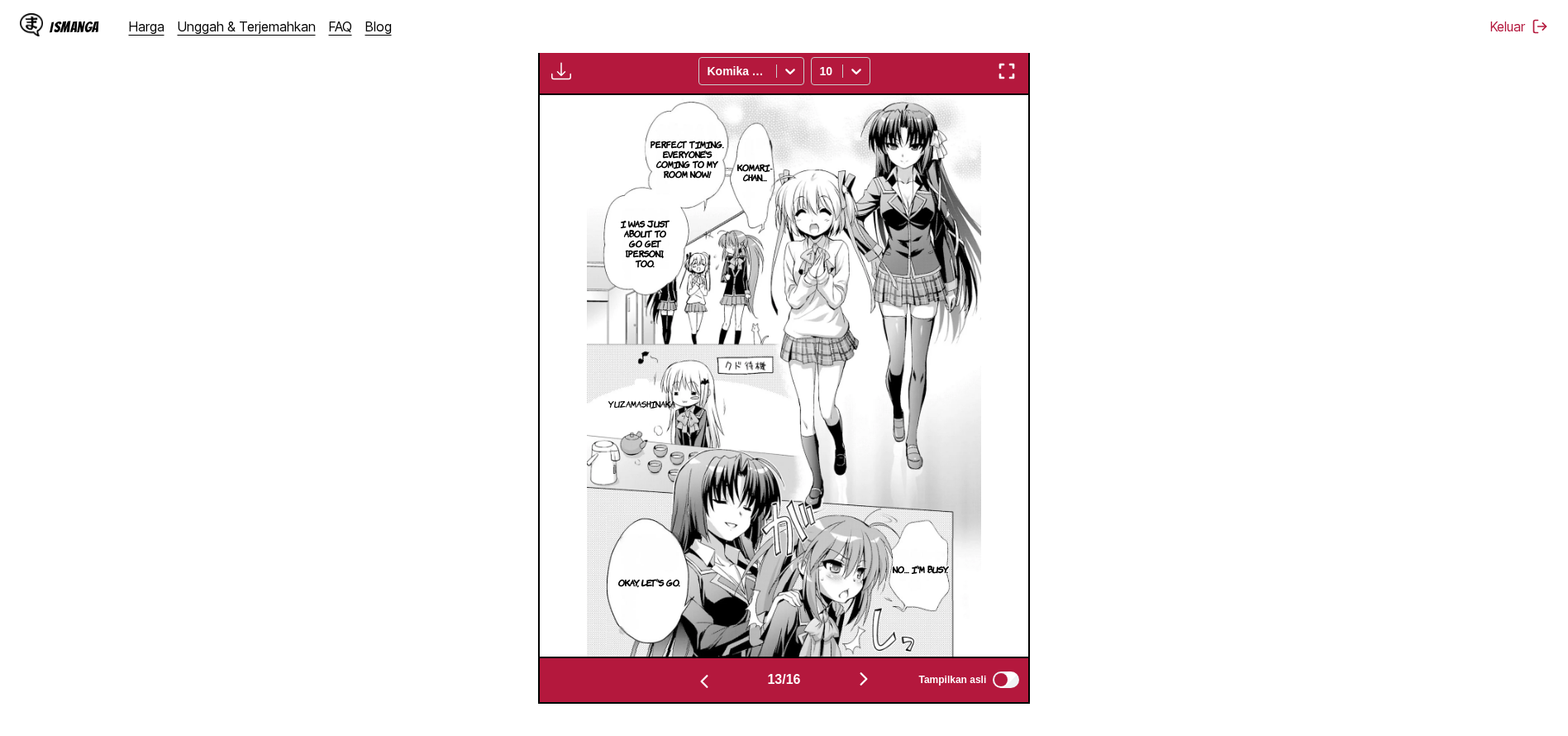 click on "Unduh Panel Unduh Semua Komika Axis 10" at bounding box center [784, 71] 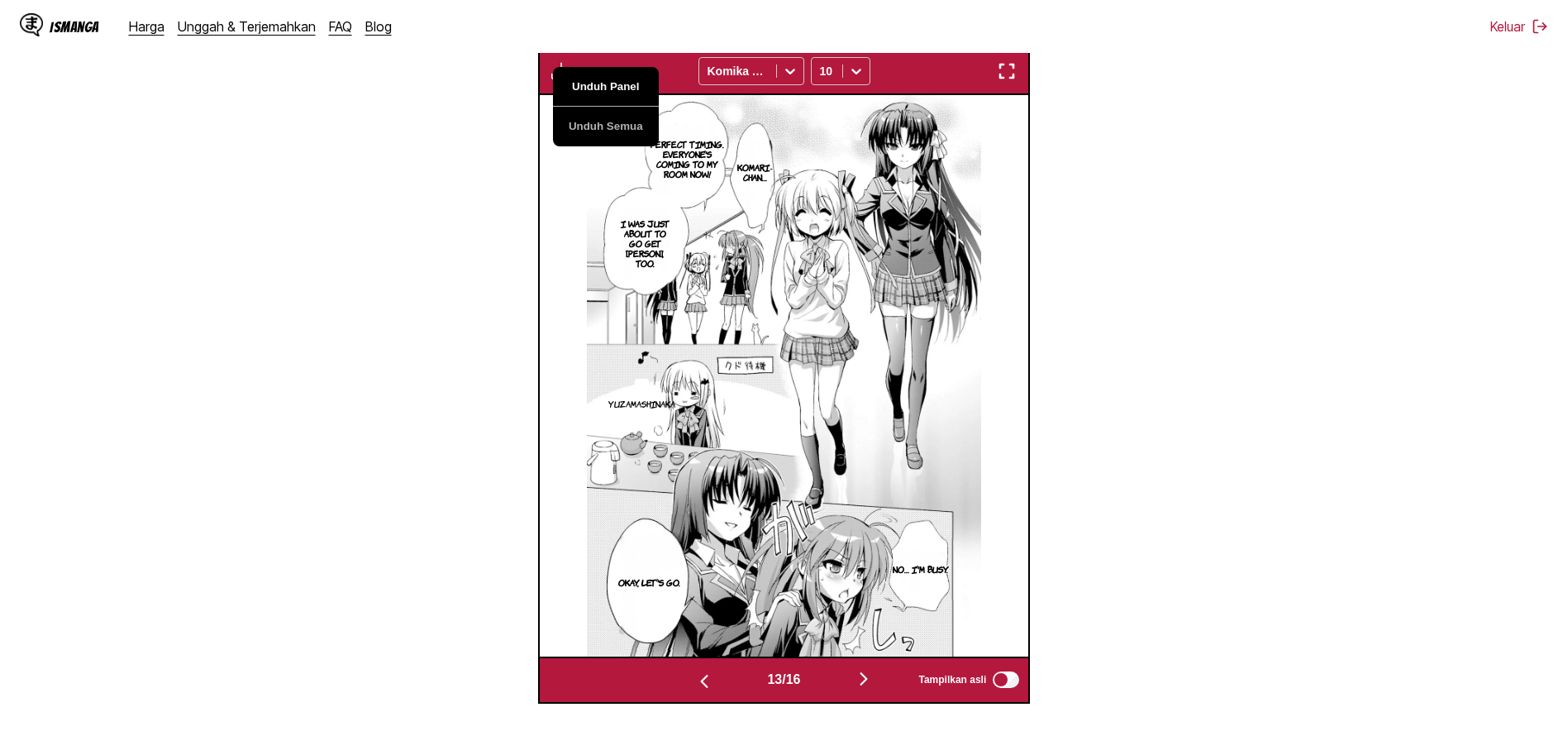 click on "Unduh Panel" at bounding box center (606, 87) 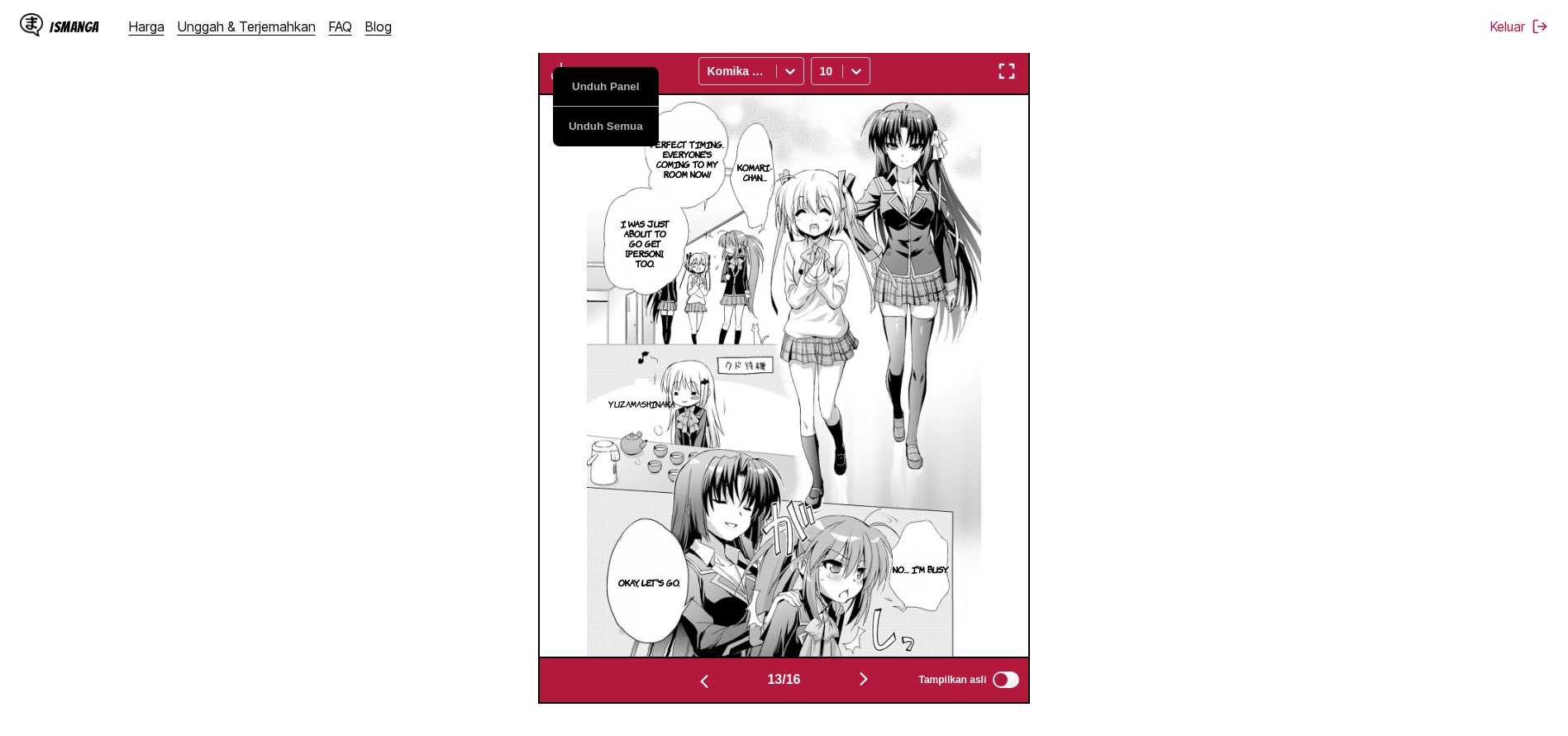 scroll, scrollTop: 0, scrollLeft: 6356, axis: horizontal 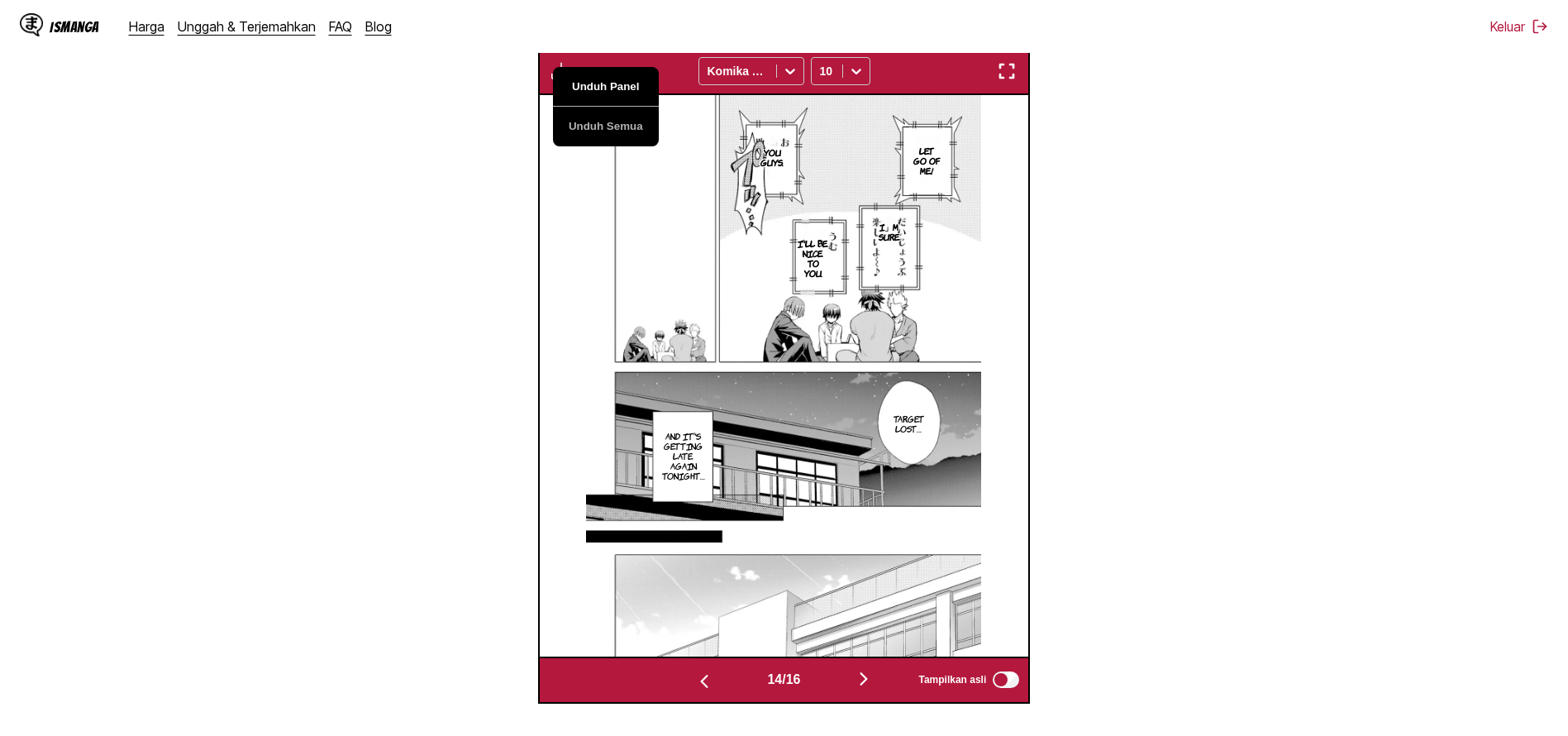 click on "Unduh Panel" at bounding box center (606, 87) 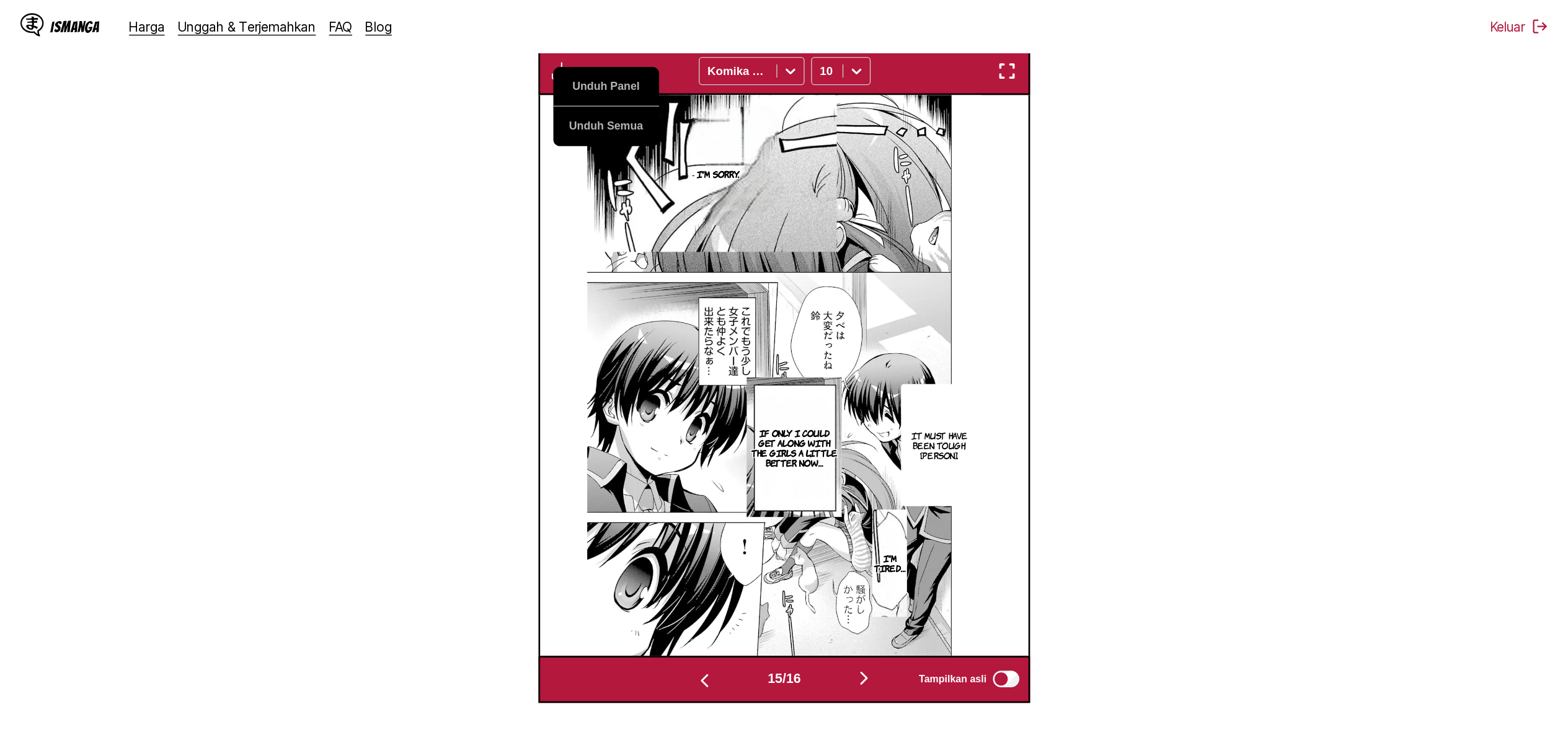 scroll, scrollTop: 381, scrollLeft: 0, axis: vertical 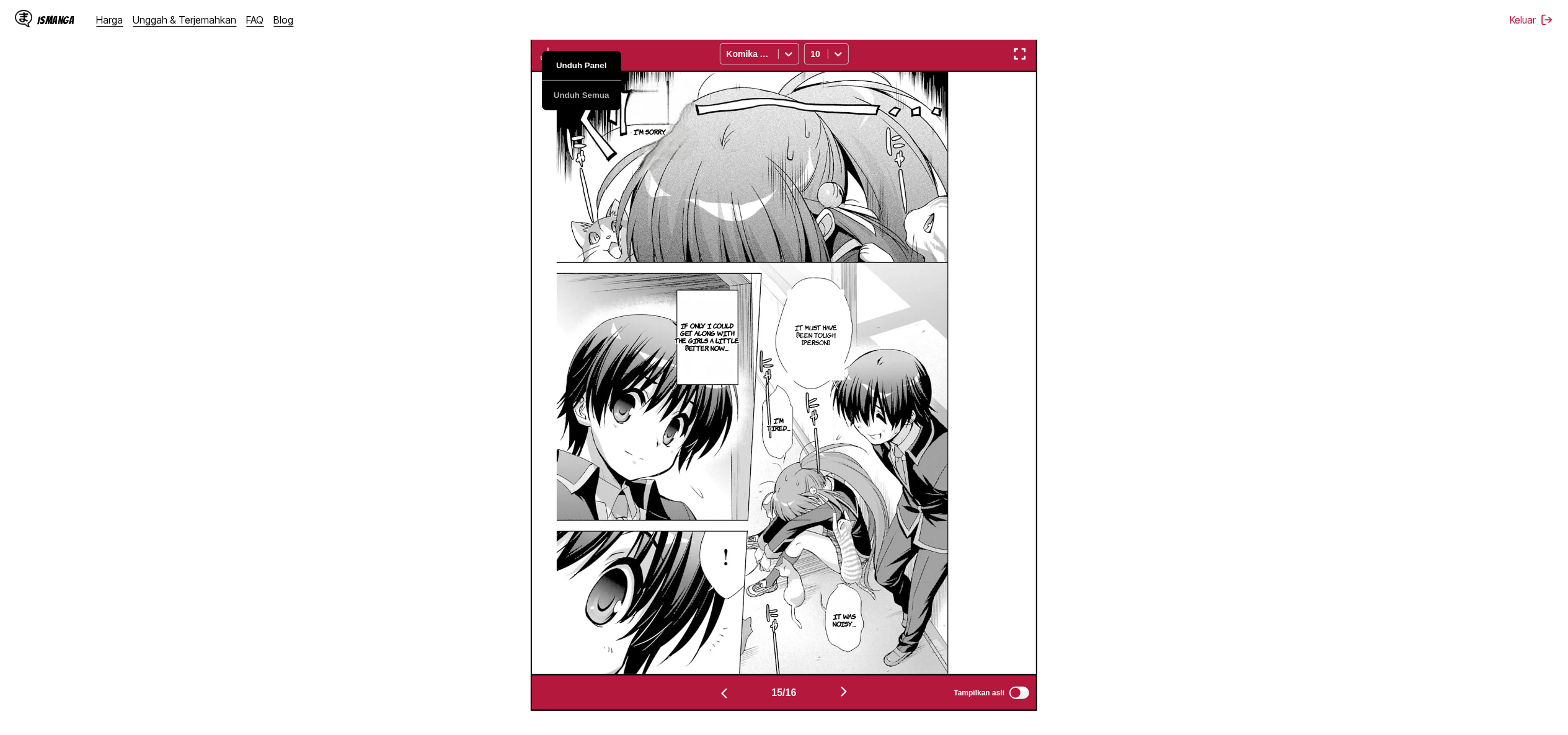 click on "Unduh Panel" at bounding box center [582, 66] 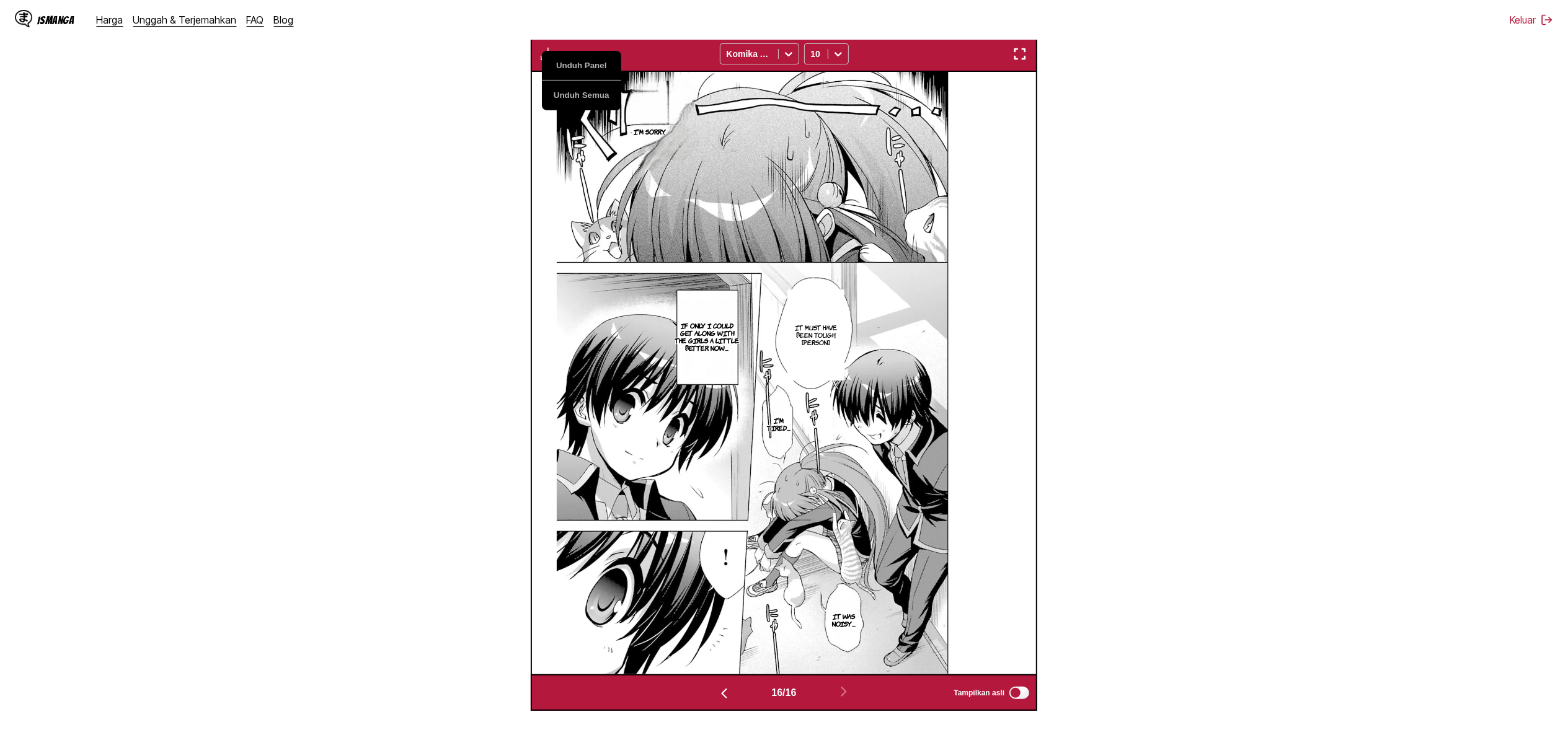 scroll, scrollTop: 0, scrollLeft: 7582, axis: horizontal 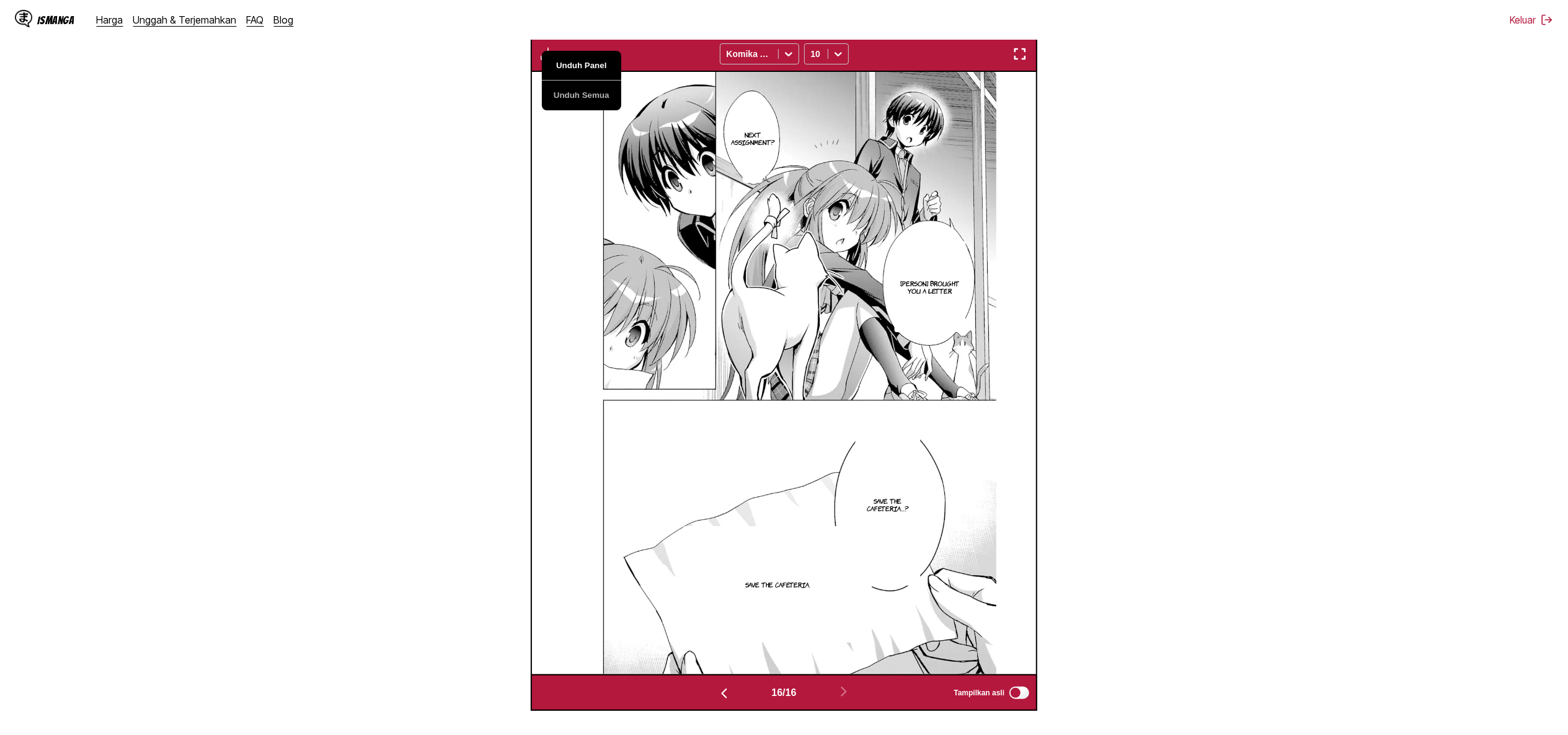 click on "Unduh Panel" at bounding box center [582, 66] 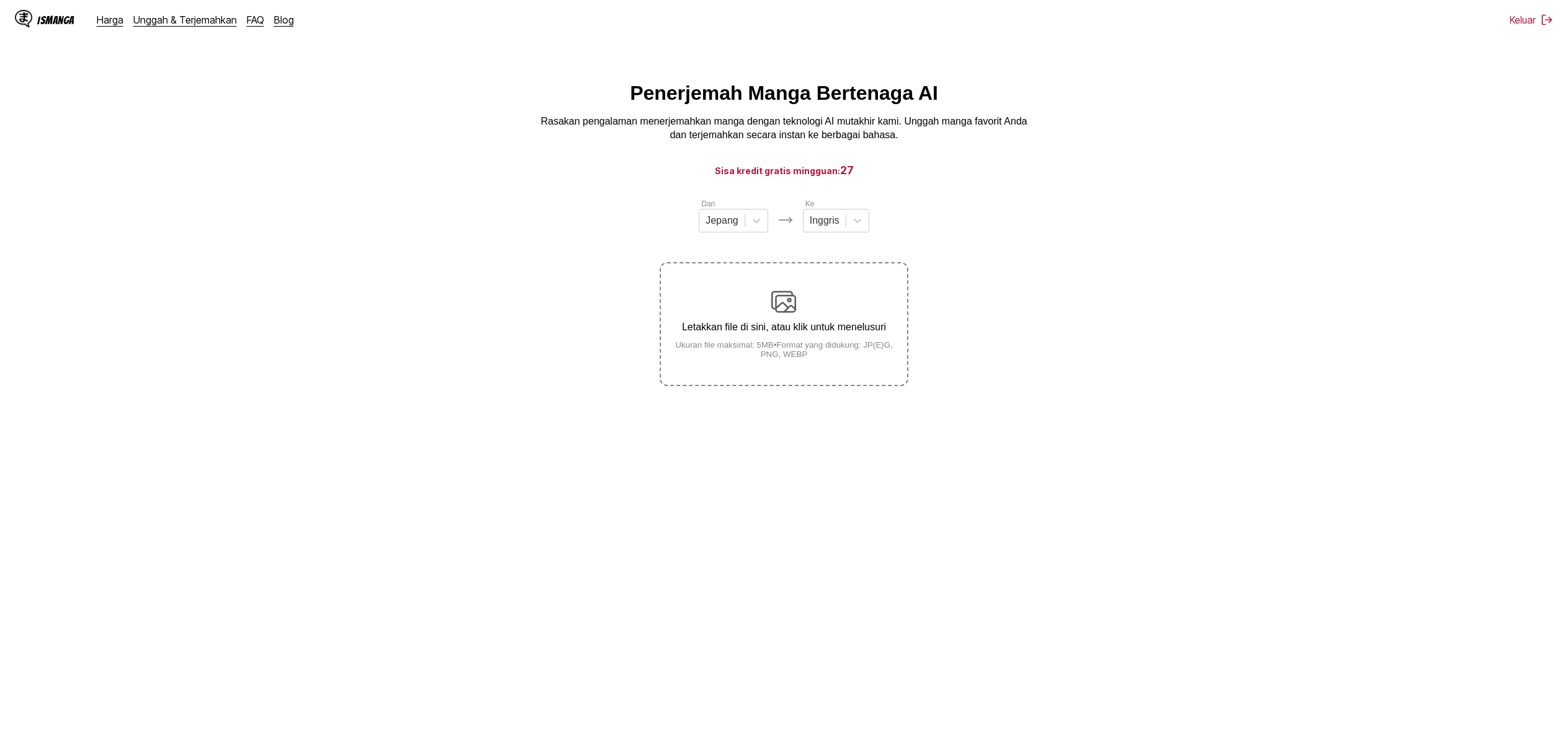 scroll, scrollTop: 120, scrollLeft: 0, axis: vertical 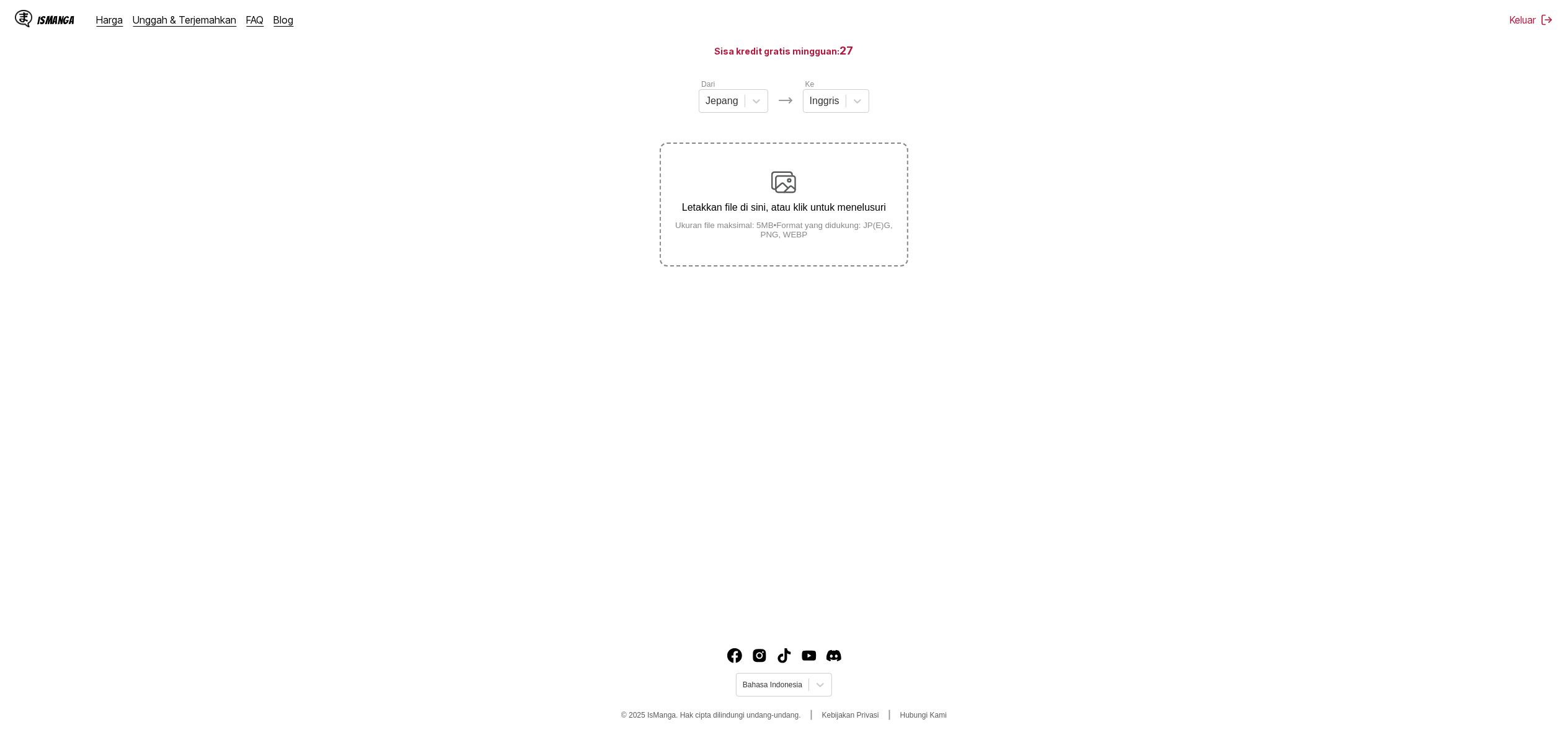 click on "Letakkan file di sini, atau klik untuk menelusuri Ukuran file maksimal: 5MB  •  Format yang didukung: JP(E)G, PNG, WEBP" at bounding box center (784, 205) 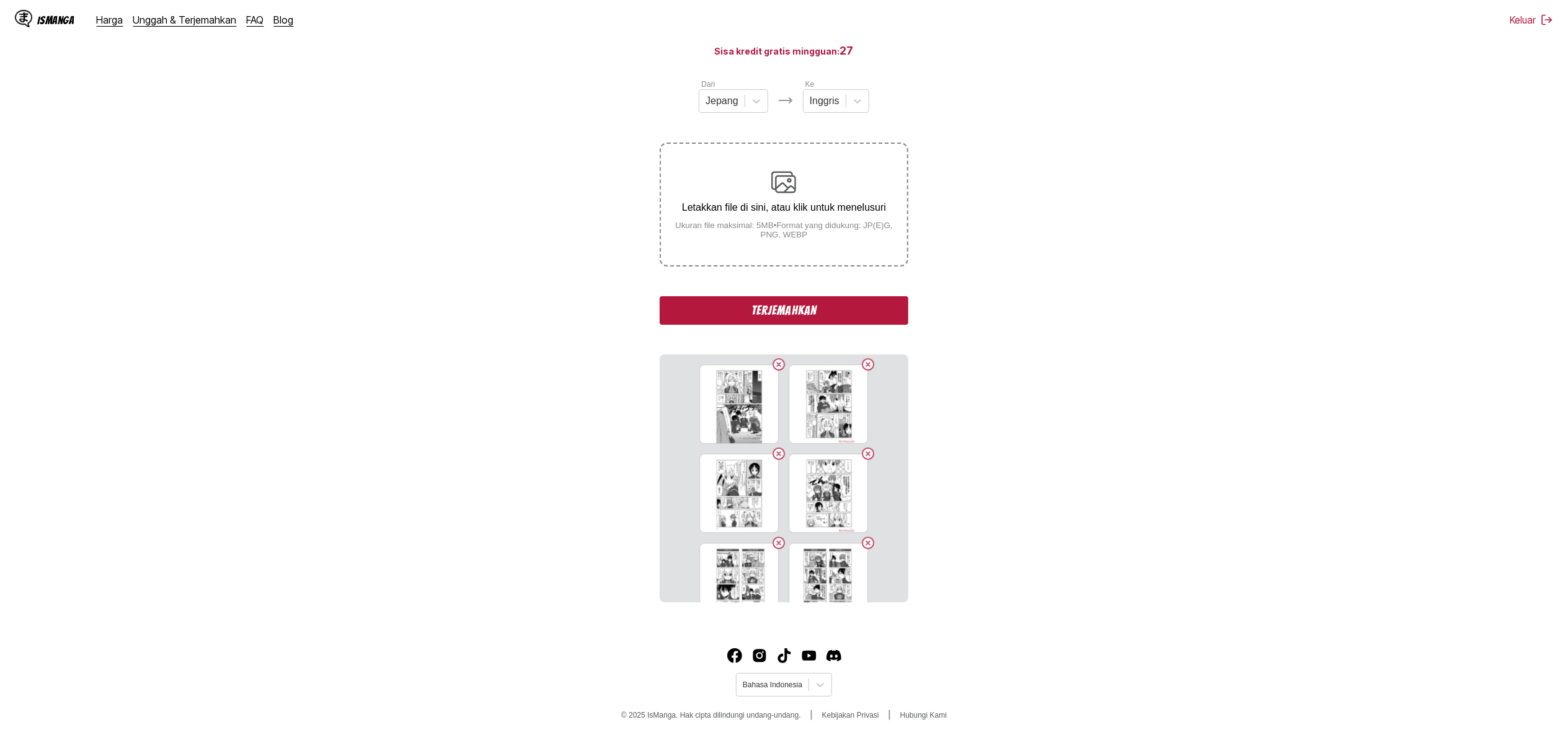 click on "Terjemahkan" at bounding box center [784, 310] 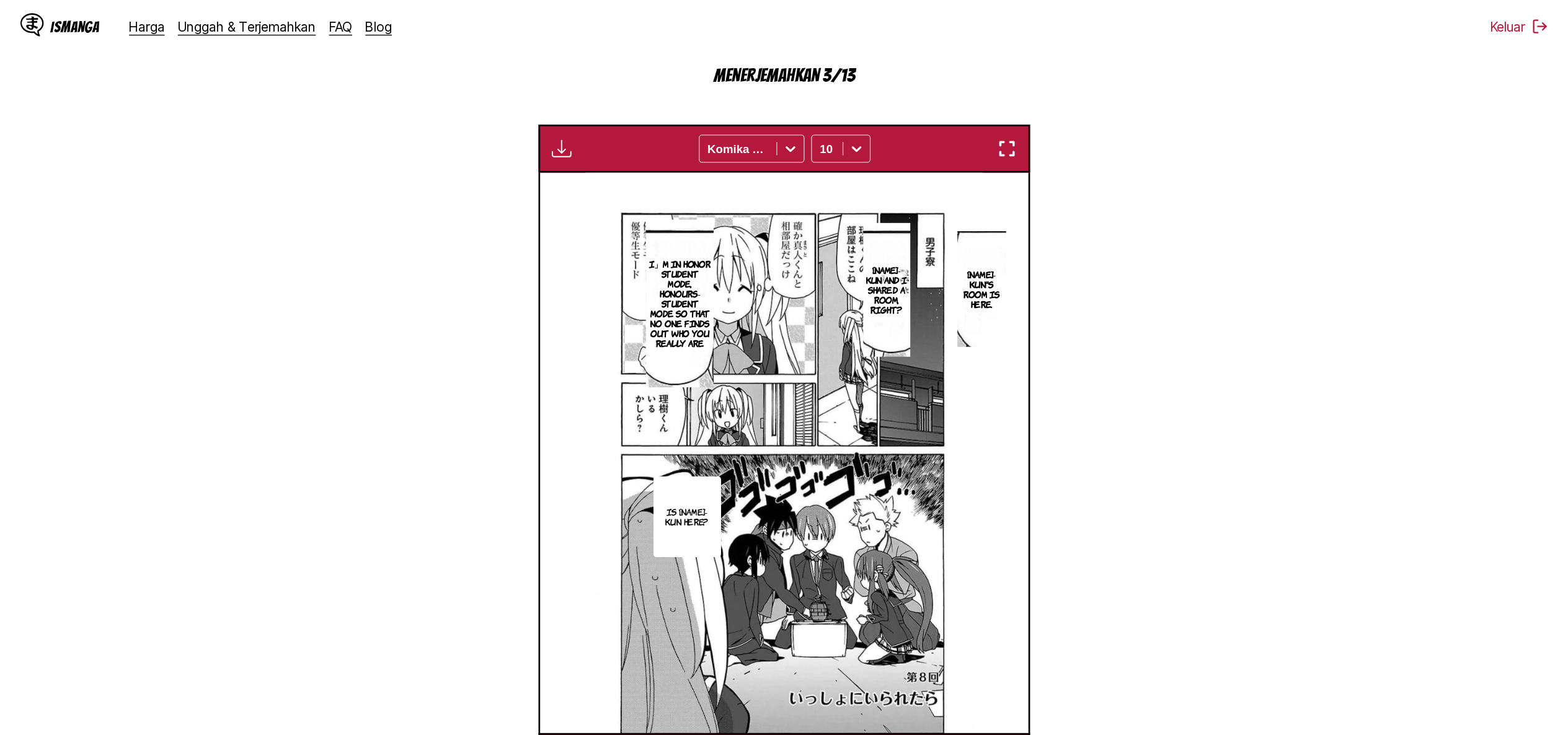 scroll, scrollTop: 367, scrollLeft: 0, axis: vertical 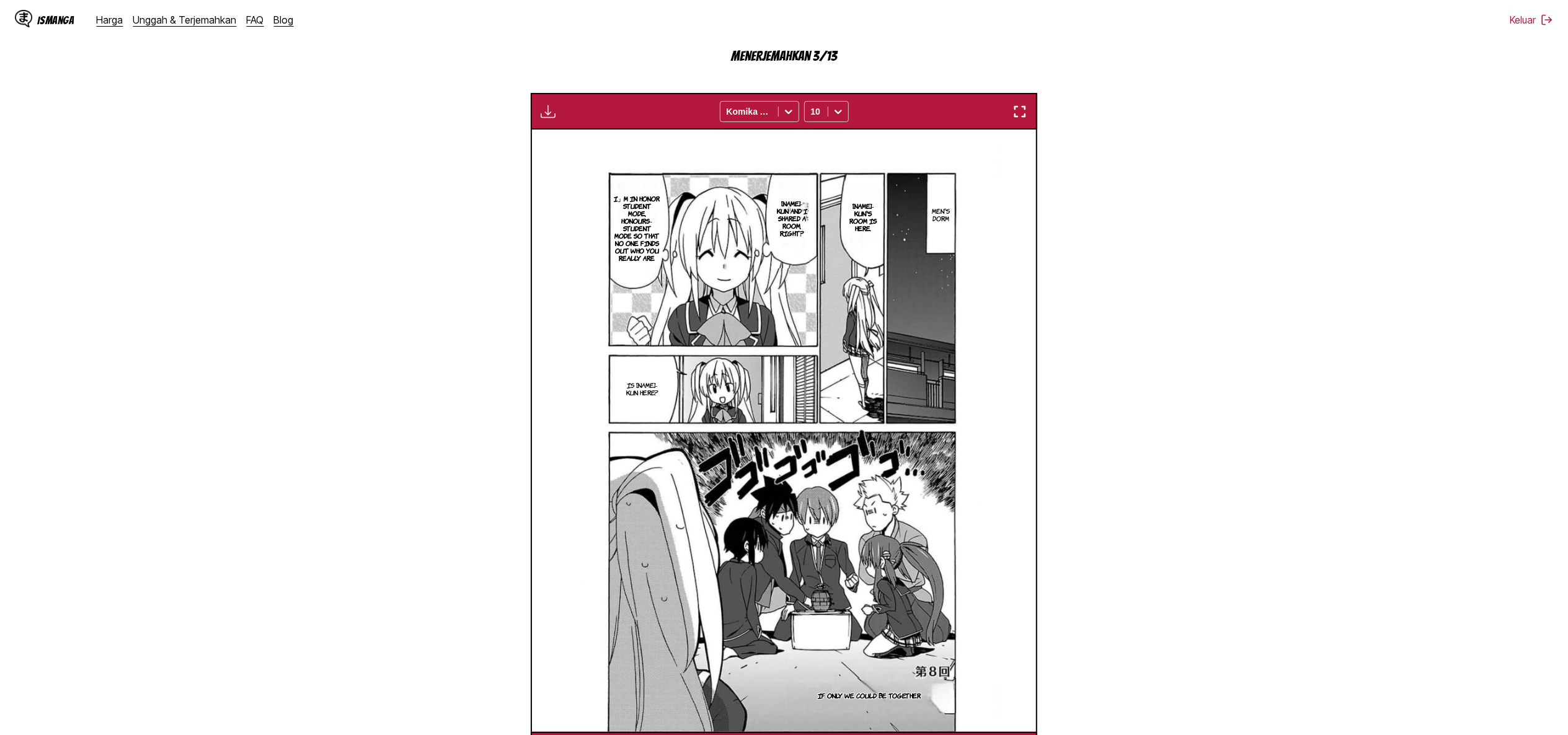 click at bounding box center [548, 112] 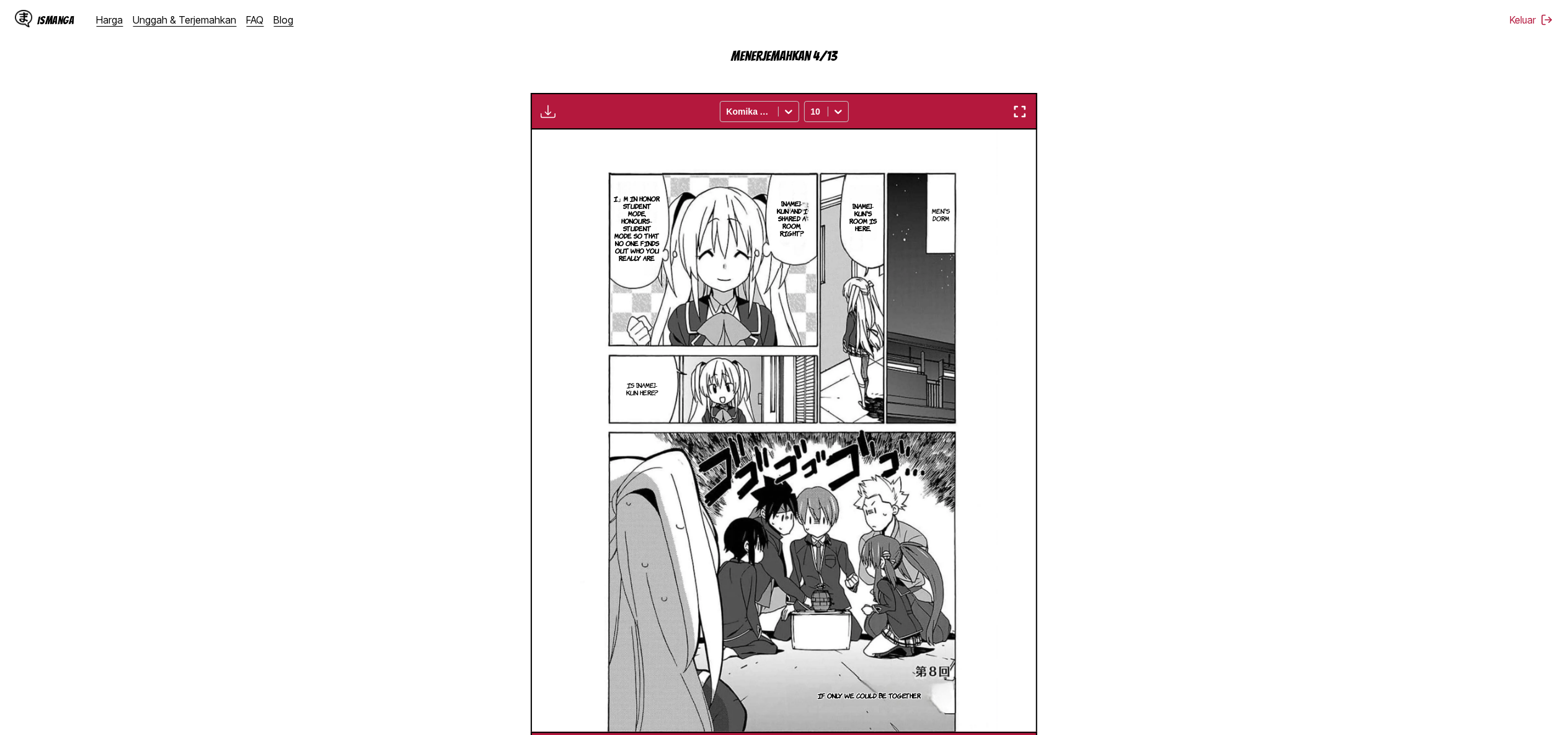 click on "Dari Jepang Ke Inggris Letakkan file di sini, atau klik untuk menelusuri Ukuran file maksimal: 5MB  •  Format yang didukung: JP(E)G, PNG, WEBP Menerjemahkan 4/13 Menunggu terjemahan selesai... Komika Axis 10 Men's dorm [NAME]-kun's room is here. [NAME]-kun and I shared a room, right? I」'm in honor student mode, honours-student Mode so that no one finds out who you really are Is [NAME]-kun here? If only we could be together Gyaaah! See you later. Then [NAME] will be the punishment. Well then, eat a lot of batterpies. Just stay where you are. My well-trained muscles turned into fat!! Good evening. It's a punishment unique to [NAME]. What's wrong, [NAME]? [NAME]-kun, your phone fell off. You're right, thank you. You know what I mean. You don't know what triggered them to find out I was a spy, do you? It was best to keep a certain distance from the other students Why don't you play too, [NAME]-san? I'll pass. It's safe. [NAME]-san and [NAME] went out, so I have to restrain myself. I see. Yes Oh, I'm going home now. 1" at bounding box center (784, 299) 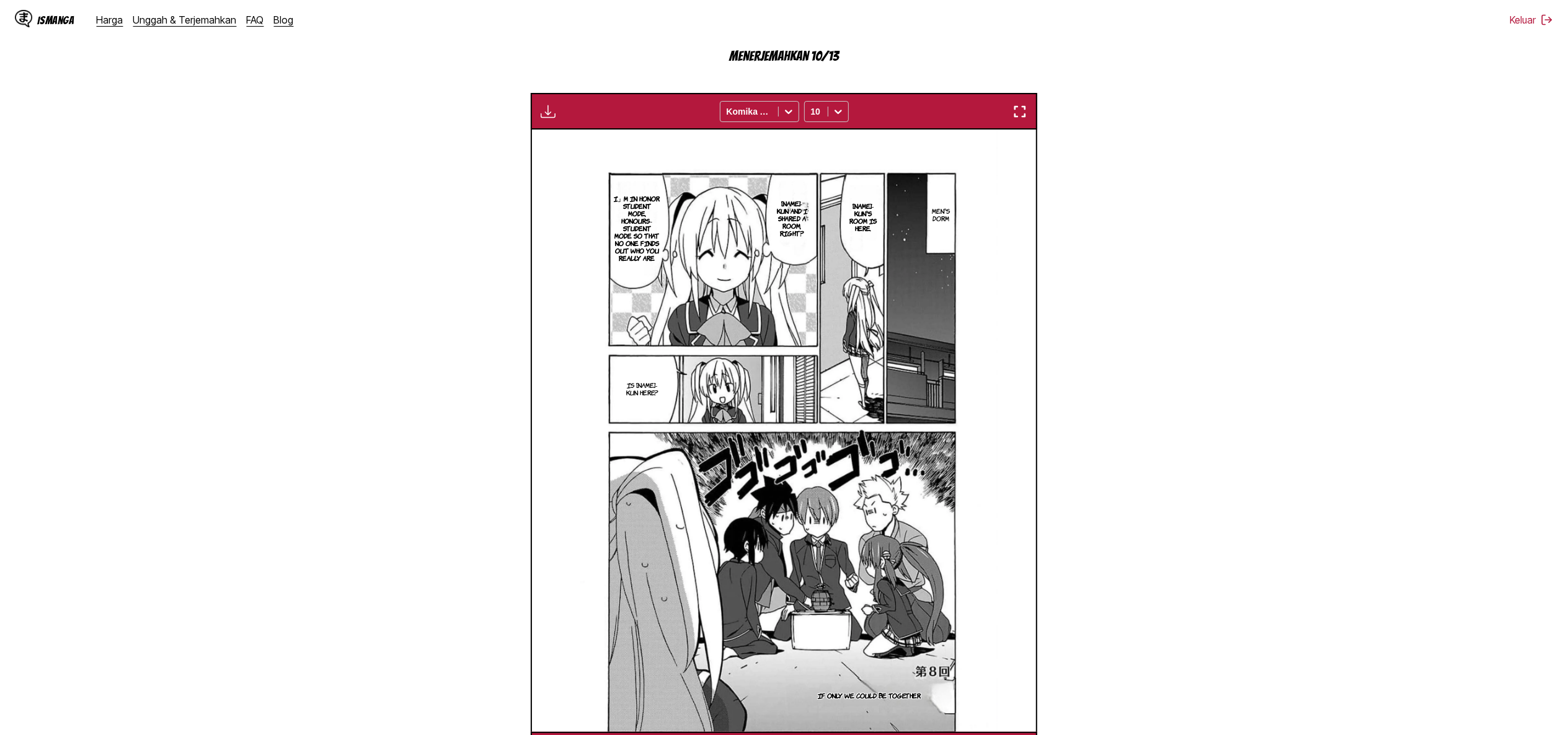 click on "Dari Jepang Ke Inggris Letakkan file di sini, atau klik untuk menelusuri Ukuran file maksimal: 5MB  •  Format yang didukung: JP(E)G, PNG, WEBP Menerjemahkan 10/13 Menunggu terjemahan selesai... Komika Axis 10 Men's dorm [NAME]-kun's room is here. [NAME]-kun and I shared a room, right? I」'm in honor student mode, honours-student Mode so that no one finds out who you really are Is [NAME]-kun here? If only we could be together Gyaaah! See you later. Then [NAME] will be the punishment. Well then, eat a lot of batterpies. Just stay where you are. My well-trained muscles turned into fat!! Good evening. It's a punishment unique to [NAME]. What's wrong, [NAME]? [NAME]-kun, your phone fell off. You're right, thank you. You know what I mean. You don't know what triggered them to find out I was a spy, do you? It was best to keep a certain distance from the other students Why don't you play too, [NAME]-san? I'll pass. It's safe. [NAME]-san and [NAME] went out, so I have to restrain myself. I see. Yes Oh, I'm going home now." at bounding box center [784, 299] 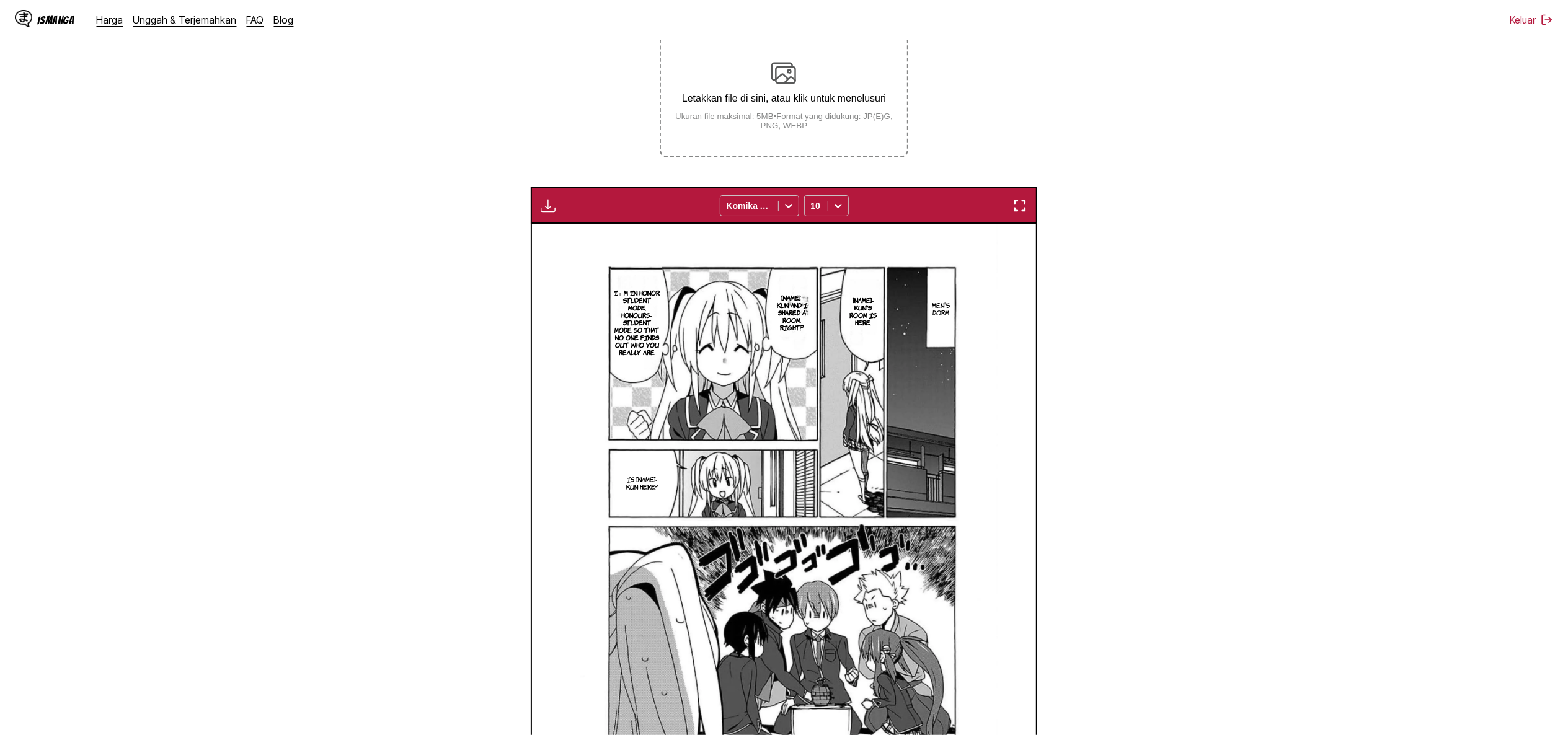 scroll, scrollTop: 226, scrollLeft: 0, axis: vertical 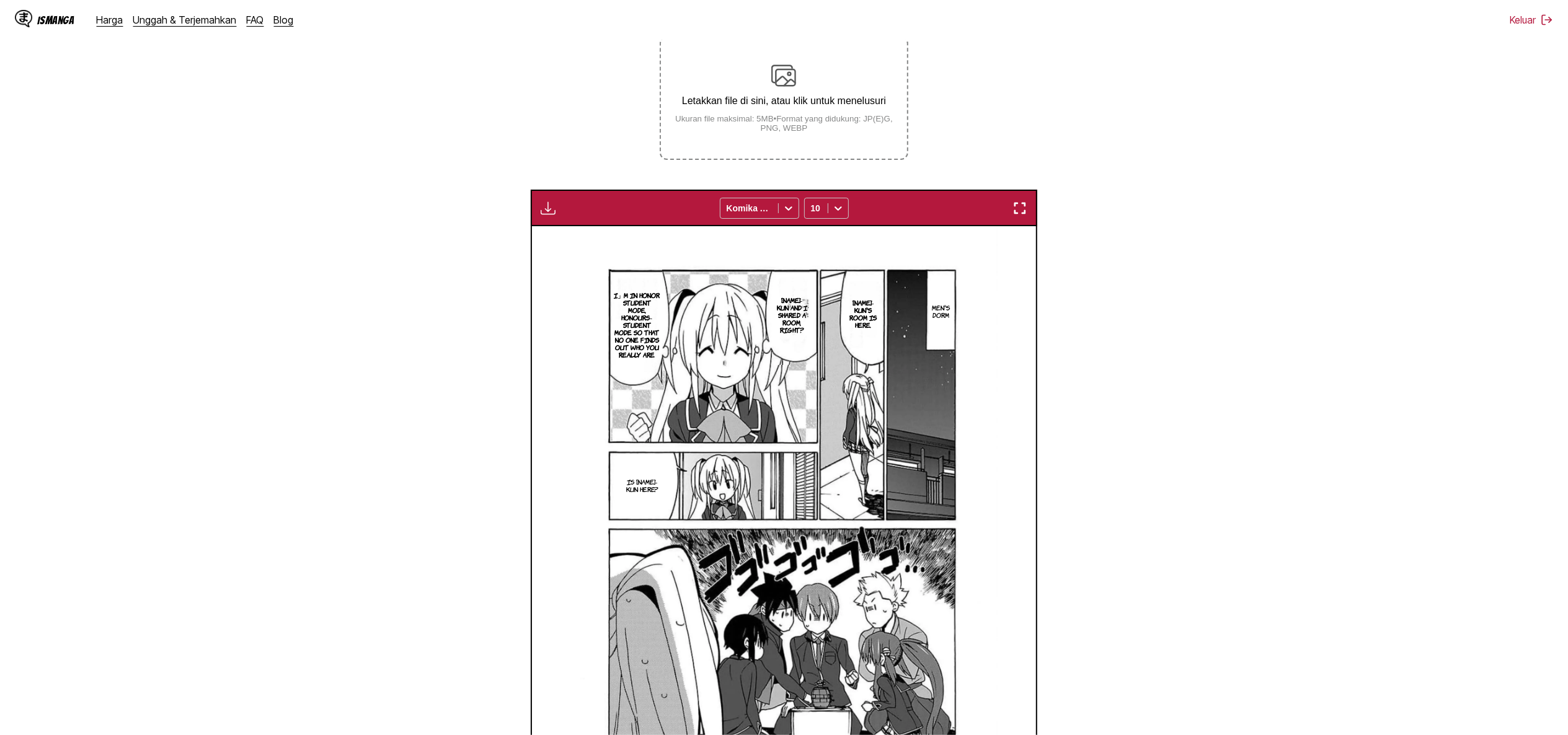 click at bounding box center [548, 208] 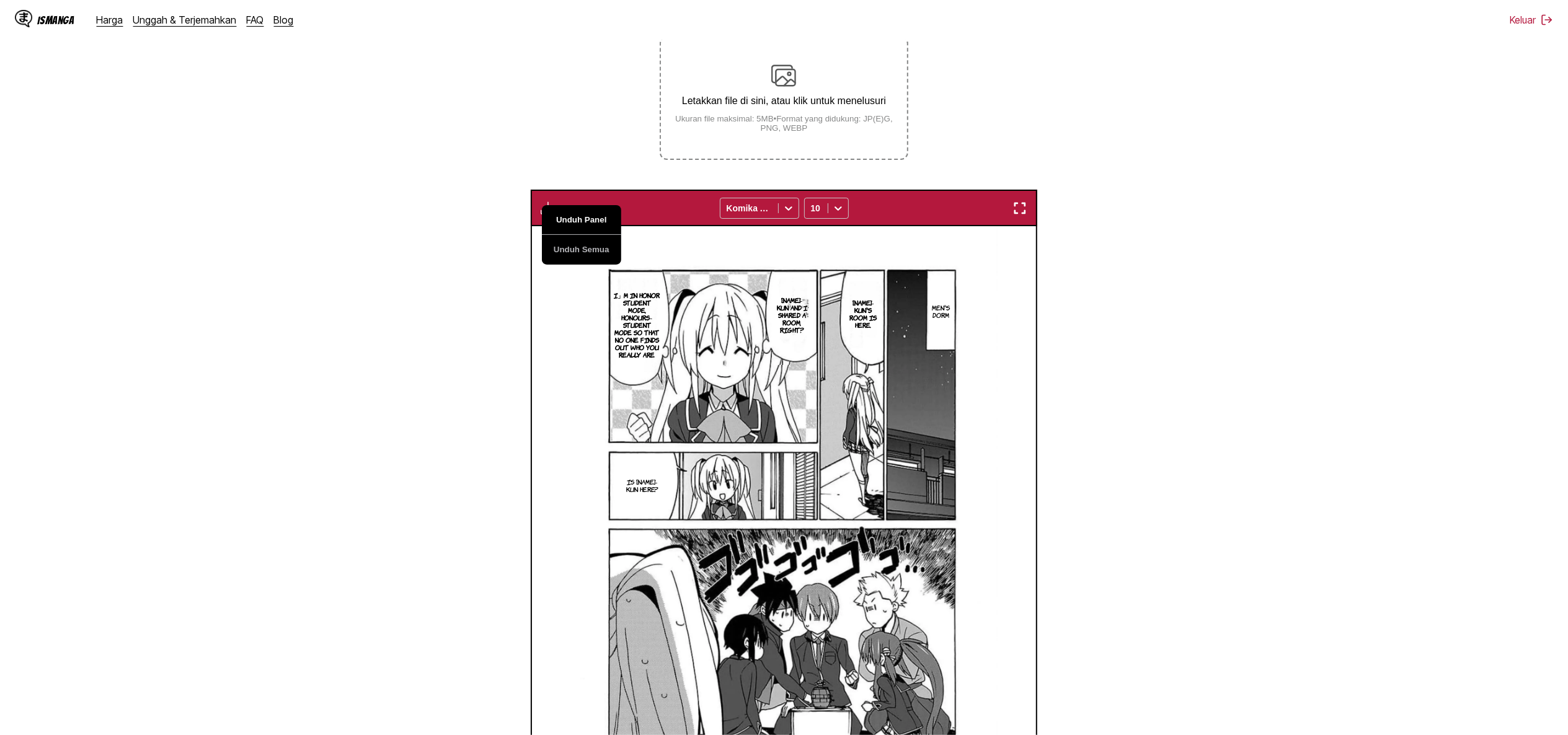 click on "Unduh Panel" at bounding box center (582, 220) 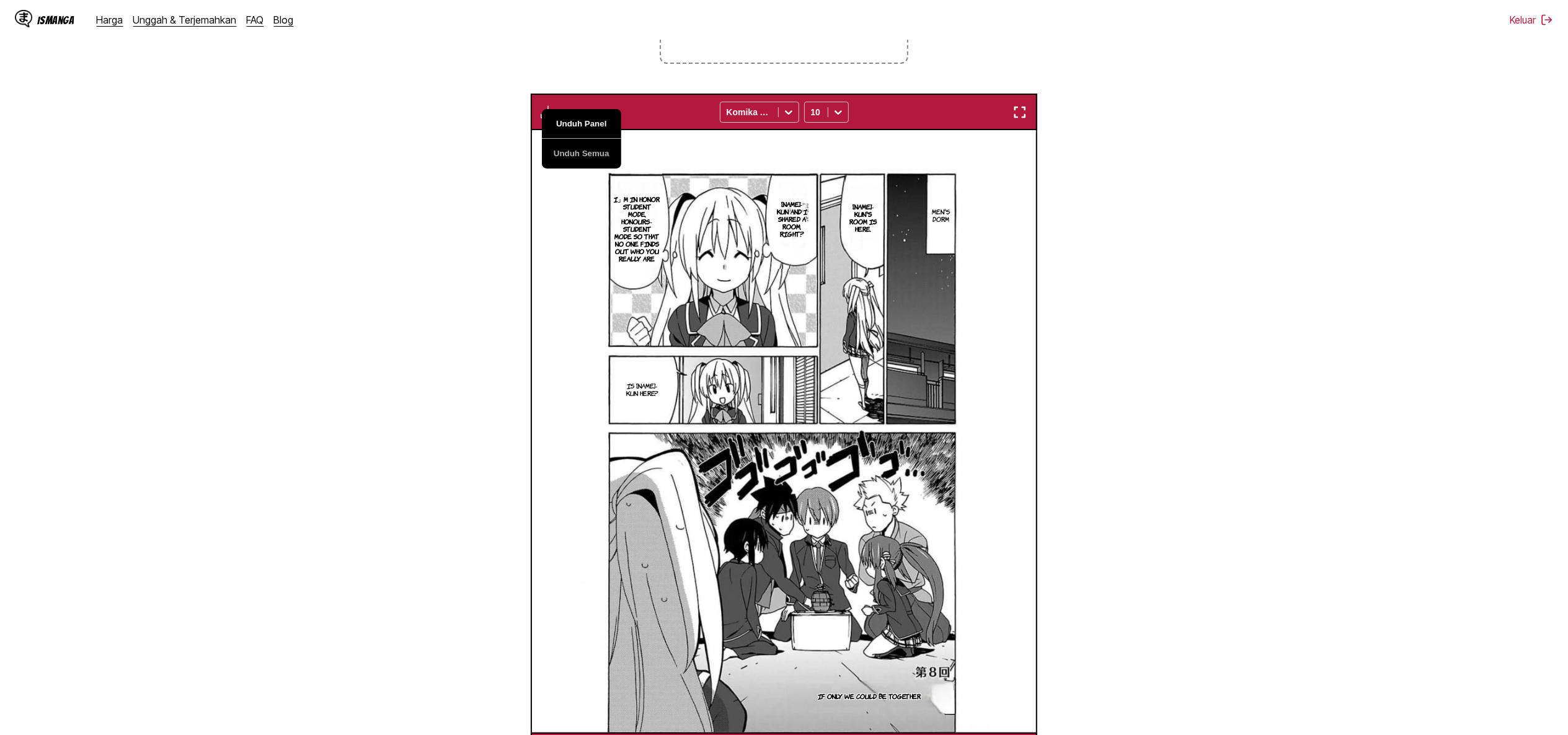 scroll, scrollTop: 0, scrollLeft: 506, axis: horizontal 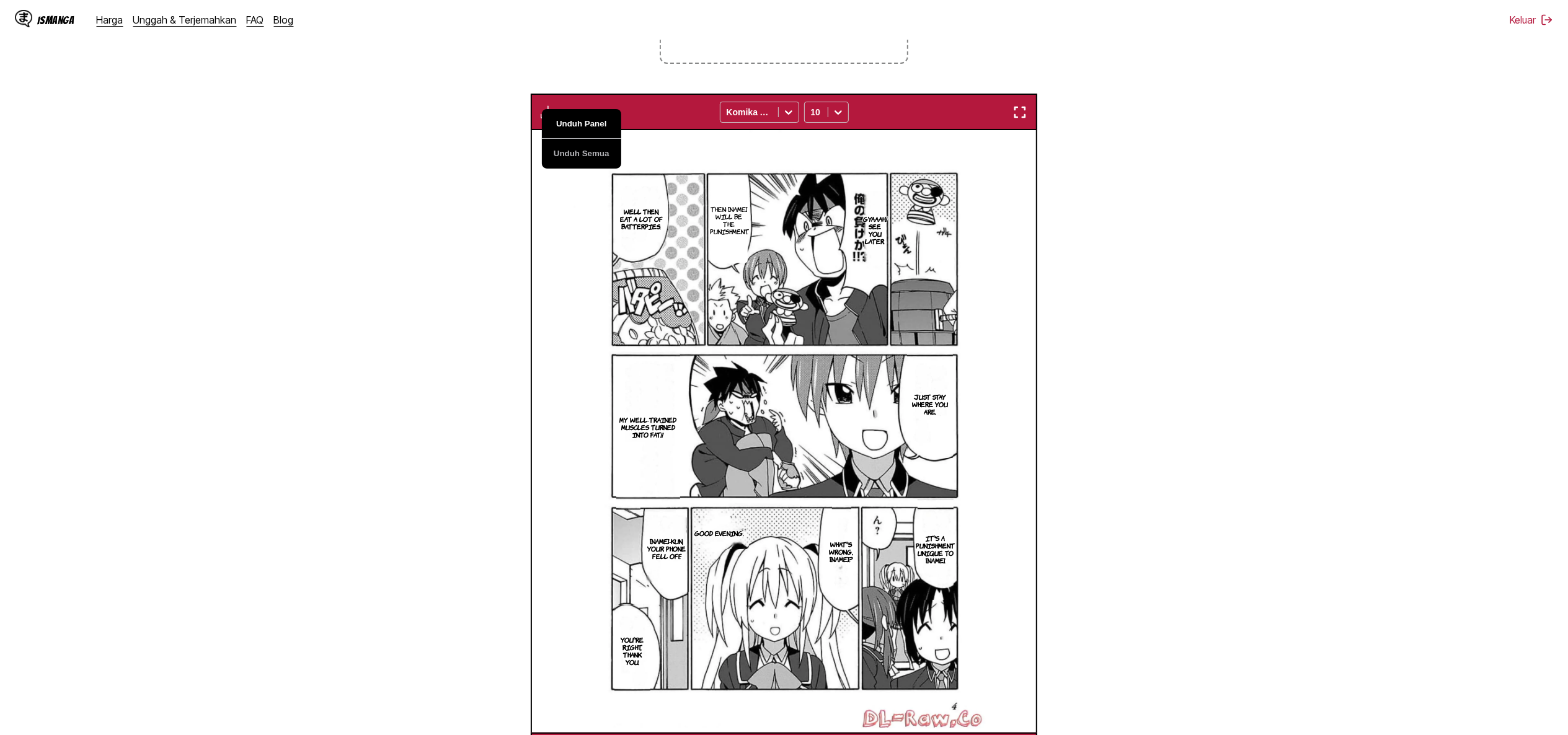 click on "Unduh Panel" at bounding box center [582, 124] 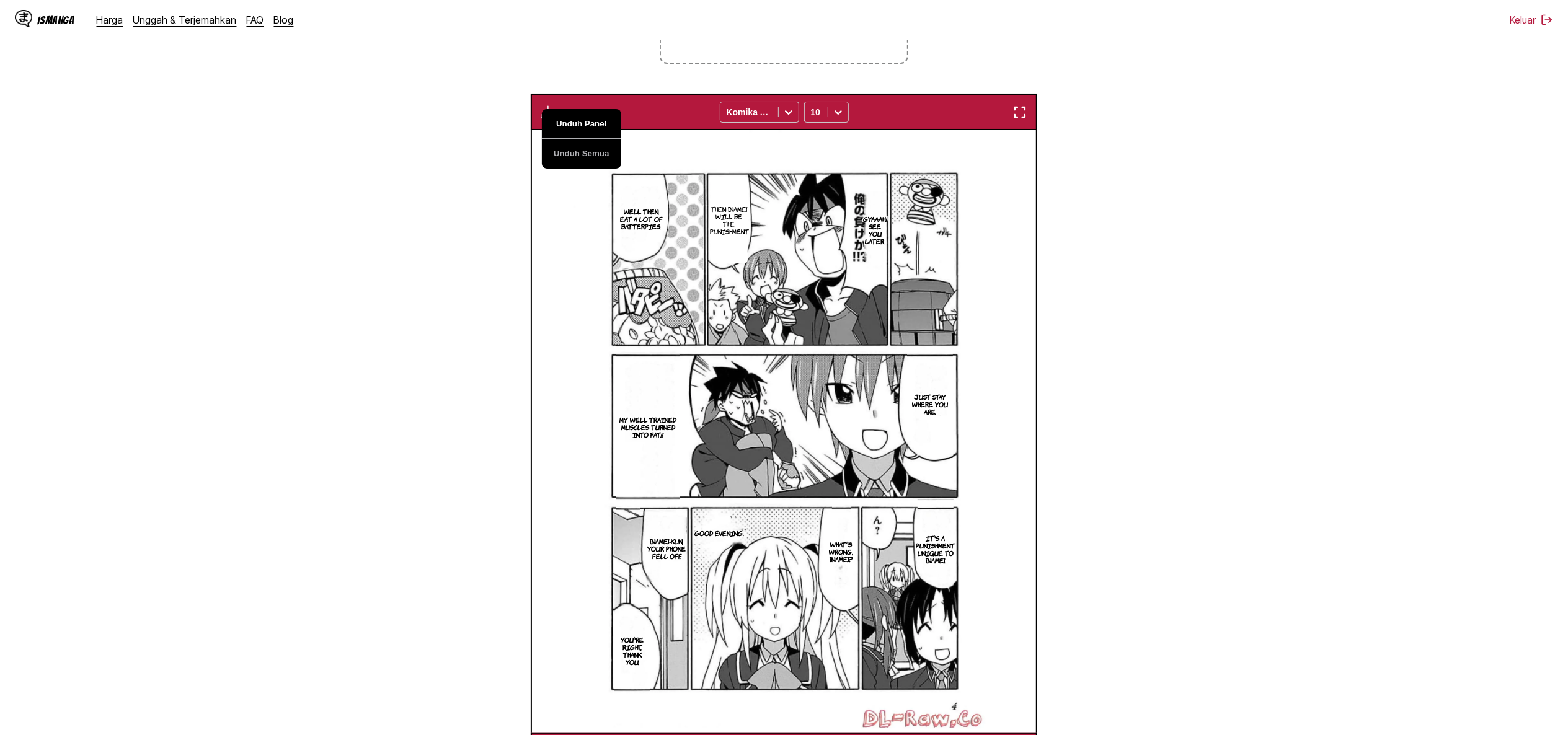 scroll, scrollTop: 0, scrollLeft: 1011, axis: horizontal 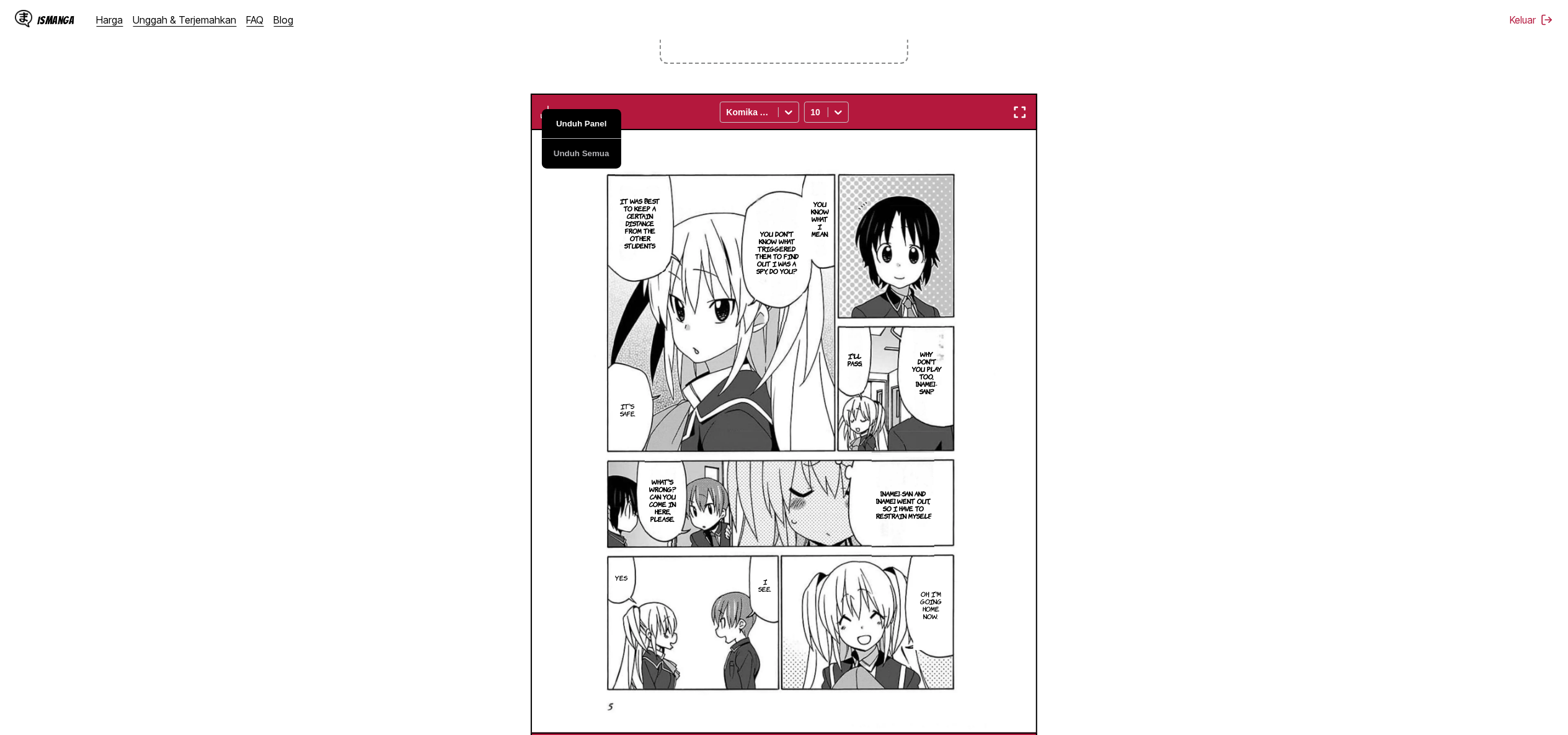 click on "Unduh Panel" at bounding box center [582, 124] 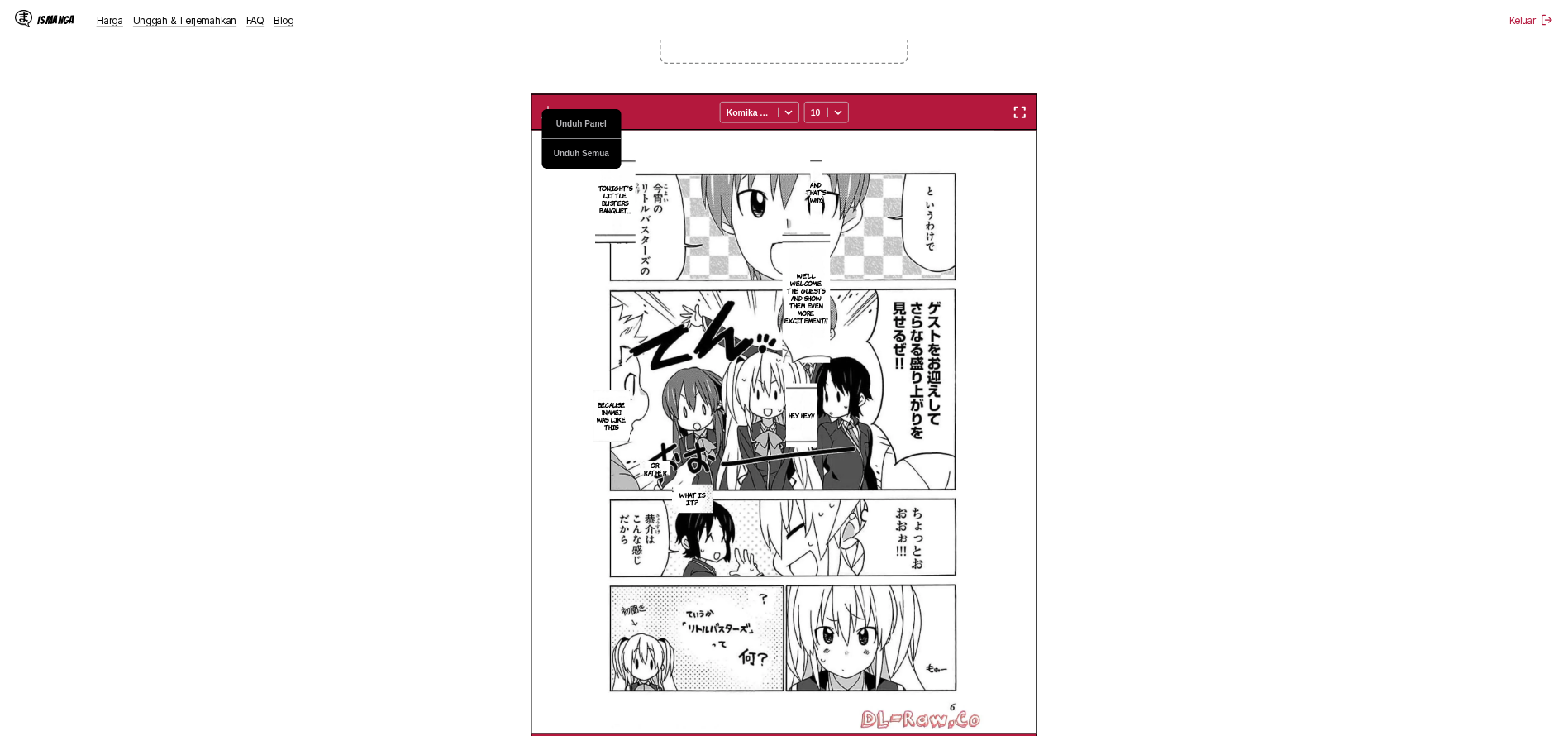 scroll, scrollTop: 0, scrollLeft: 1467, axis: horizontal 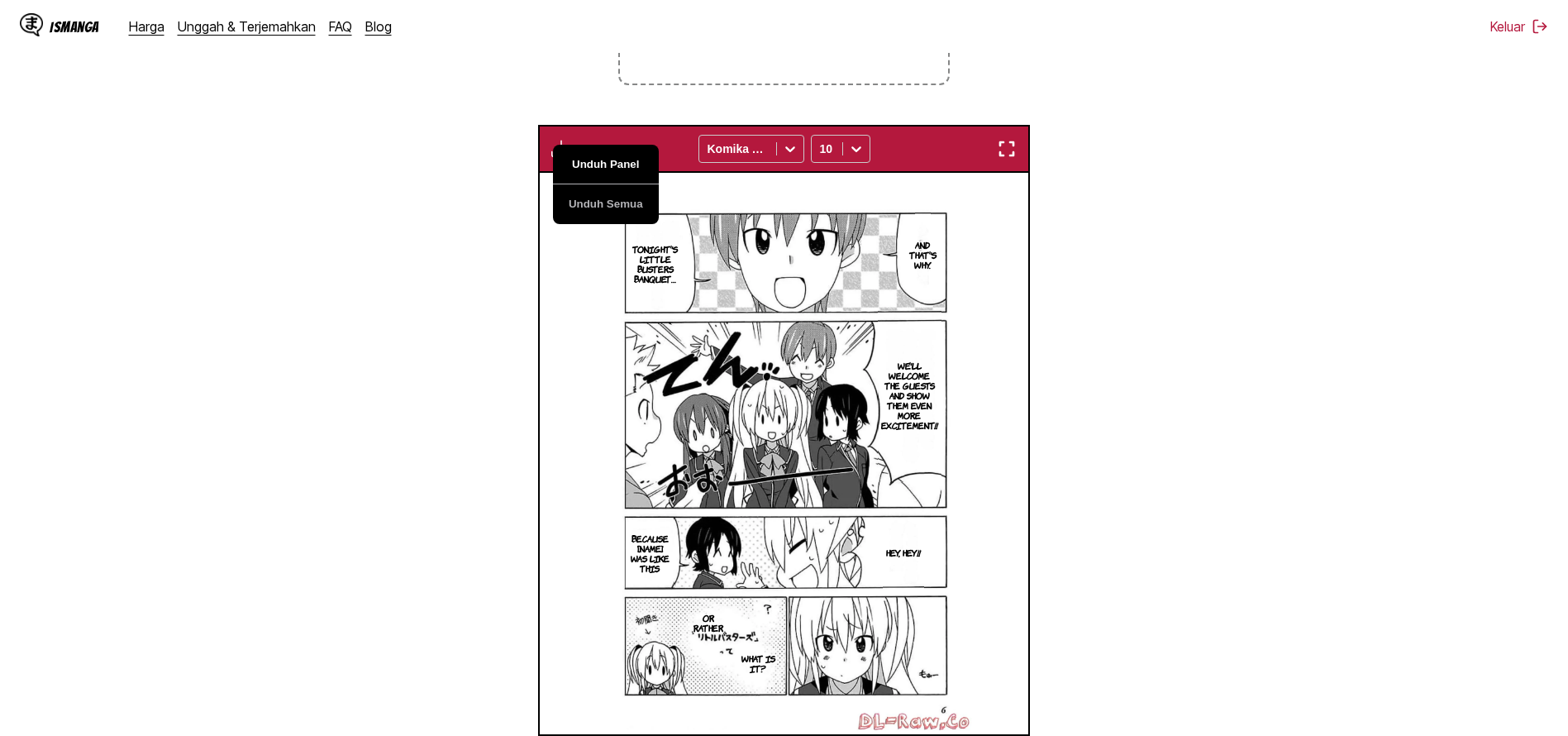 click on "Unduh Panel" at bounding box center (606, 165) 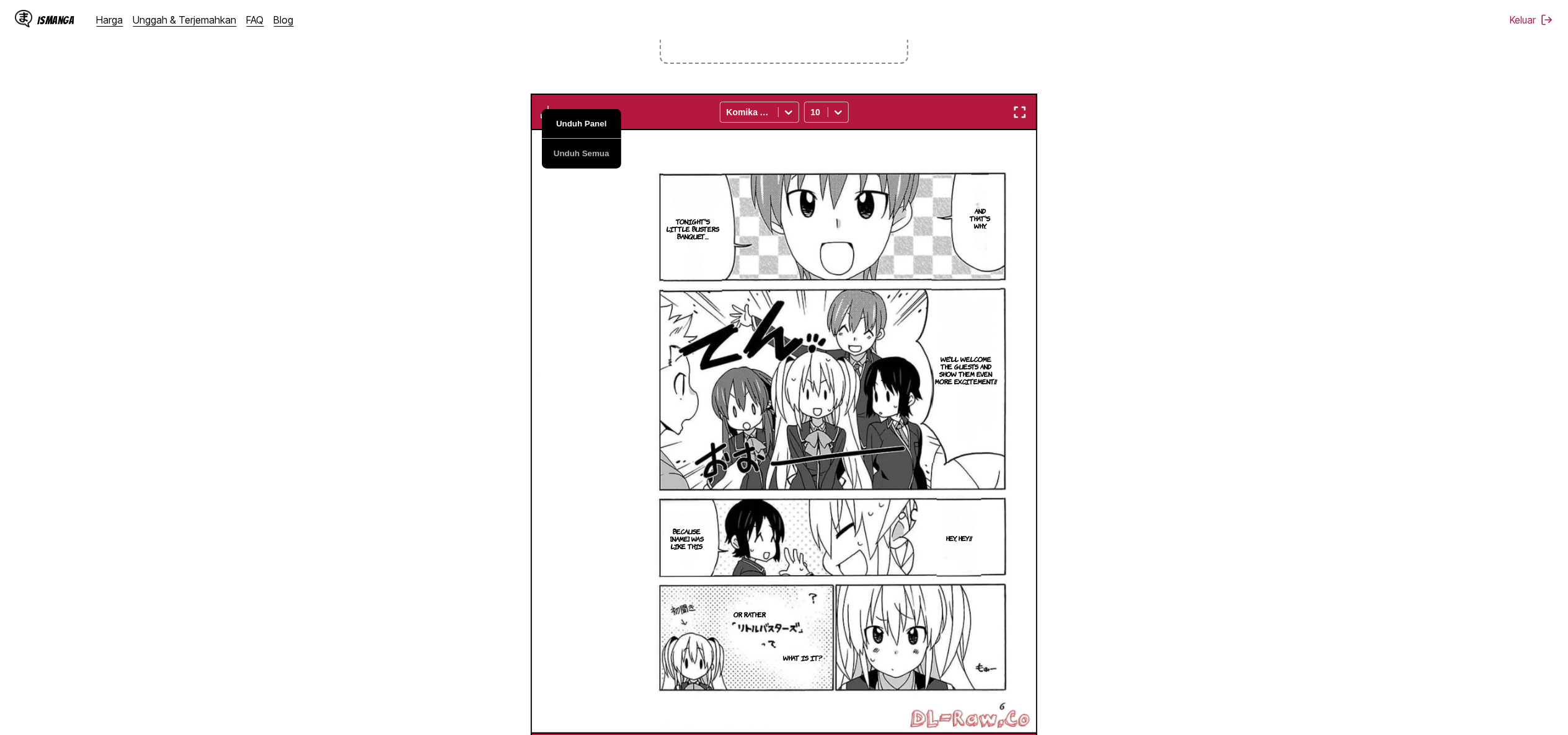 scroll, scrollTop: 0, scrollLeft: 2022, axis: horizontal 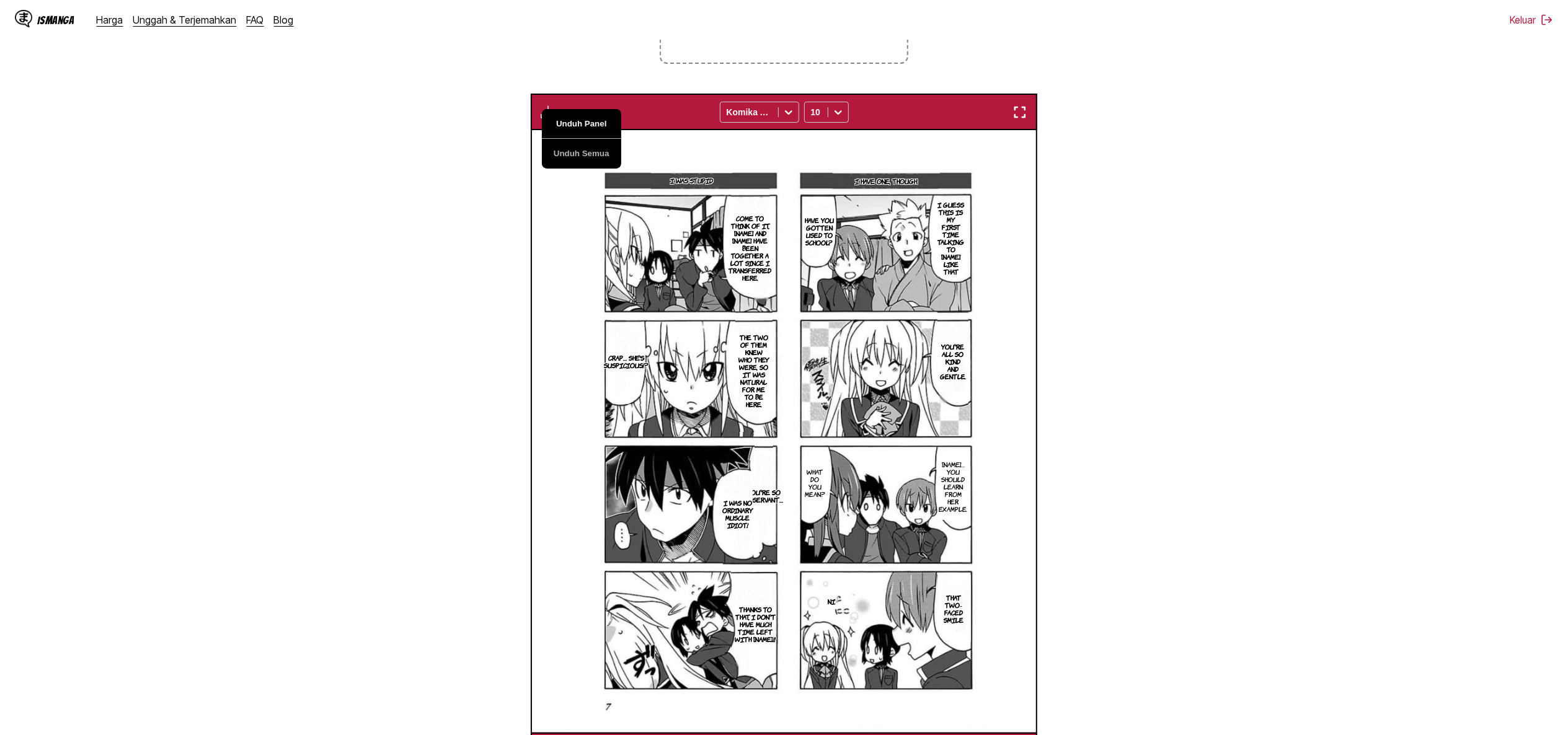 click on "Unduh Panel" at bounding box center [582, 124] 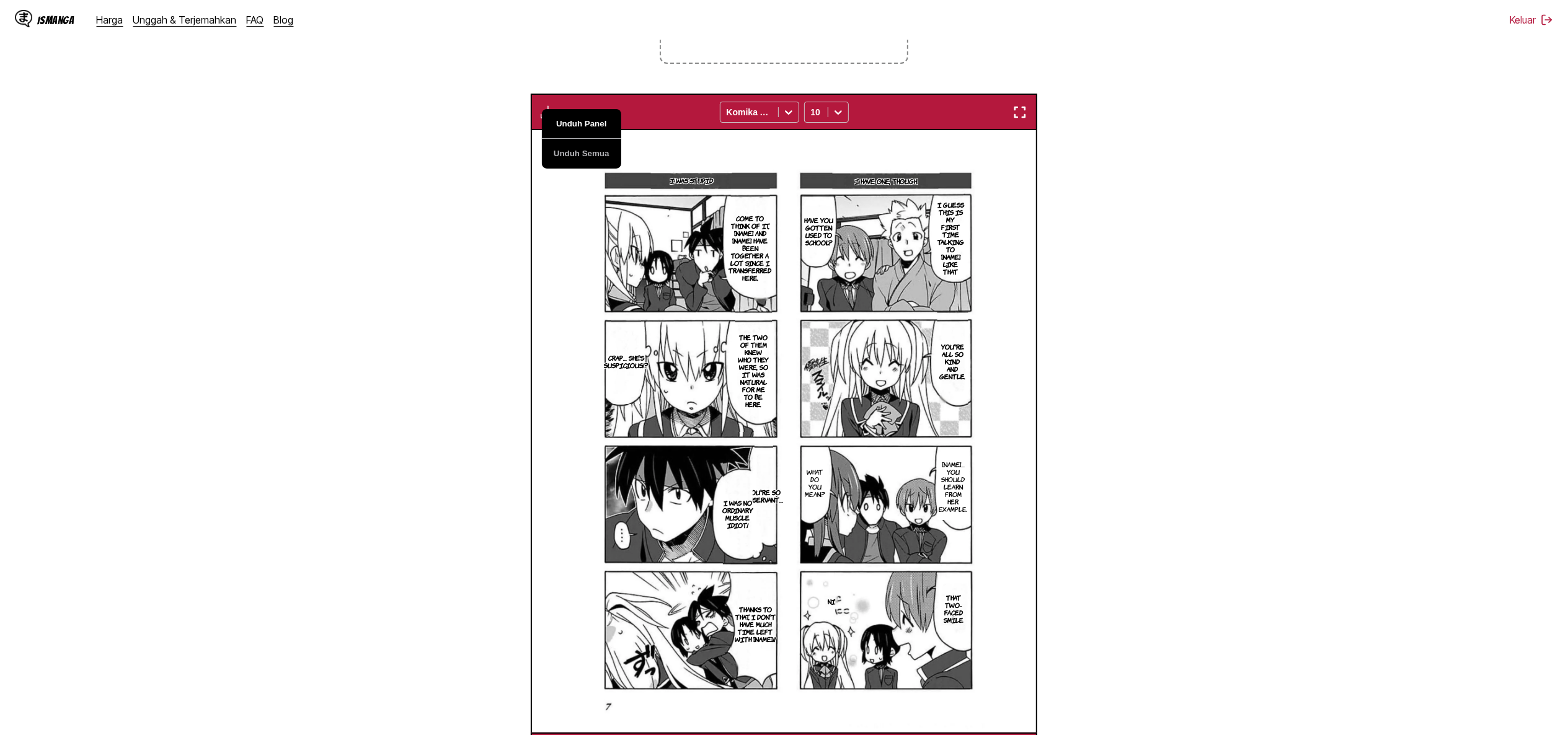 scroll, scrollTop: 0, scrollLeft: 2528, axis: horizontal 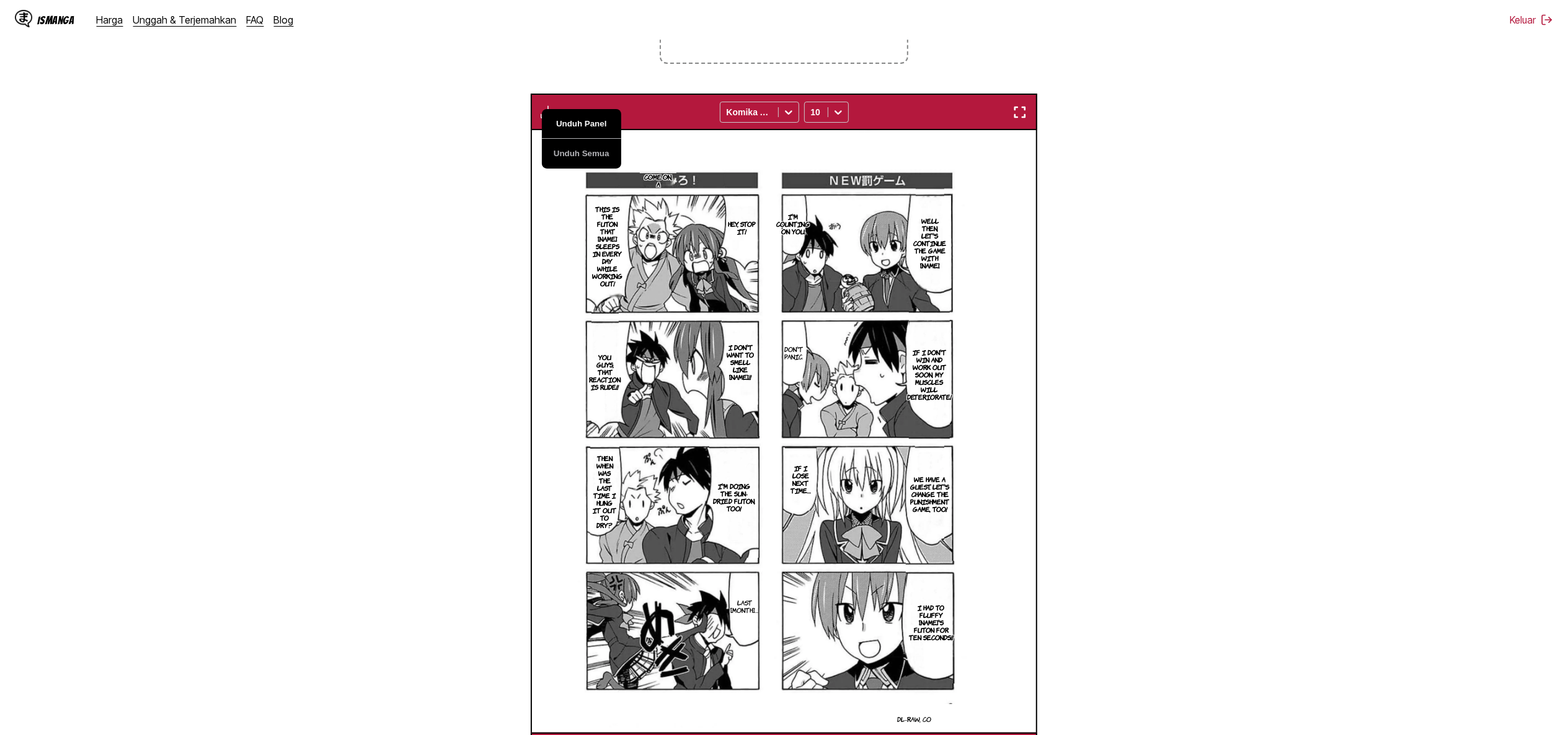 click on "Unduh Panel" at bounding box center (582, 124) 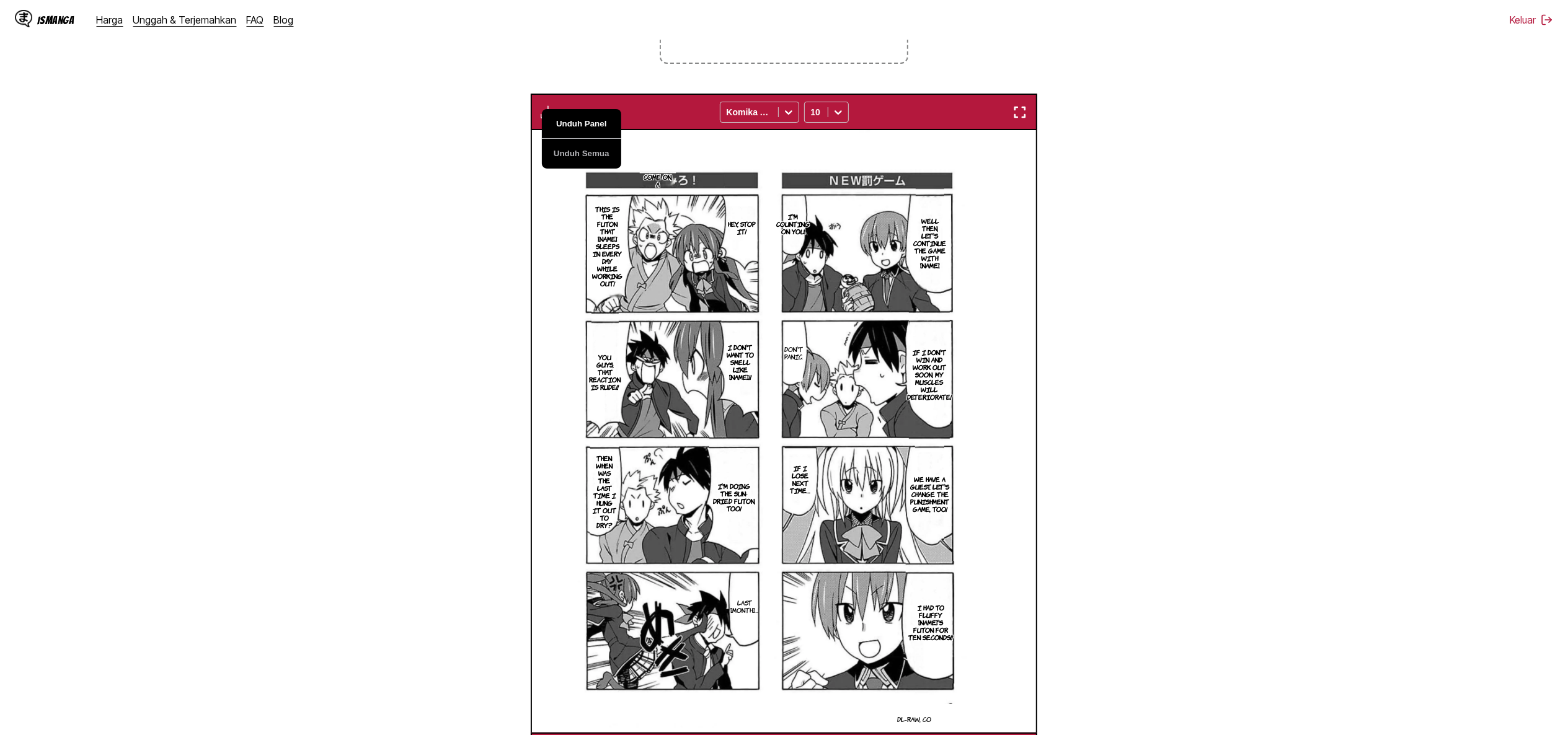 scroll, scrollTop: 0, scrollLeft: 3033, axis: horizontal 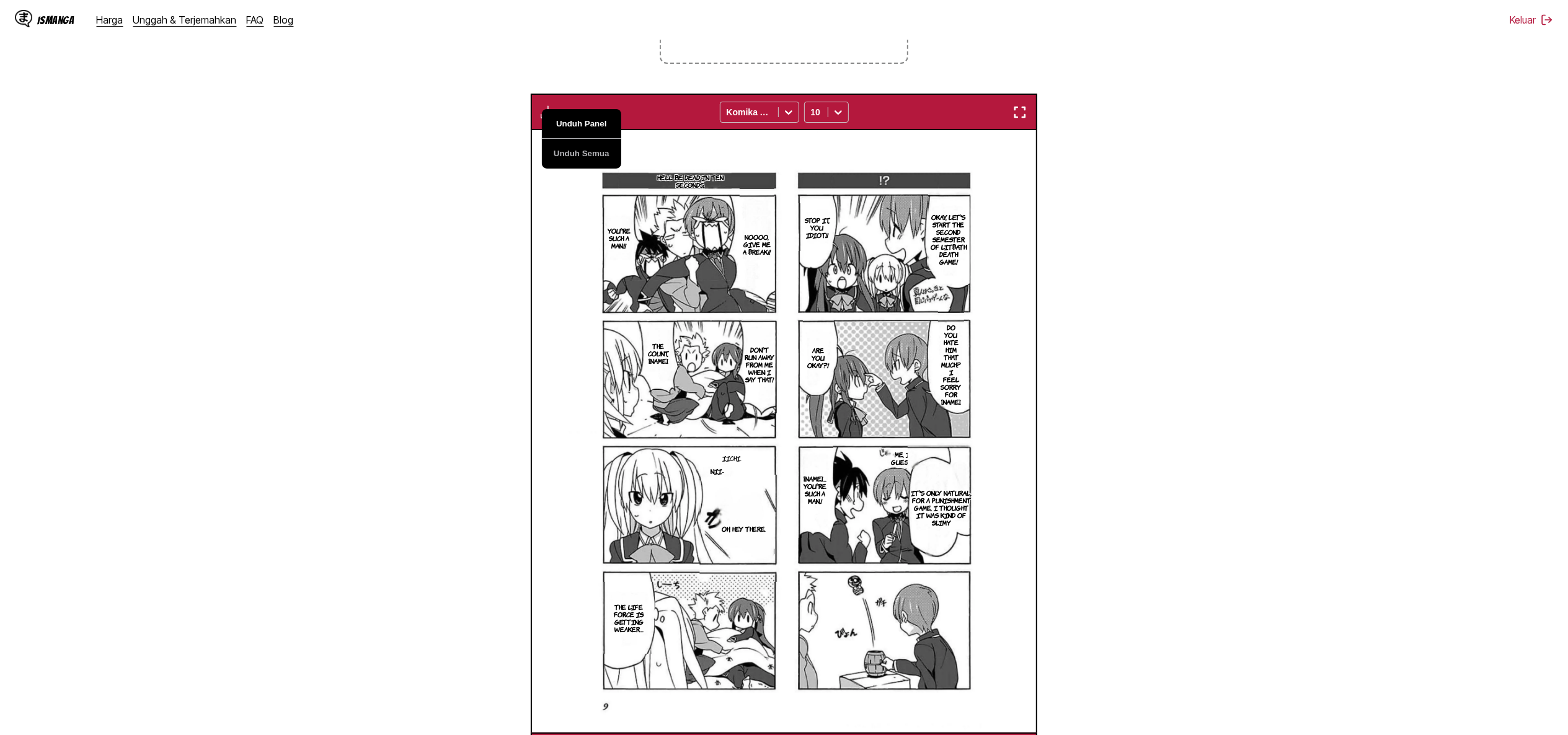 click on "Unduh Panel" at bounding box center [582, 124] 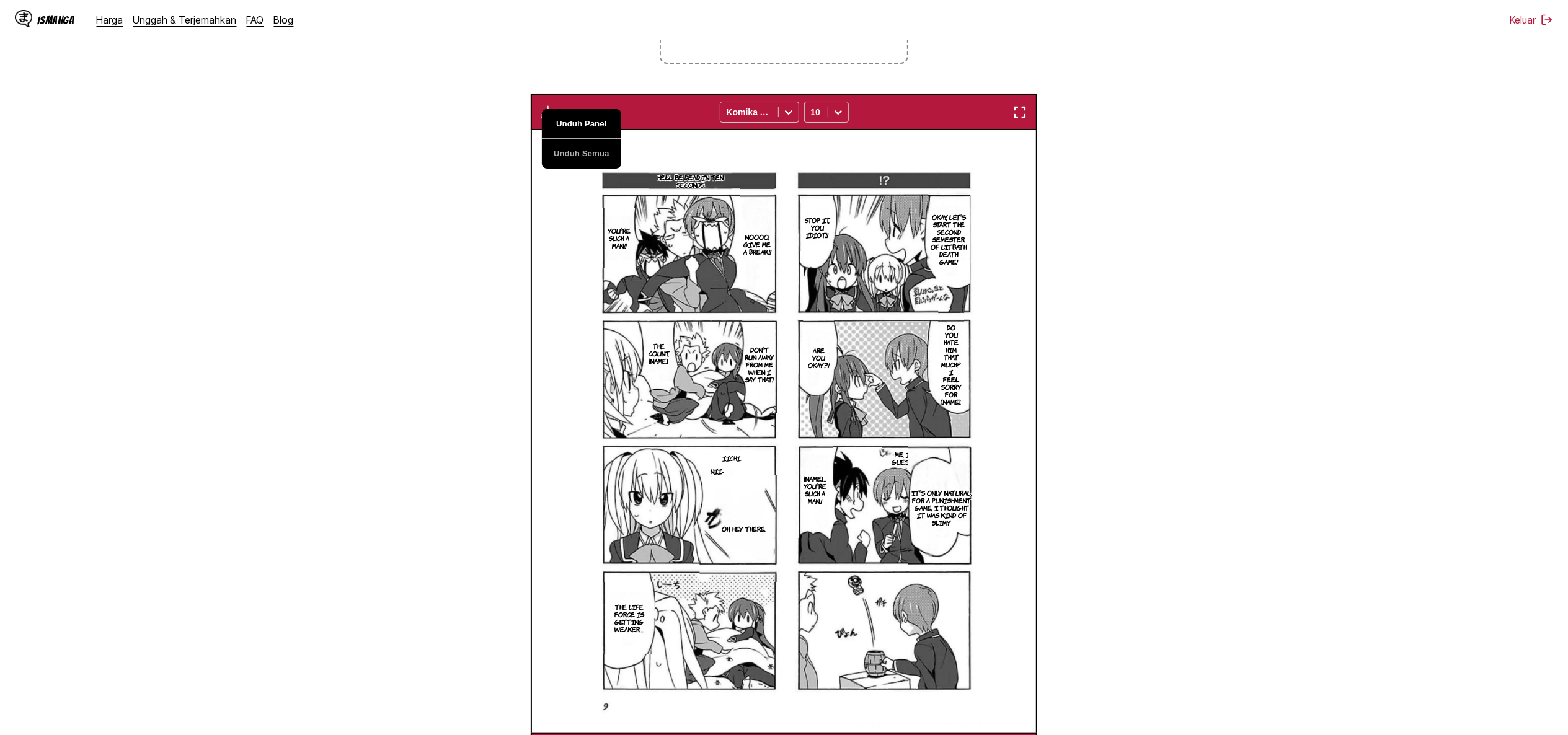 scroll, scrollTop: 0, scrollLeft: 3539, axis: horizontal 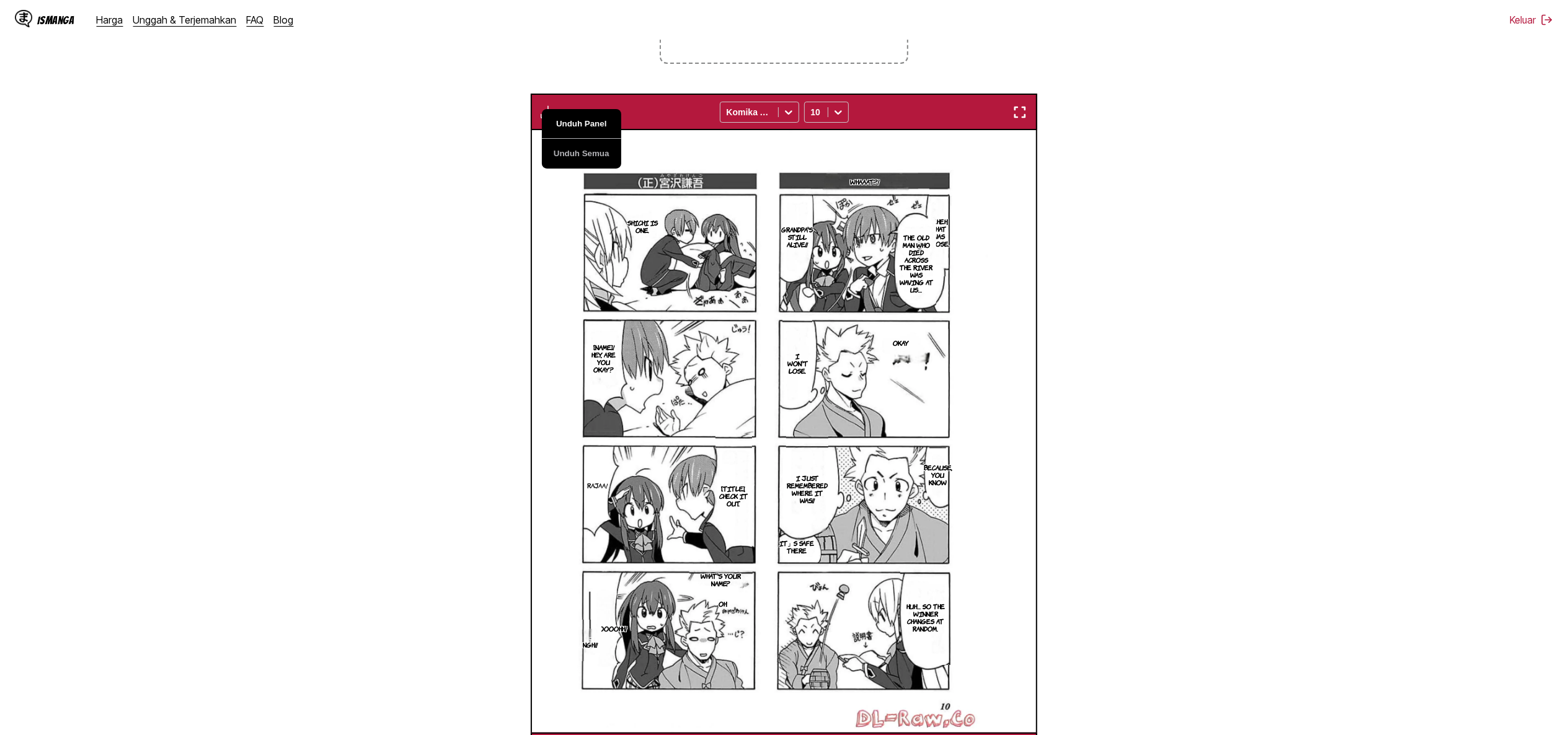 click on "Unduh Panel" at bounding box center (582, 124) 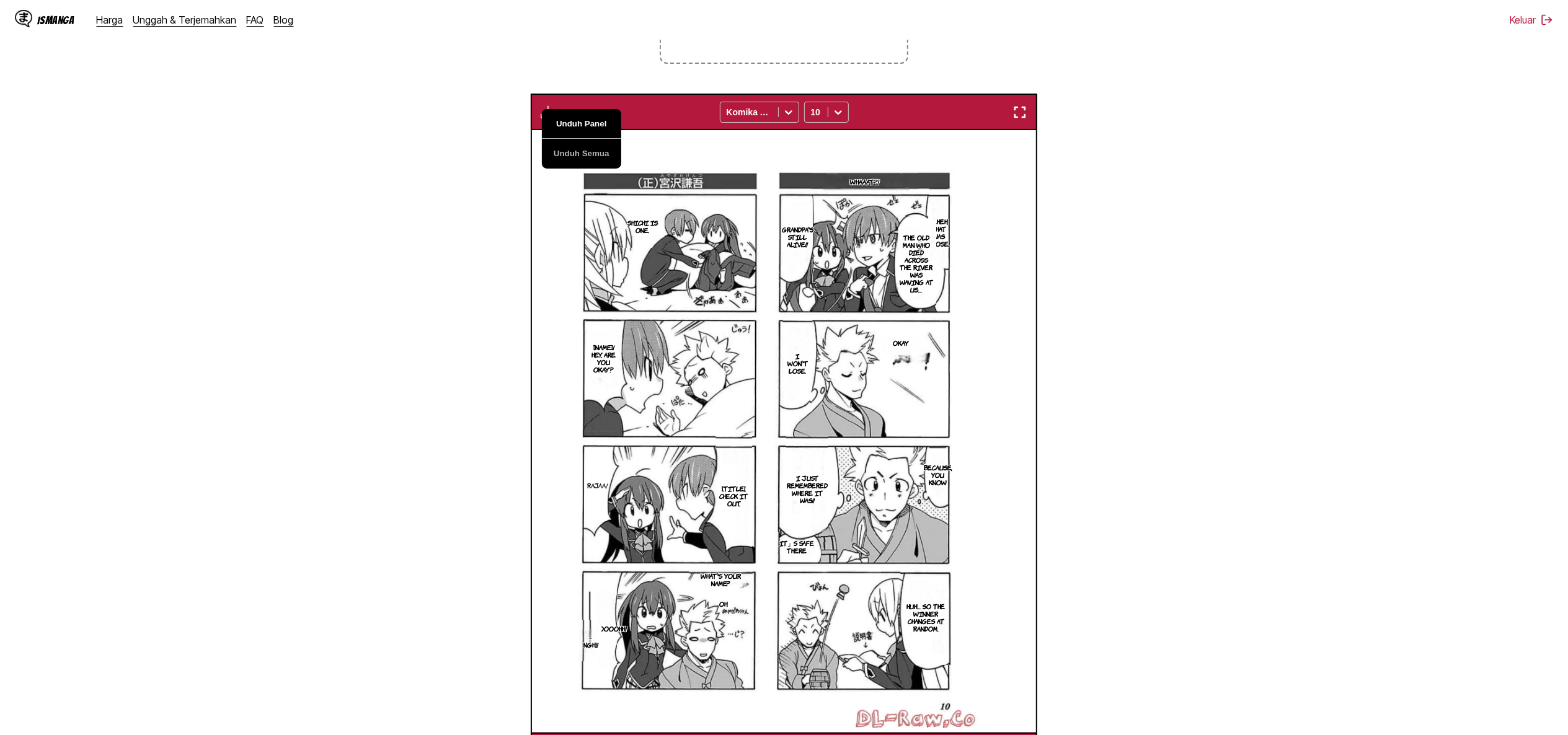 scroll, scrollTop: 0, scrollLeft: 4044, axis: horizontal 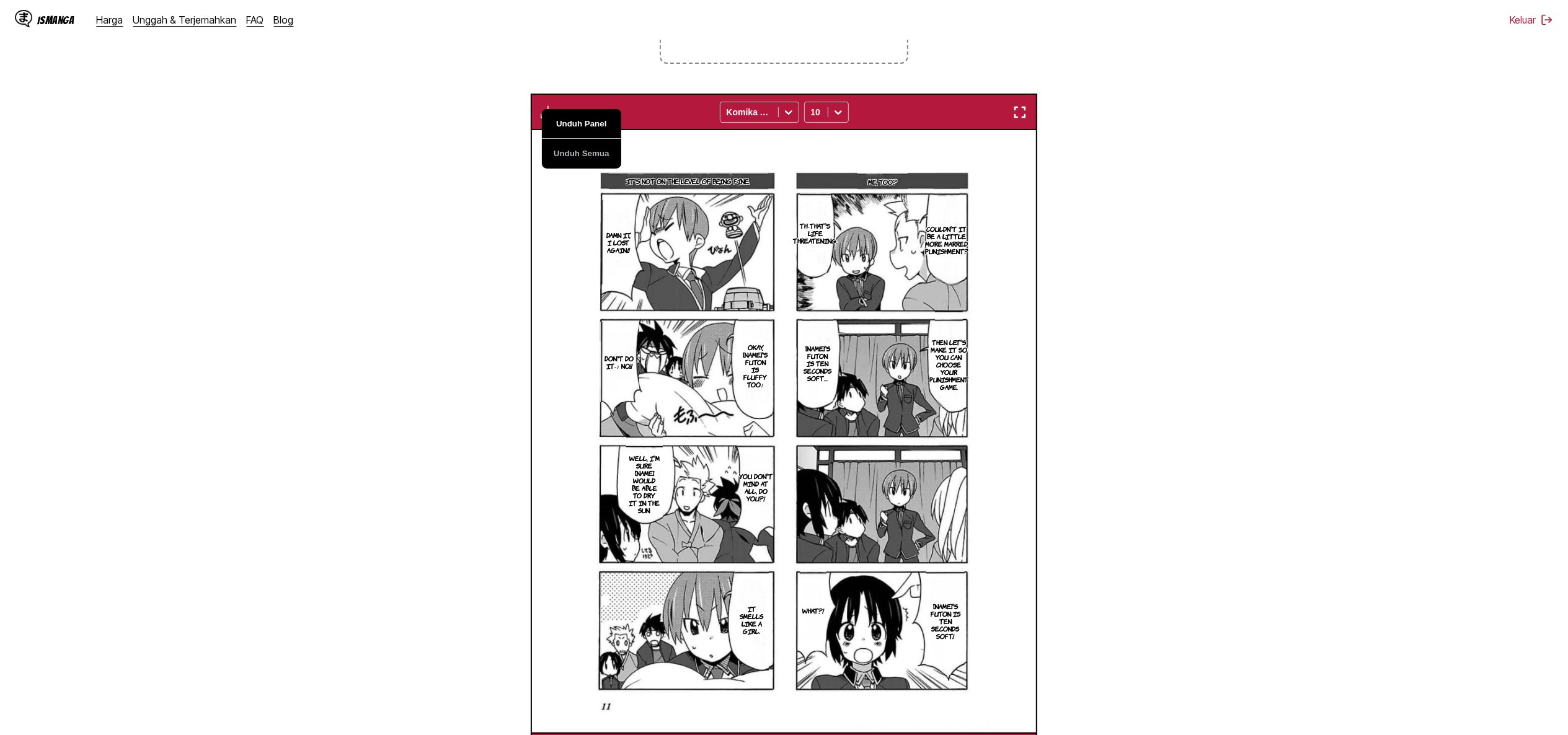 click on "Unduh Panel" at bounding box center [582, 124] 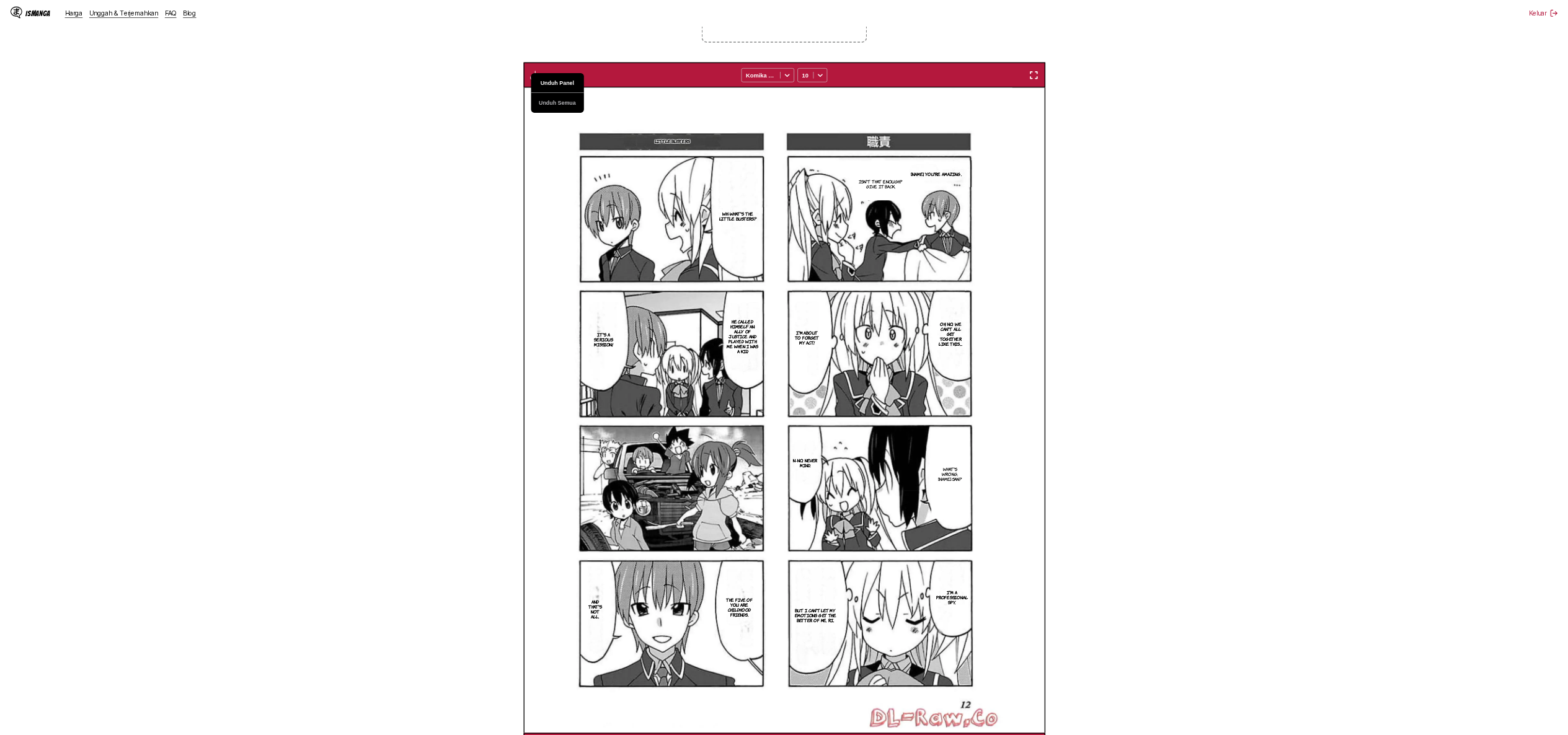 scroll, scrollTop: 0, scrollLeft: 4550, axis: horizontal 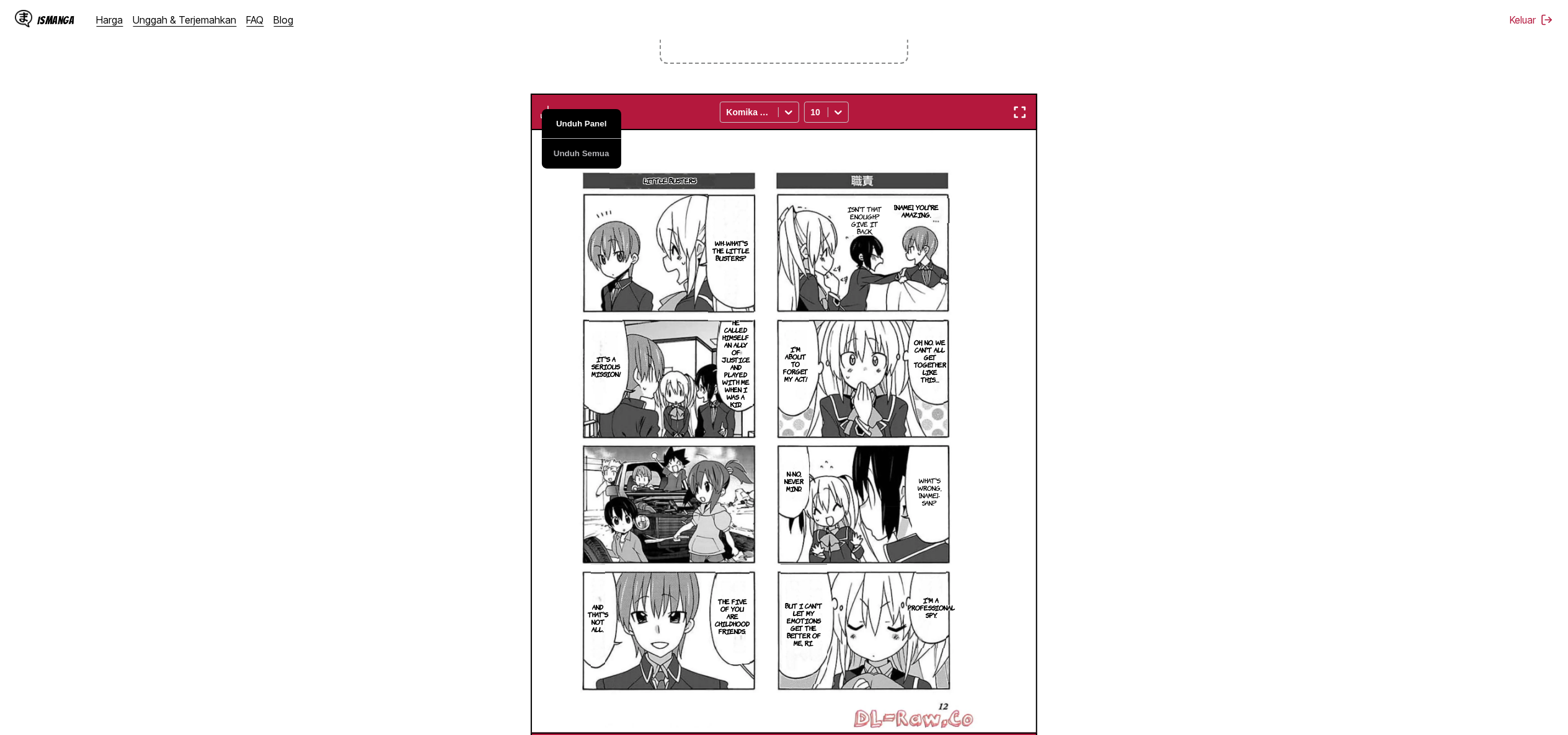 click on "Unduh Panel" at bounding box center [582, 124] 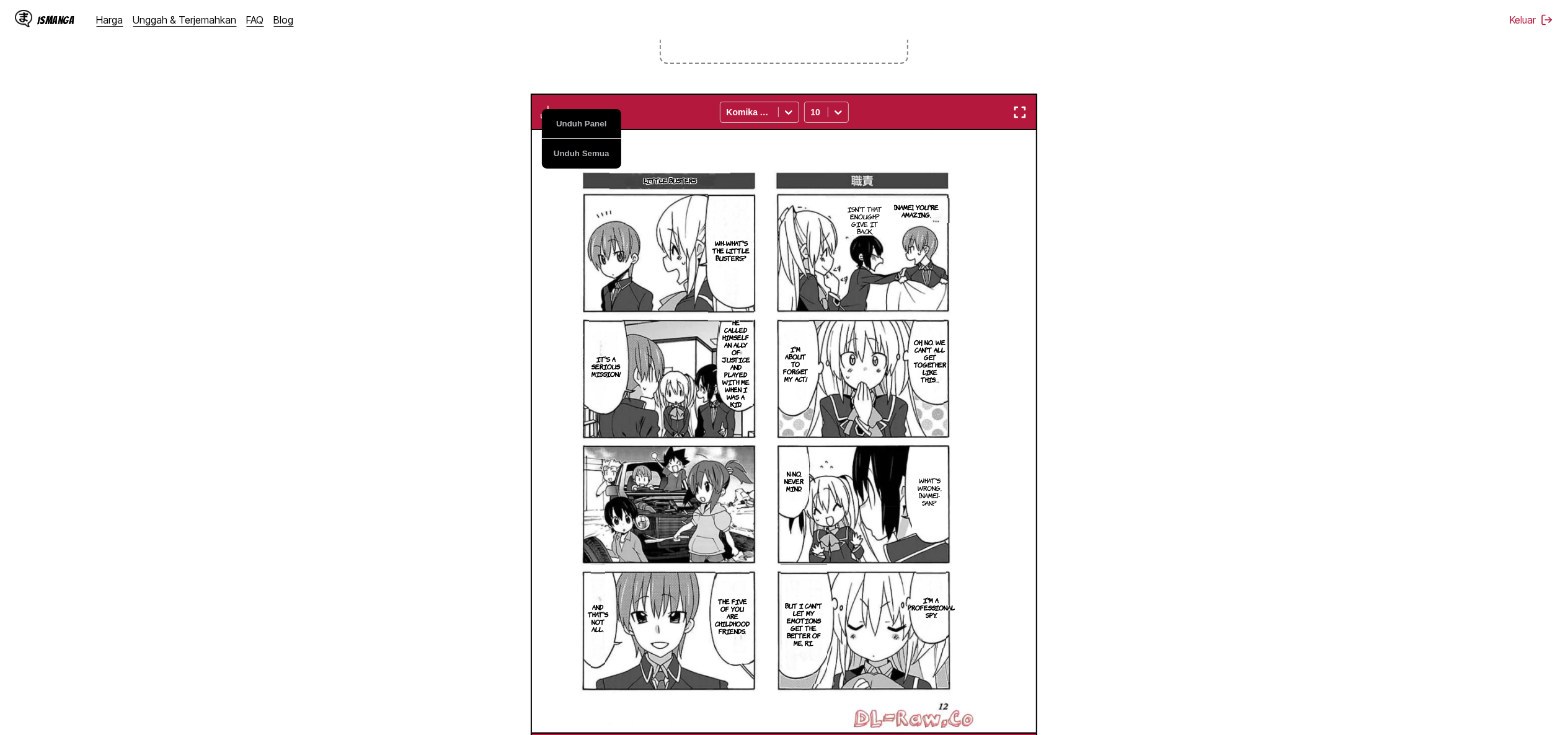 scroll, scrollTop: 0, scrollLeft: 5055, axis: horizontal 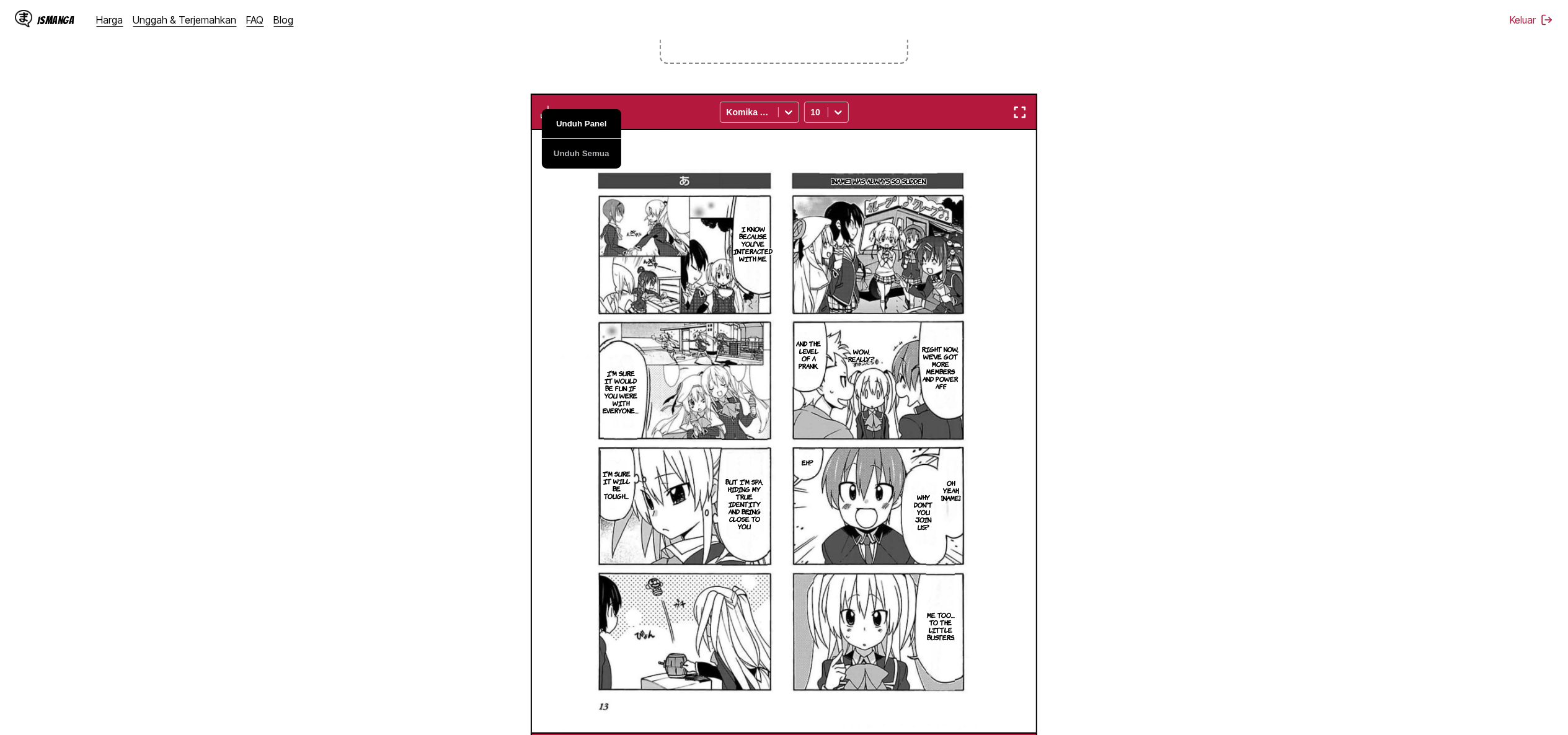 click on "Unduh Panel" at bounding box center [582, 124] 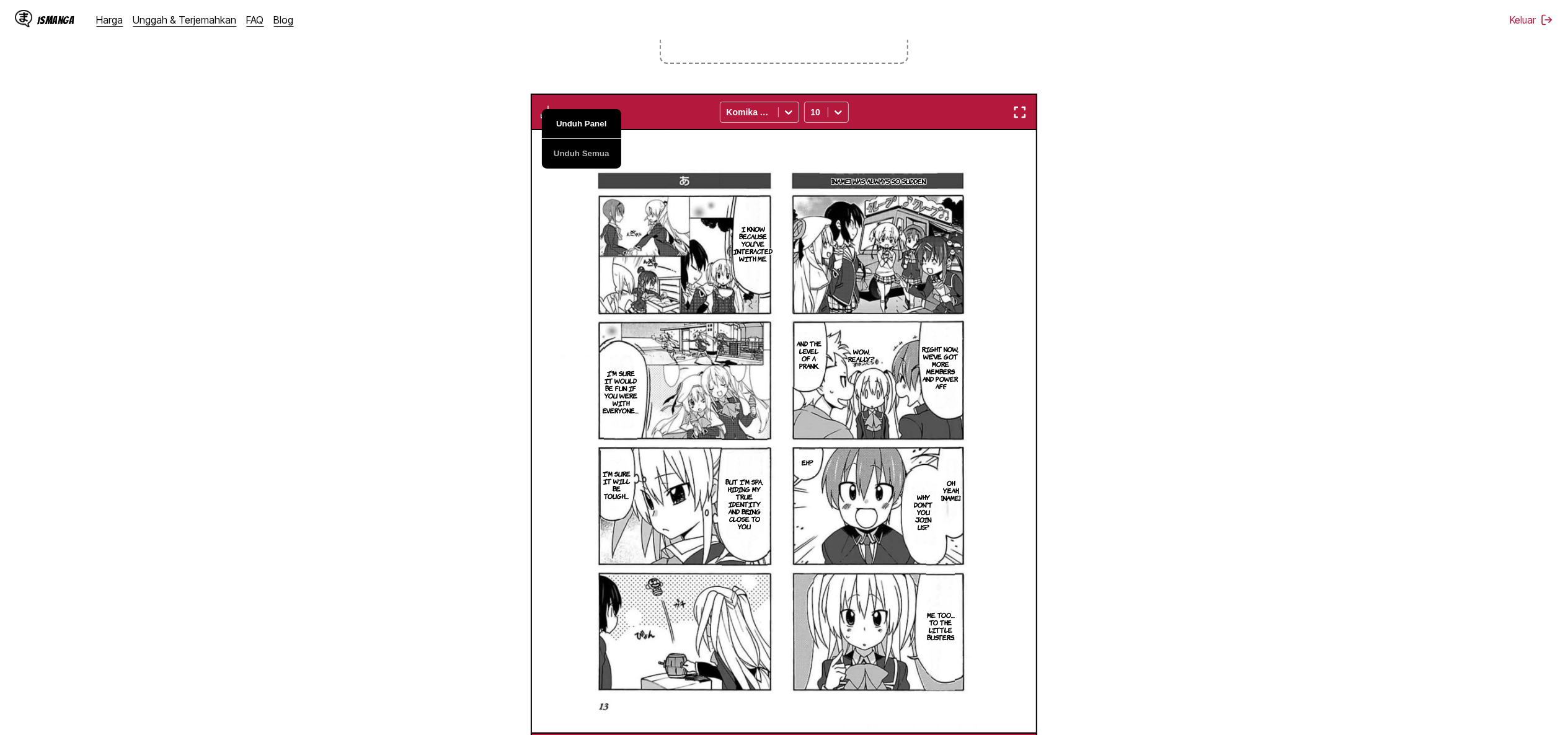 scroll, scrollTop: 0, scrollLeft: 5561, axis: horizontal 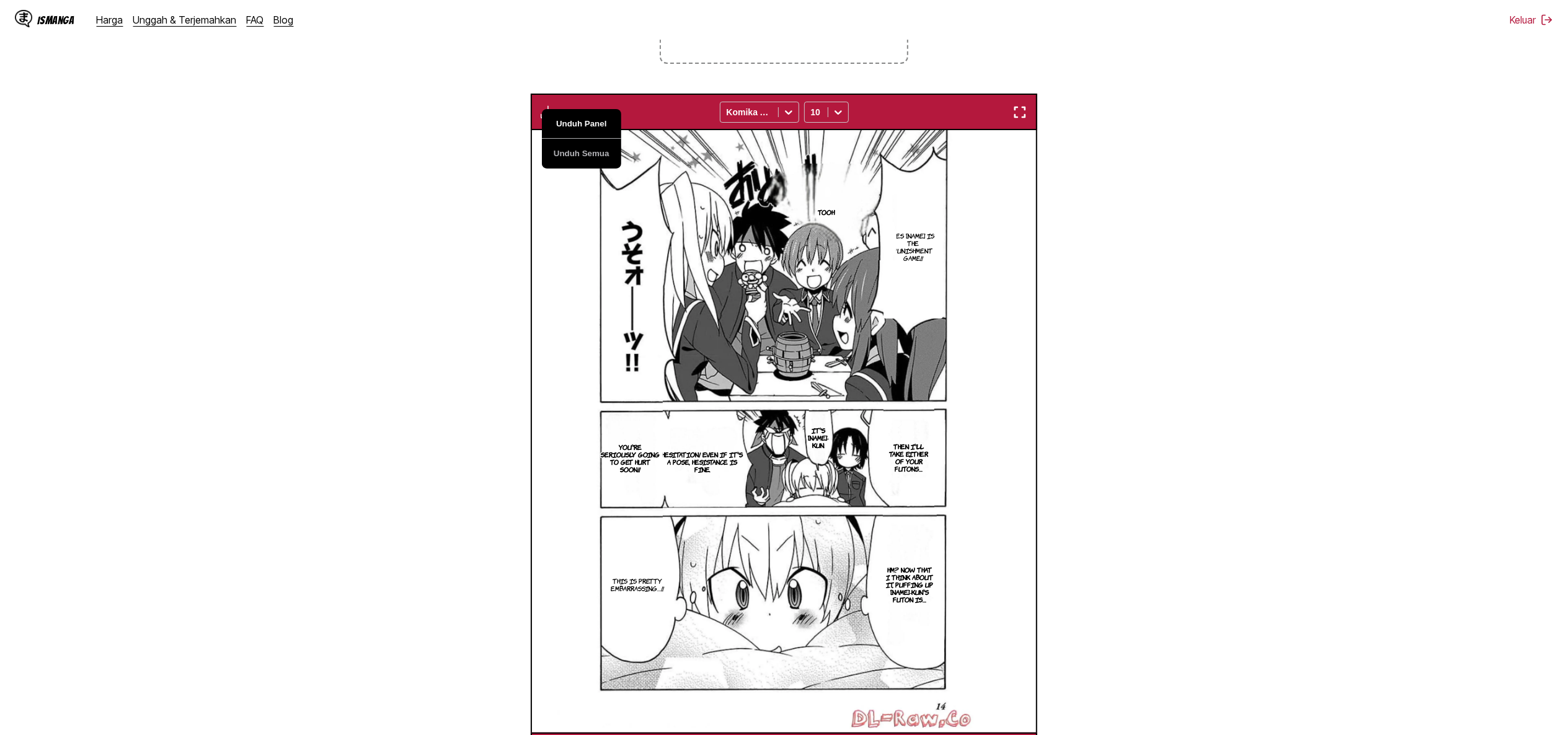 click on "Unduh Panel" at bounding box center [582, 124] 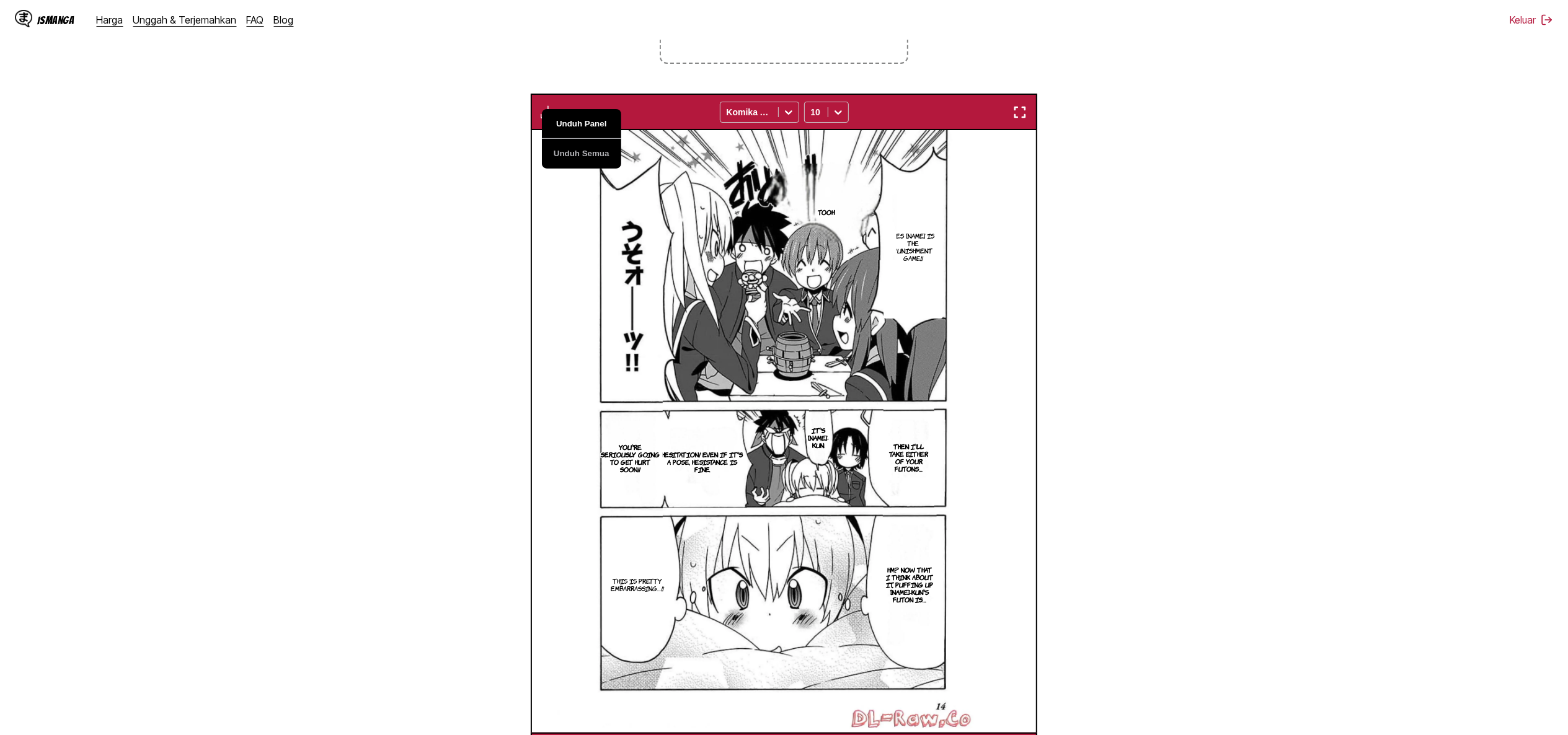 scroll, scrollTop: 0, scrollLeft: 6066, axis: horizontal 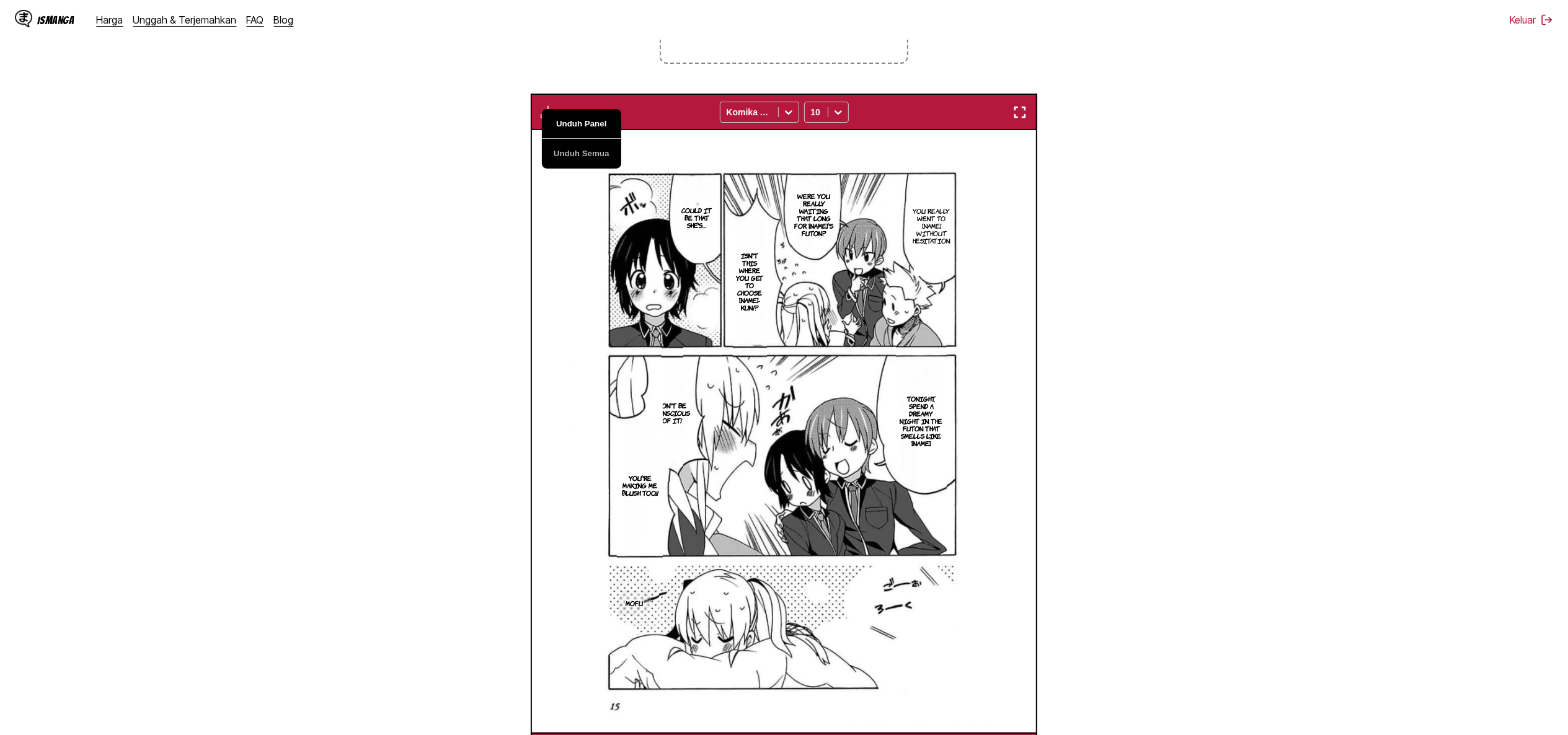 click on "Unduh Panel" at bounding box center [582, 124] 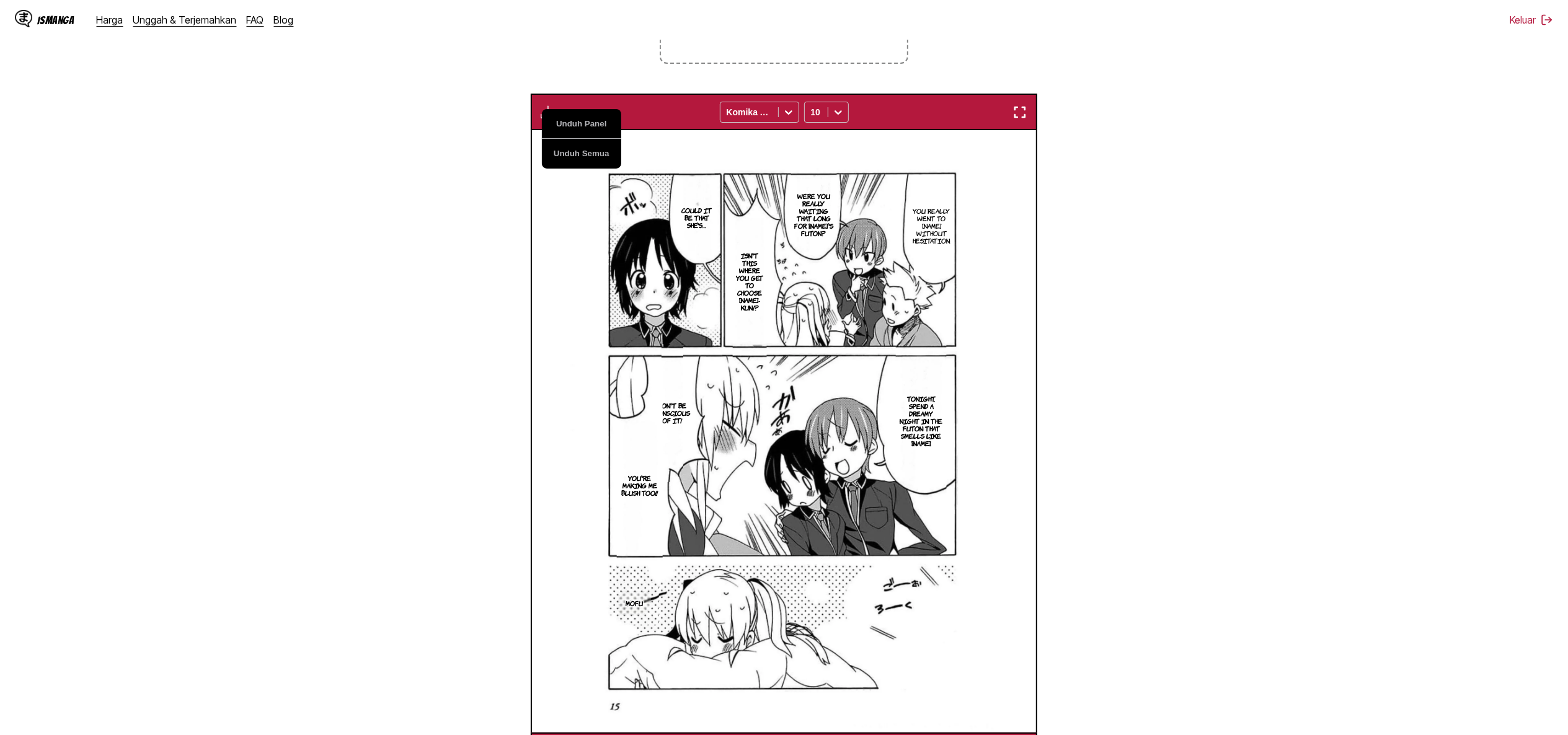 click on "Dari Jepang Ke Inggris Letakkan file di sini, atau klik untuk menelusuri Ukuran file maksimal: 5MB  •  Format yang didukung: JP(E)G, PNG, WEBP Unduh Panel Unduh Semua Komika Axis 10 Men's dorm Riki-kun's room is here. Masato-kun and I shared a room, right? I」m in honor student mode, honours-student Mode so that no one finds out who you really are Is Riki-kun here? If only we could be together Gyaaah! See you later. Then Masato will be the punishment. Well then, eat a lot of batterpies. Just stay where you are. My well-trained muscles turned into fat!! Good evening. It's a punishment unique to Masato. What's wrong, Saya? Riki-kun, your phone fell off. You're right, thank you. You know what I mean. You don't know what triggered them to find out I was a spy, do you? It was best to keep a certain distance from the other students Why don't you play too, Tokido-san? I'll pass. It's safe. Kurugaya-san and Kud went out, so I have to restrain myself. What's wrong? Can you come in here, please. I see. Yes Ni Nii-" at bounding box center [784, 322] 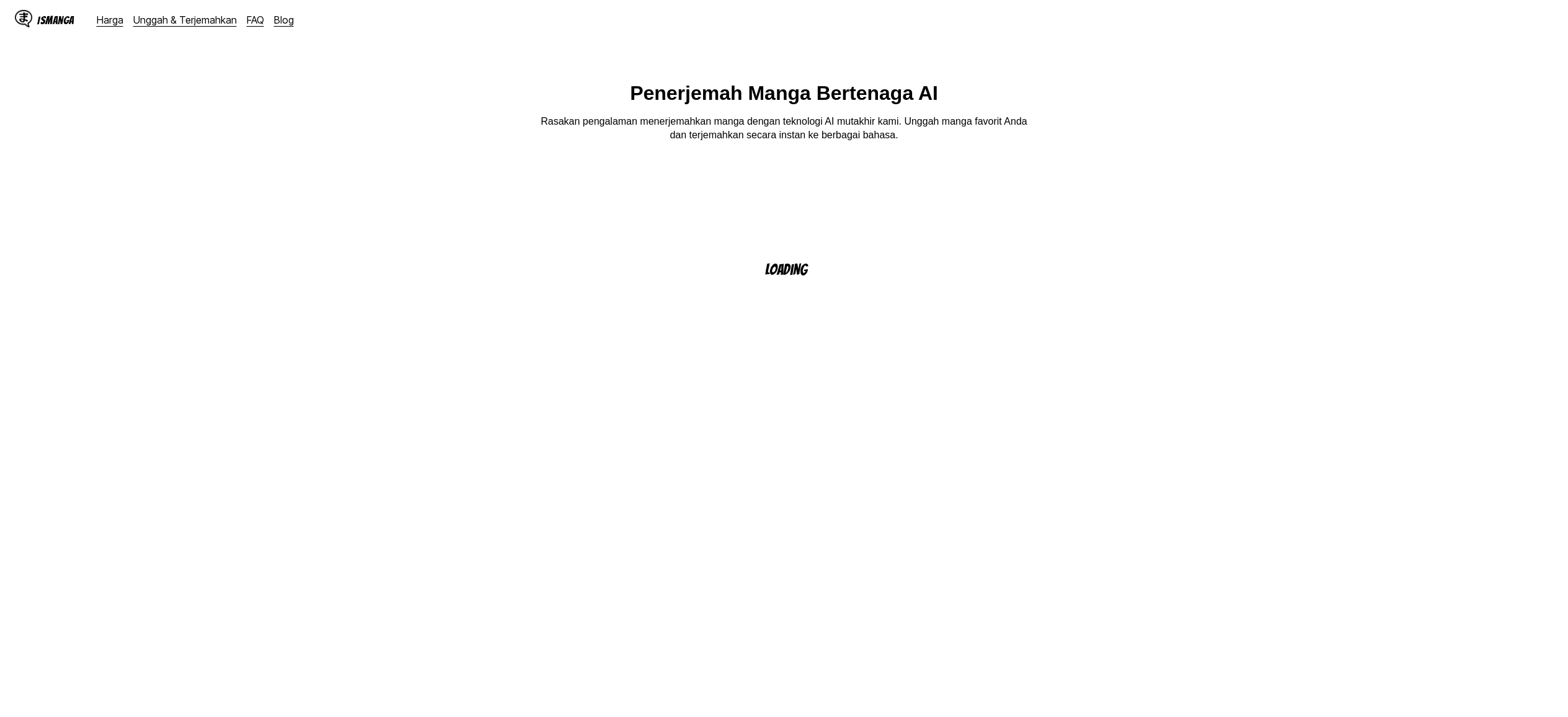scroll, scrollTop: 0, scrollLeft: 0, axis: both 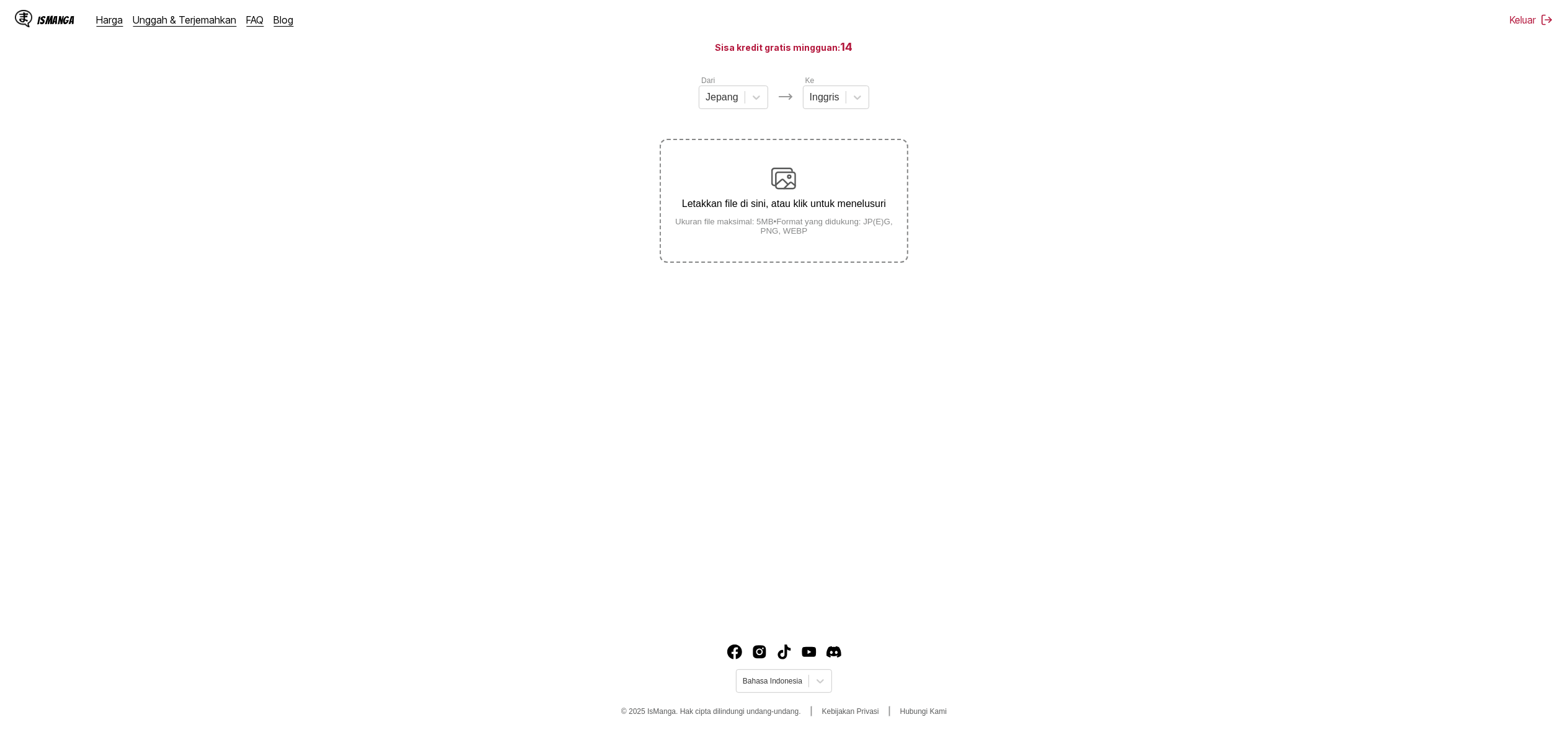 click on "Penerjemah Manga Bertenaga AI Rasakan pengalaman menerjemahkan manga dengan teknologi AI mutakhir kami. Unggah manga favorit Anda dan terjemahkan secara instan ke berbagai bahasa. Sisa kredit gratis mingguan: 14 Dari Jepang Ke Inggris Letakkan file di sini, atau klik untuk menelusuri Ukuran file maksimal: 5MB • Format yang didukung: JP(E)G, PNG, WEBP" at bounding box center (784, 289) 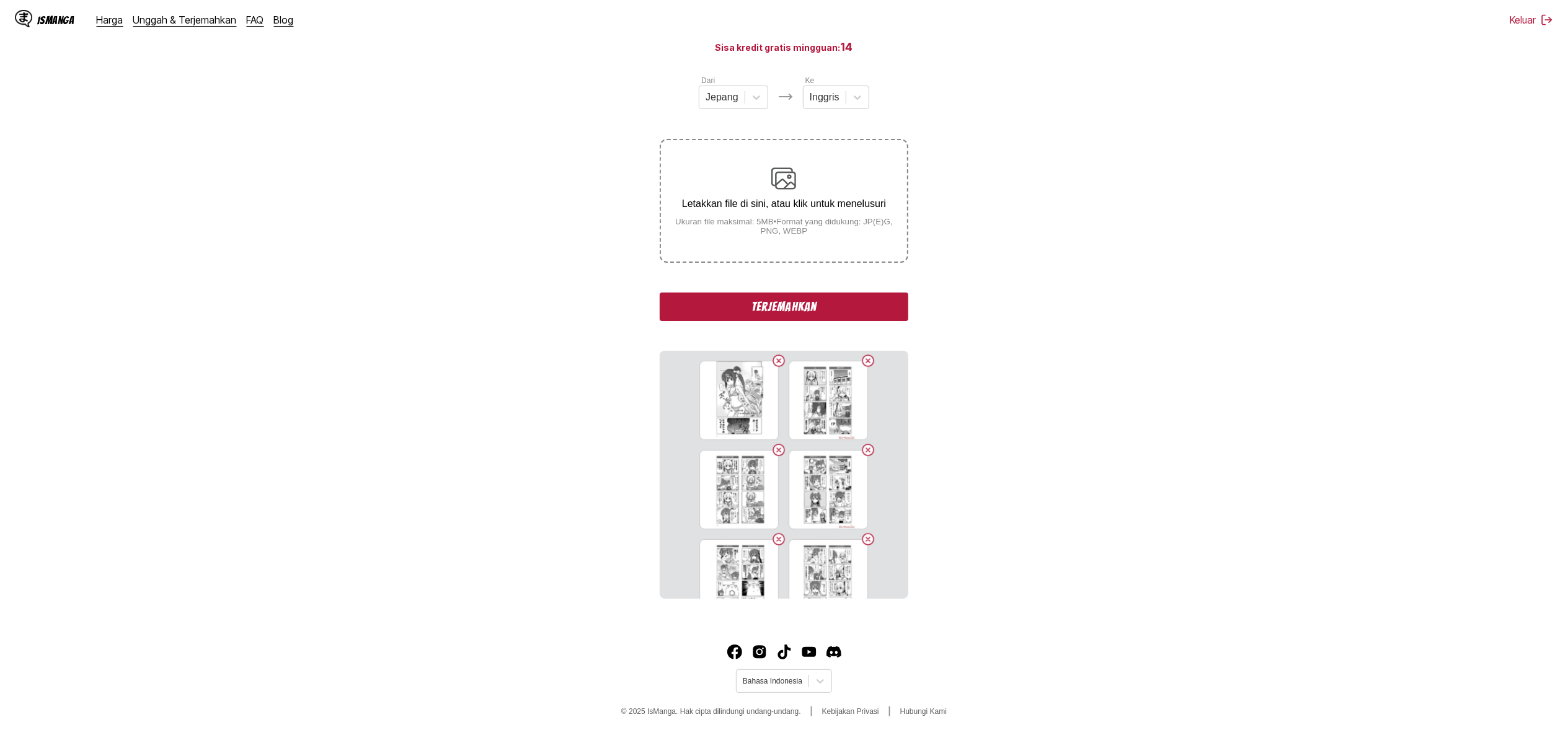 click on "Terjemahkan" at bounding box center (784, 307) 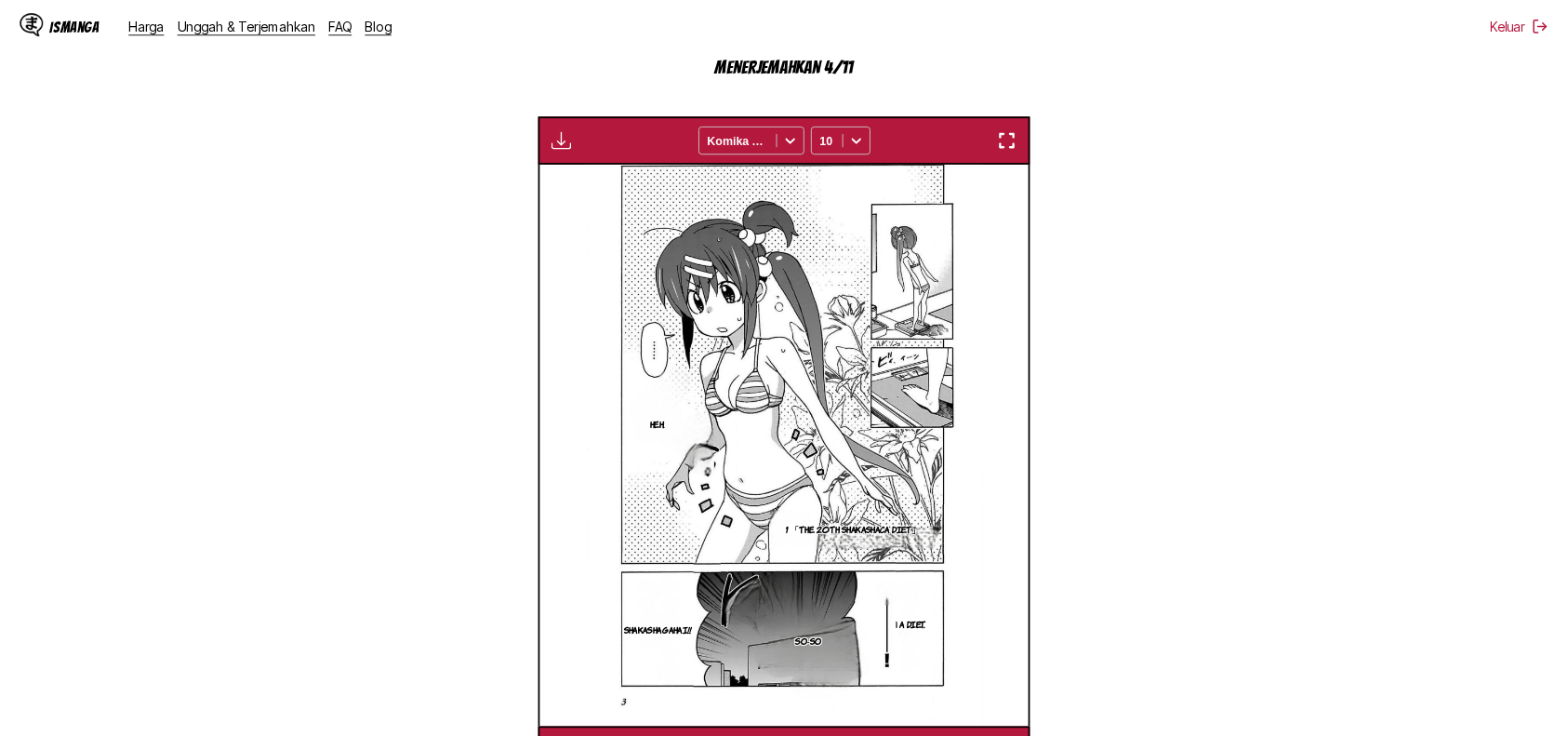 scroll, scrollTop: 558, scrollLeft: 0, axis: vertical 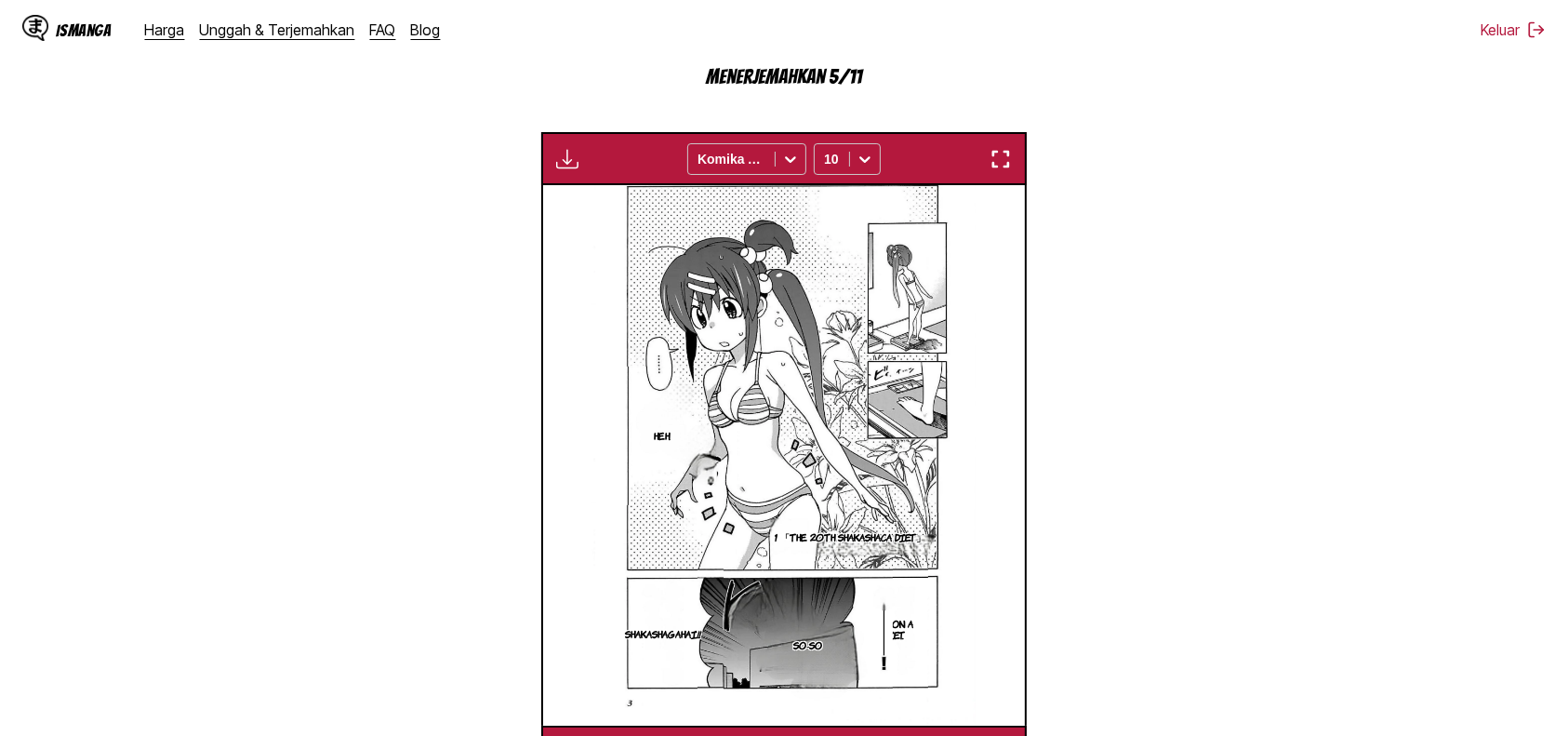 click on "I'm on a diet." at bounding box center (894, 629) 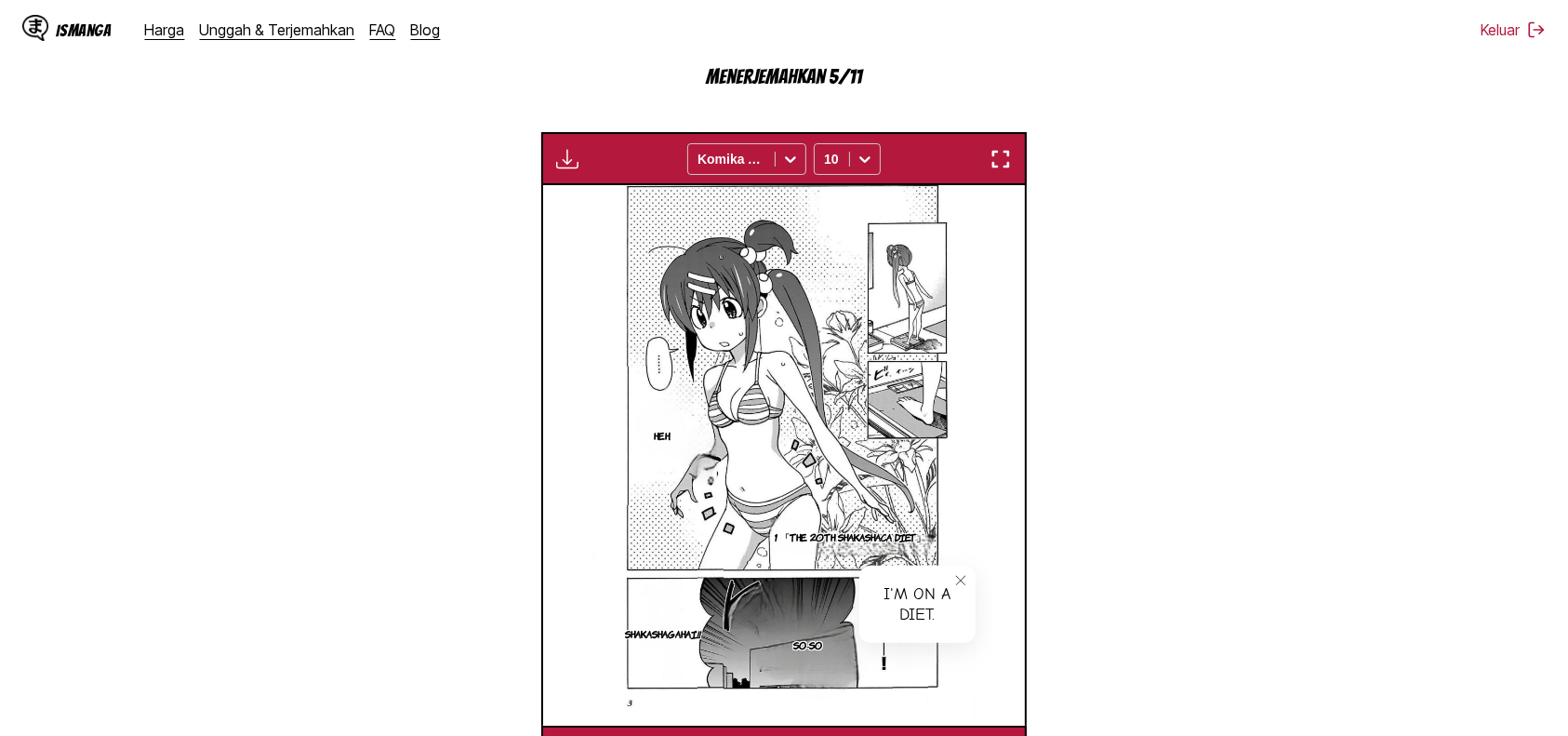 click at bounding box center [567, 159] 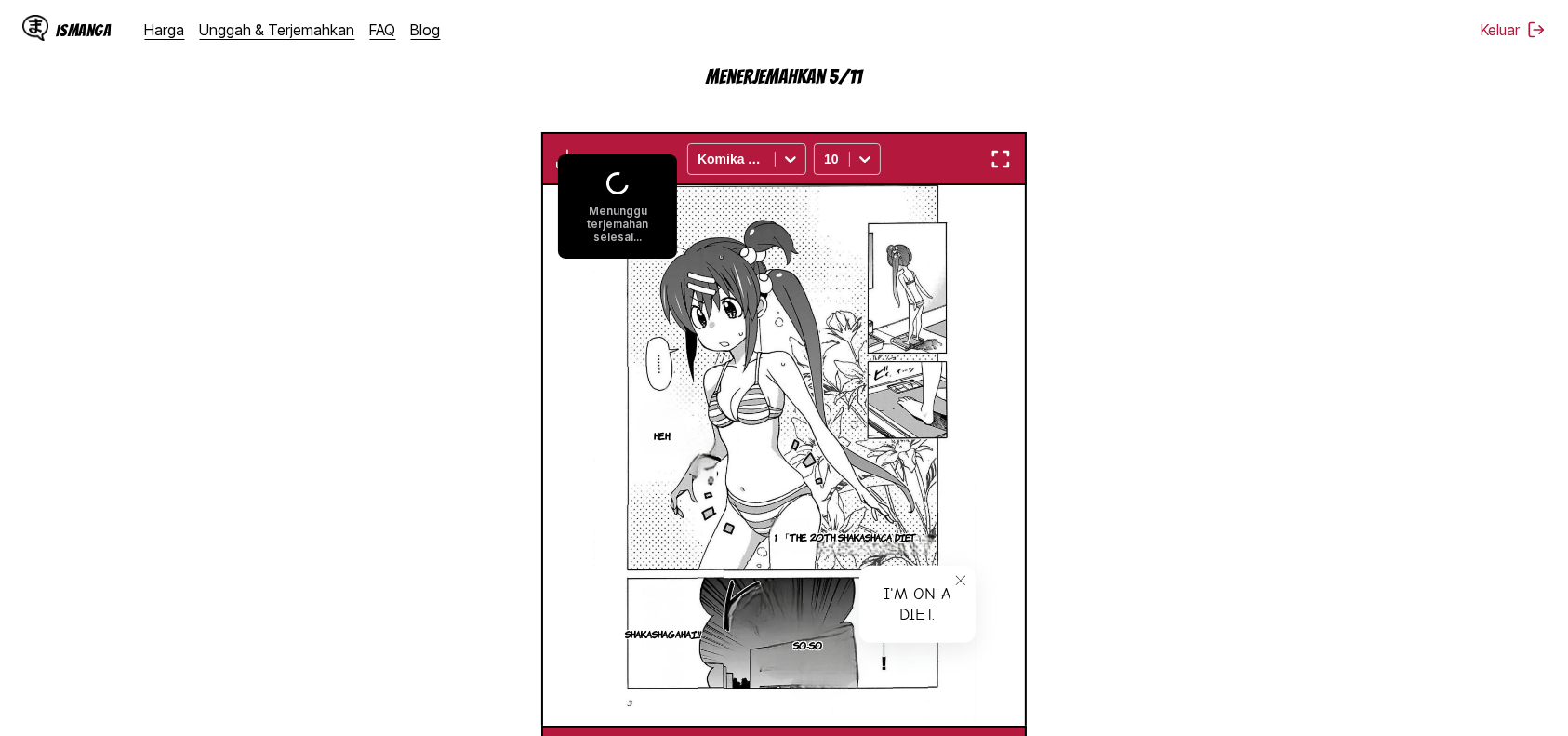 click on "Dari Jepang Ke Inggris Letakkan file di sini, atau klik untuk menelusuri Ukuran file maksimal: 5MB • Format yang didukung: JP(E)G, PNG, WEBP Menerjemahkan 5/11 Menunggu terjemahan selesai... Komika Axis 10 Heh. 1 「The 20th Shakashaca diet」 I'm on a diet. I'm on a diet. So-so Shakashagahai!! School Happy, happy_ No breakfast on a diet? A candy and a happy bow. A happy spiral~♪ Before I knew it, my weight had gone up quite a bit. I don't know how it looks, but… Aharu-chan Are you happy-? Ukkura Congratulations?! Toyo Fat!! Burn it, congratulations. Don't you get fat, Komarin? Yeah, it's normal. Komarin really isn't fat! You're always eating sweets! Why? Fatty is easy for each person to gain weight with a lower metabolism. That's right, nano? Mio-chin! Then komarin has a high foundation somehow. Even if you don't do anything, it probably burns calories. That tickles, Haru-chan!! So why don't we burn the calories?! Watch me for 60 minutes! Don't back off!! Schoolyard backyard I've really started…" at bounding box center (784, 259) 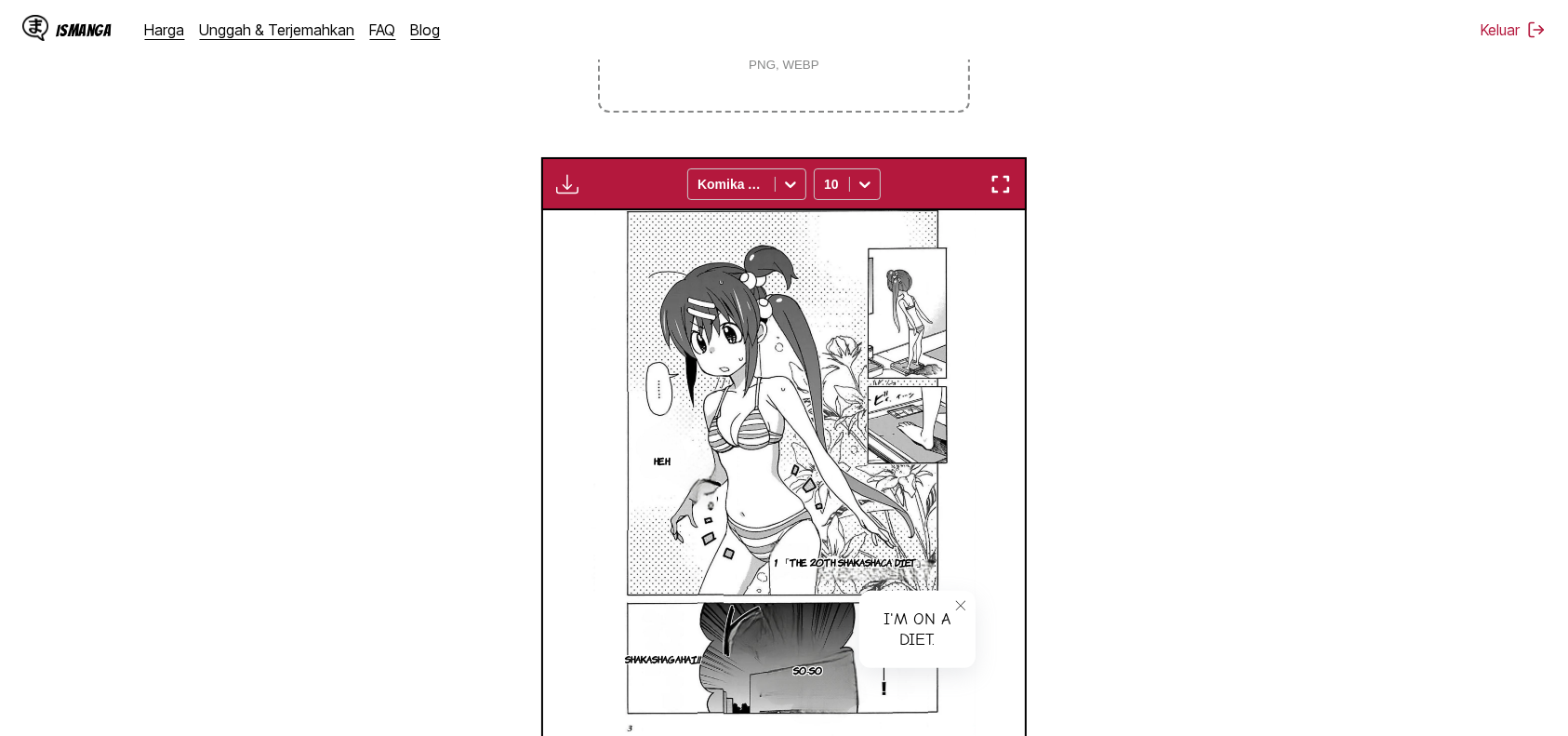 scroll, scrollTop: 435, scrollLeft: 0, axis: vertical 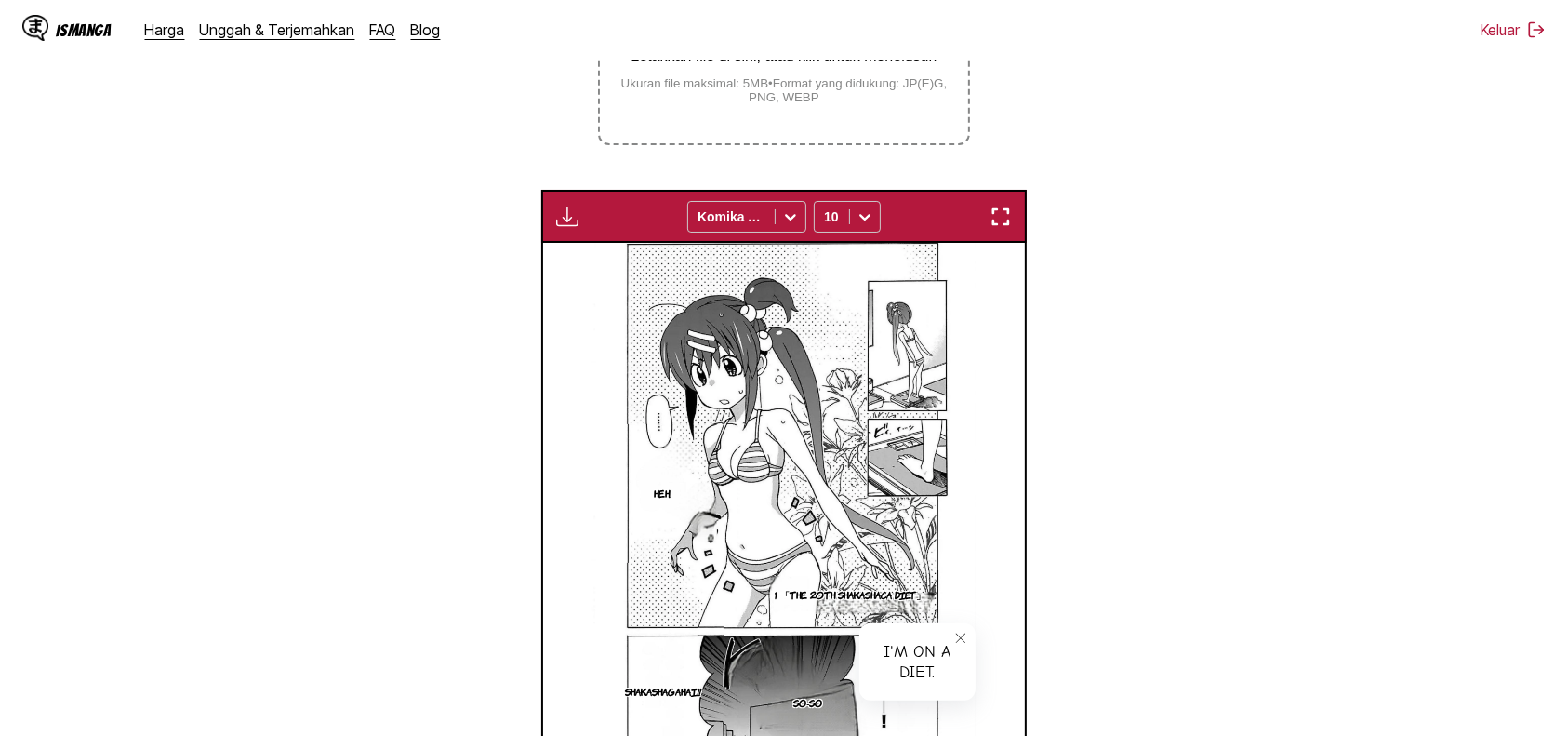 click at bounding box center (567, 217) 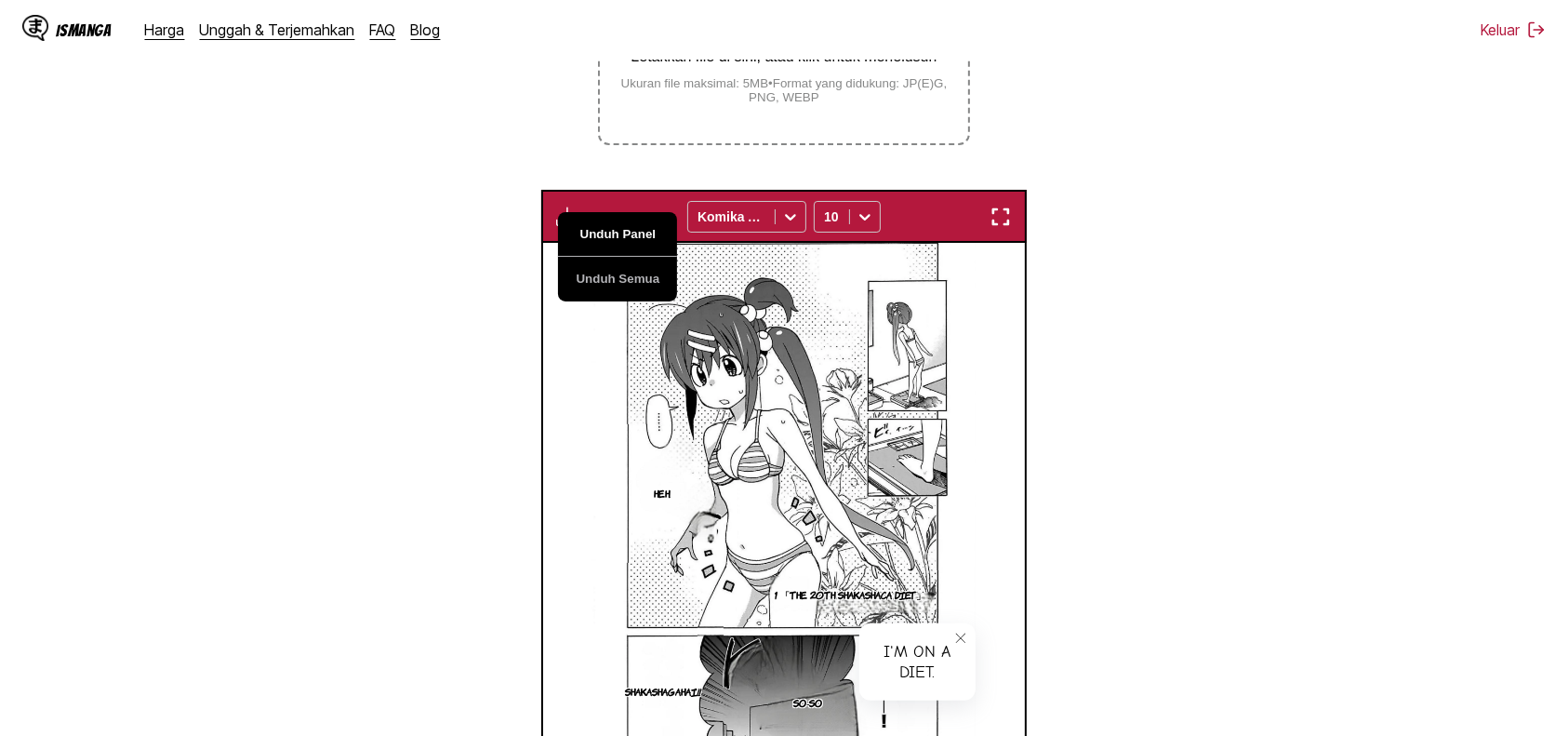click on "Unduh Panel" at bounding box center [618, 234] 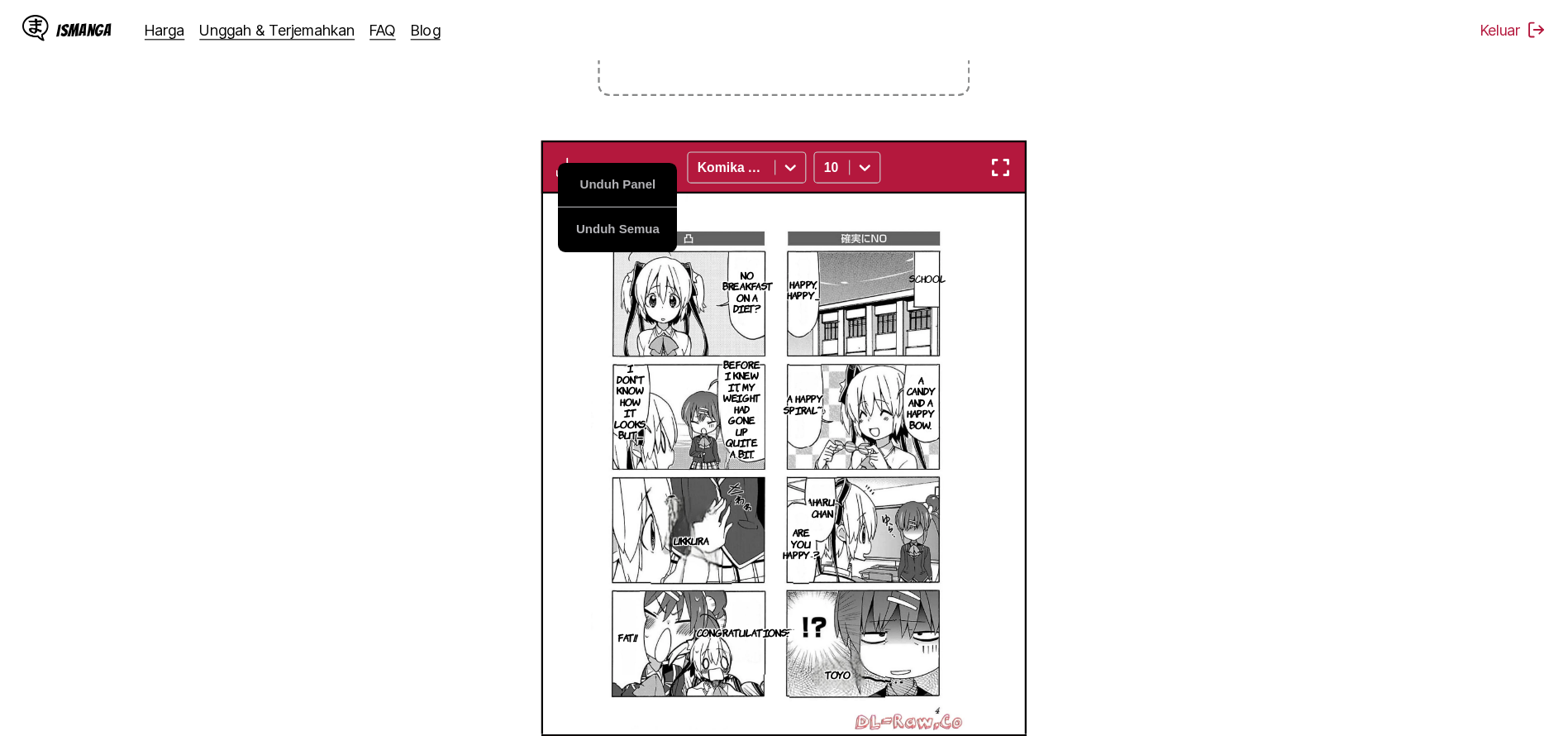 scroll, scrollTop: 431, scrollLeft: 0, axis: vertical 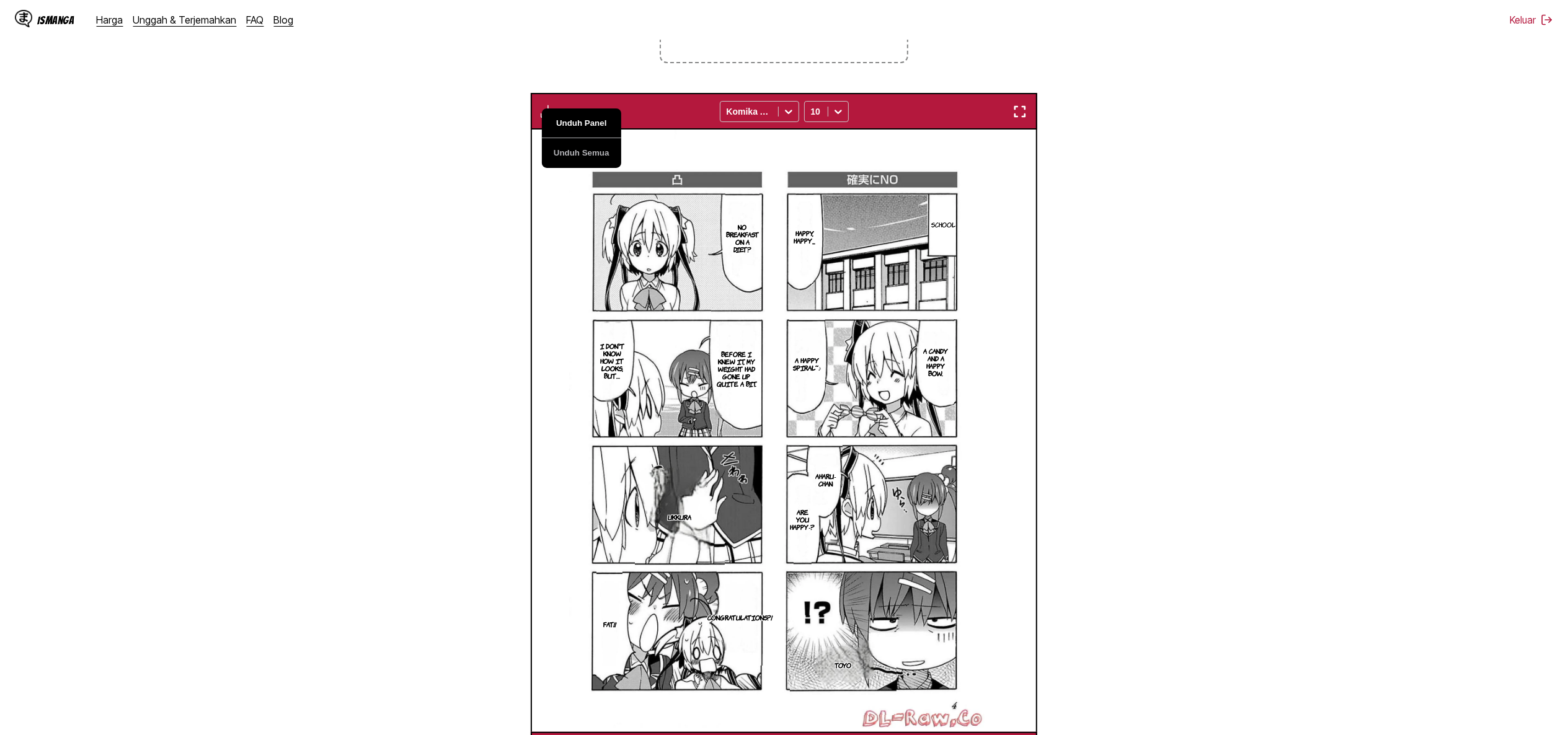 click on "Unduh Panel" at bounding box center [582, 123] 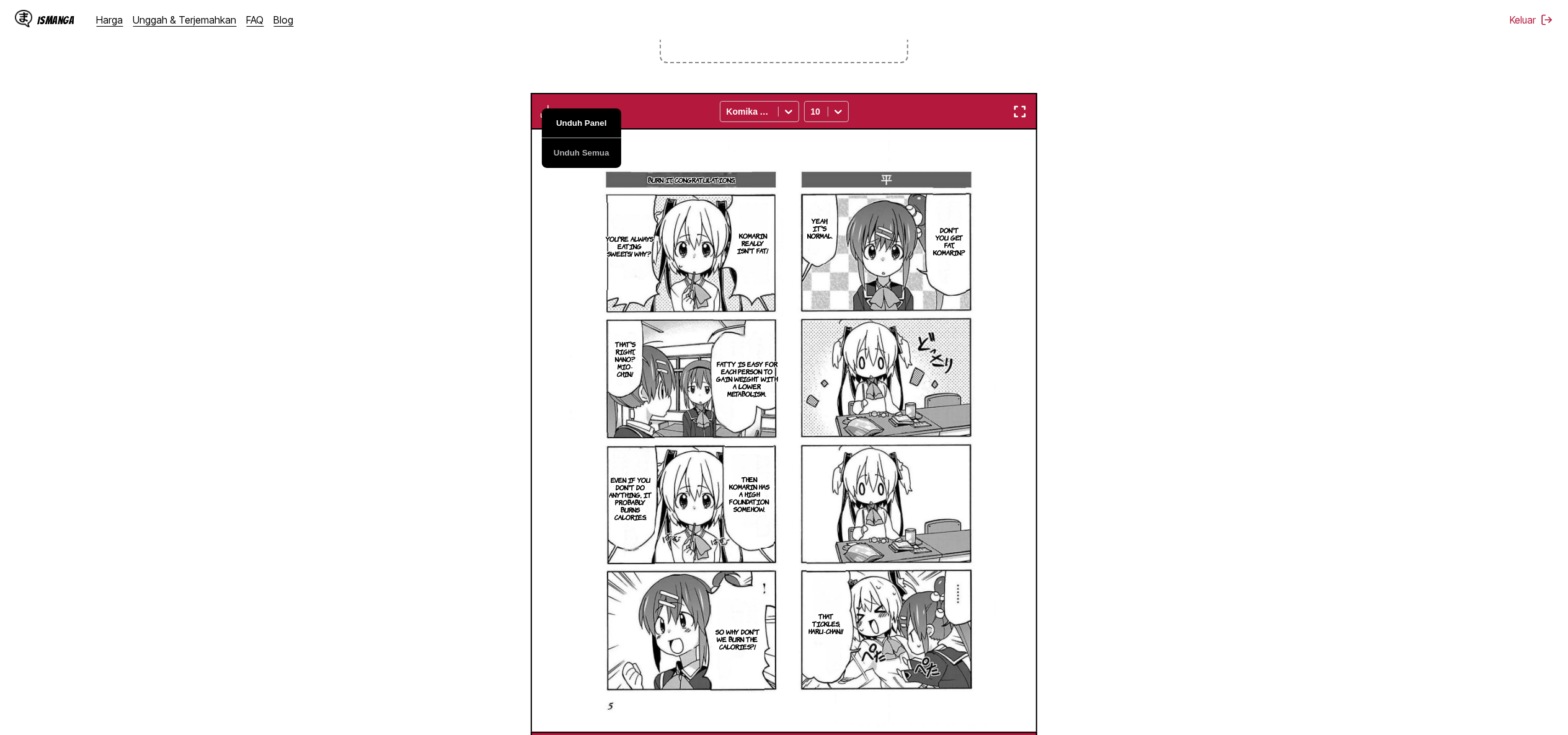 click on "Unduh Panel" at bounding box center [582, 123] 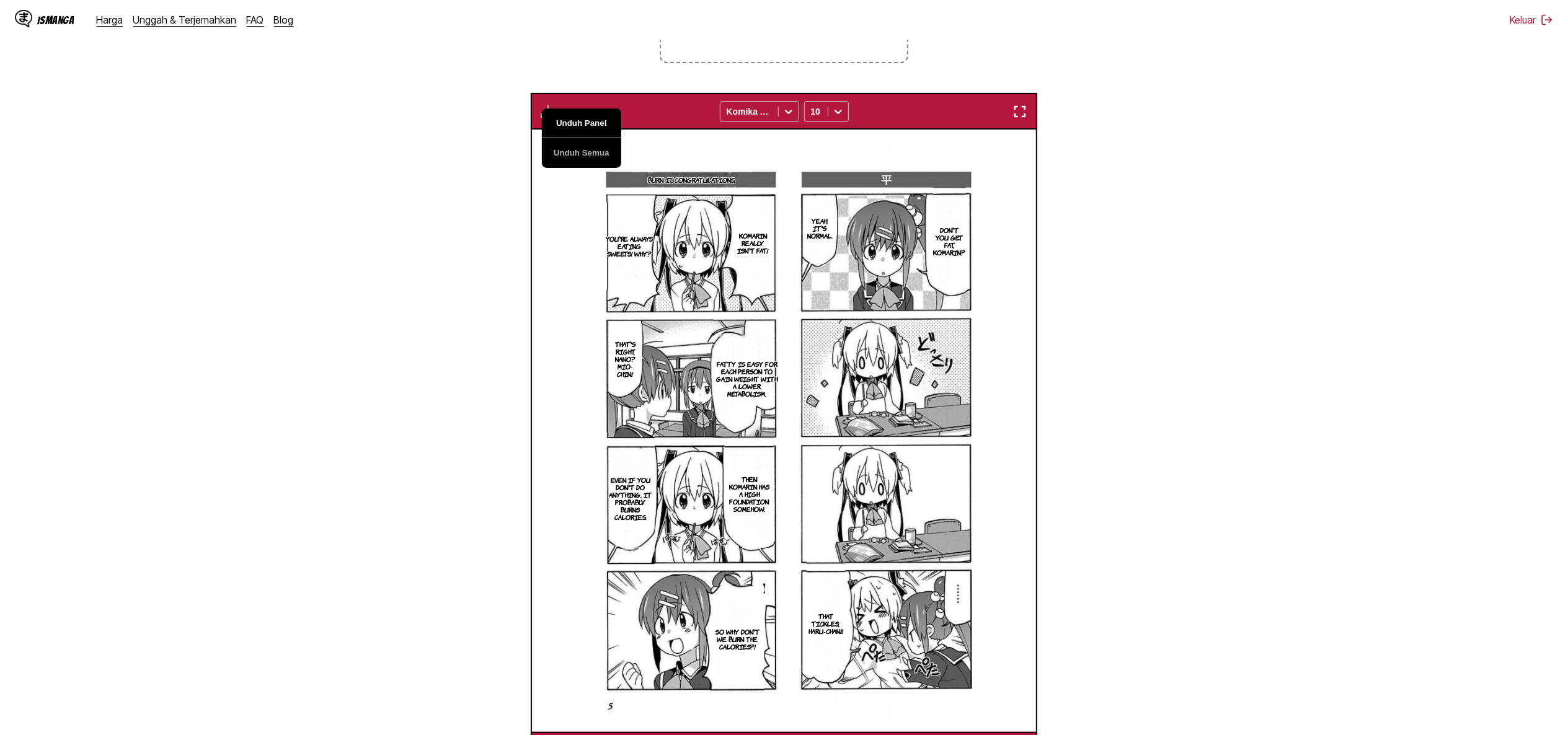 scroll, scrollTop: 0, scrollLeft: 1517, axis: horizontal 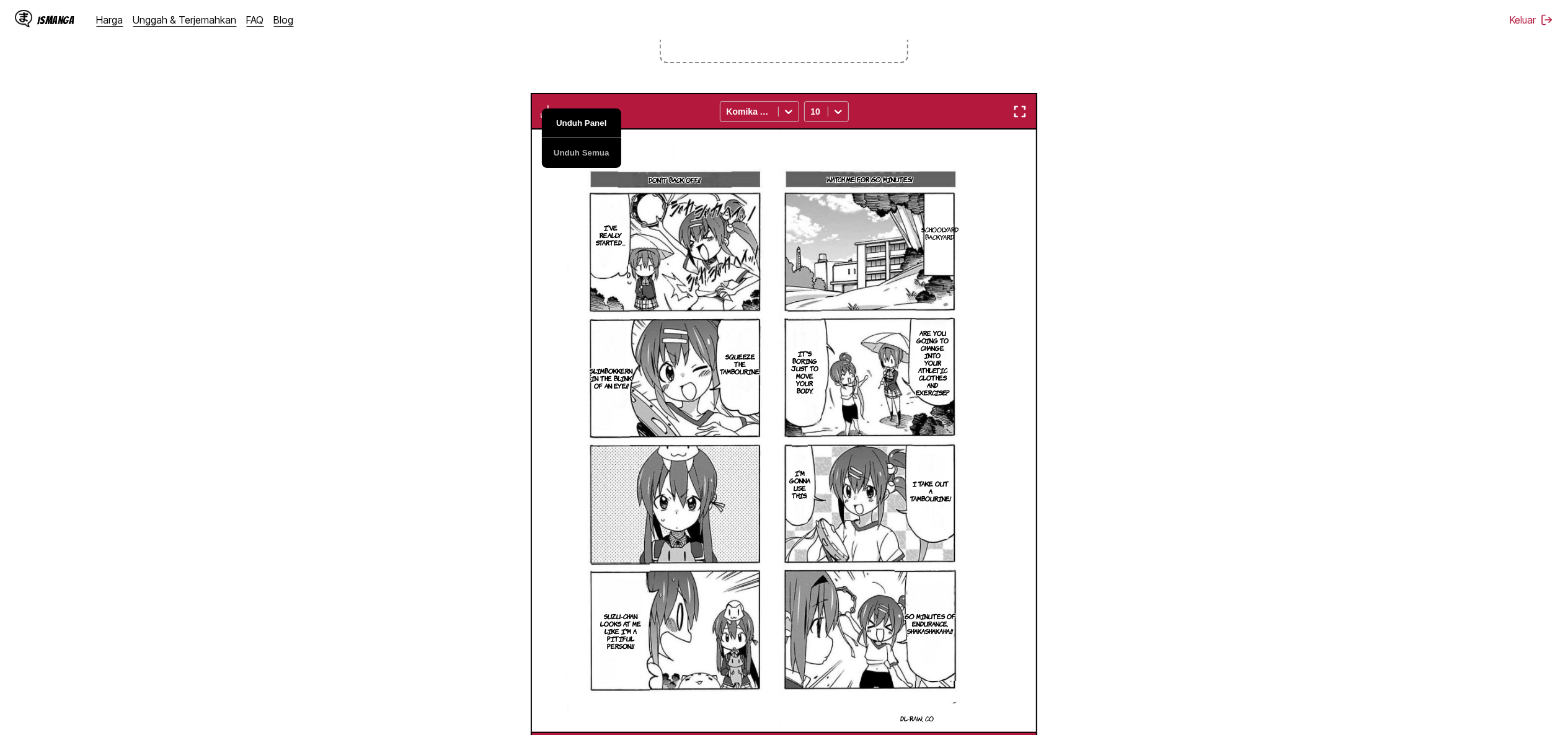 click on "Unduh Panel" at bounding box center [582, 123] 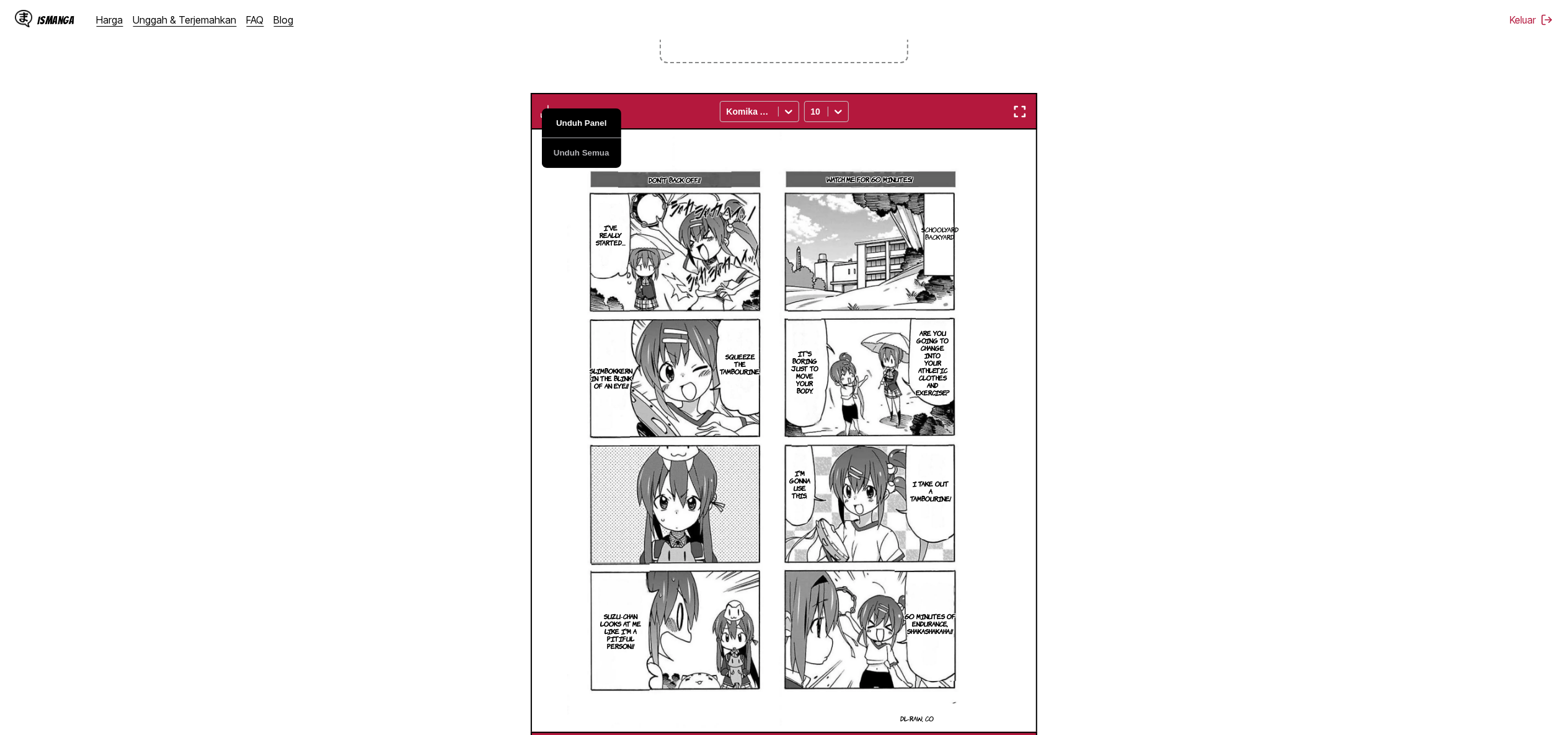 scroll, scrollTop: 0, scrollLeft: 2022, axis: horizontal 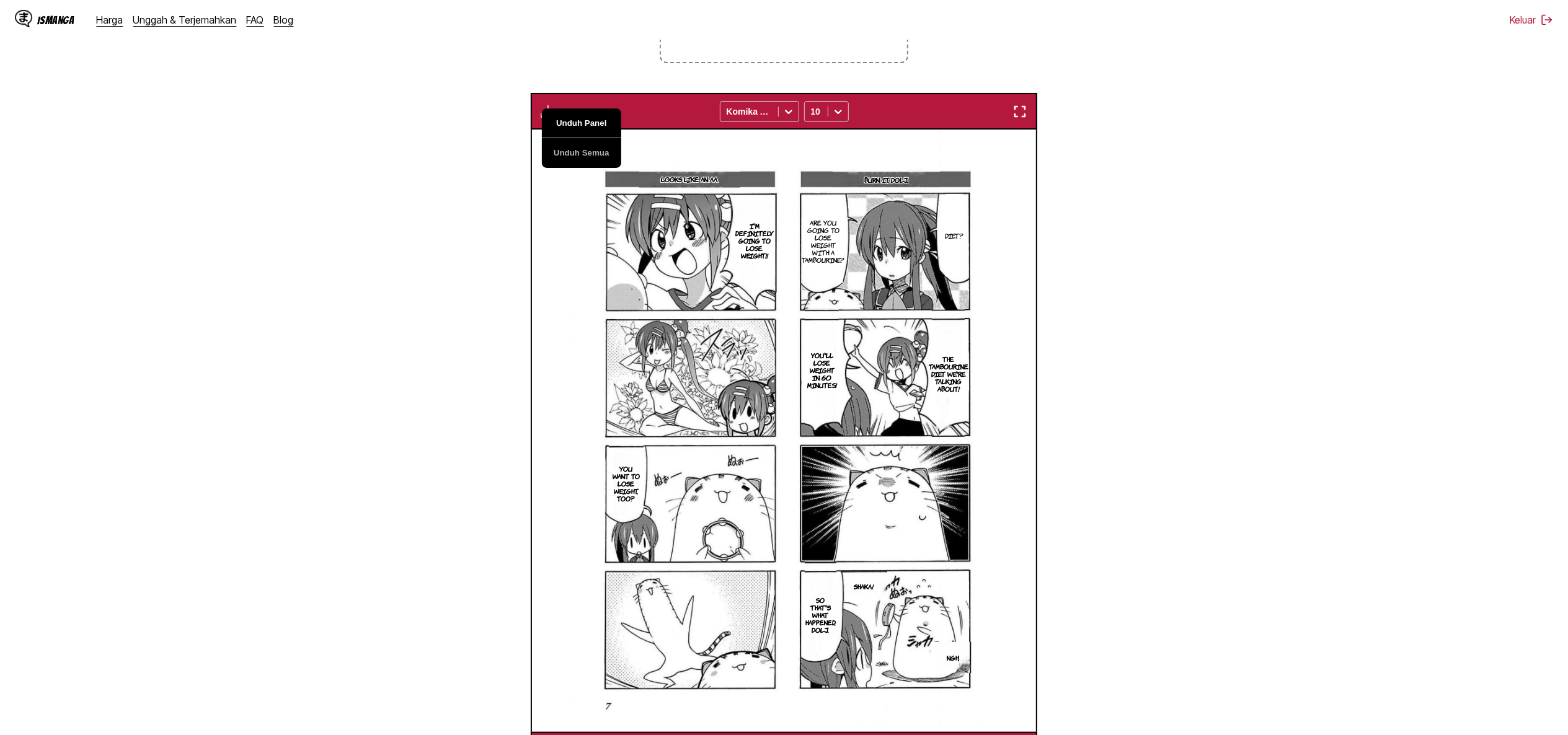 click on "Unduh Panel" at bounding box center [582, 123] 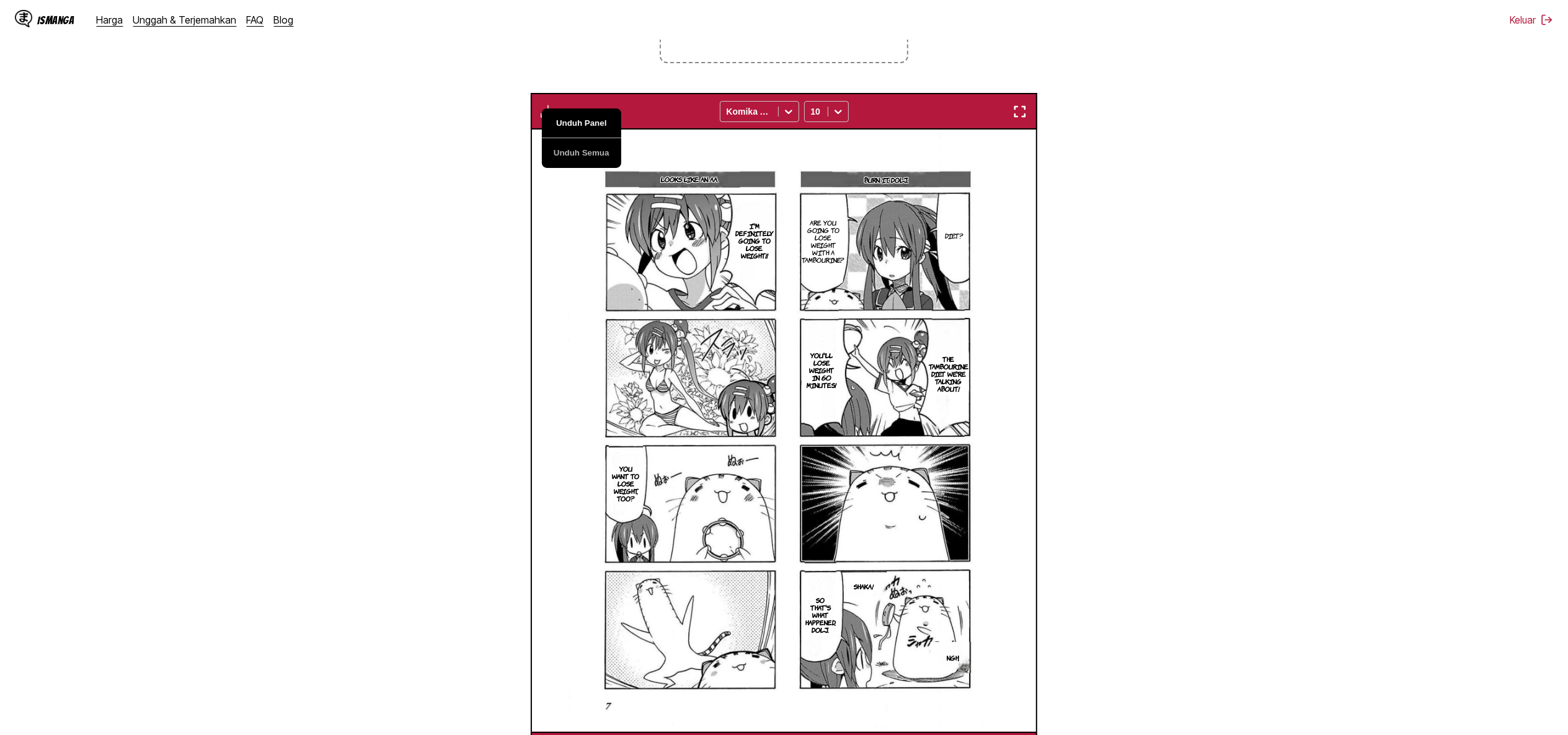 scroll, scrollTop: 0, scrollLeft: 2528, axis: horizontal 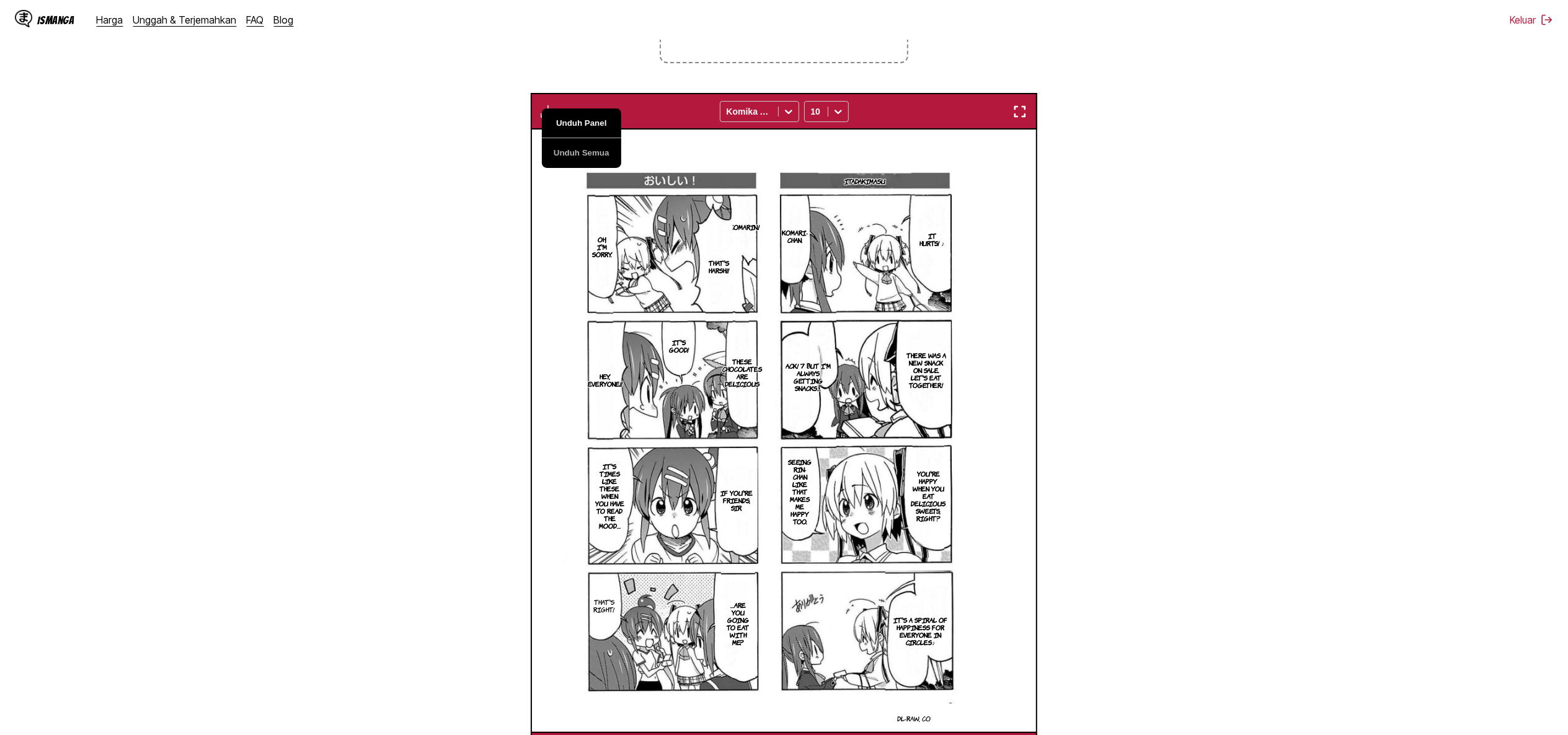 click on "Unduh Panel" at bounding box center [582, 123] 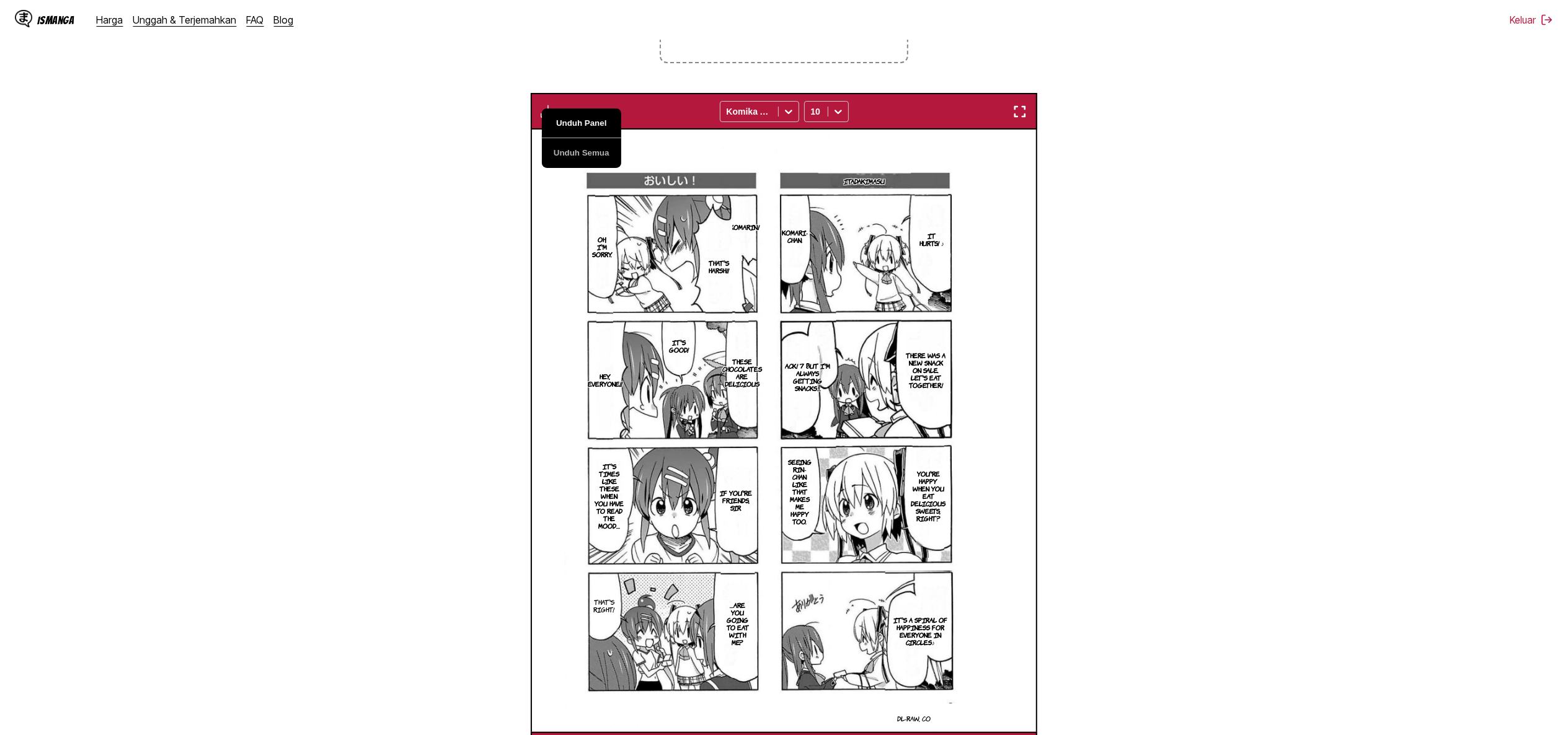 scroll, scrollTop: 0, scrollLeft: 3033, axis: horizontal 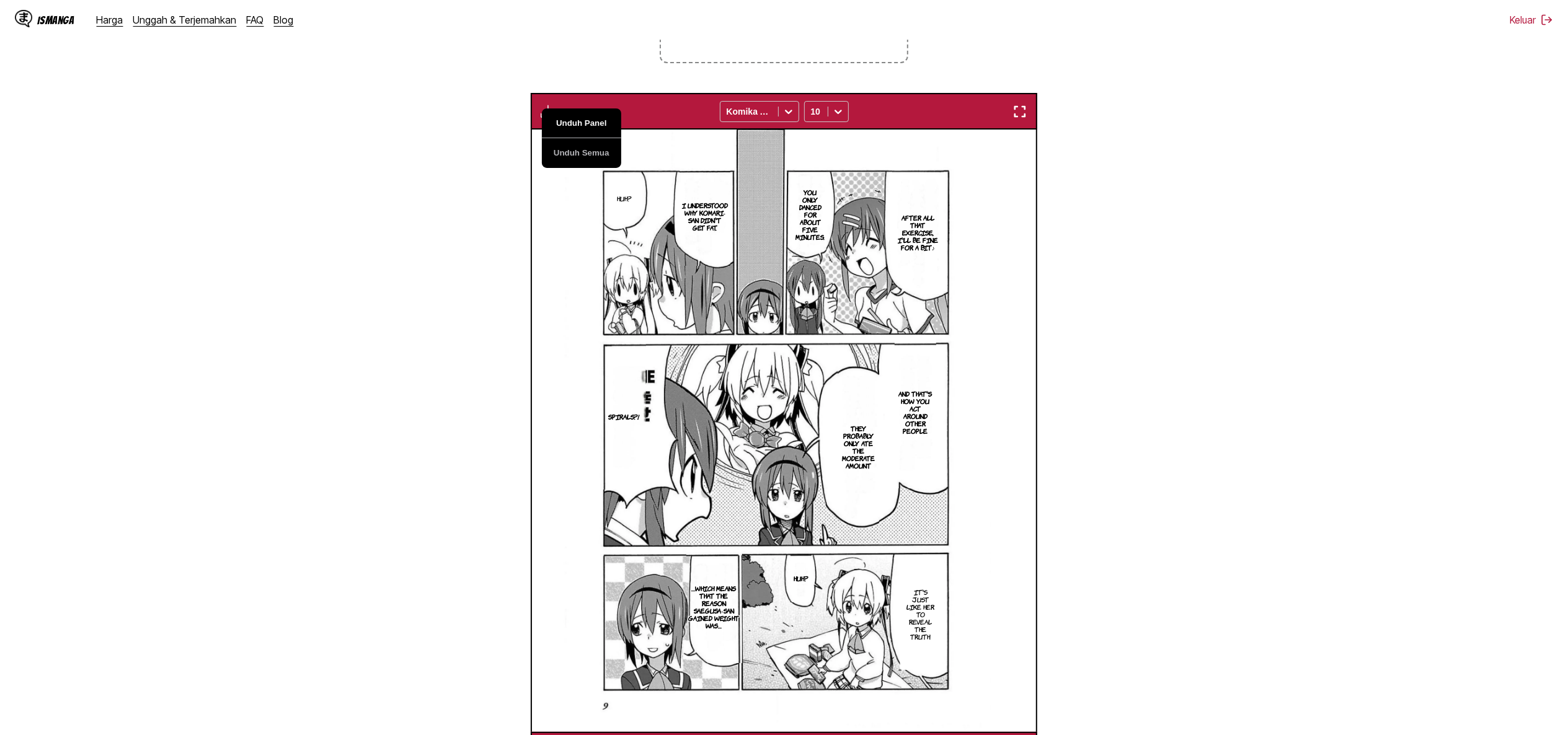 click on "Unduh Panel" at bounding box center [582, 123] 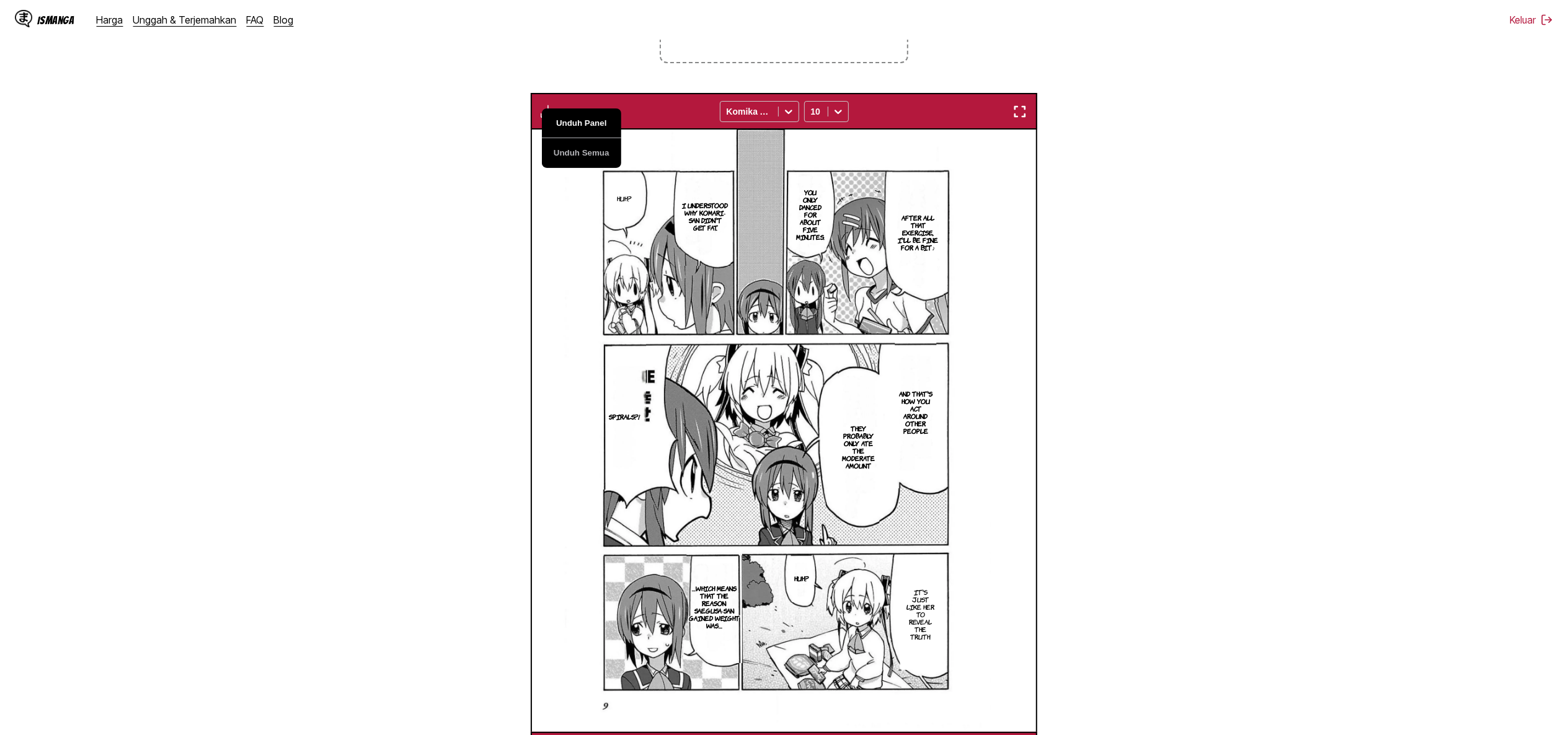 scroll, scrollTop: 0, scrollLeft: 3539, axis: horizontal 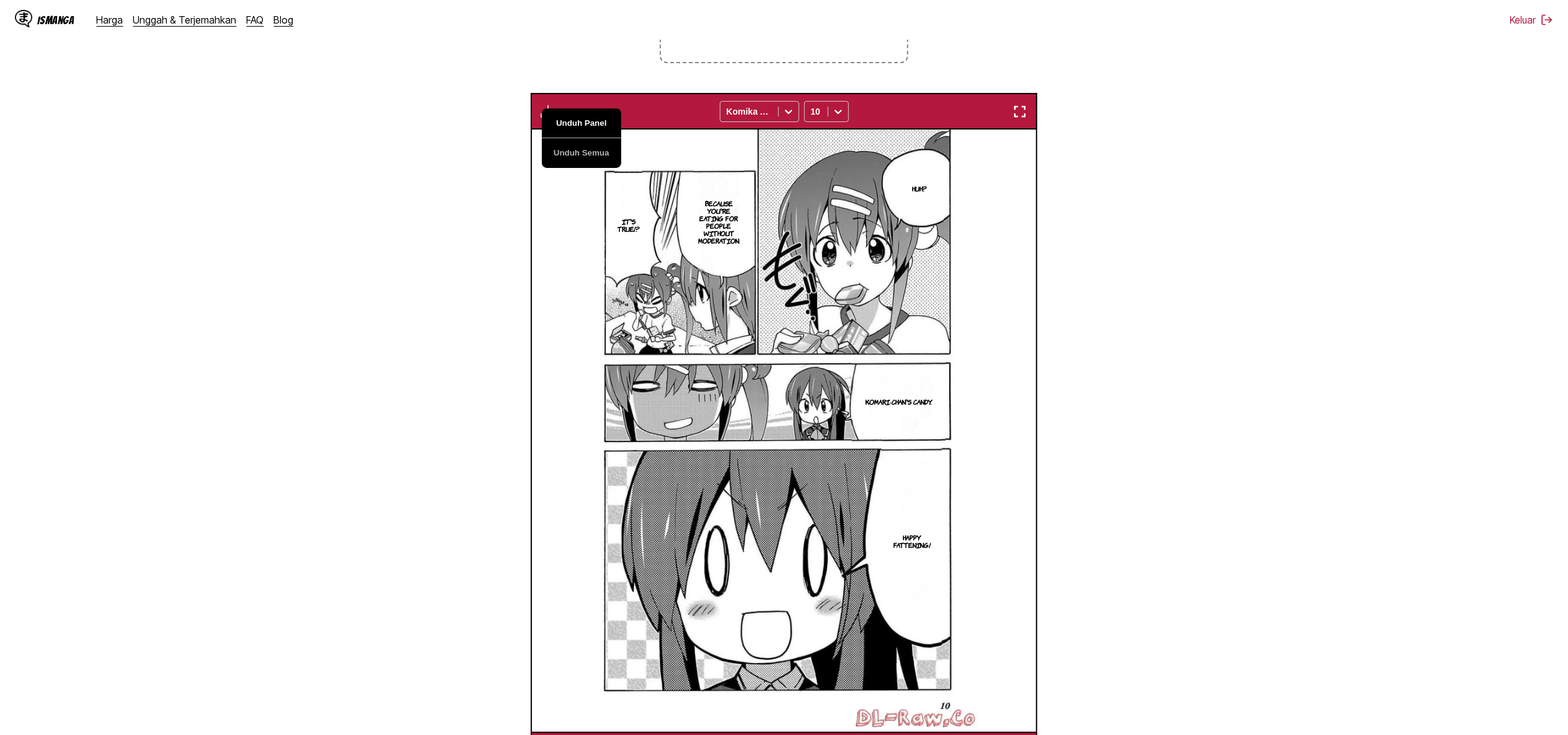 click on "Unduh Panel" at bounding box center [582, 123] 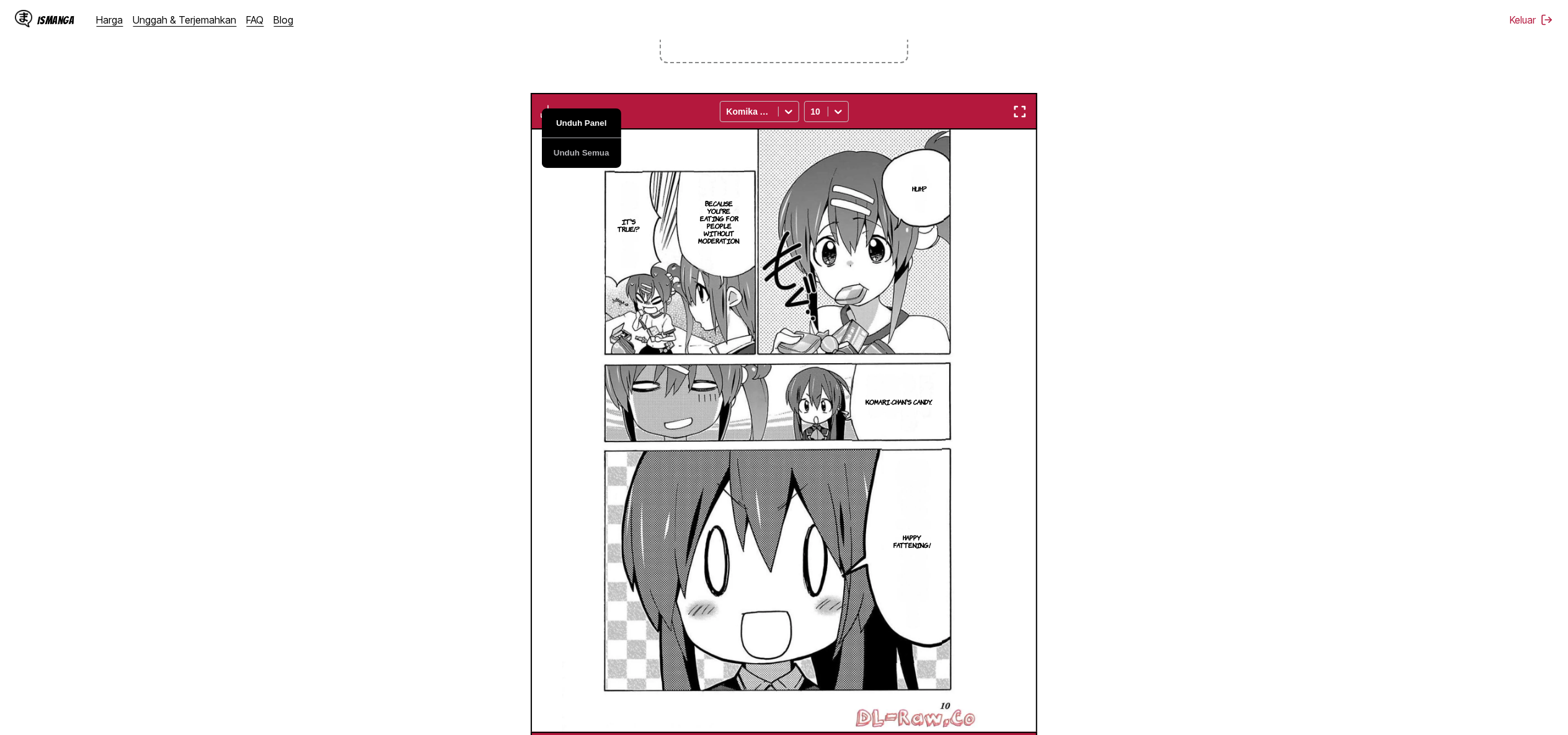 scroll, scrollTop: 0, scrollLeft: 4044, axis: horizontal 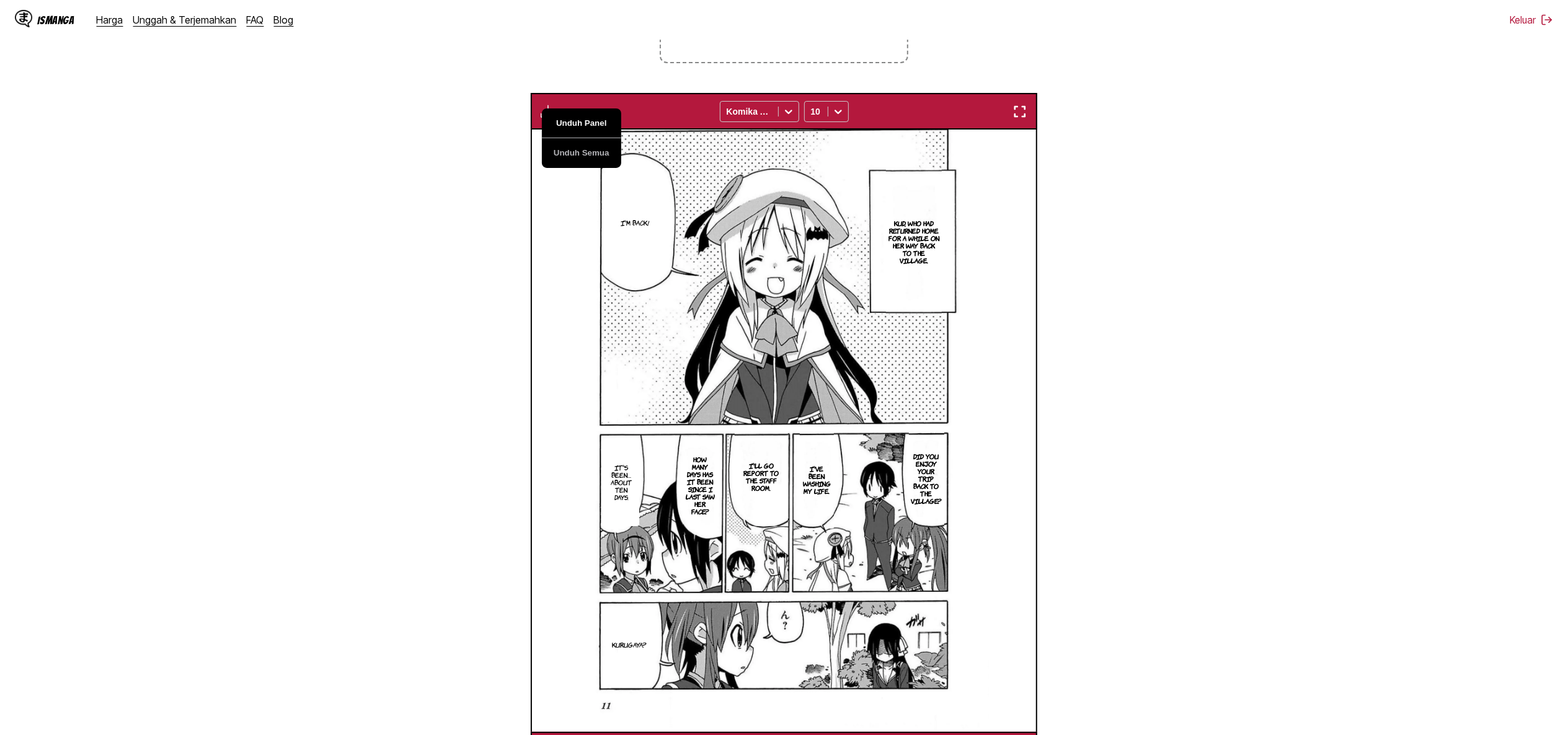 click on "Unduh Panel" at bounding box center [582, 123] 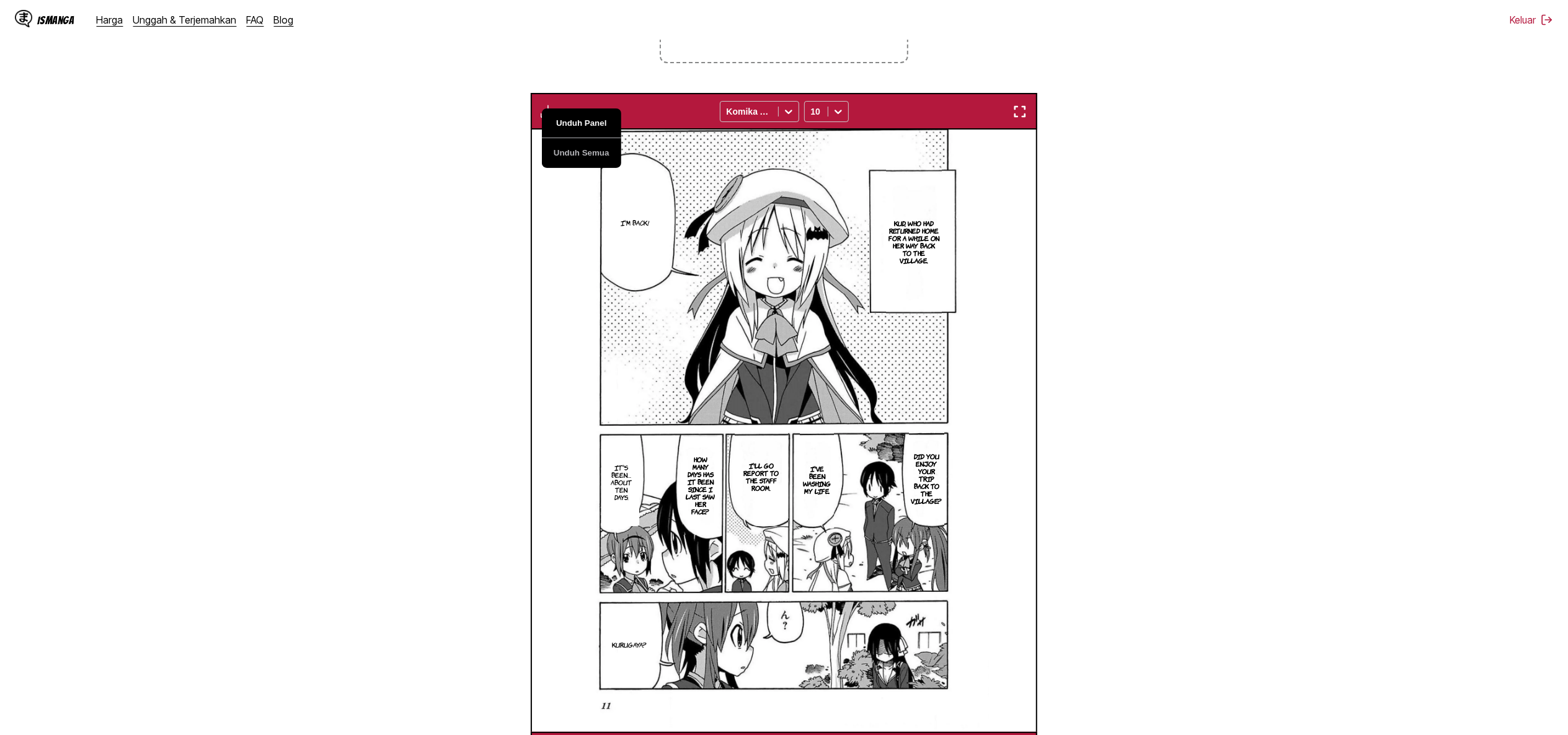 scroll, scrollTop: 0, scrollLeft: 4550, axis: horizontal 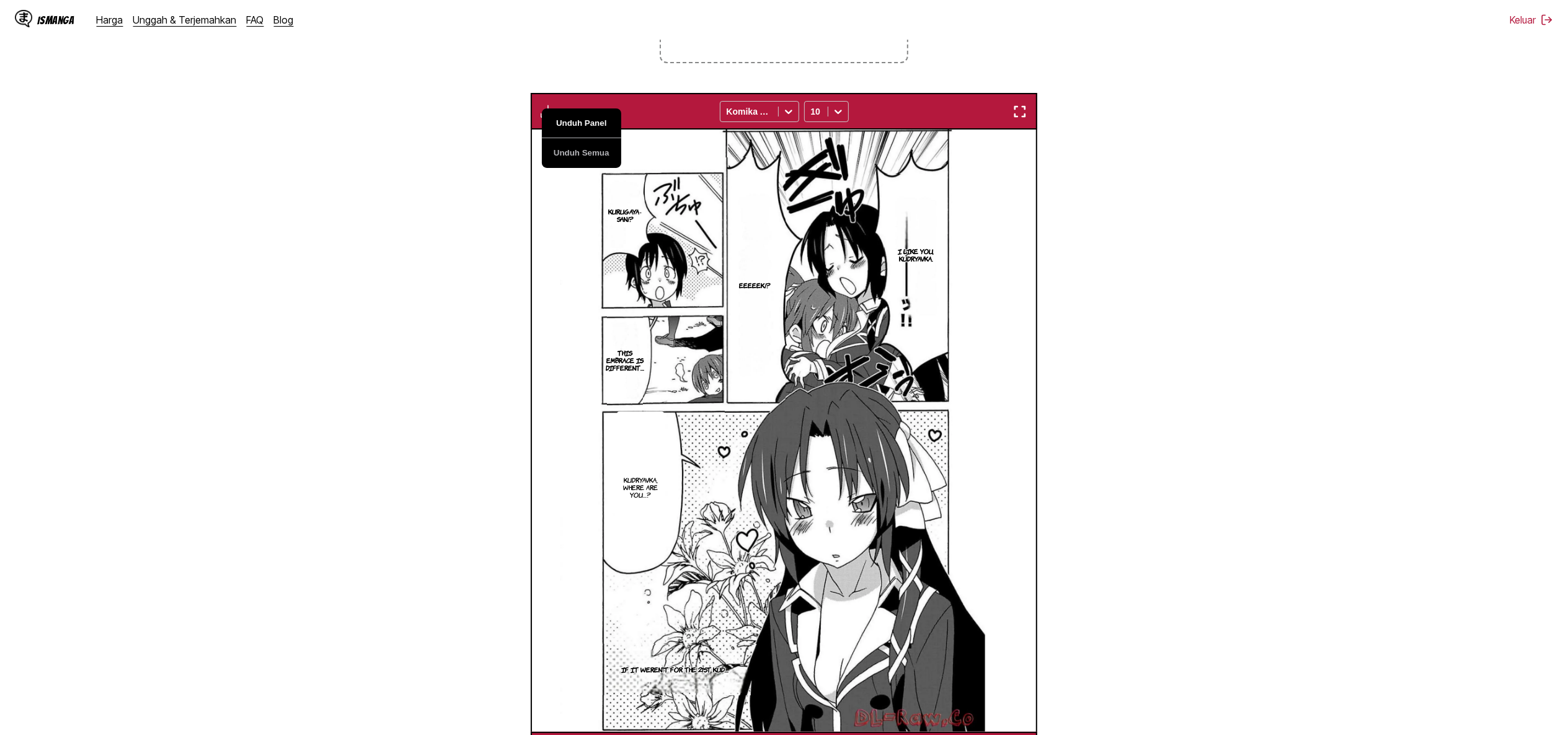 click on "Unduh Panel" at bounding box center [582, 123] 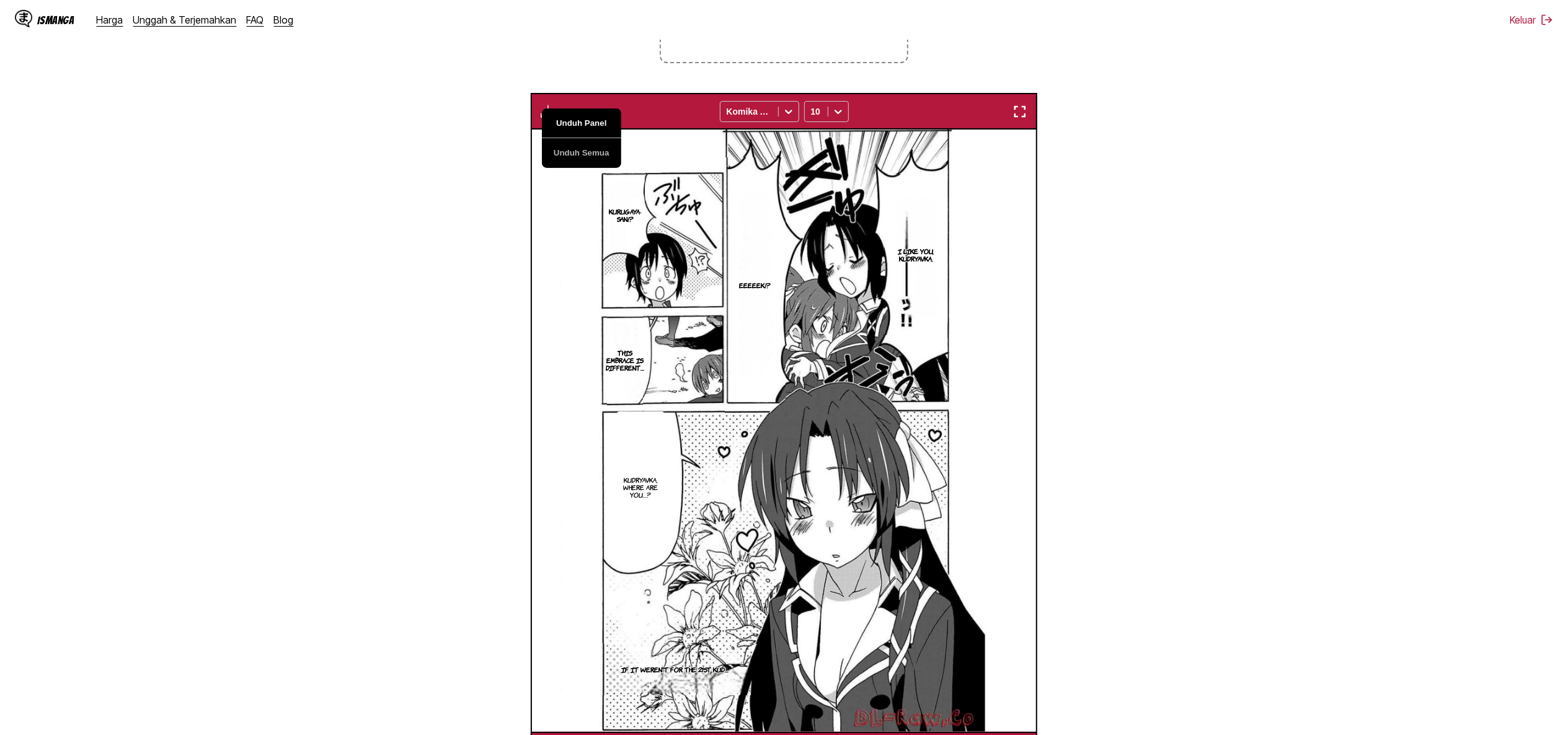 scroll, scrollTop: 0, scrollLeft: 5055, axis: horizontal 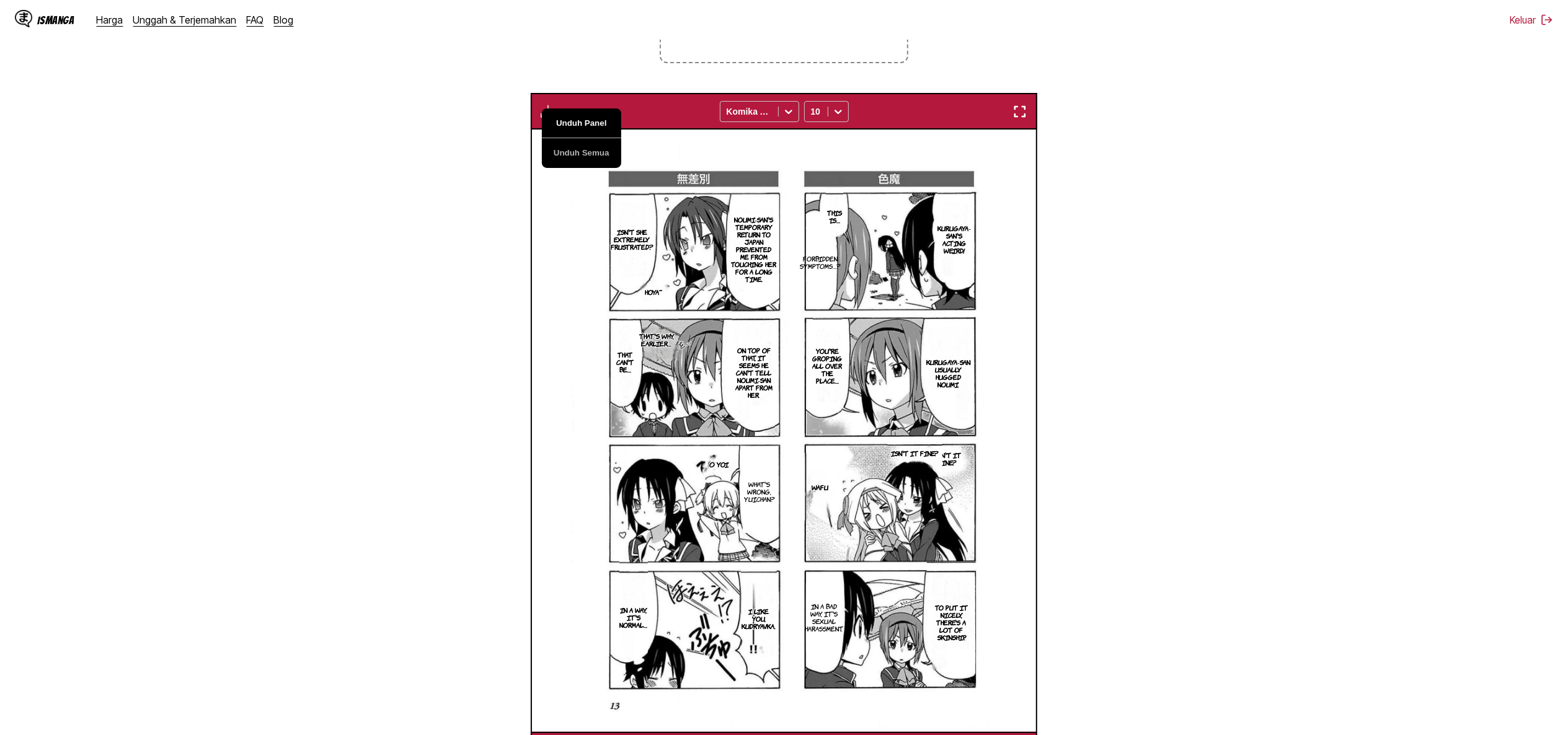 click on "Unduh Panel" at bounding box center [582, 123] 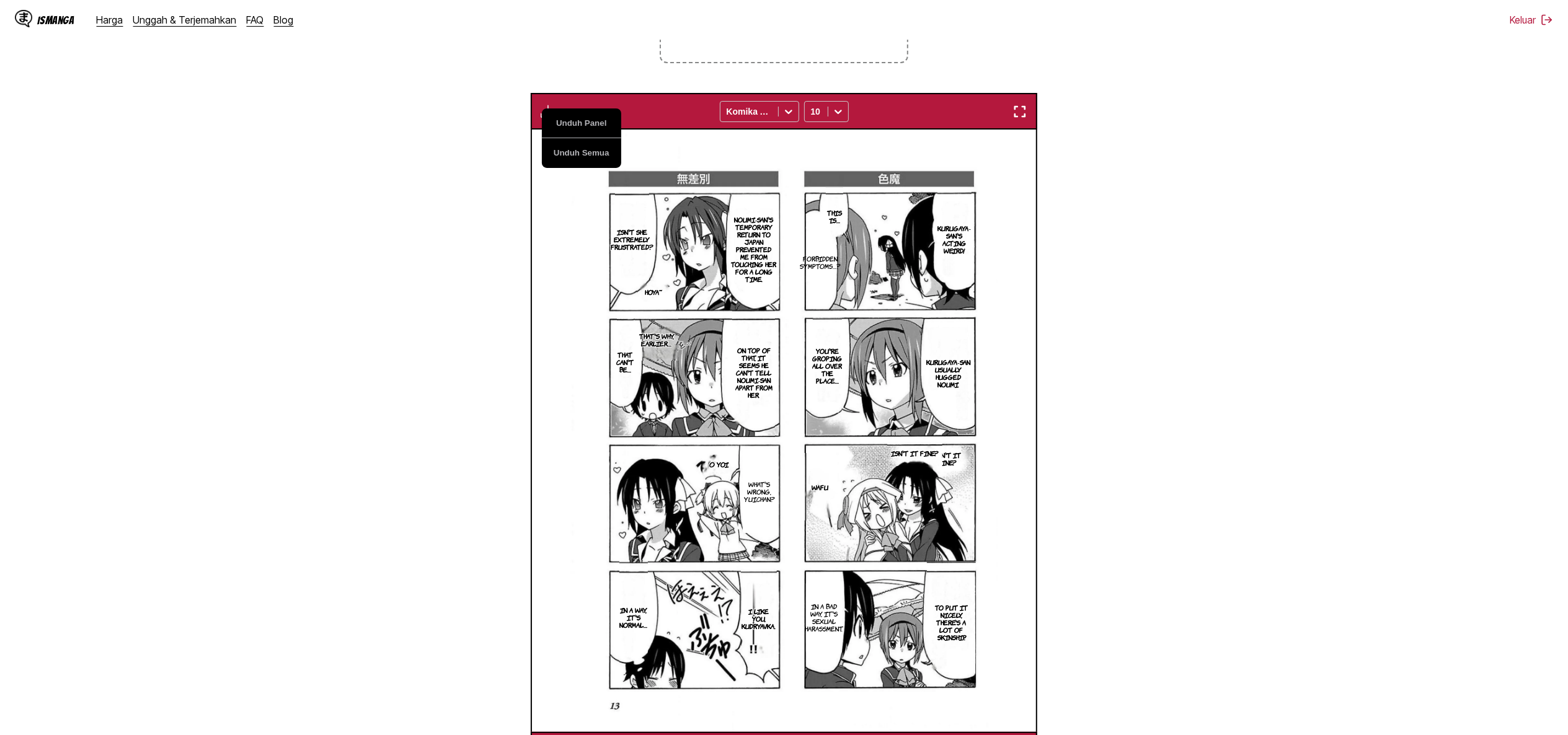 click on "Dari Jepang Ke Inggris Letakkan file di sini, atau klik untuk menelusuri Ukuran file maksimal: 5MB  •  Format yang didukung: JP(E)G, PNG, WEBP Unduh Panel Unduh Semua Komika Axis 10 Heh. 1 「The 20th Shakashaca diet」 I'm on a diet. I'm on a diet. So-so Shakashagahai!! School Happy, happy_ No breakfast on a diet? A candy and a happy bow. A happy spiral~♪ Before I knew it, my weight had gone up quite a bit. I don't know how it looks, but… Aharu-chan Are you happy-? Ukkura Congratulations?! Toyo Fat!! Burn it, congratulations. Don't you get fat, Komarin? Yeah, it's normal. Komarin really isn't fat! You're always eating sweets! Why? Fatty is easy for each person to gain weight with a lower metabolism. That's right, nano? Mio-chin! Then komarin has a high foundation somehow. Even if you don't do anything, it probably burns calories. That tickles, Haru-chan!! So why don't we burn the calories?! Watch me for 60 minutes! Don't back off!! Schoolyard backyard I've really started… Squeeze the tambourine. 11" at bounding box center [784, 322] 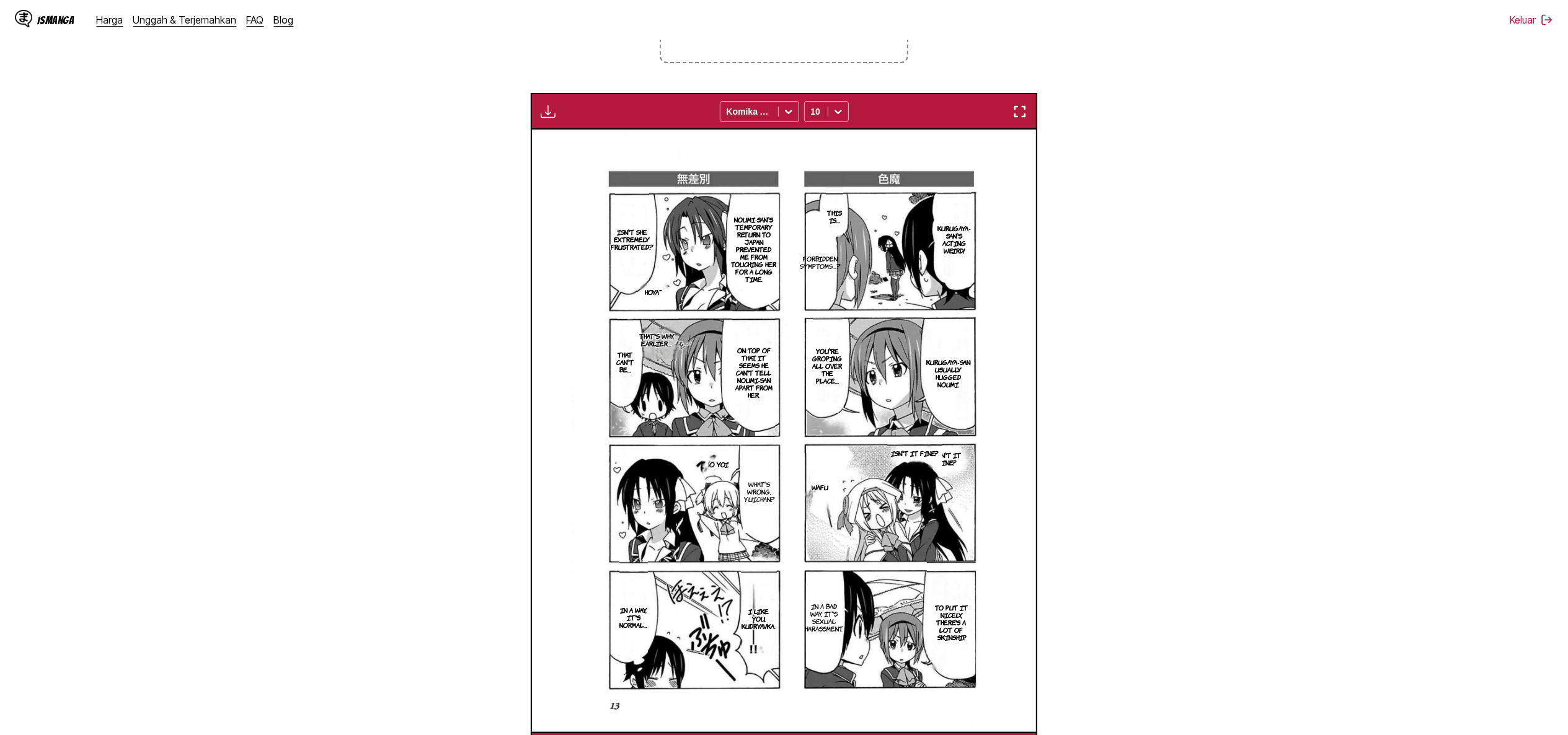 click on "Dari Jepang Ke Inggris Letakkan file di sini, atau klik untuk menelusuri Ukuran file maksimal: 5MB  •  Format yang didukung: JP(E)G, PNG, WEBP Unduh Panel Unduh Semua Komika Axis 10 Heh. 1 「The 20th Shakashaca diet」 I'm on a diet. I'm on a diet. So-so Shakashagahai!! School Happy, happy_ No breakfast on a diet? A candy and a happy bow. A happy spiral~♪ Before I knew it, my weight had gone up quite a bit. I don't know how it looks, but… Aharu-chan Are you happy-? Ukkura Congratulations?! Toyo Fat!! Burn it, congratulations. Don't you get fat, Komarin? Yeah, it's normal. Komarin really isn't fat! You're always eating sweets! Why? Fatty is easy for each person to gain weight with a lower metabolism. That's right, nano? Mio-chin! Then komarin has a high foundation somehow. Even if you don't do anything, it probably burns calories. That tickles, Haru-chan!! So why don't we burn the calories?! Watch me for 60 minutes! Don't back off!! Schoolyard backyard I've really started… Squeeze the tambourine. 11" at bounding box center [784, 322] 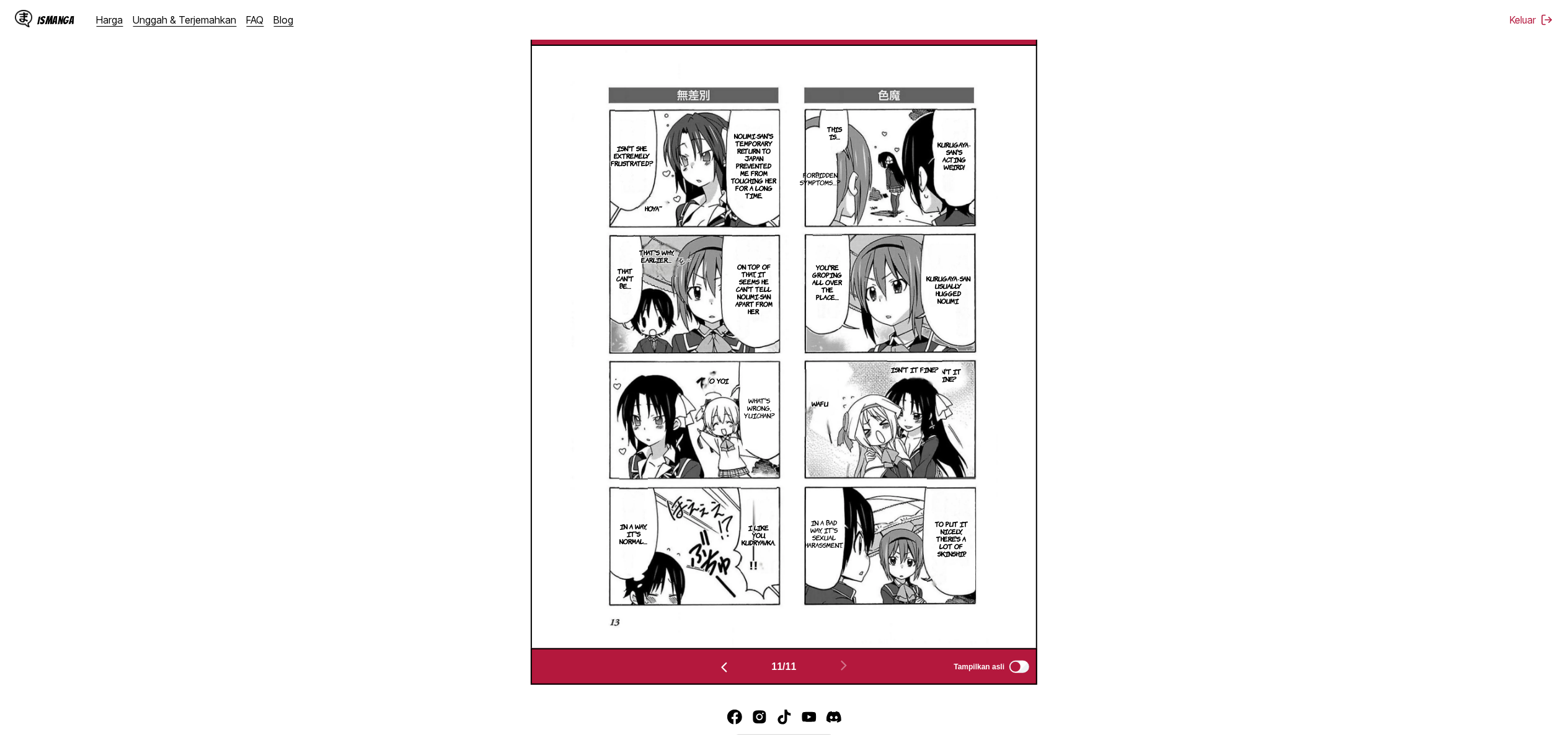 scroll, scrollTop: 474, scrollLeft: 0, axis: vertical 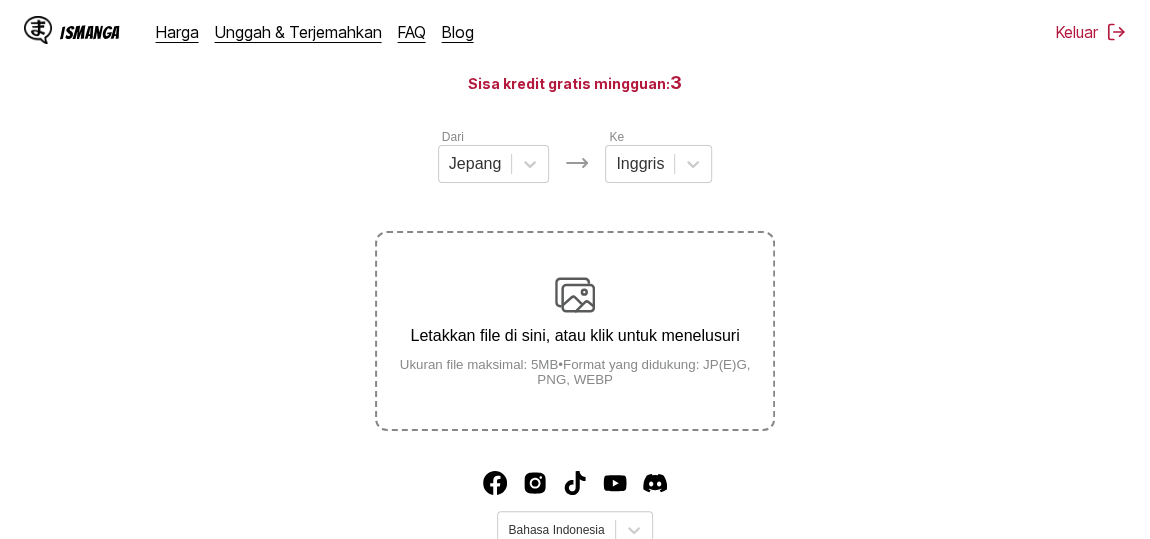 click on "Letakkan file di sini, atau klik untuk menelusuri Ukuran file maksimal: 5MB  •  Format yang didukung: JP(E)G, PNG, WEBP" at bounding box center (575, 331) 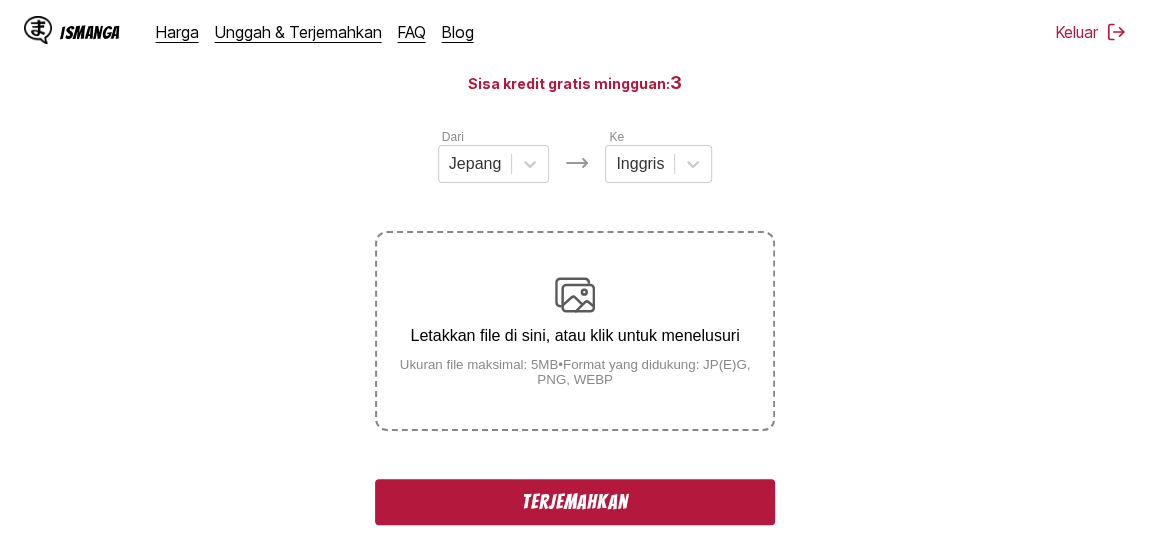 click on "Terjemahkan" at bounding box center (575, 502) 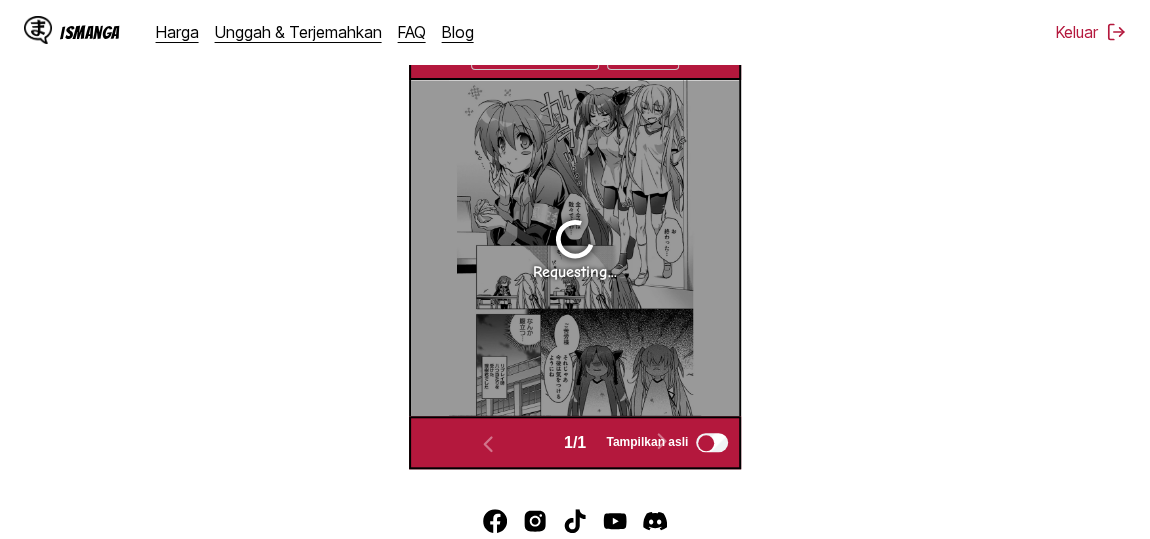 scroll, scrollTop: 571, scrollLeft: 0, axis: vertical 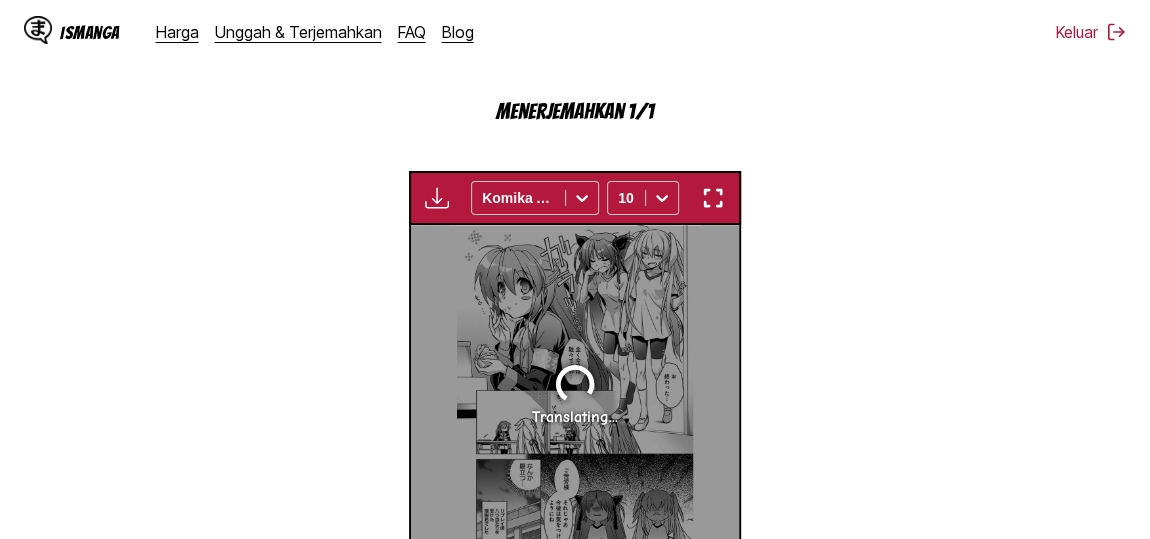 click at bounding box center (713, 198) 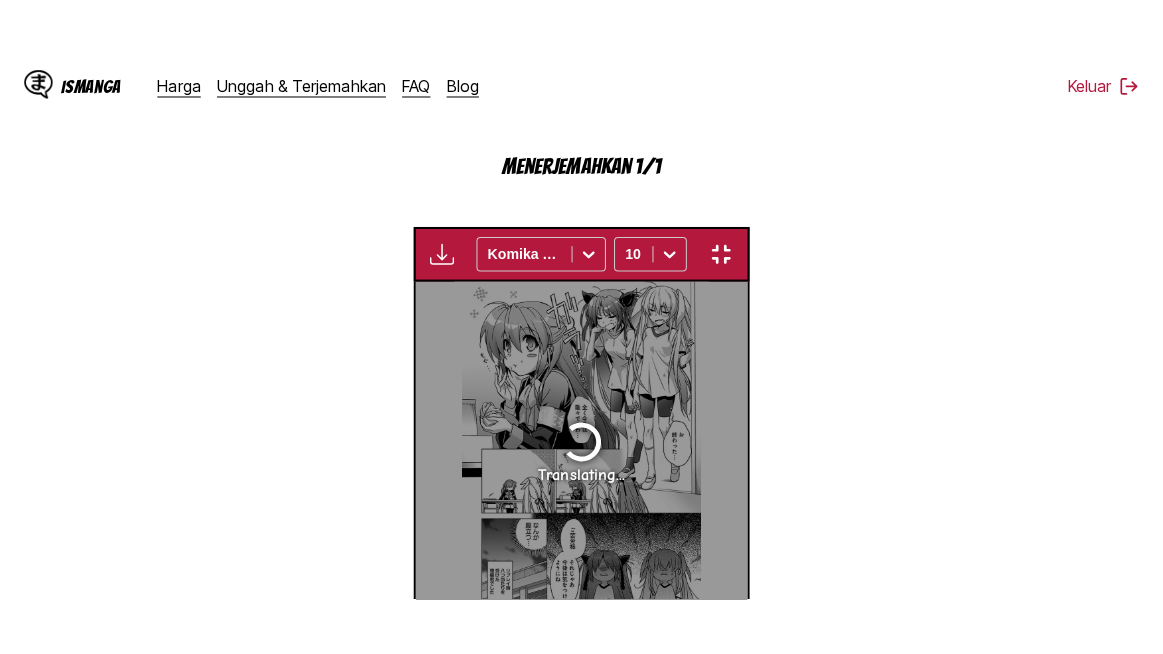 scroll, scrollTop: 252, scrollLeft: 0, axis: vertical 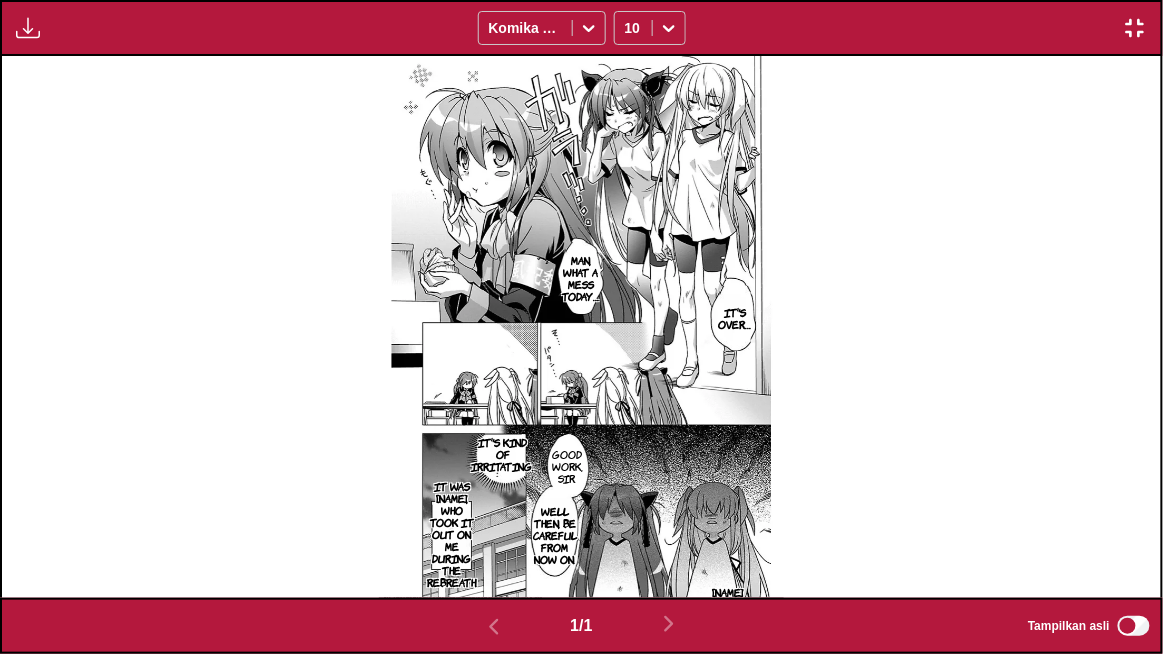 type 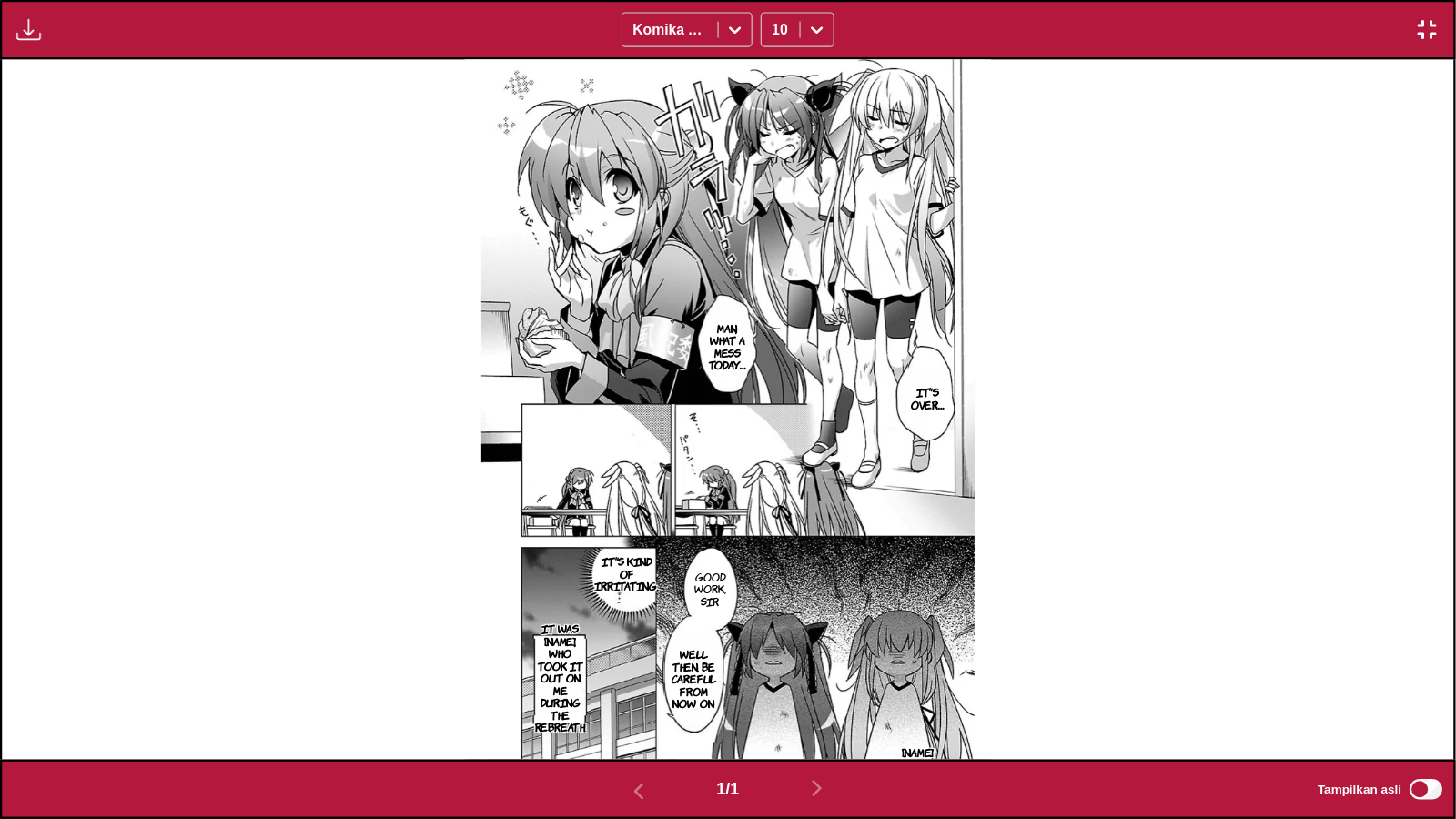scroll, scrollTop: 207, scrollLeft: 0, axis: vertical 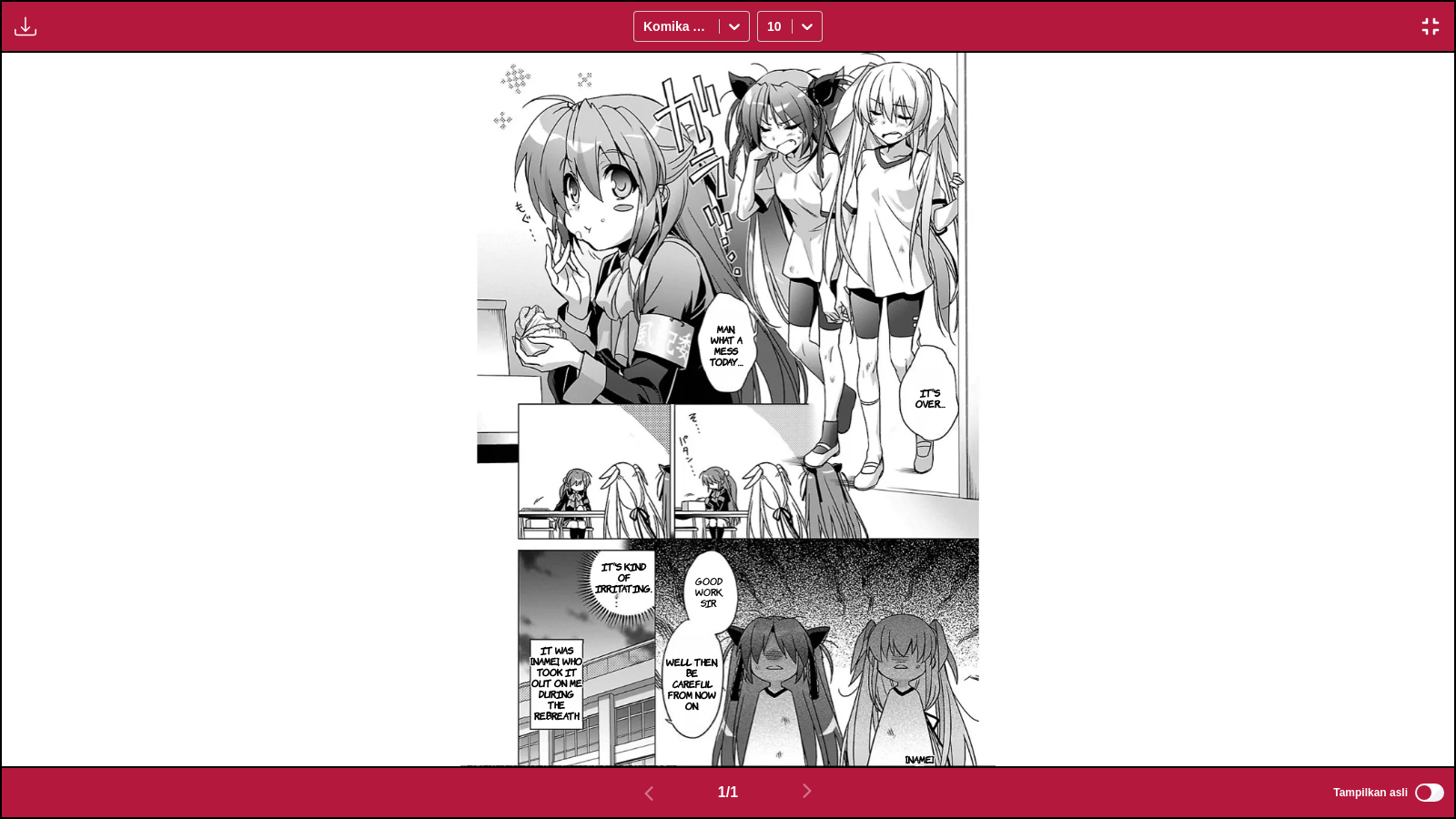click on "Unduh Panel Unduh Semua Komika Axis 10" at bounding box center [728, 26] 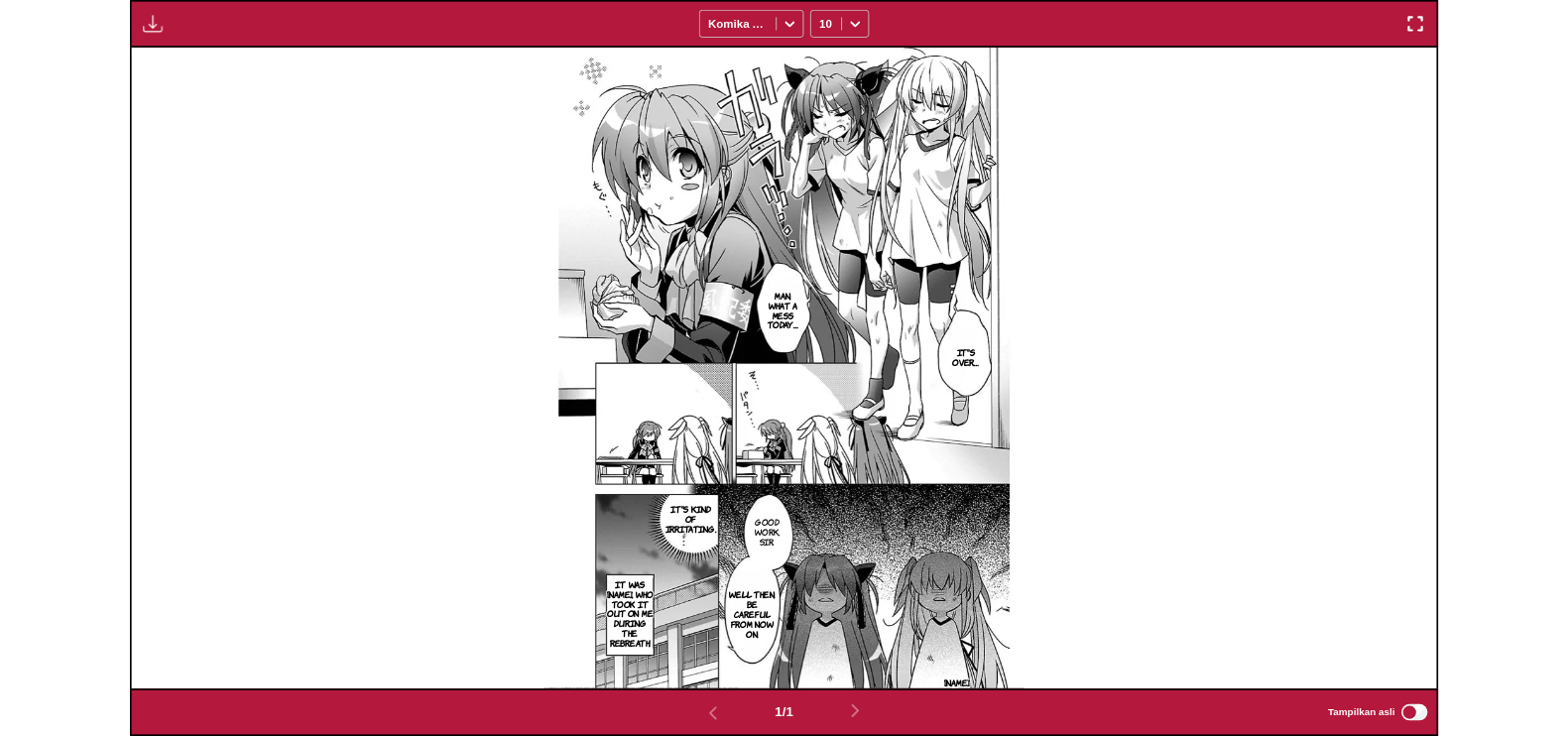 scroll, scrollTop: 517, scrollLeft: 0, axis: vertical 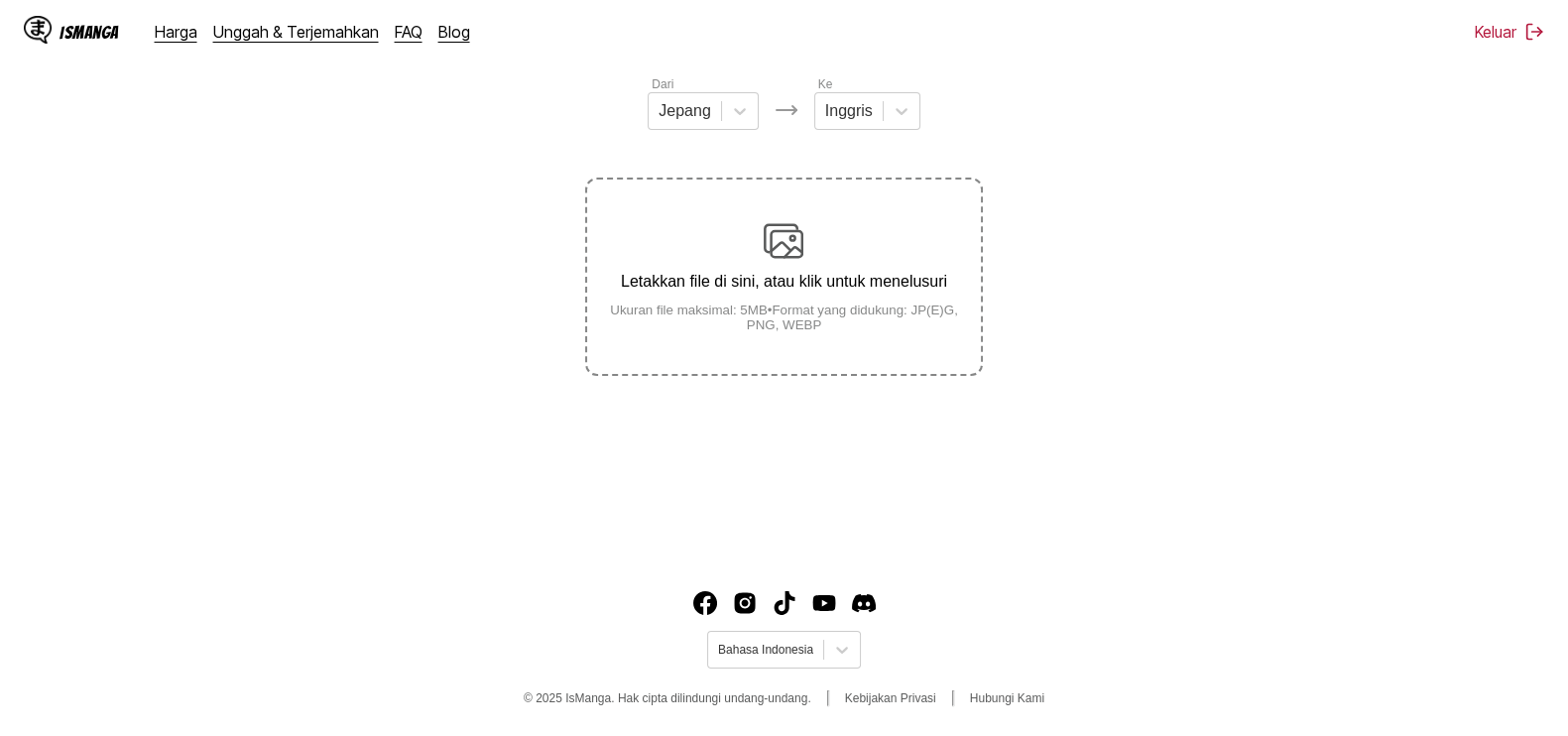 click on "Ukuran file maksimal: 5MB  •  Format yang didukung: JP(E)G, PNG, WEBP" at bounding box center (784, 317) 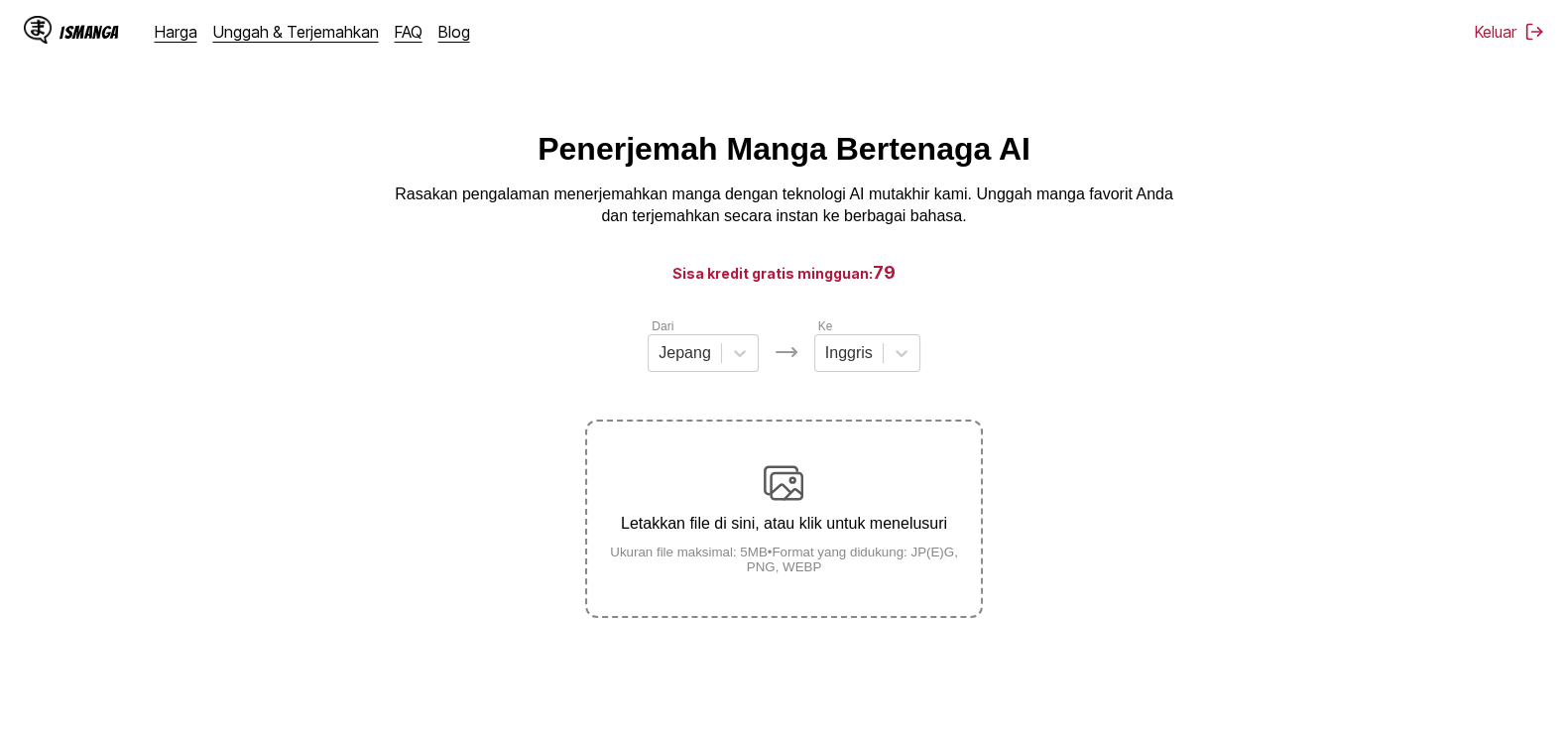 click on "Letakkan file di sini, atau klik untuk menelusuri Ukuran file maksimal: 5MB  •  Format yang didukung: JP(E)G, PNG, WEBP" at bounding box center (784, 519) 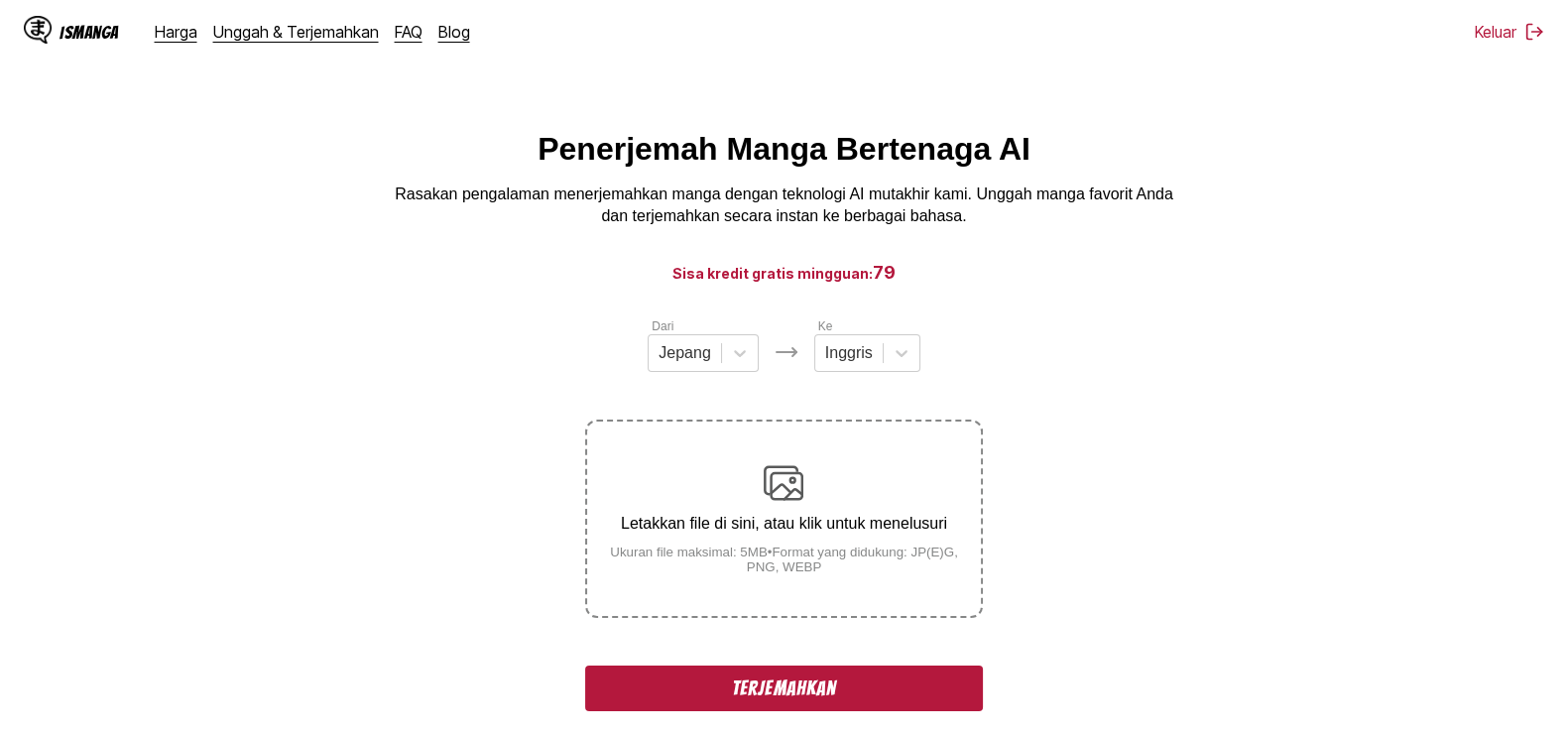scroll, scrollTop: 247, scrollLeft: 0, axis: vertical 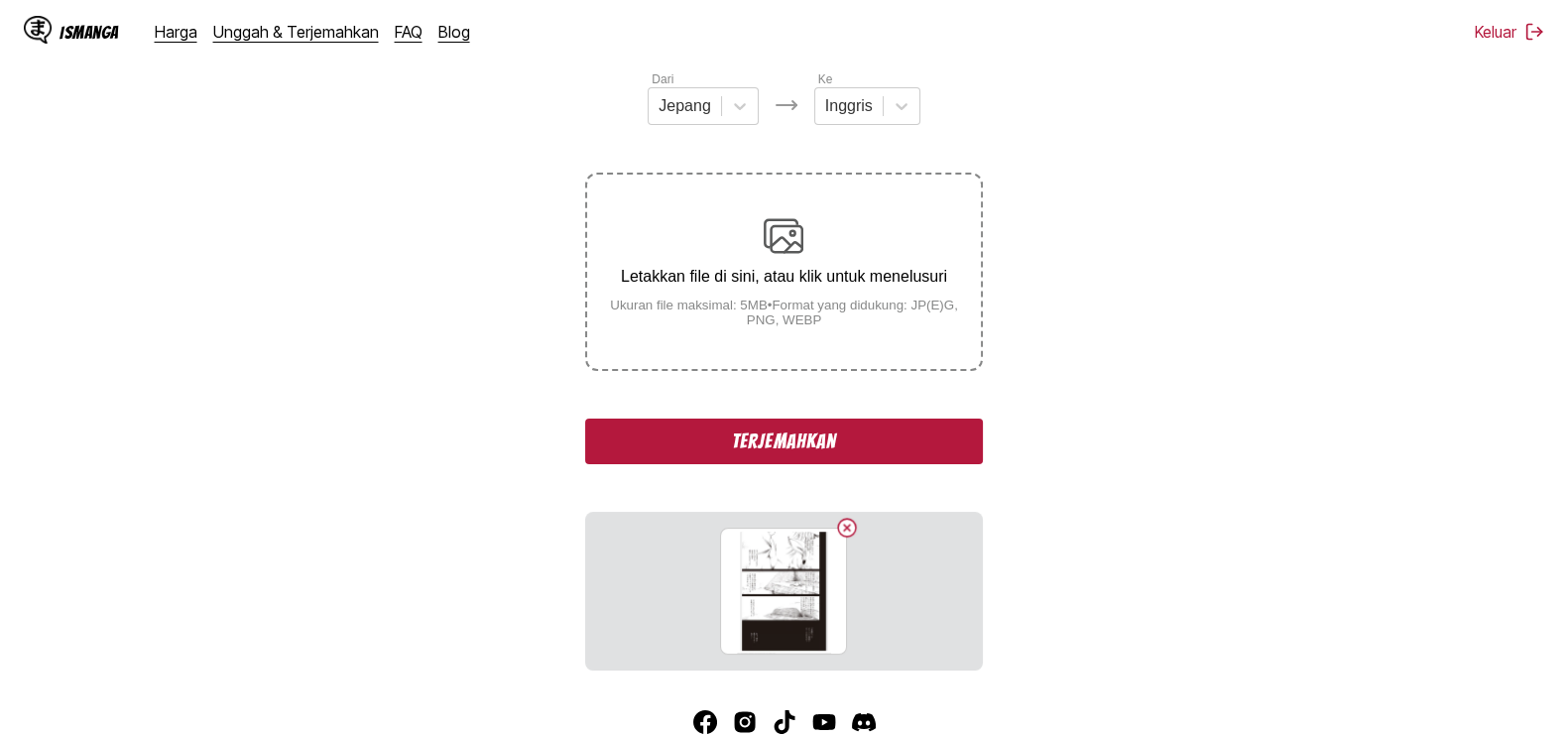 click on "Terjemahkan" at bounding box center [784, 441] 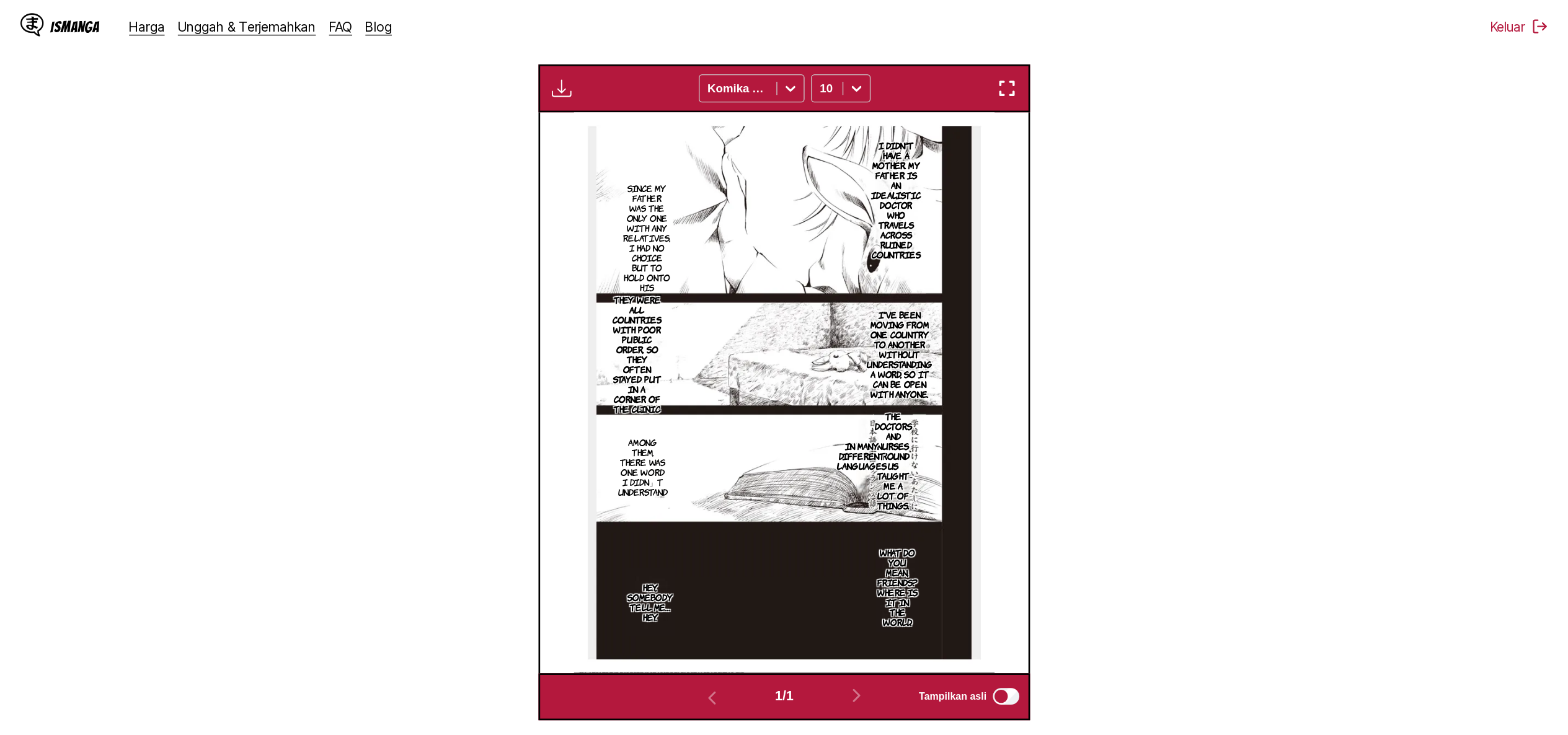 scroll, scrollTop: 368, scrollLeft: 0, axis: vertical 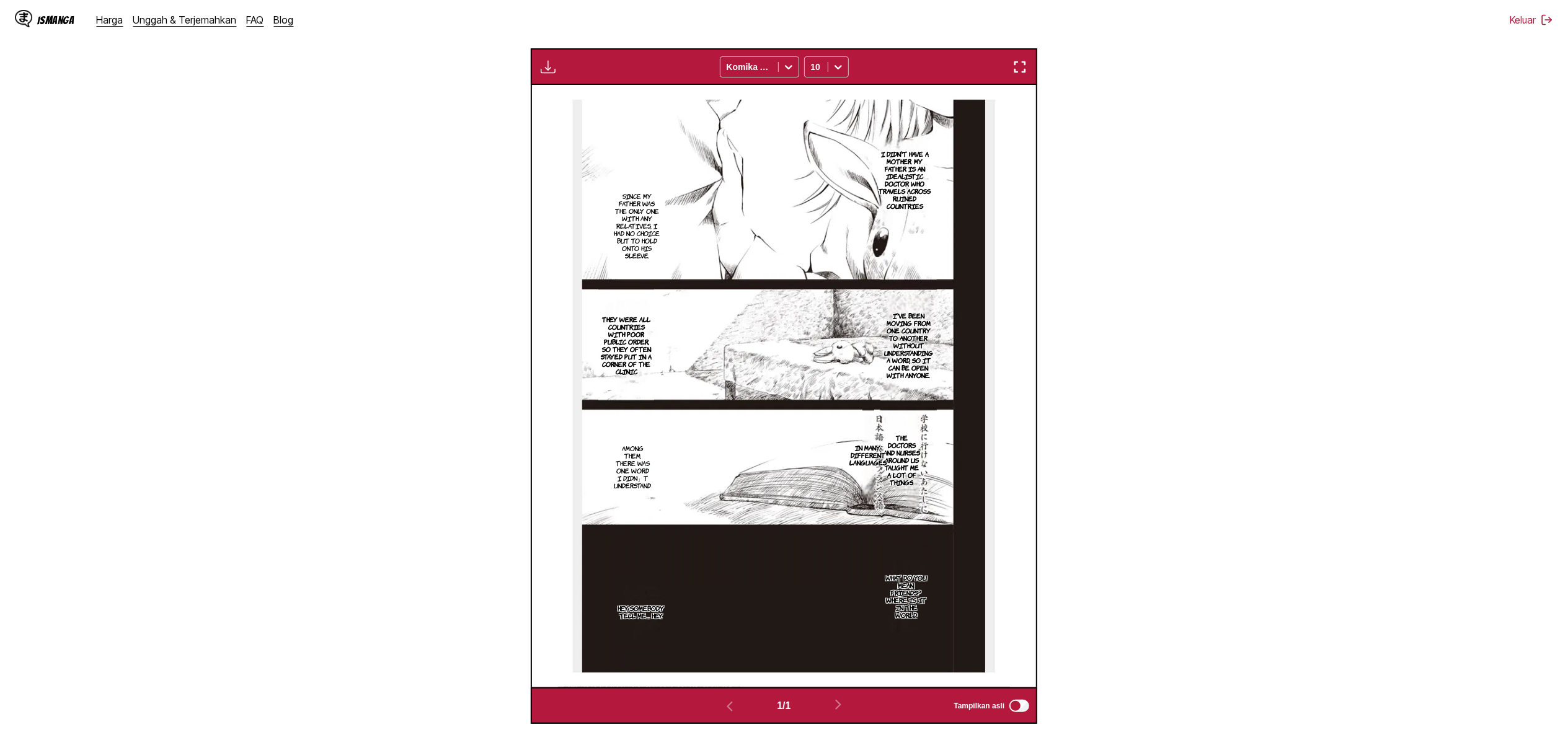 click at bounding box center [548, 67] 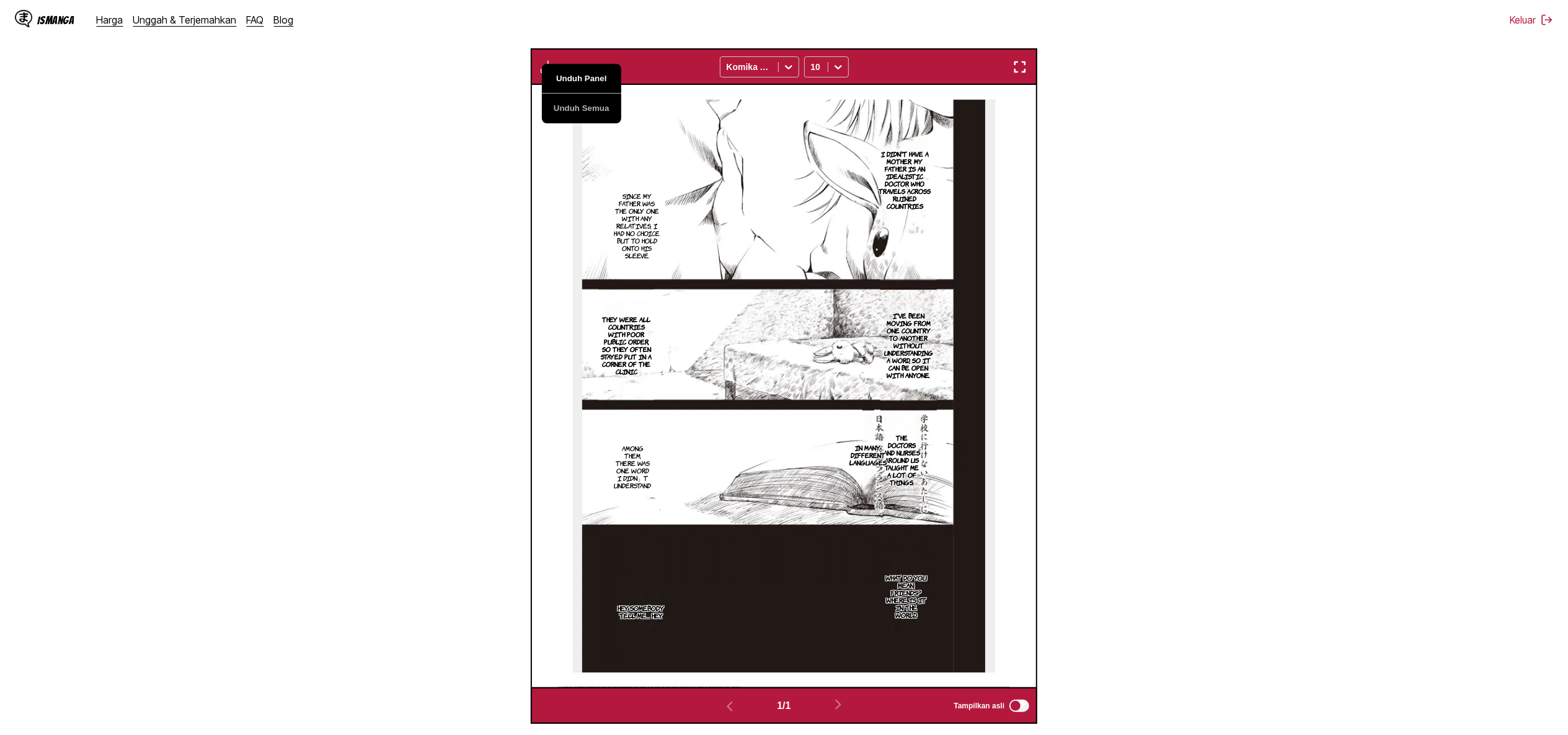 click on "Unduh Panel" at bounding box center [582, 79] 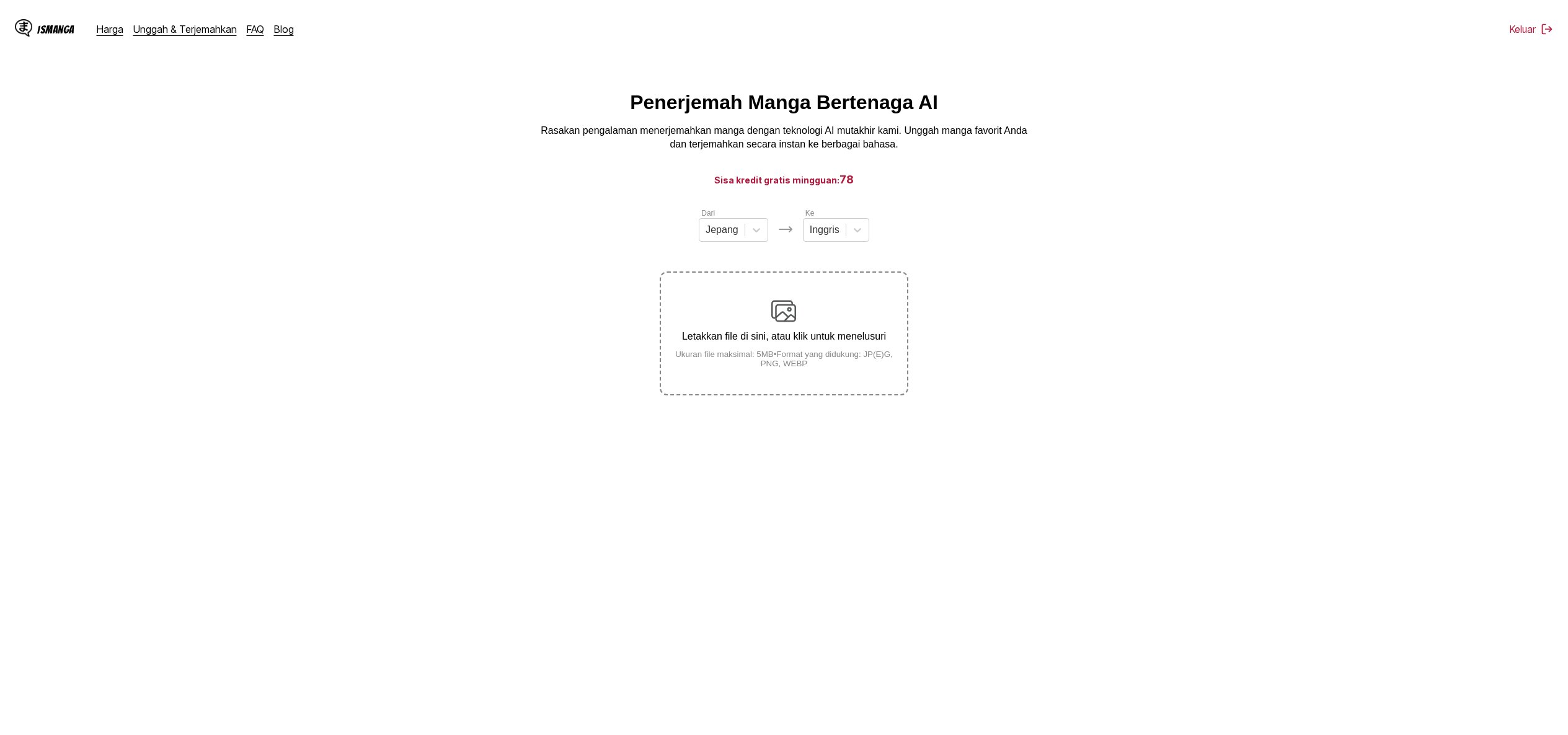 scroll, scrollTop: 120, scrollLeft: 0, axis: vertical 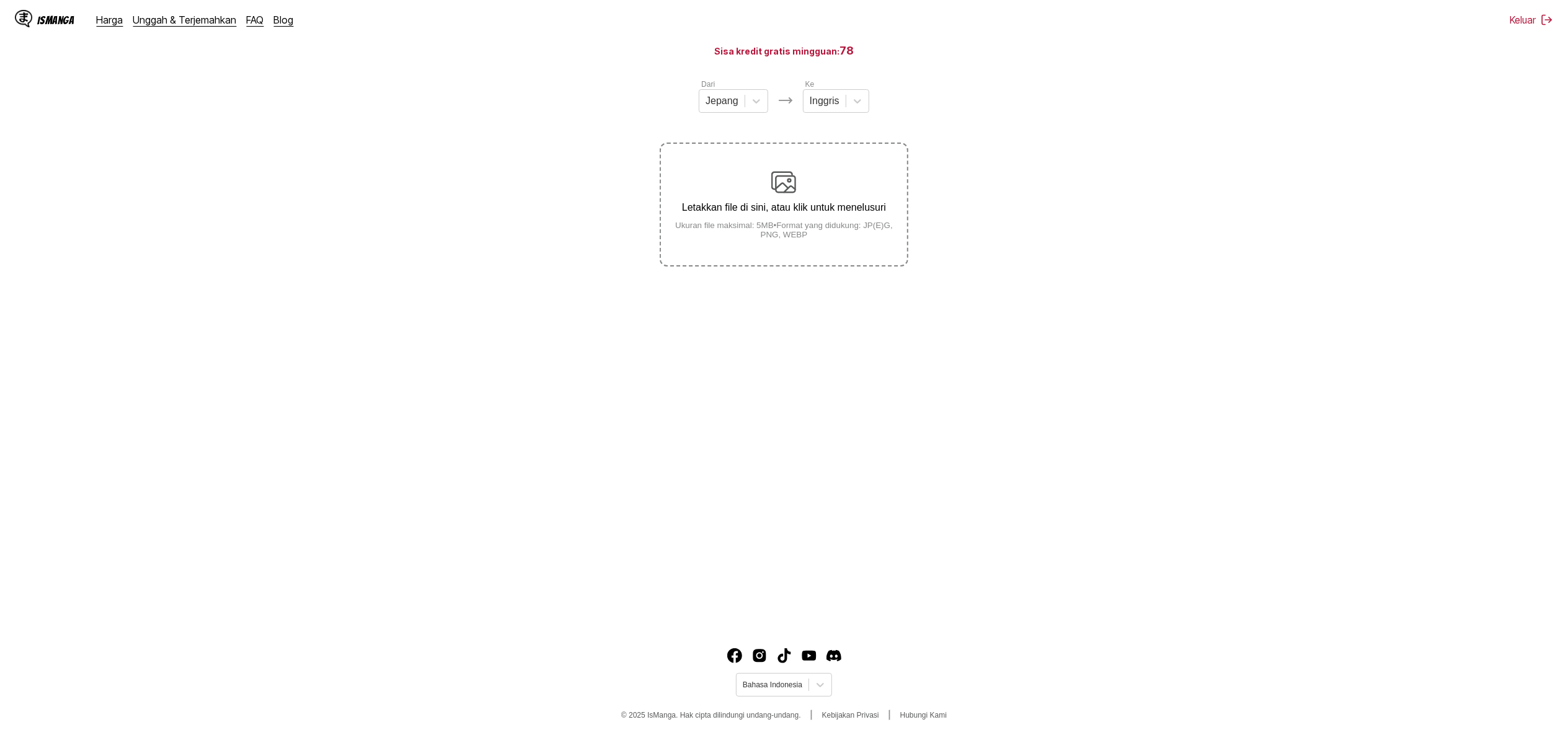 click on "Letakkan file di sini, atau klik untuk menelusuri Ukuran file maksimal: 5MB  •  Format yang didukung: JP(E)G, PNG, WEBP" at bounding box center (784, 205) 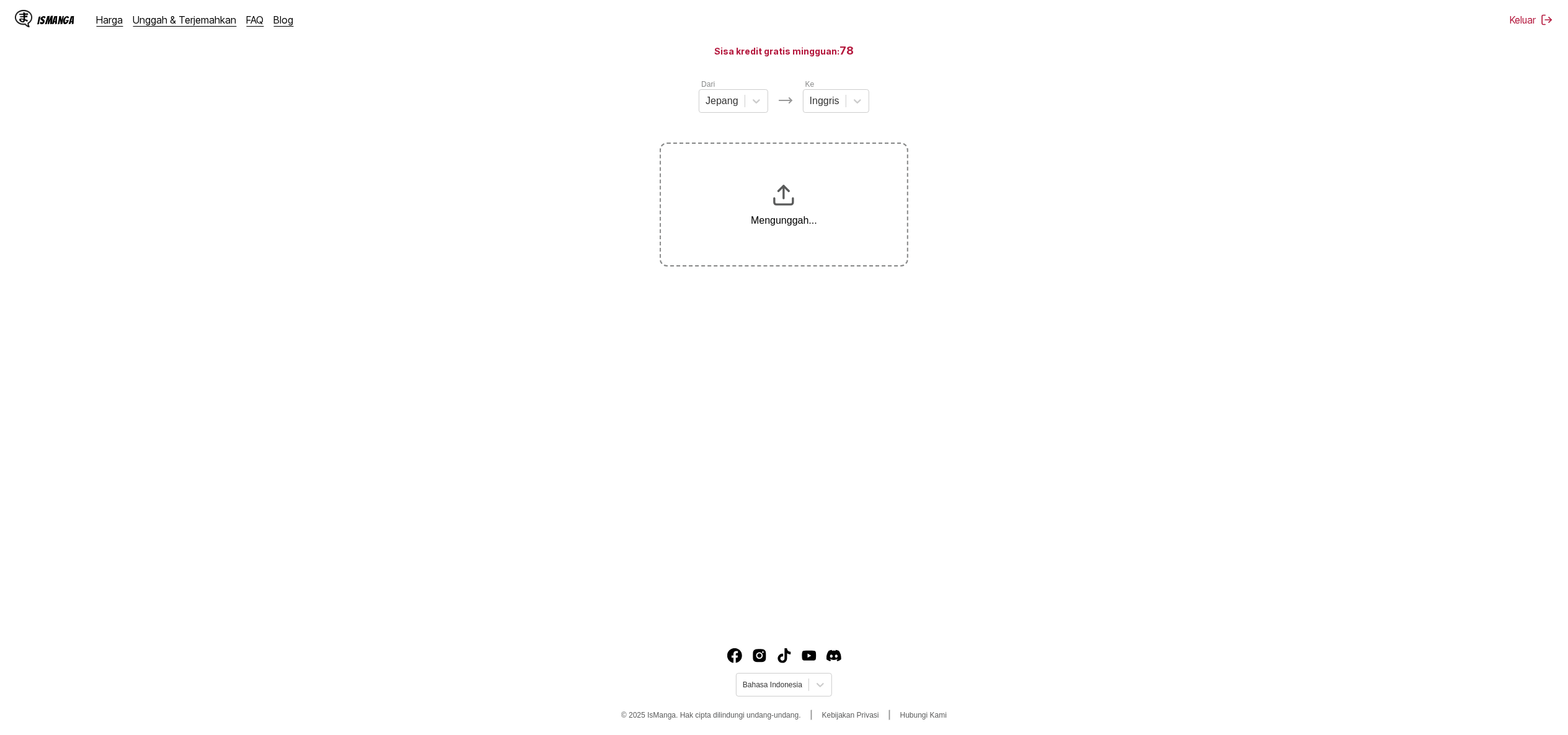 click on "Dari Jepang Ke Inggris Mengunggah..." at bounding box center [784, 172] 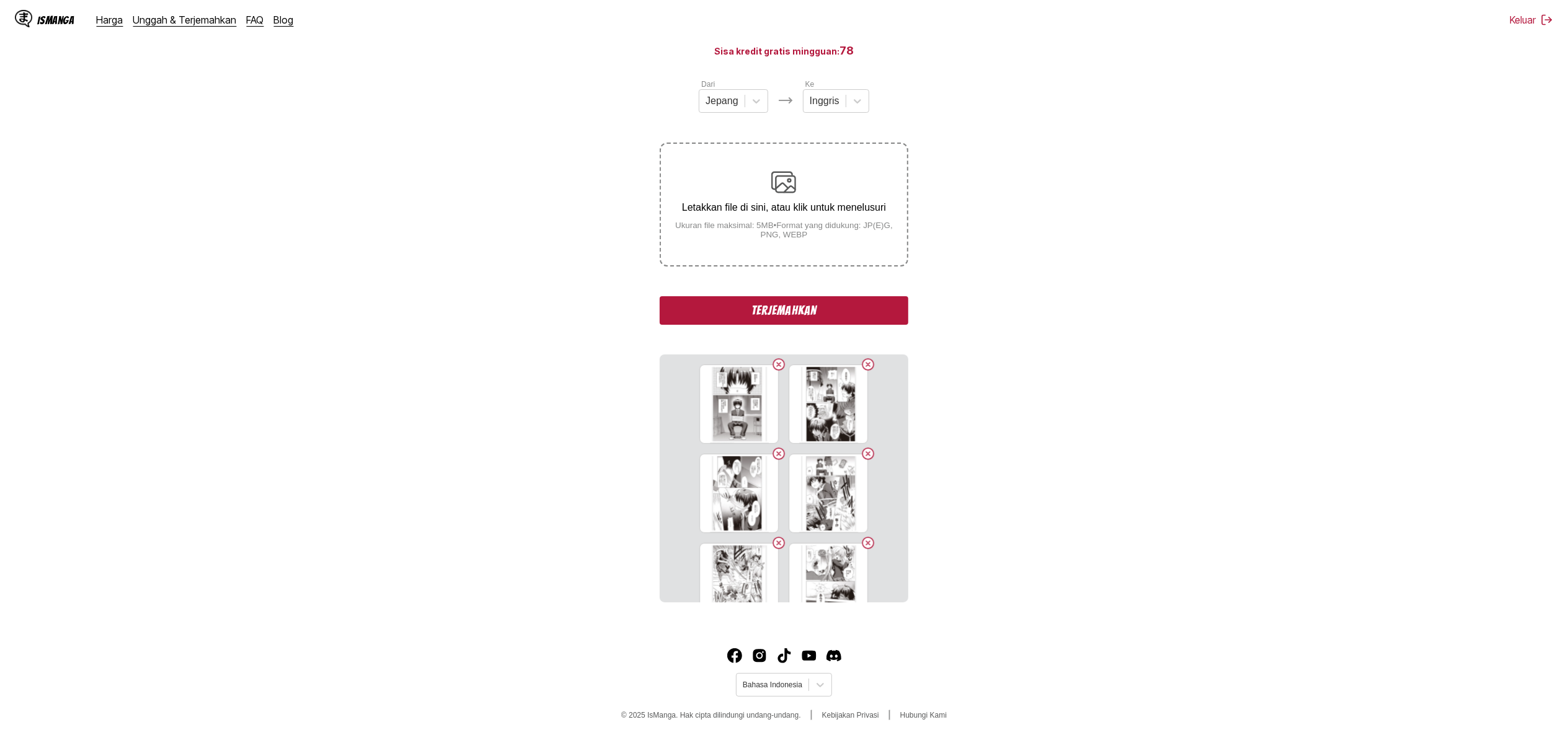 click on "Terjemahkan" at bounding box center [784, 310] 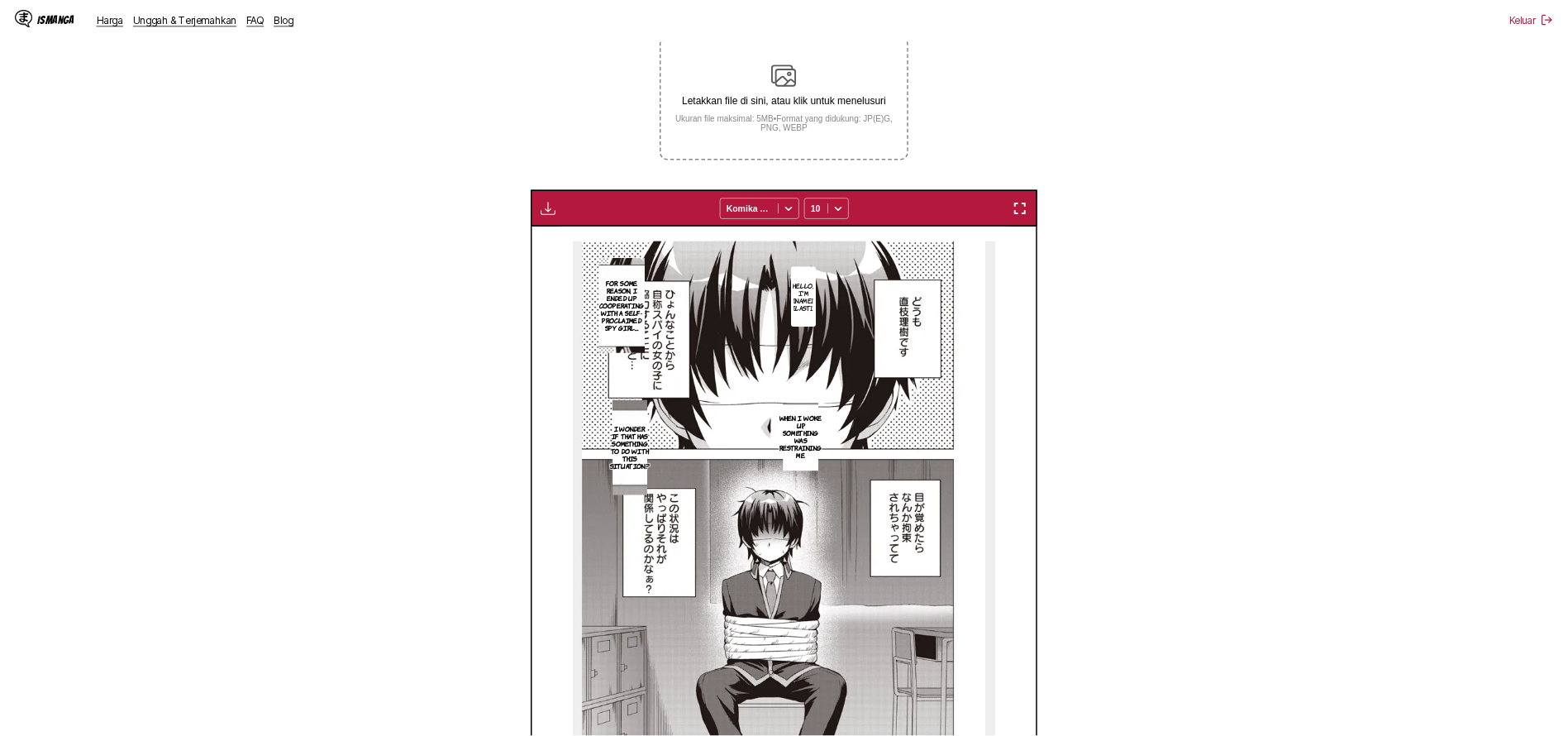 scroll, scrollTop: 430, scrollLeft: 0, axis: vertical 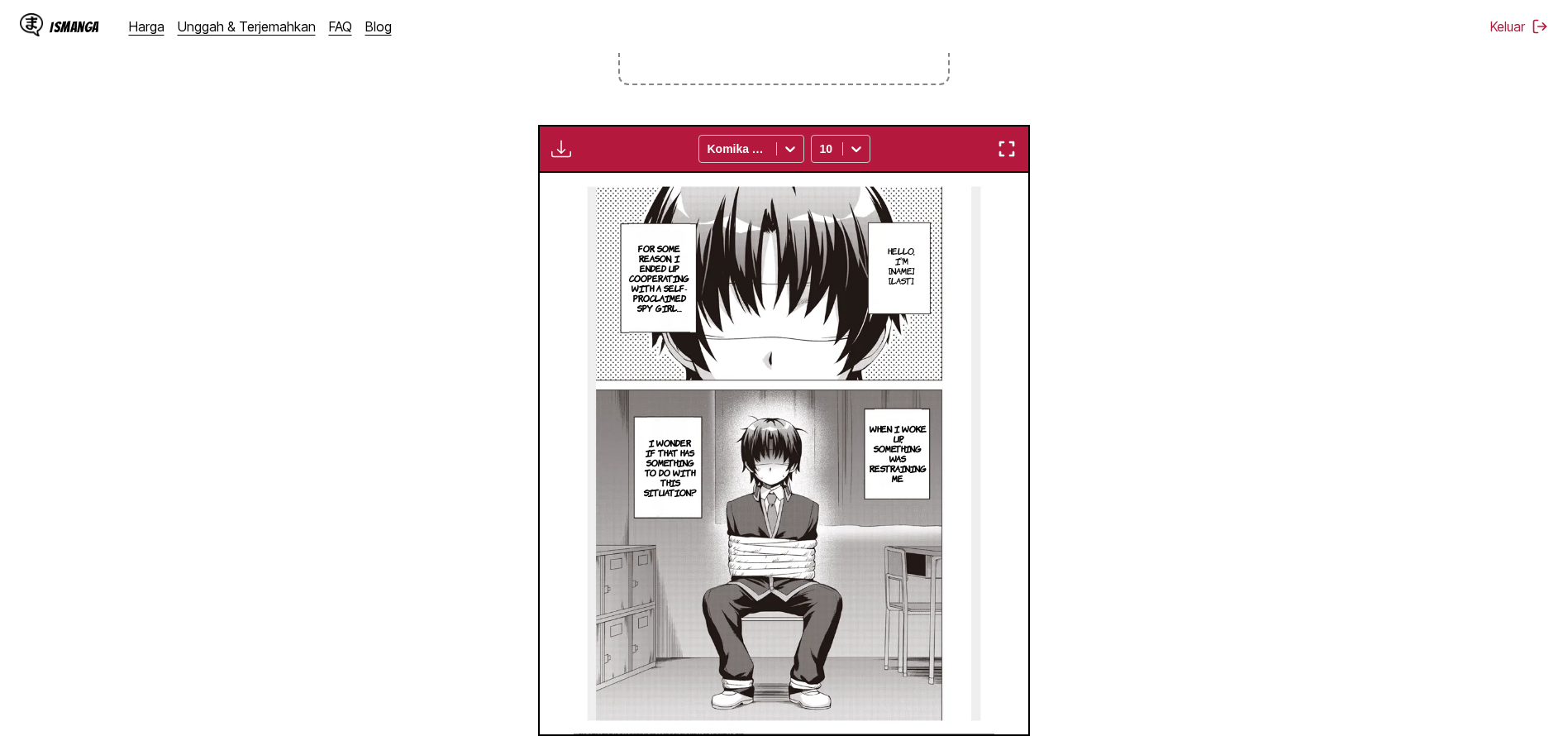 click at bounding box center [561, 149] 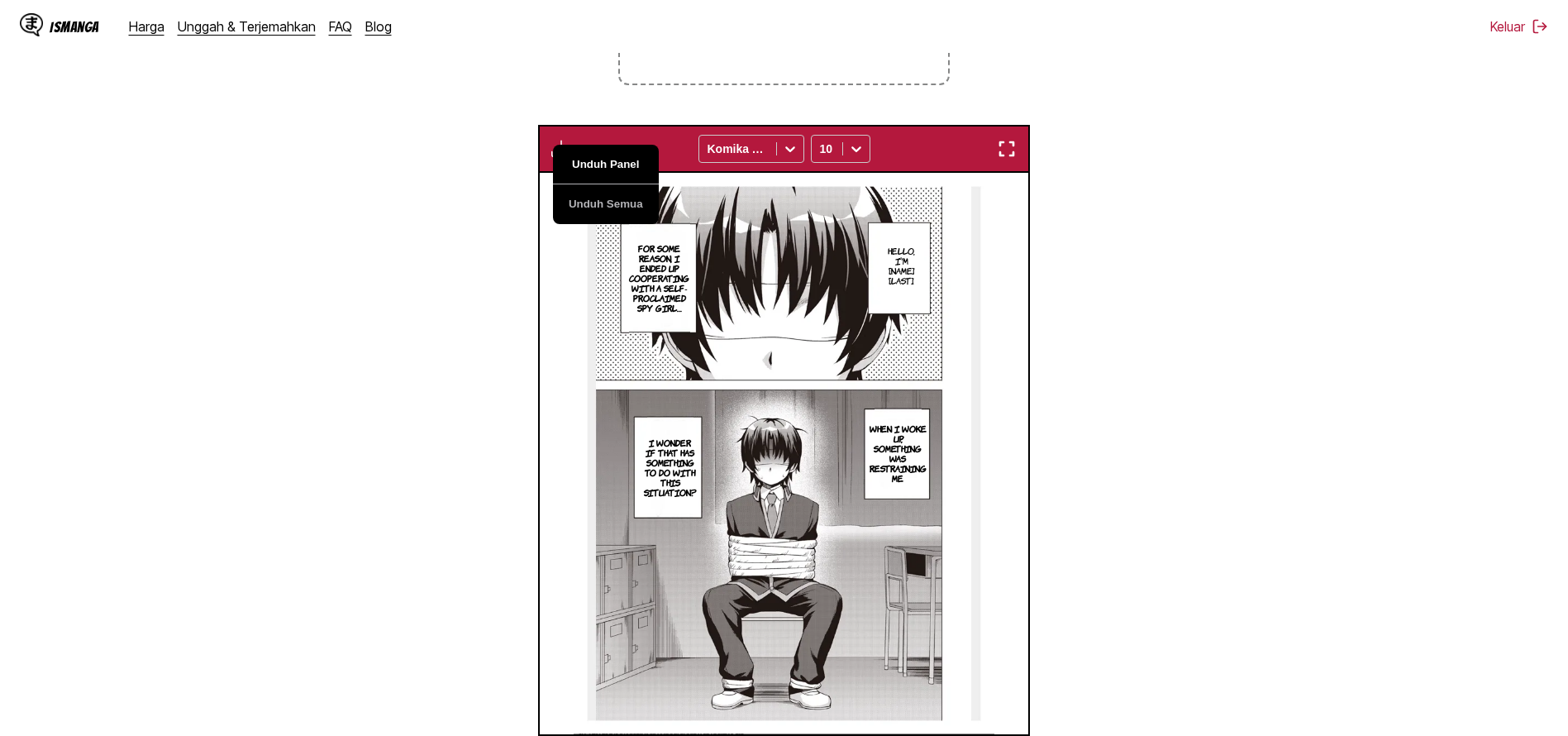 click on "Unduh Panel" at bounding box center [606, 165] 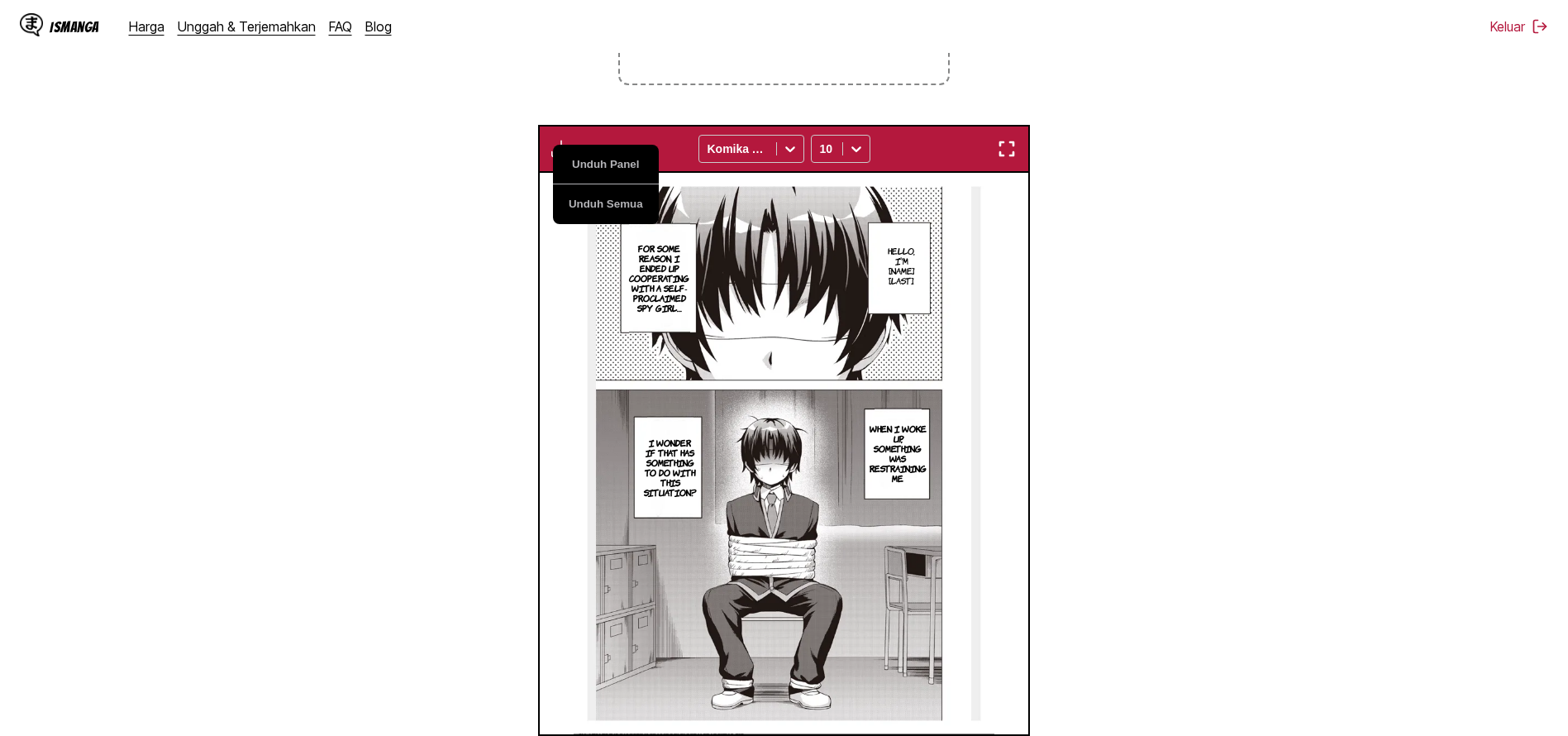 type 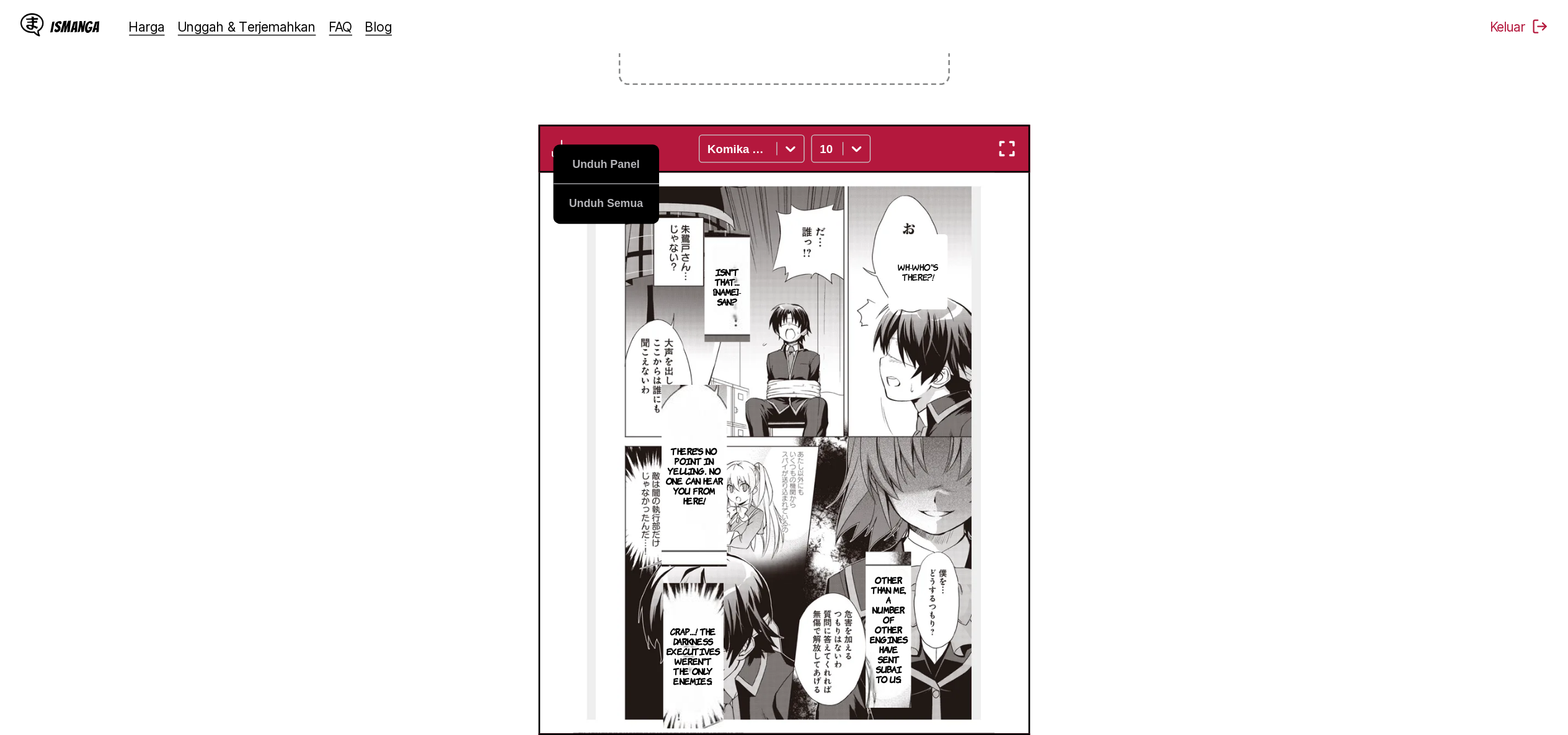 scroll, scrollTop: 0, scrollLeft: 506, axis: horizontal 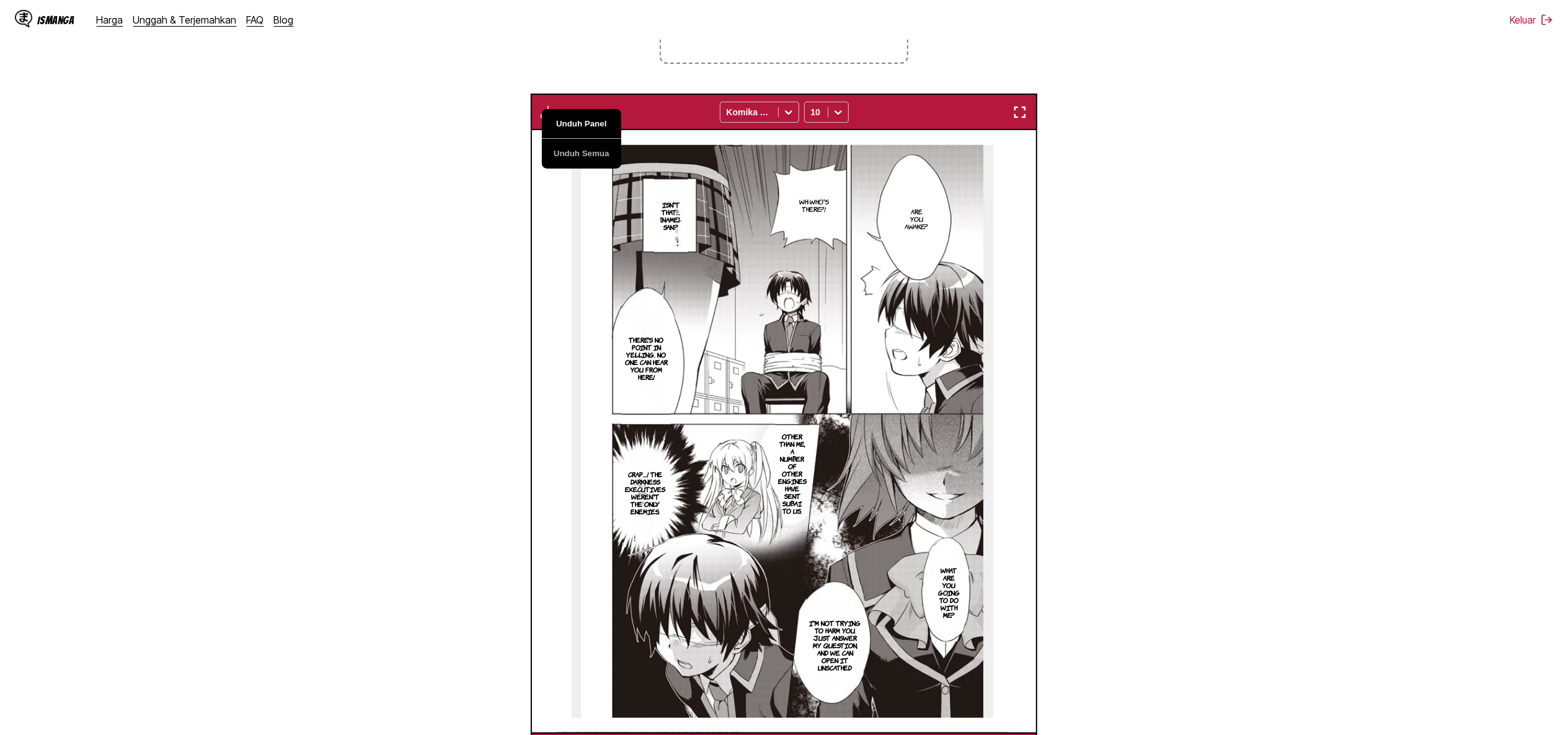 click on "Unduh Panel" at bounding box center (582, 124) 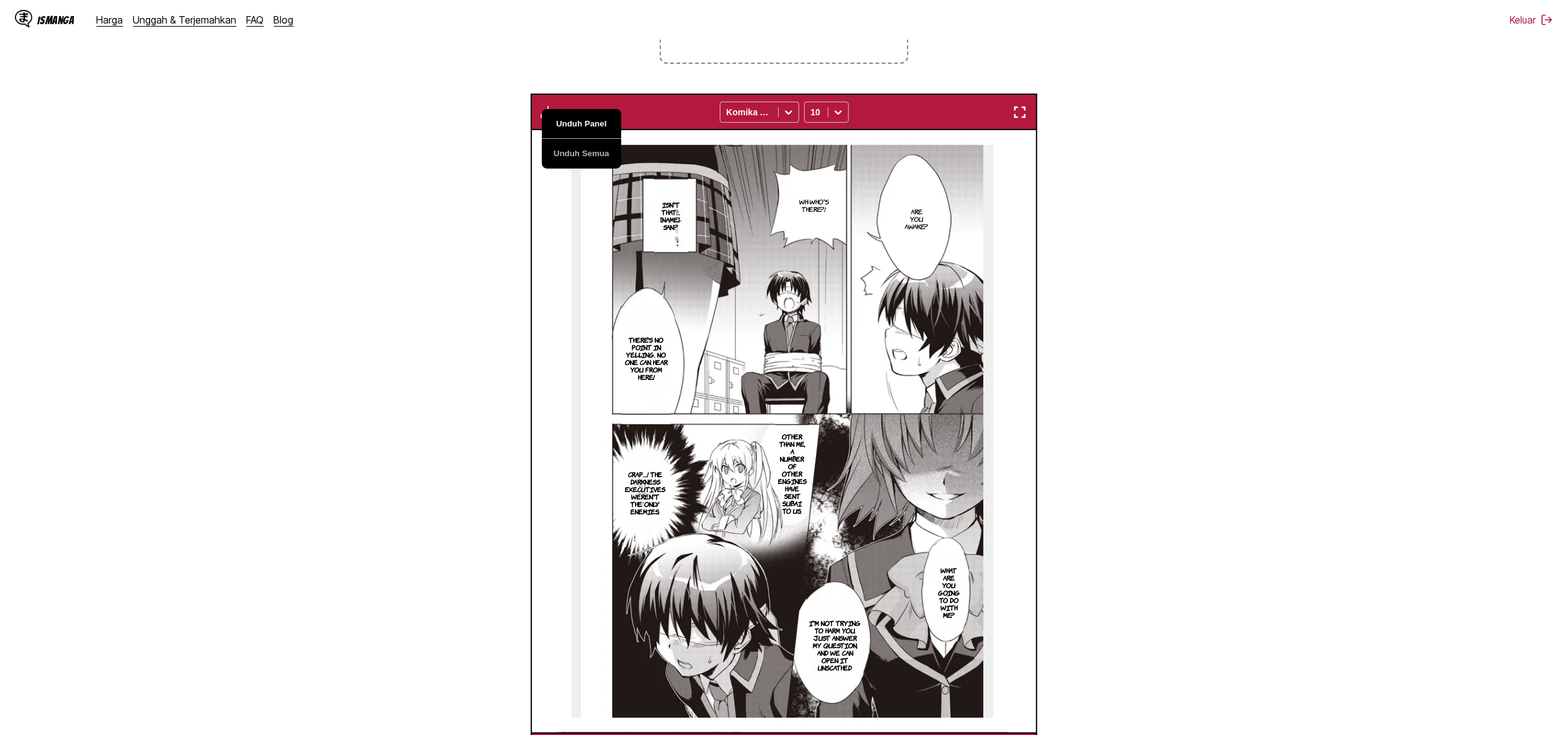 scroll, scrollTop: 0, scrollLeft: 1011, axis: horizontal 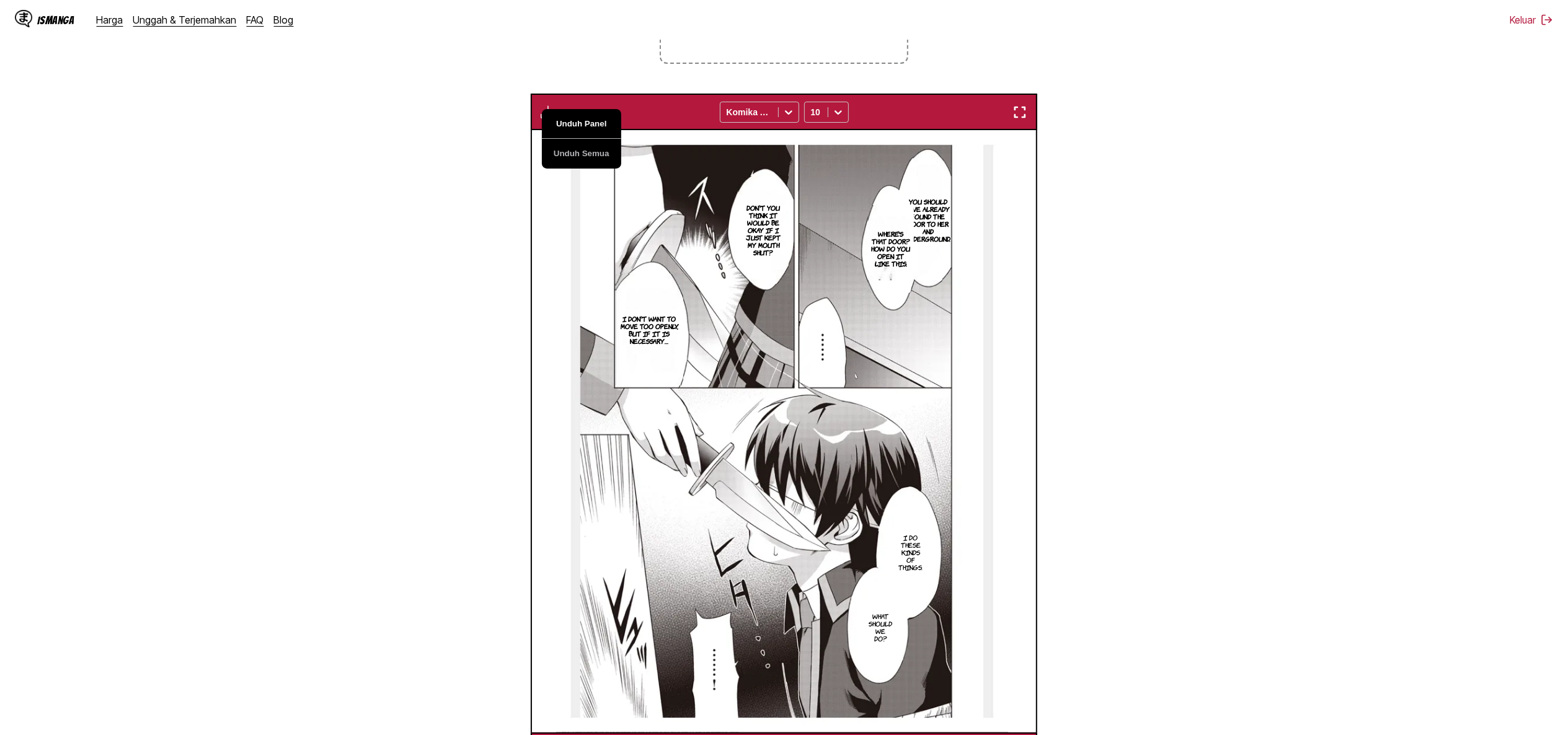 click on "Unduh Panel" at bounding box center (582, 124) 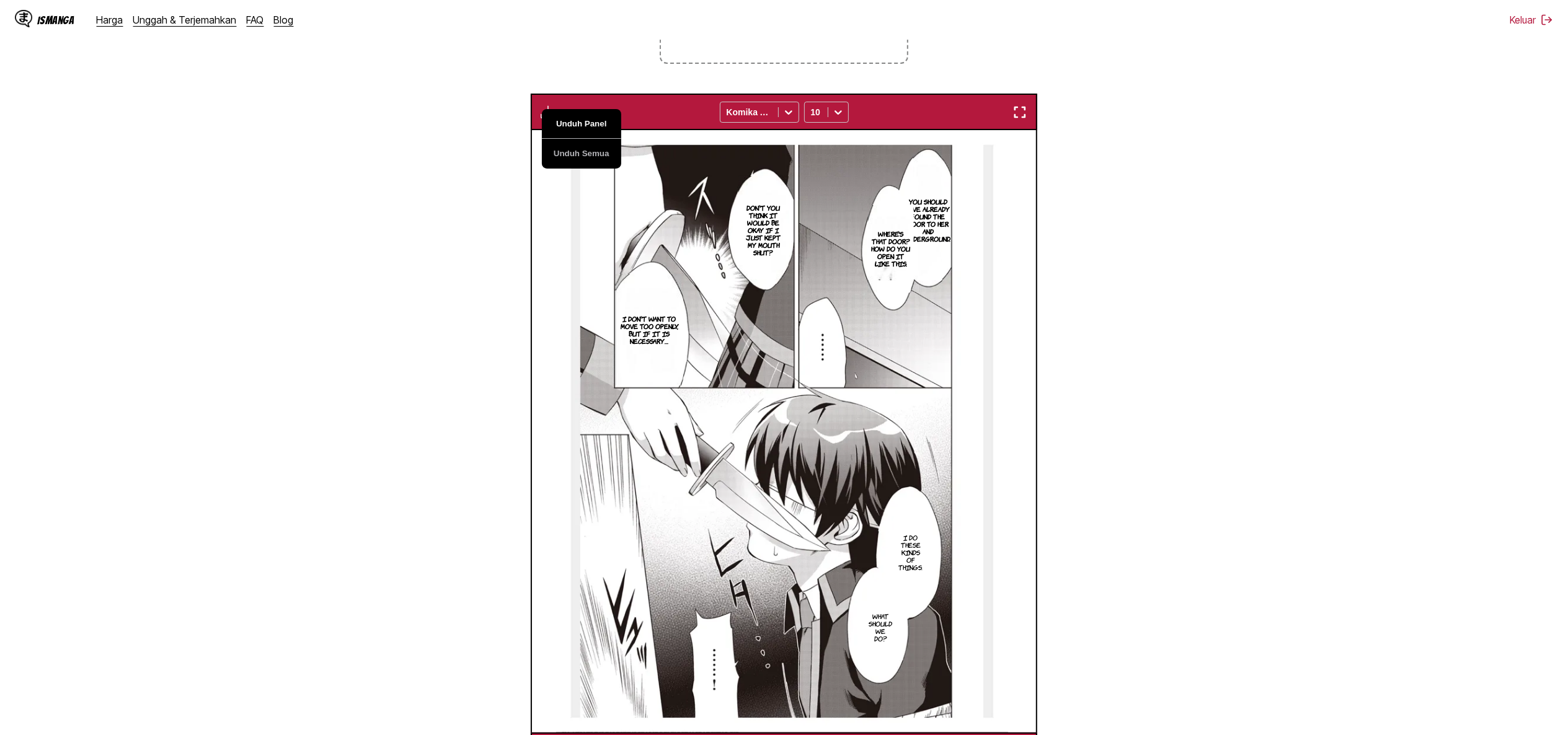 scroll, scrollTop: 0, scrollLeft: 1517, axis: horizontal 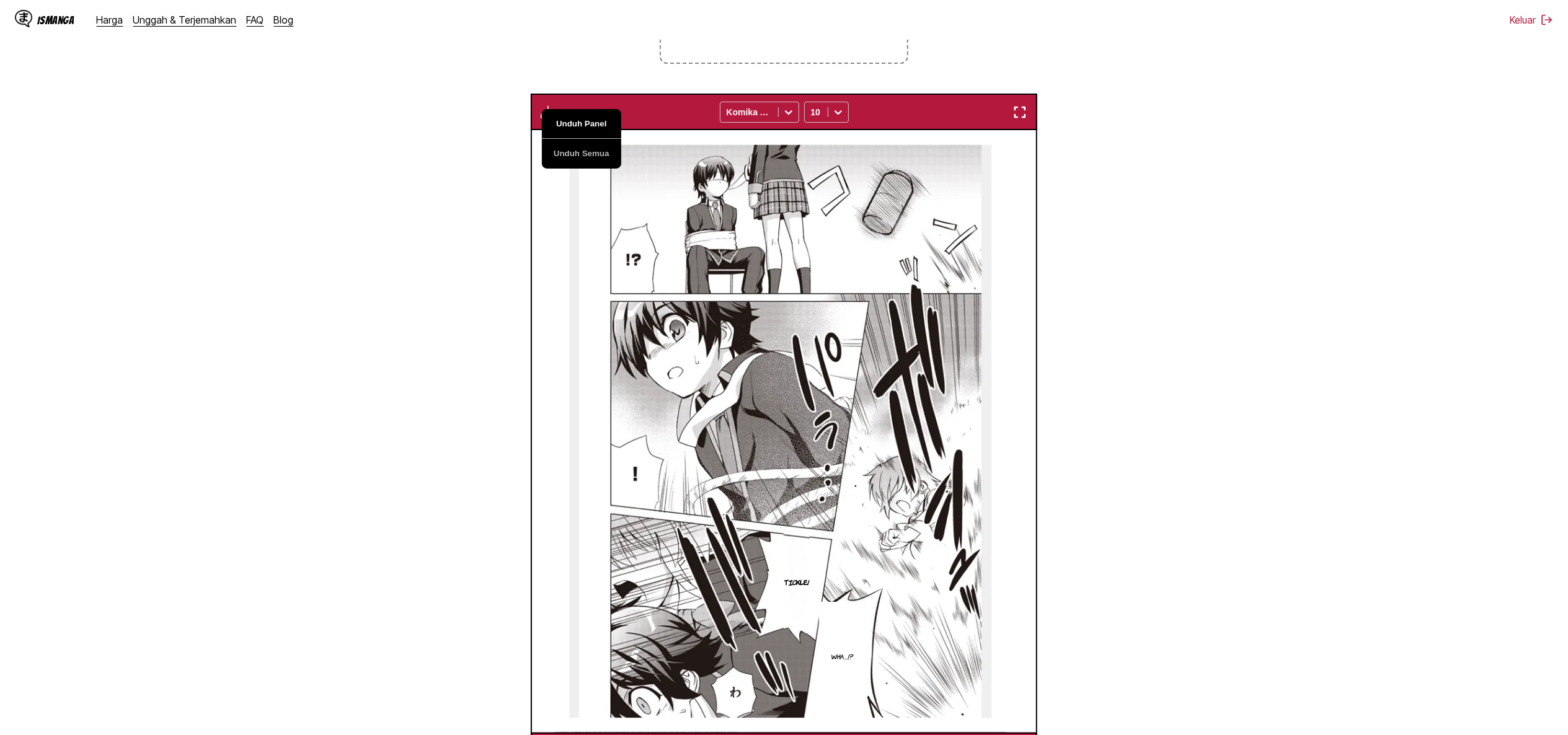 click on "Unduh Panel" at bounding box center [582, 124] 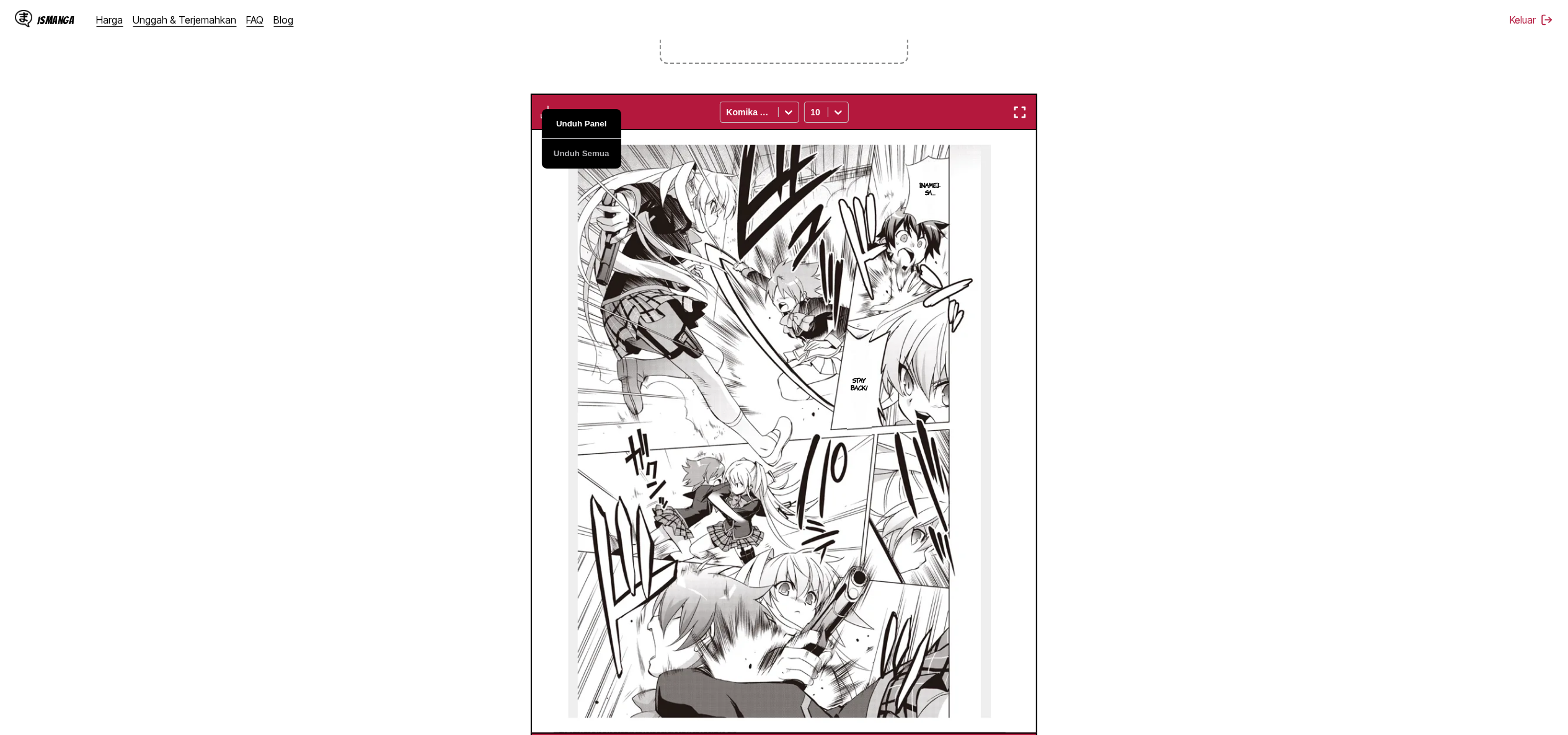 click on "Unduh Panel" at bounding box center (582, 124) 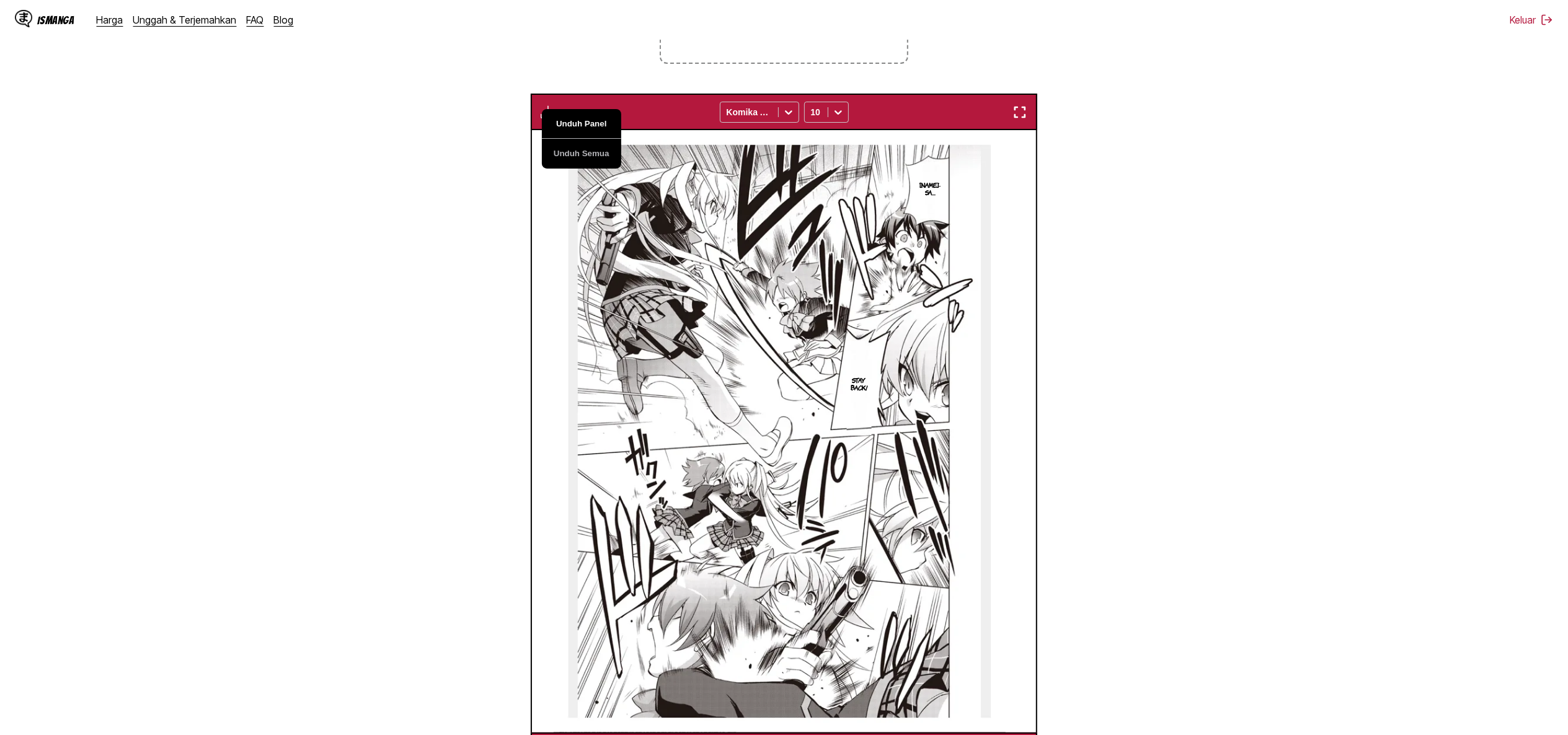 scroll, scrollTop: 0, scrollLeft: 2528, axis: horizontal 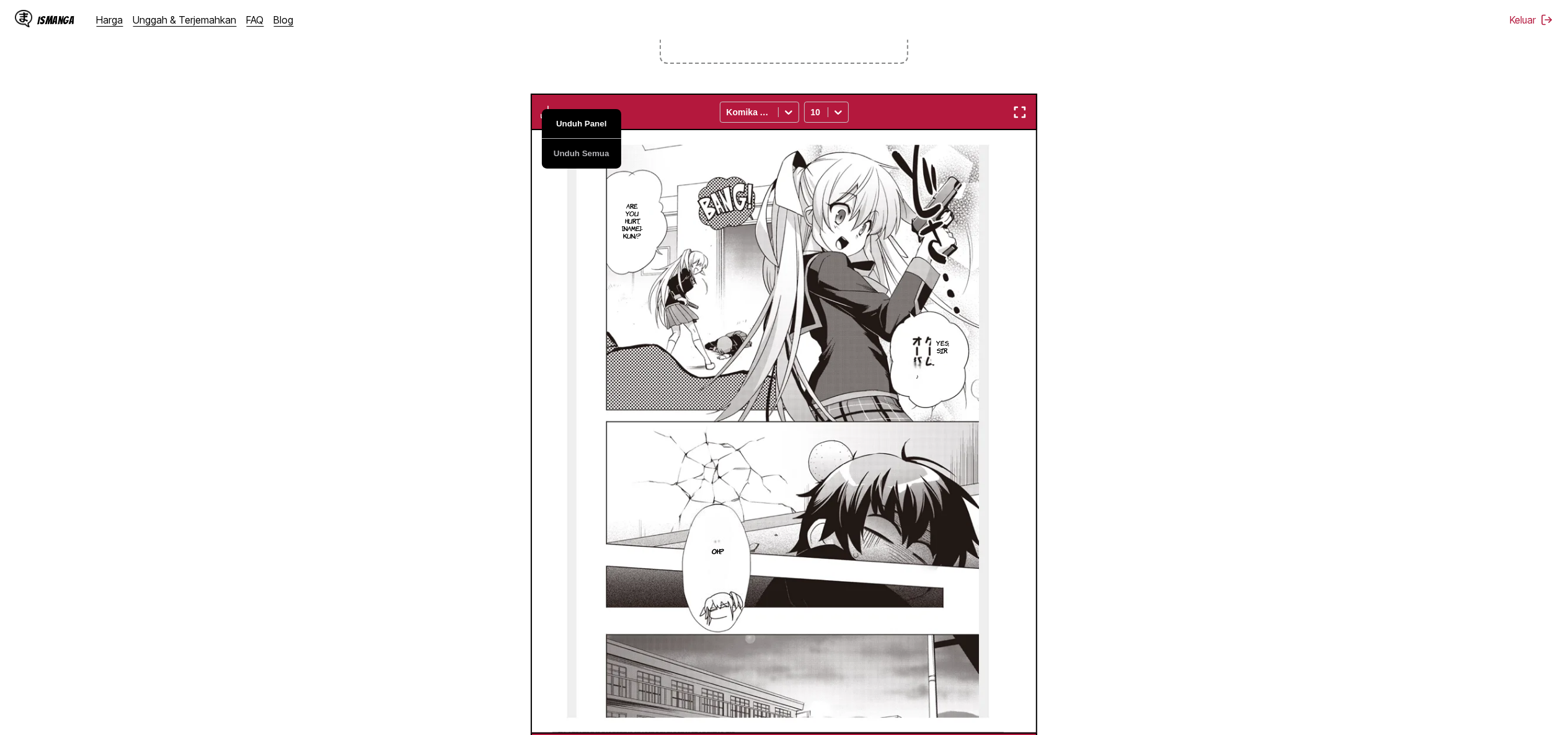 click on "Unduh Panel" at bounding box center [582, 124] 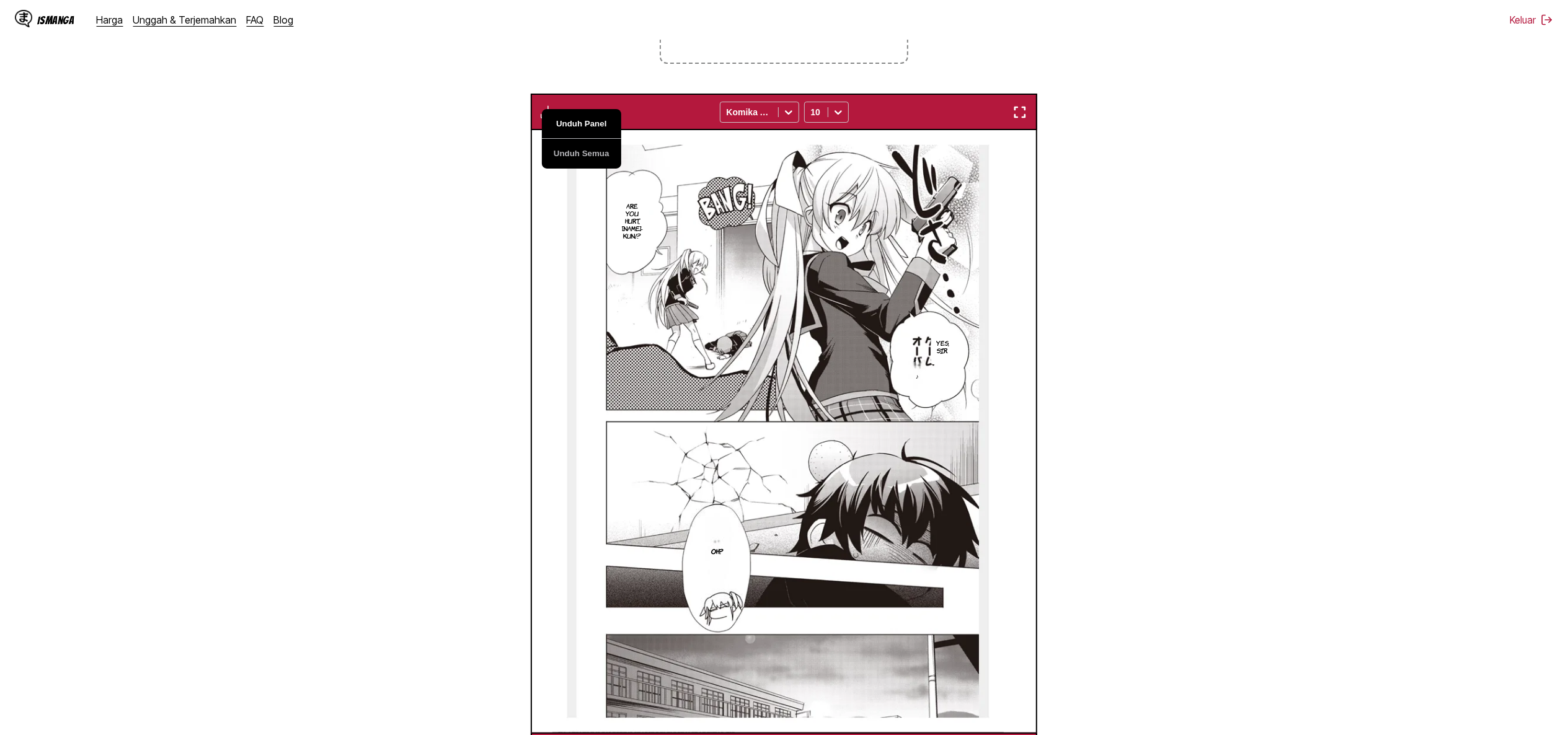 scroll, scrollTop: 0, scrollLeft: 3033, axis: horizontal 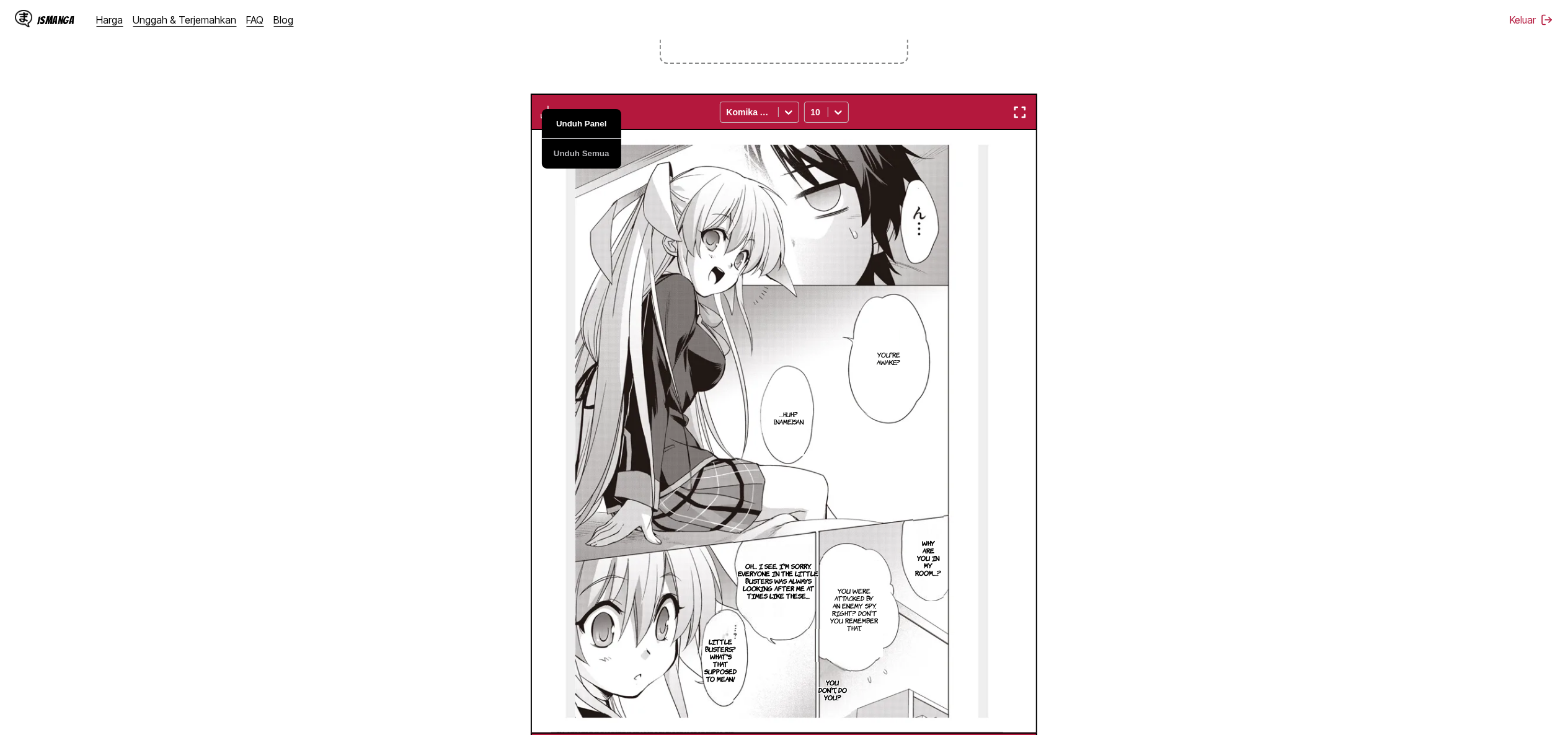 click on "Unduh Panel" at bounding box center [582, 124] 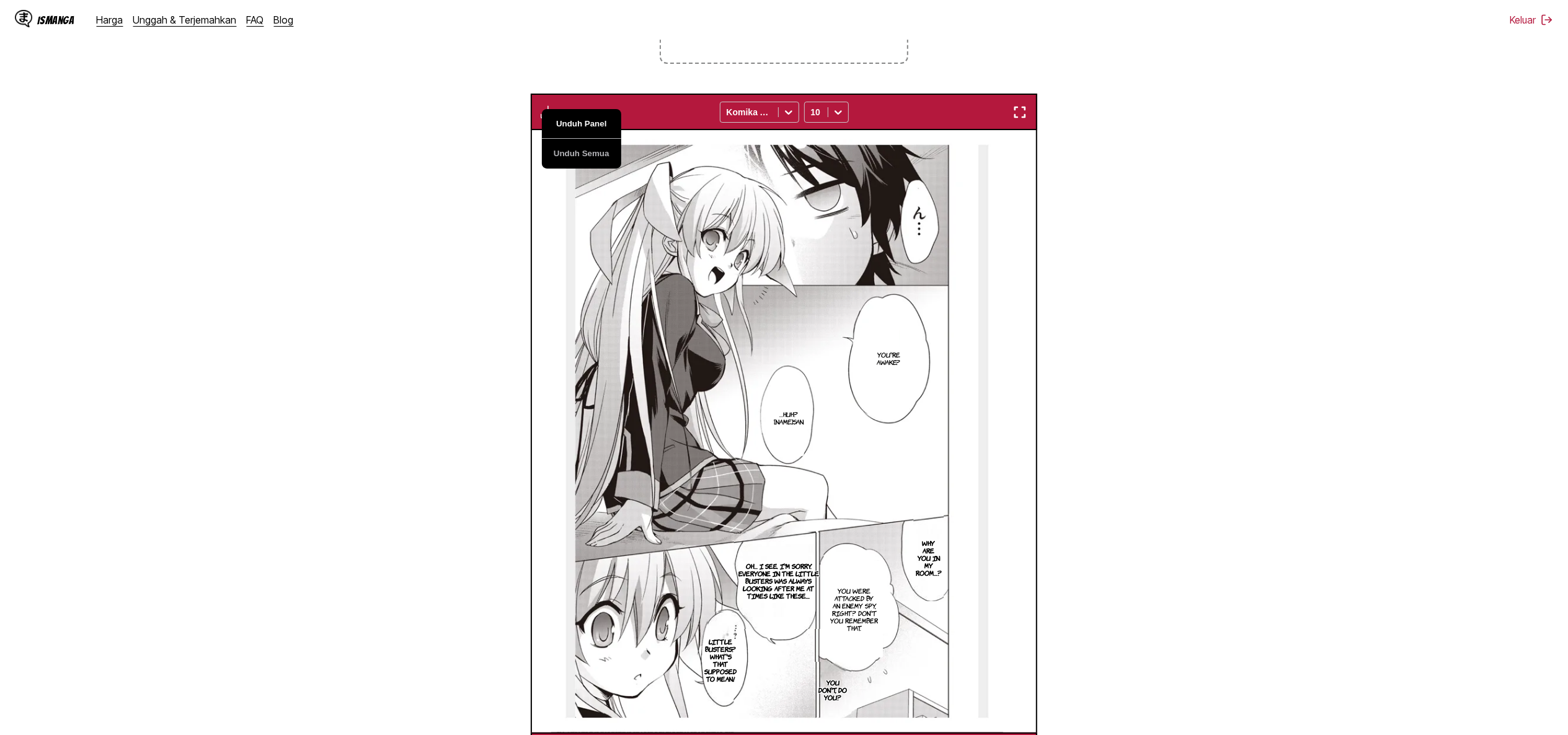 scroll, scrollTop: 0, scrollLeft: 3539, axis: horizontal 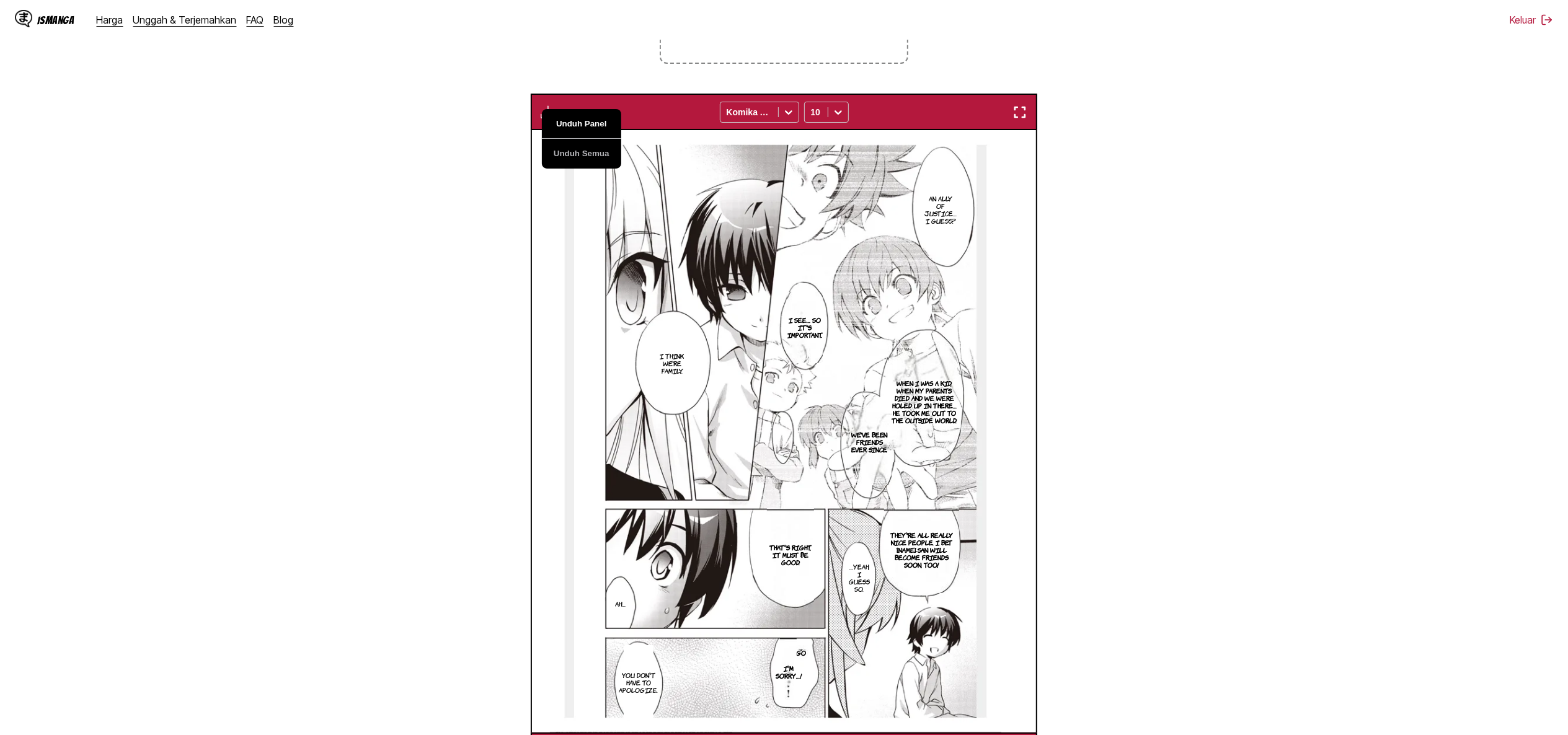 click on "Unduh Panel" at bounding box center [582, 124] 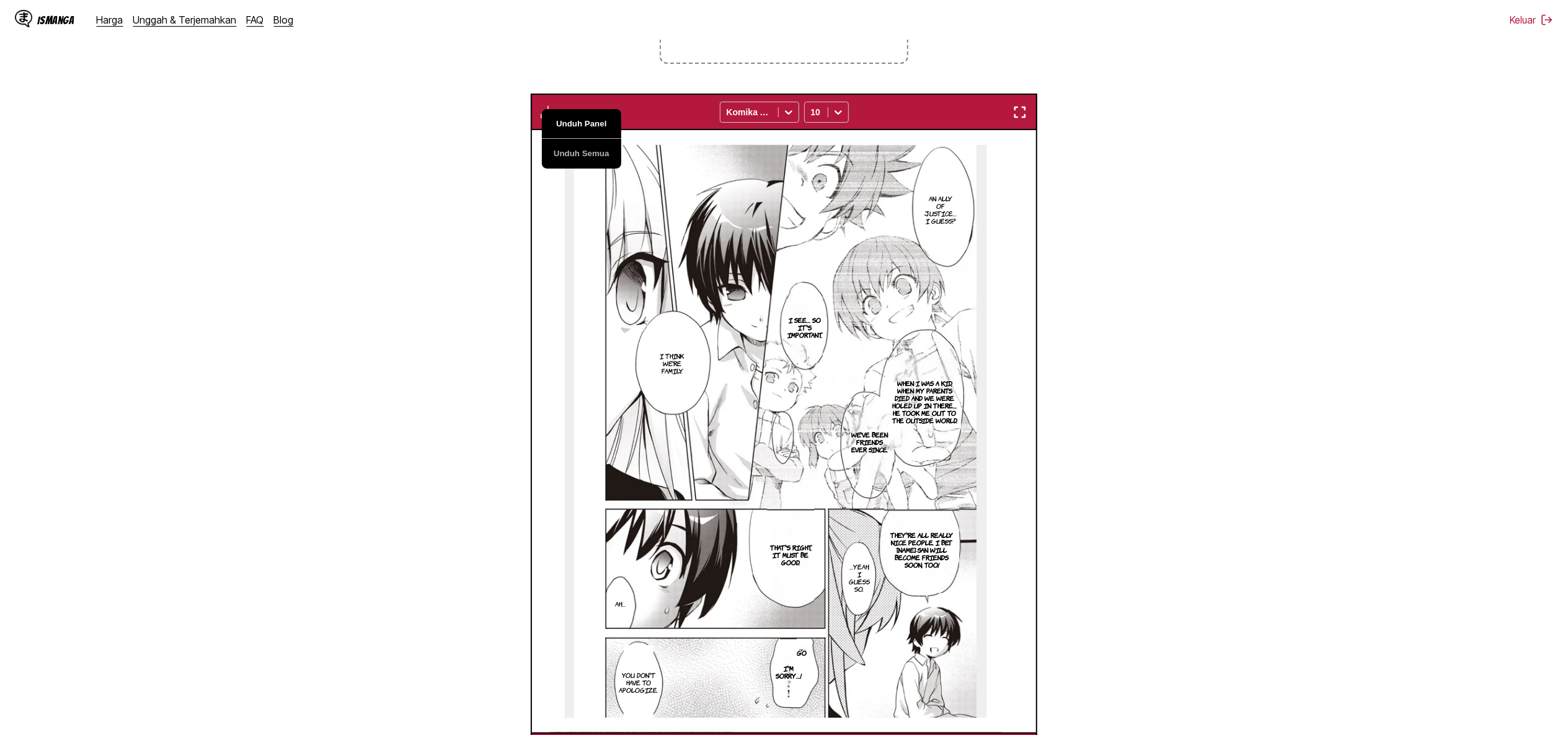 scroll, scrollTop: 0, scrollLeft: 4044, axis: horizontal 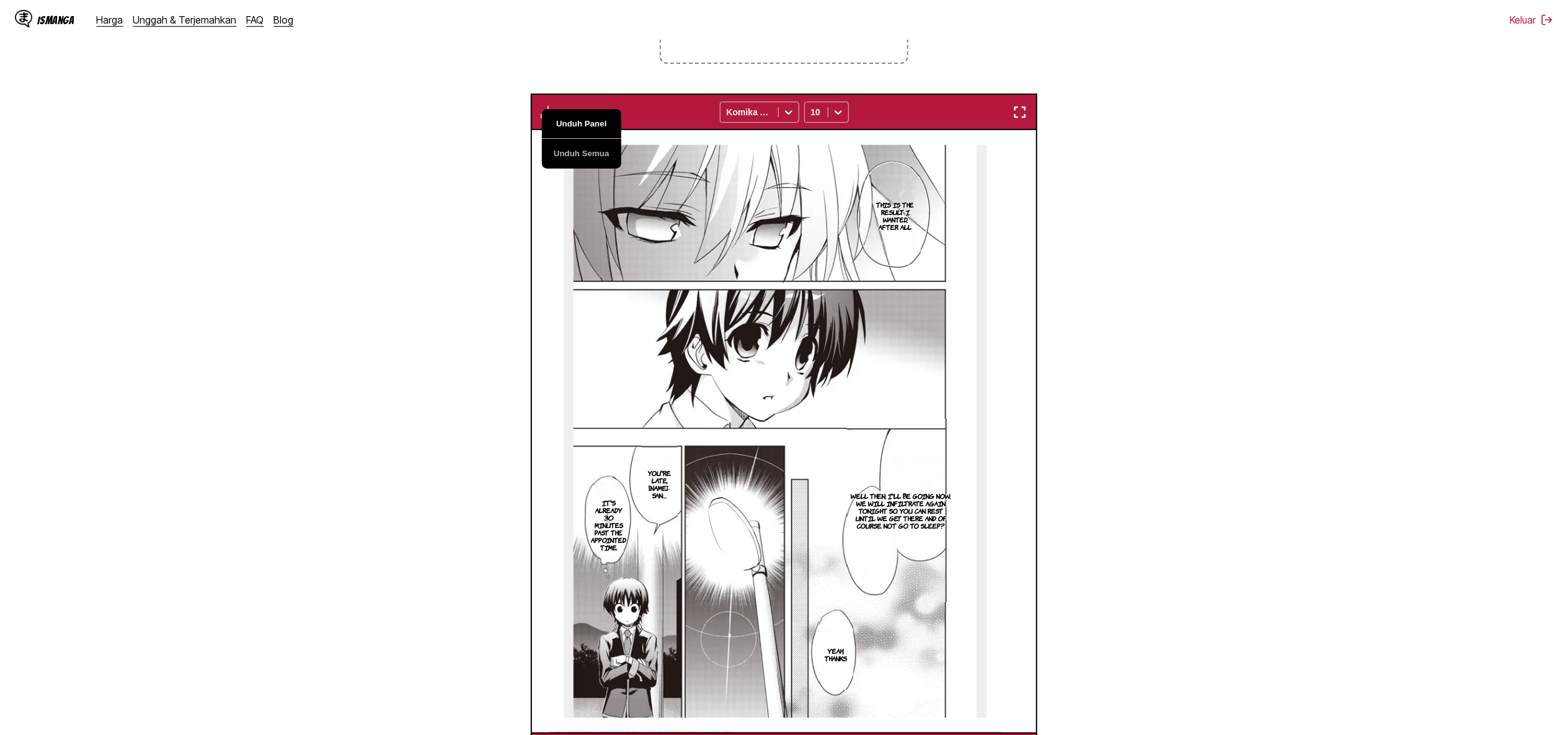 click on "Unduh Panel" at bounding box center (582, 124) 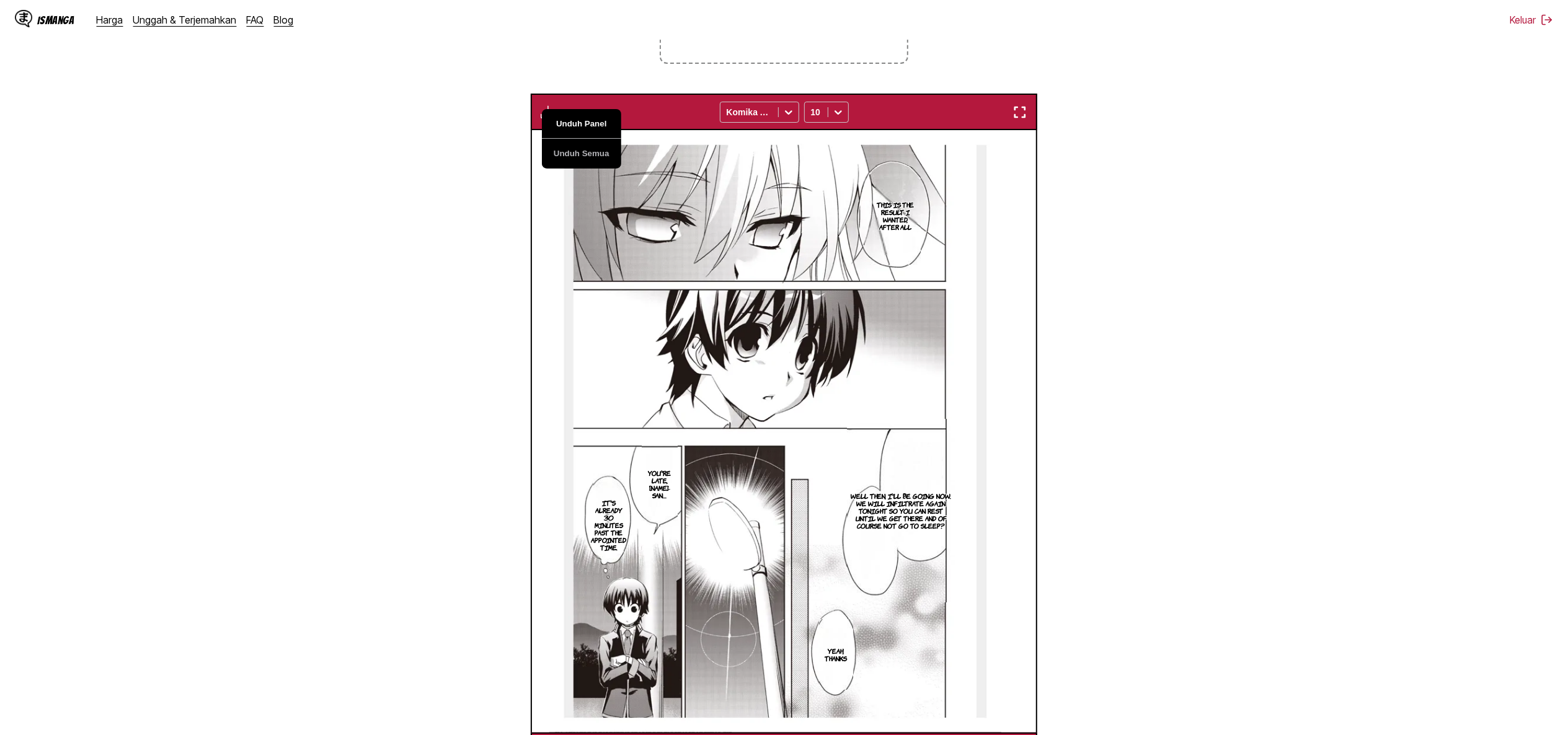 scroll, scrollTop: 0, scrollLeft: 4550, axis: horizontal 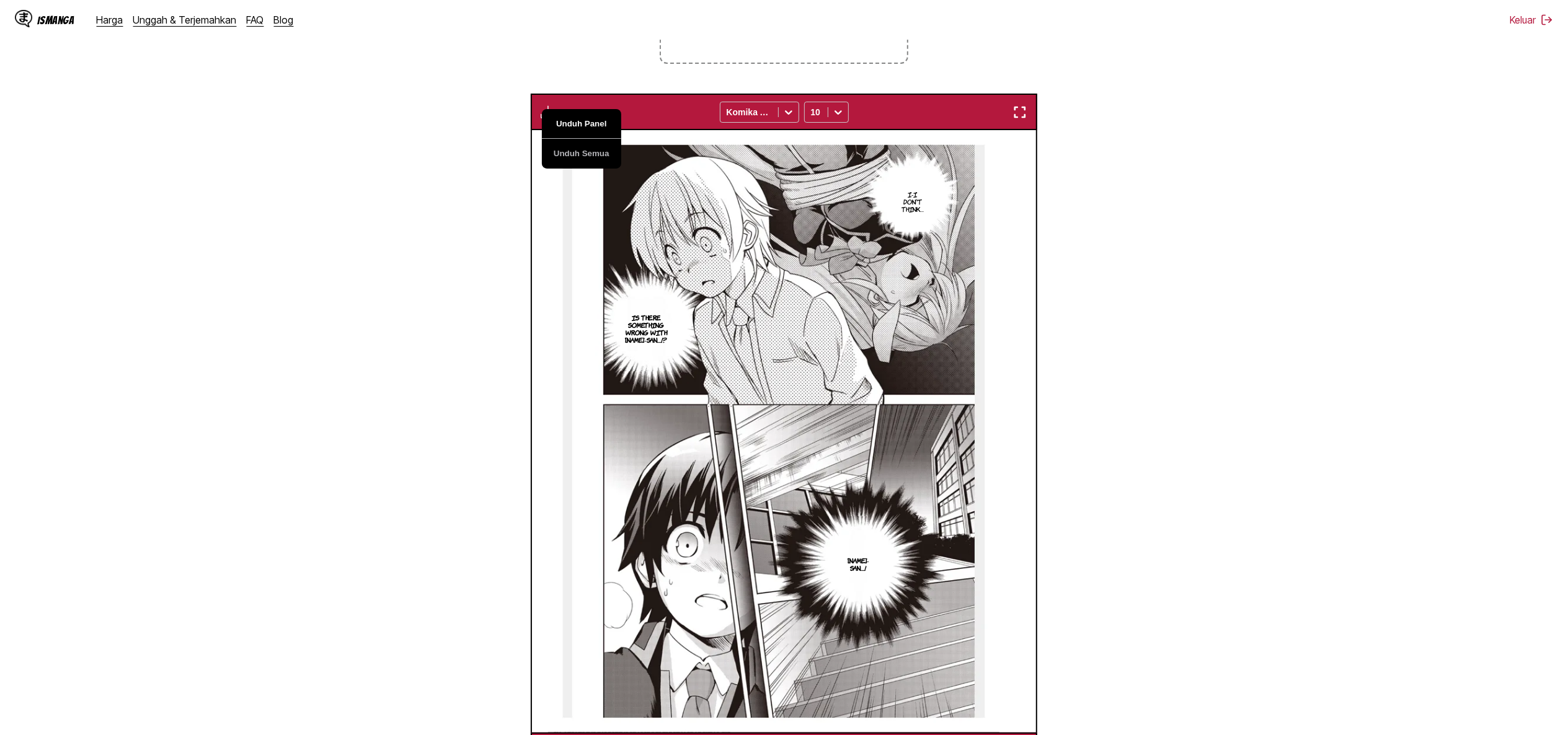 click on "Unduh Panel" at bounding box center (582, 124) 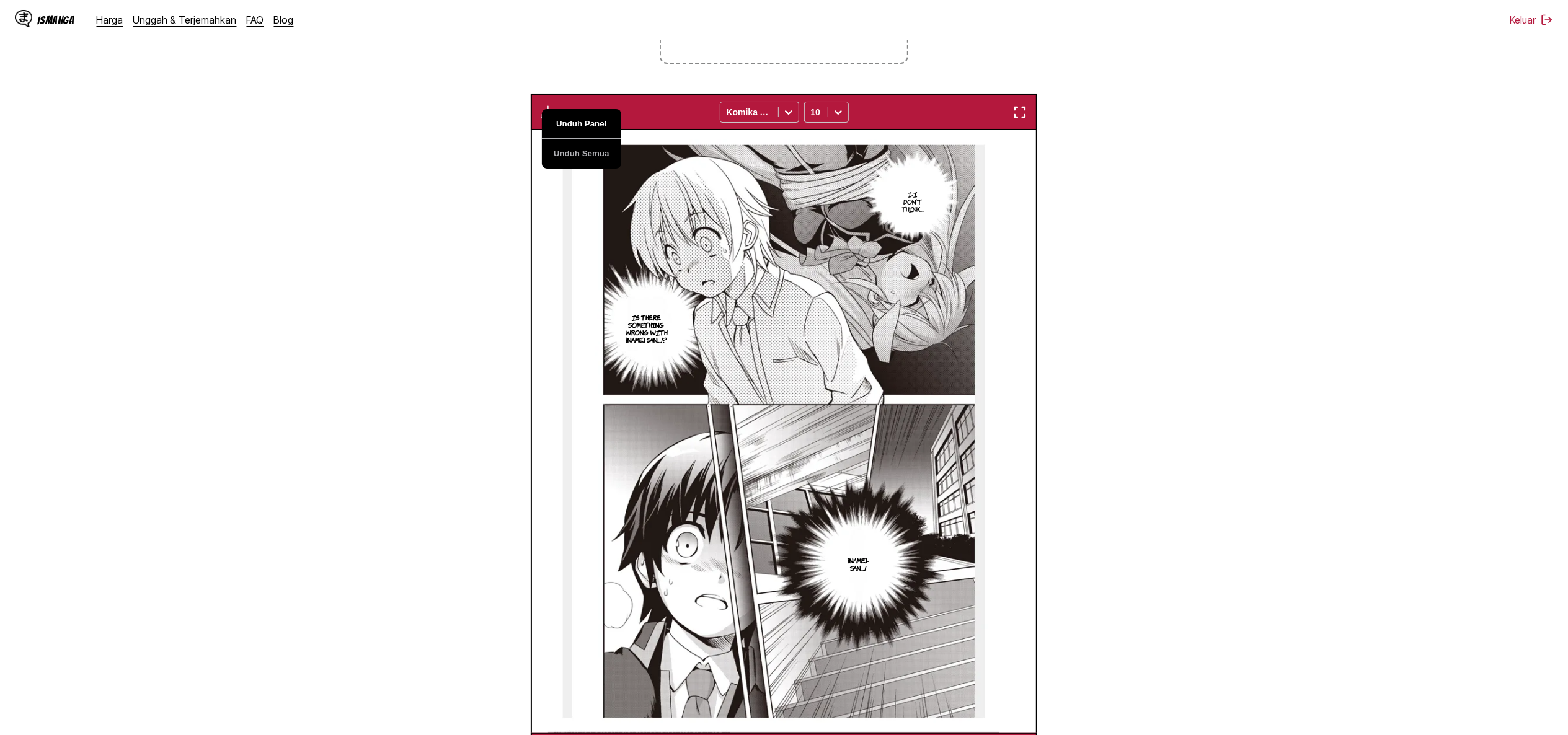 scroll, scrollTop: 0, scrollLeft: 5055, axis: horizontal 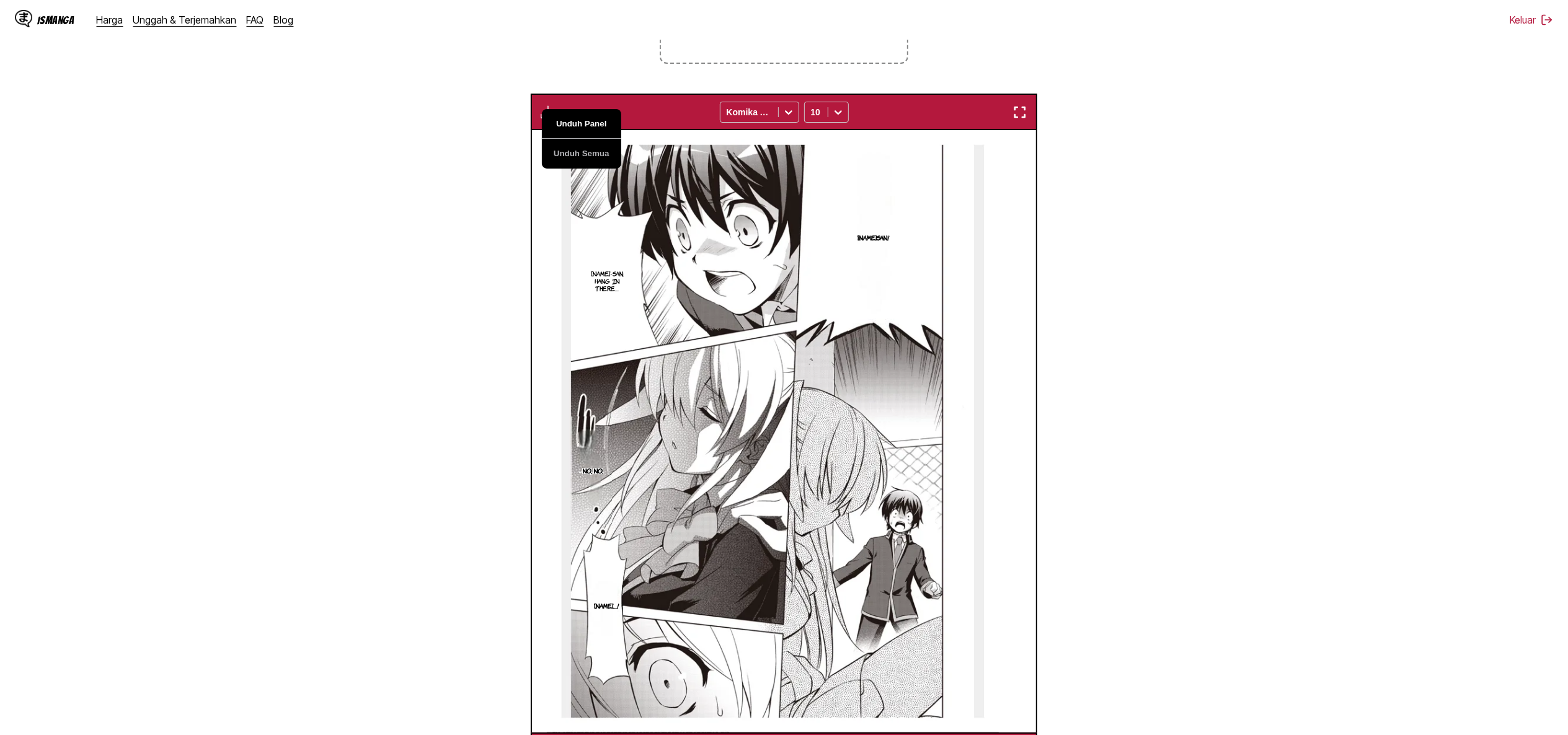 click on "Unduh Panel" at bounding box center (582, 124) 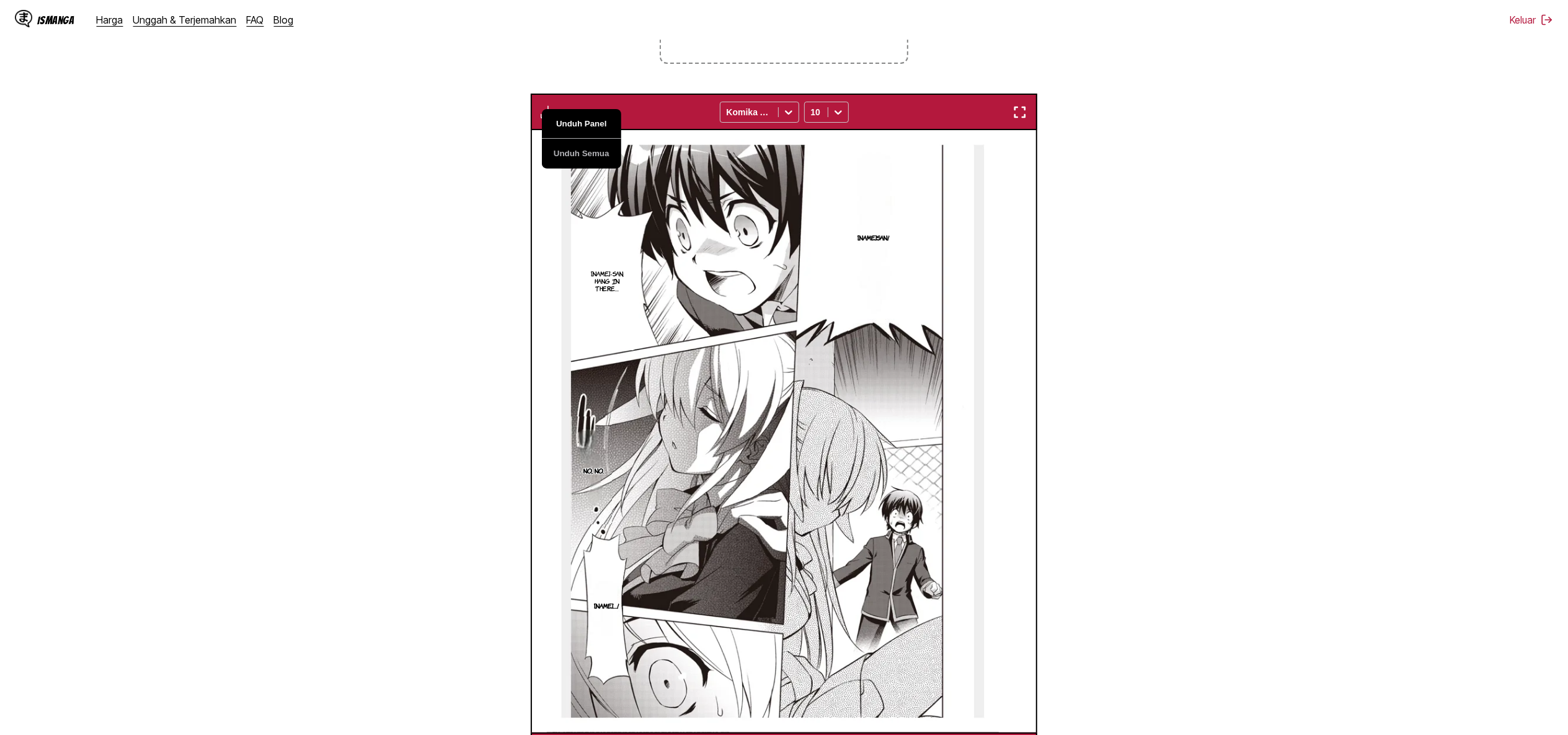 scroll, scrollTop: 0, scrollLeft: 5561, axis: horizontal 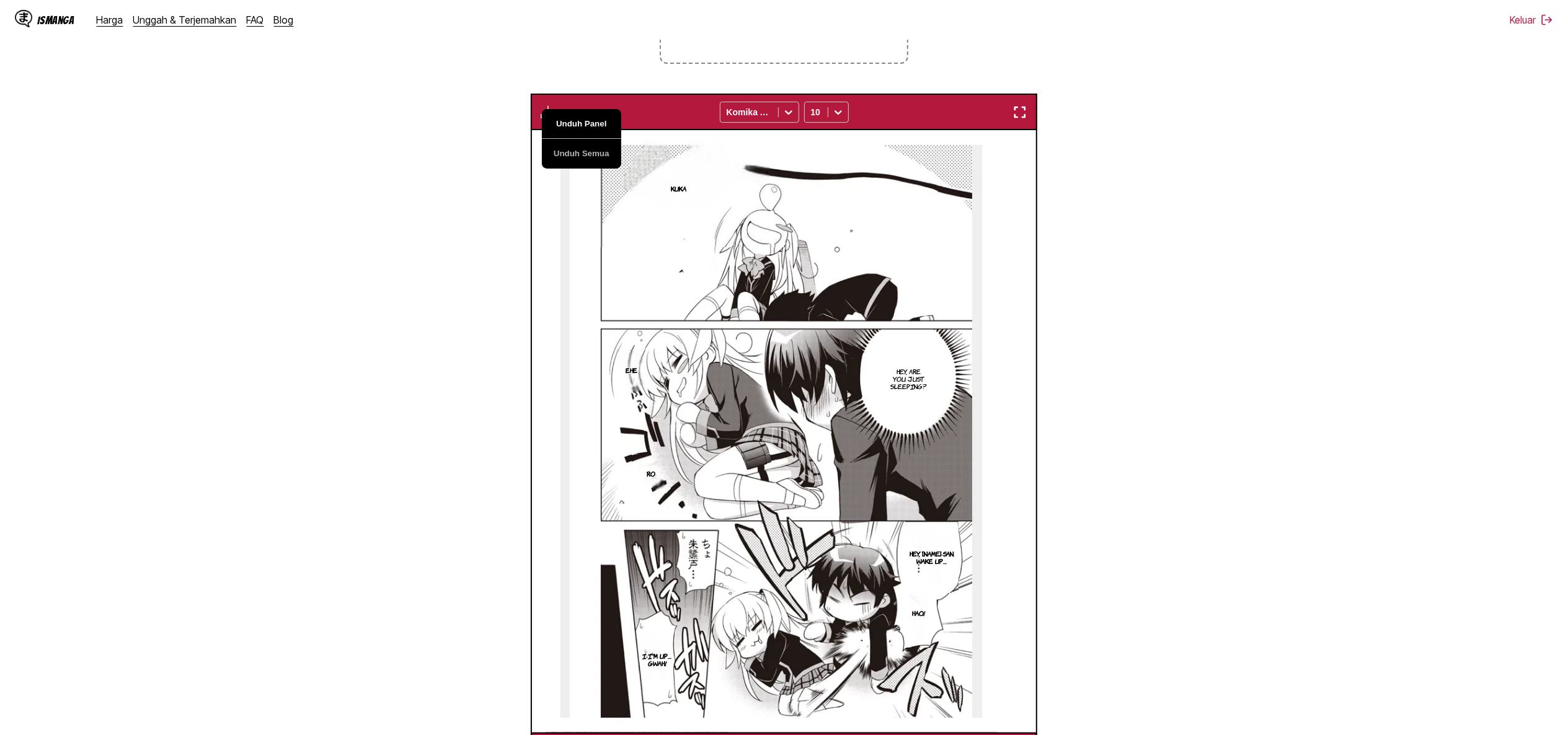 click on "Unduh Panel" at bounding box center (582, 124) 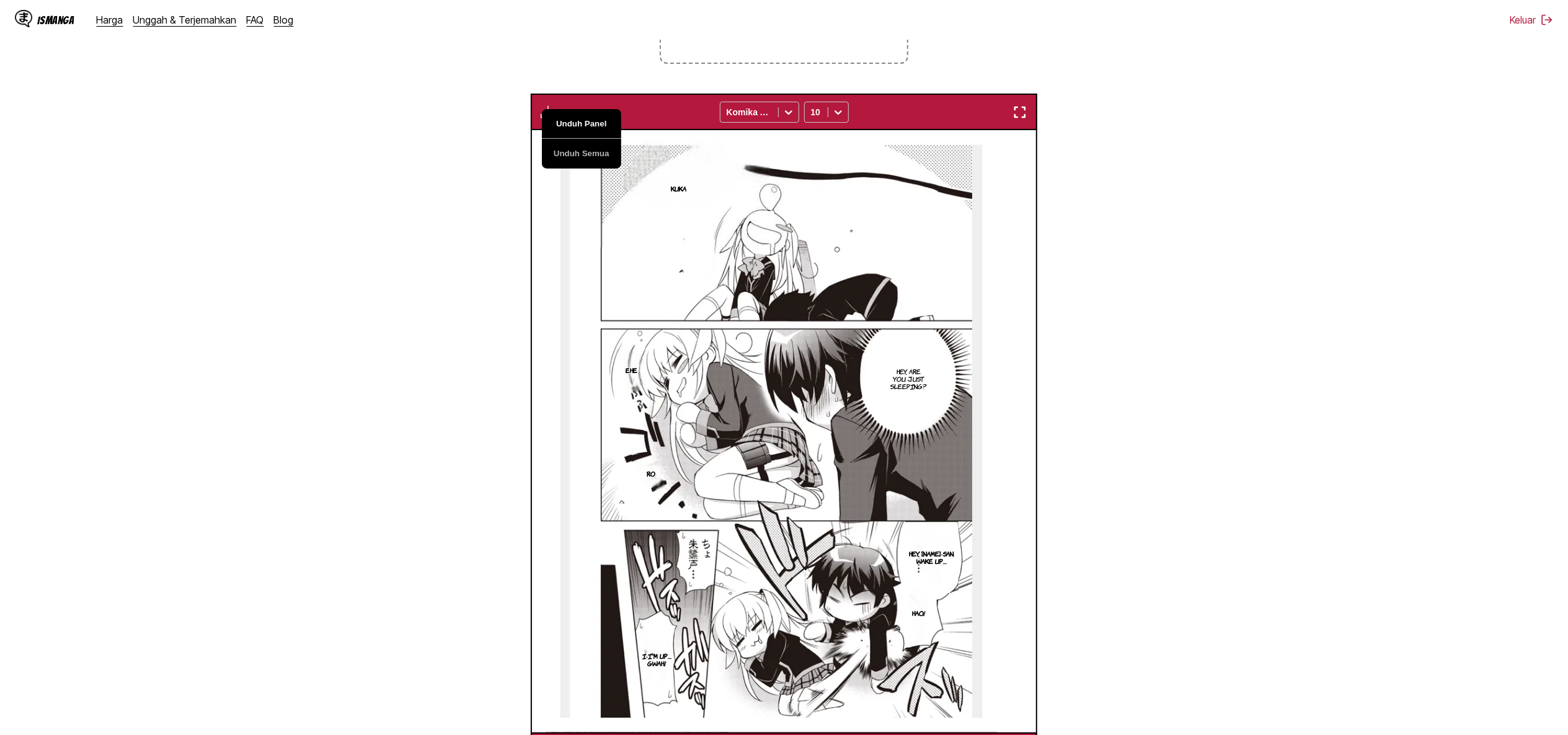 scroll, scrollTop: 0, scrollLeft: 6066, axis: horizontal 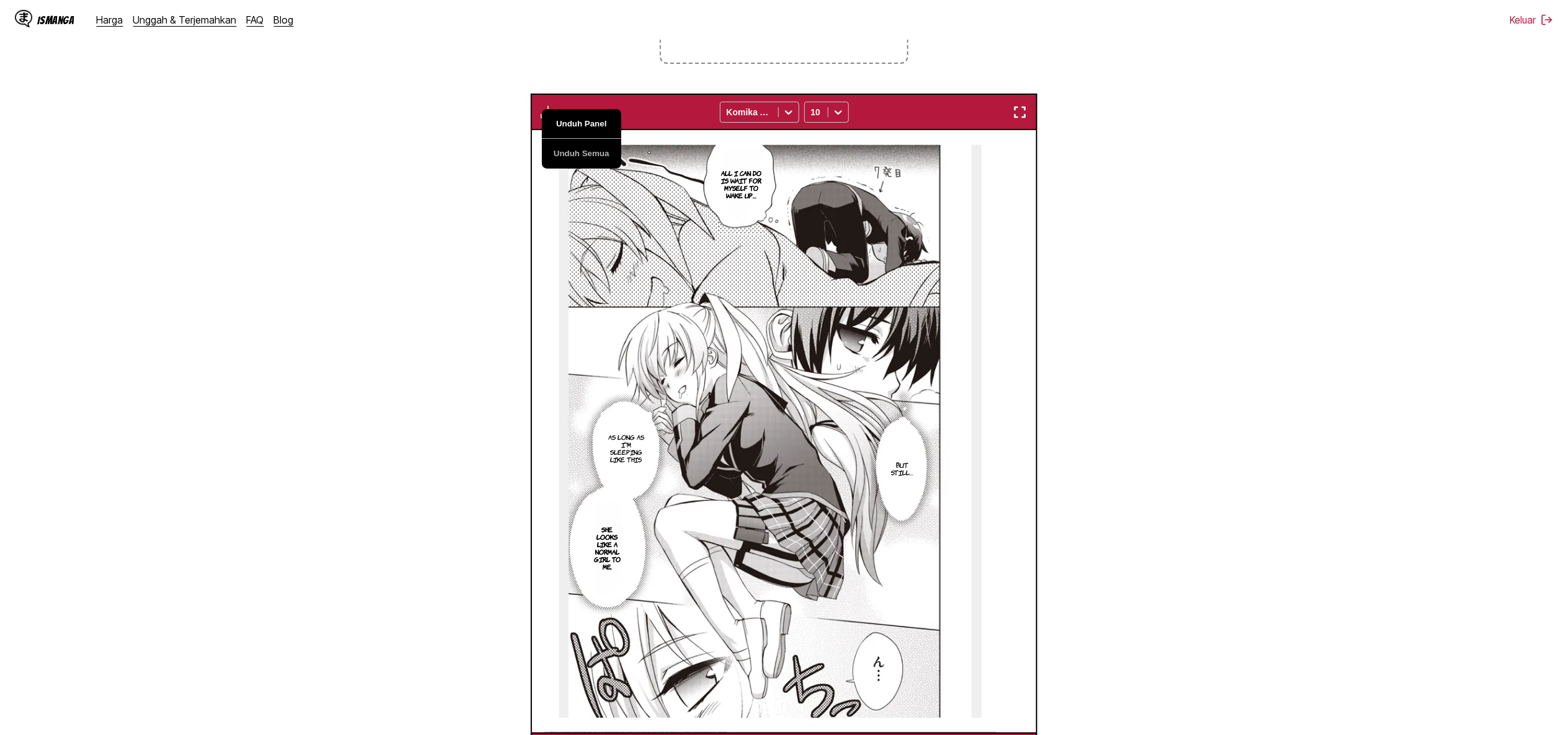 click on "Unduh Panel" at bounding box center [582, 124] 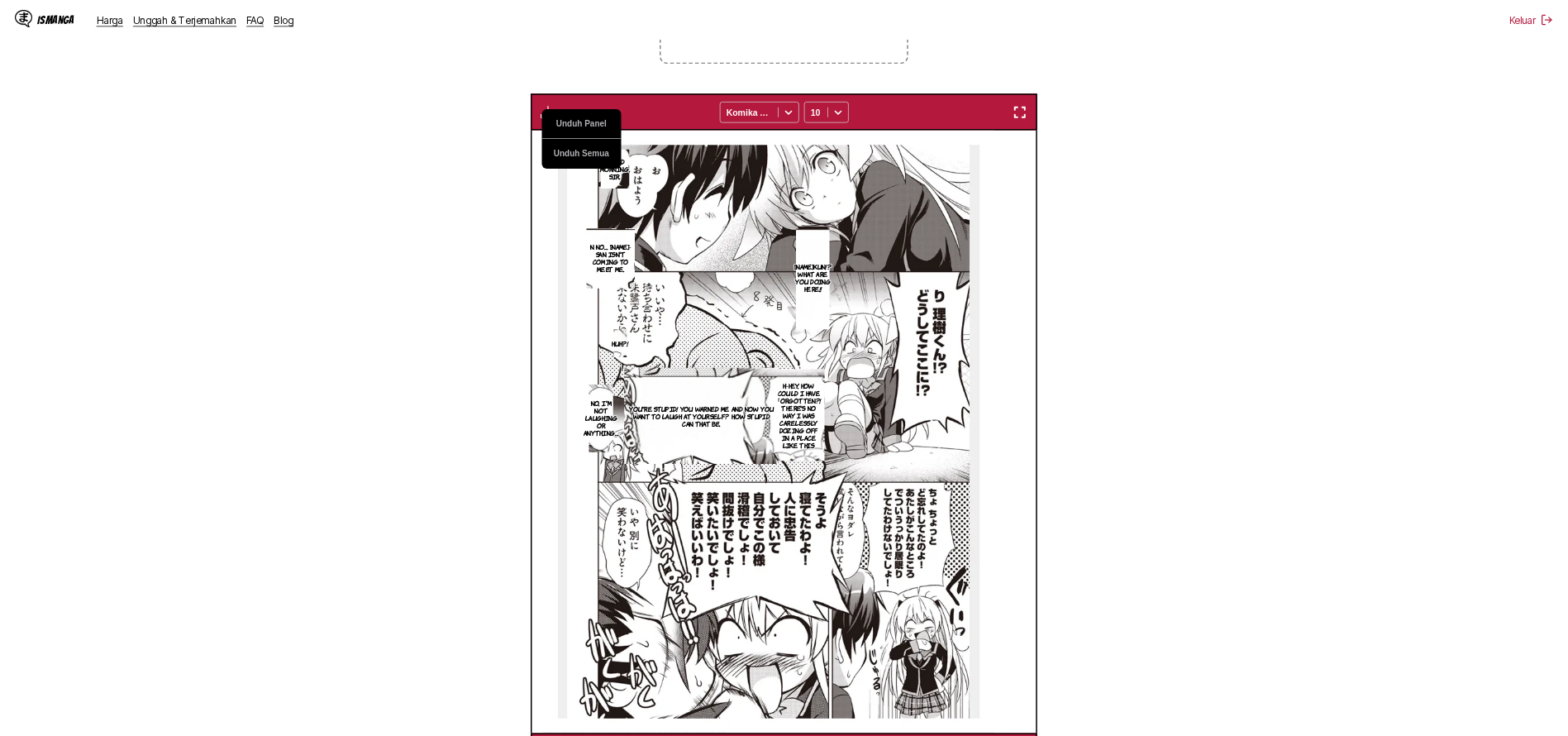 scroll, scrollTop: 0, scrollLeft: 6356, axis: horizontal 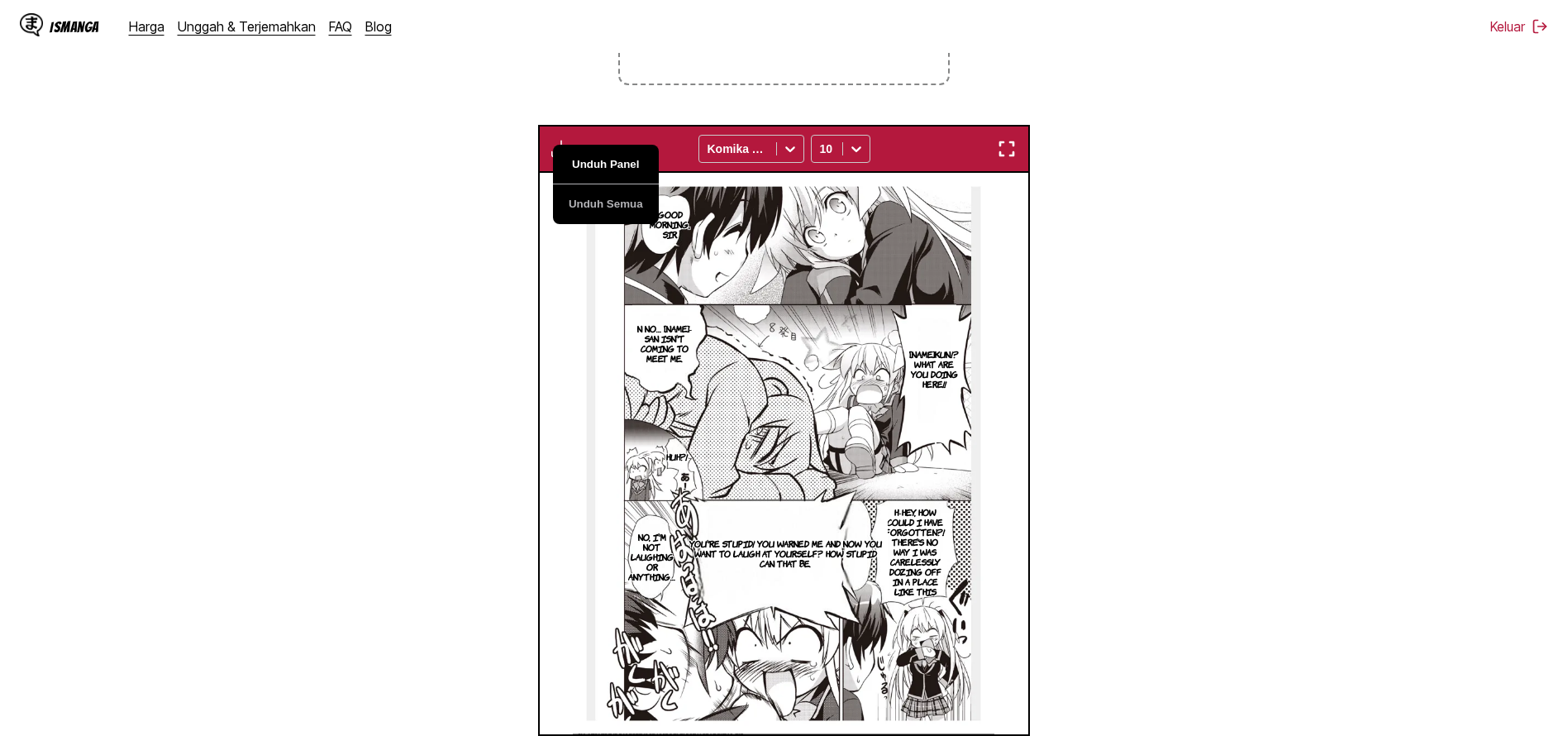 click on "Unduh Panel" at bounding box center [606, 165] 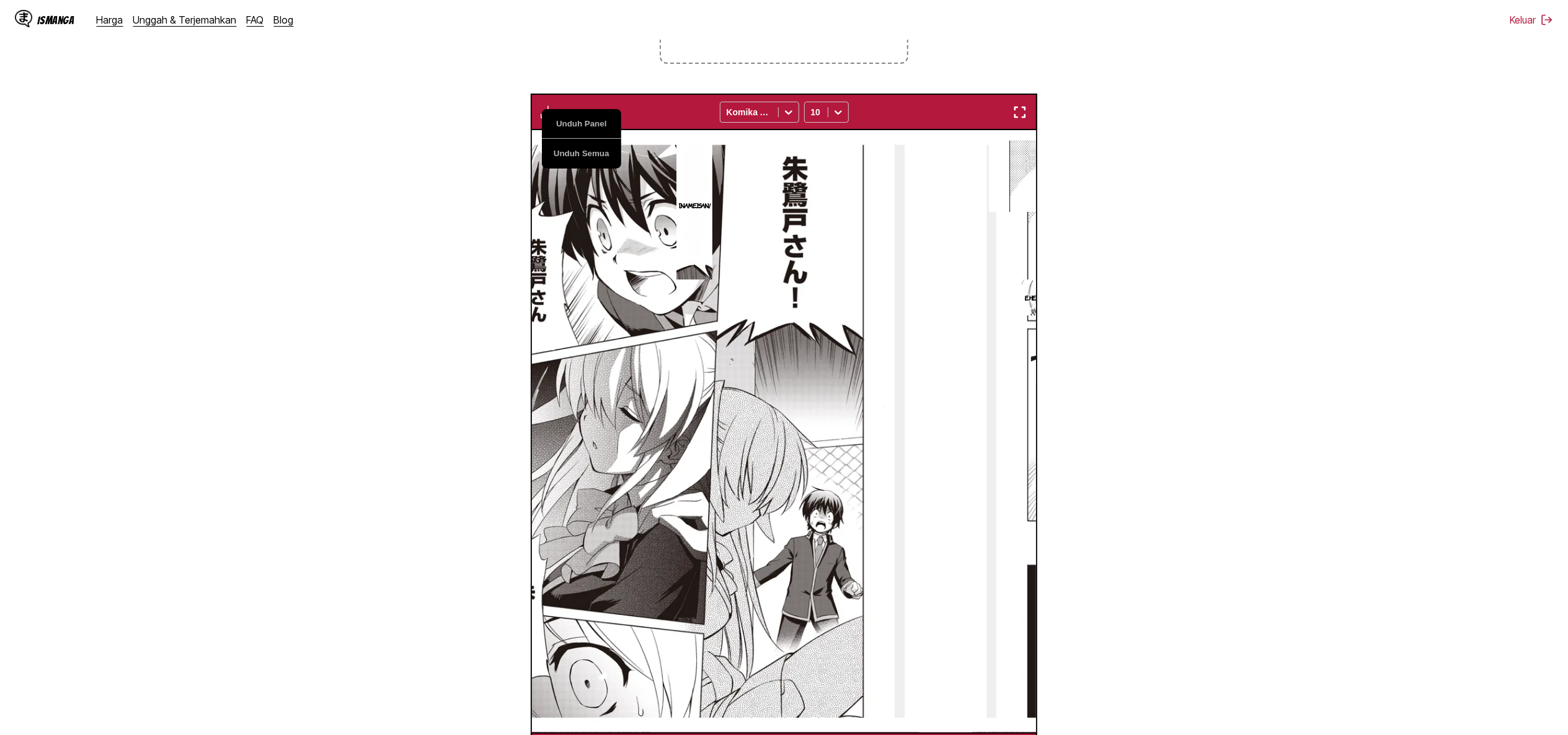 scroll, scrollTop: 0, scrollLeft: 7077, axis: horizontal 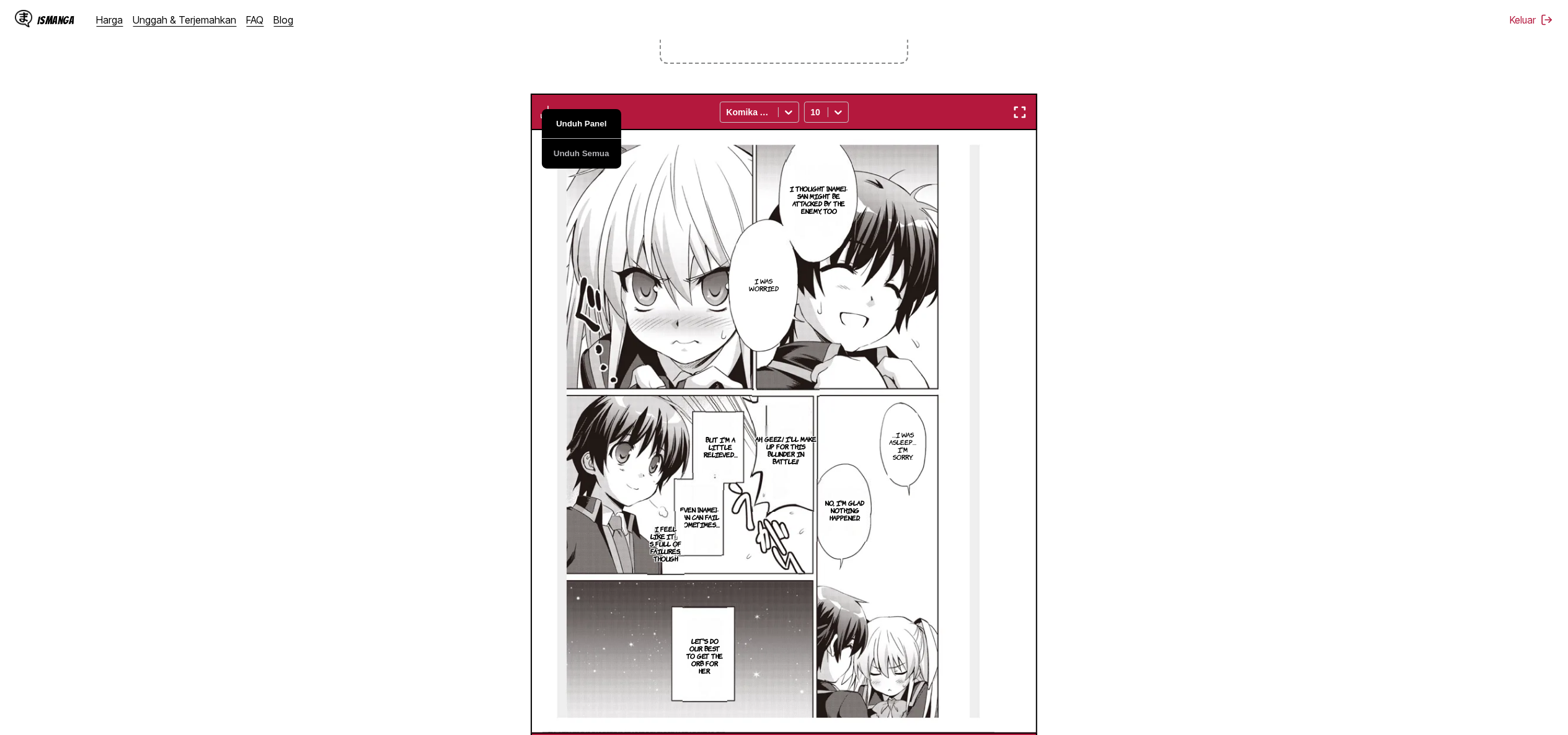click on "Unduh Panel" at bounding box center [582, 124] 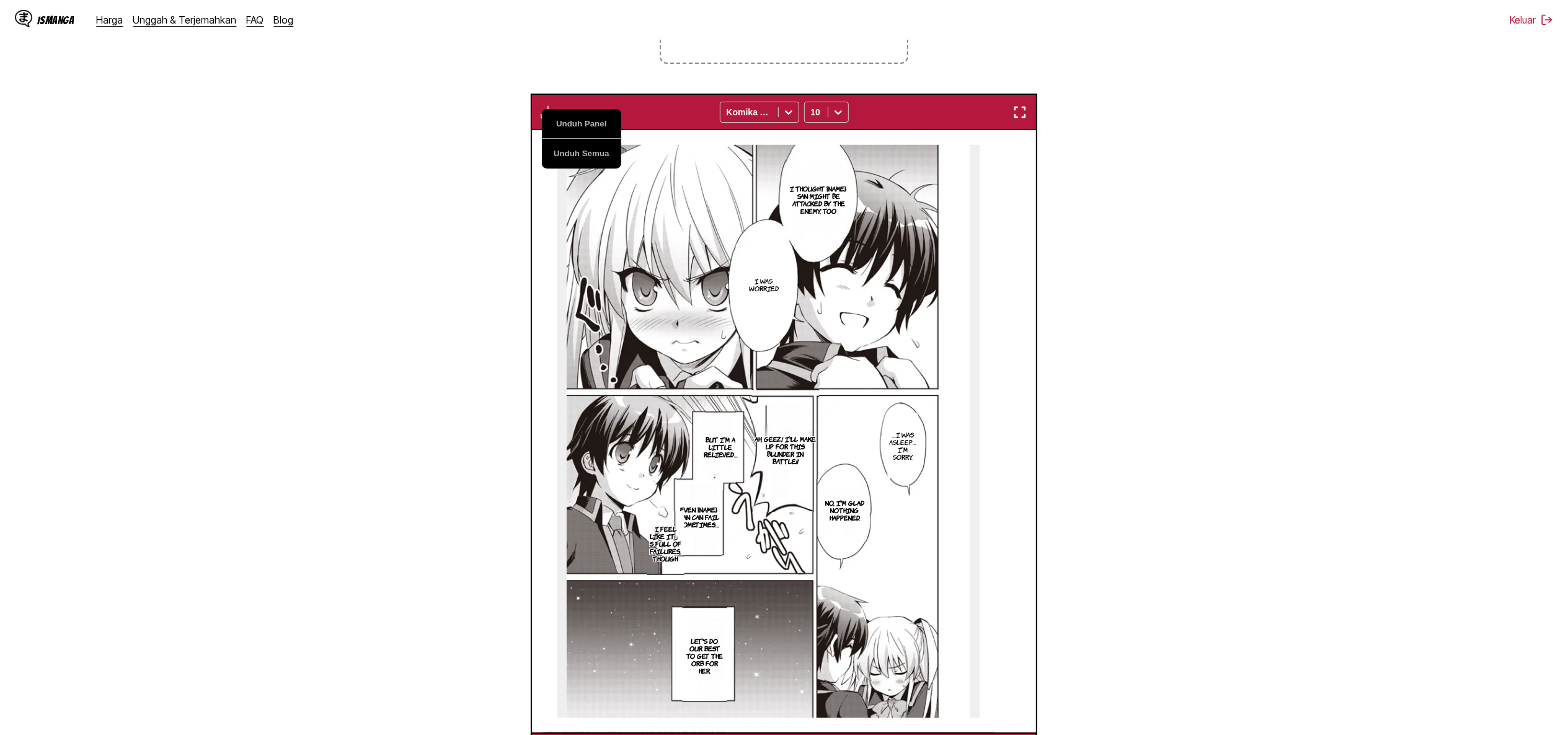 scroll, scrollTop: 0, scrollLeft: 7583, axis: horizontal 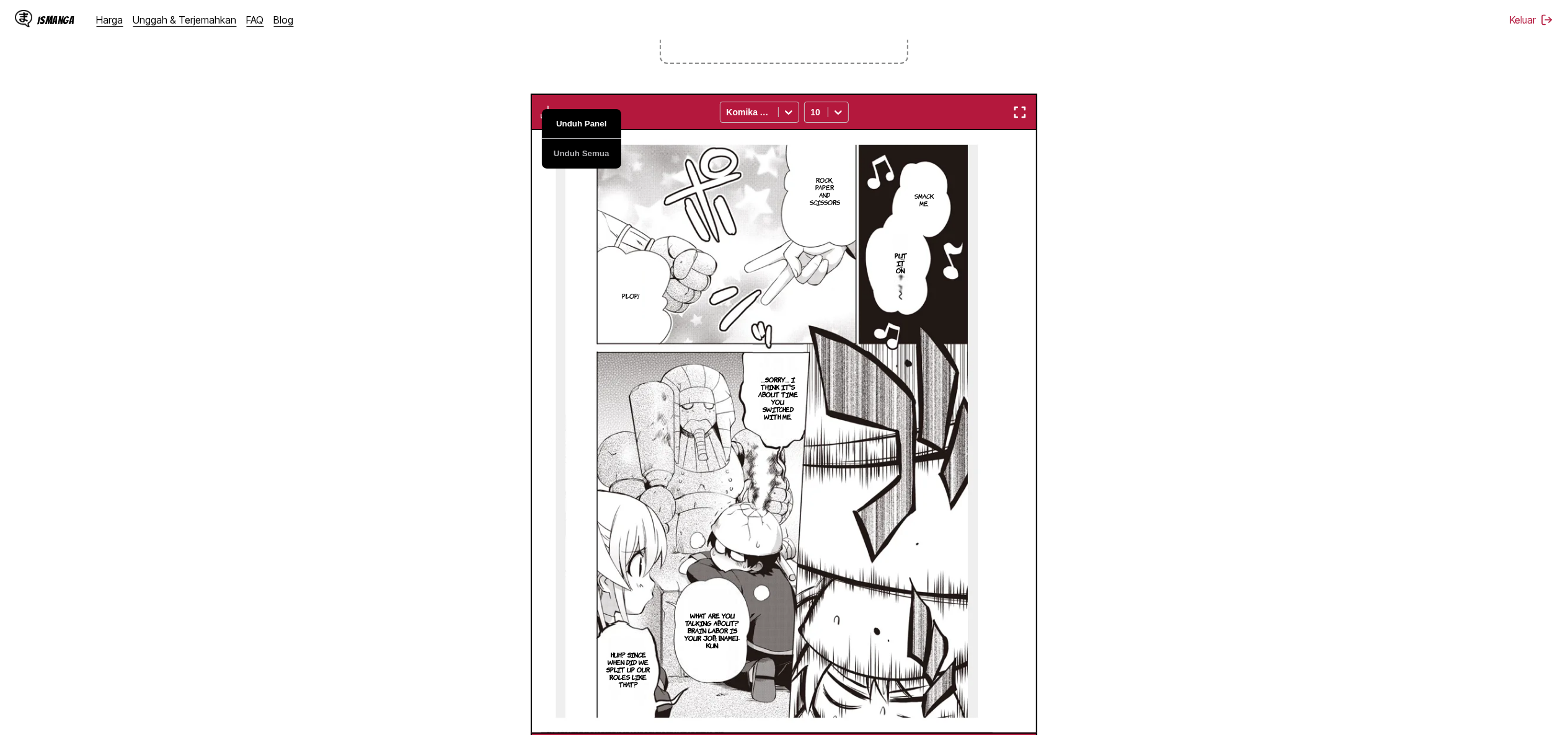 click on "Unduh Panel" at bounding box center (582, 124) 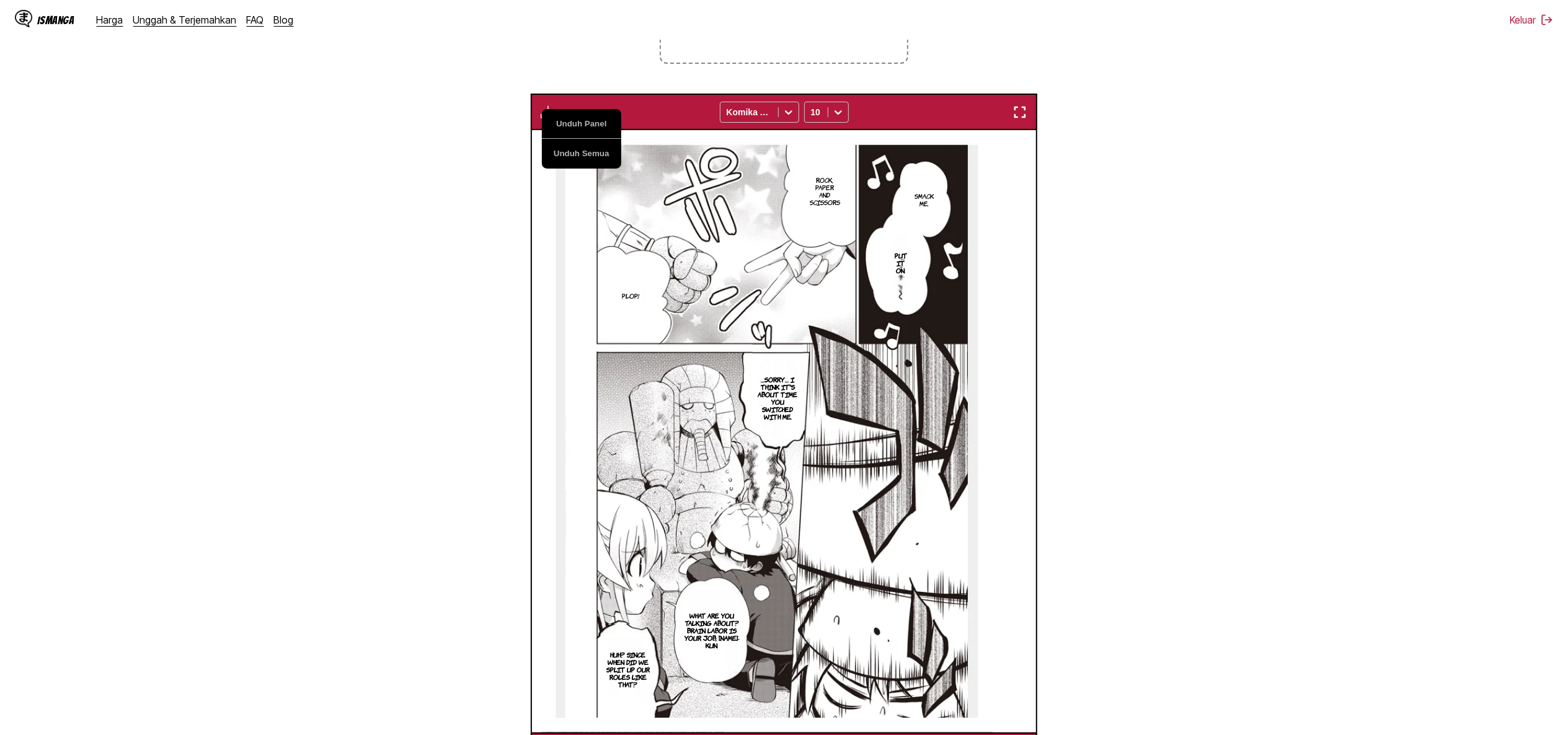 click on "Dari Jepang Ke Inggris Letakkan file di sini, atau klik untuk menelusuri Ukuran file maksimal: 5MB  •  Format yang didukung: JP(E)G, PNG, WEBP Unduh Panel Unduh Semua Komika Axis 10 Hello, I'm Riki Naoe. For some reason, I ended up cooperating with a self-proclaimed spy girl… When I woke up, something was restraining me I wonder if that has something to do with this situation? Are you awake? Wh-Who's there?! Isn't that… Tokido-san? There's no point in yelling. No one can hear you from here! Other than me, a number of other Engines have sent Subai to us. Crap…! The Darkness Executives weren't the only enemies. What are you going to do with me? I'm not trying to harm you. Just answer my question, and we can open it unscathed You should have already found the door to her and underground. Where's that door? How do you open it like this. Don't you think it would be okay if I just kept my mouth shut? I don't want to move too openly, but if it is necessary… I do these kinds of things. What should we do?" at bounding box center [784, 322] 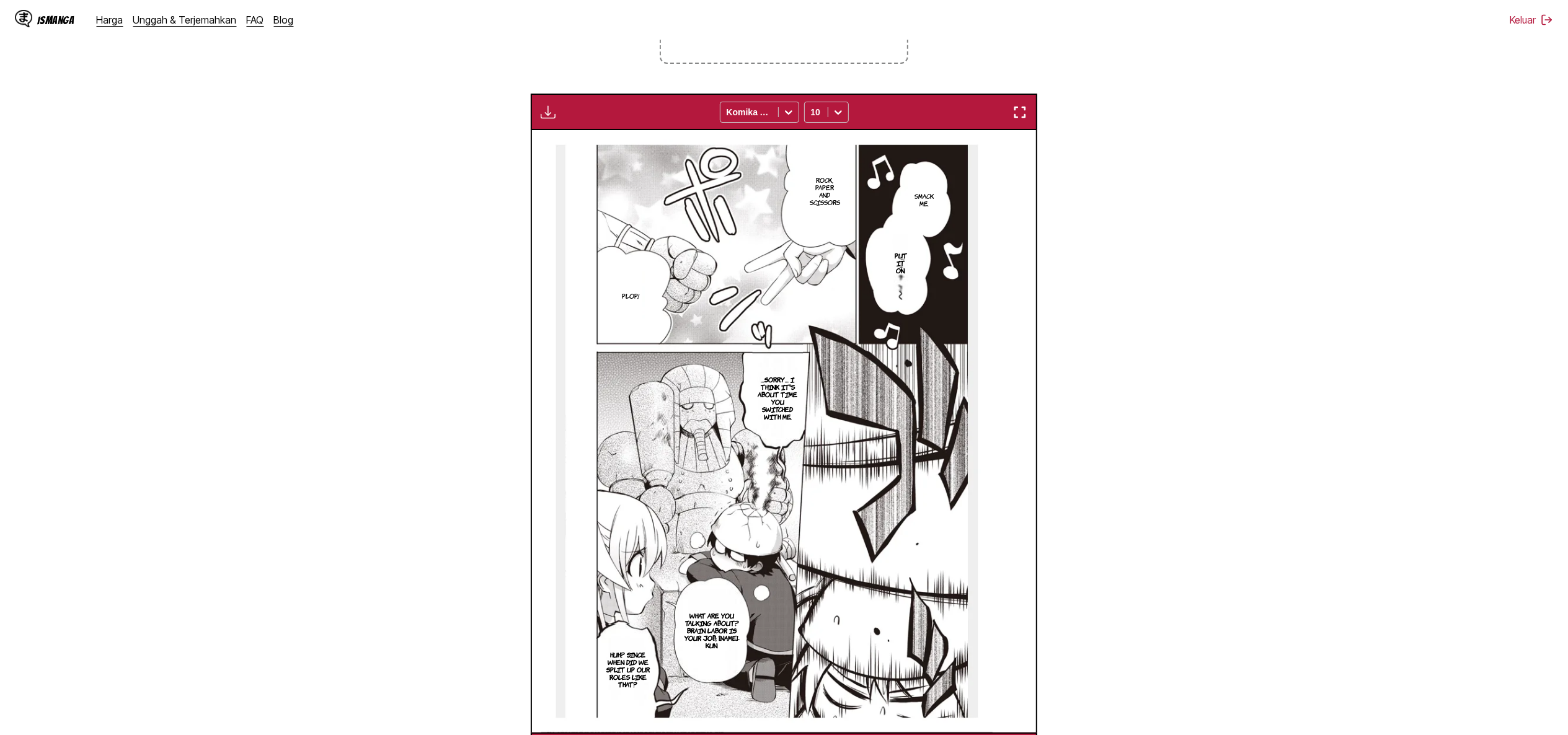 scroll, scrollTop: 0, scrollLeft: 8088, axis: horizontal 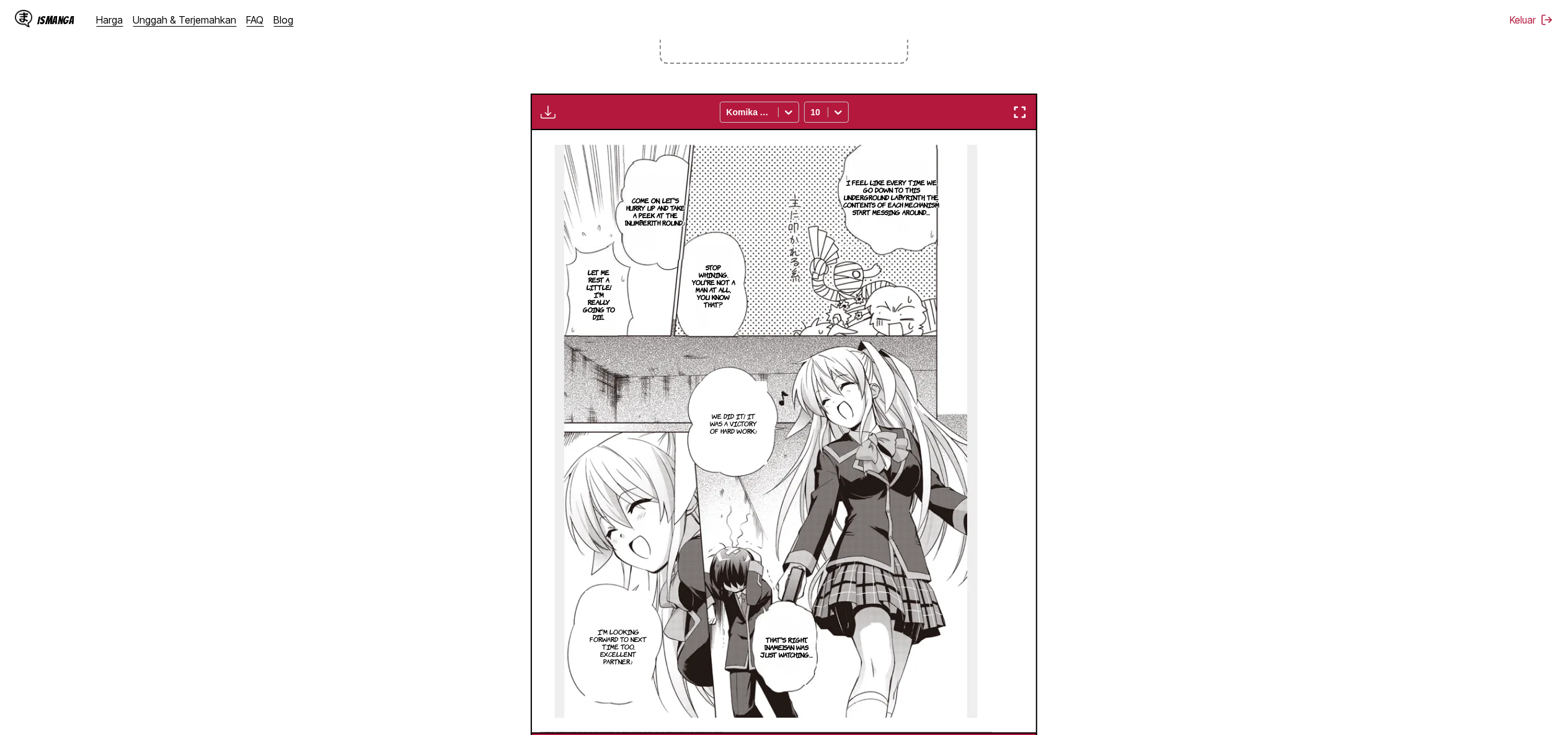 click on "Unduh Panel Unduh Semua Komika Axis 10" at bounding box center [784, 112] 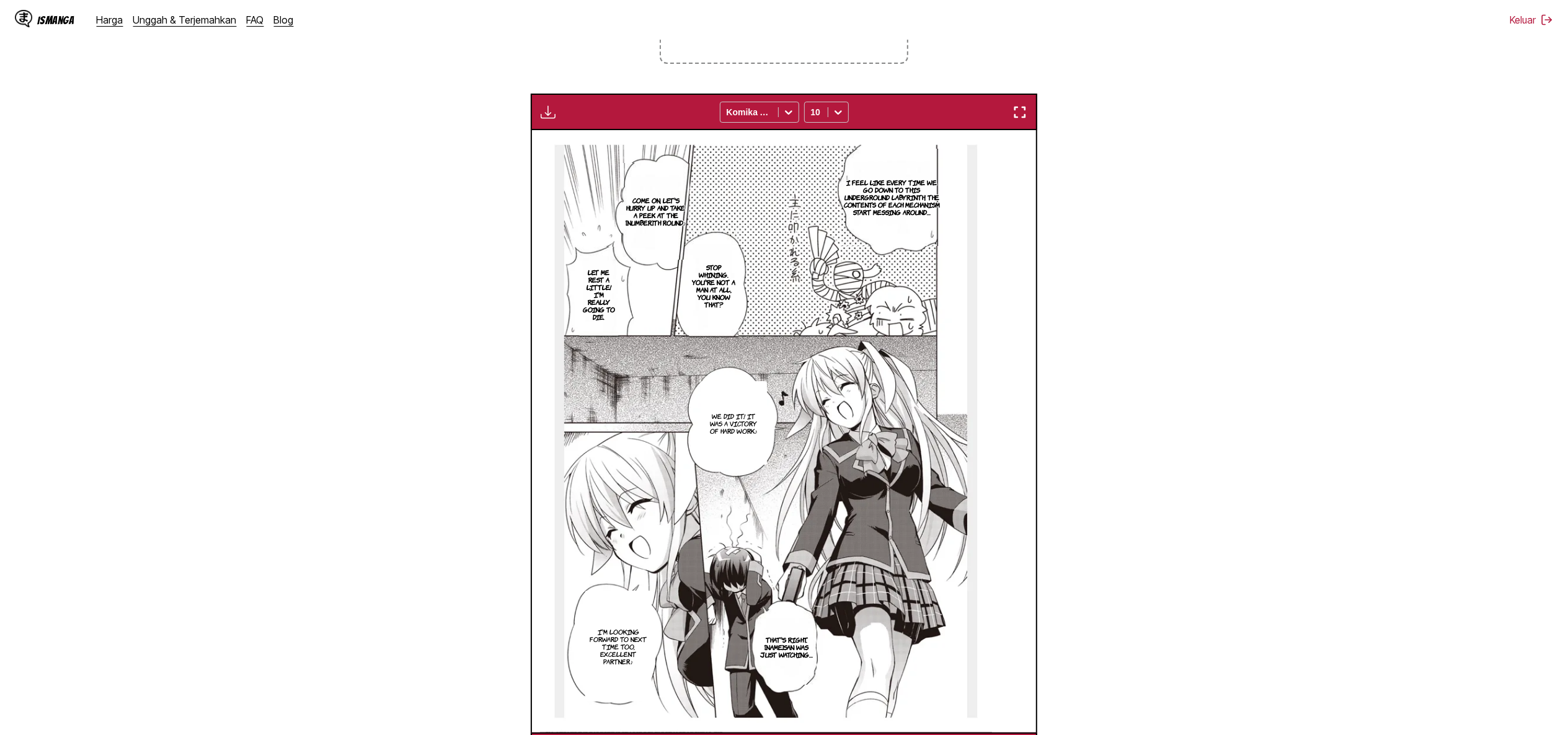 click at bounding box center (548, 112) 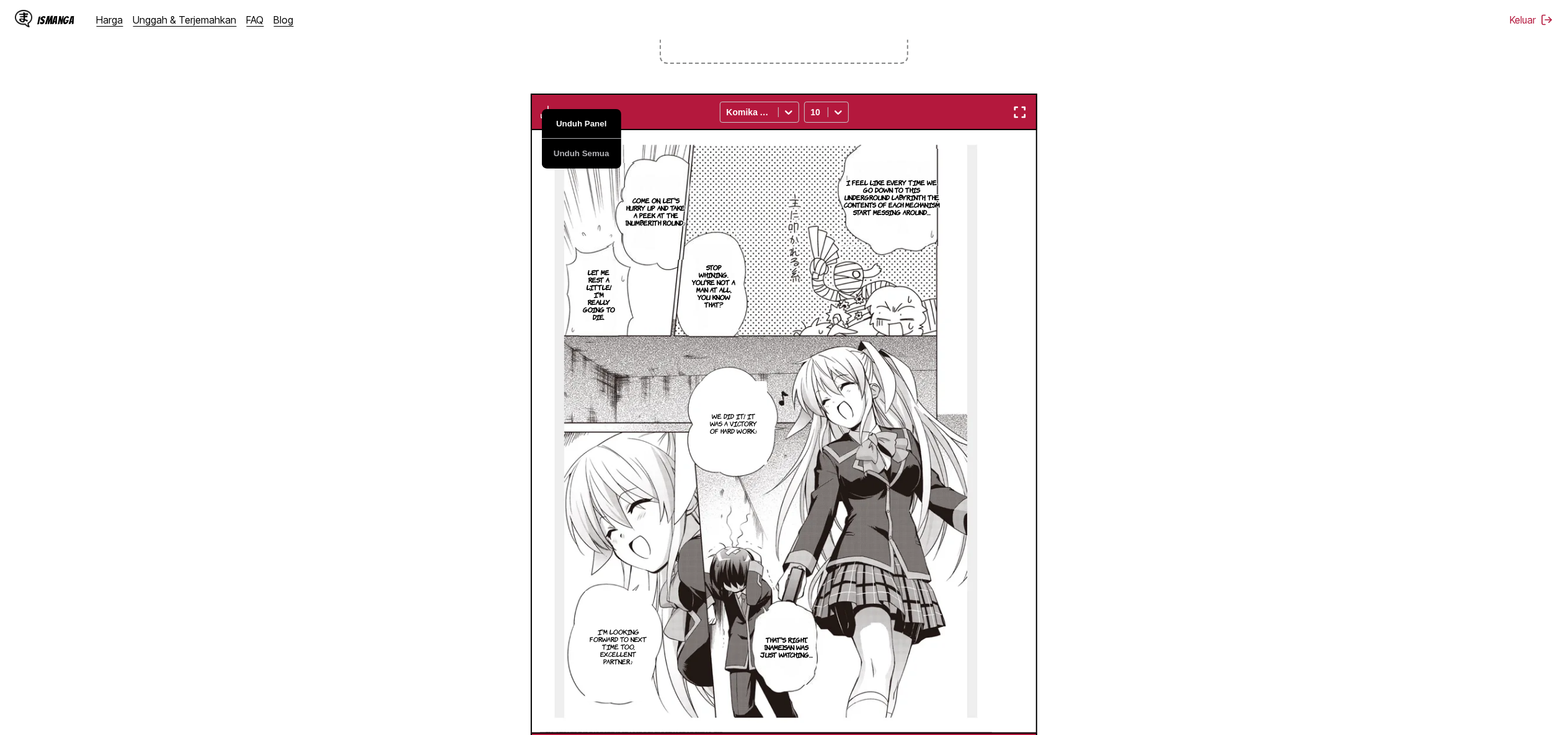 click on "Unduh Panel" at bounding box center (582, 124) 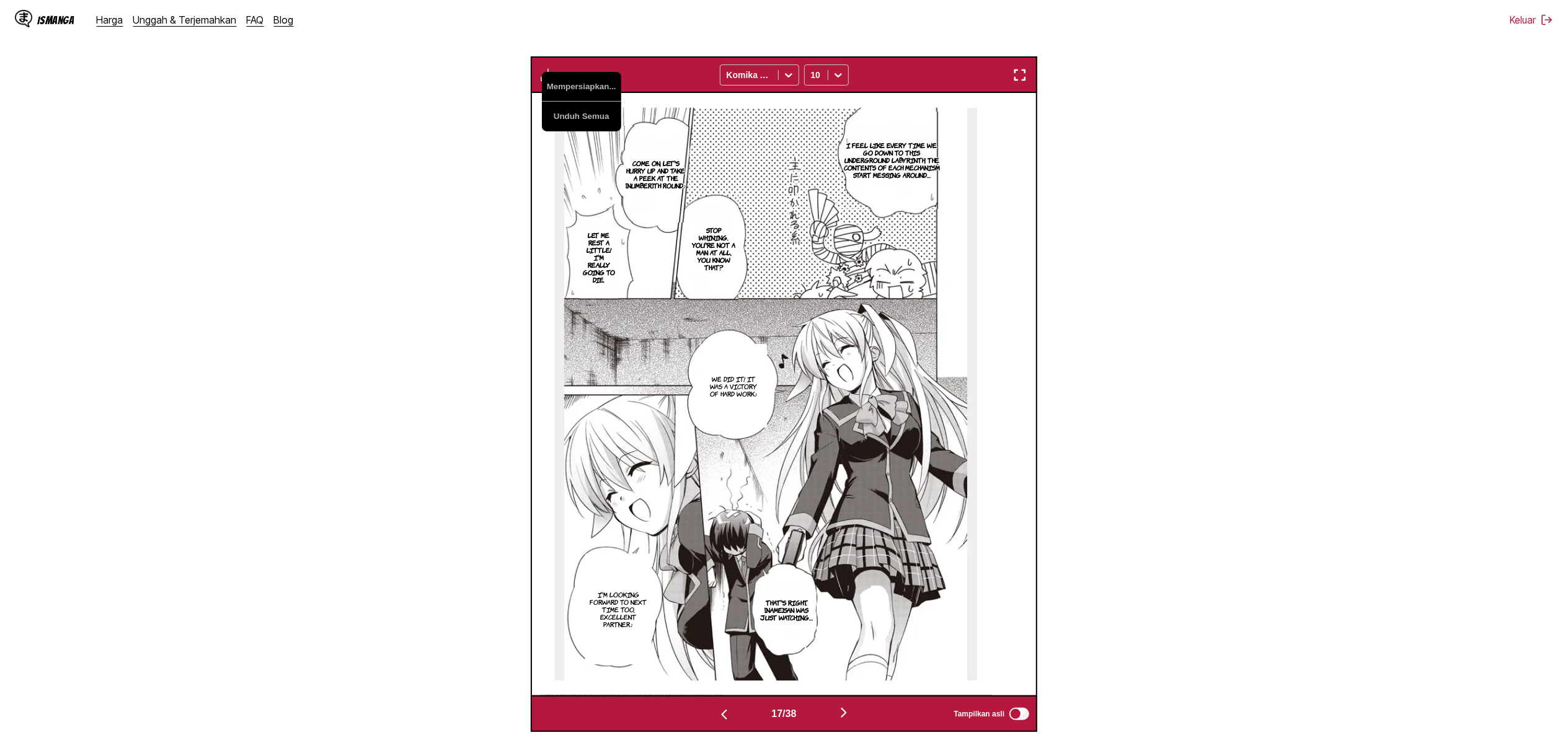 scroll, scrollTop: 322, scrollLeft: 0, axis: vertical 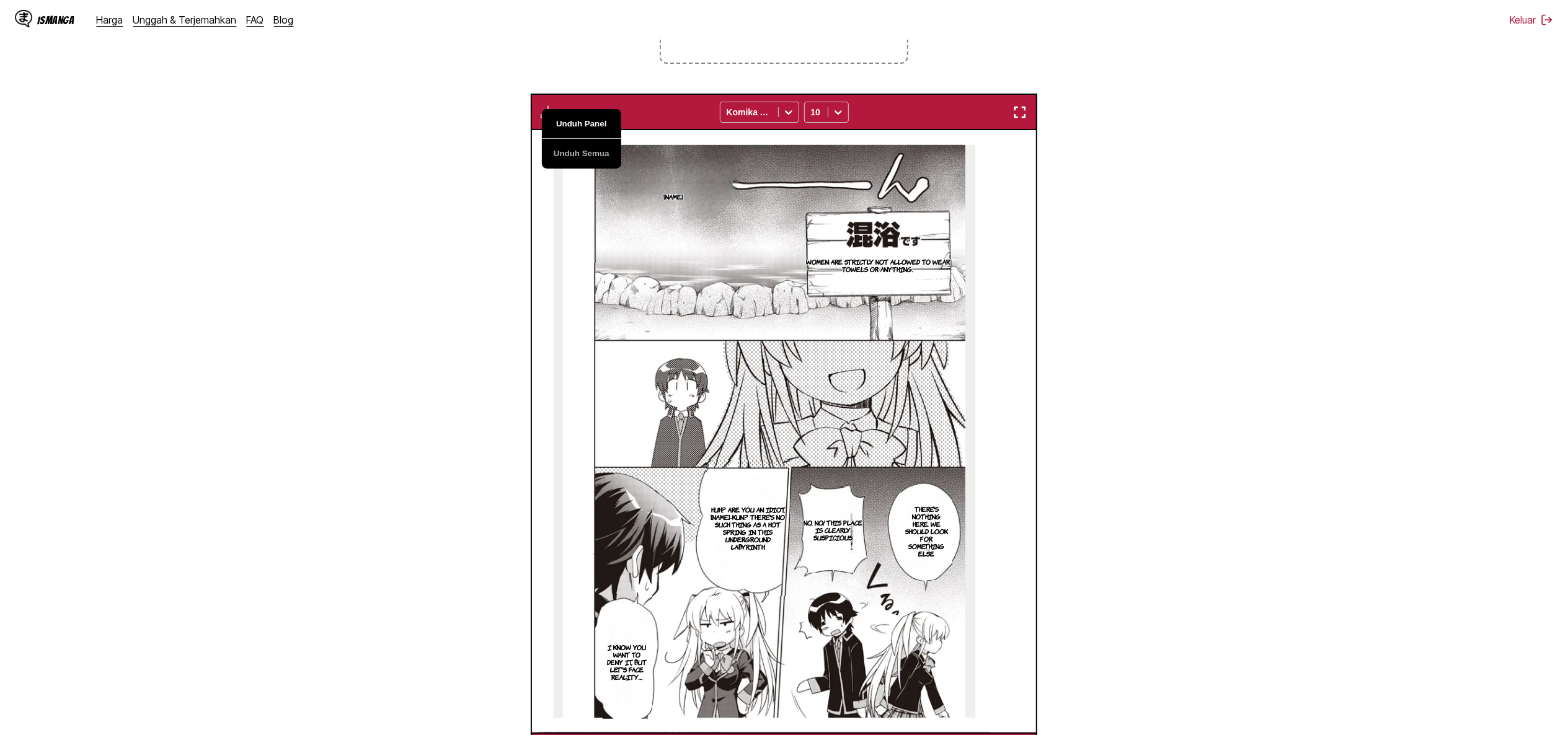 click on "Unduh Panel" at bounding box center (582, 124) 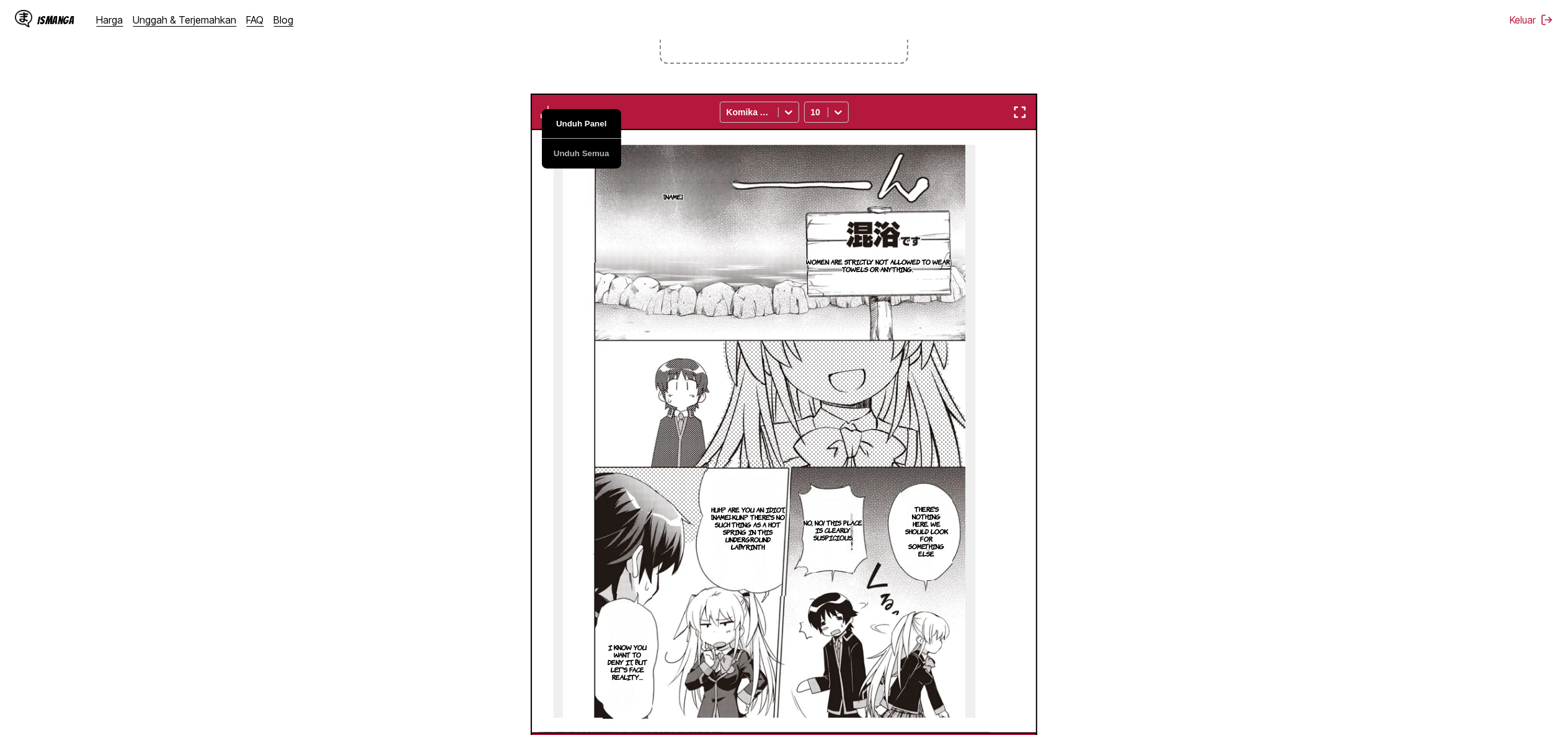 scroll, scrollTop: 0, scrollLeft: 9099, axis: horizontal 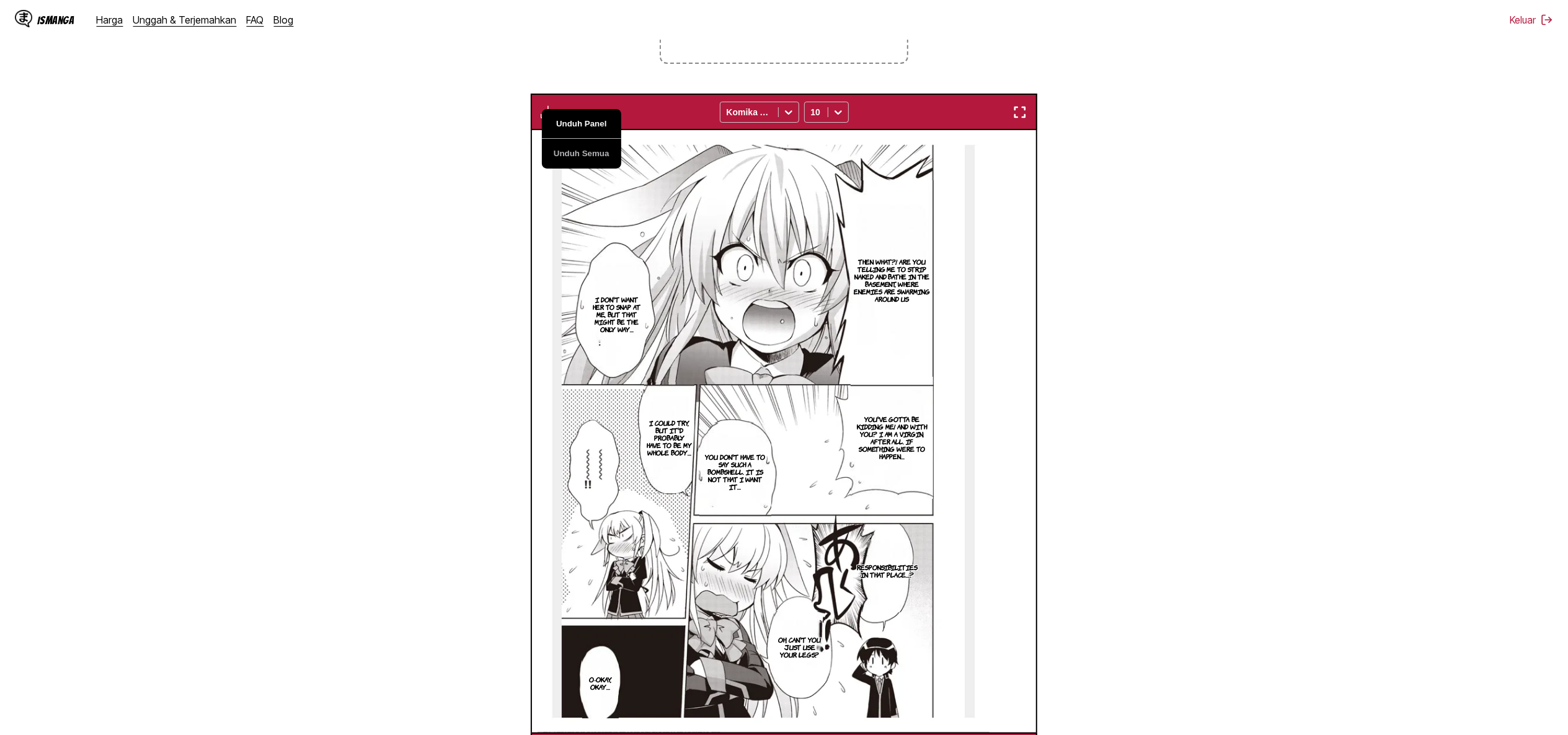 click on "Unduh Panel" at bounding box center [582, 124] 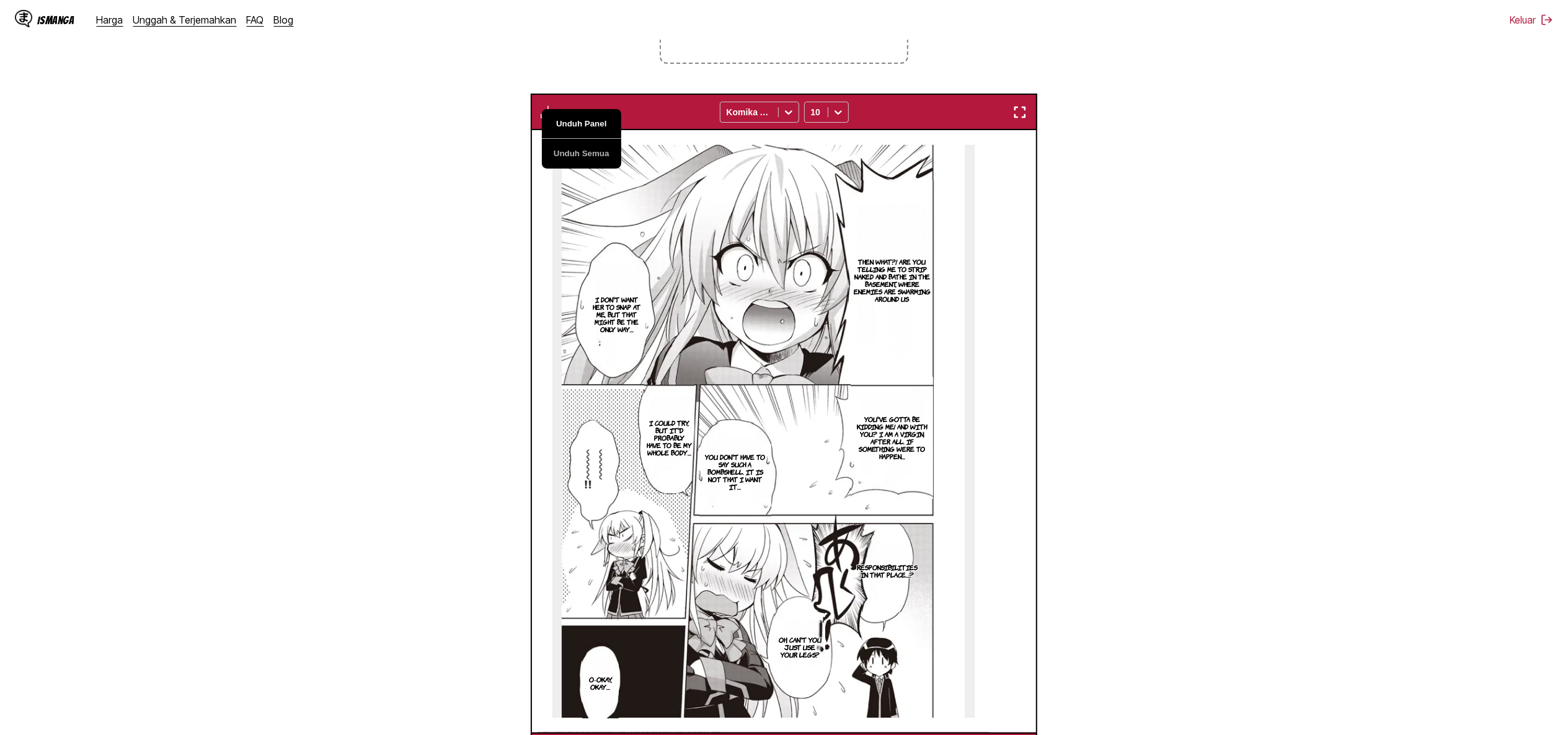 scroll, scrollTop: 0, scrollLeft: 9605, axis: horizontal 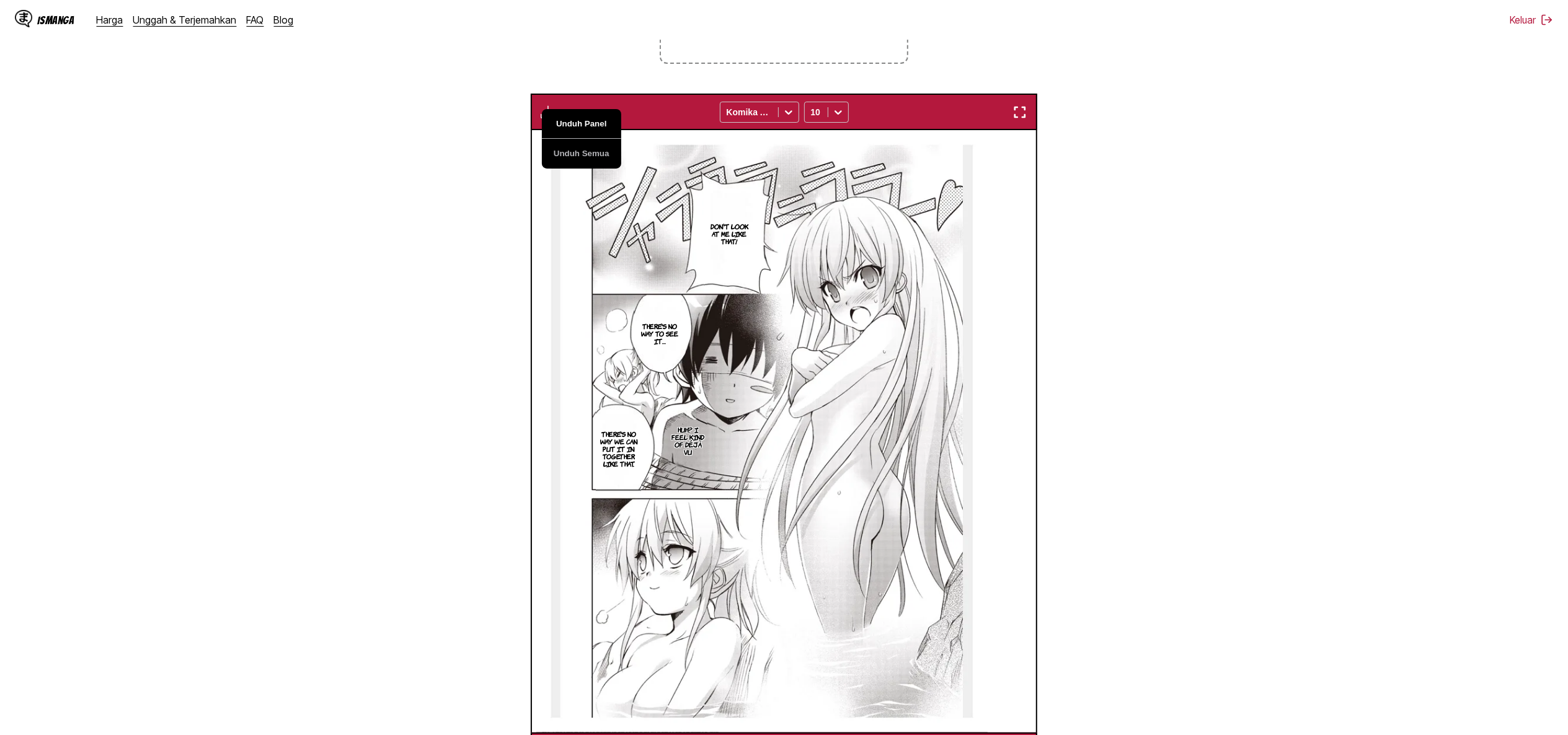 click on "Unduh Panel" at bounding box center (582, 124) 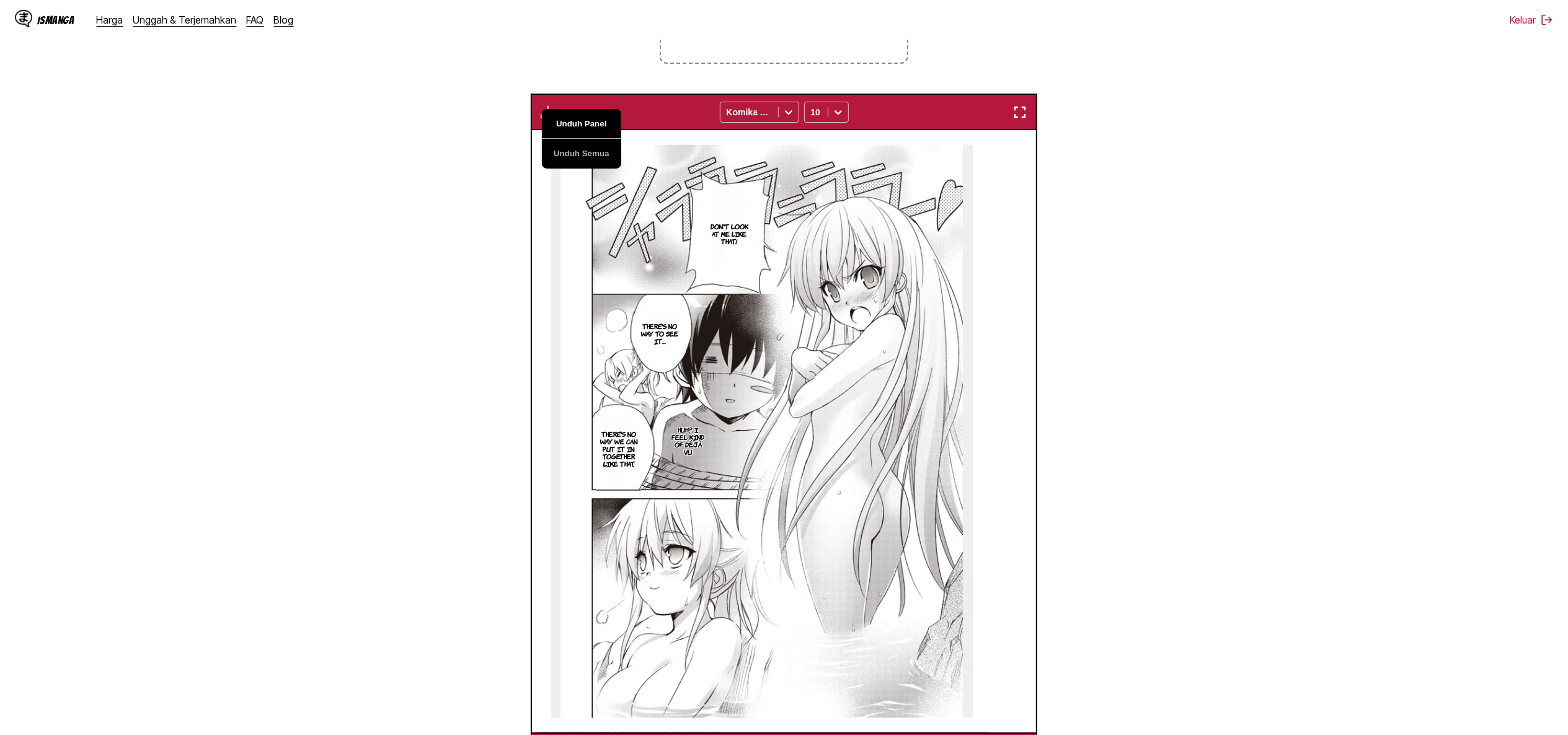 scroll, scrollTop: 0, scrollLeft: 10110, axis: horizontal 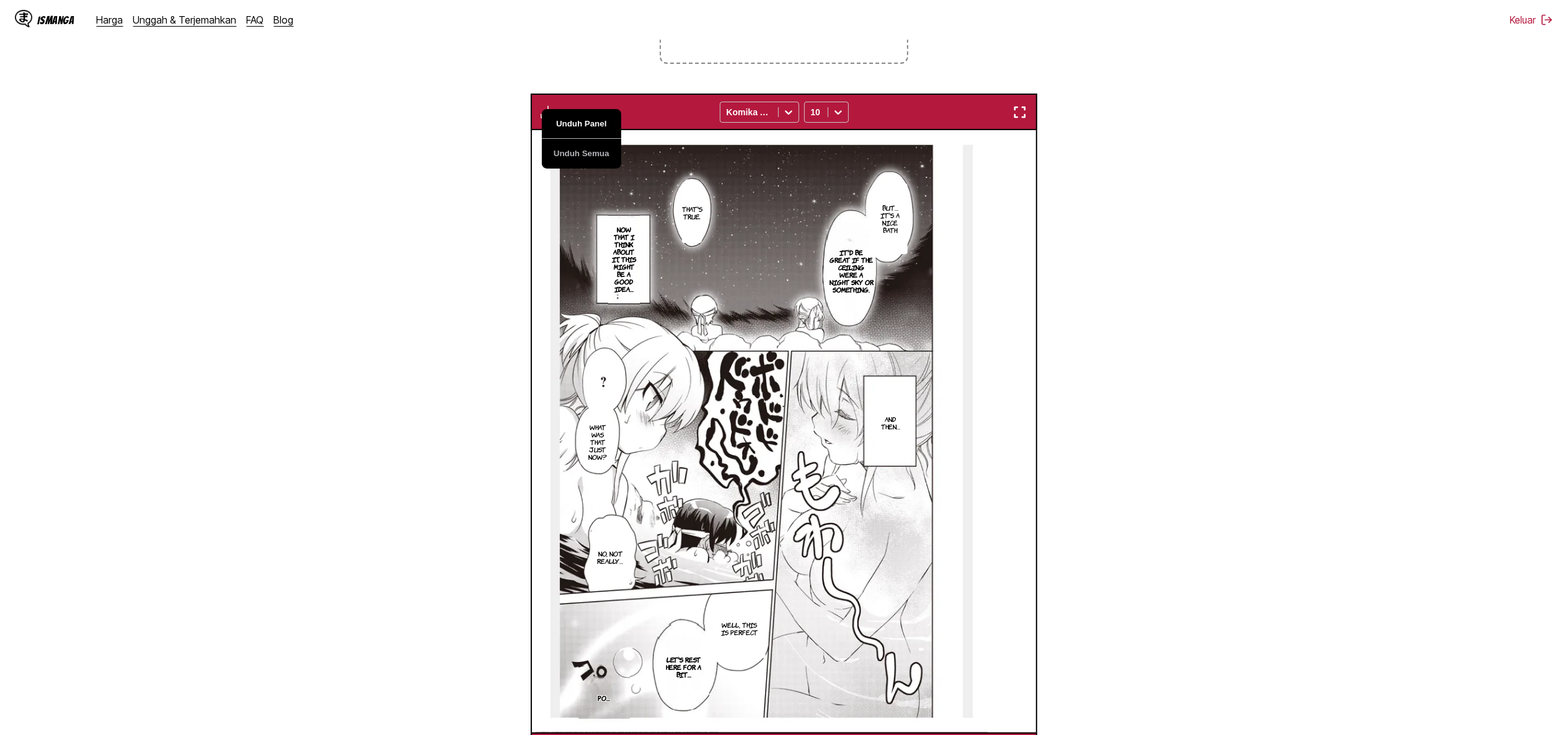 click on "Unduh Panel" at bounding box center [582, 124] 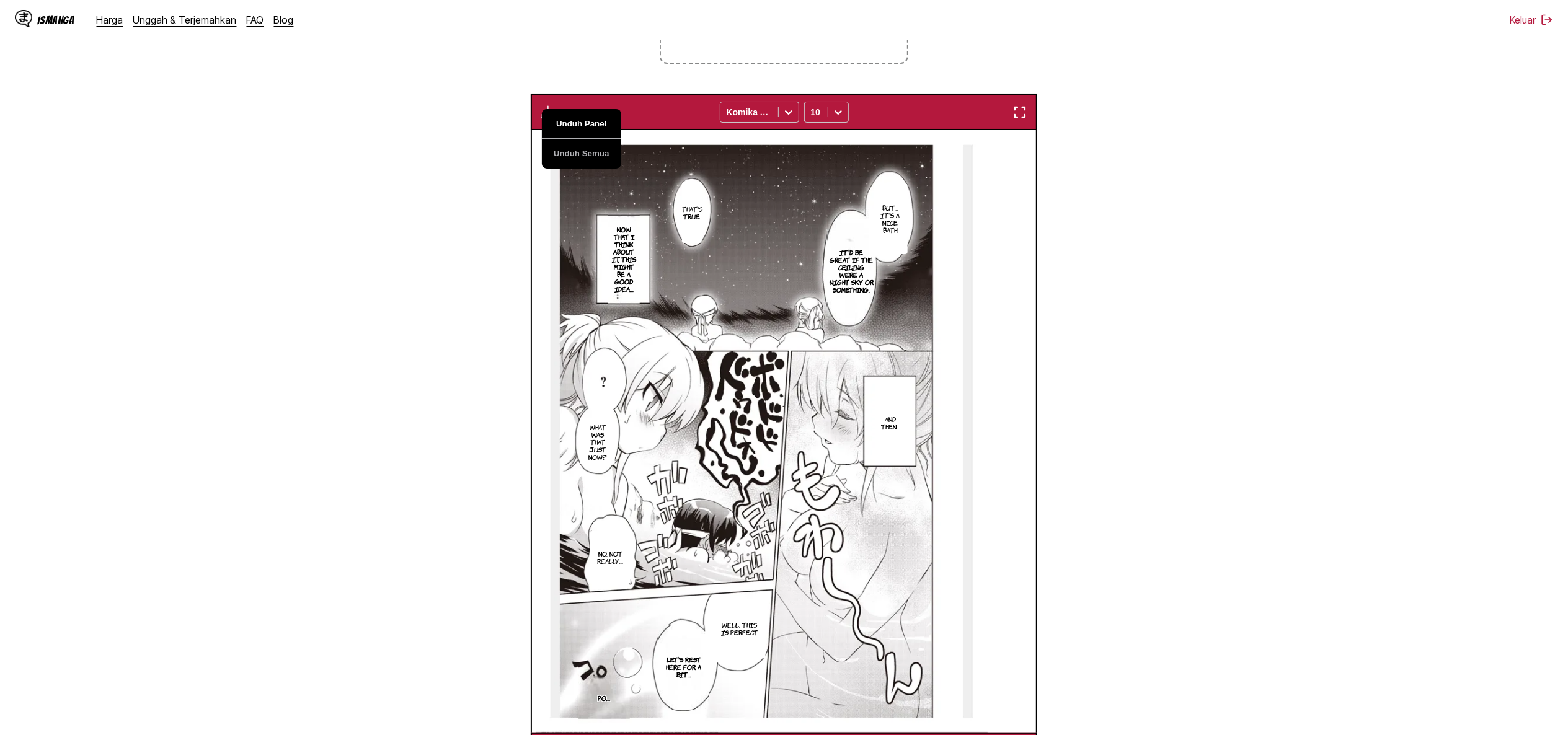 scroll, scrollTop: 0, scrollLeft: 10616, axis: horizontal 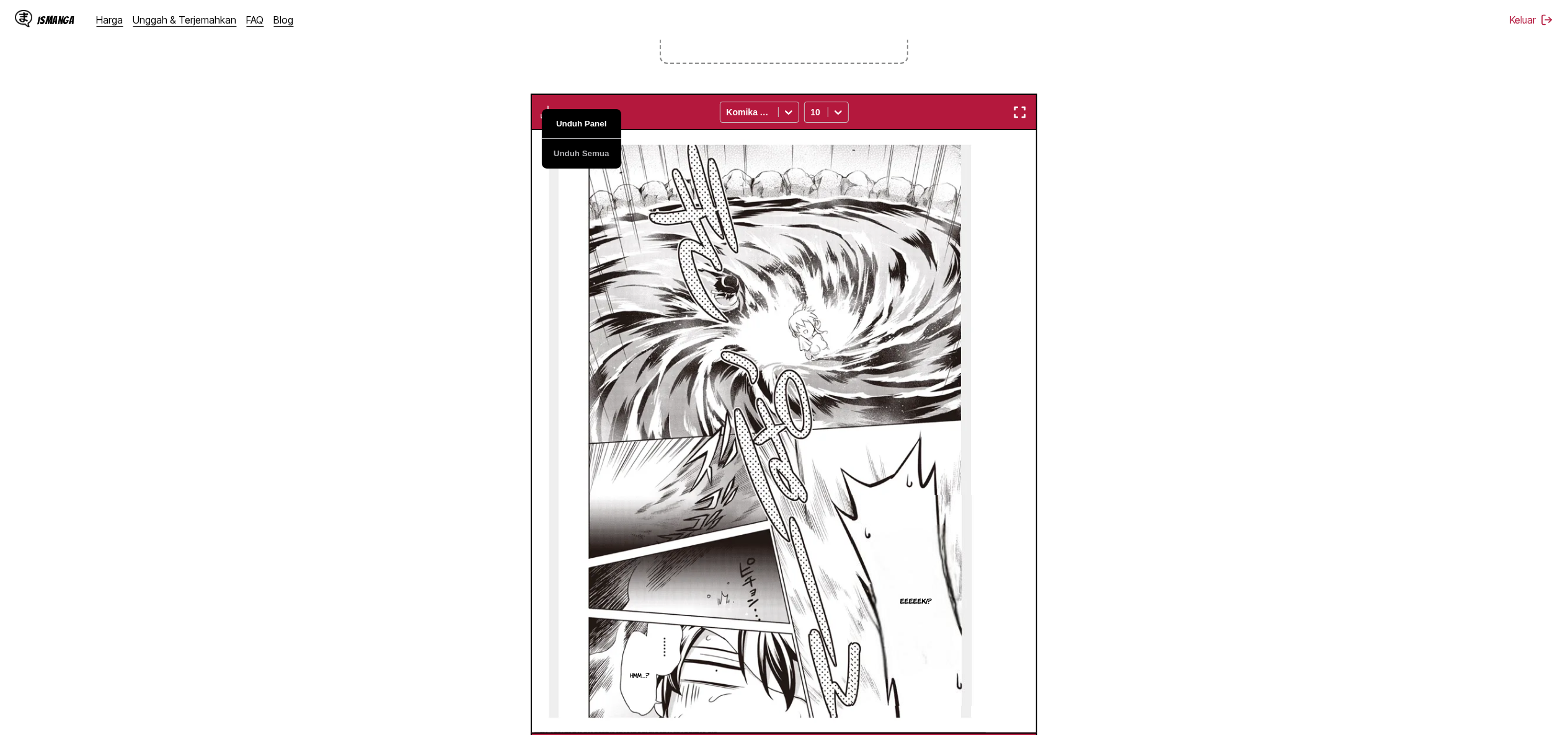 click on "Unduh Panel" at bounding box center (582, 124) 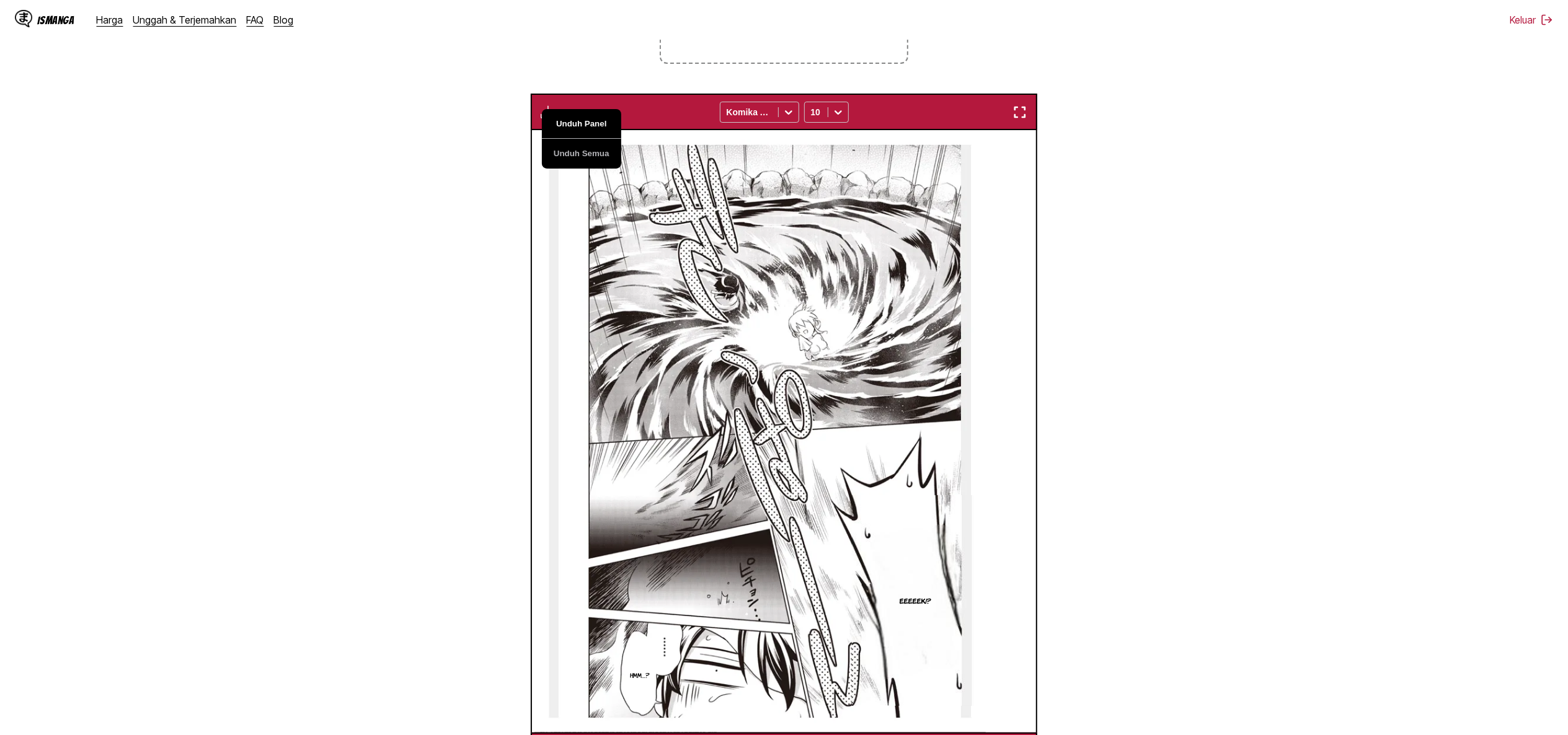 scroll, scrollTop: 0, scrollLeft: 11121, axis: horizontal 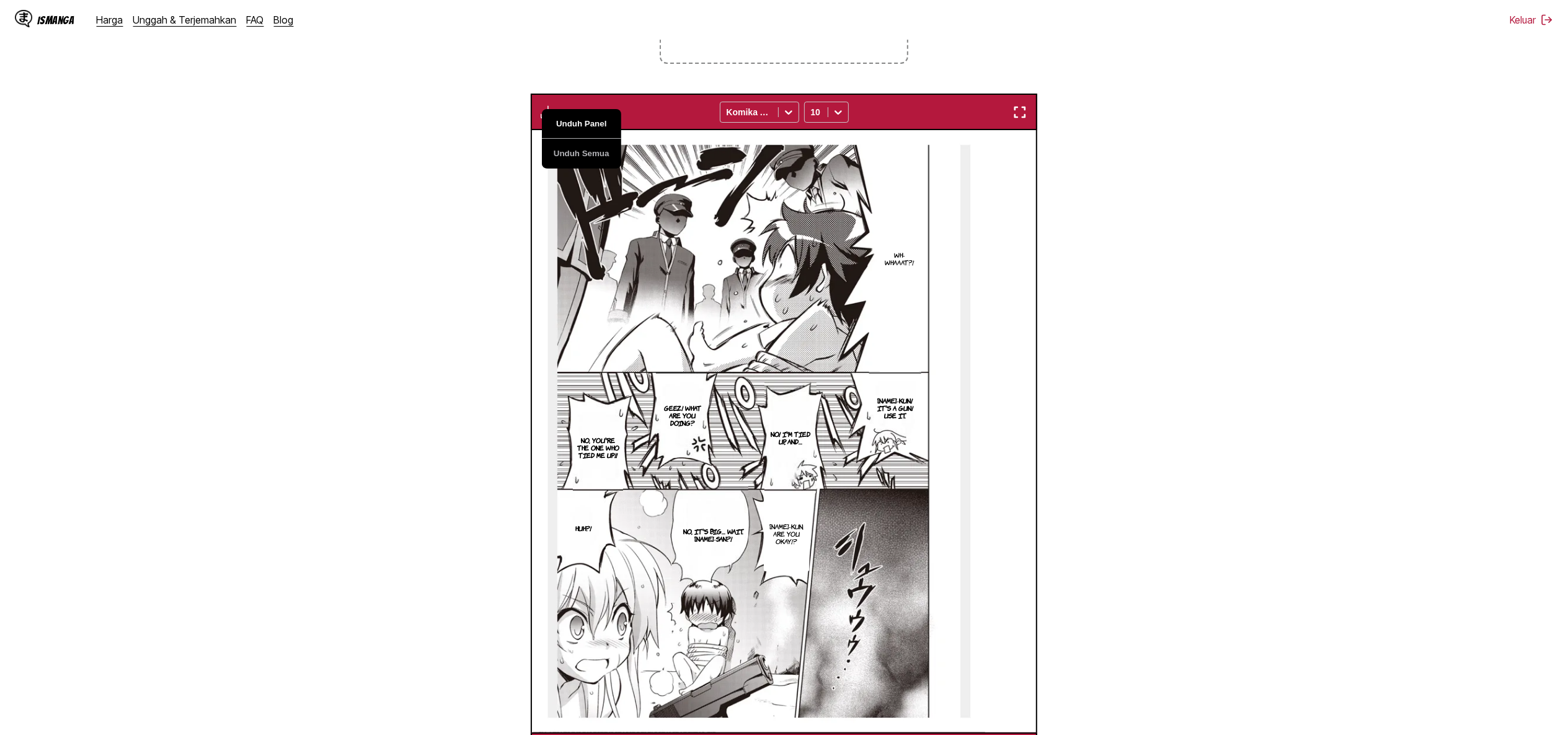 click on "Unduh Panel" at bounding box center [582, 124] 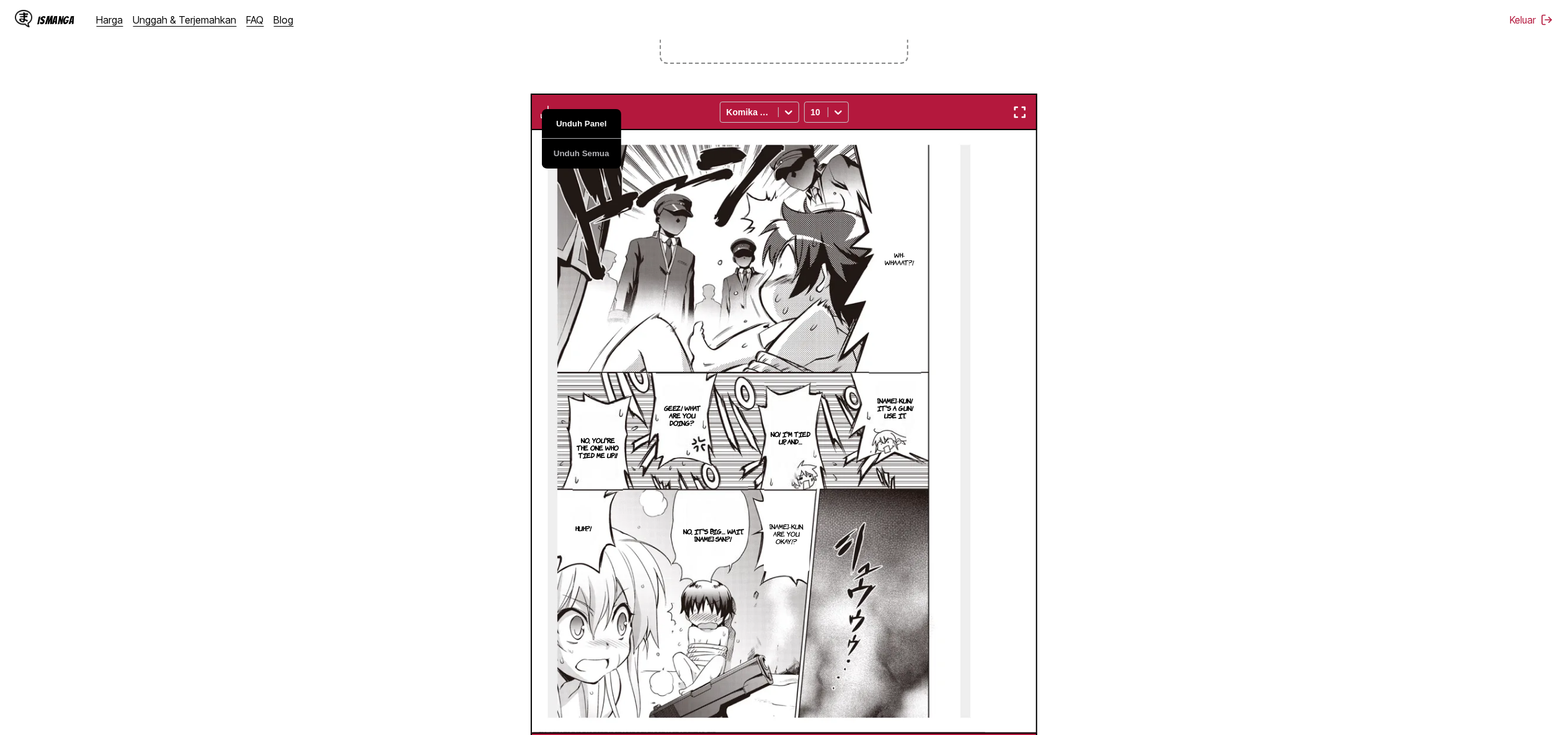 scroll, scrollTop: 0, scrollLeft: 11627, axis: horizontal 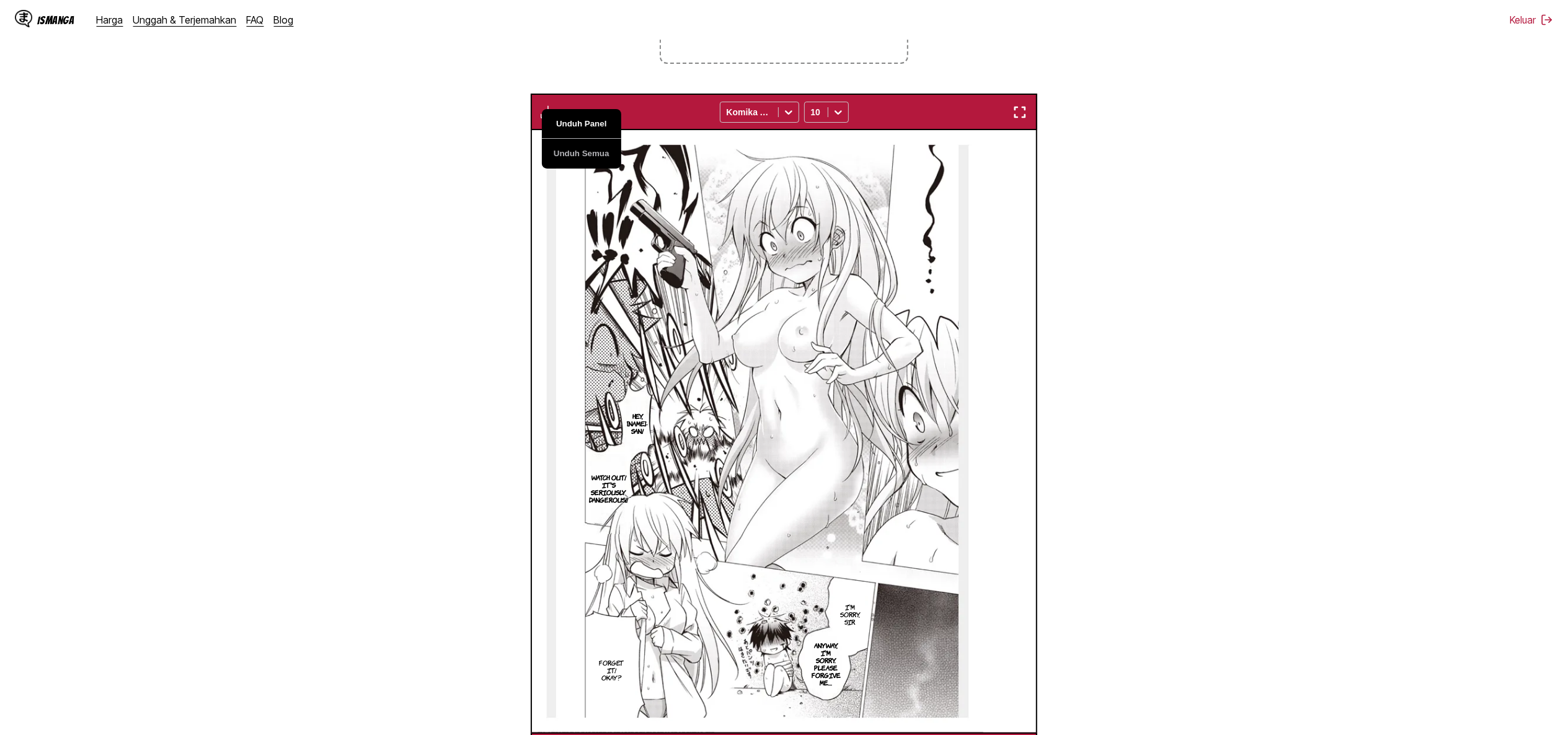 click on "Unduh Panel" at bounding box center [582, 124] 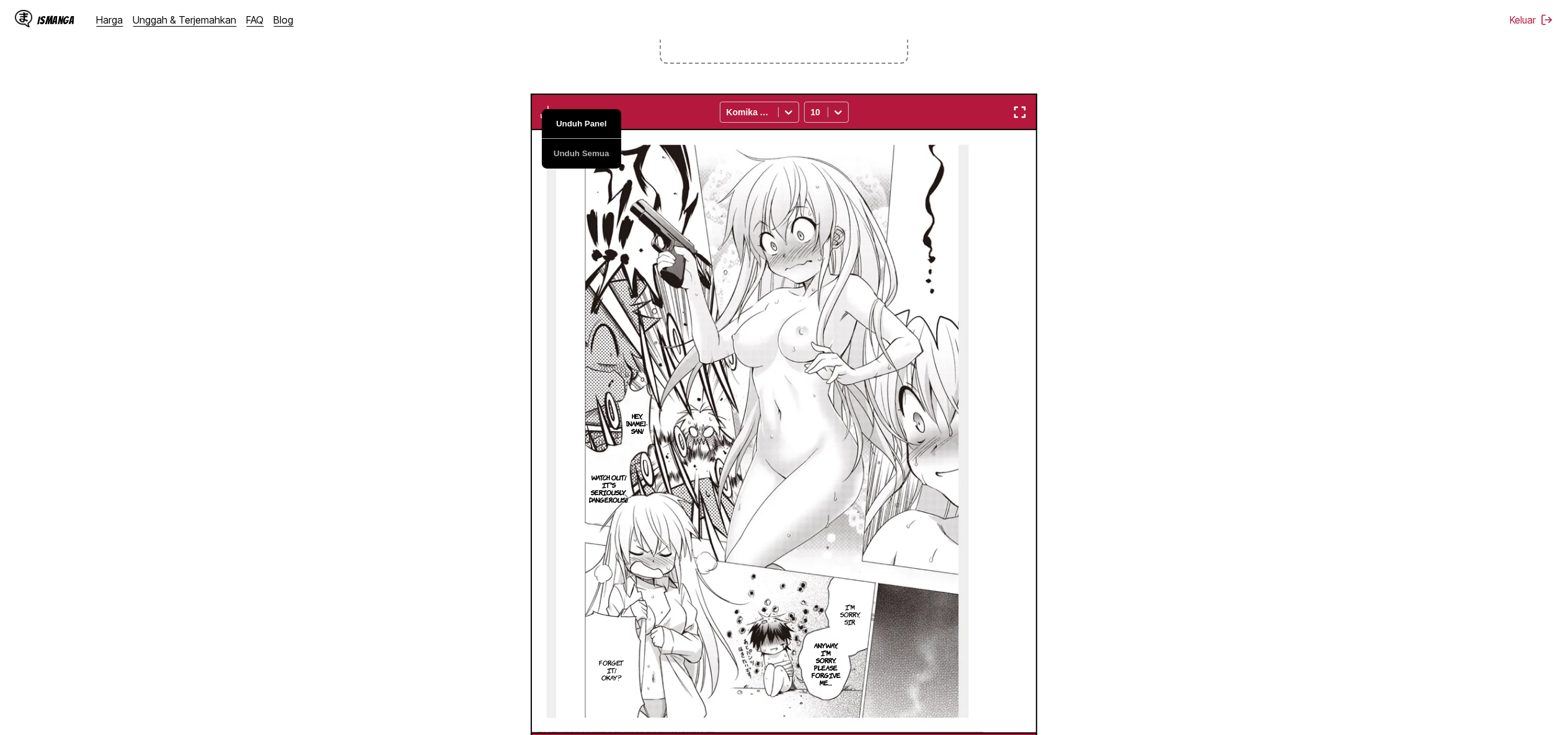 scroll, scrollTop: 0, scrollLeft: 12132, axis: horizontal 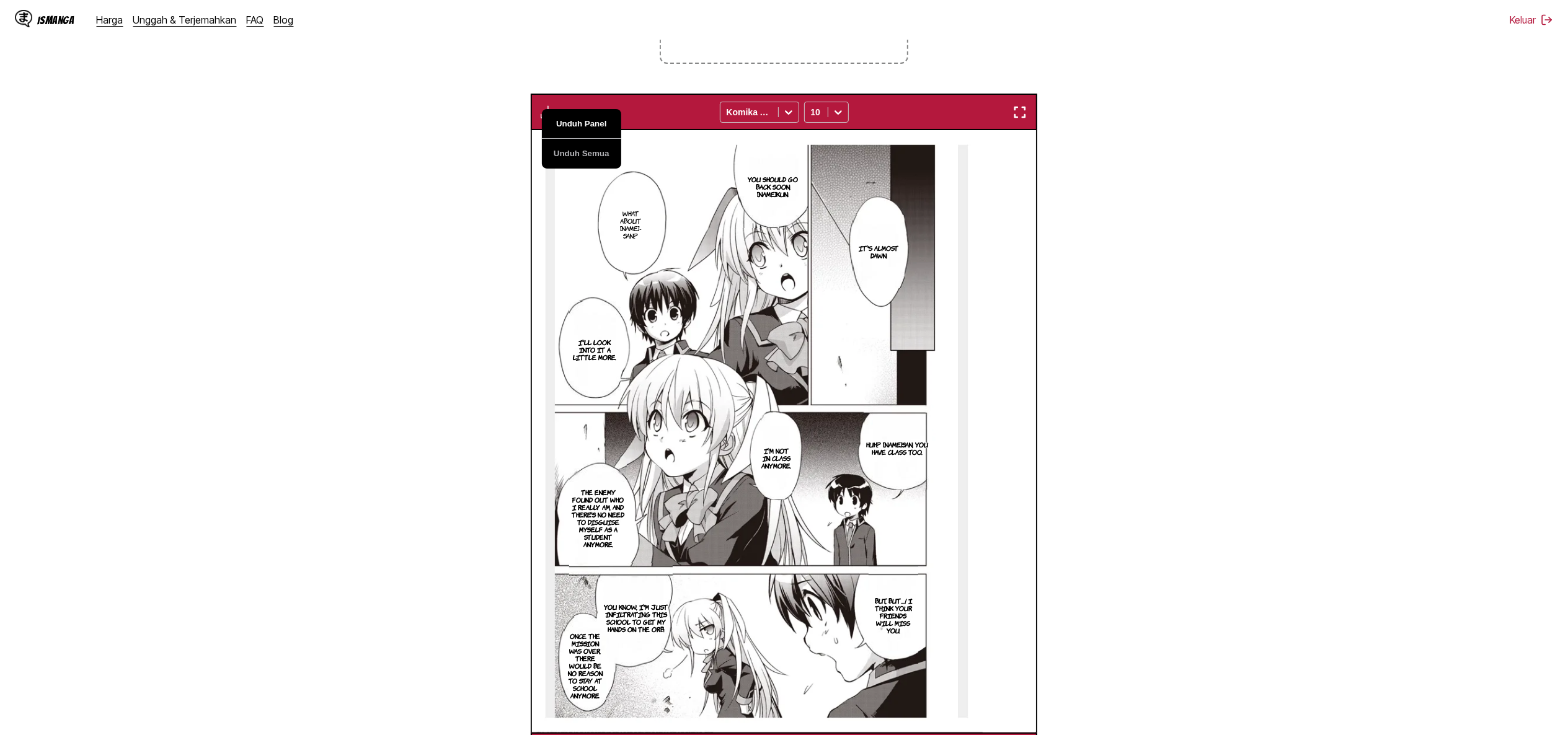 click on "Unduh Panel" at bounding box center (582, 124) 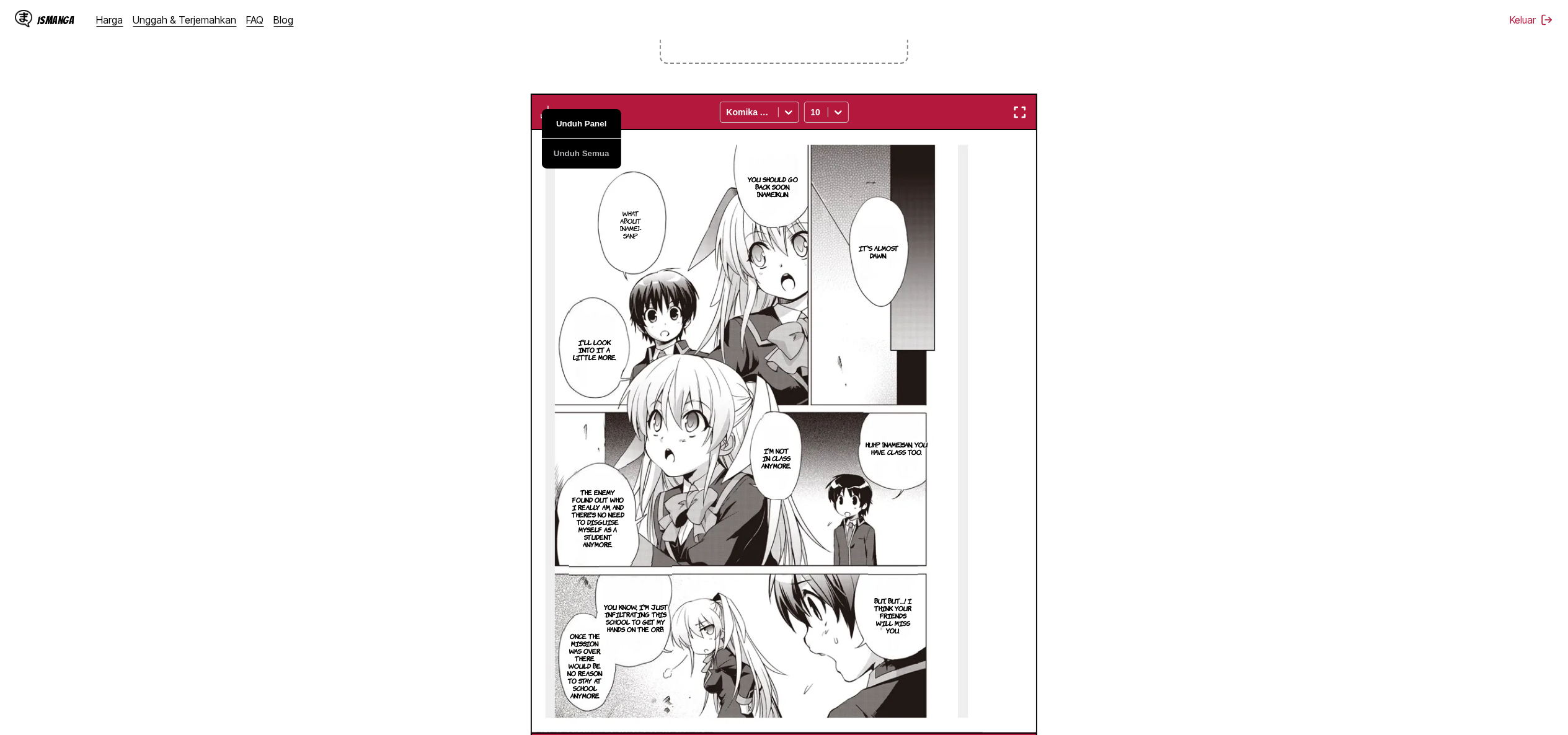 scroll, scrollTop: 0, scrollLeft: 12638, axis: horizontal 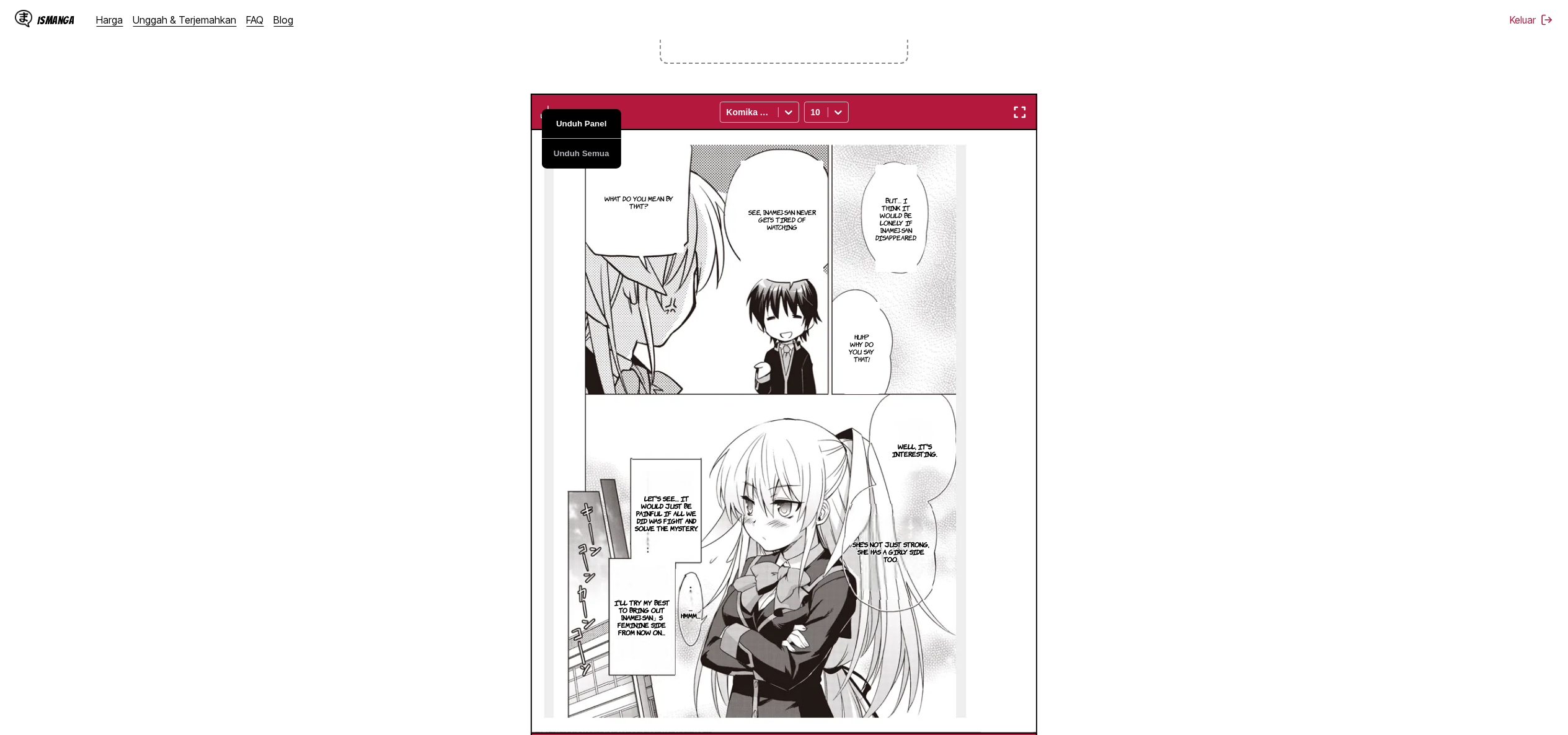 click on "Unduh Panel" at bounding box center [582, 124] 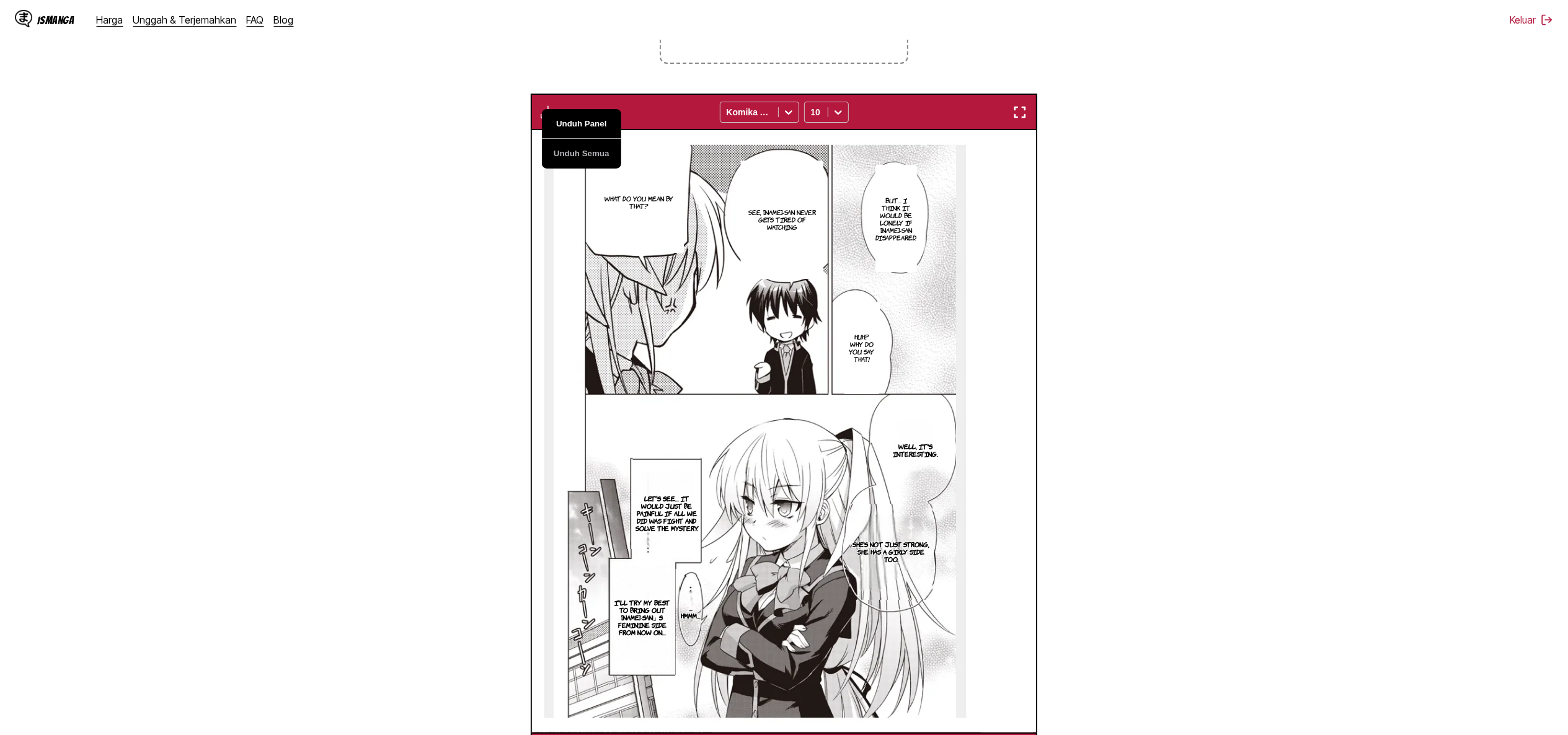 scroll, scrollTop: 0, scrollLeft: 13143, axis: horizontal 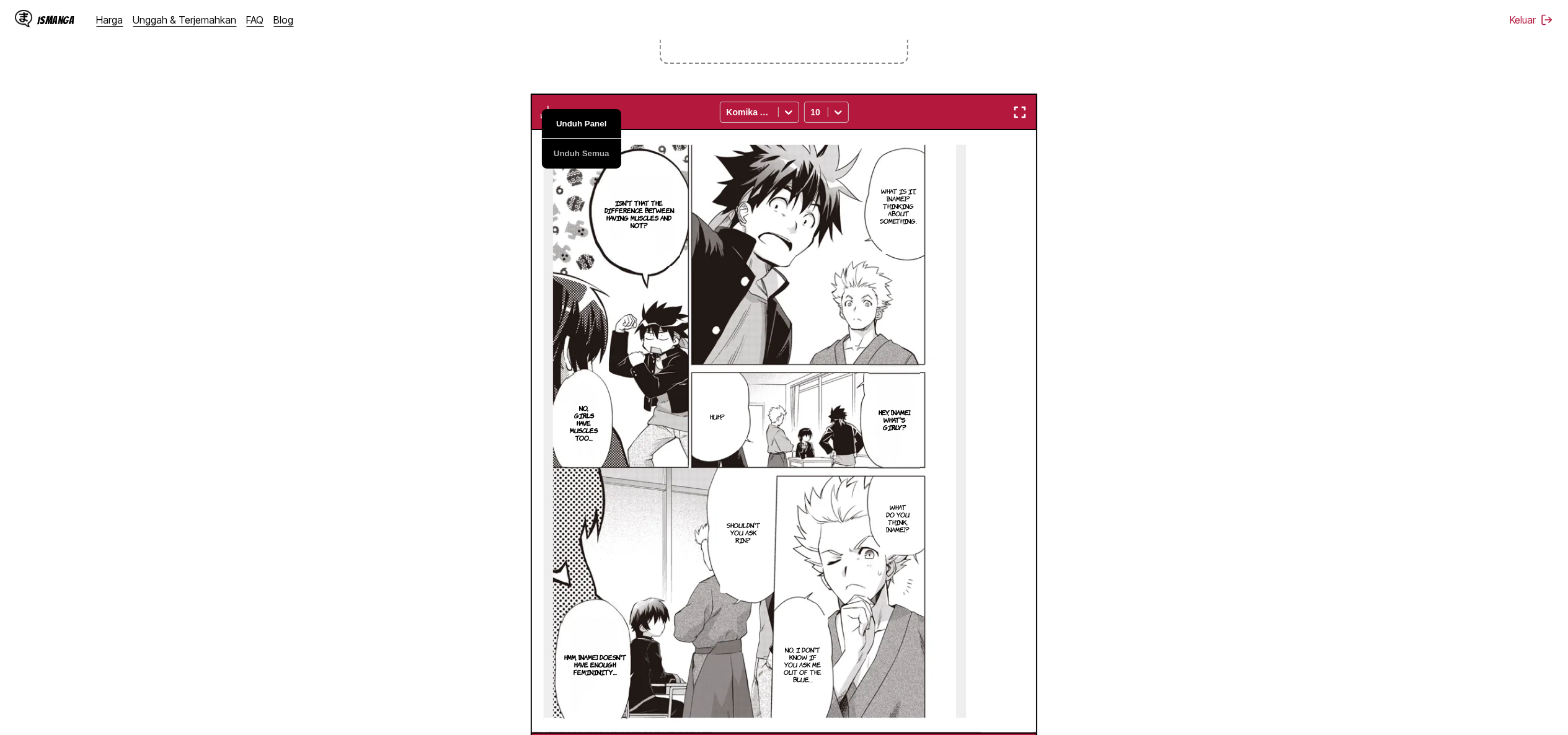 click on "Unduh Panel" at bounding box center [582, 124] 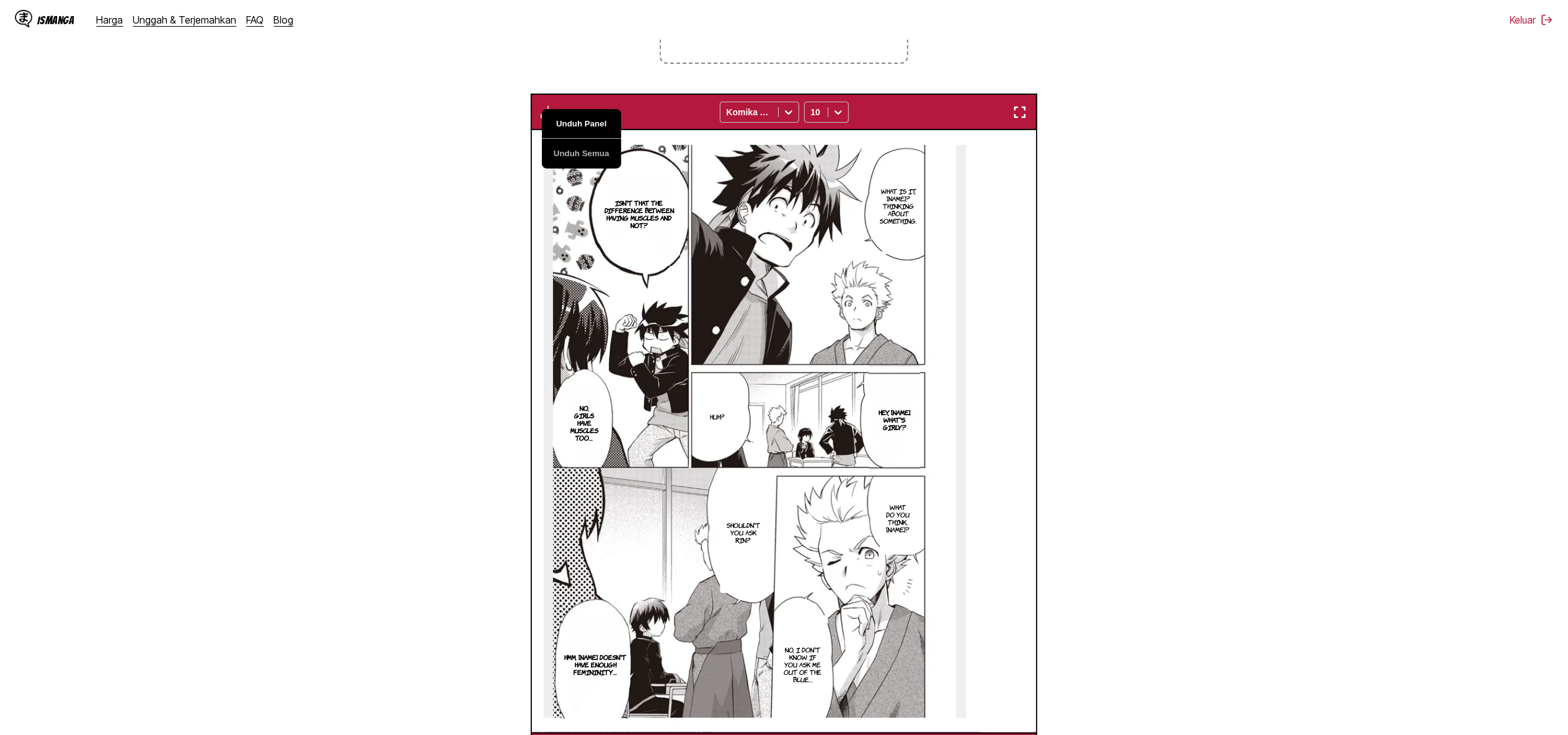scroll, scrollTop: 0, scrollLeft: 13649, axis: horizontal 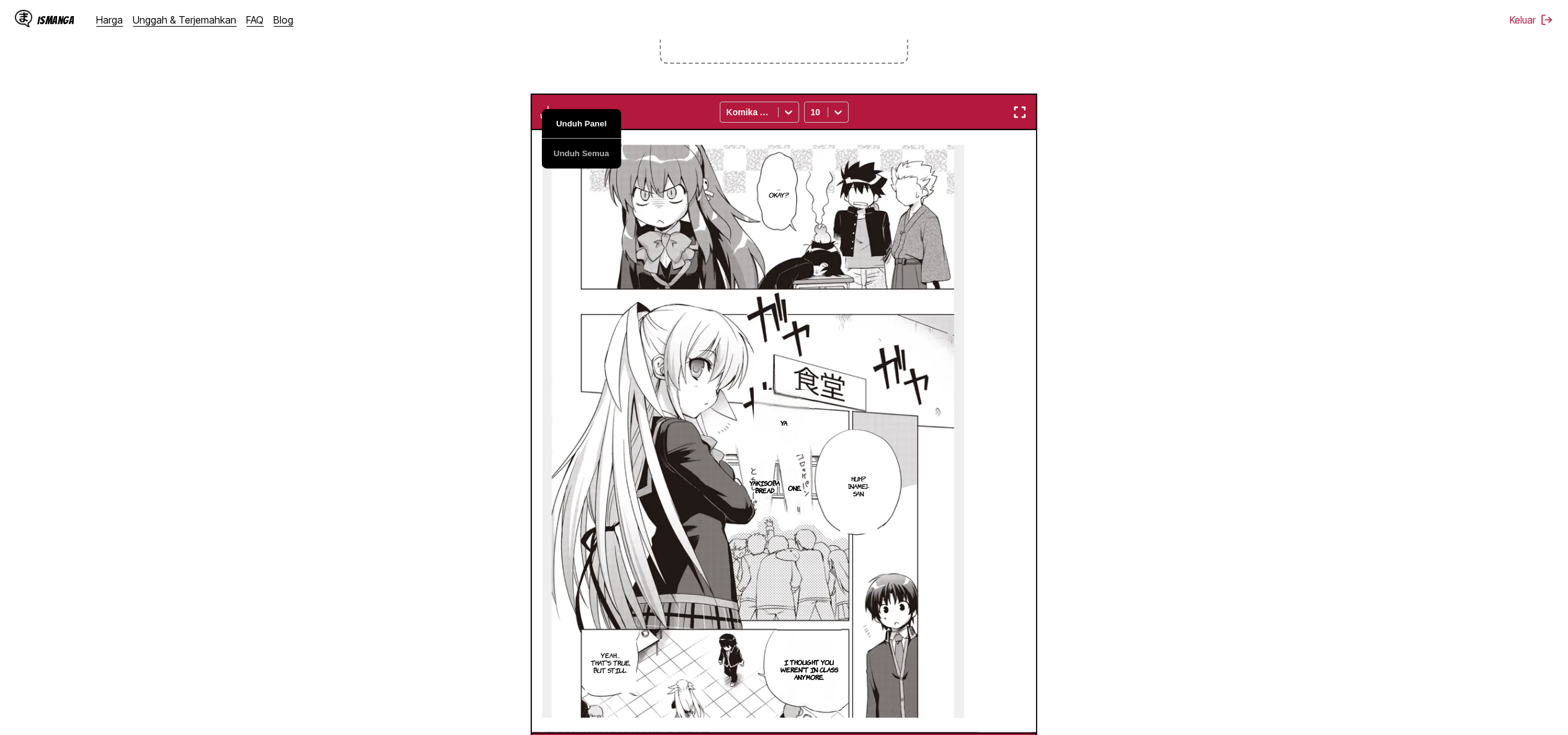 click on "Unduh Panel" at bounding box center (582, 124) 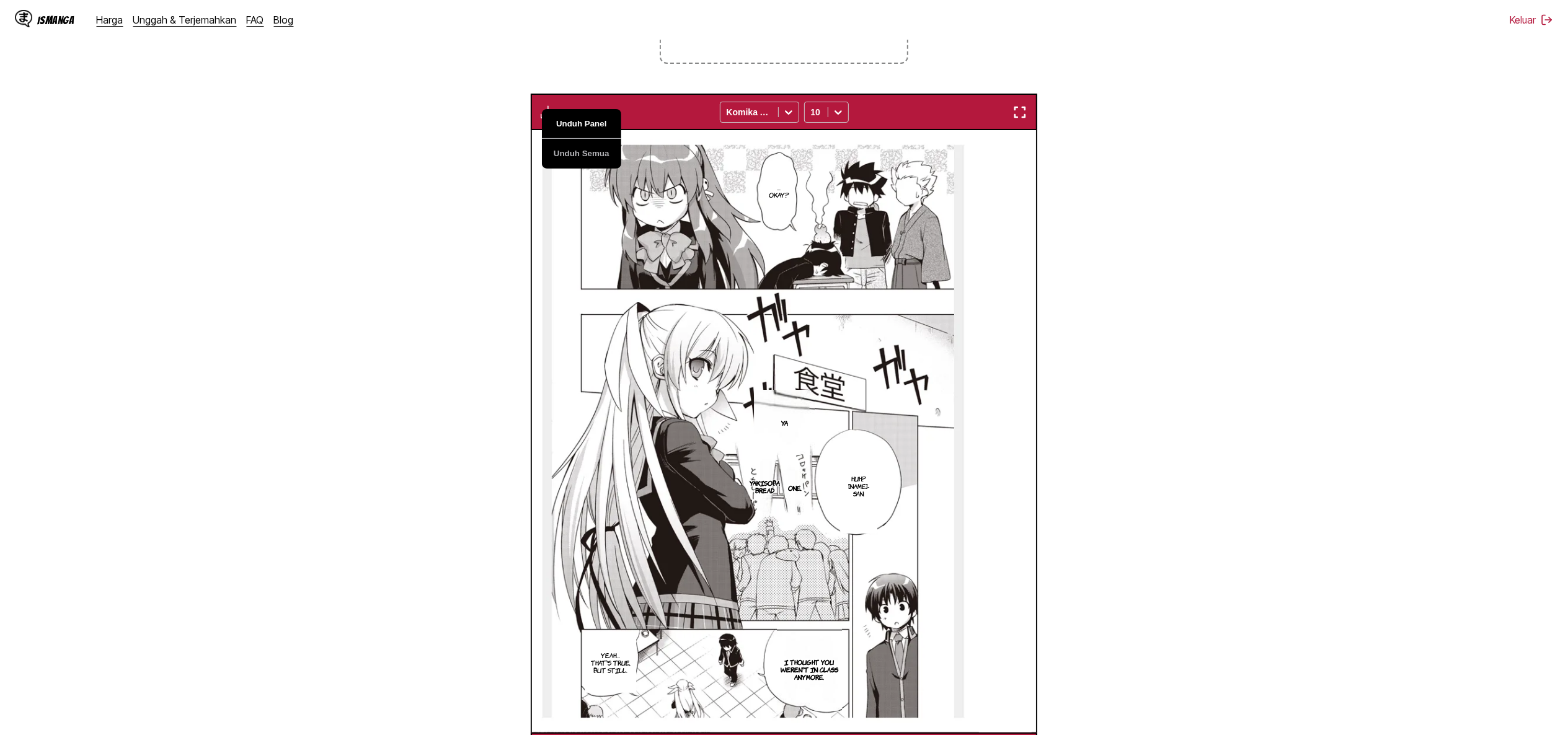scroll, scrollTop: 0, scrollLeft: 14154, axis: horizontal 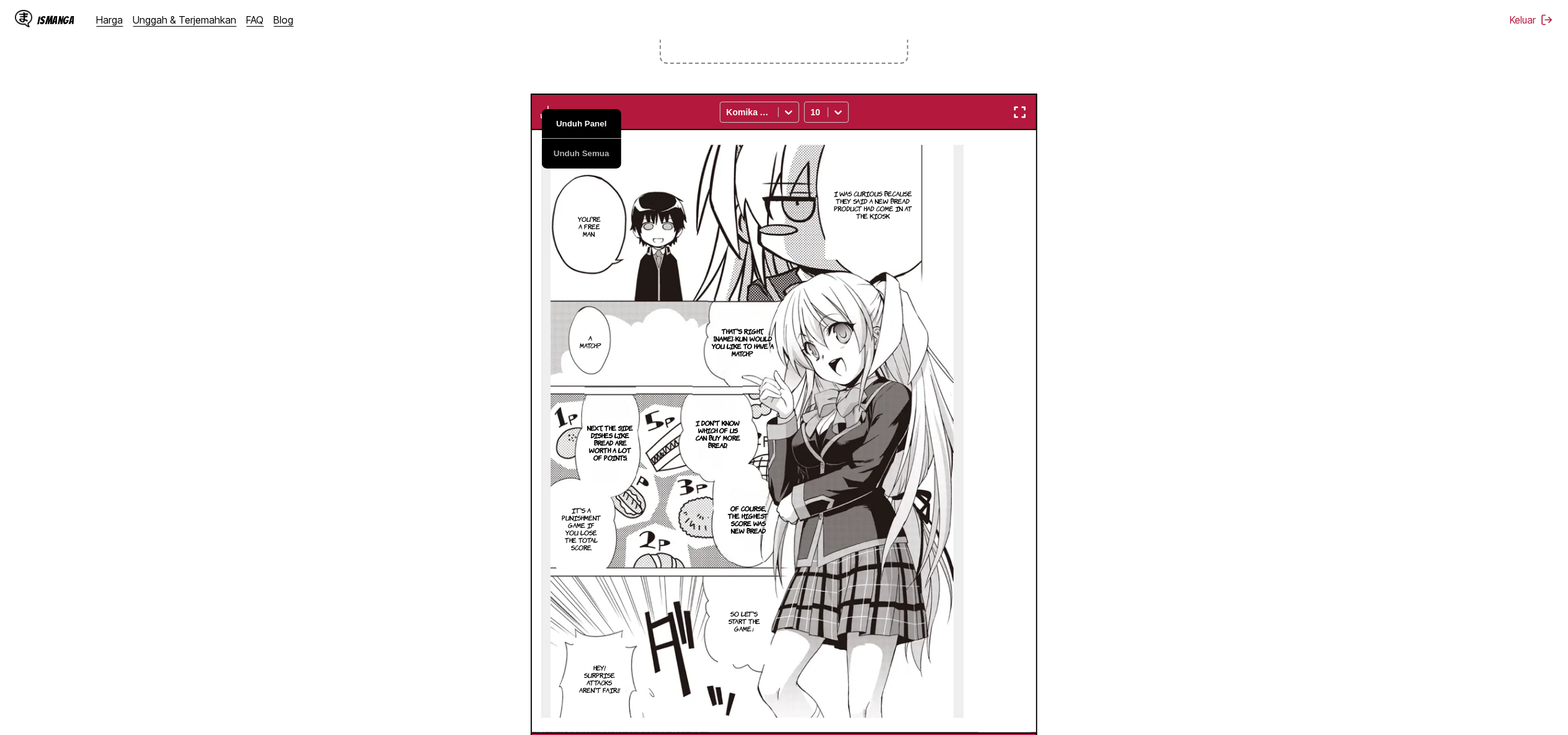 click on "Unduh Panel" at bounding box center [582, 124] 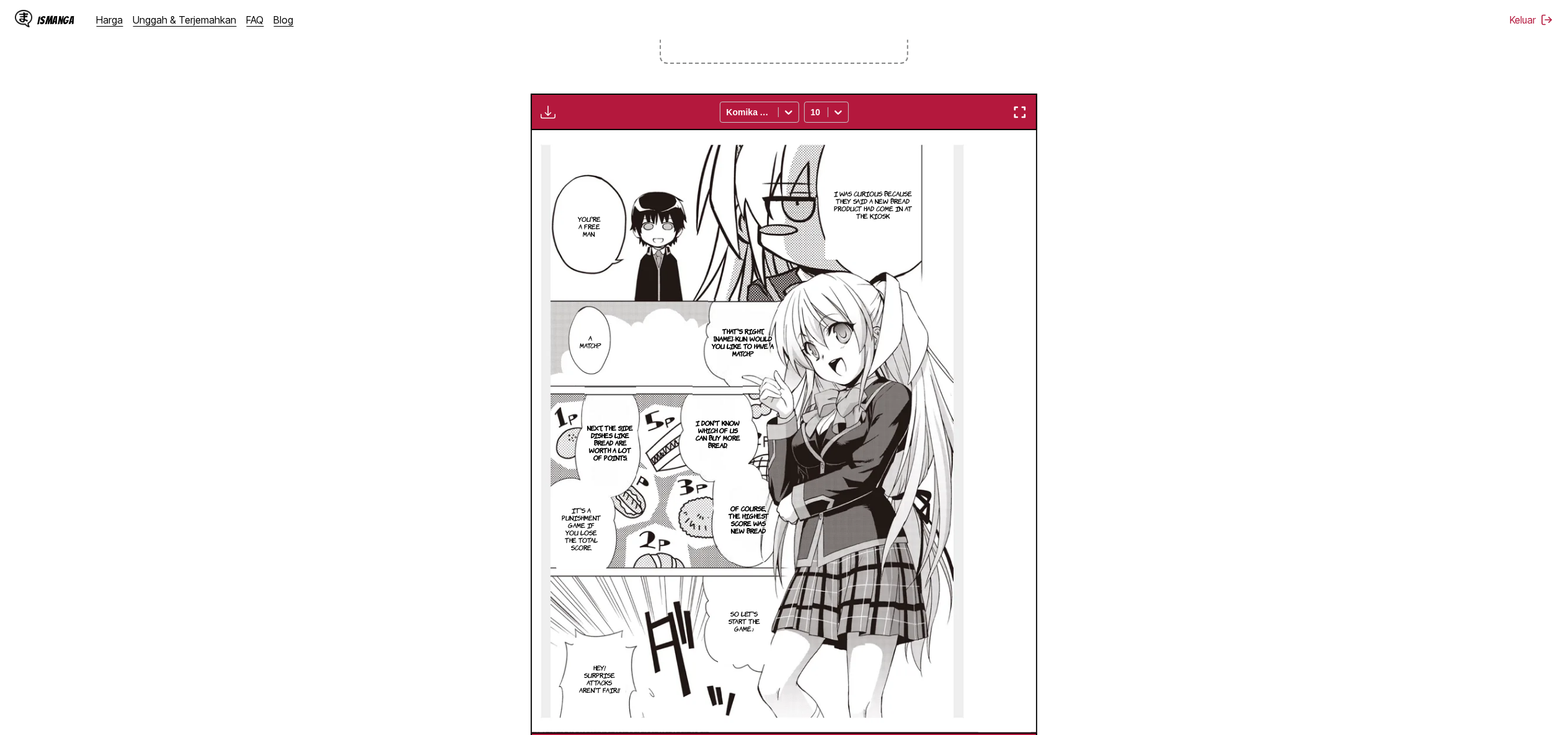 click on "Dari Jepang Ke Inggris Letakkan file di sini, atau klik untuk menelusuri Ukuran file maksimal: 5MB  •  Format yang didukung: JP(E)G, PNG, WEBP Unduh Panel Unduh Semua Komika Axis 10 Hello, I'm Riki Naoe. For some reason, I ended up cooperating with a self-proclaimed spy girl… When I woke up, something was restraining me I wonder if that has something to do with this situation? Are you awake? Wh-Who's there?! Isn't that… Tokido-san? There's no point in yelling. No one can hear you from here! Other than me, a number of other Engines have sent Subai to us. Crap…! The Darkness Executives weren't the only enemies. What are you going to do with me? I'm not trying to harm you. Just answer my question, and we can open it unscathed You should have already found the door to her and underground. Where's that door? How do you open it like this. Don't you think it would be okay if I just kept my mouth shut? I don't want to move too openly, but if it is necessary… I do these kinds of things. What should we do?" at bounding box center [784, 322] 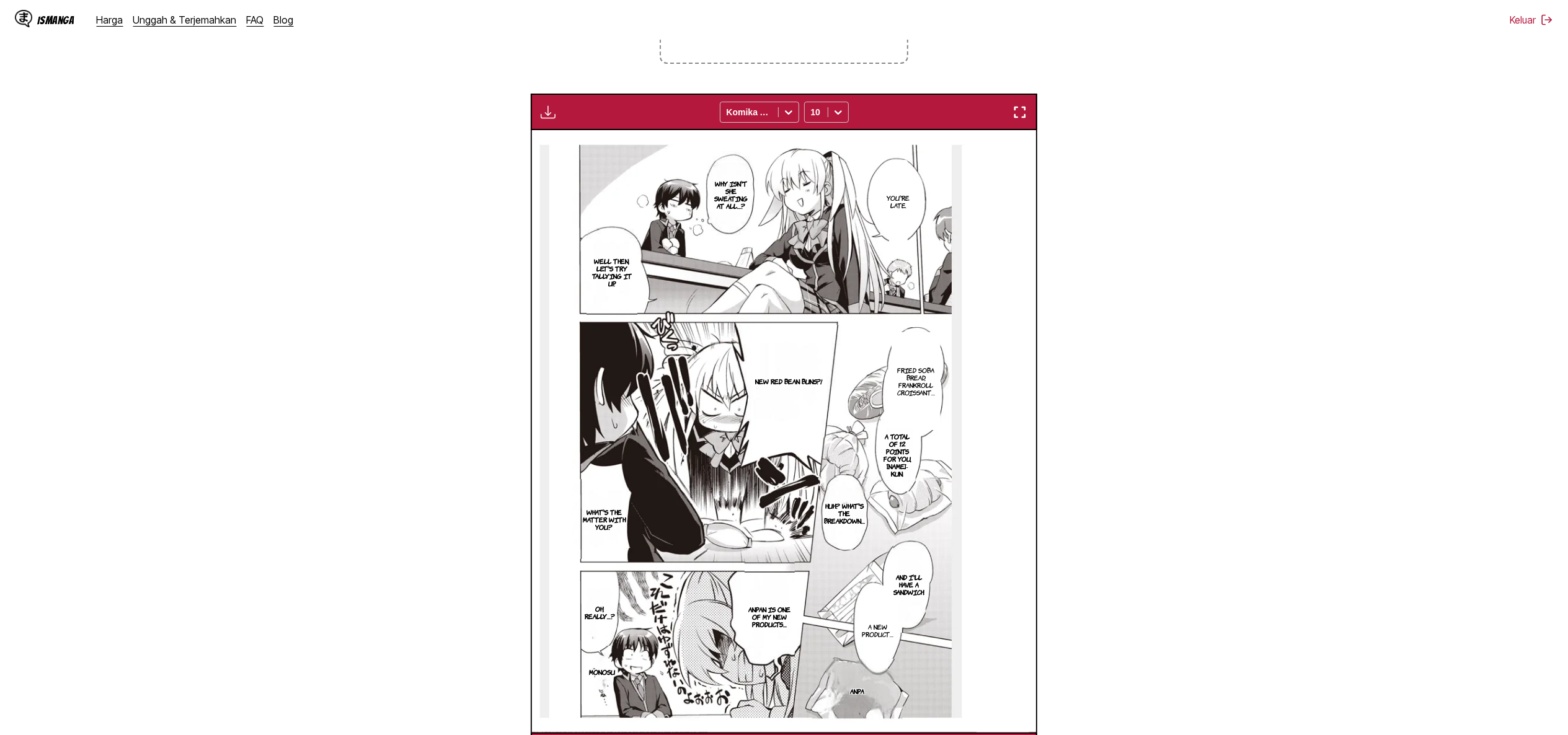 click at bounding box center [548, 112] 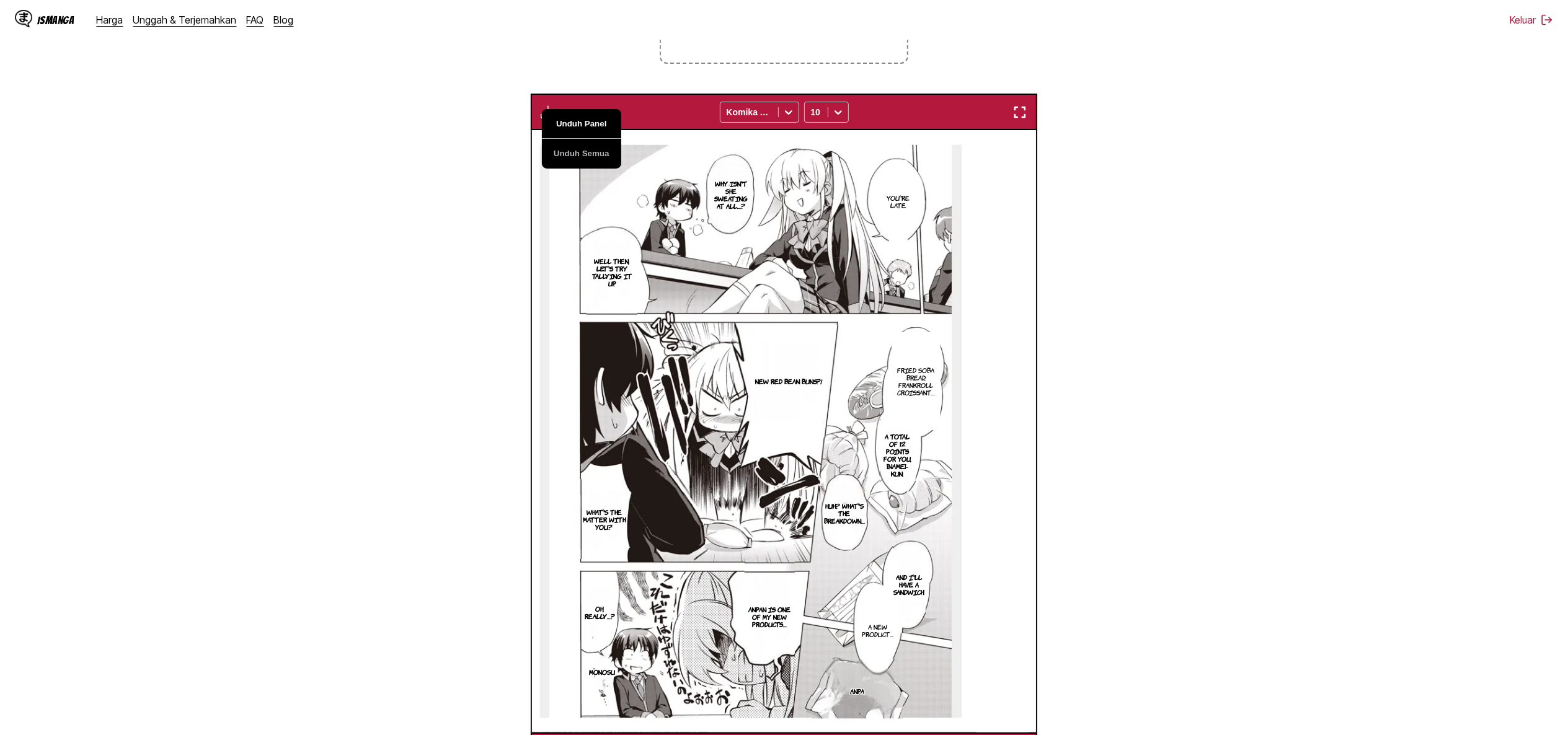 click on "Unduh Panel" at bounding box center (582, 124) 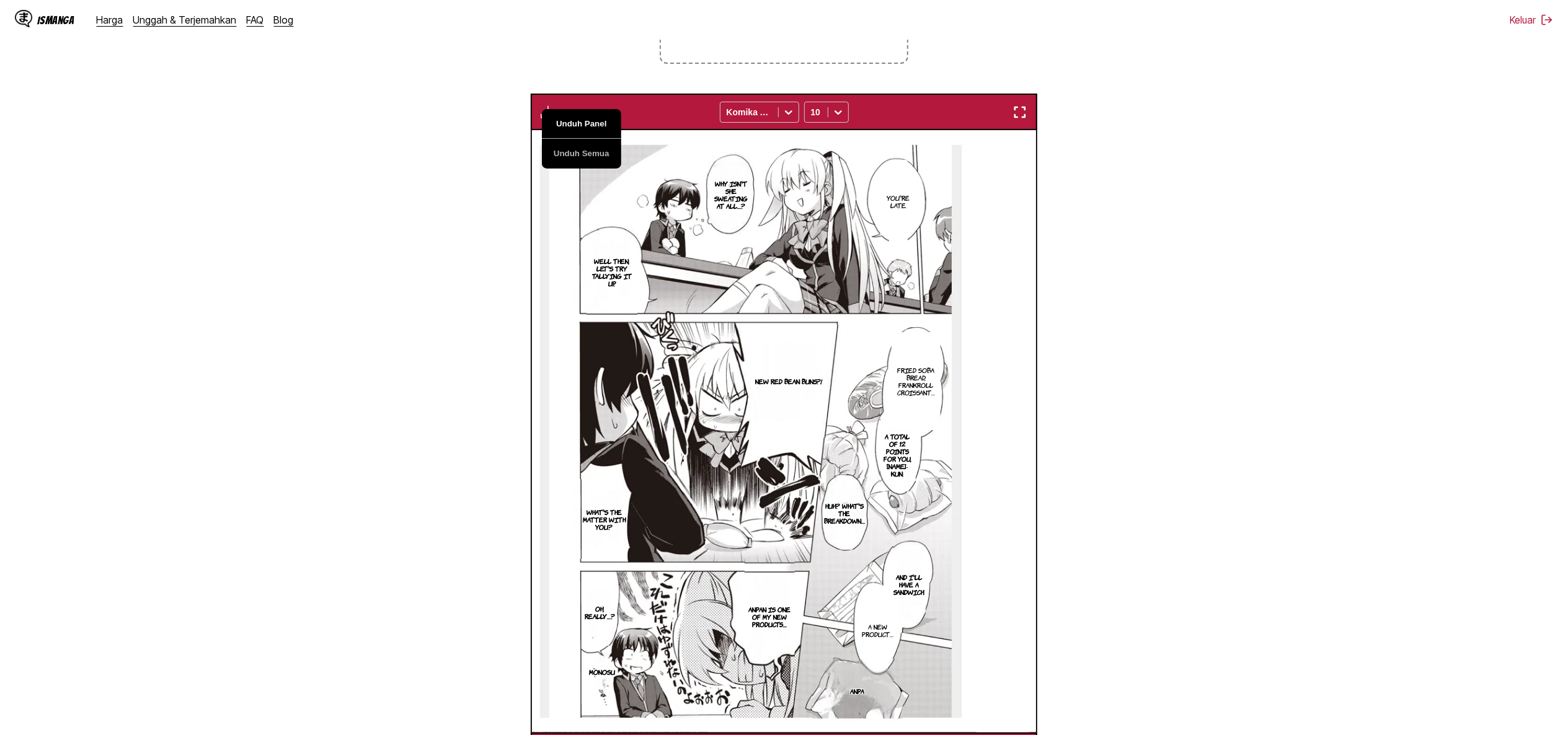 scroll, scrollTop: 0, scrollLeft: 15165, axis: horizontal 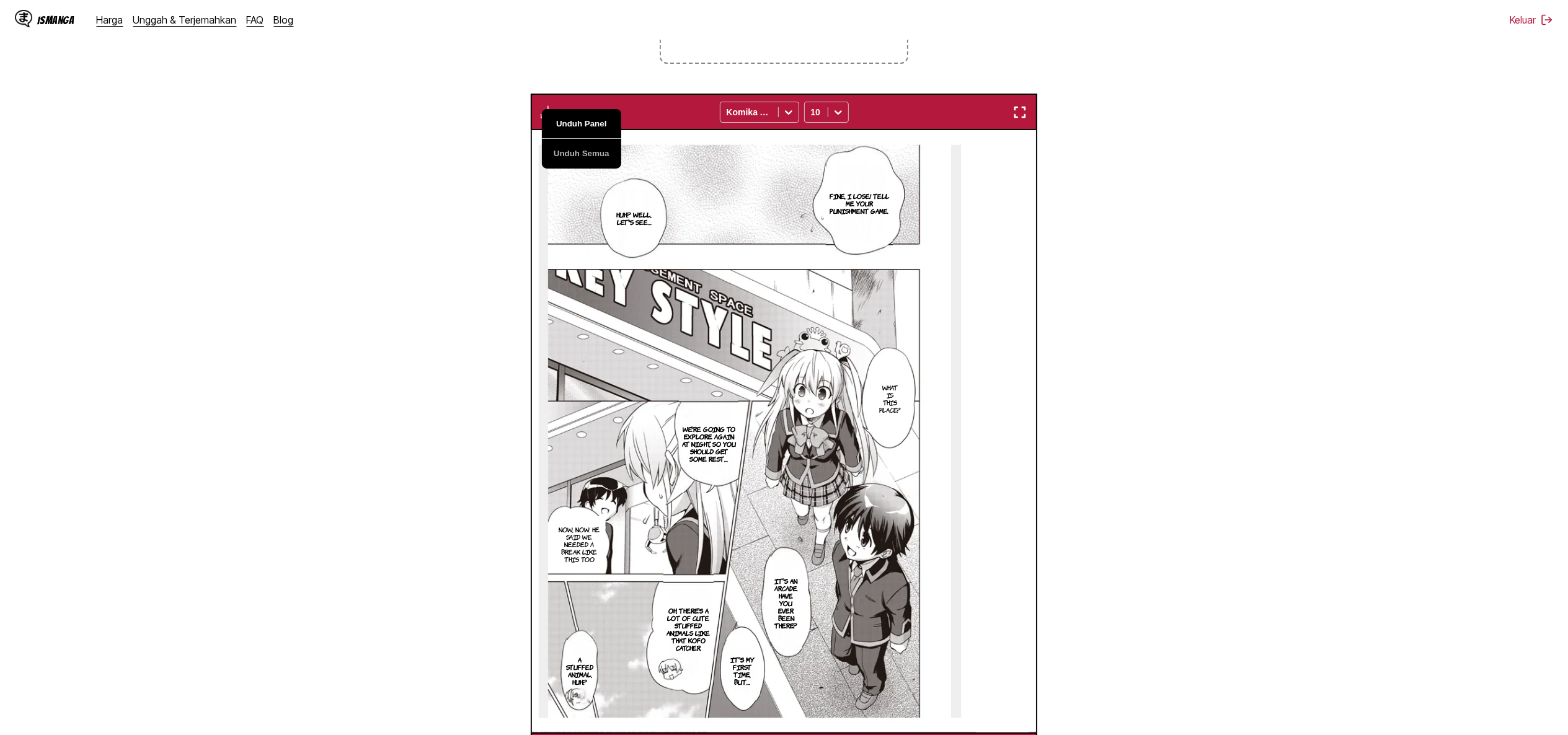 click on "Unduh Panel" at bounding box center (582, 124) 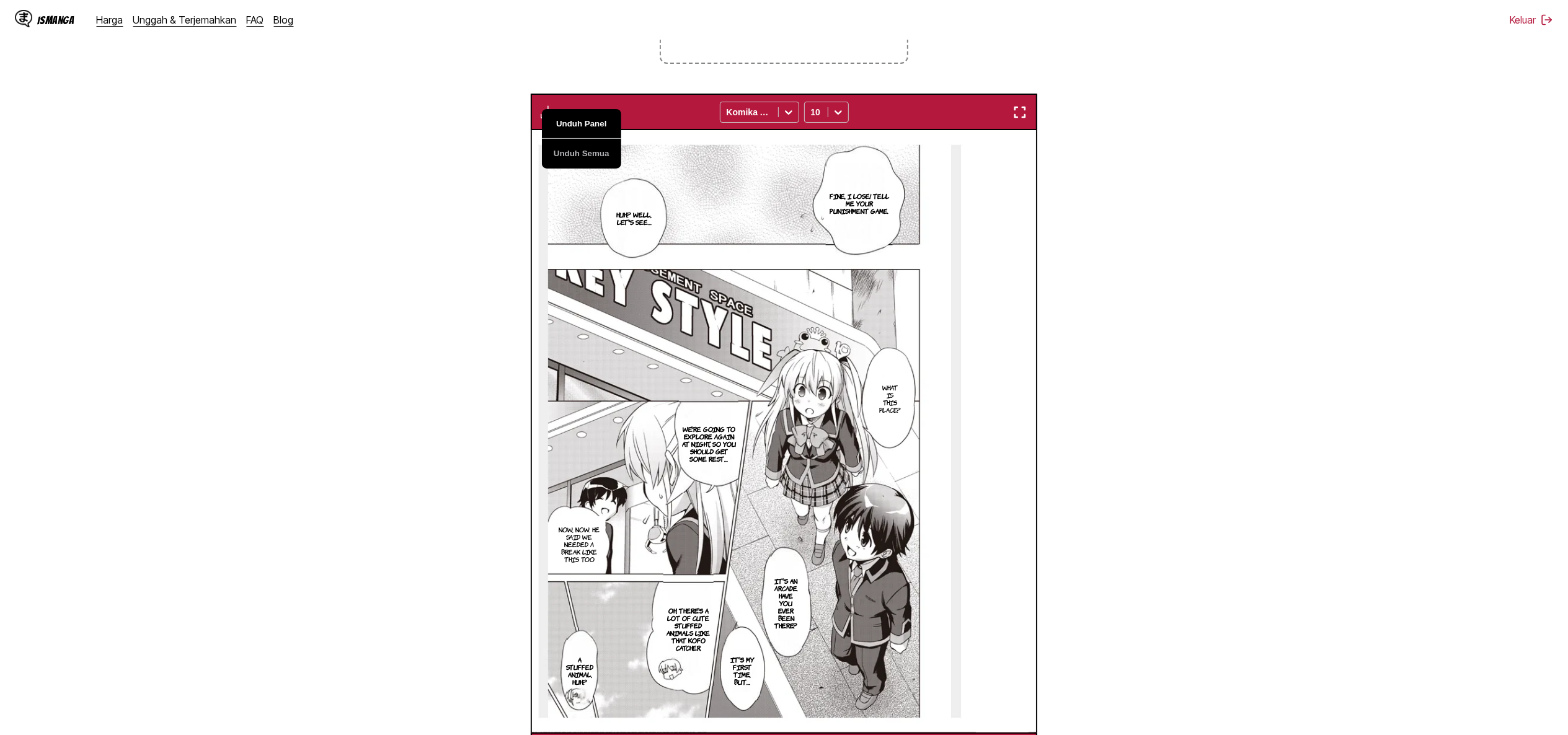 scroll, scrollTop: 0, scrollLeft: 15671, axis: horizontal 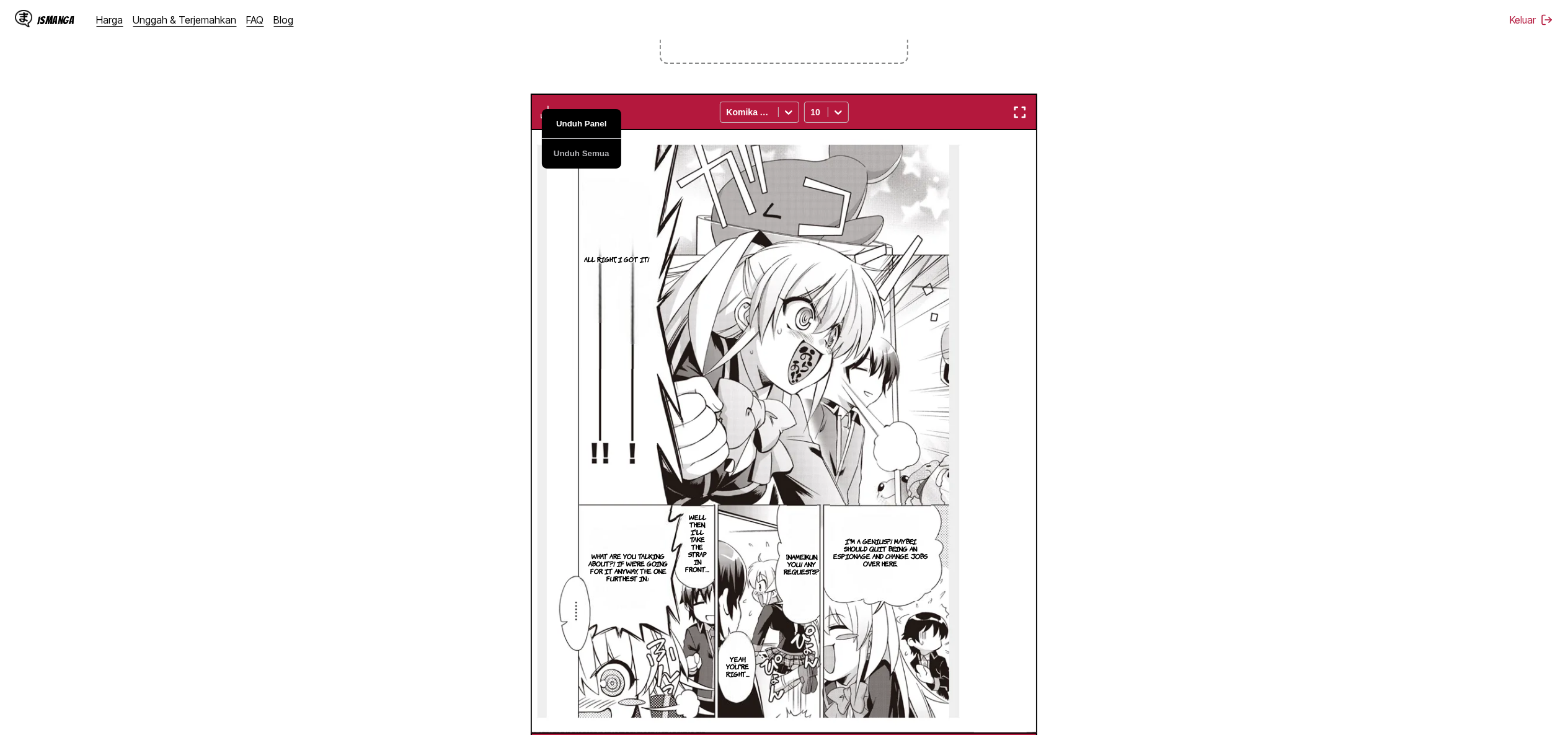 click on "Unduh Panel" at bounding box center [582, 124] 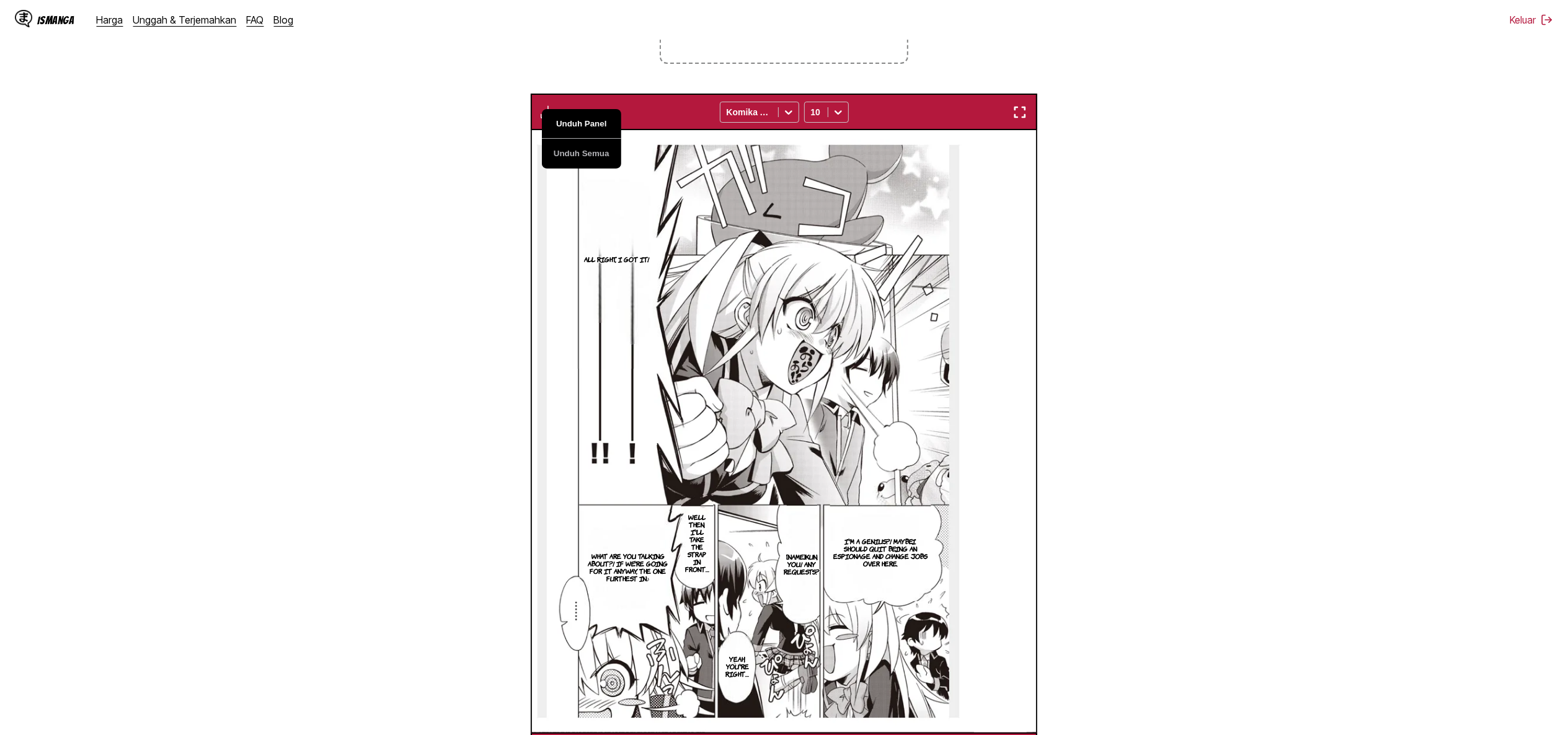 scroll, scrollTop: 0, scrollLeft: 16176, axis: horizontal 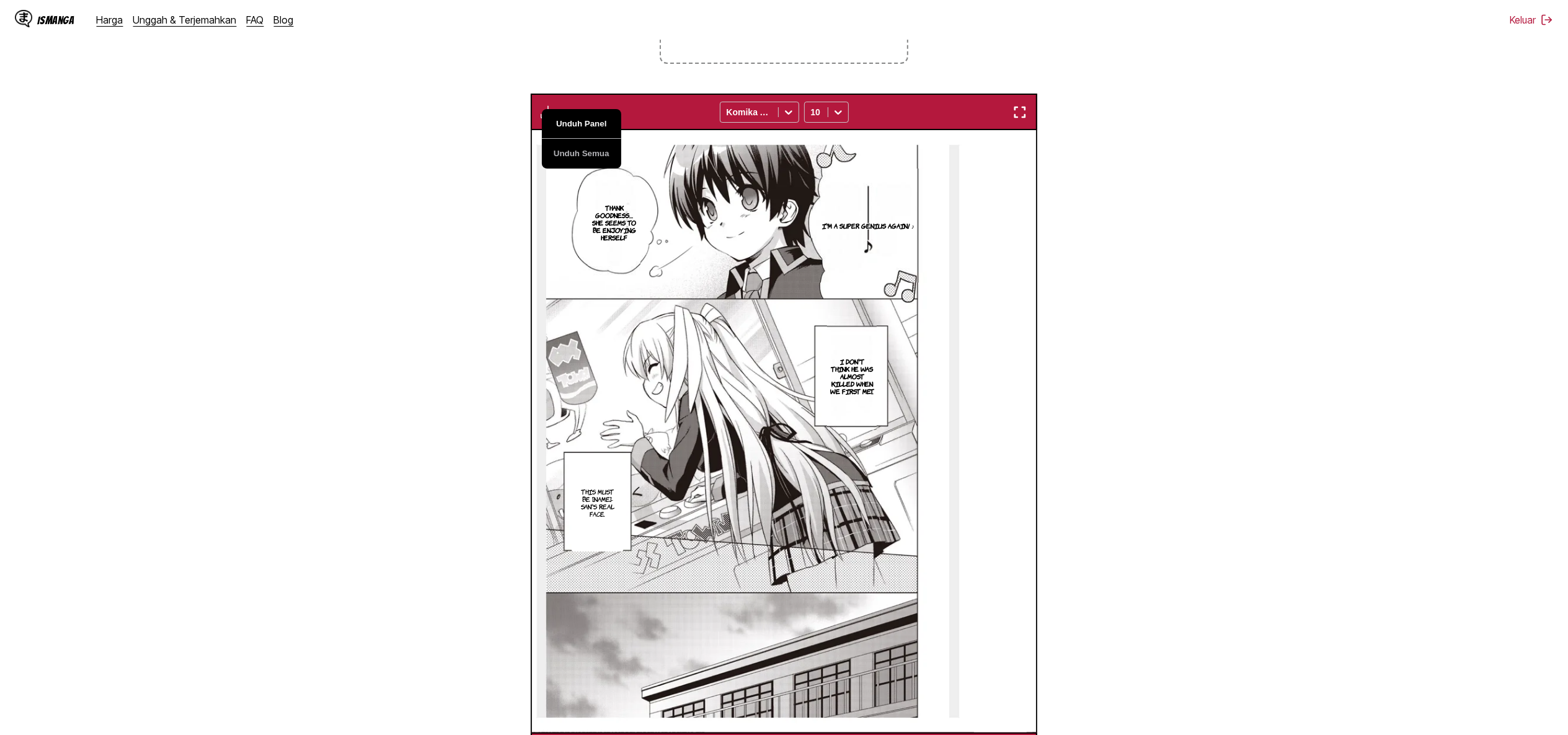 click on "Unduh Panel" at bounding box center [582, 124] 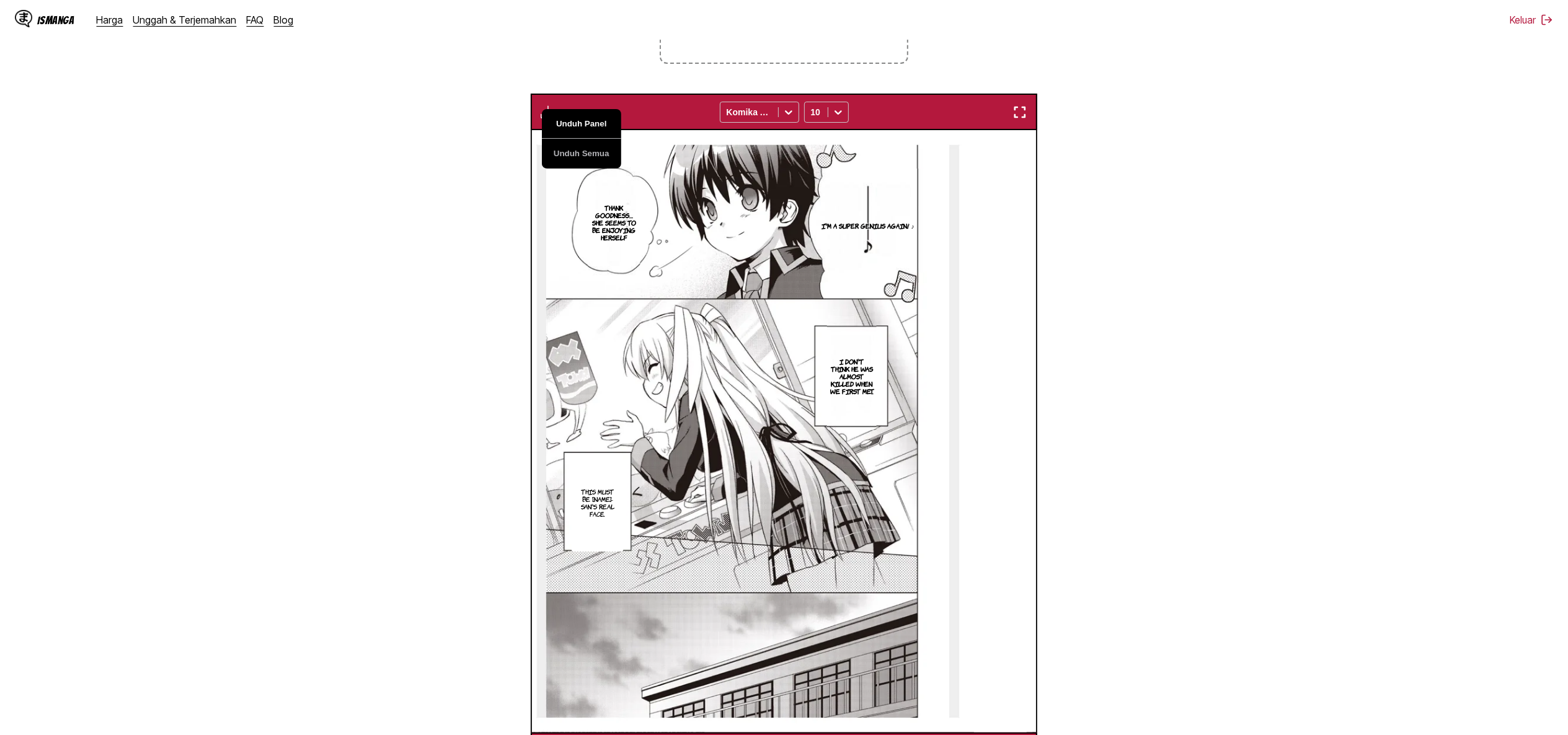 scroll, scrollTop: 0, scrollLeft: 16682, axis: horizontal 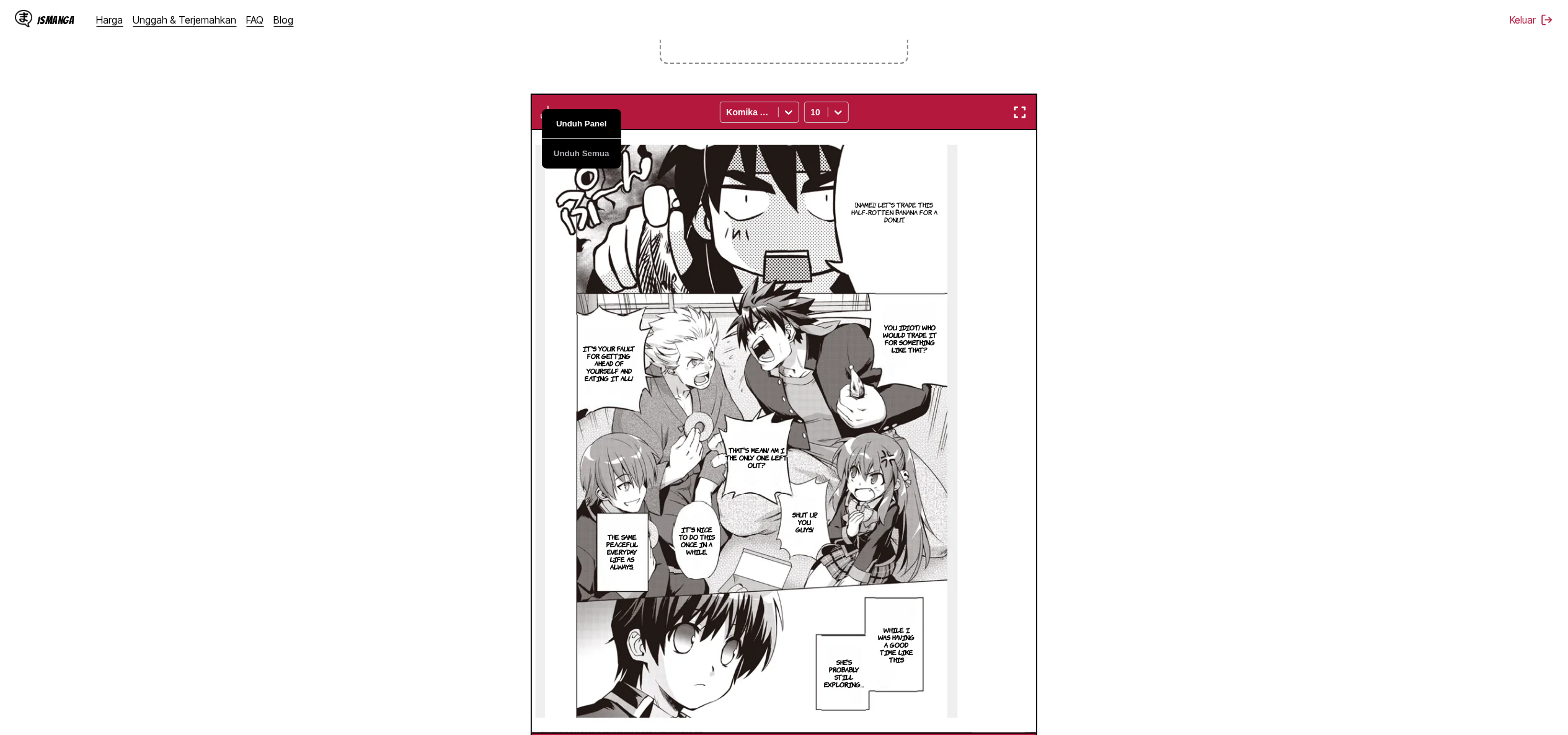 click on "Unduh Panel" at bounding box center [582, 124] 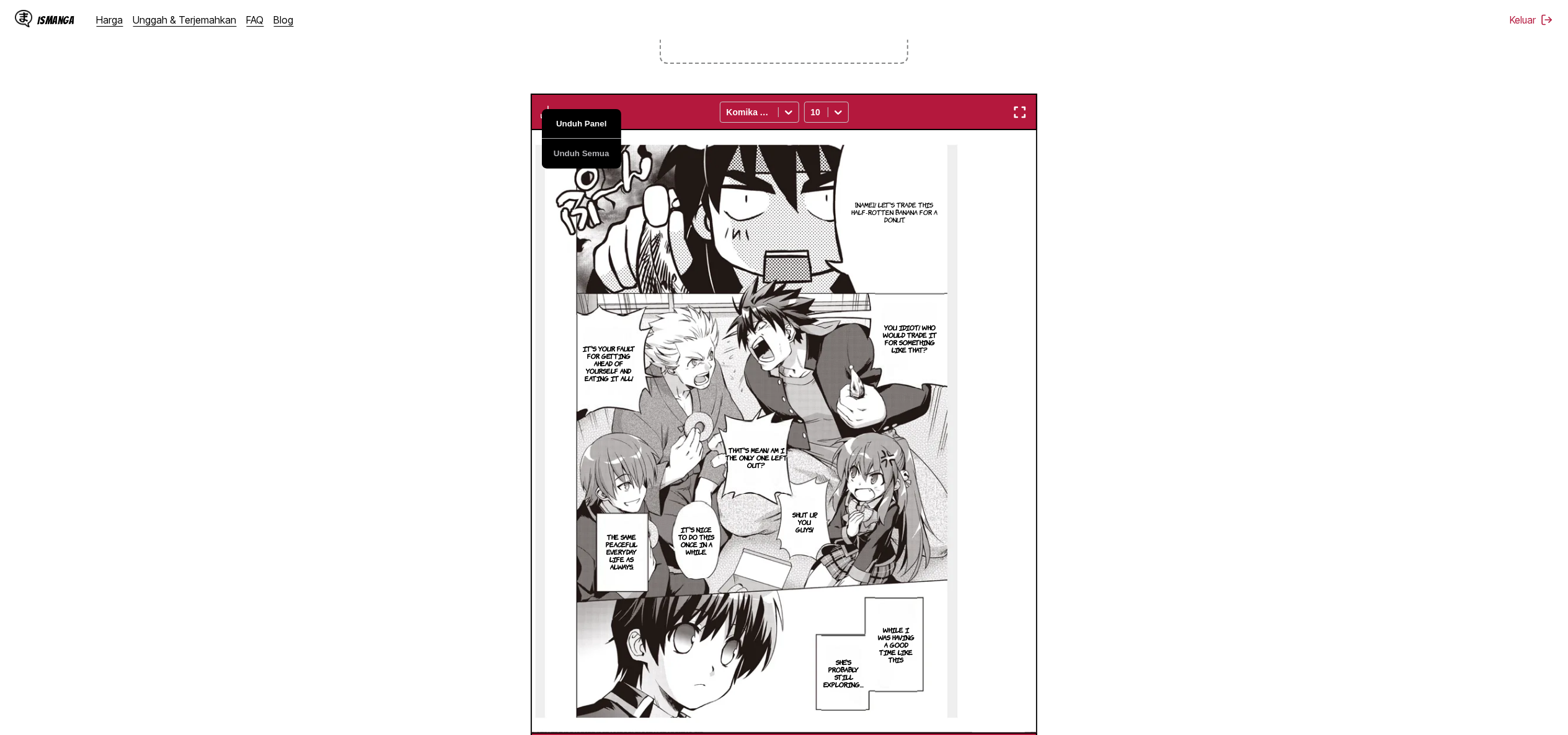 scroll, scrollTop: 0, scrollLeft: 17187, axis: horizontal 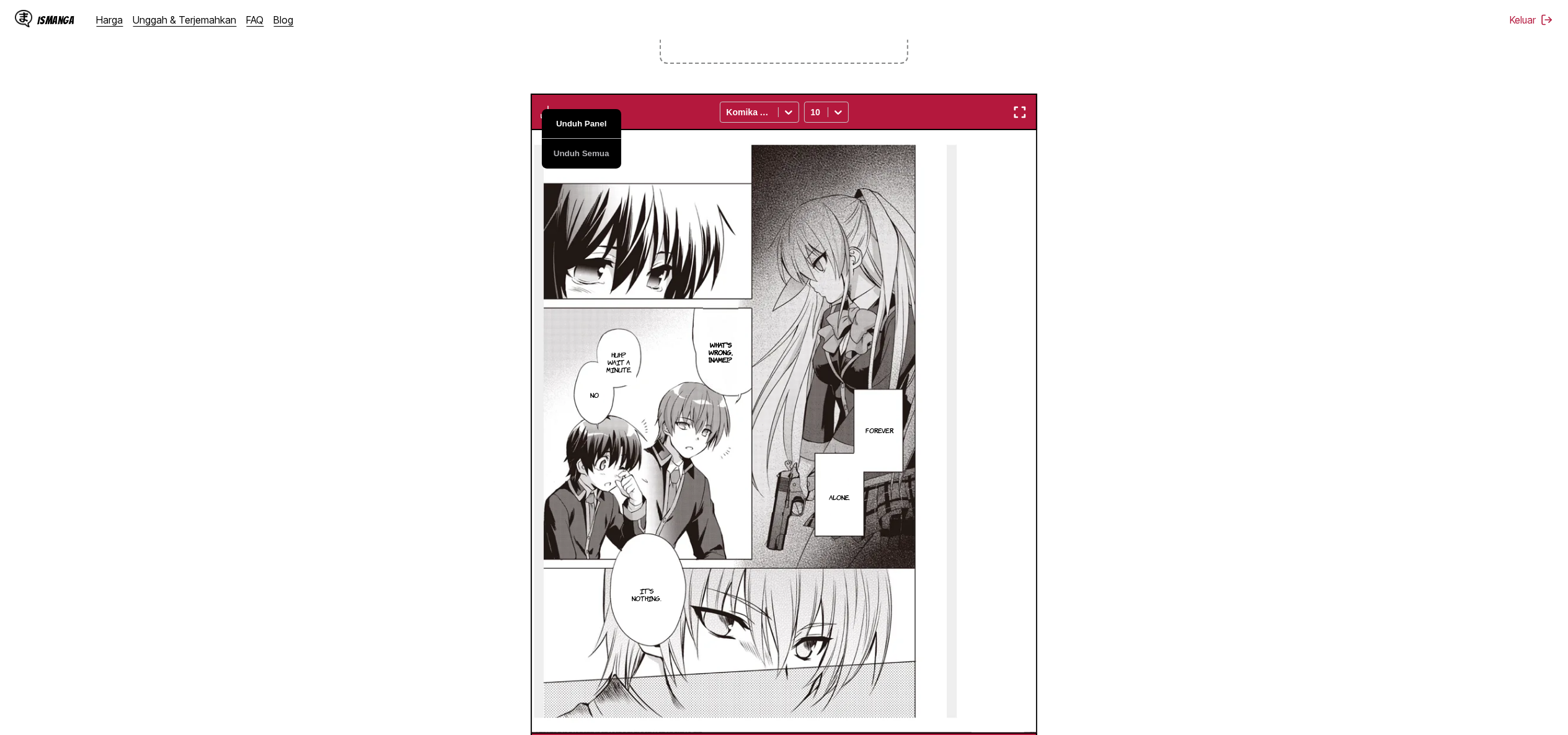 click on "Unduh Panel" at bounding box center (582, 124) 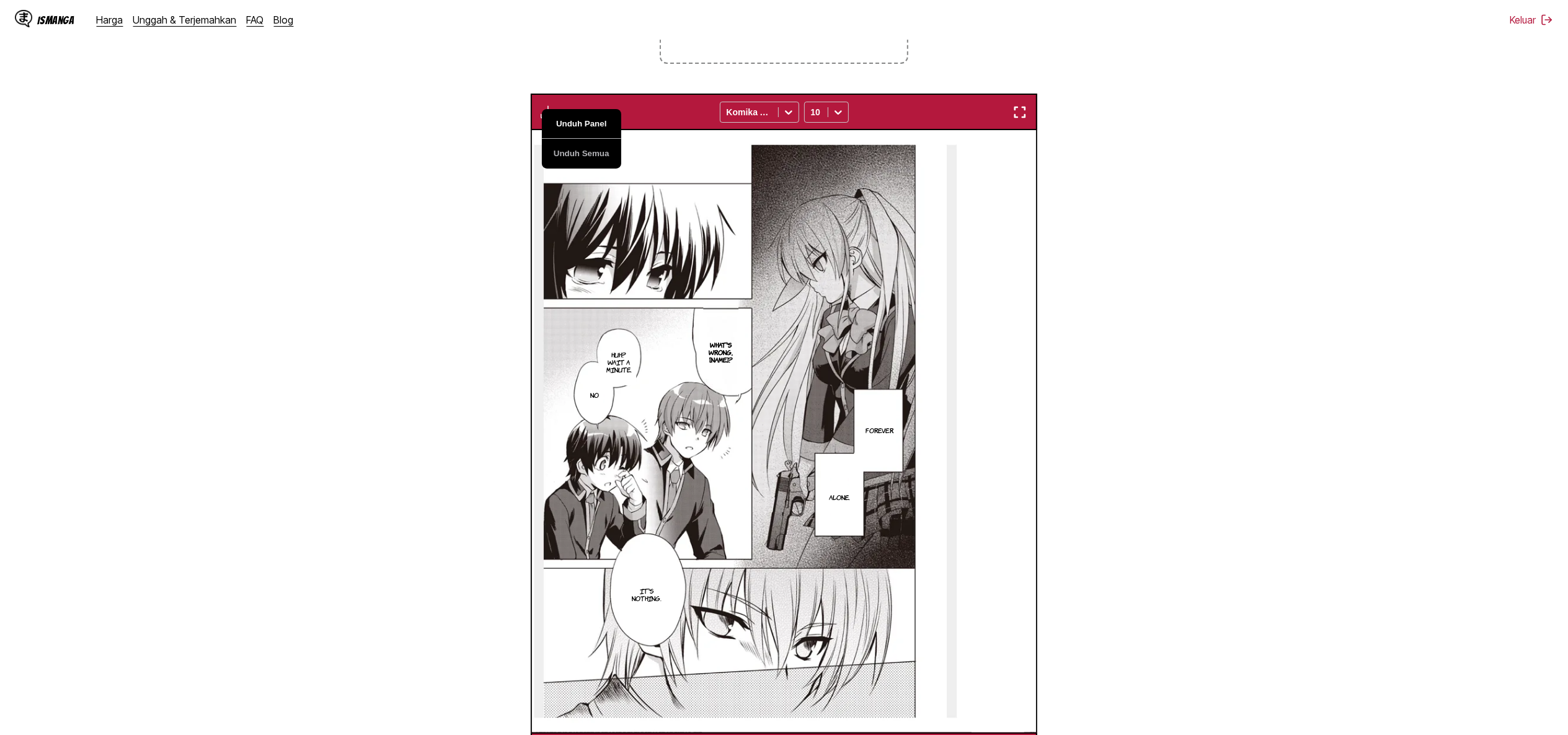 scroll, scrollTop: 0, scrollLeft: 17693, axis: horizontal 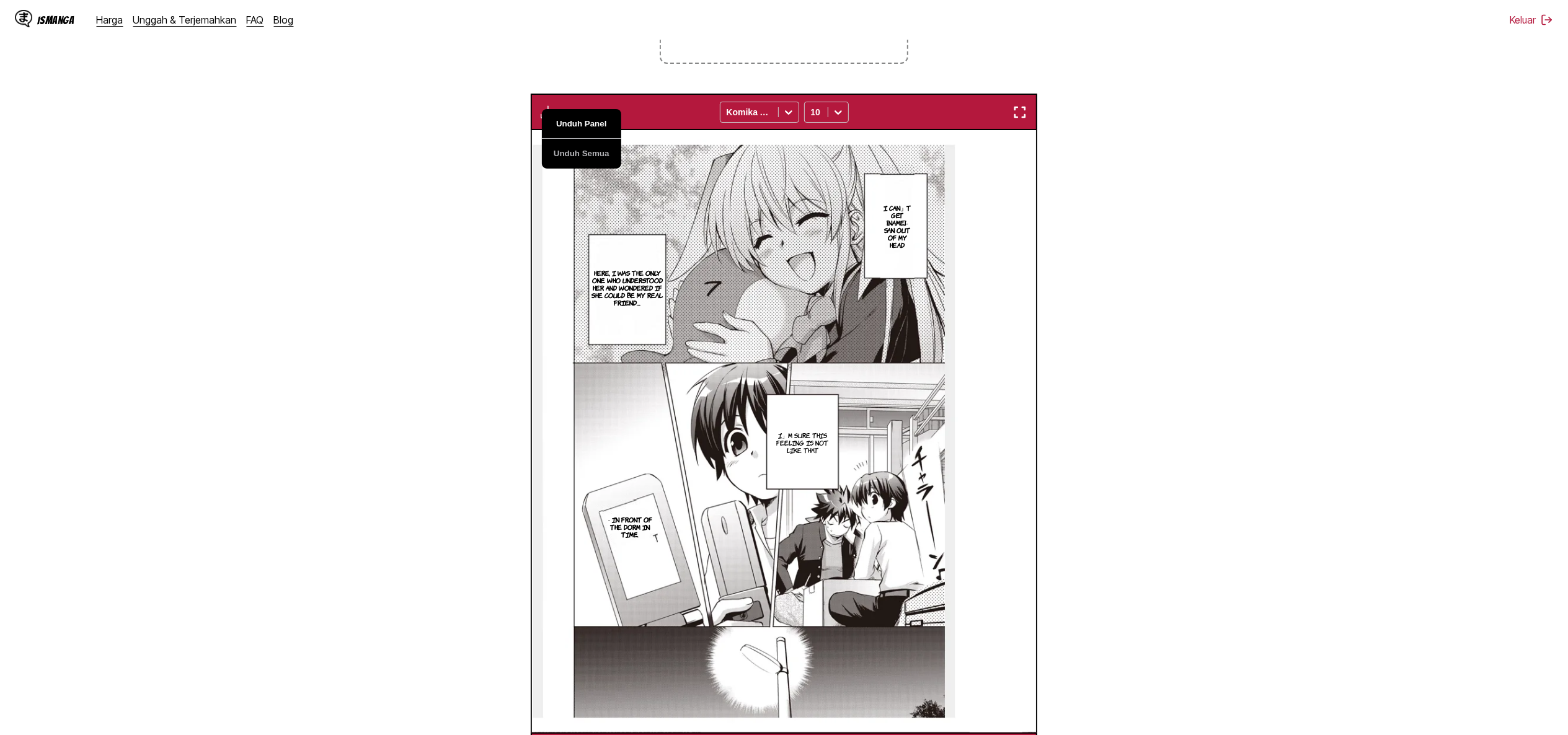 click on "Unduh Panel" at bounding box center [582, 124] 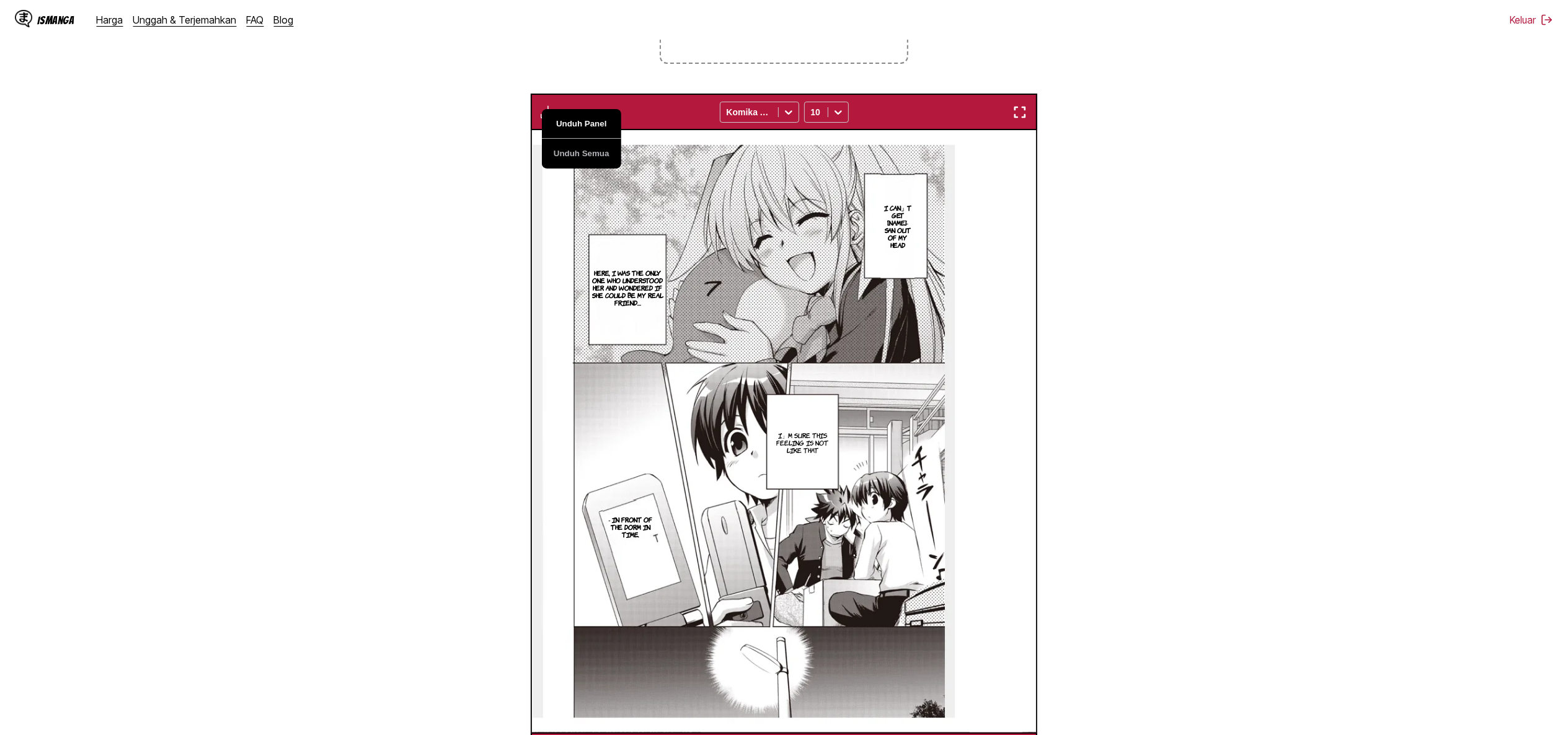 scroll, scrollTop: 0, scrollLeft: 18198, axis: horizontal 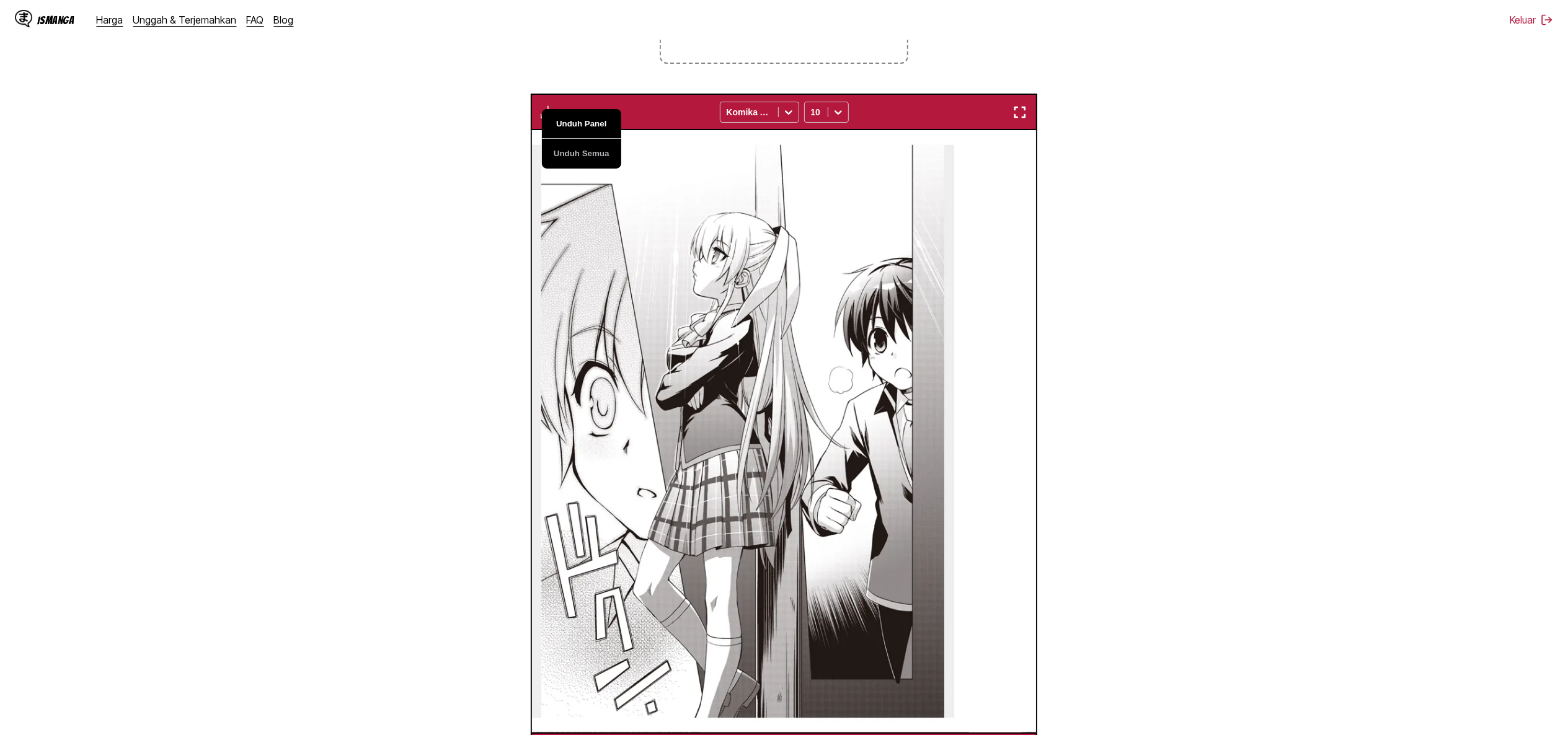 click on "Unduh Panel" at bounding box center (582, 124) 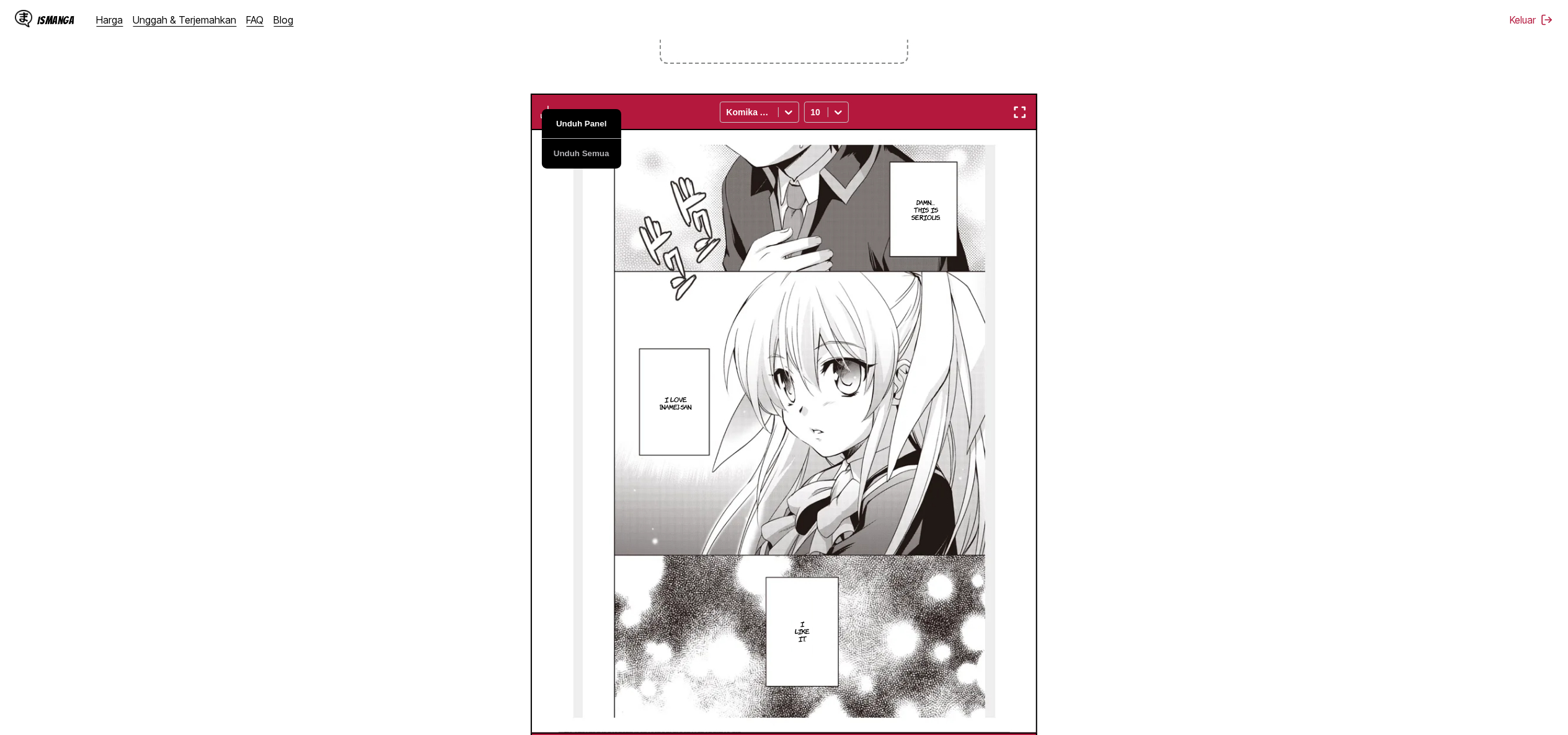 click on "Unduh Panel" at bounding box center [582, 124] 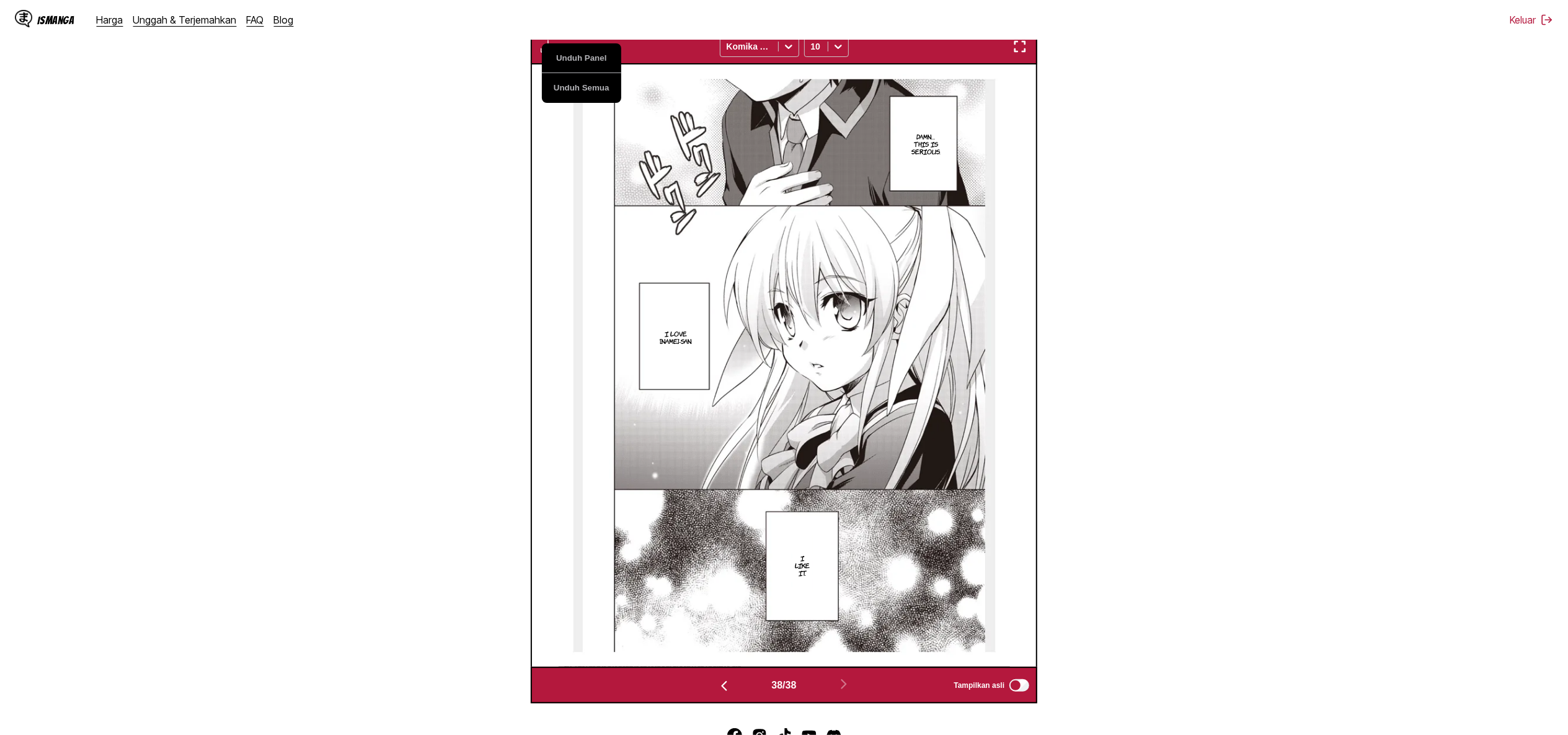 scroll, scrollTop: 350, scrollLeft: 0, axis: vertical 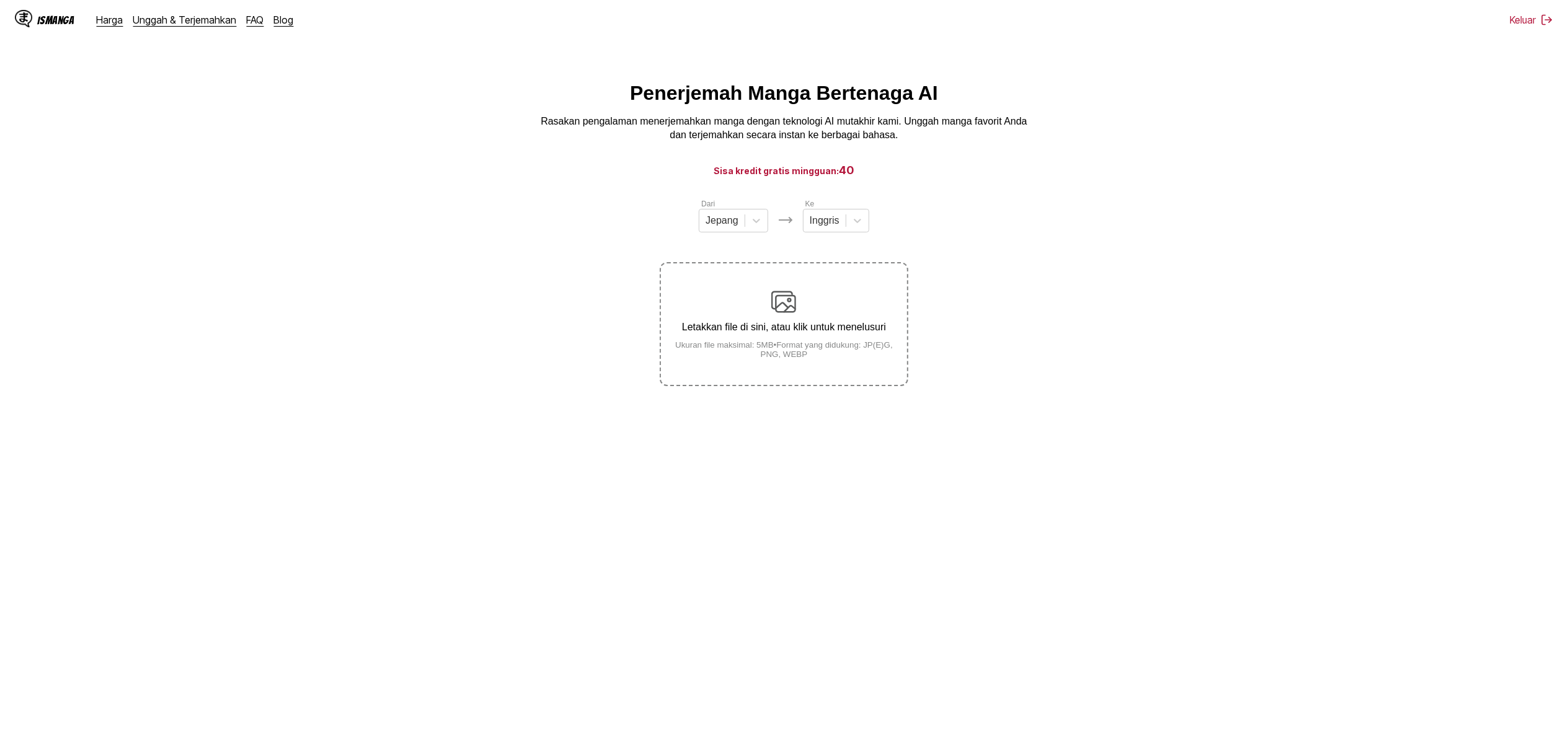 click on "Letakkan file di sini, atau klik untuk menelusuri Ukuran file maksimal: 5MB  •  Format yang didukung: JP(E)G, PNG, WEBP" at bounding box center [784, 324] 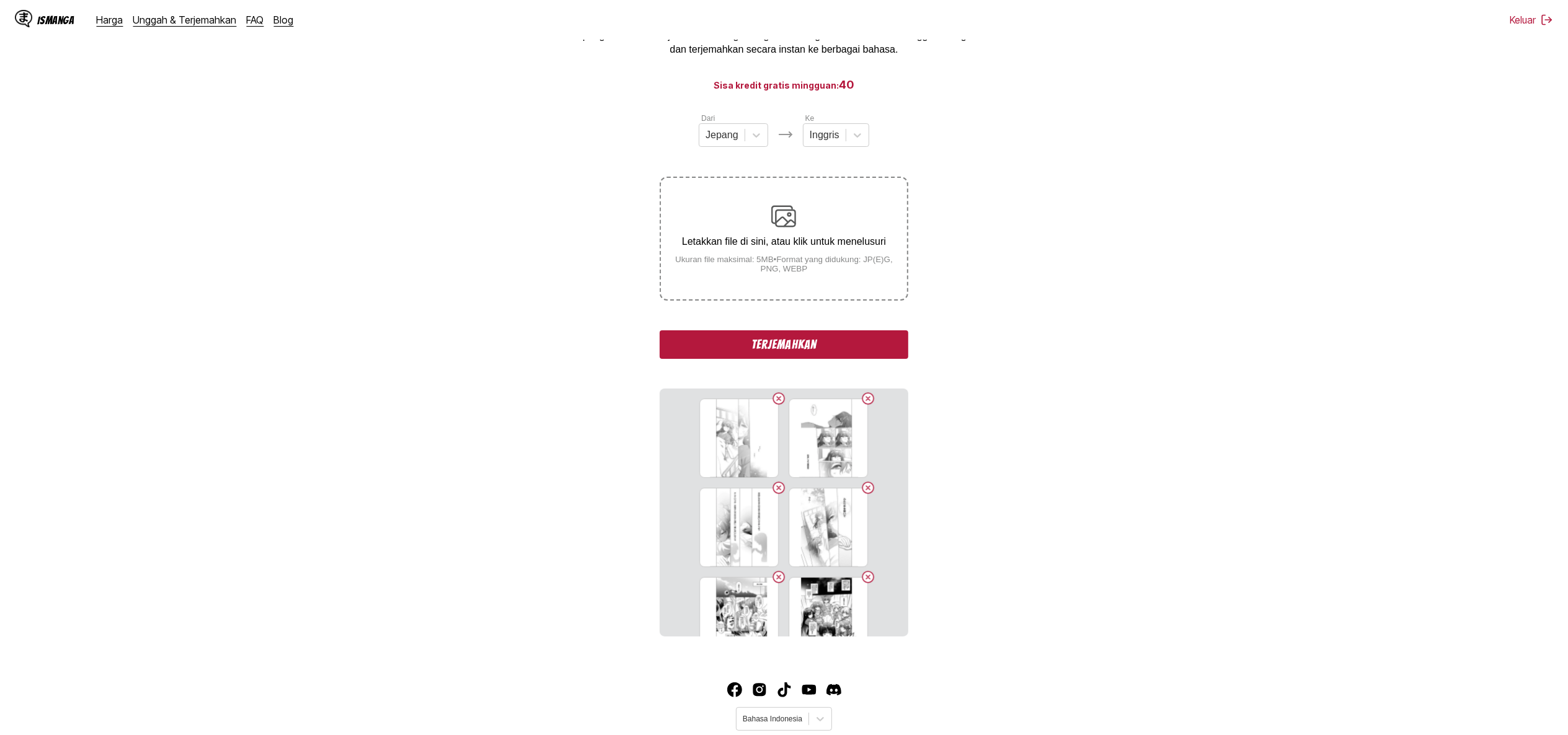 scroll, scrollTop: 124, scrollLeft: 0, axis: vertical 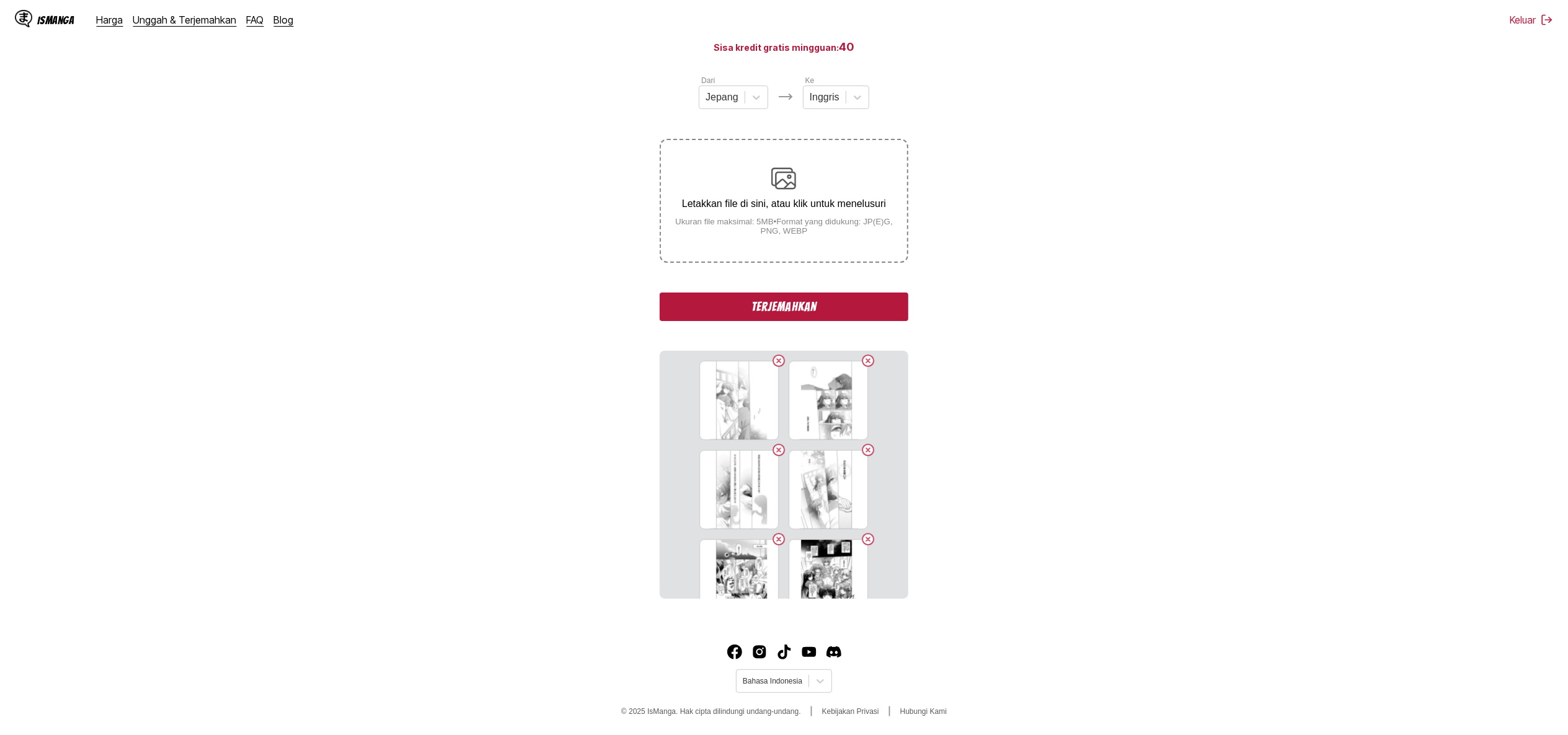 click on "Terjemahkan" at bounding box center [784, 307] 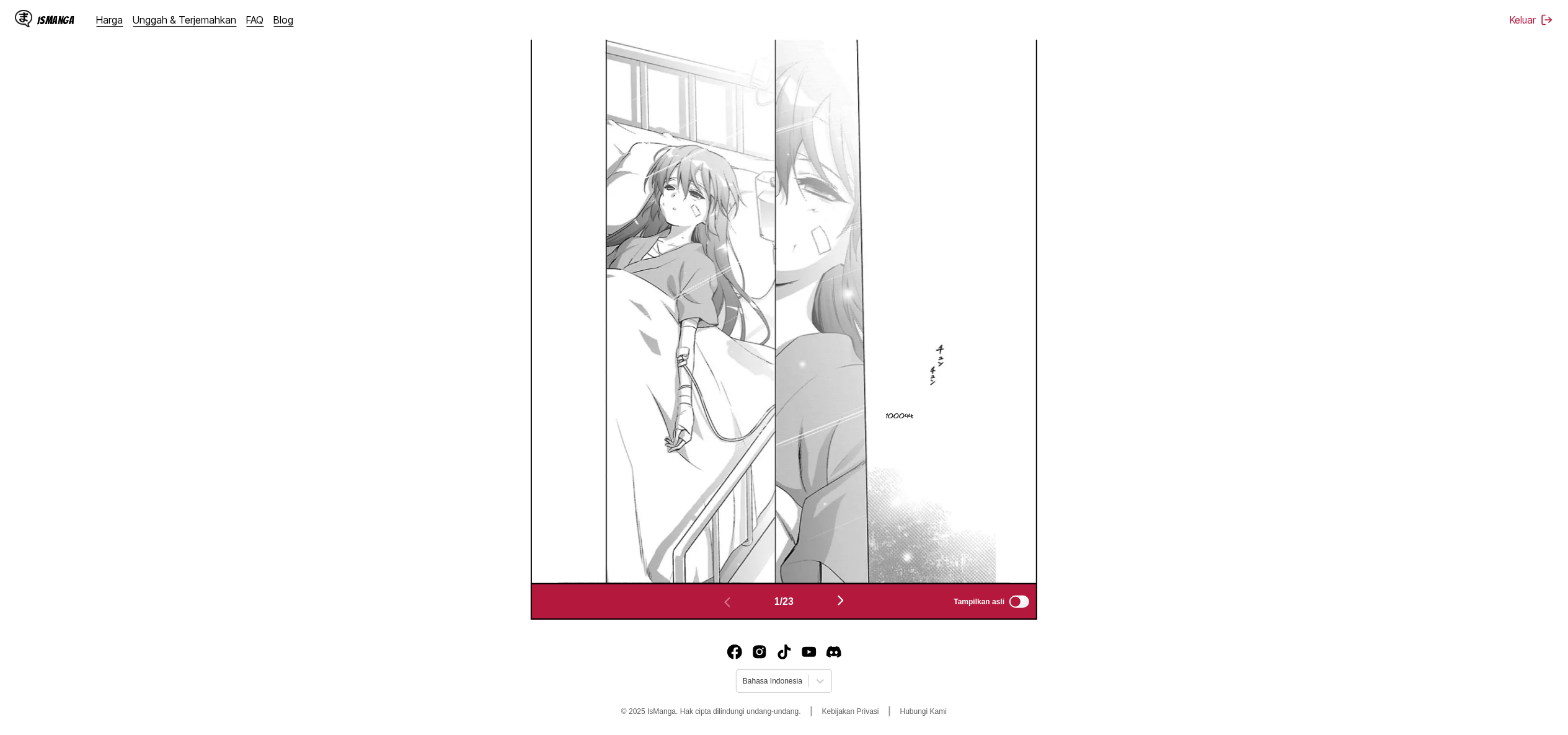 scroll, scrollTop: 395, scrollLeft: 0, axis: vertical 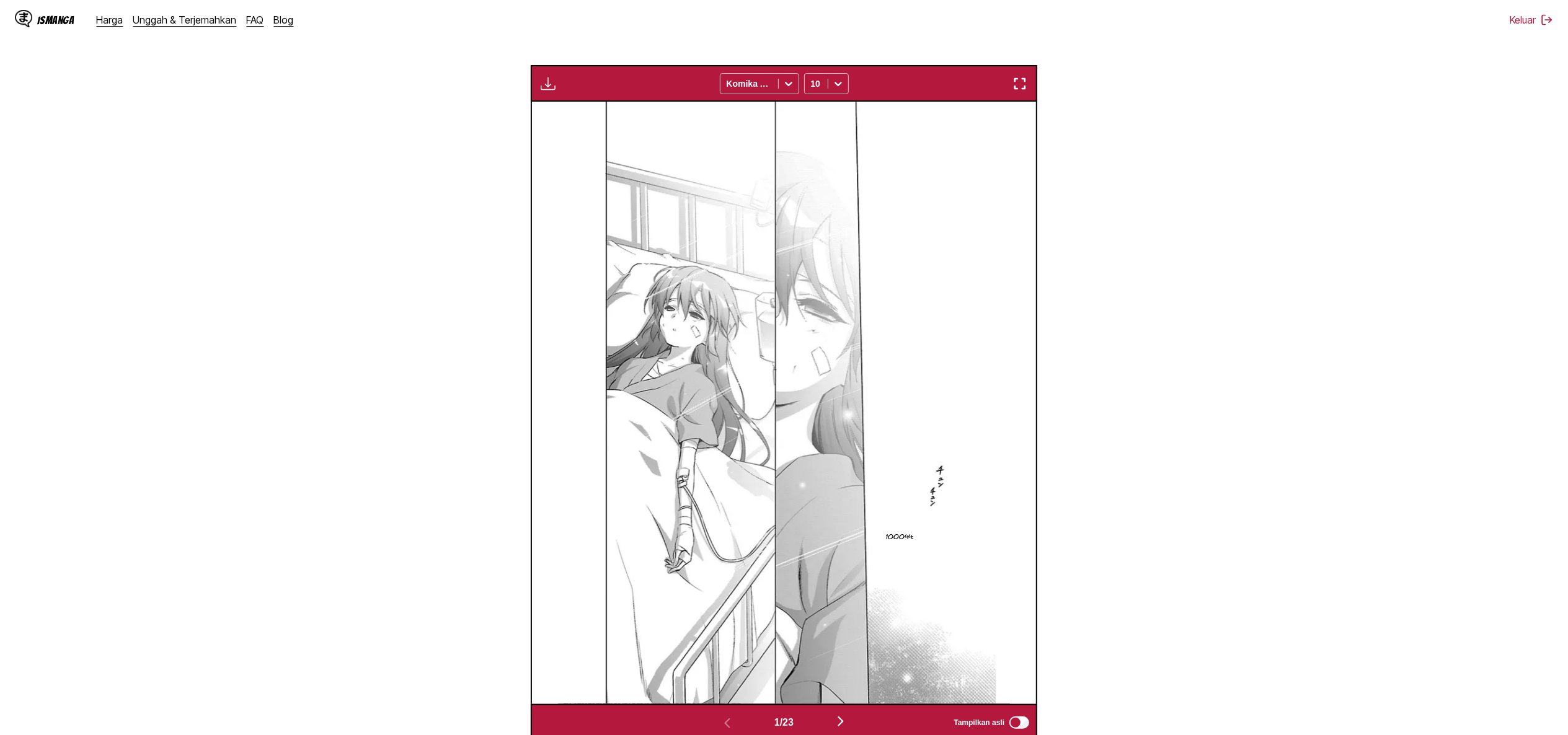 click at bounding box center [548, 84] 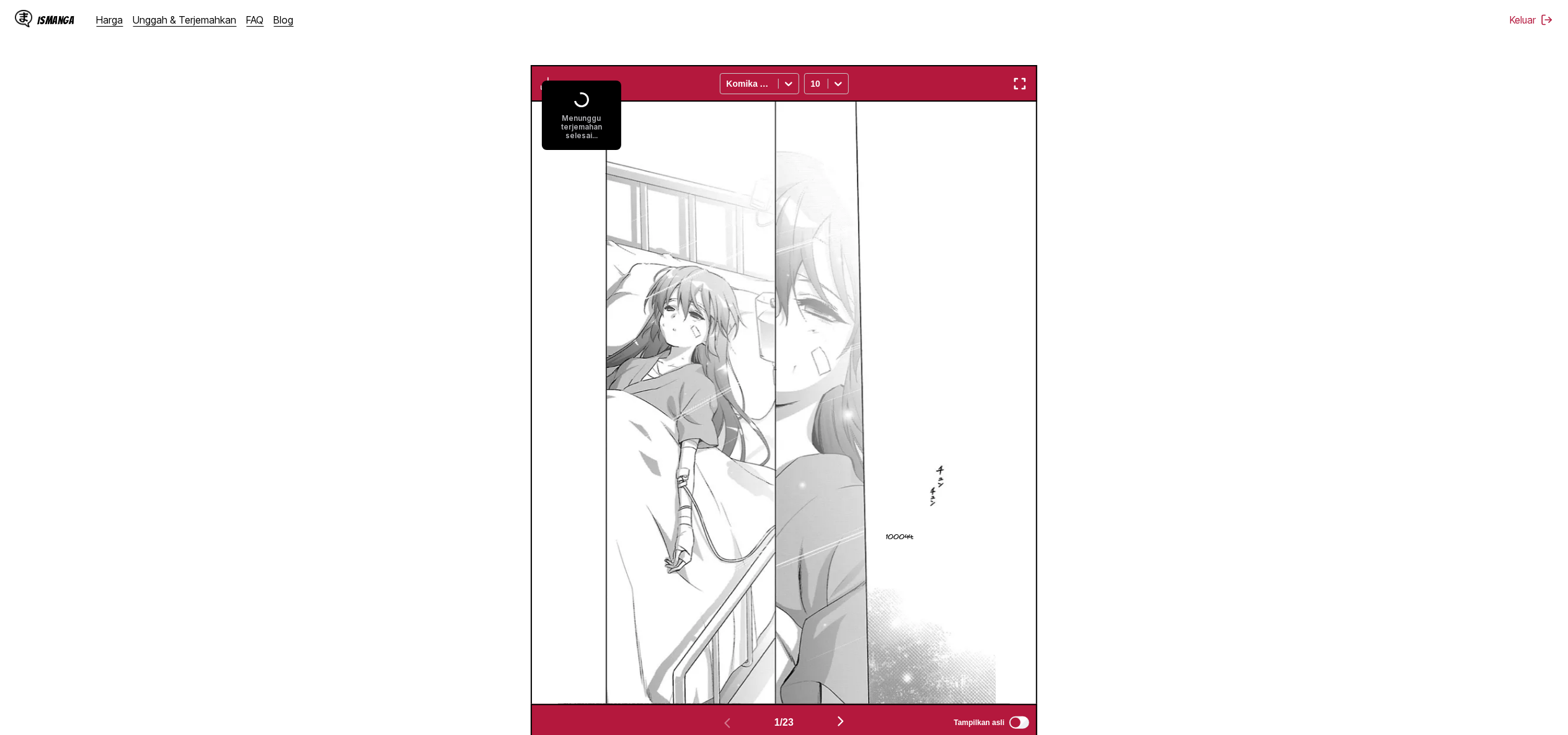 click on "Dari Jepang Ke Inggris Letakkan file di sini, atau klik untuk menelusuri Ukuran file maksimal: 5MB  •  Format yang didukung: JP(E)G, PNG, WEBP Menerjemahkan 3/23 Menunggu terjemahan selesai... Komika Axis 10 100044: He's alive… I promise, Haruka. Translating... Translating... Translating... Translating... Translating... Translating... Translating... Translating... Translating... Translating... Translating... Translating... Translating... Translating... Translating... Translating... Translating... Translating... Translating... Translating... Translating... 1  /  23 Tampilkan asli" at bounding box center [784, 271] 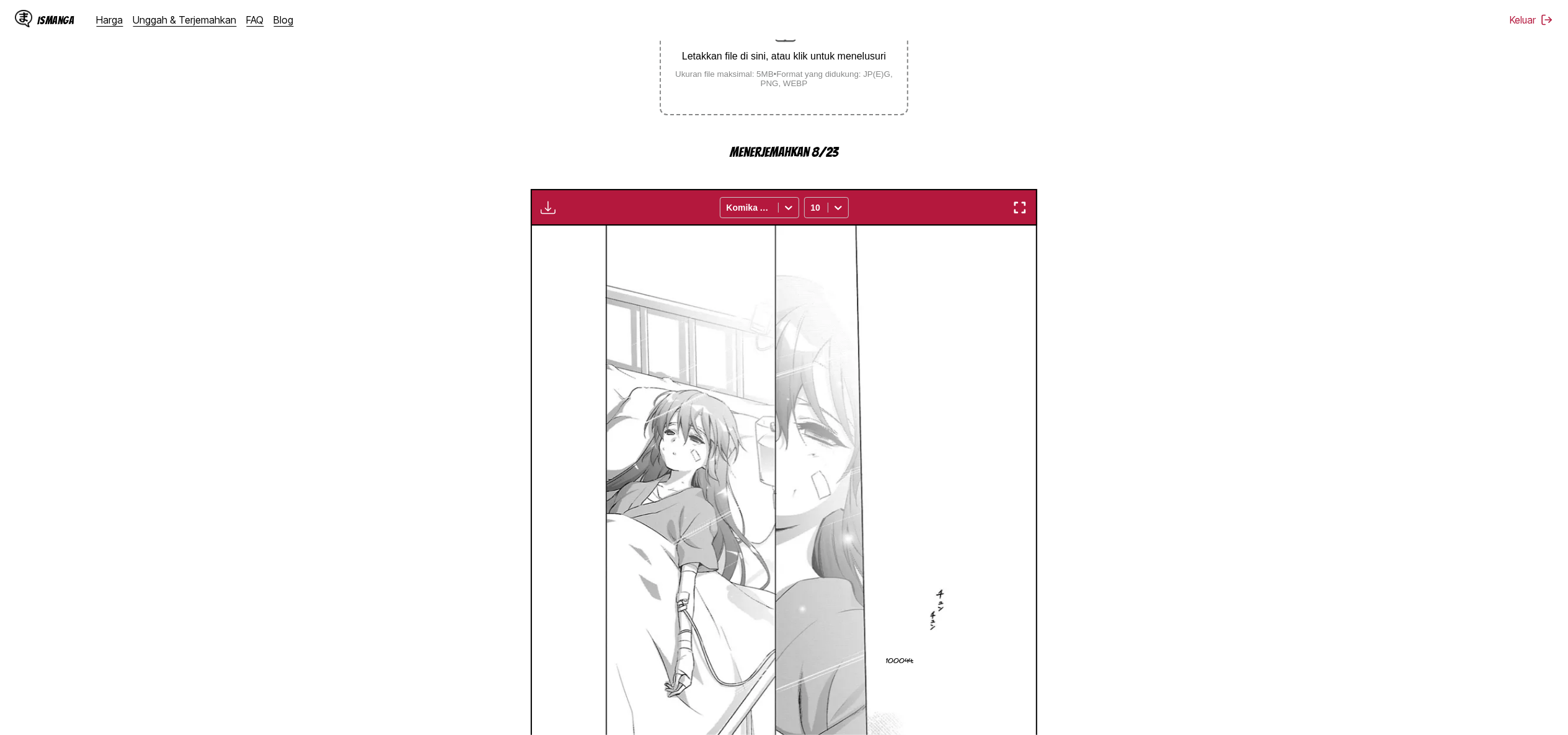 scroll, scrollTop: 519, scrollLeft: 0, axis: vertical 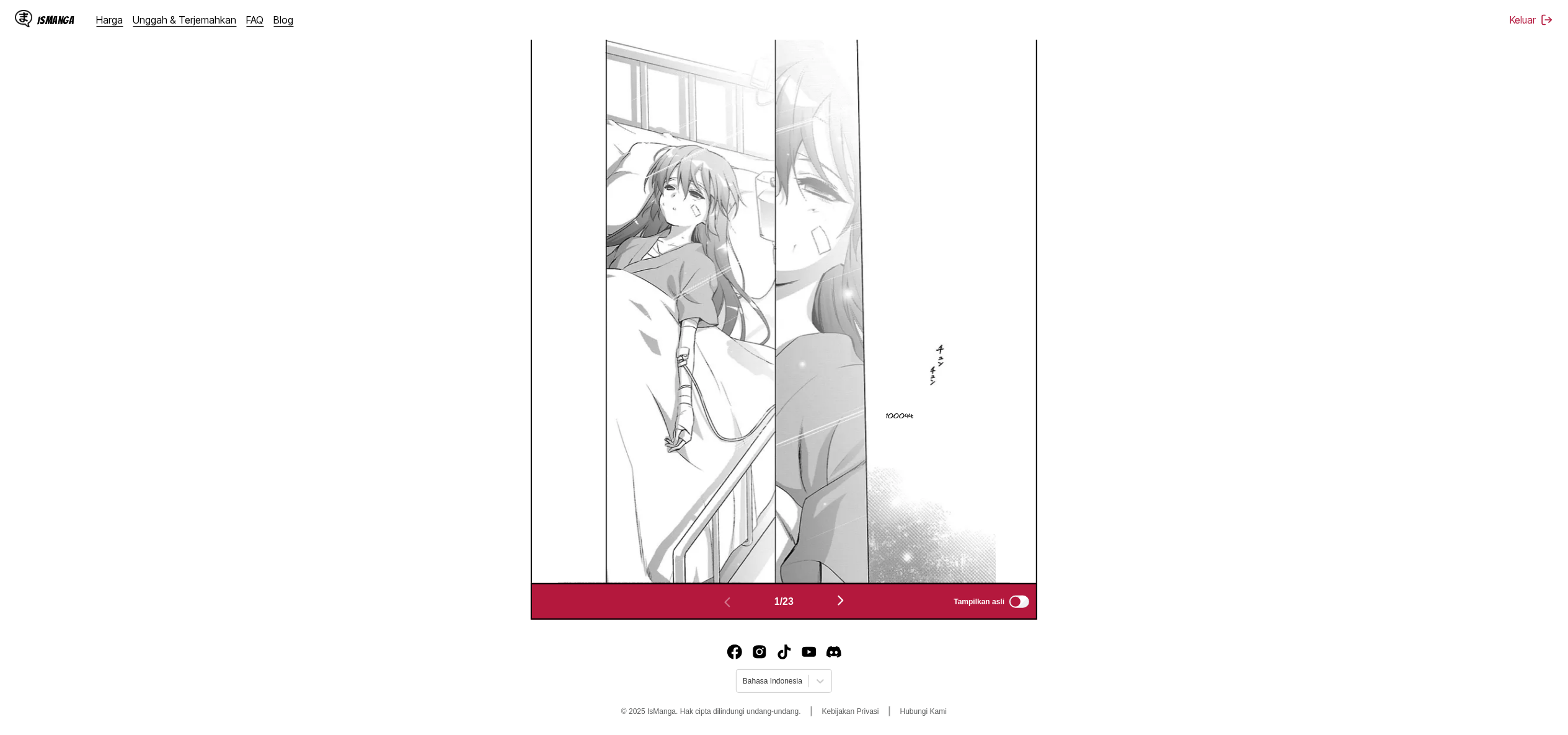 click at bounding box center [841, 601] 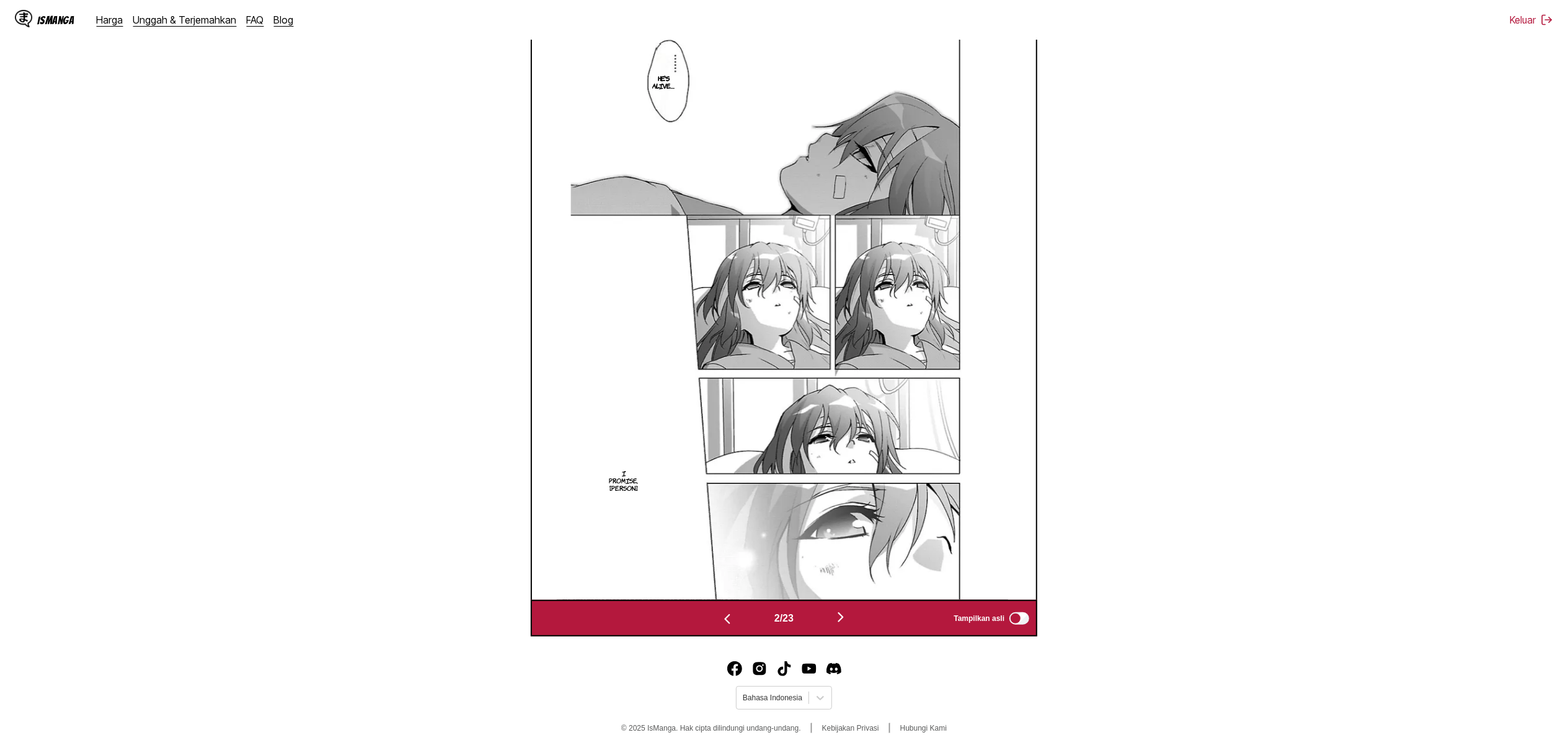 type 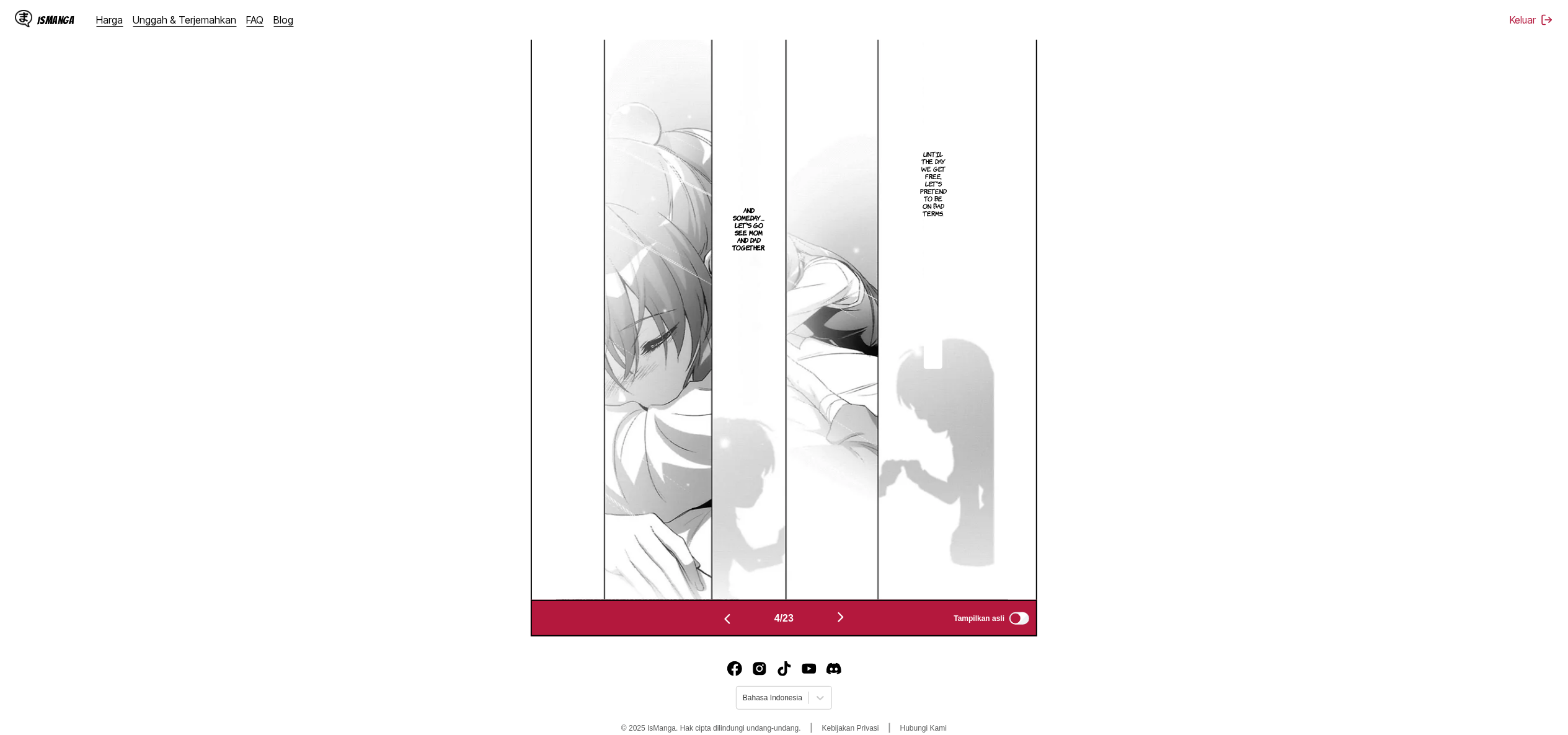 scroll, scrollTop: 0, scrollLeft: 1517, axis: horizontal 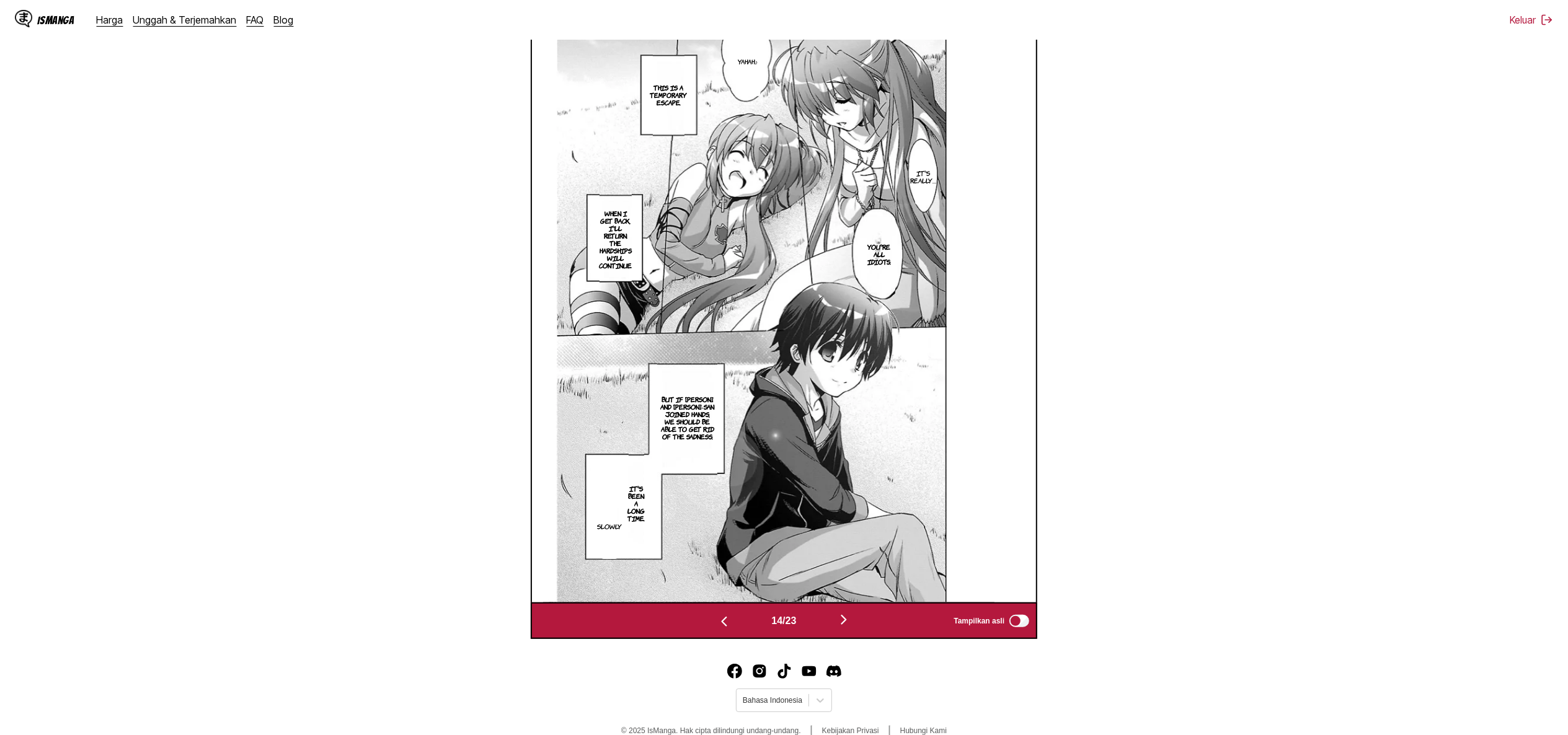 click on "Dari Jepang Ke Inggris Letakkan file di sini, atau klik untuk menelusuri Ukuran file maksimal: 5MB  •  Format yang didukung: JP(E)G, PNG, WEBP Unduh Panel Unduh Semua Komika Axis 10 100044: He's alive… I promise, Haruka. Until the day we get free, let's pretend to be on bad terms. And someday… Let's go see mom and dad together. Yeah… The two of us held hands A few months later …I'll check. When this place rings the fire escape emergency bell, it automatically lowers its shutter What did you ask the science club president to do? All that」s left is to secure an escape route I put a body double on the fire escape. So the route is fixed. We're going to install it on the foundation of a machine room, right? The two of them had a taxi waiting at the cab stand What about Mr. Kyousuke and the others? Today is the day Futaki-san's meeting with her partner in a hotel downtown. I've already infiltrated. Futaki-san's school life is going to end there. 『We need an opportunity,』 the adults said Yeah… 14" at bounding box center (784, 192) 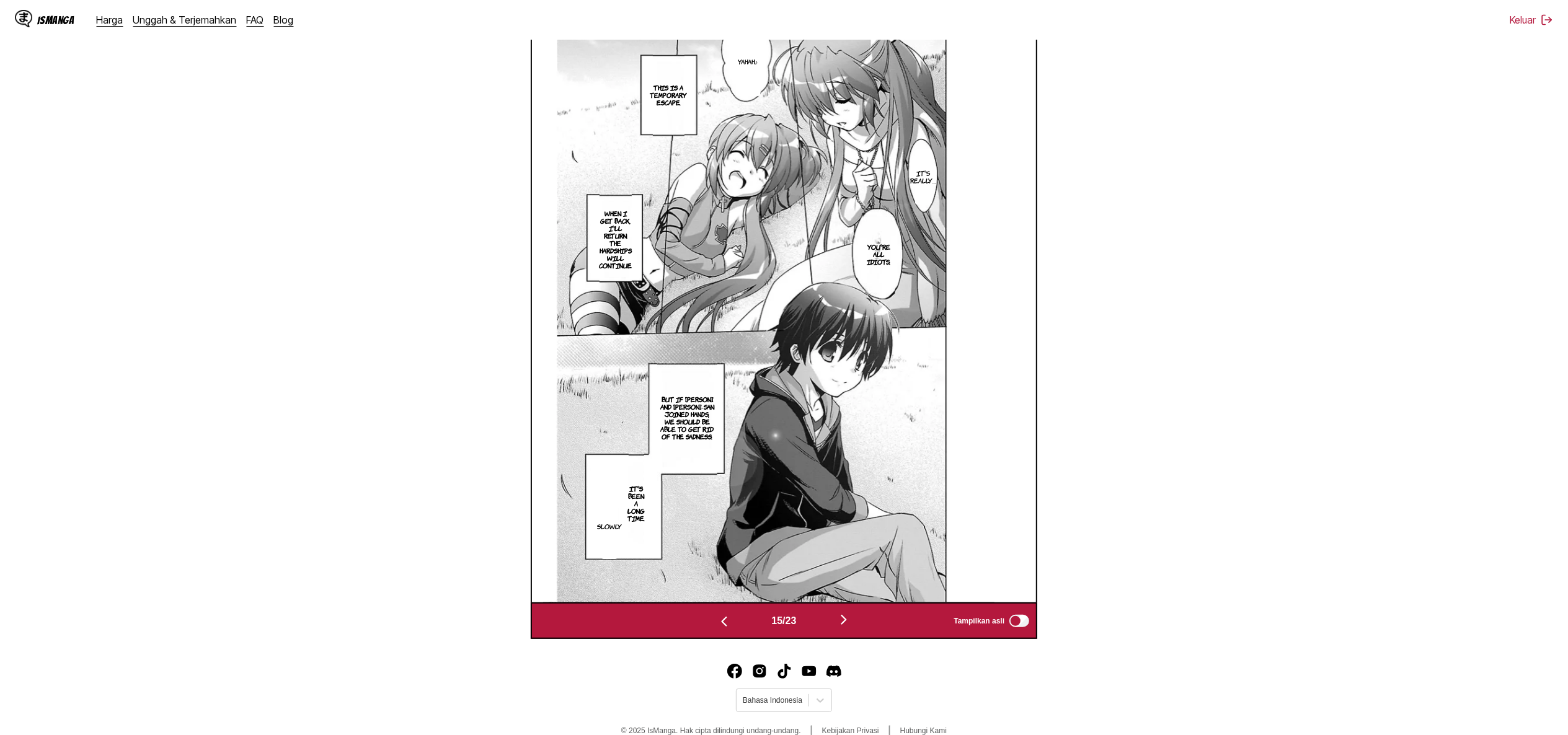 scroll, scrollTop: 0, scrollLeft: 7077, axis: horizontal 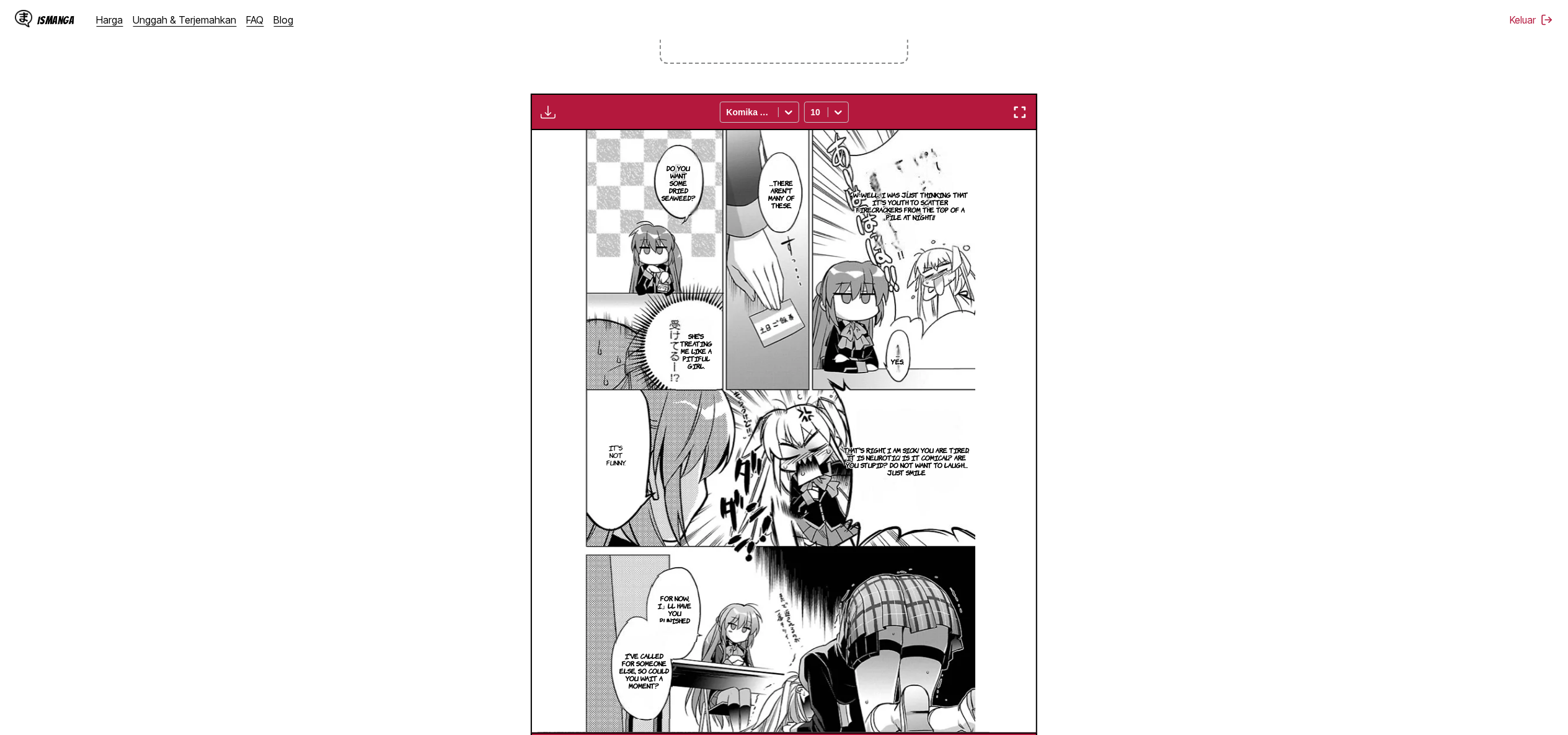 click on "For now, I」ll have you punished" at bounding box center [675, 609] 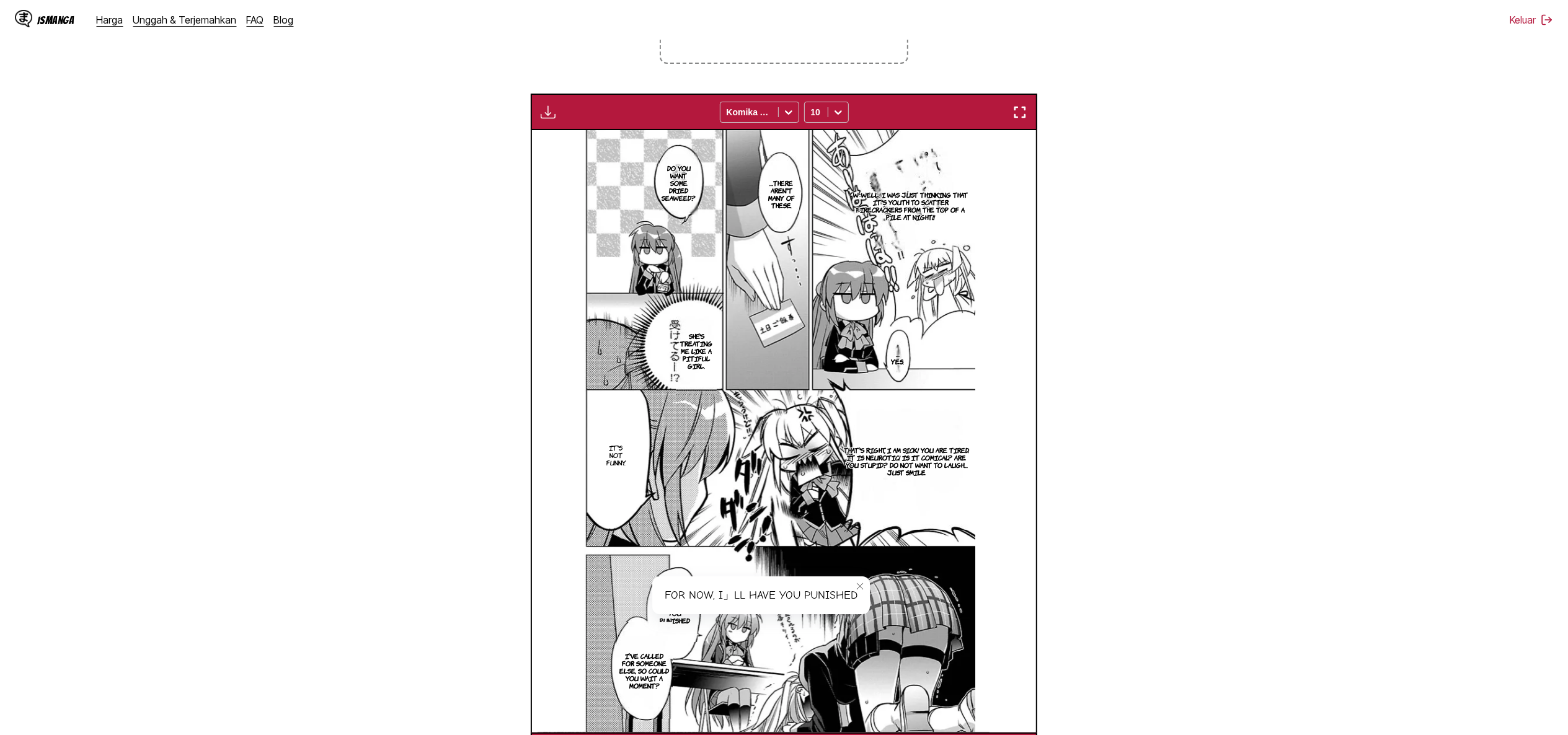 click on "Dari Jepang Ke Inggris Letakkan file di sini, atau klik untuk menelusuri Ukuran file maksimal: 5MB  •  Format yang didukung: JP(E)G, PNG, WEBP Unduh Panel Unduh Semua Komika Axis 10 100044: He's alive… I promise, Haruka. Until the day we get free, let's pretend to be on bad terms. And someday… Let's go see mom and dad together. Yeah… The two of us held hands A few months later …I'll check. When this place rings the fire escape emergency bell, it automatically lowers its shutter What did you ask the science club president to do? All that」s left is to secure an escape route I put a body double on the fire escape. So the route is fixed. We're going to install it on the foundation of a machine room, right? The two of them had a taxi waiting at the cab stand What about Mr. Kyousuke and the others? Today is the day Futaki-san's meeting with her partner in a hotel downtown. I've already infiltrated. Futaki-san's school life is going to end there. 『We need an opportunity,』 the adults said Yeah… 19" at bounding box center [784, 322] 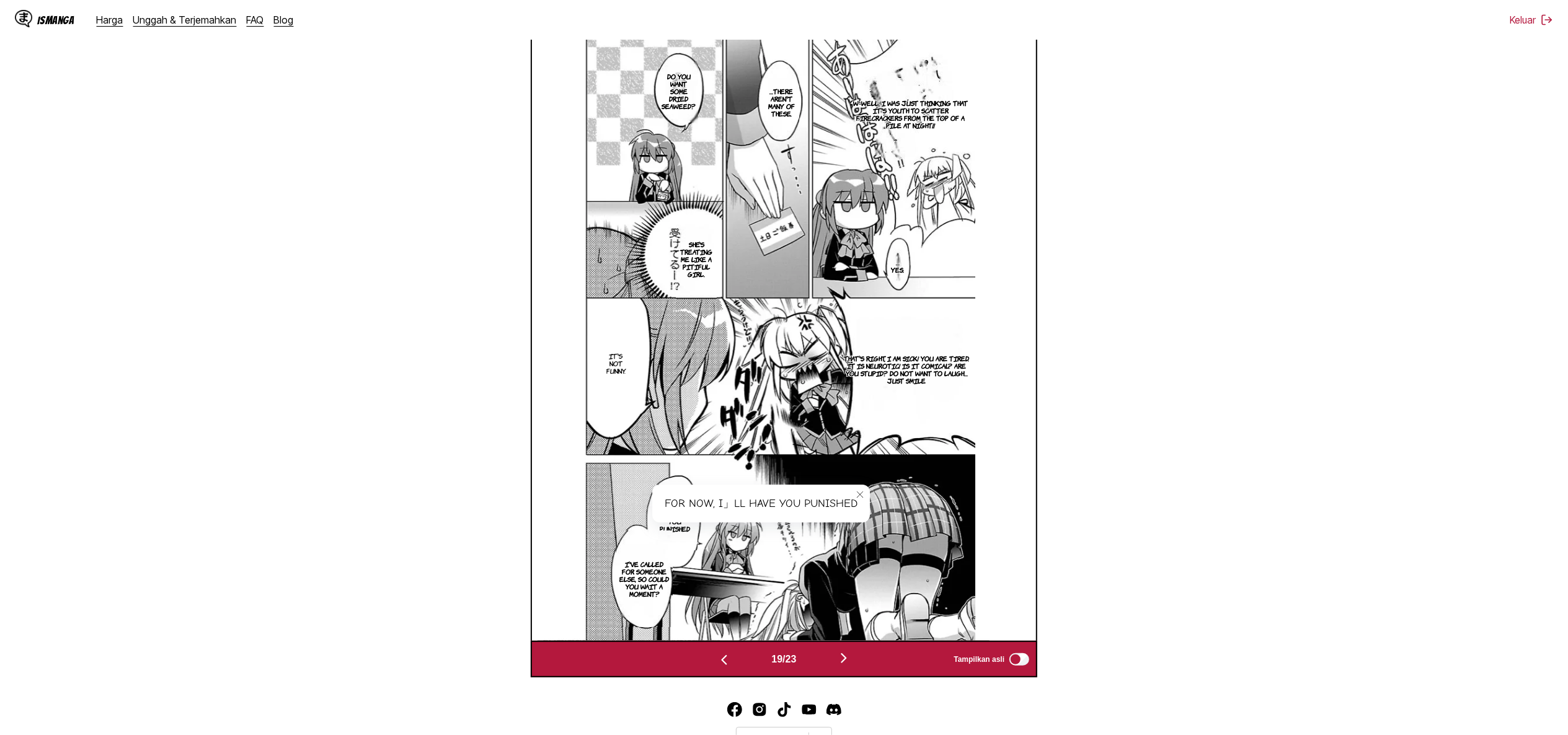 scroll, scrollTop: 474, scrollLeft: 0, axis: vertical 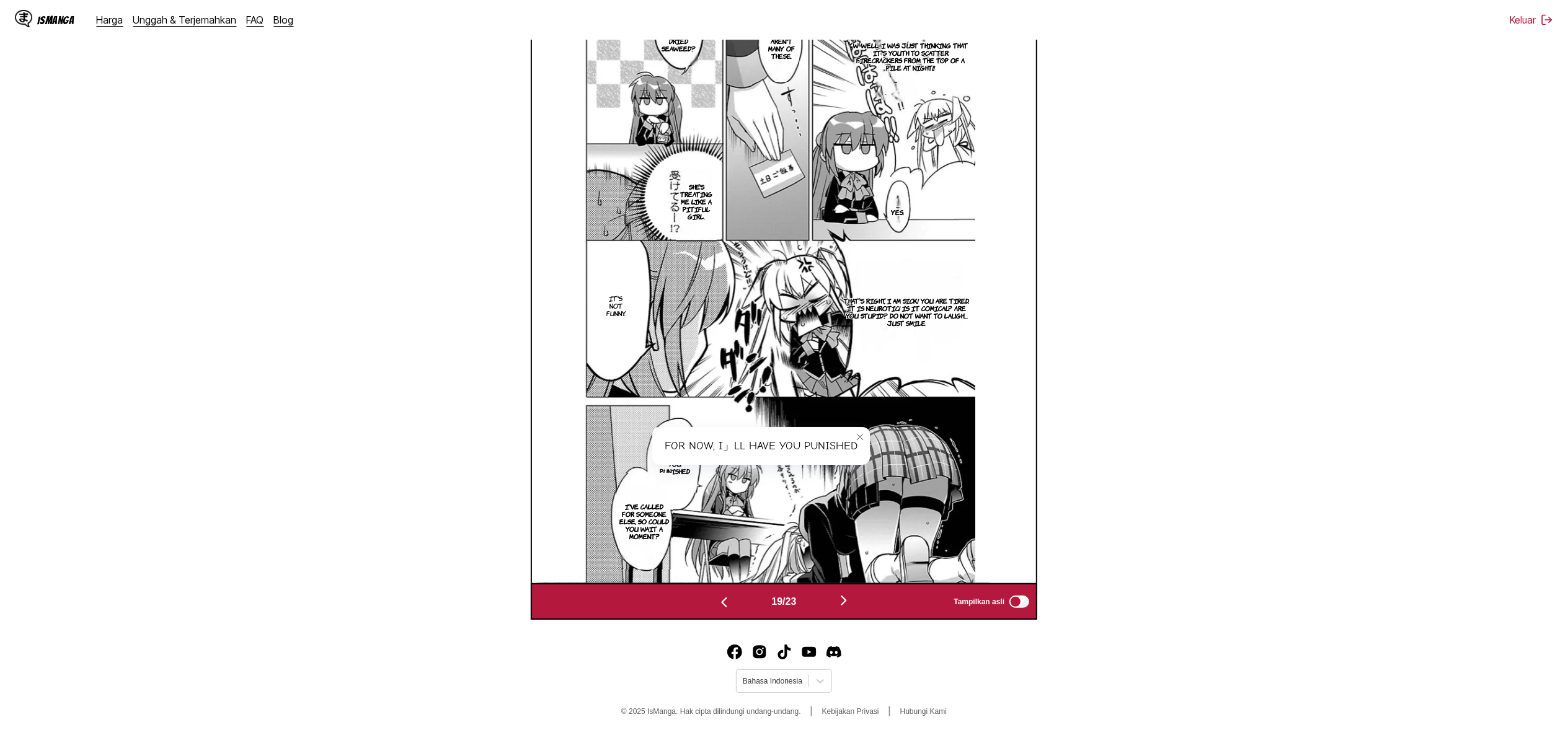 click on "Dari Jepang Ke Inggris Letakkan file di sini, atau klik untuk menelusuri Ukuran file maksimal: 5MB  •  Format yang didukung: JP(E)G, PNG, WEBP Unduh Panel Unduh Semua Komika Axis 10 100044: He's alive… I promise, Haruka. Until the day we get free, let's pretend to be on bad terms. And someday… Let's go see mom and dad together. Yeah… The two of us held hands A few months later …I'll check. When this place rings the fire escape emergency bell, it automatically lowers its shutter What did you ask the science club president to do? All that」s left is to secure an escape route I put a body double on the fire escape. So the route is fixed. We're going to install it on the foundation of a machine room, right? The two of them had a taxi waiting at the cab stand What about Mr. Kyousuke and the others? Today is the day Futaki-san's meeting with her partner in a hotel downtown. I've already infiltrated. Futaki-san's school life is going to end there. 『We need an opportunity,』 the adults said Yeah… 19" at bounding box center (784, 173) 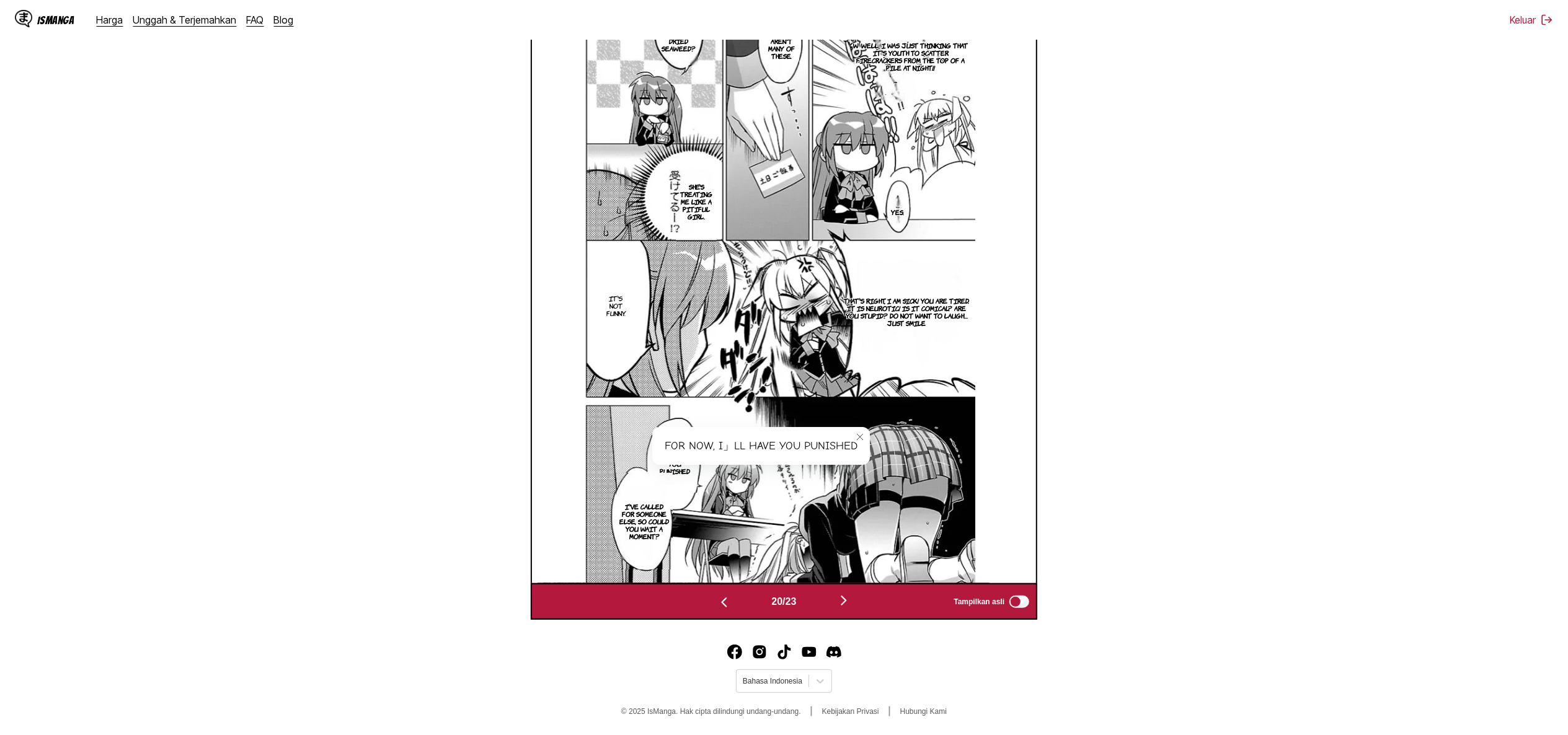 scroll, scrollTop: 0, scrollLeft: 9605, axis: horizontal 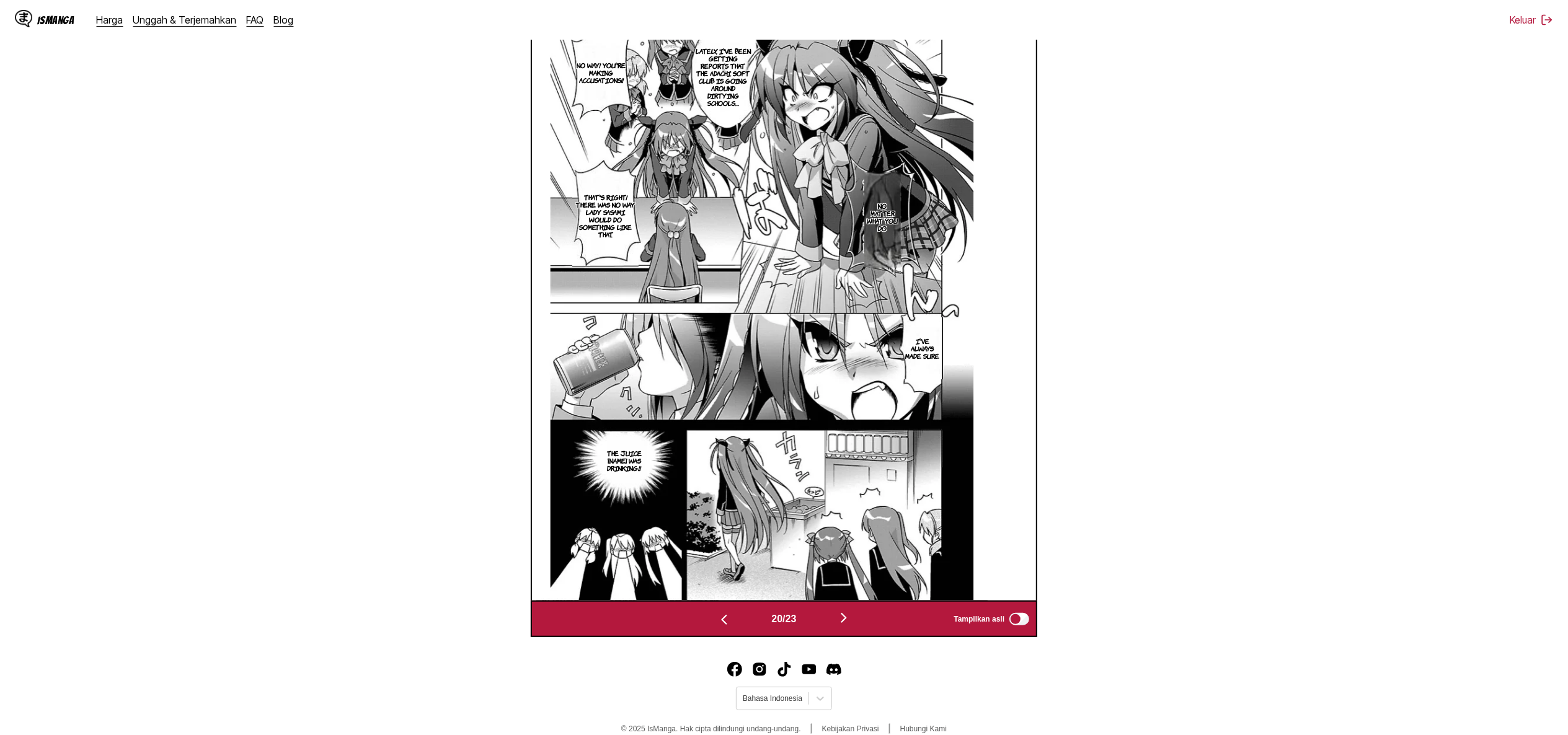 click at bounding box center (844, 618) 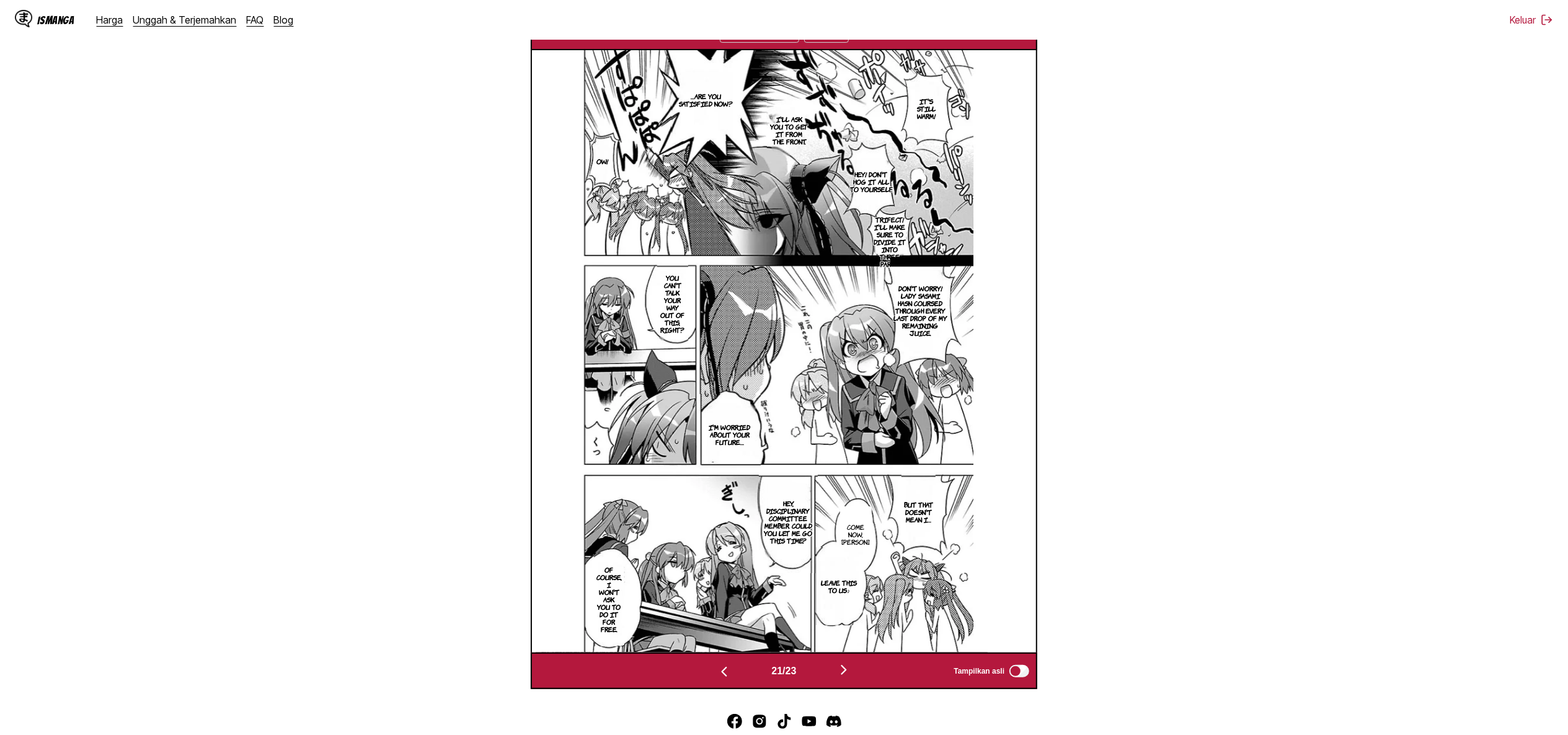scroll, scrollTop: 454, scrollLeft: 0, axis: vertical 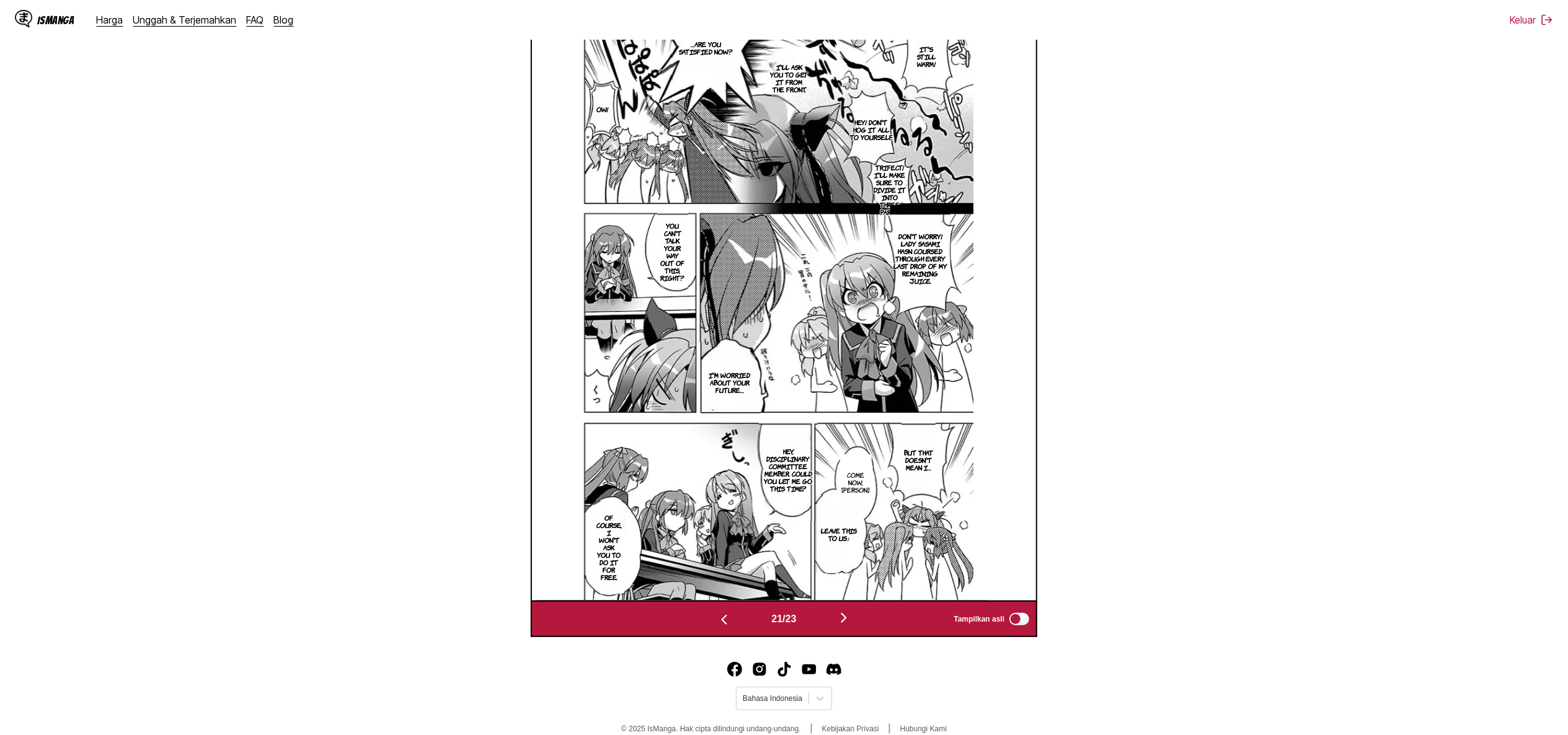 click at bounding box center (844, 618) 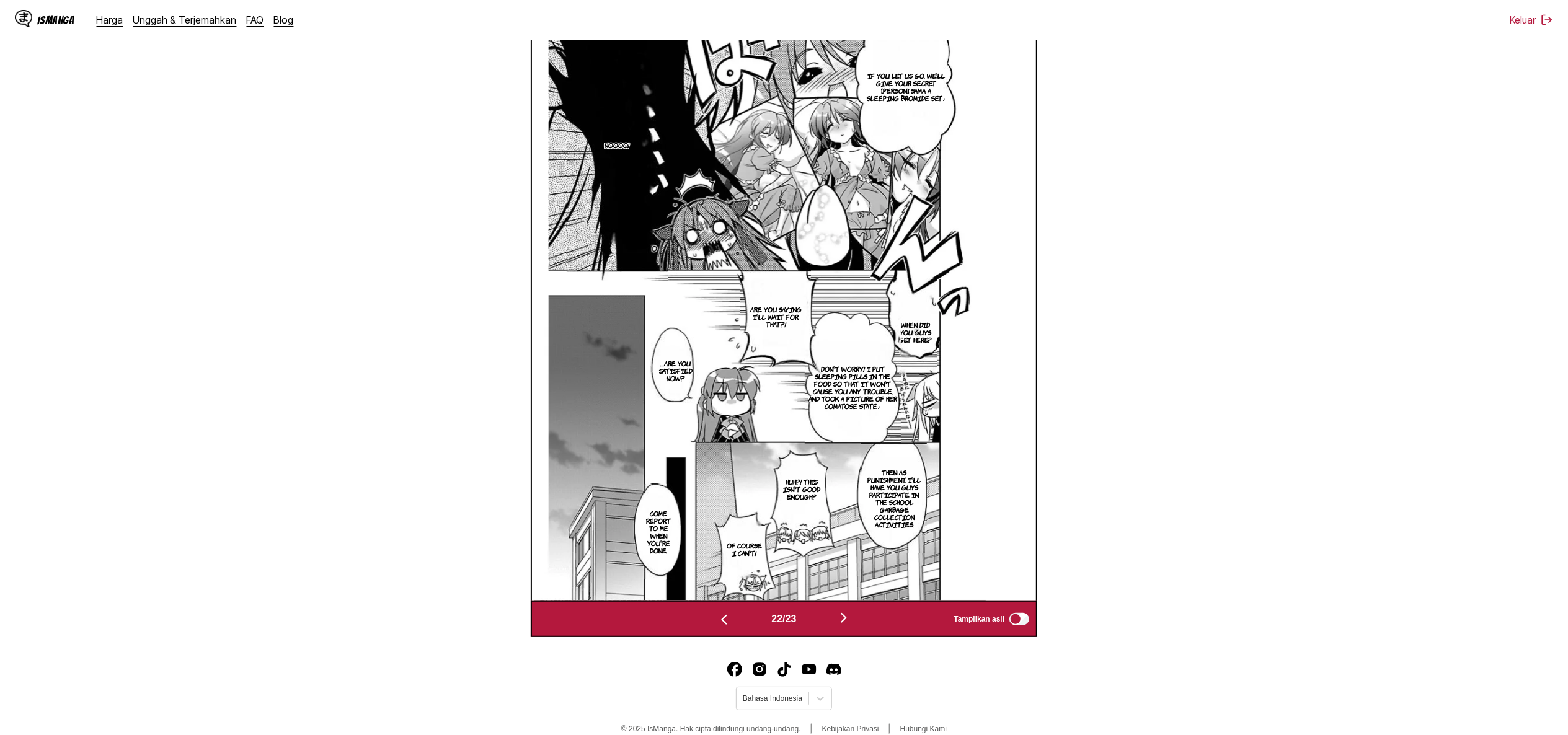 click at bounding box center (724, 620) 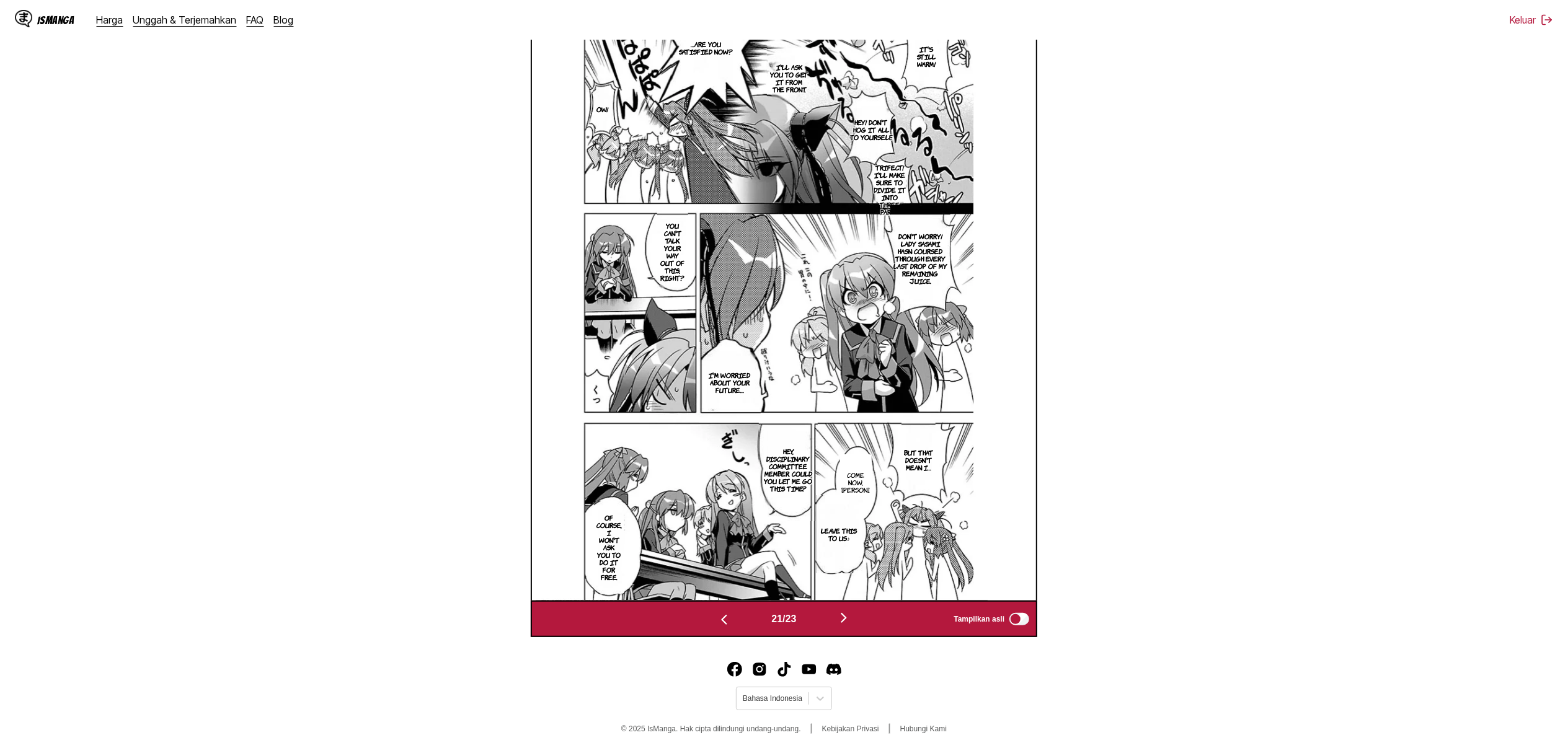 click at bounding box center [844, 618] 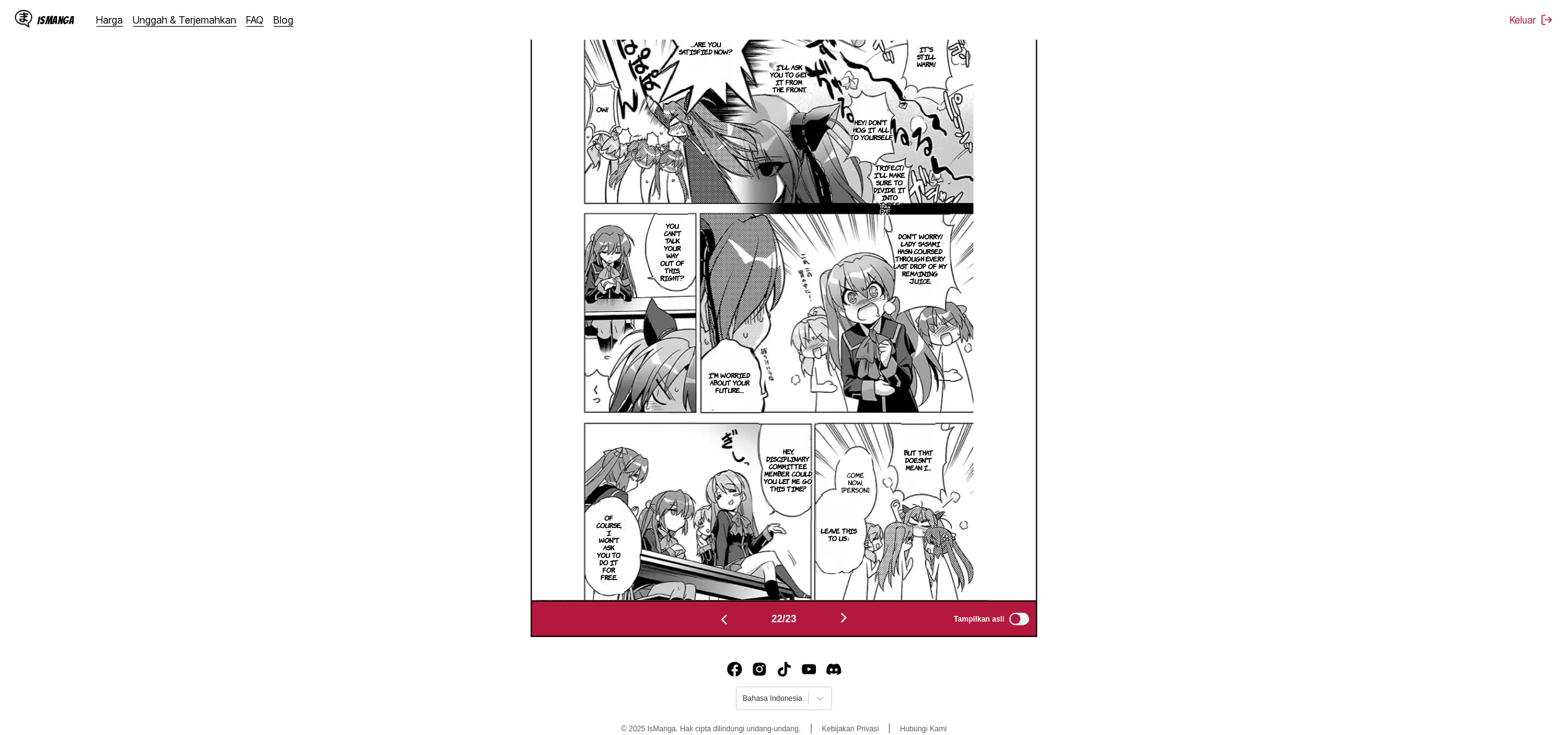 scroll, scrollTop: 0, scrollLeft: 10616, axis: horizontal 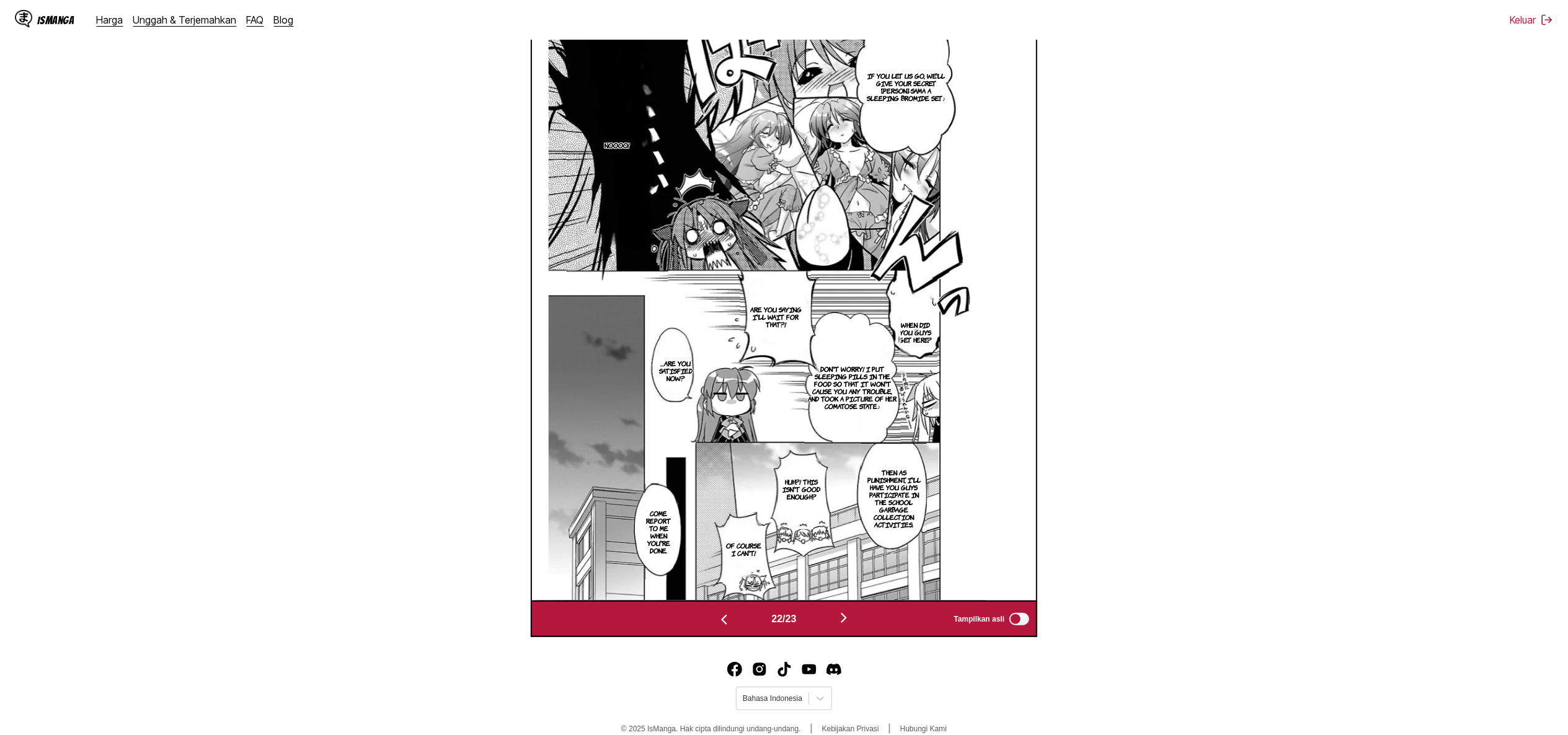 click at bounding box center [844, 618] 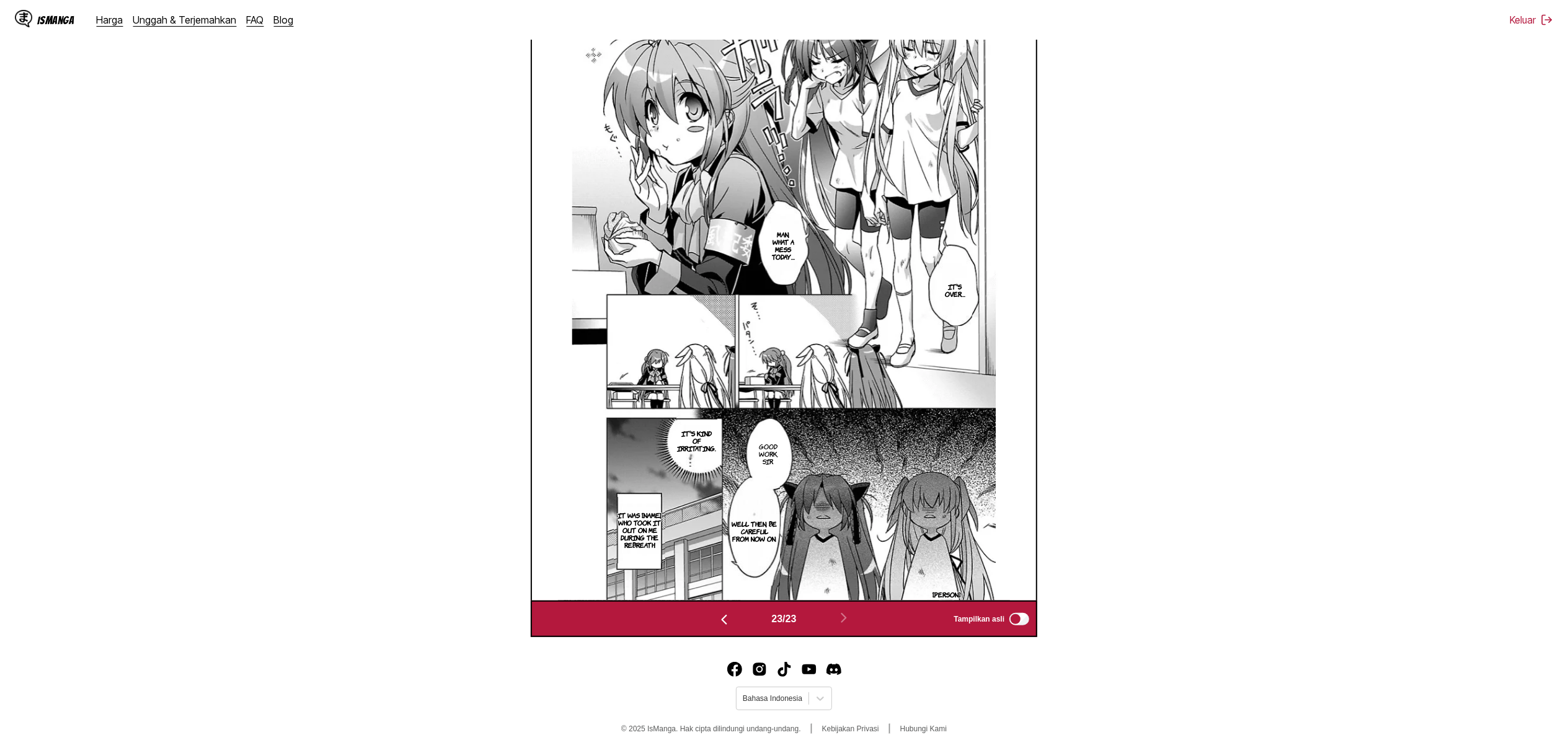 click at bounding box center (724, 620) 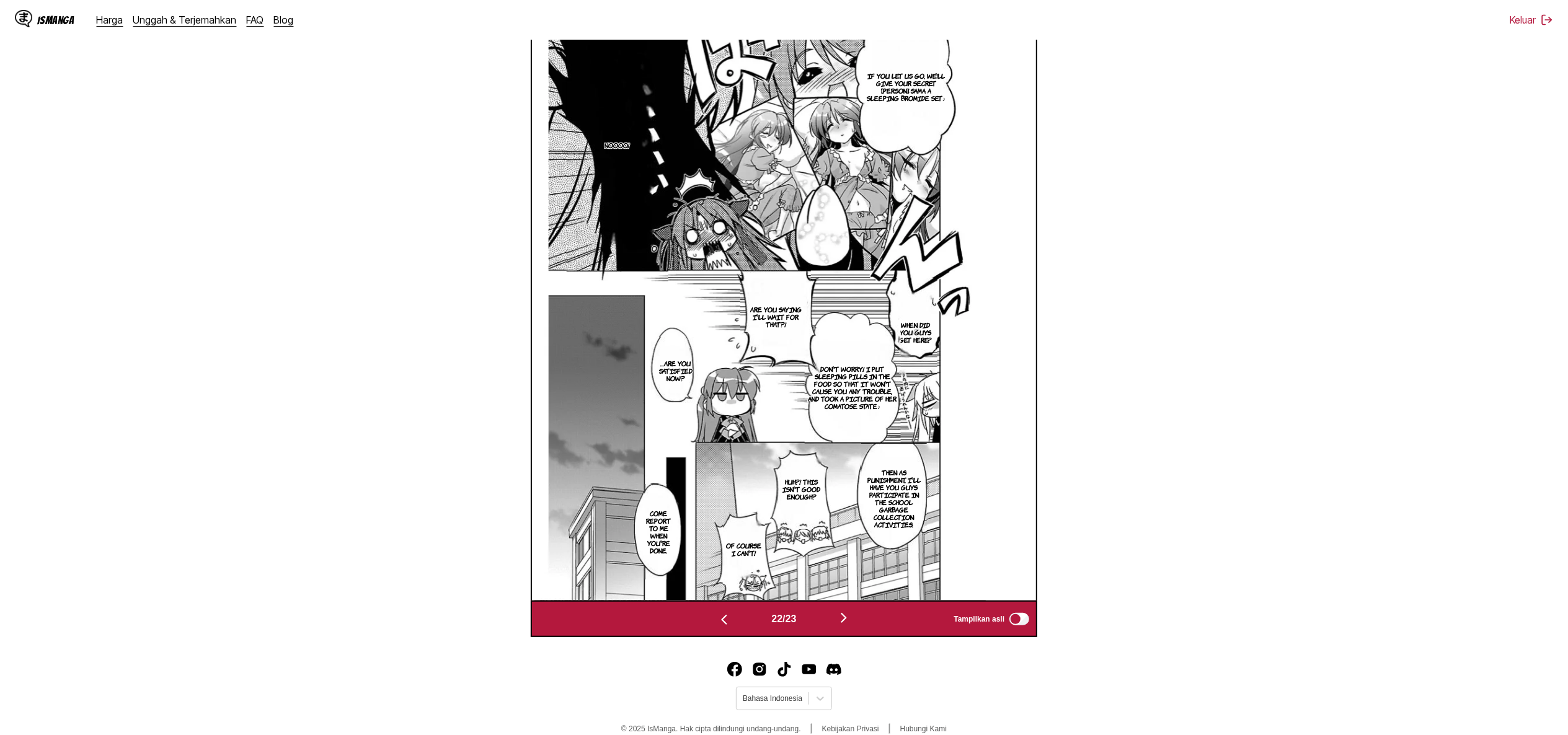 click at bounding box center [724, 620] 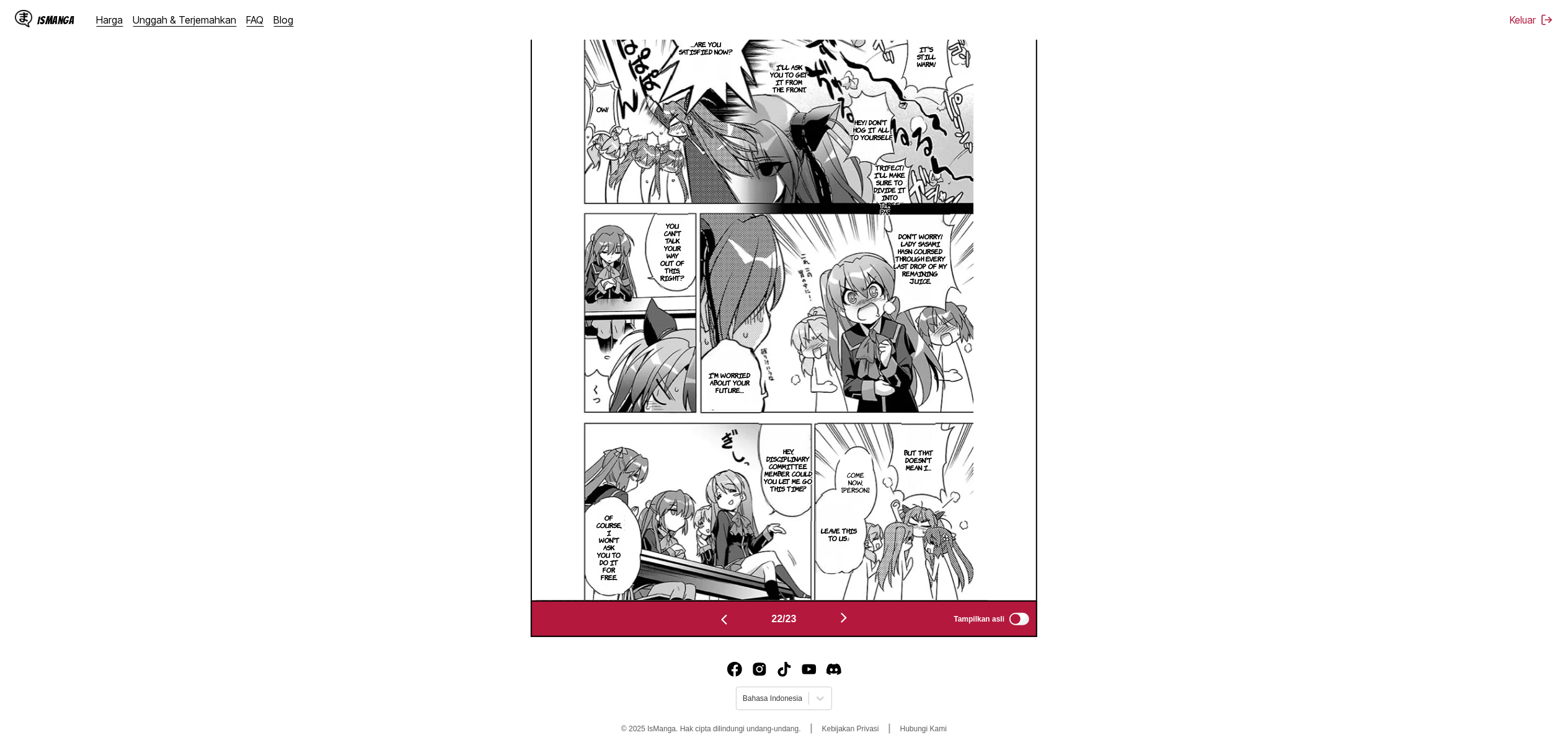 click at bounding box center (724, 620) 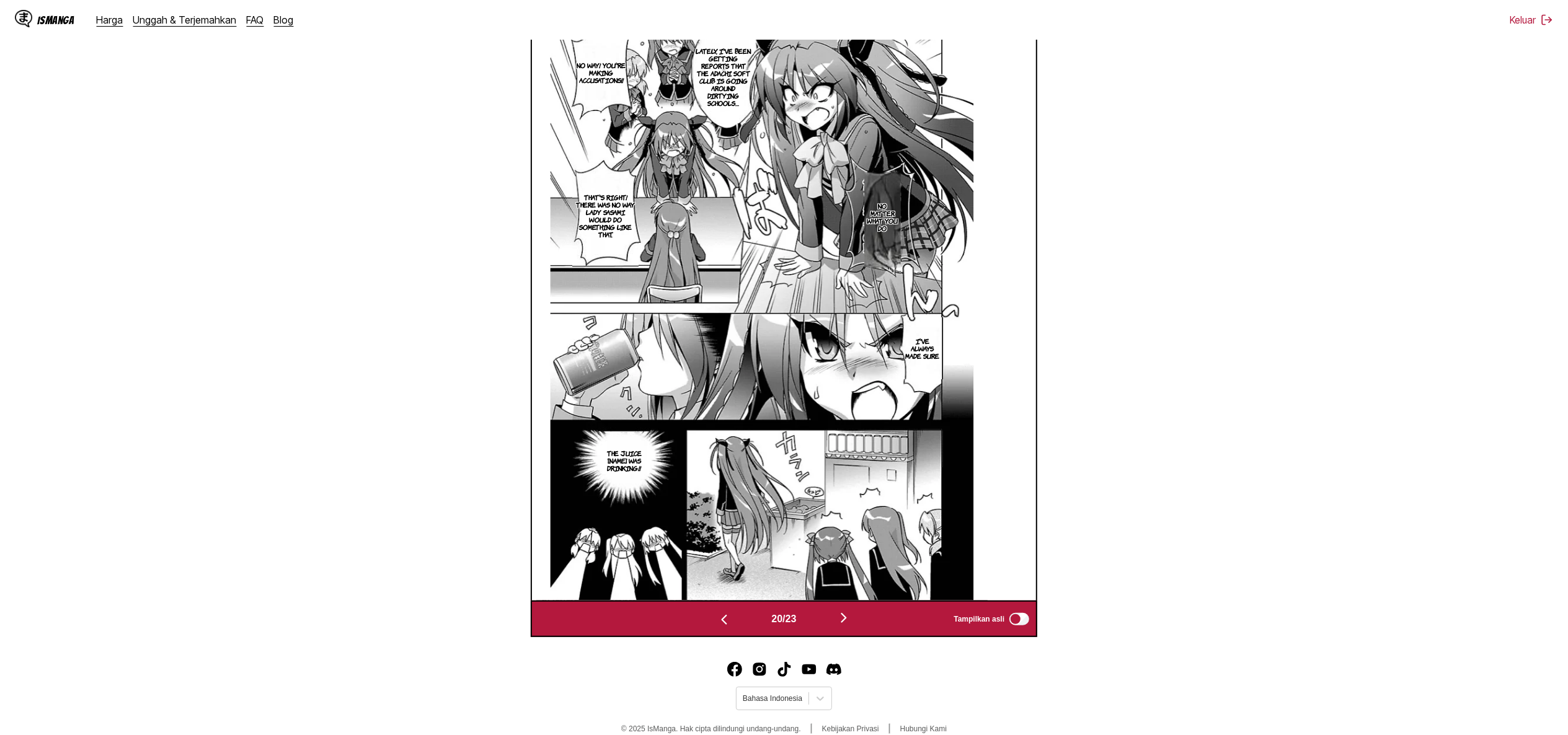 click at bounding box center [724, 620] 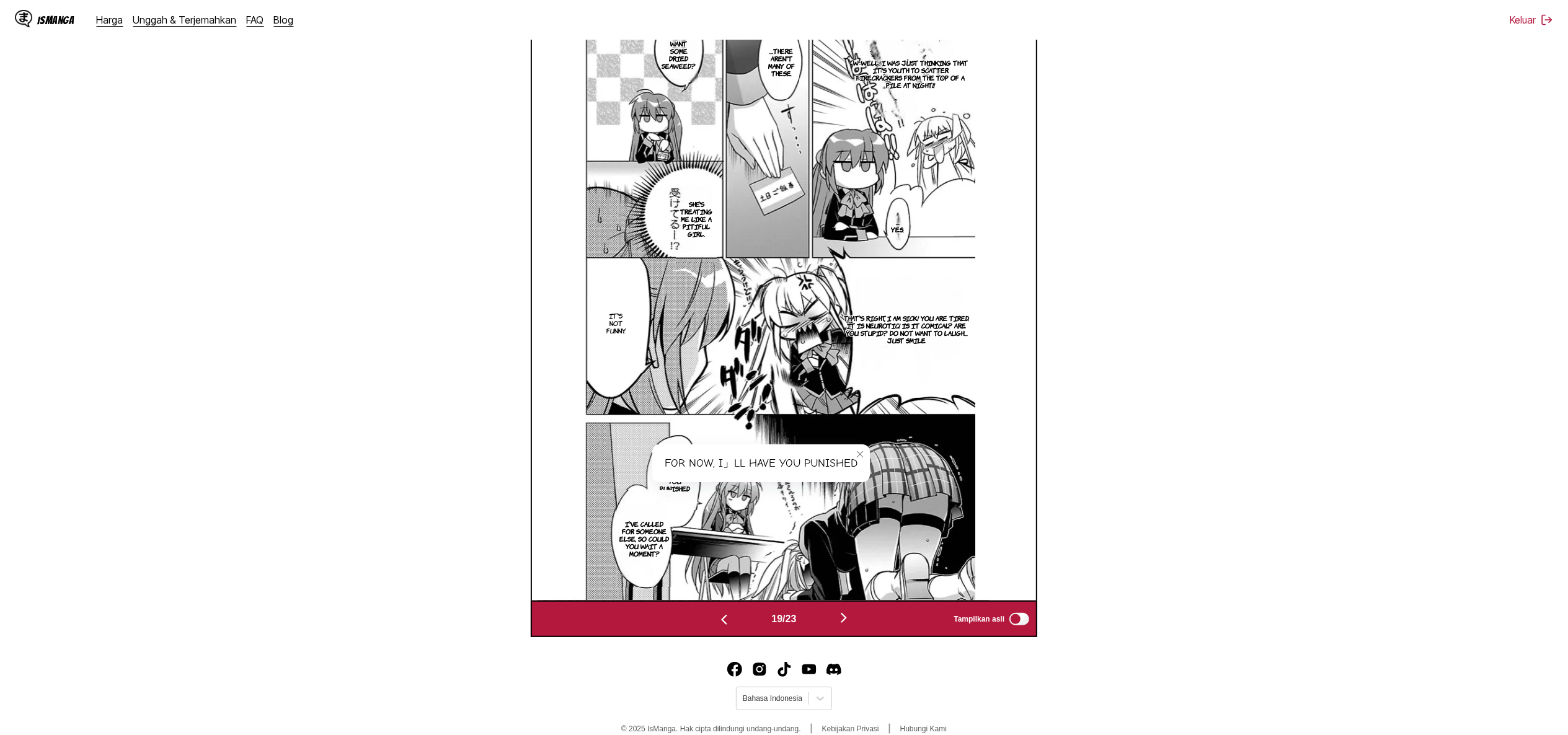 click at bounding box center (724, 620) 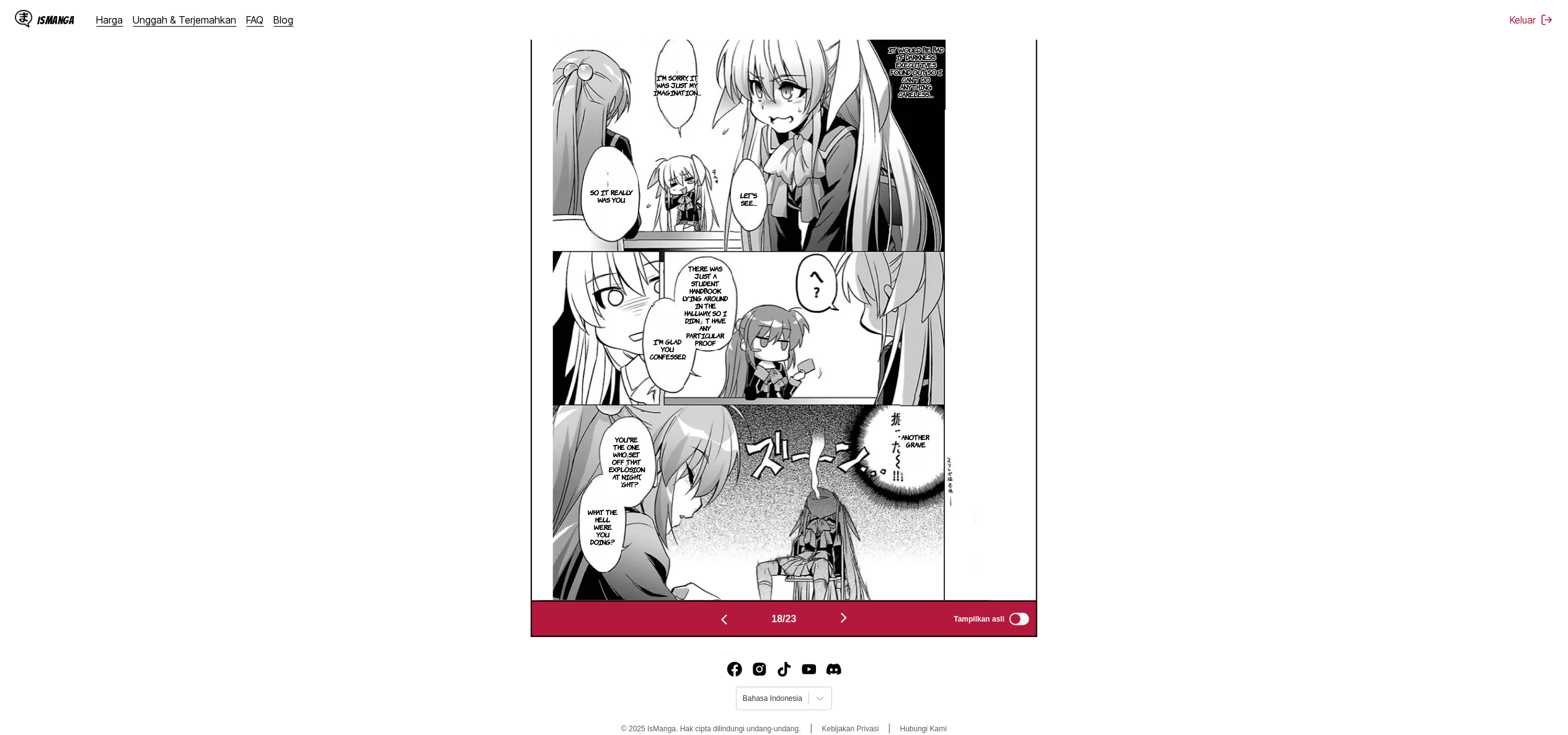 click at bounding box center [724, 620] 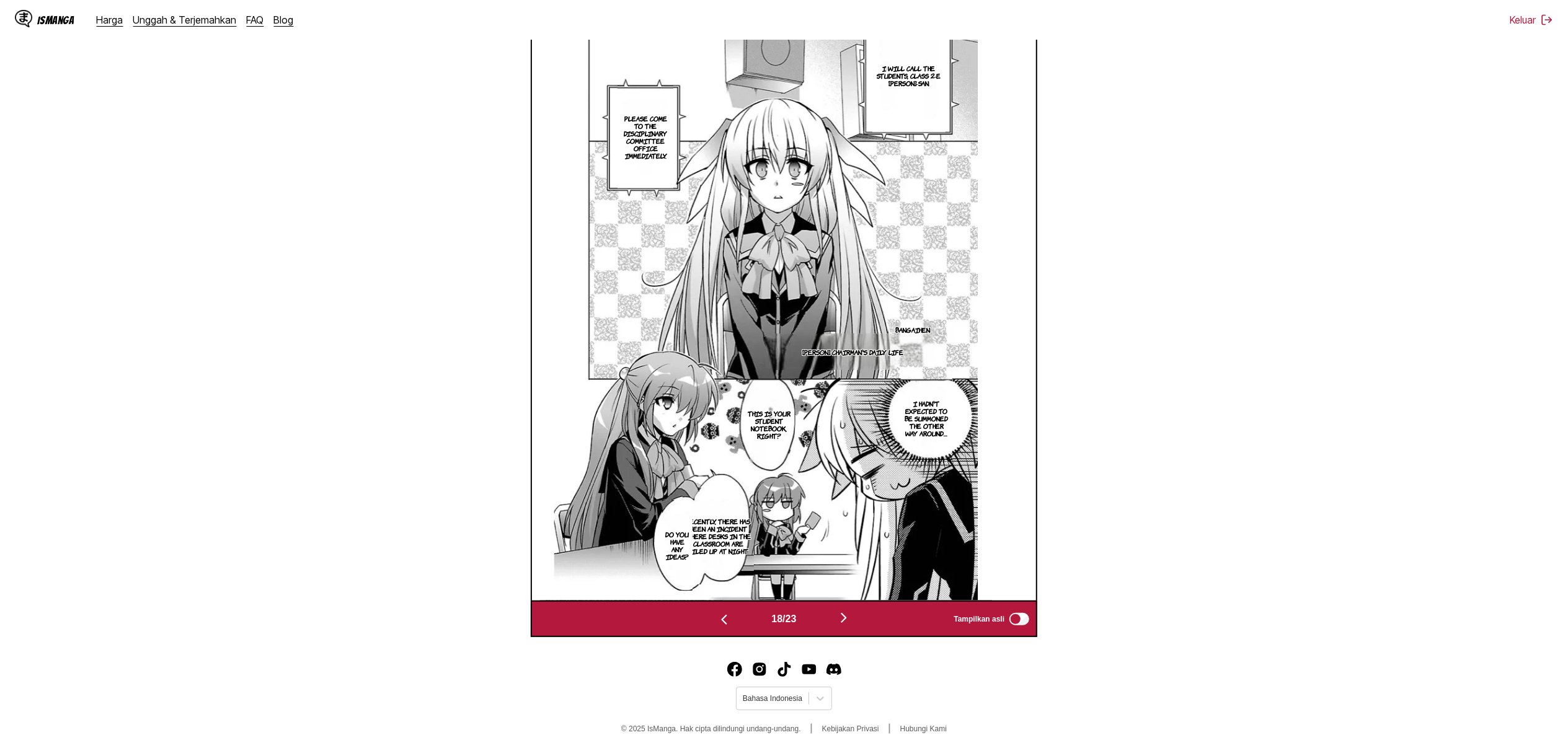 click at bounding box center (724, 620) 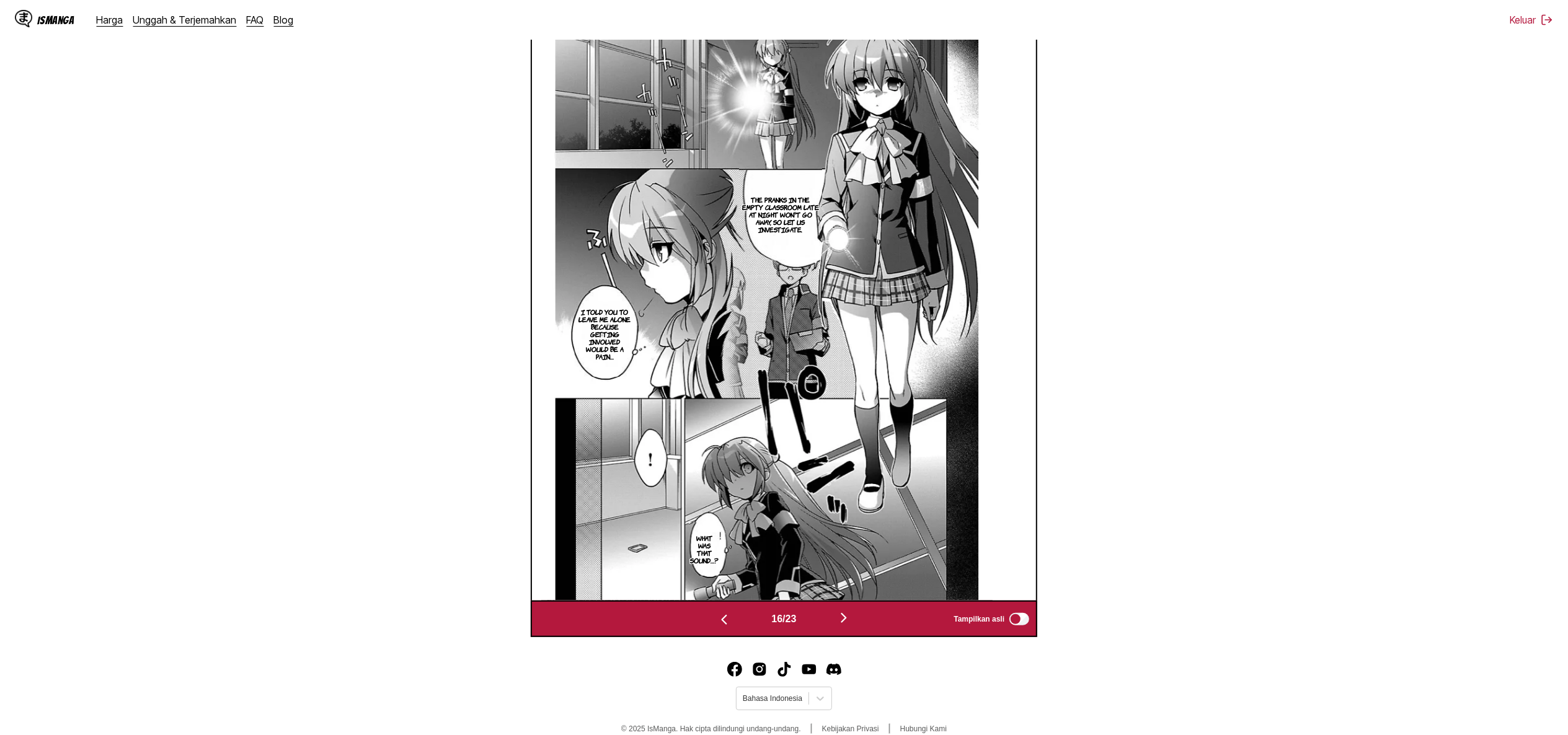 click at bounding box center [724, 620] 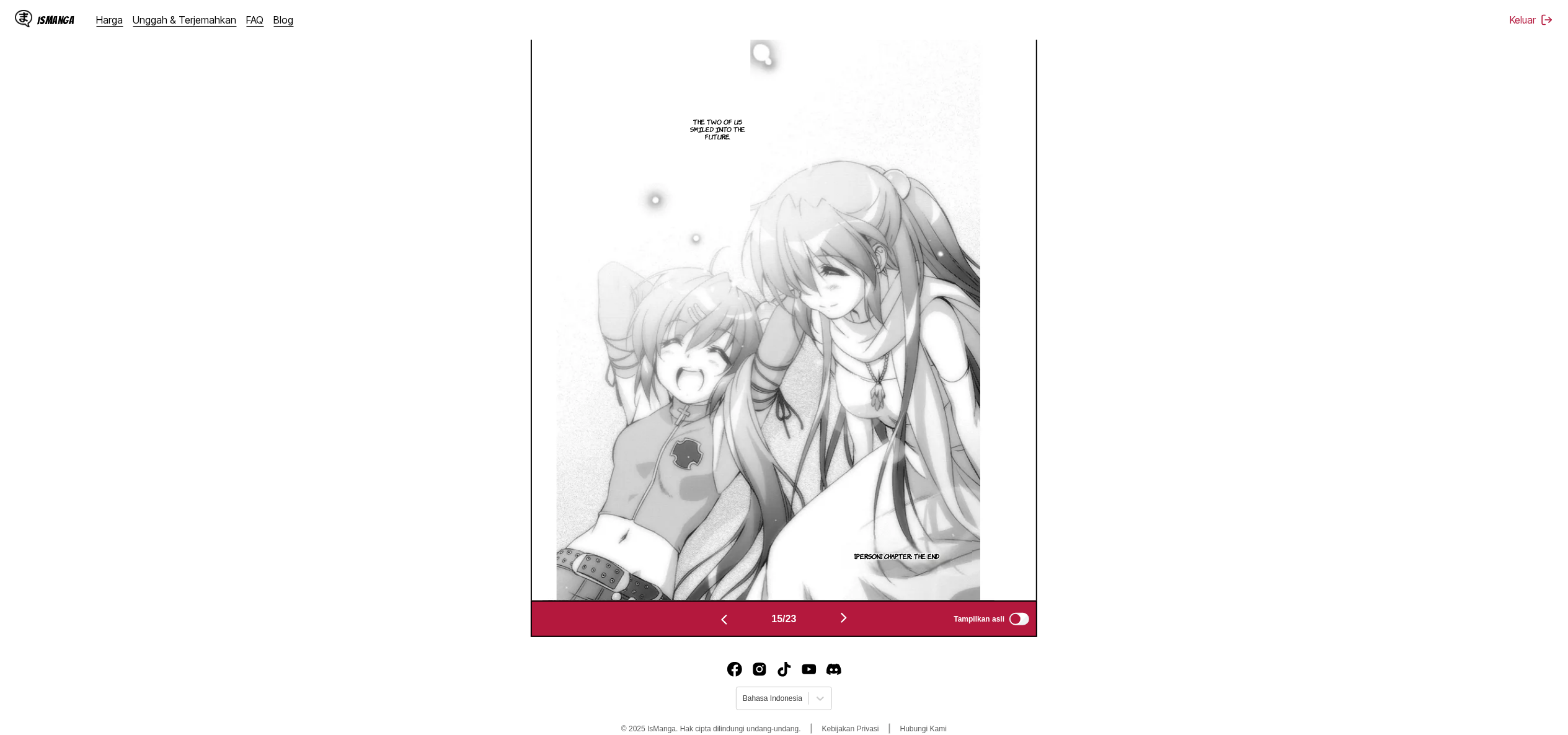 click at bounding box center (724, 620) 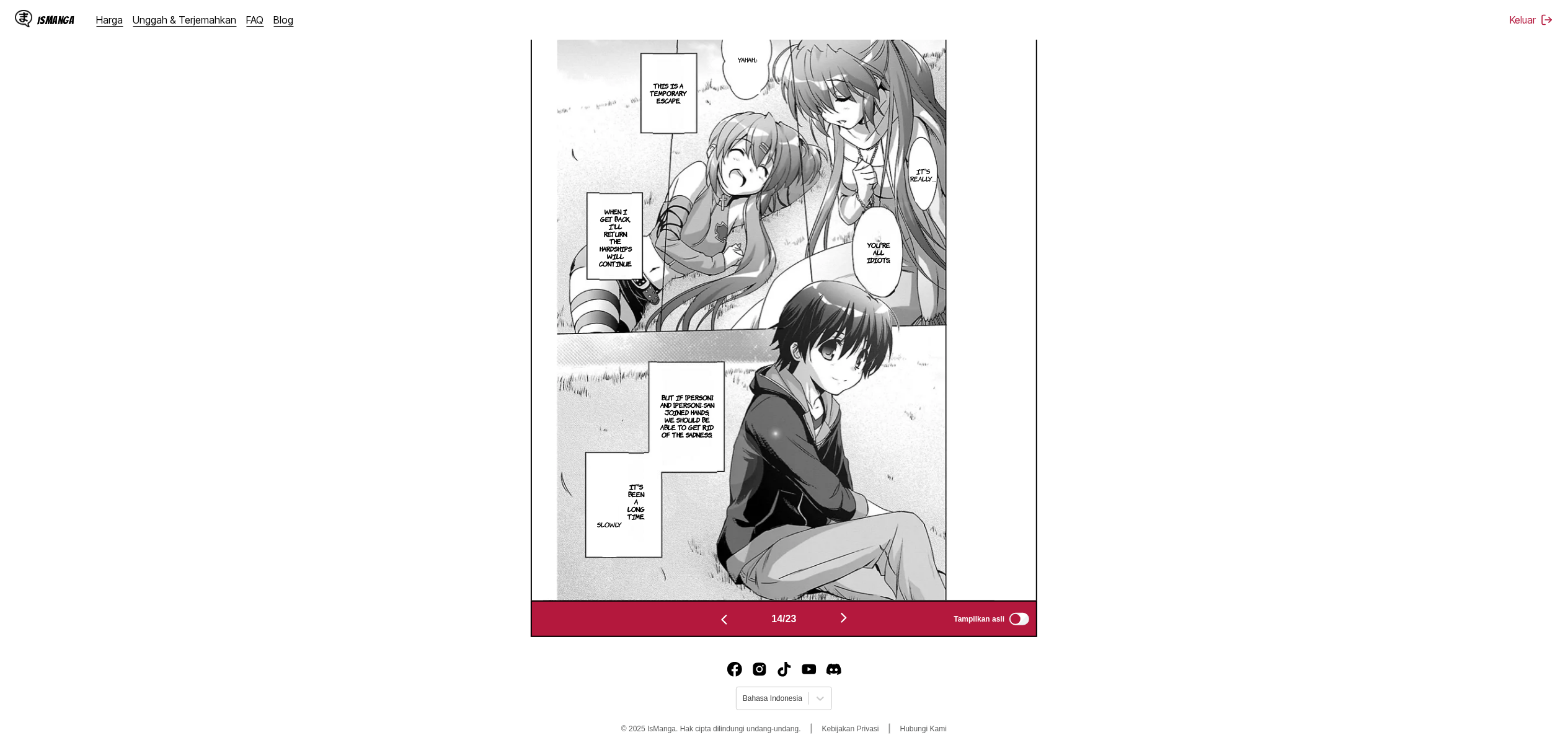 click at bounding box center (724, 620) 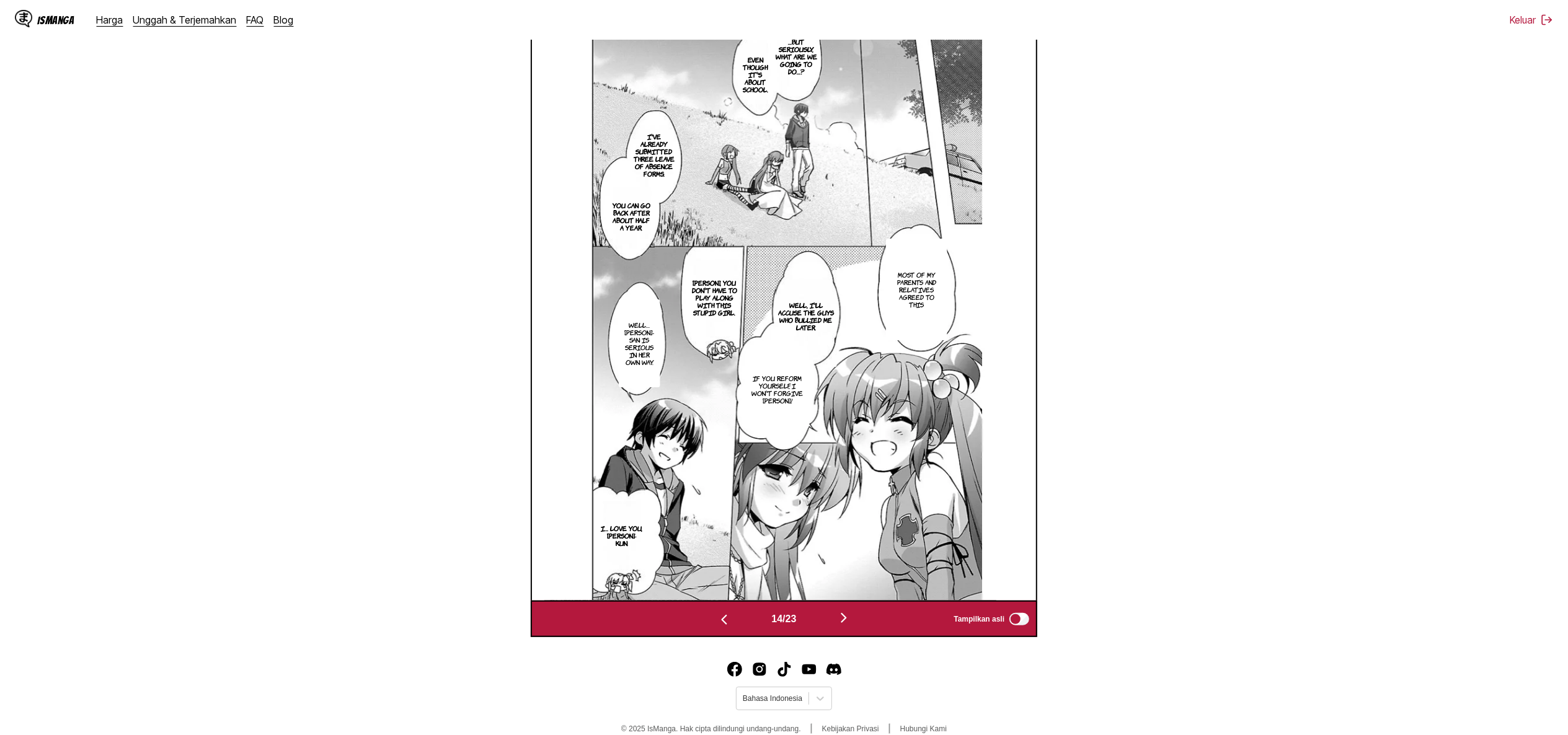 click at bounding box center [724, 620] 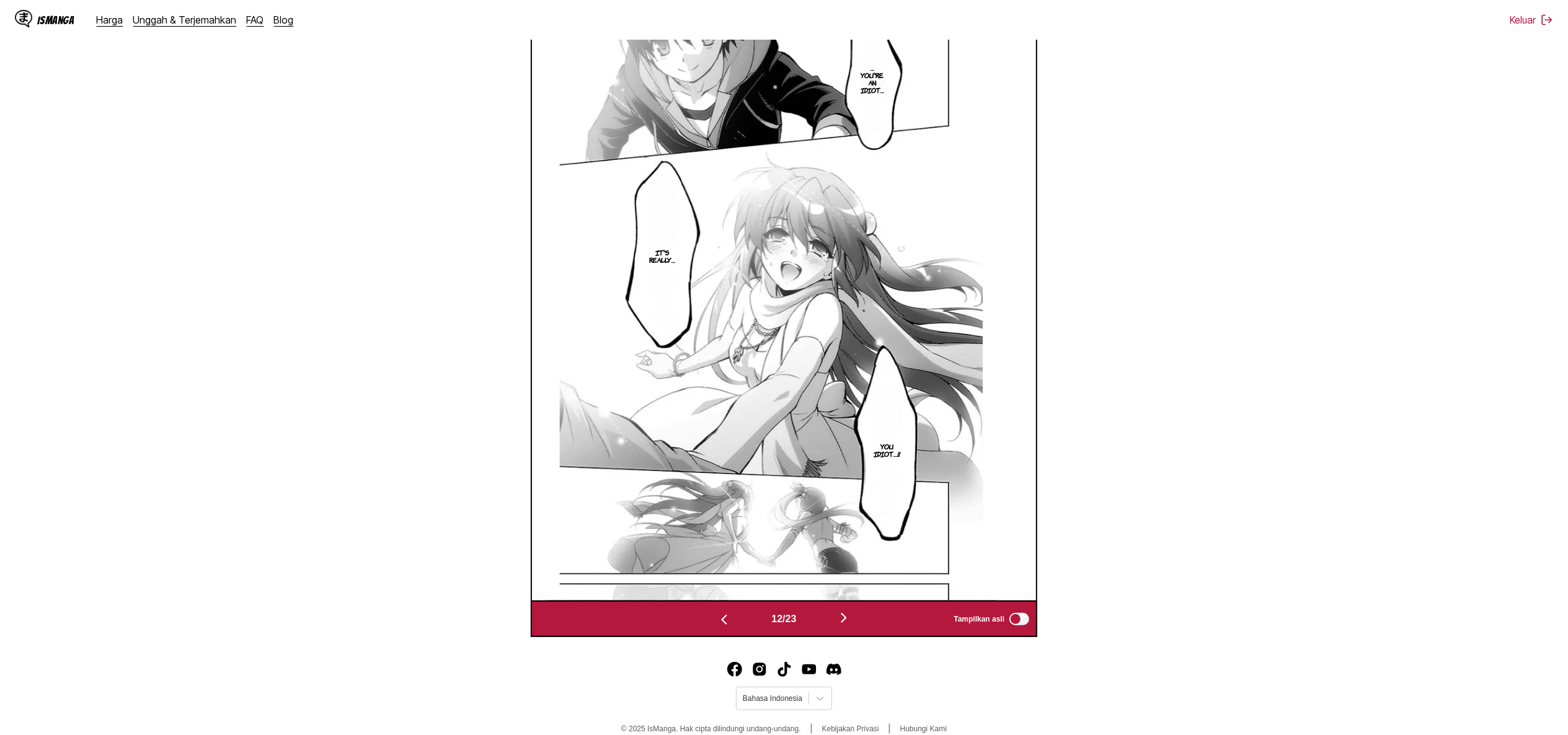 click at bounding box center [724, 620] 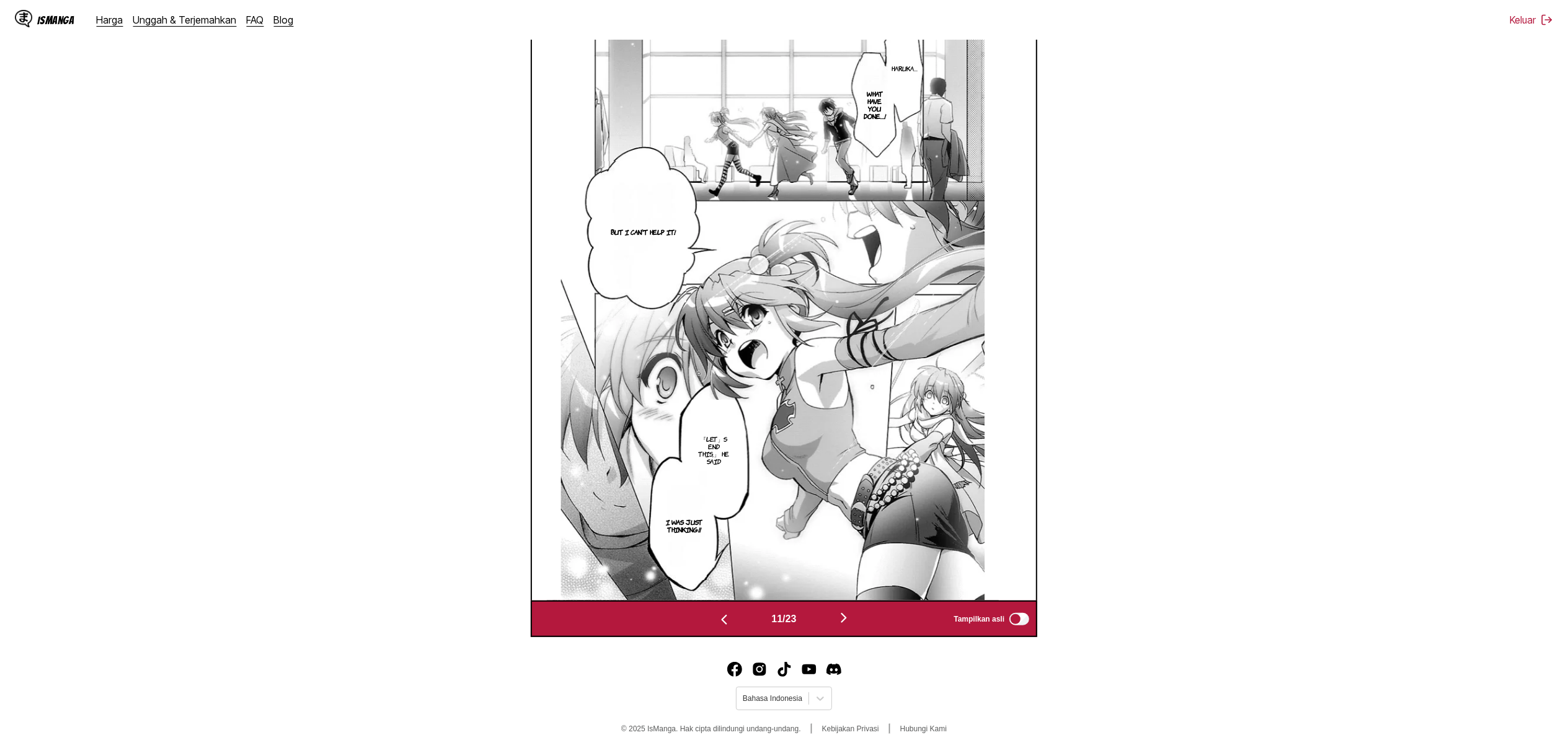 click at bounding box center [724, 620] 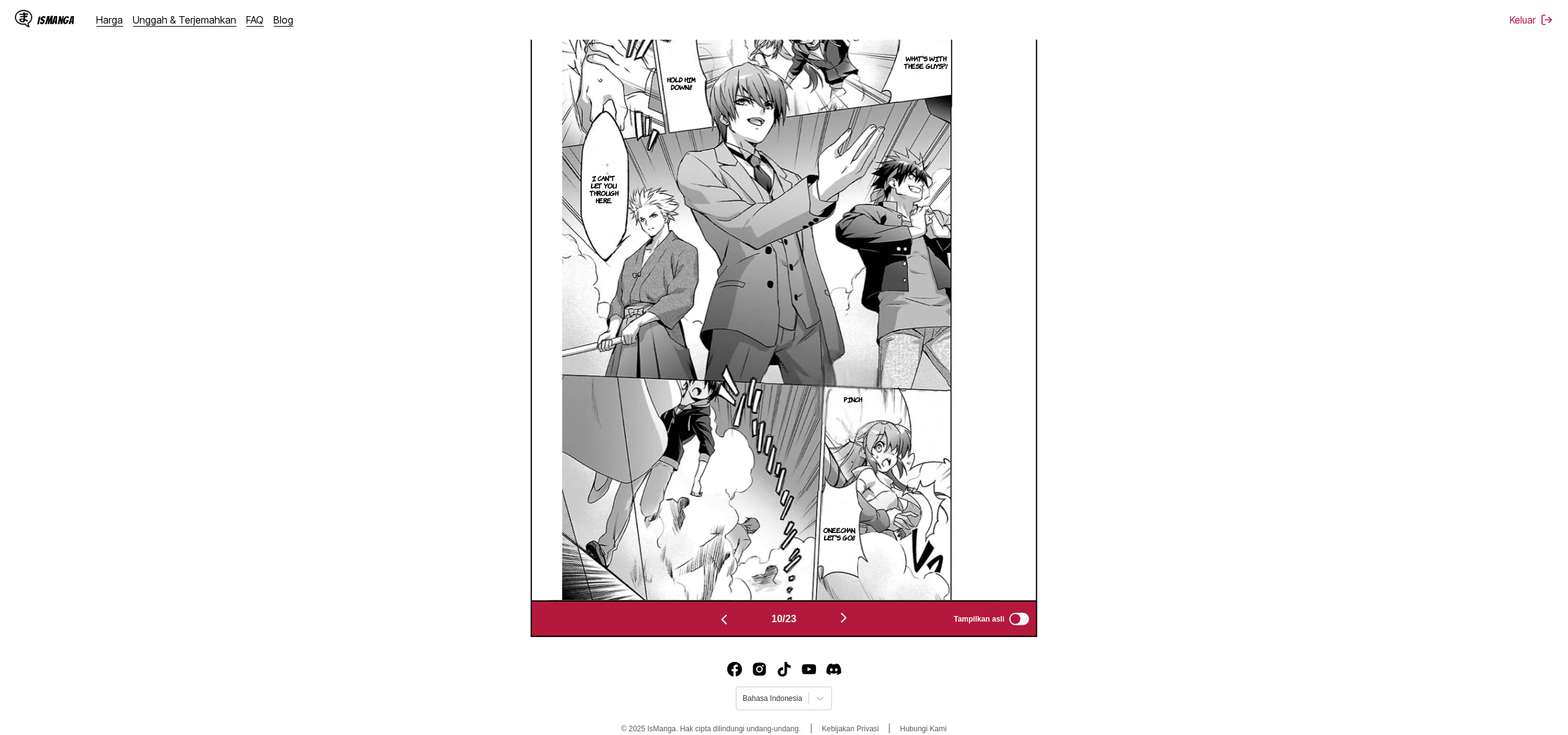 click at bounding box center (724, 620) 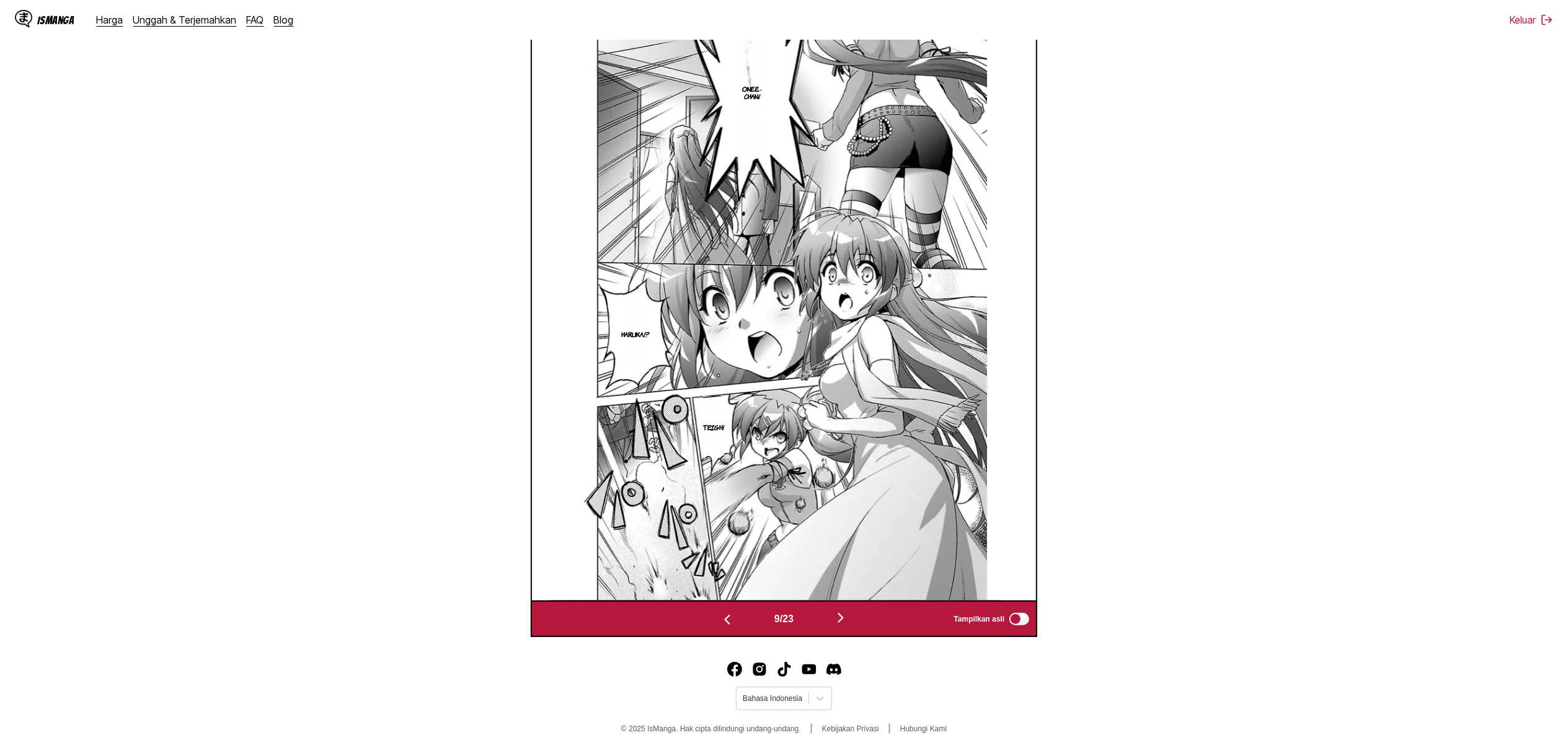 click at bounding box center [727, 620] 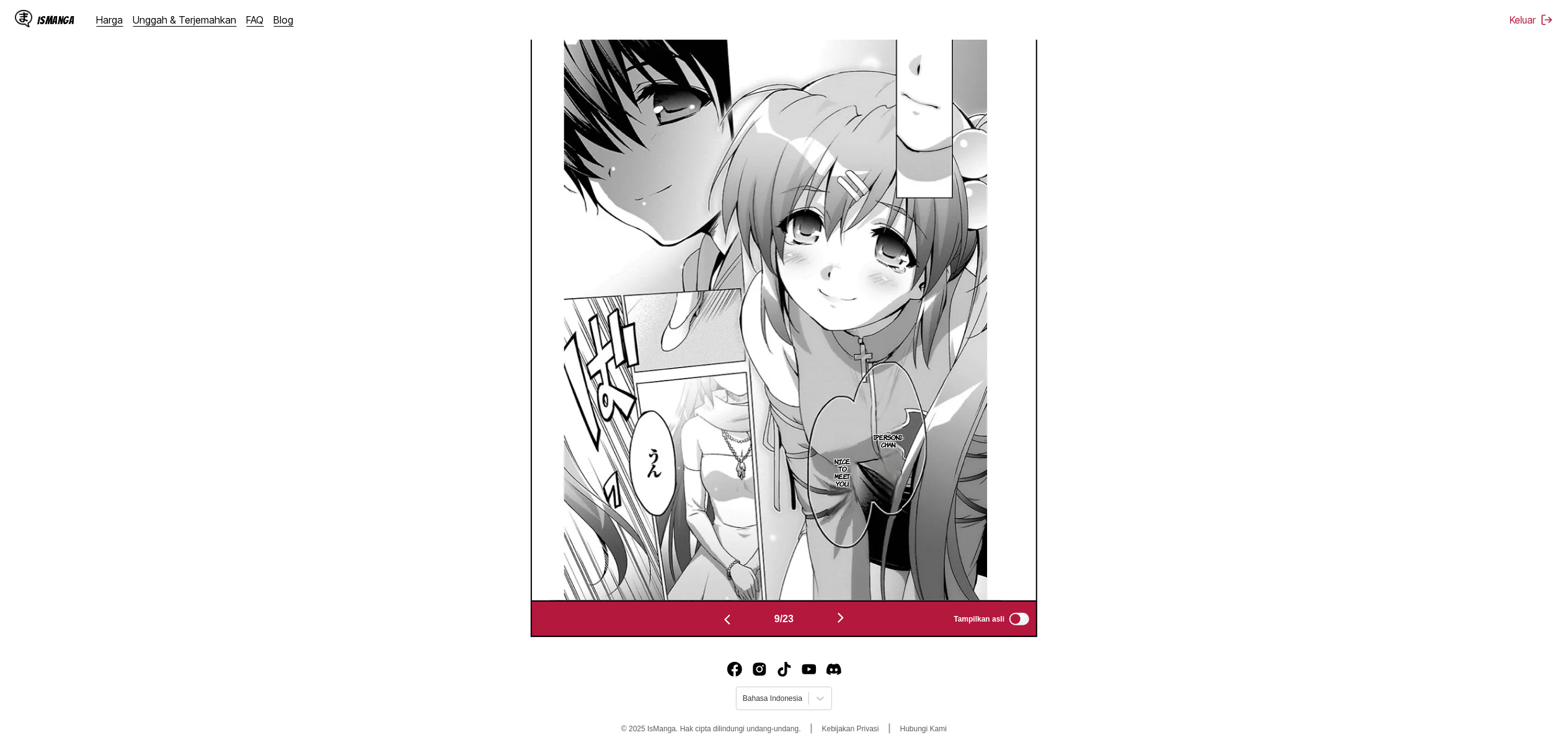 click at bounding box center (727, 620) 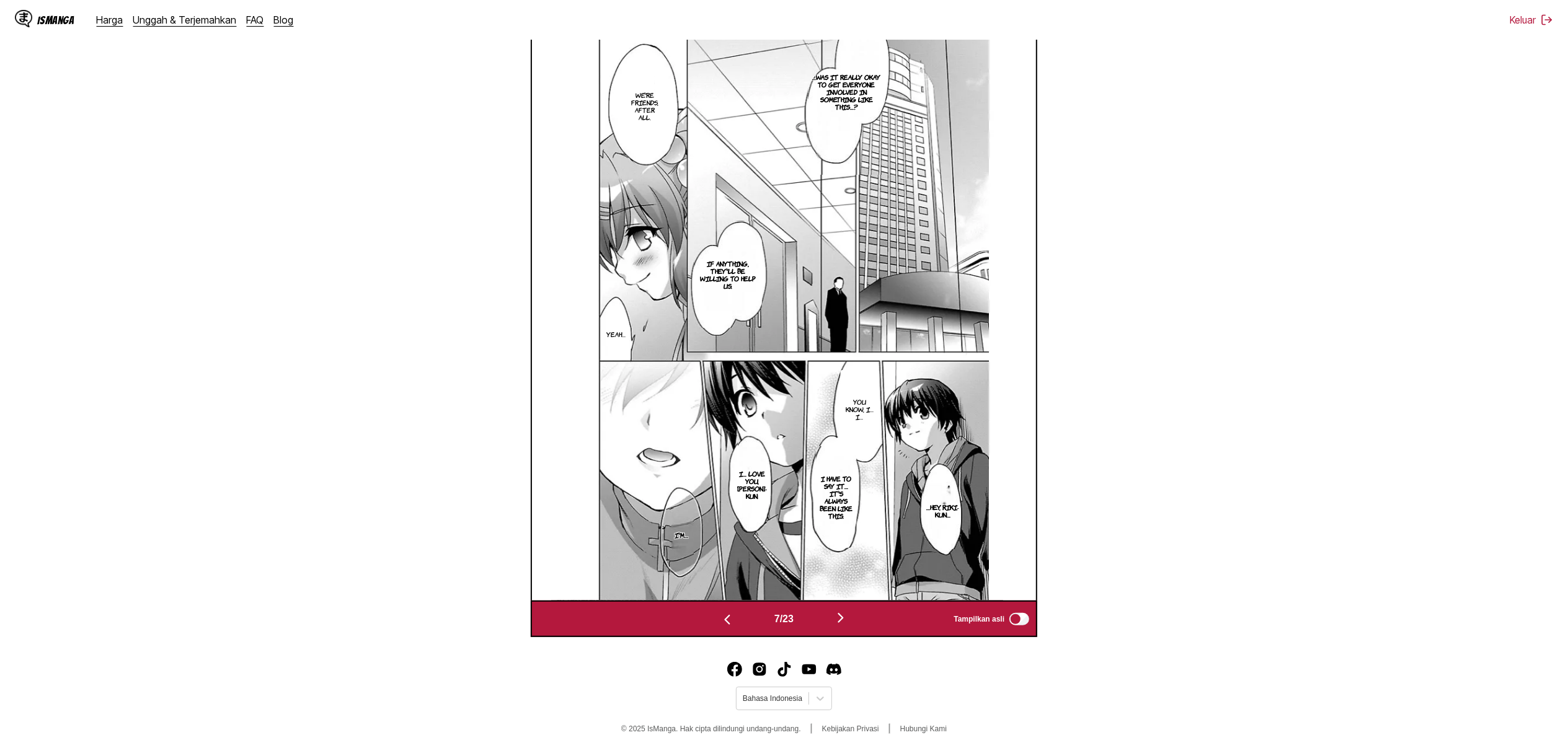click at bounding box center [727, 620] 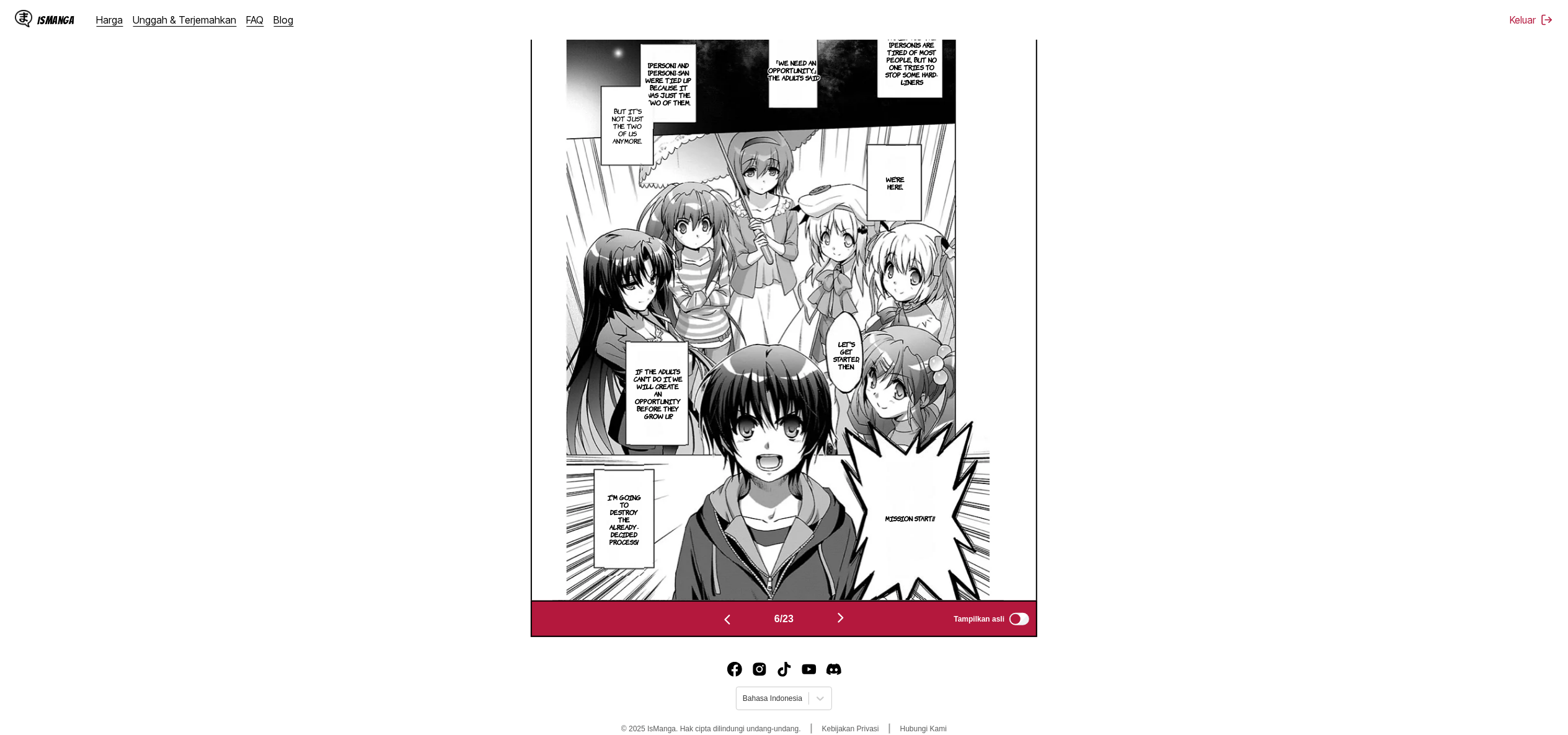 click at bounding box center [727, 620] 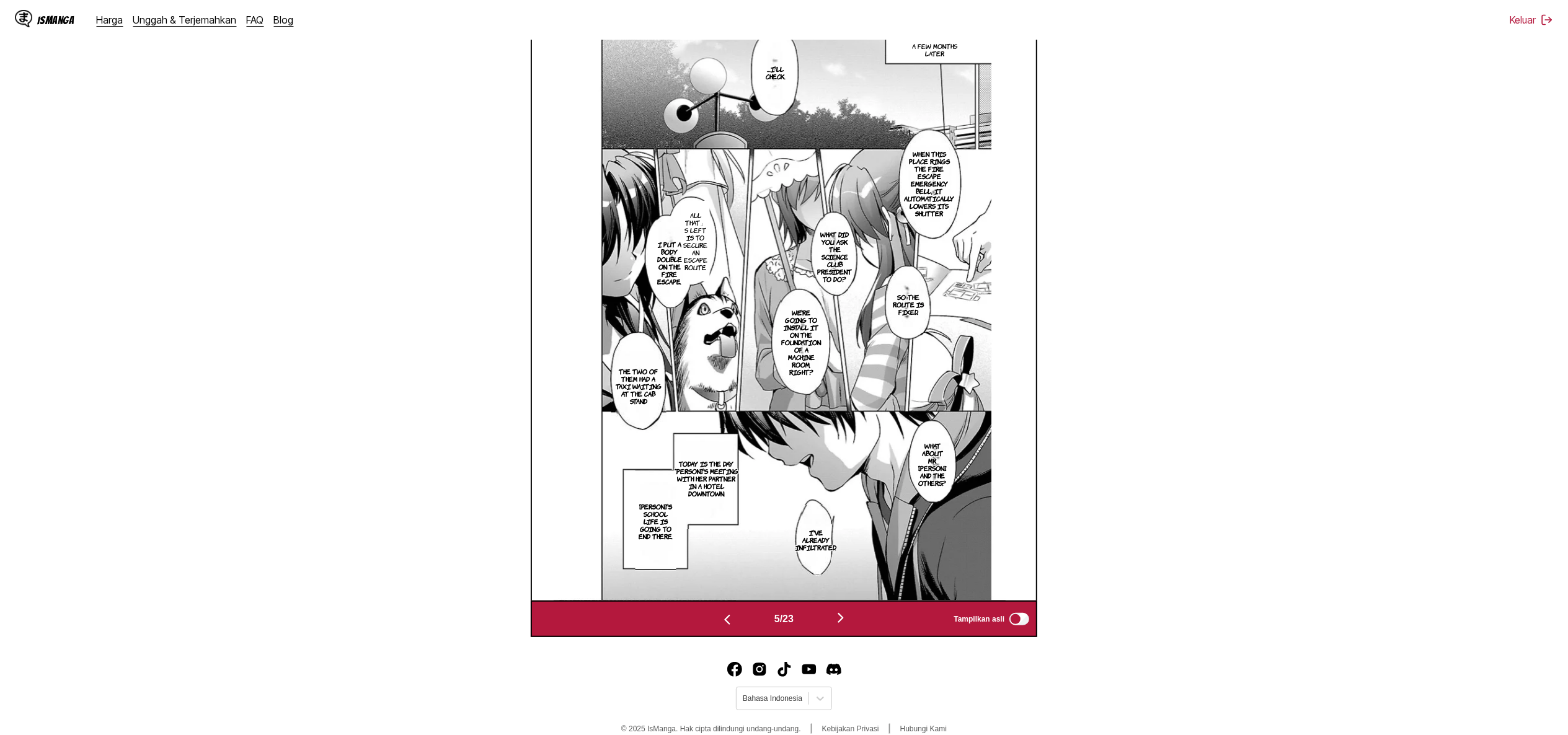 click at bounding box center (727, 620) 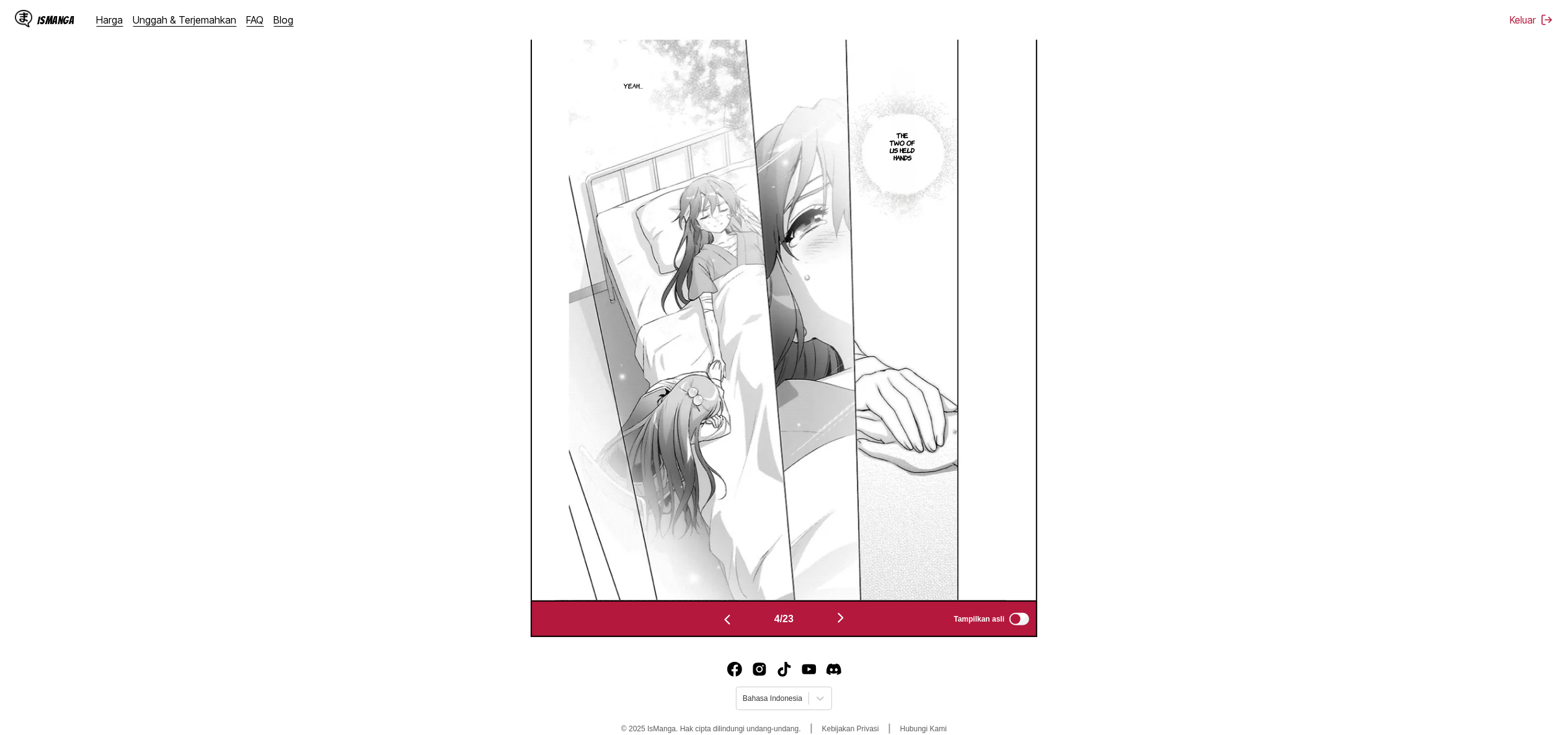 click at bounding box center (727, 620) 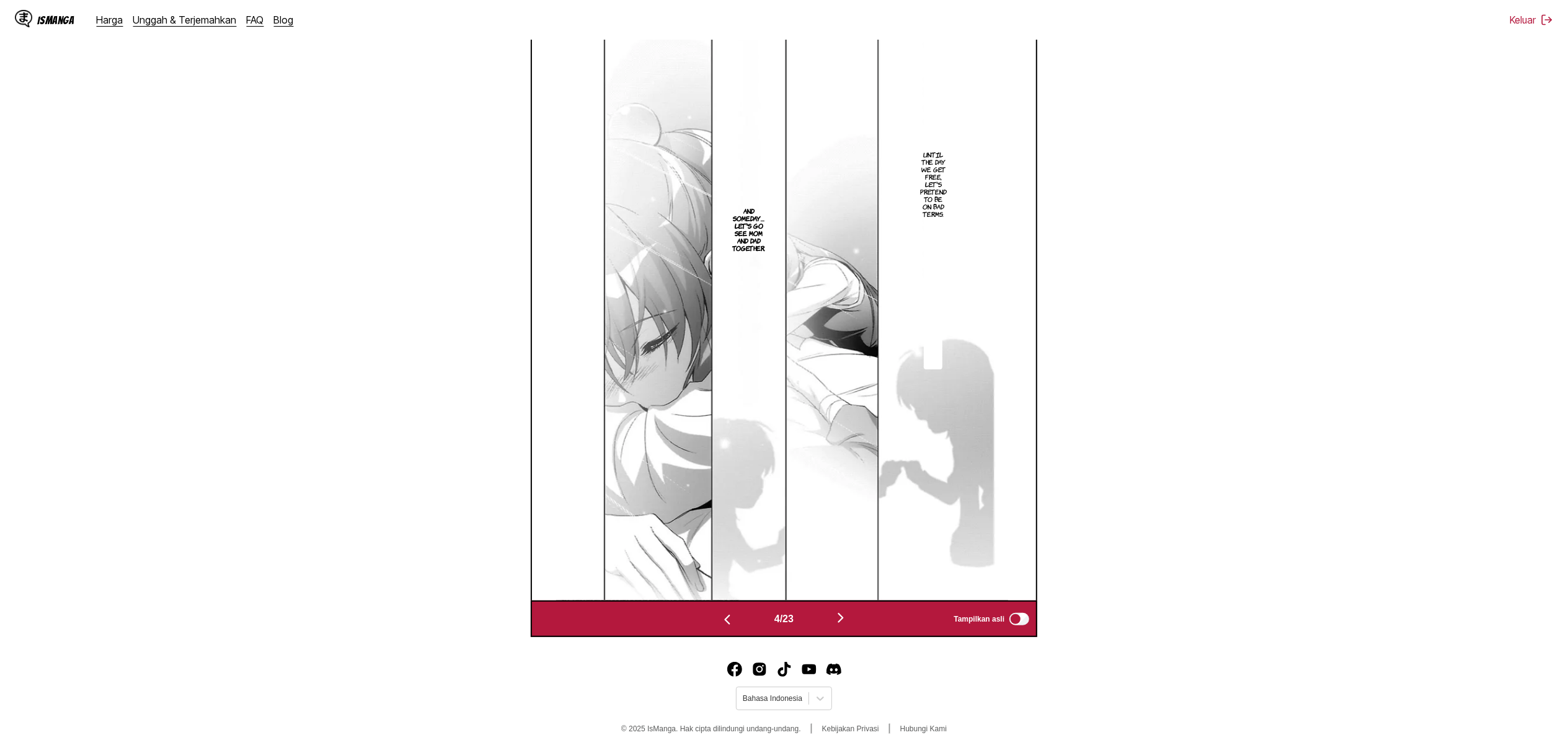 click at bounding box center (727, 620) 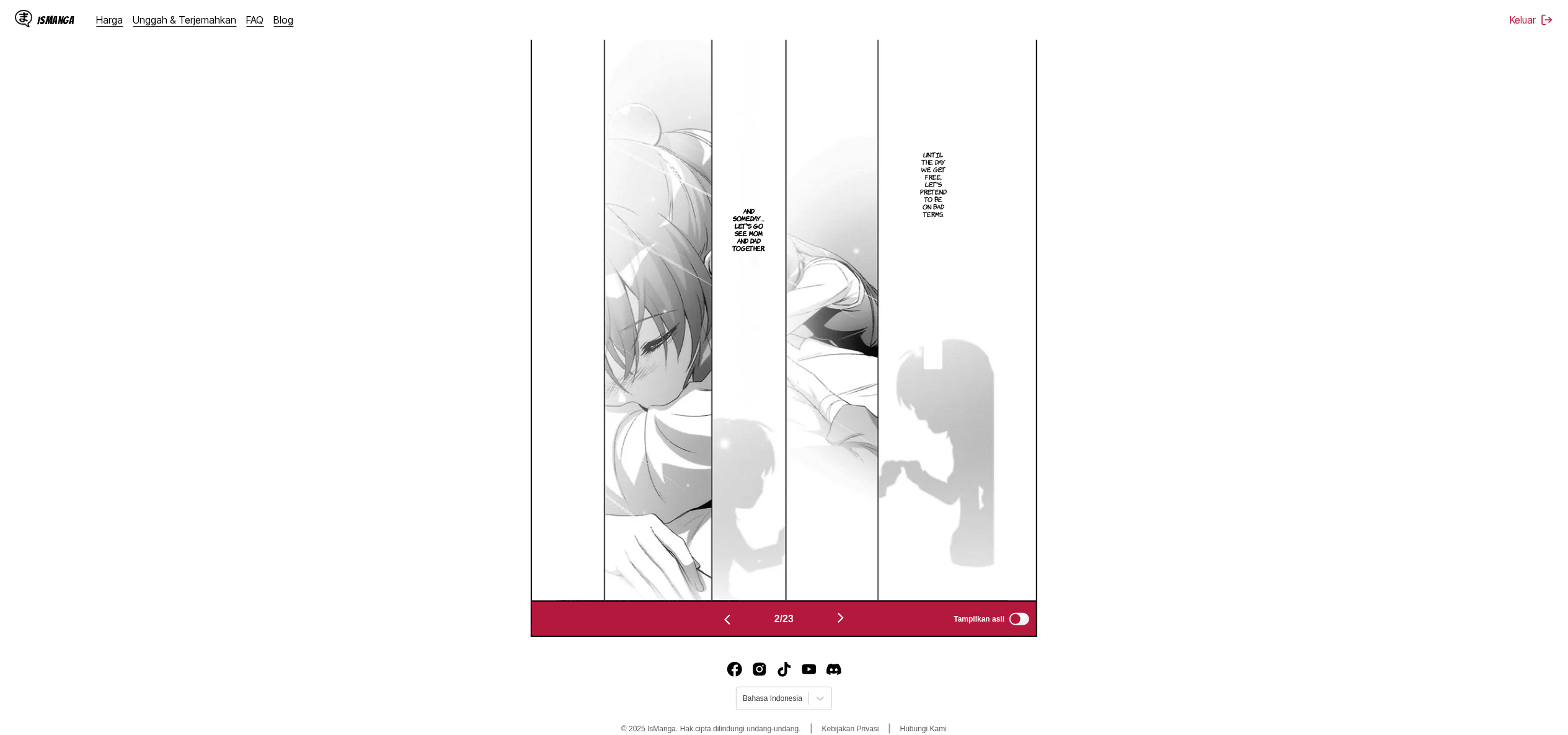 scroll, scrollTop: 0, scrollLeft: 506, axis: horizontal 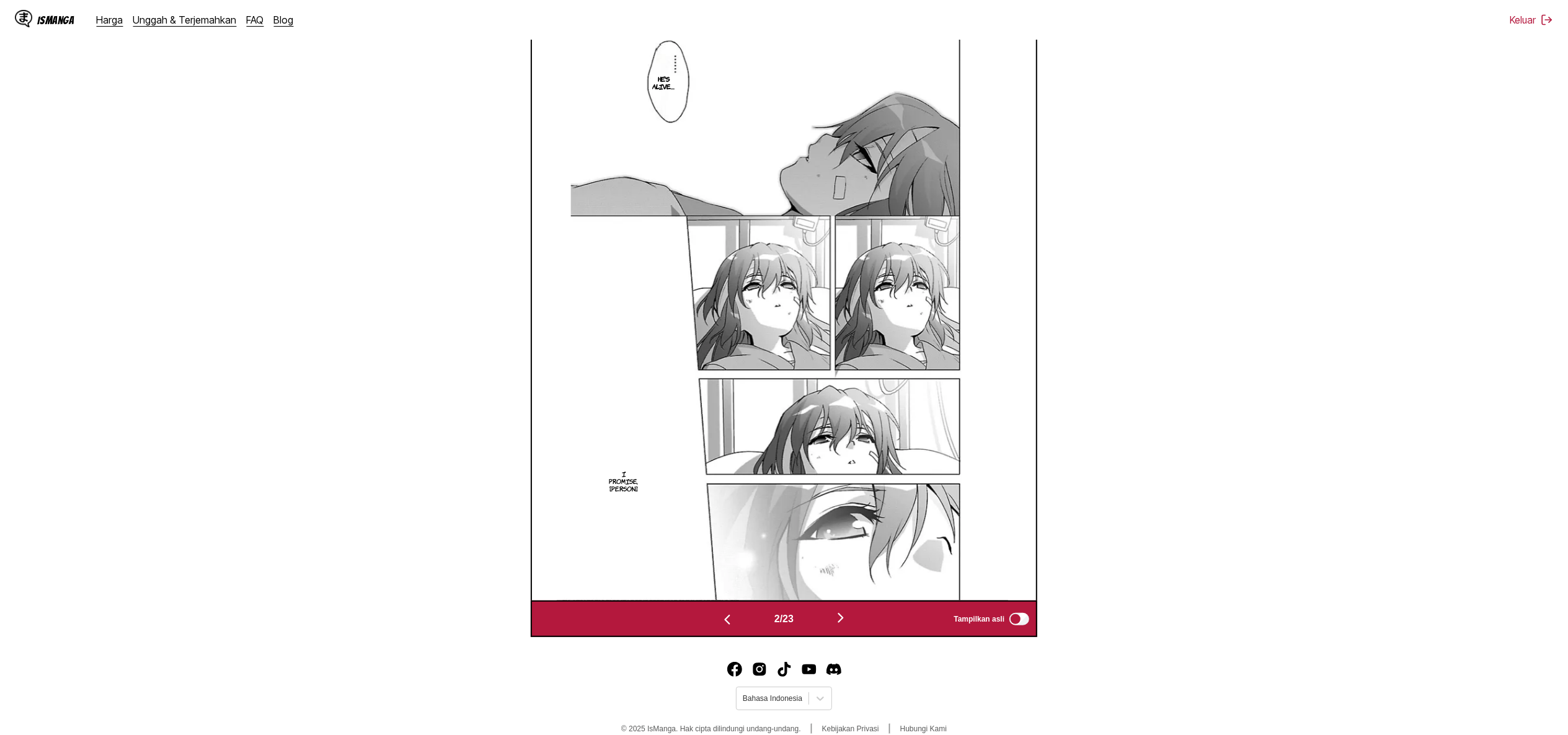 click at bounding box center (727, 620) 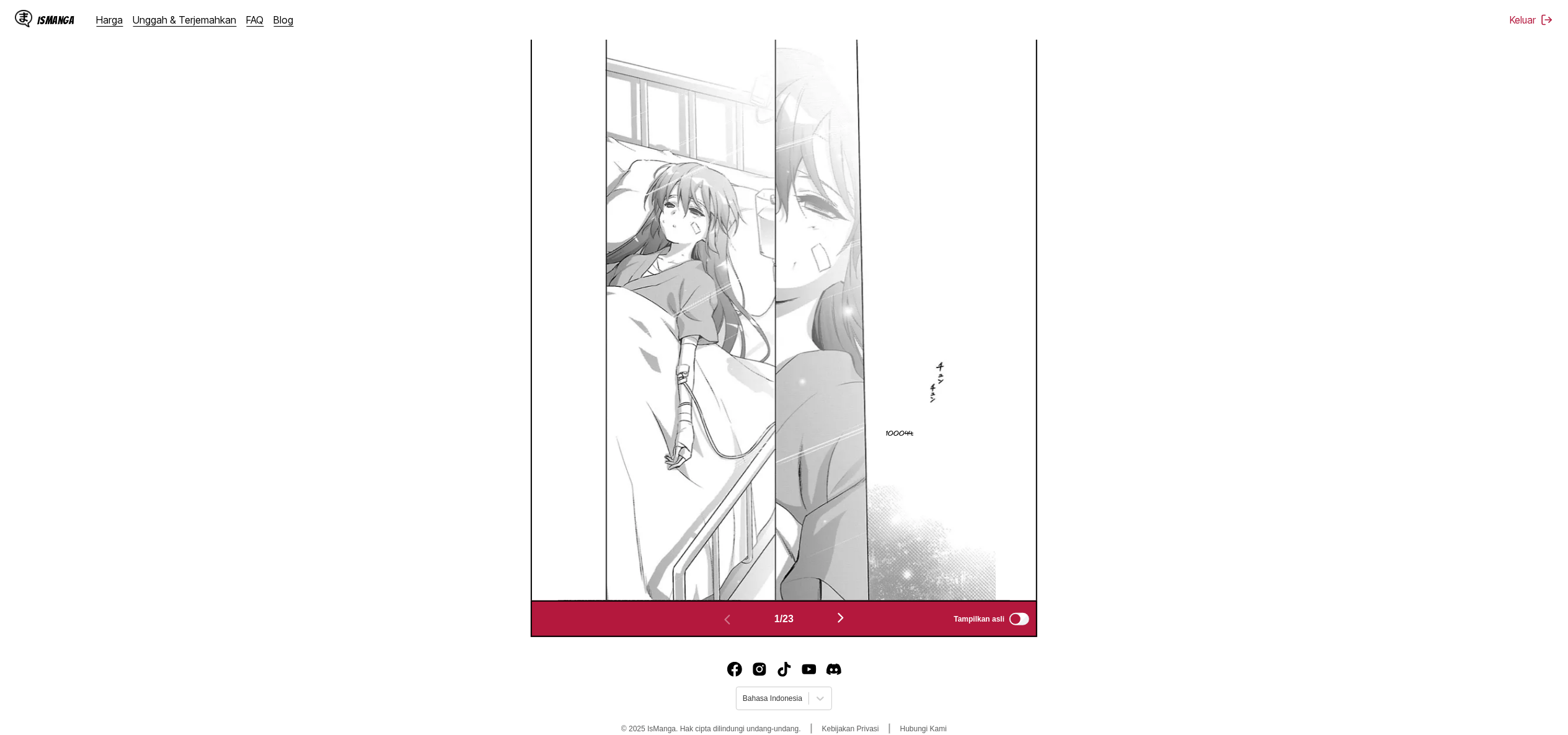 scroll, scrollTop: 330, scrollLeft: 0, axis: vertical 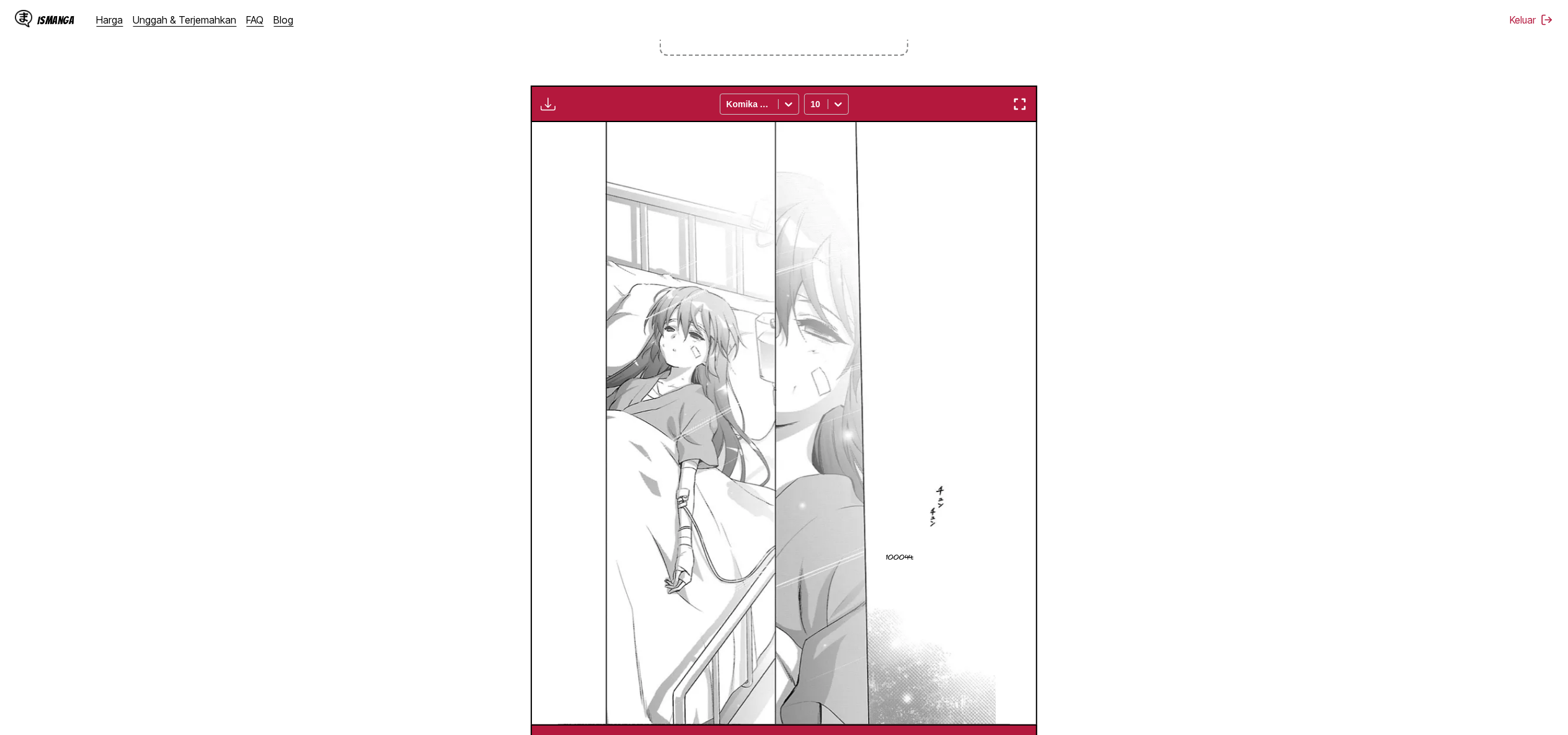 click at bounding box center [548, 104] 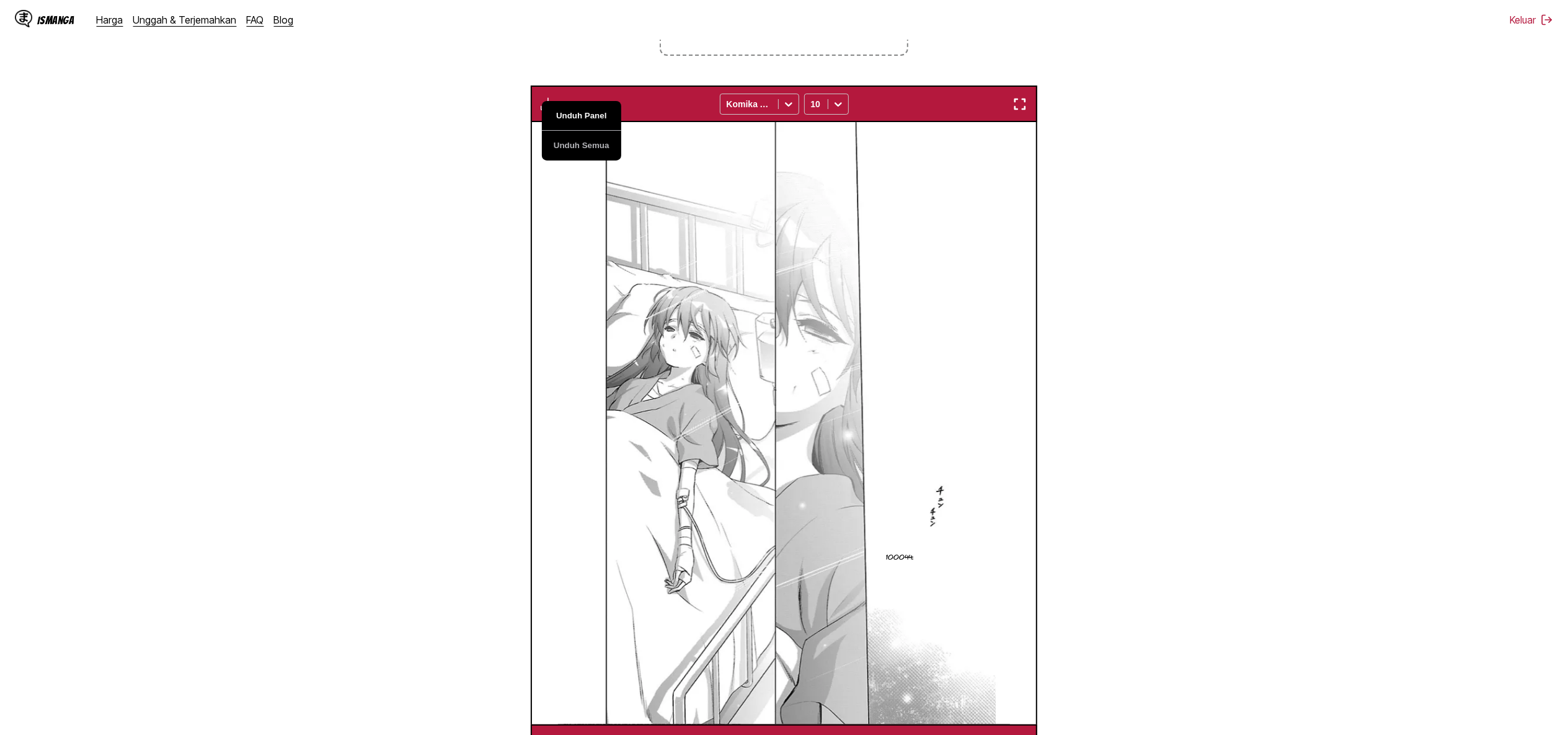 click on "Unduh Panel" at bounding box center (582, 116) 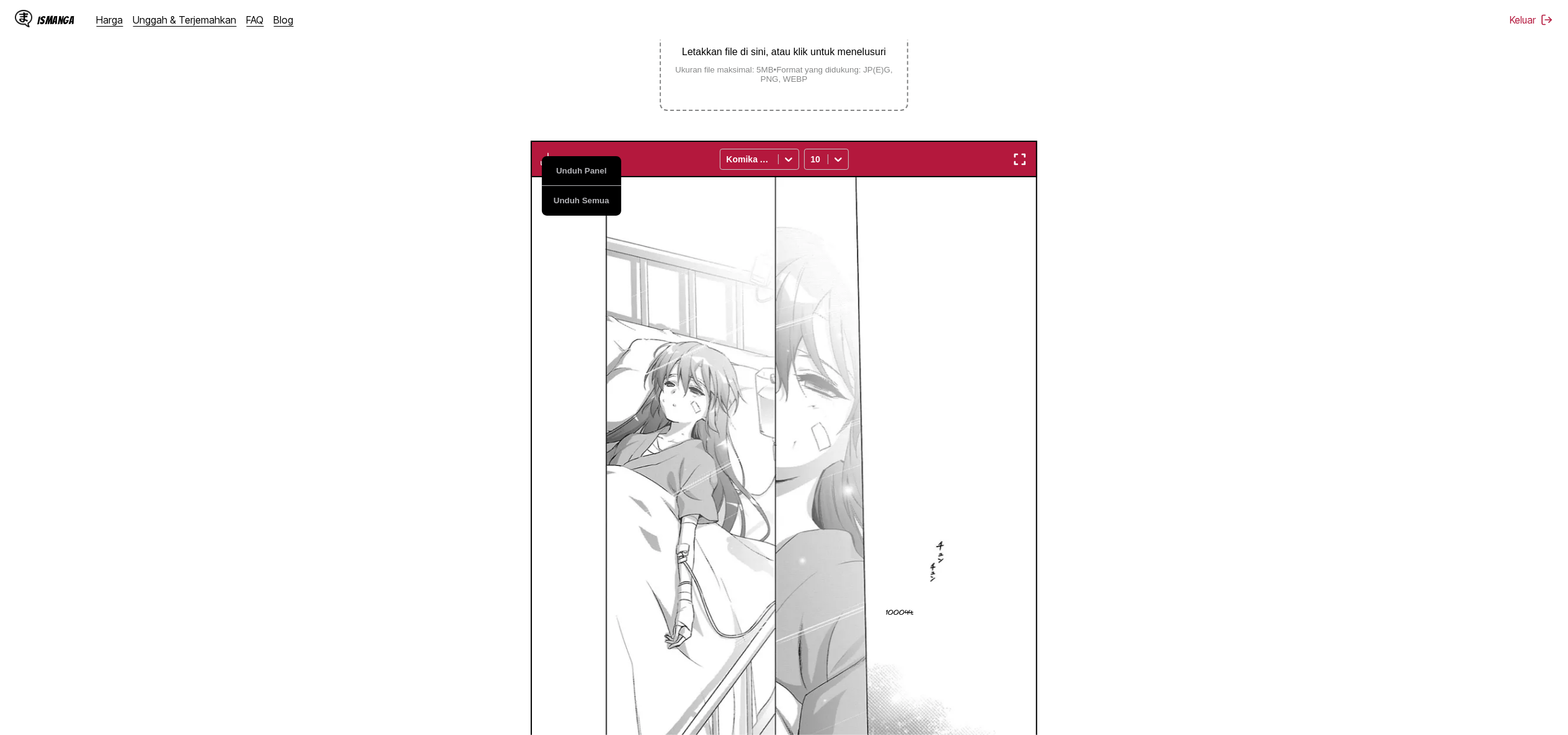 scroll, scrollTop: 330, scrollLeft: 0, axis: vertical 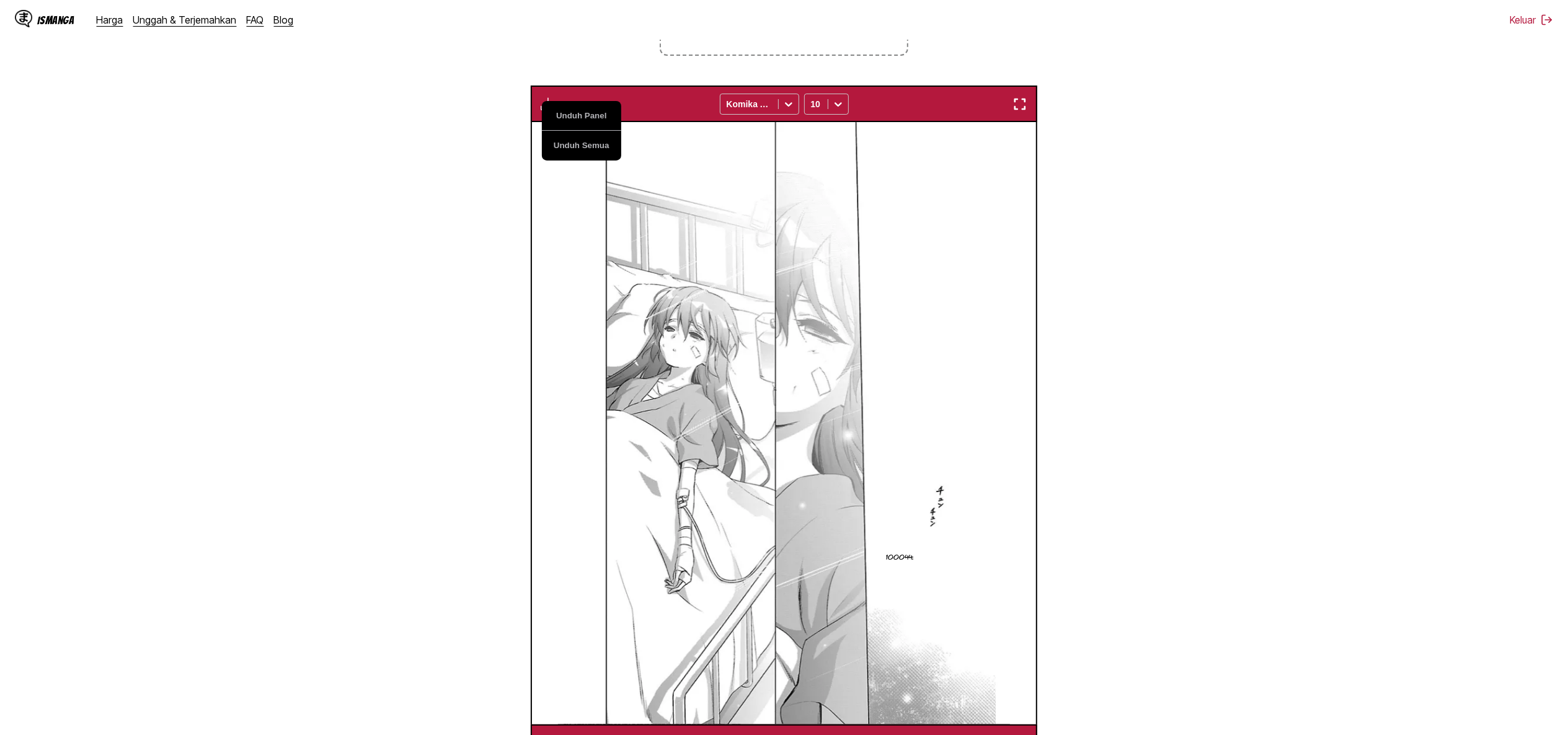 type 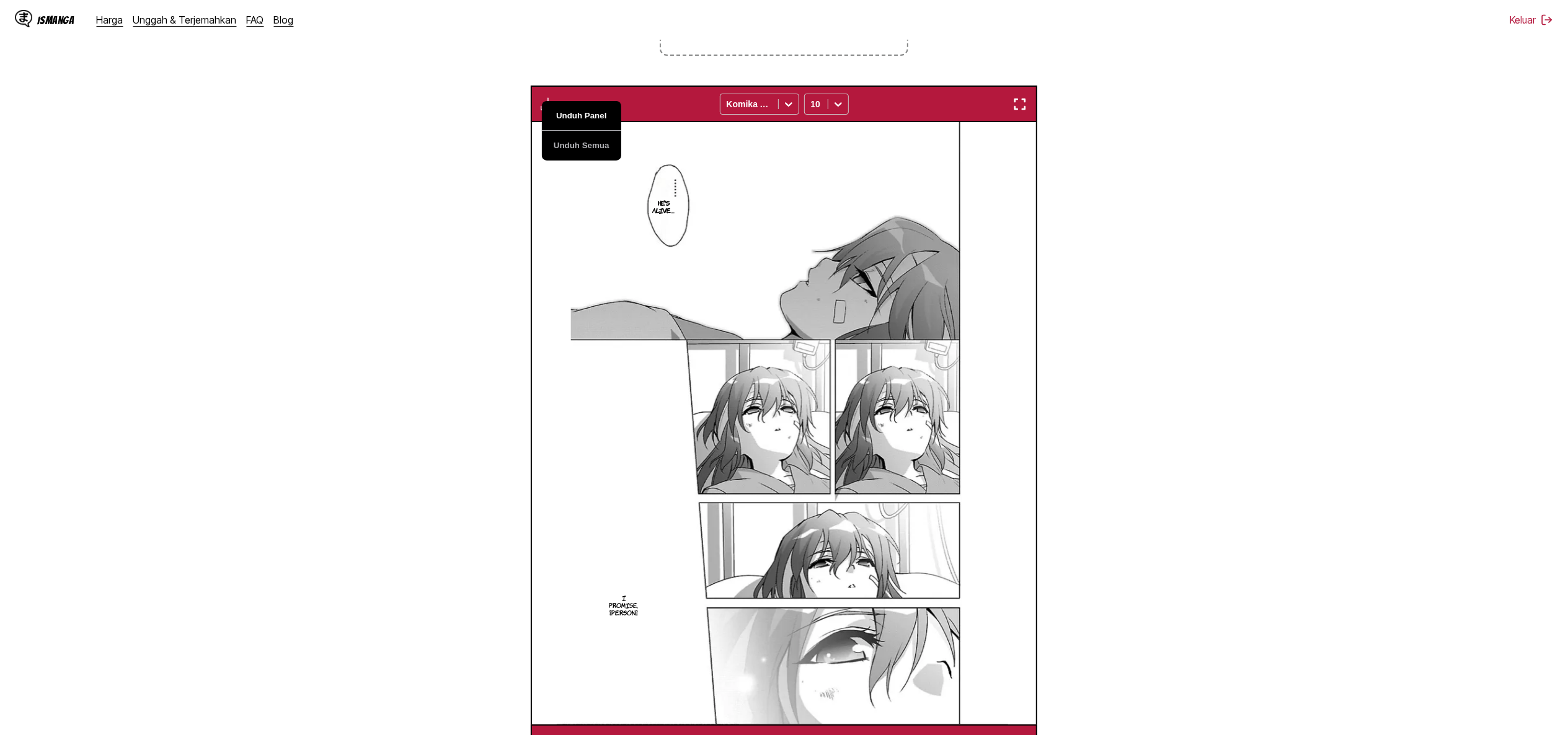 click on "Unduh Panel" at bounding box center (582, 116) 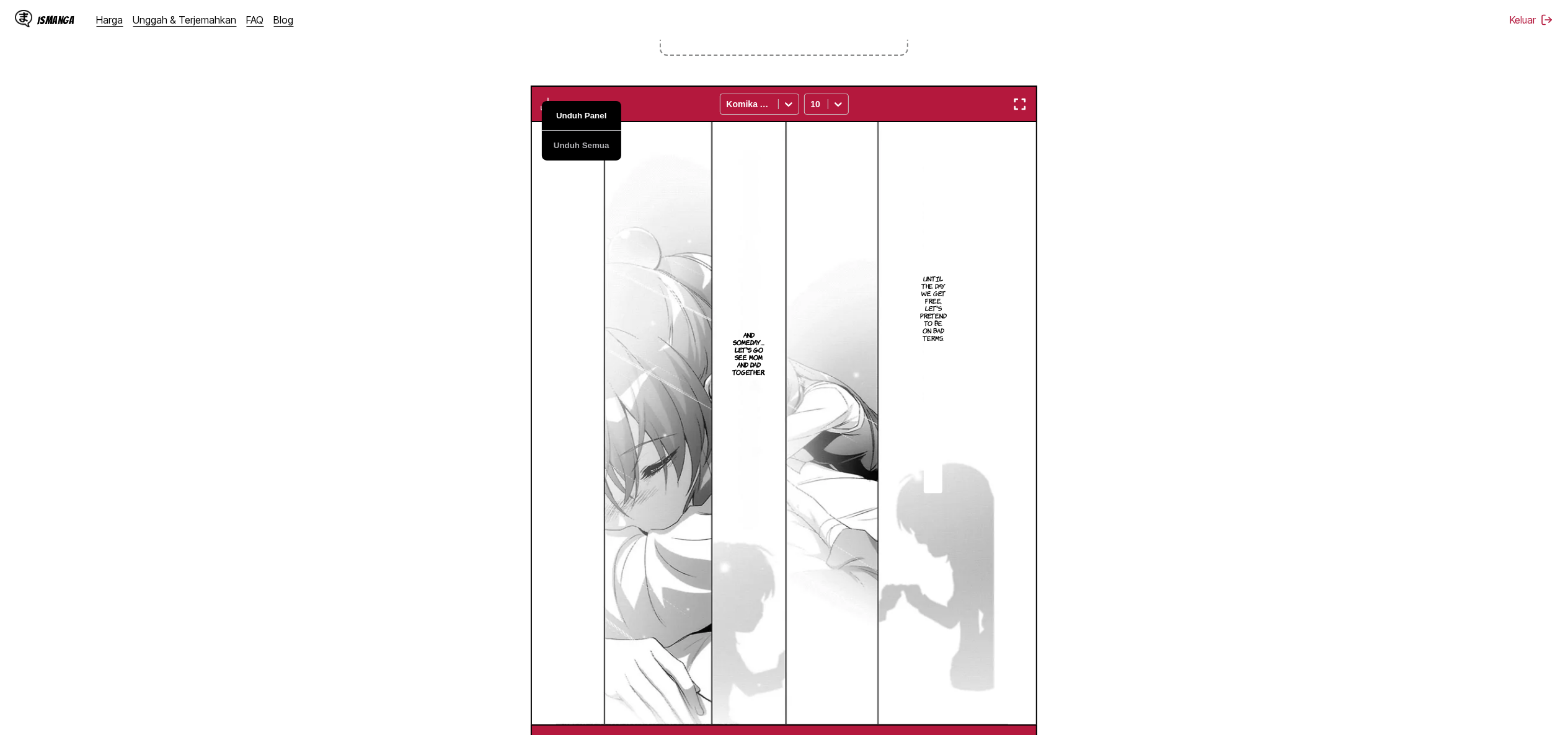 click on "Unduh Panel" at bounding box center [582, 116] 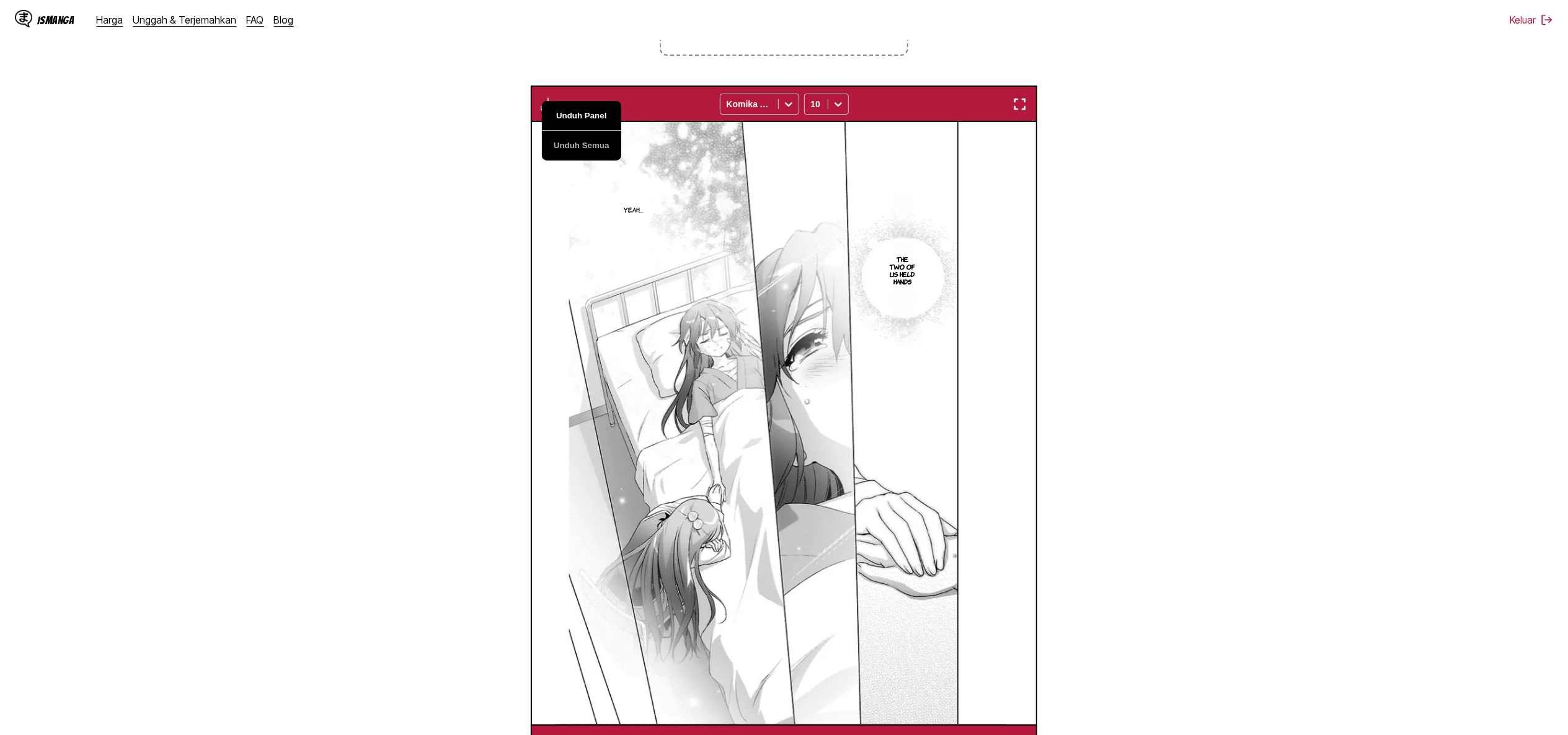 click on "Unduh Panel" at bounding box center (582, 116) 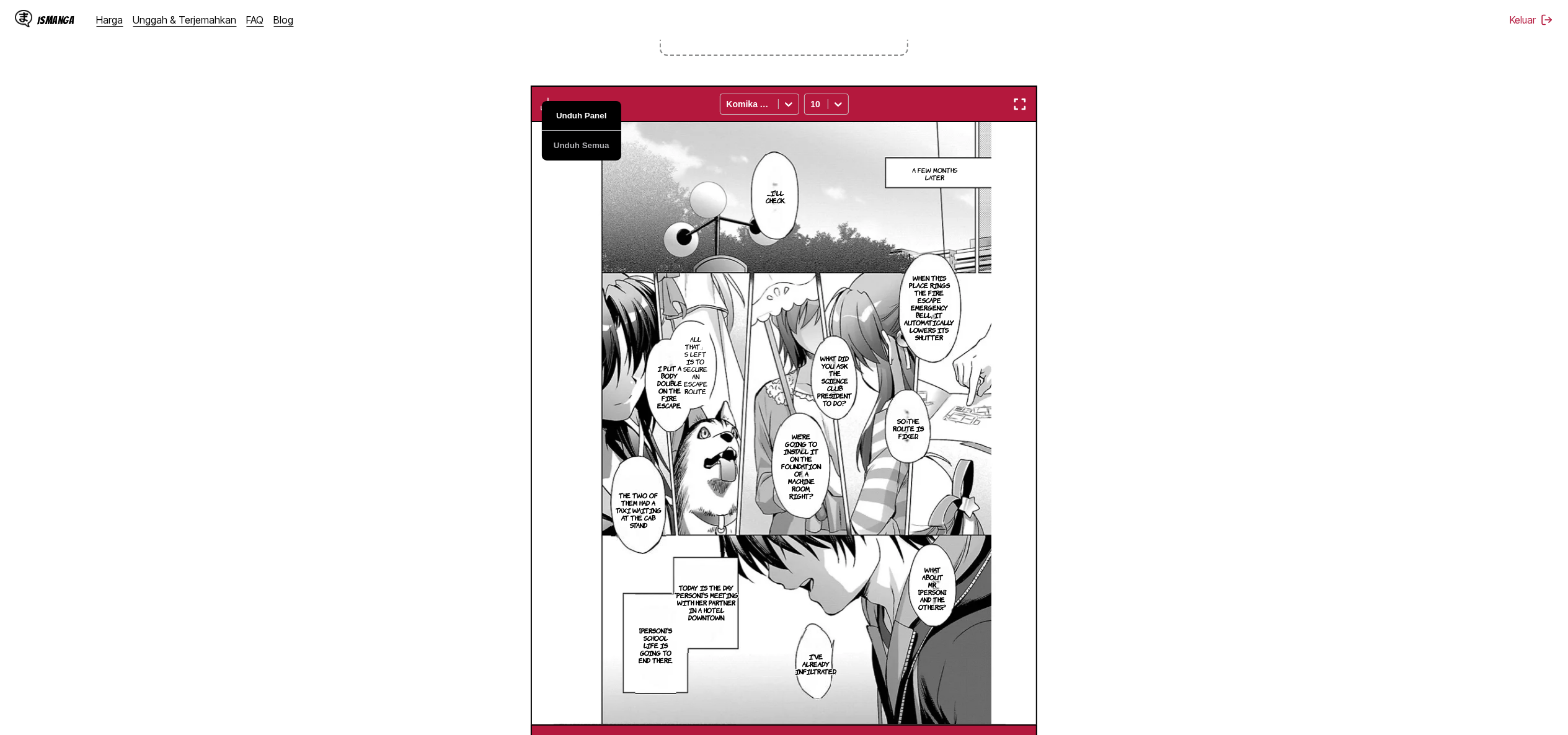 click on "Unduh Panel" at bounding box center [582, 116] 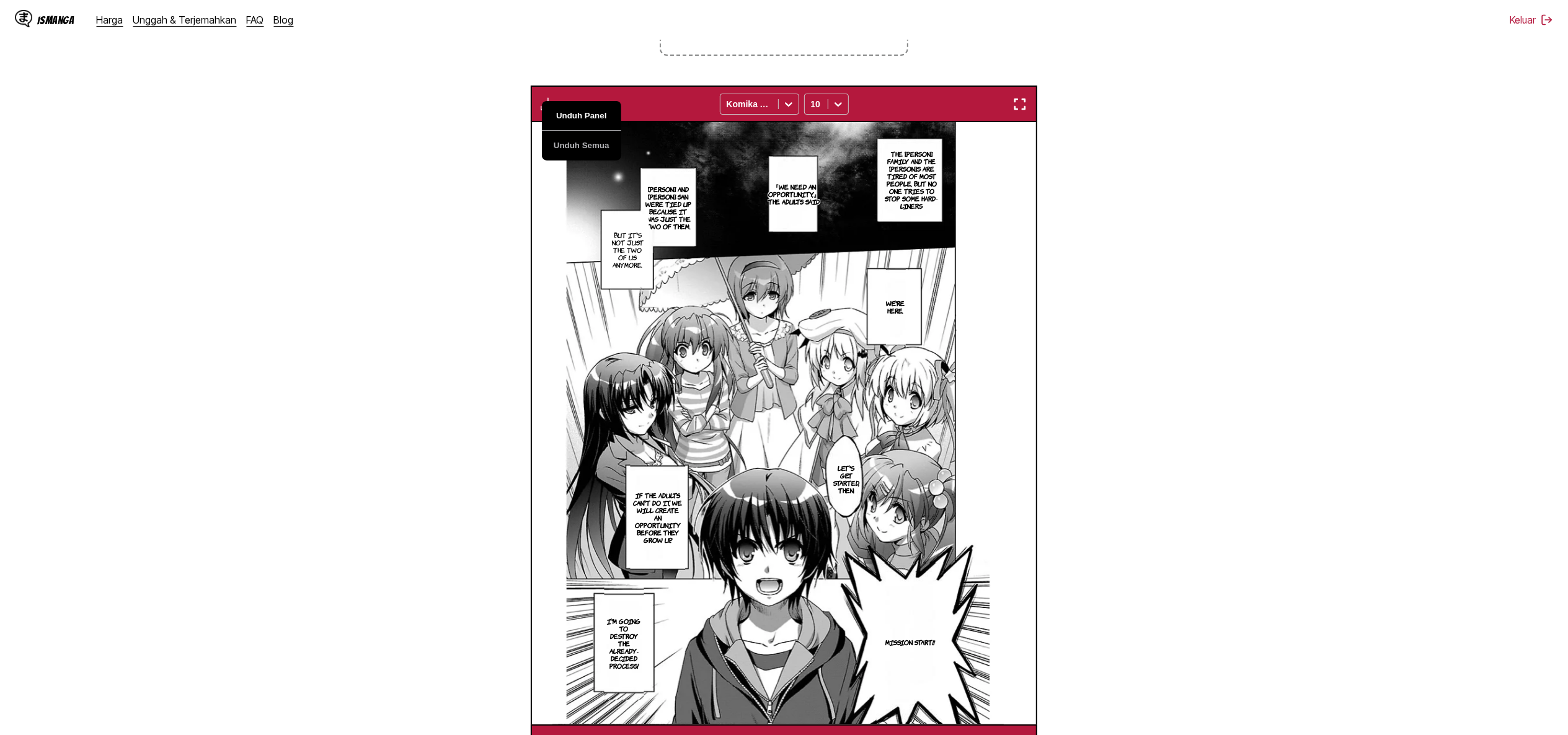 click on "Unduh Panel" at bounding box center (582, 116) 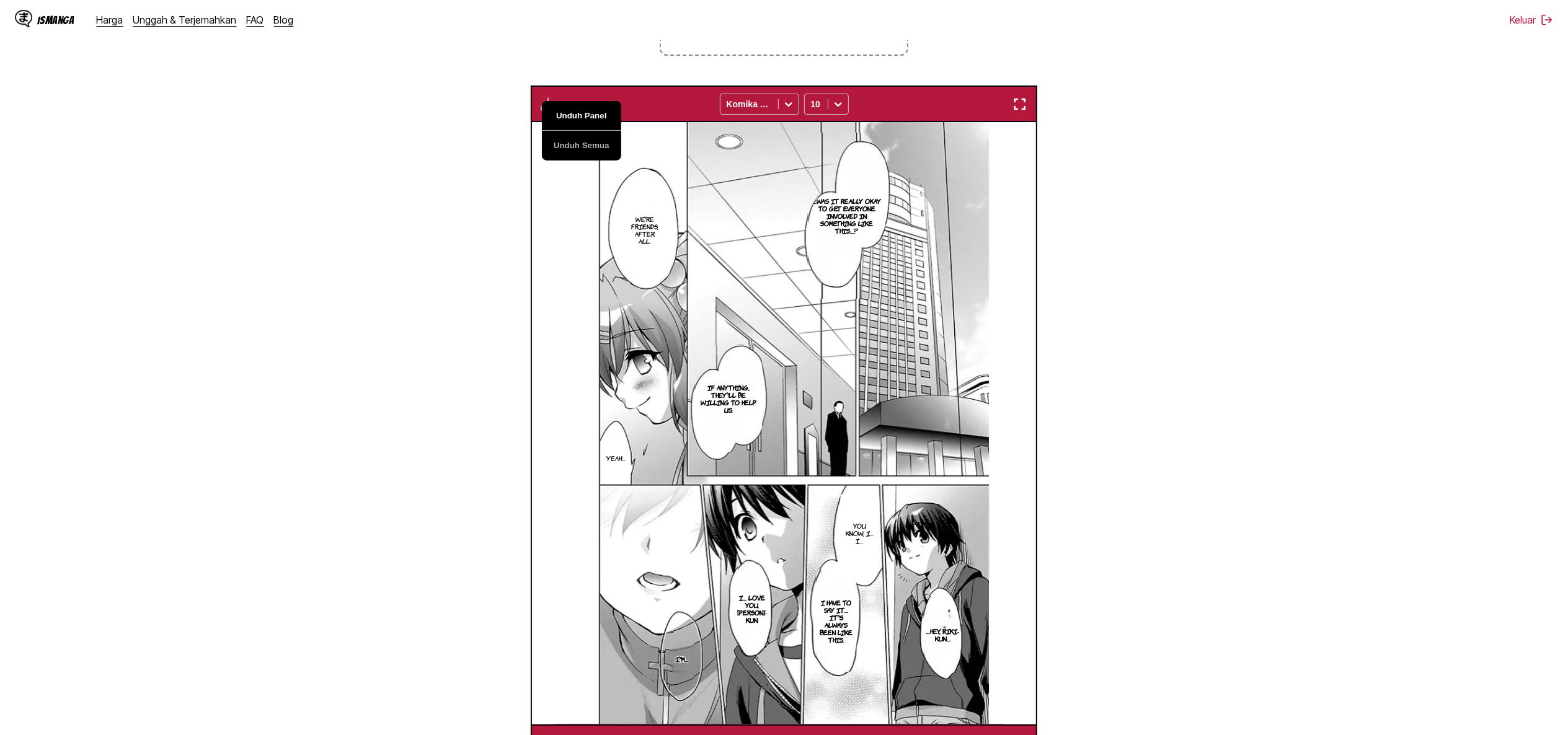 click on "Unduh Panel" at bounding box center (582, 116) 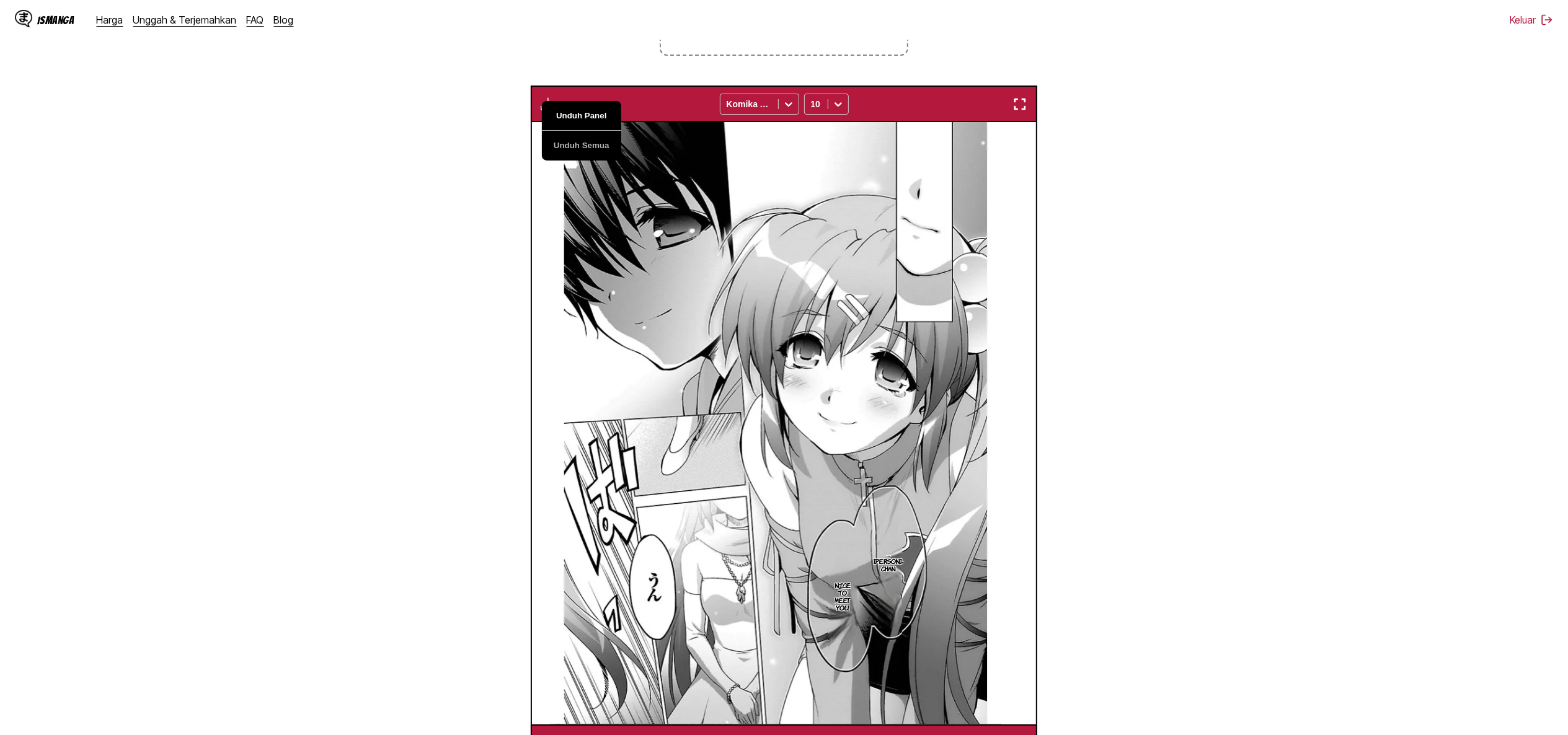 click on "Unduh Panel" at bounding box center [582, 116] 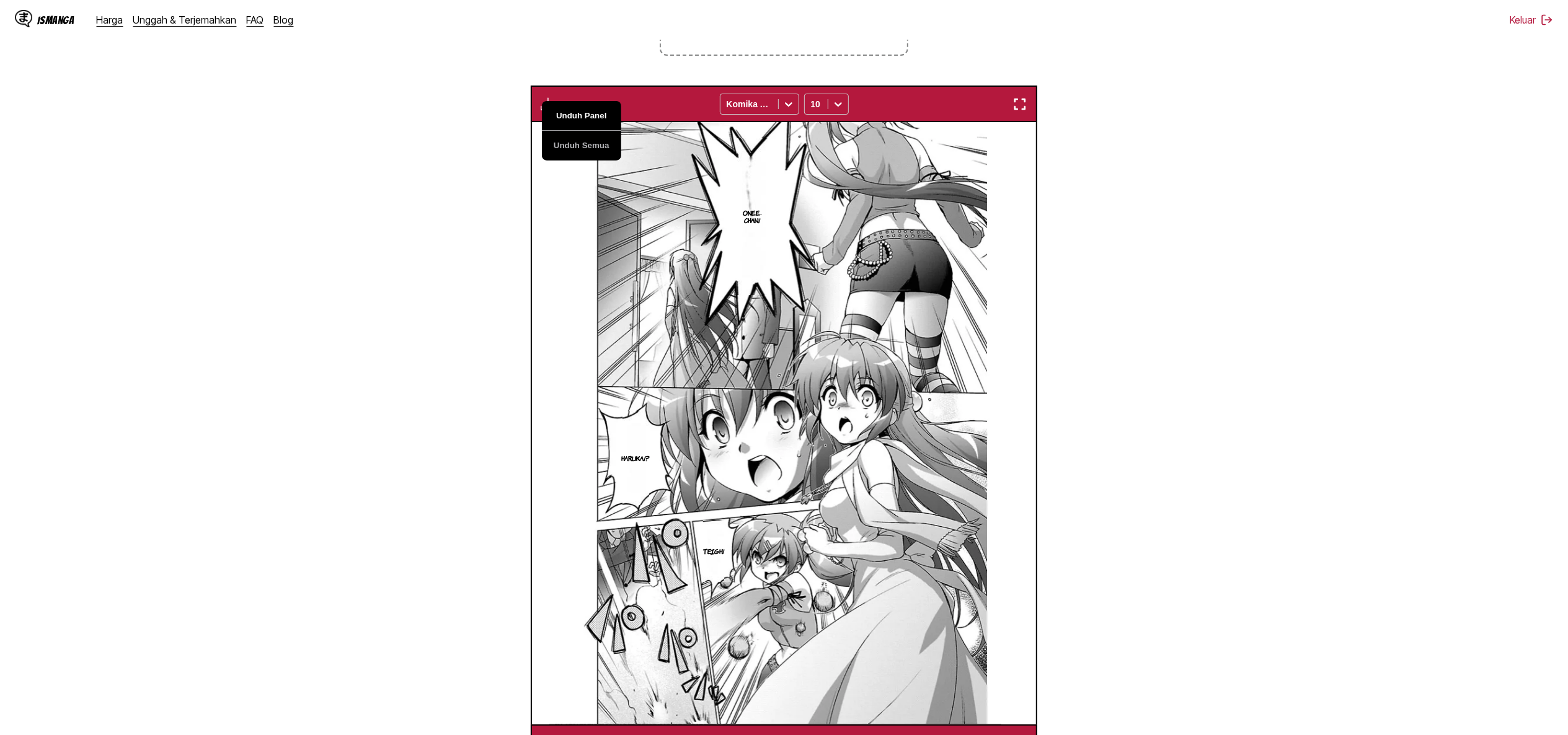 click on "Unduh Panel" at bounding box center (582, 116) 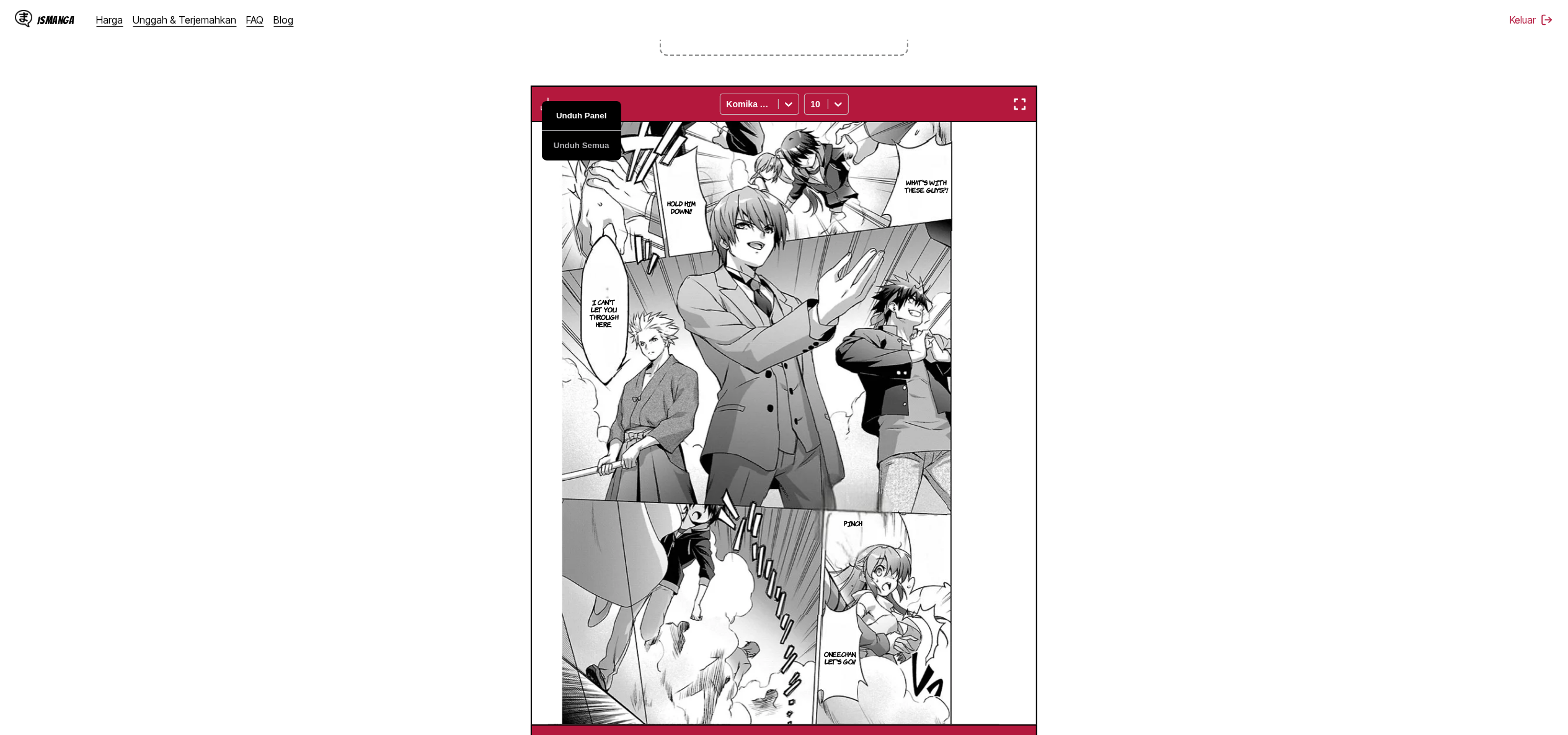 click on "Unduh Panel" at bounding box center (582, 116) 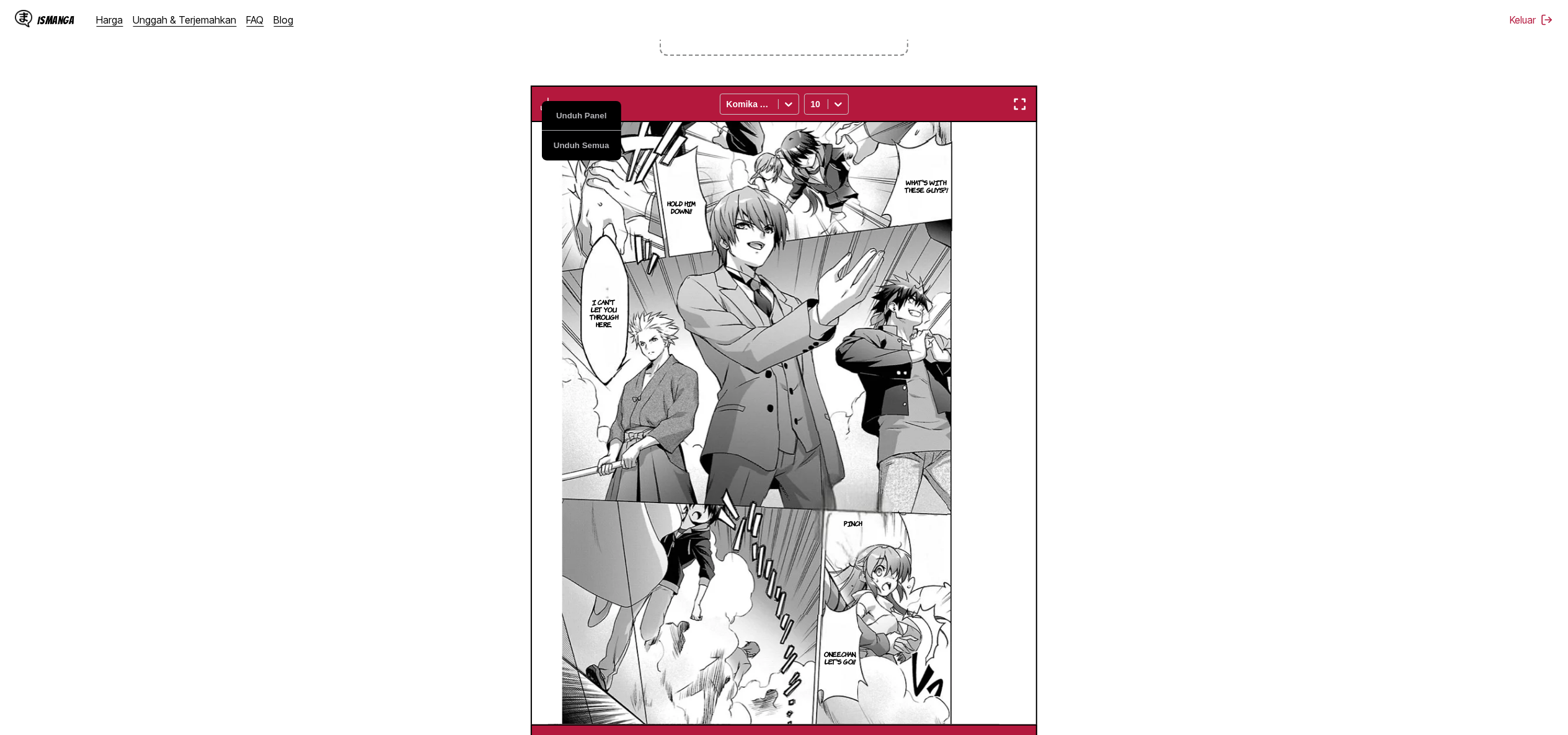 click on "Dari Jepang Ke Inggris Letakkan file di sini, atau klik untuk menelusuri Ukuran file maksimal: 5MB  •  Format yang didukung: JP(E)G, PNG, WEBP Unduh Panel Unduh Semua Komika Axis 10 100044: He's alive… I promise, Haruka. Until the day we get free, let's pretend to be on bad terms. And someday… Let's go see mom and dad together. Yeah… The two of us held hands A few months later …I'll check. When this place rings the fire escape emergency bell, it automatically lowers its shutter What did you ask the science club president to do? All that」s left is to secure an escape route I put a body double on the fire escape. So the route is fixed. We're going to install it on the foundation of a machine room, right? The two of them had a taxi waiting at the cab stand What about Mr. Kyousuke and the others? Today is the day Futaki-san's meeting with her partner in a hotel downtown. I've already infiltrated. Futaki-san's school life is going to end there. 『We need an opportunity,』 the adults said Yeah… 10" at bounding box center (784, 314) 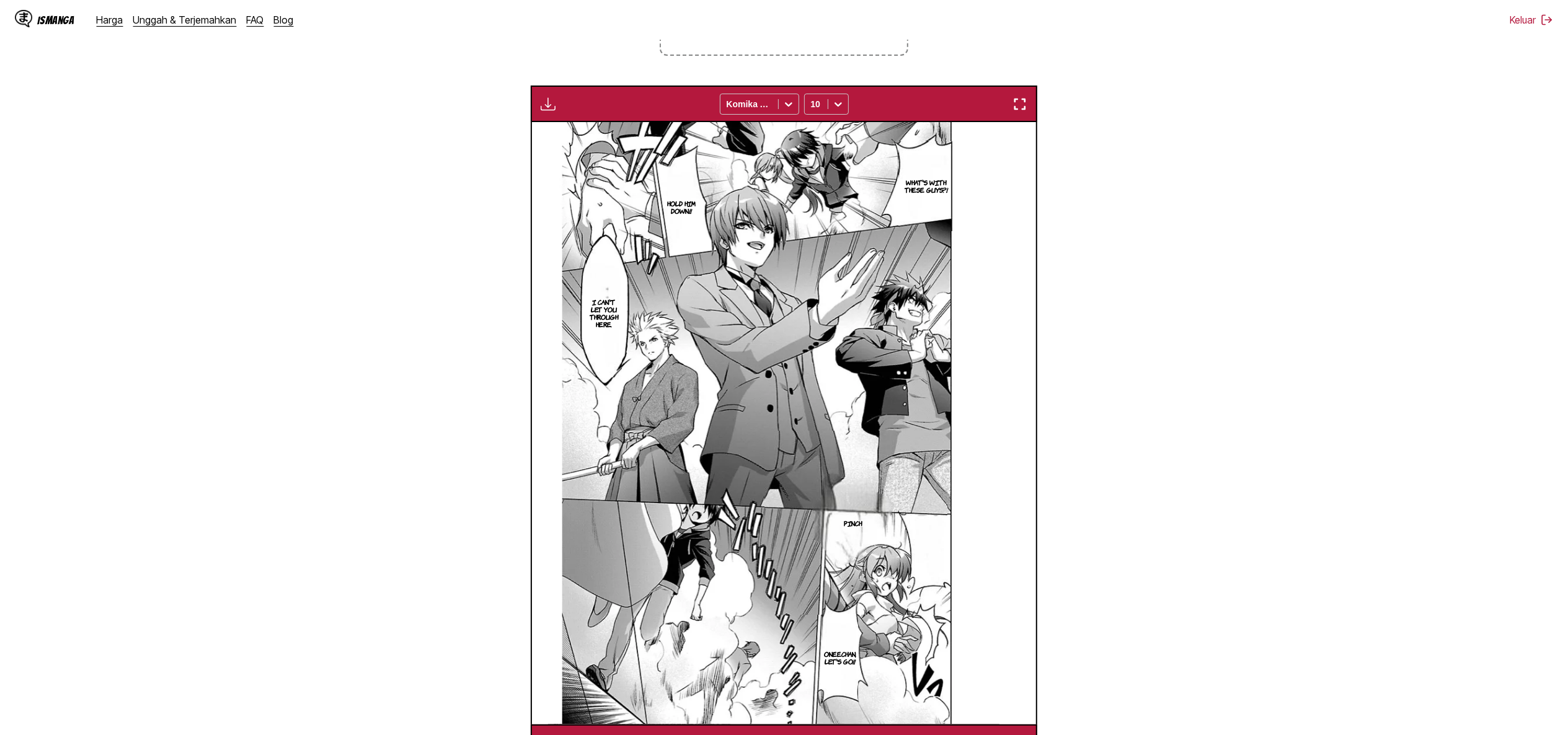 scroll, scrollTop: 0, scrollLeft: 5055, axis: horizontal 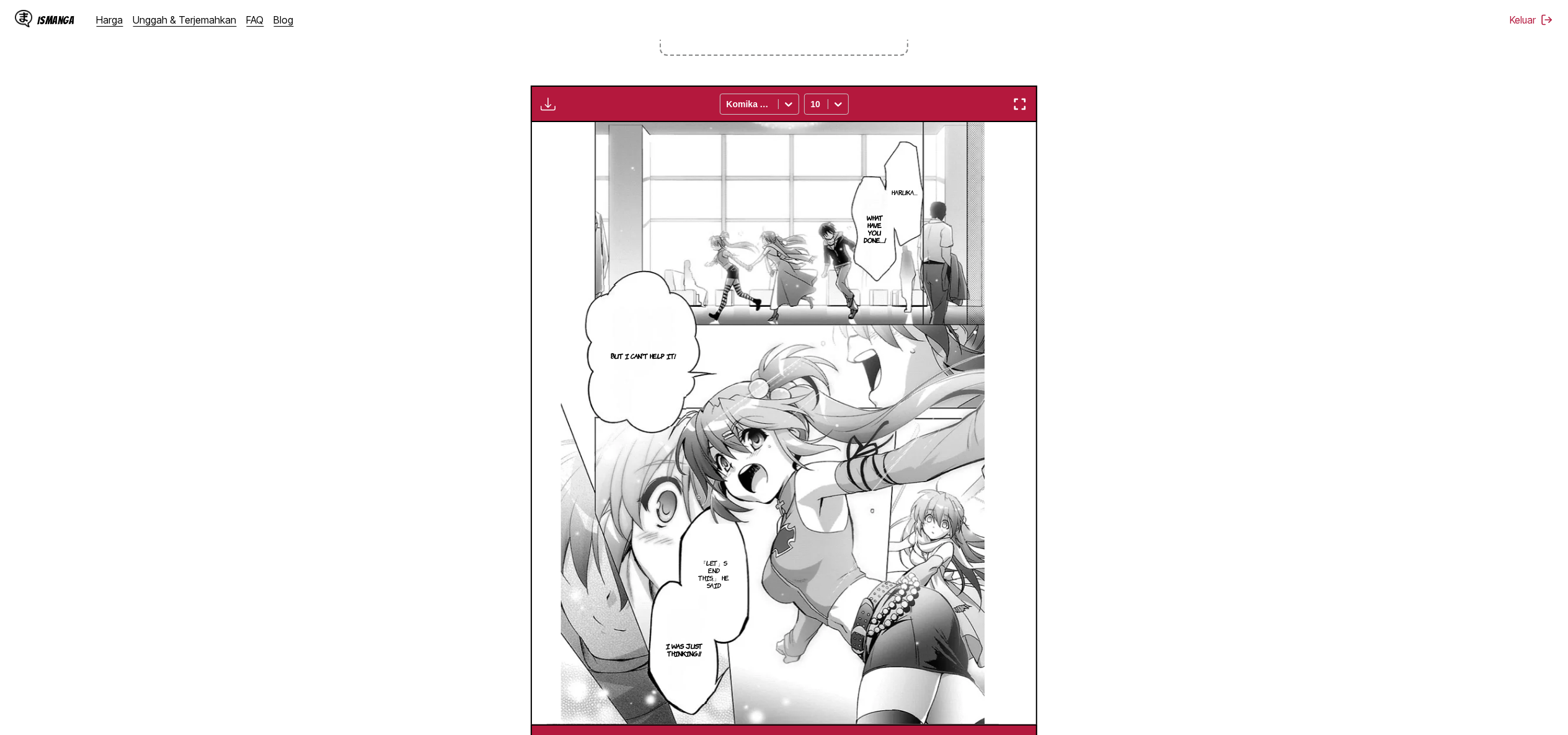click at bounding box center (548, 104) 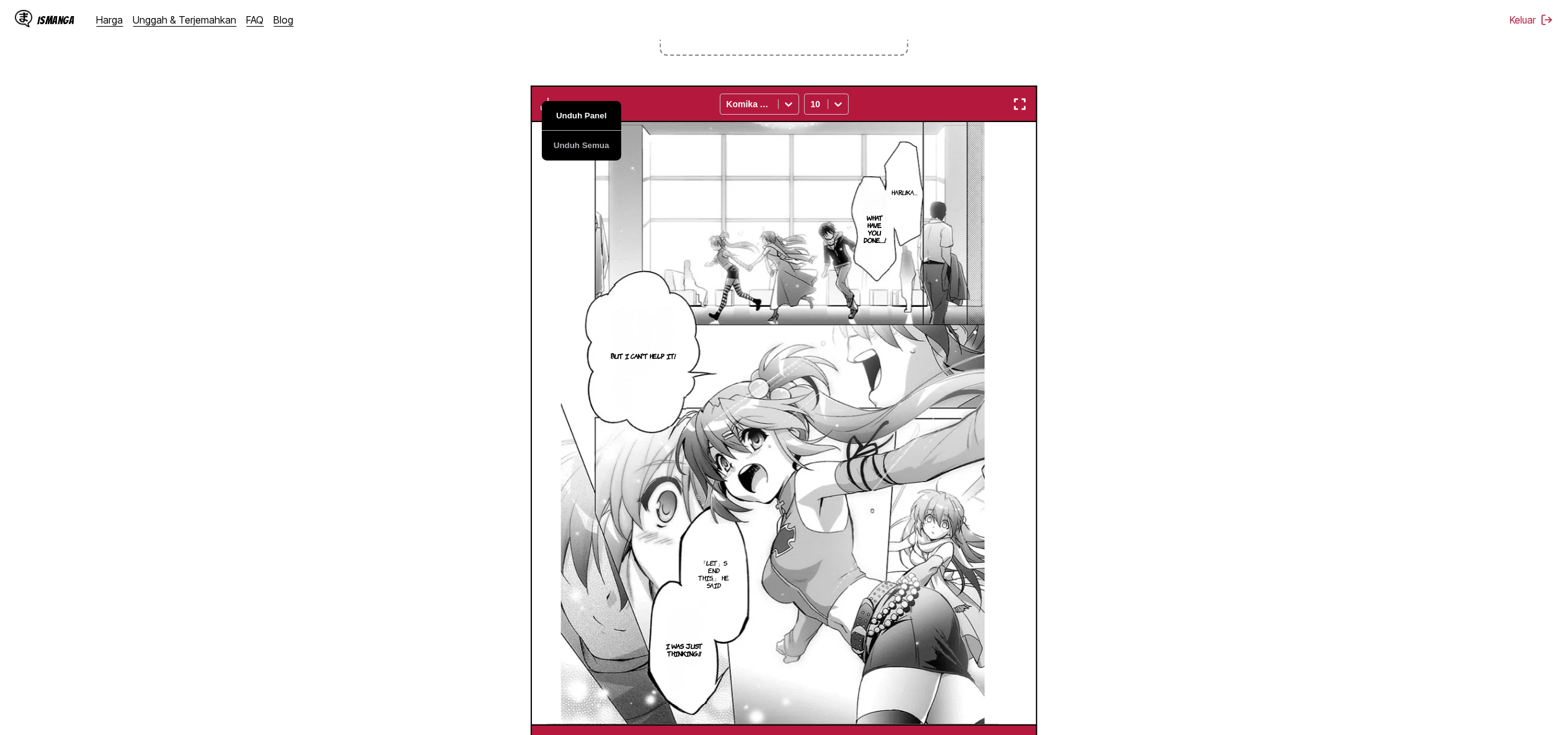 click on "Unduh Panel" at bounding box center (582, 116) 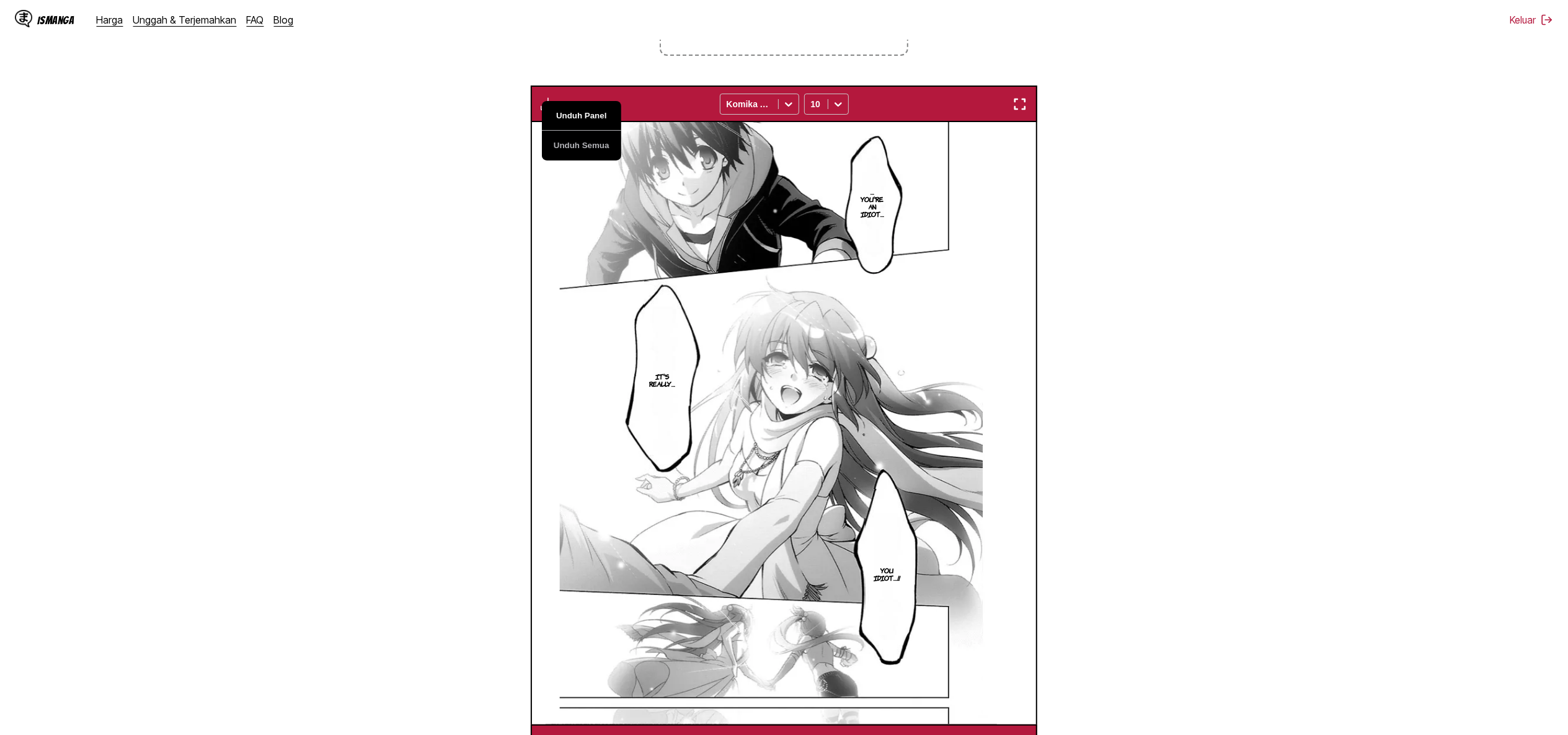 click on "Unduh Panel" at bounding box center (582, 116) 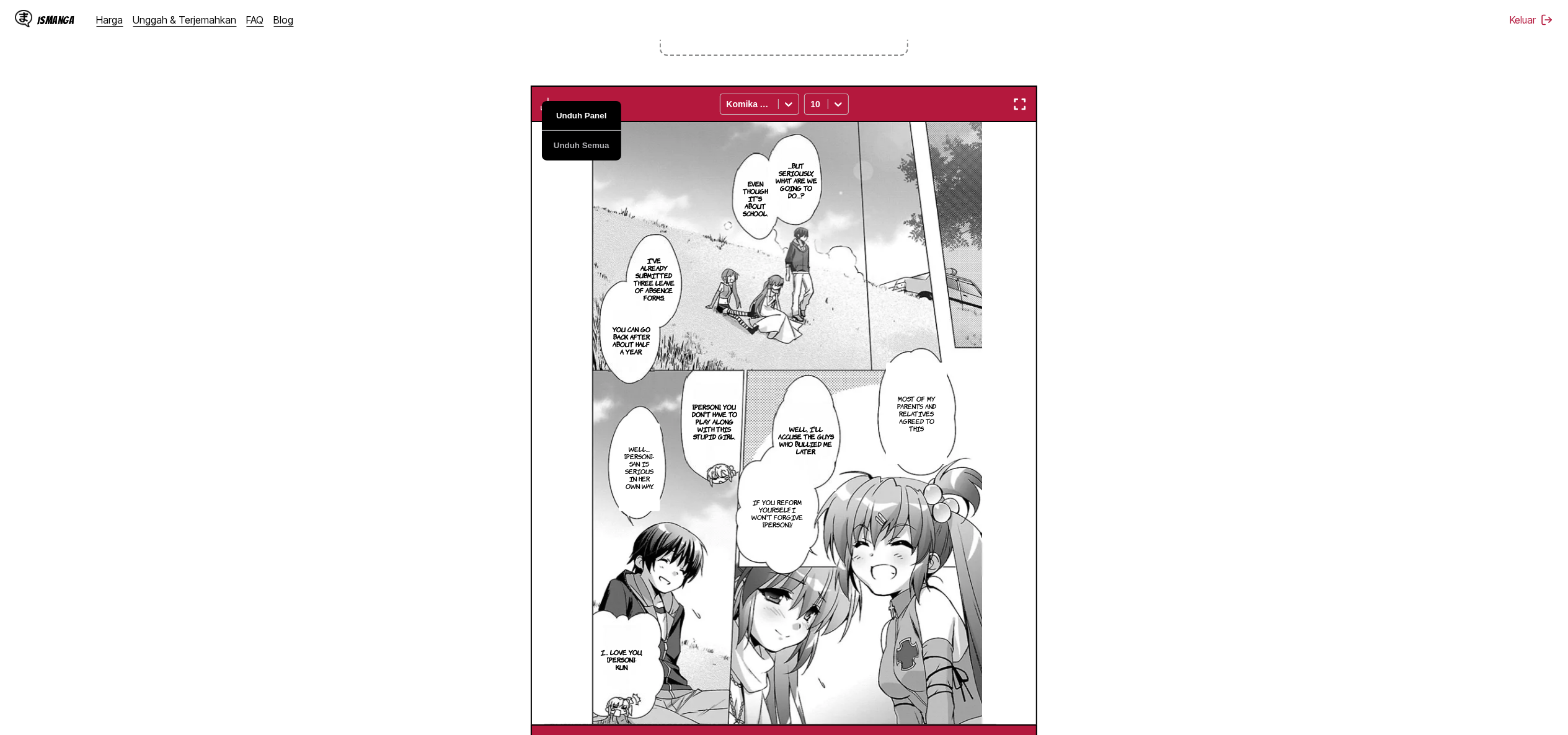 click on "Unduh Panel" at bounding box center (582, 116) 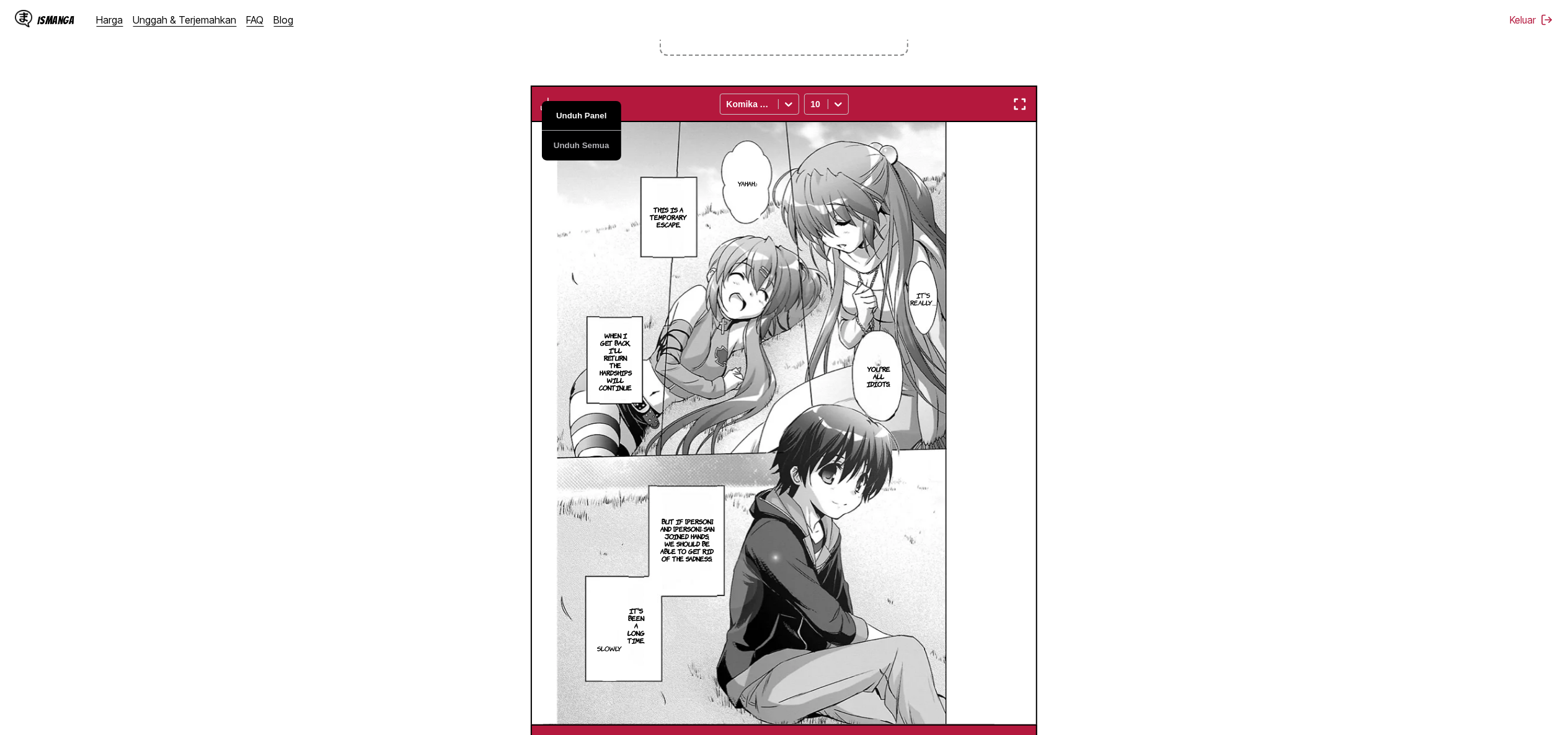 click on "Unduh Panel" at bounding box center [582, 116] 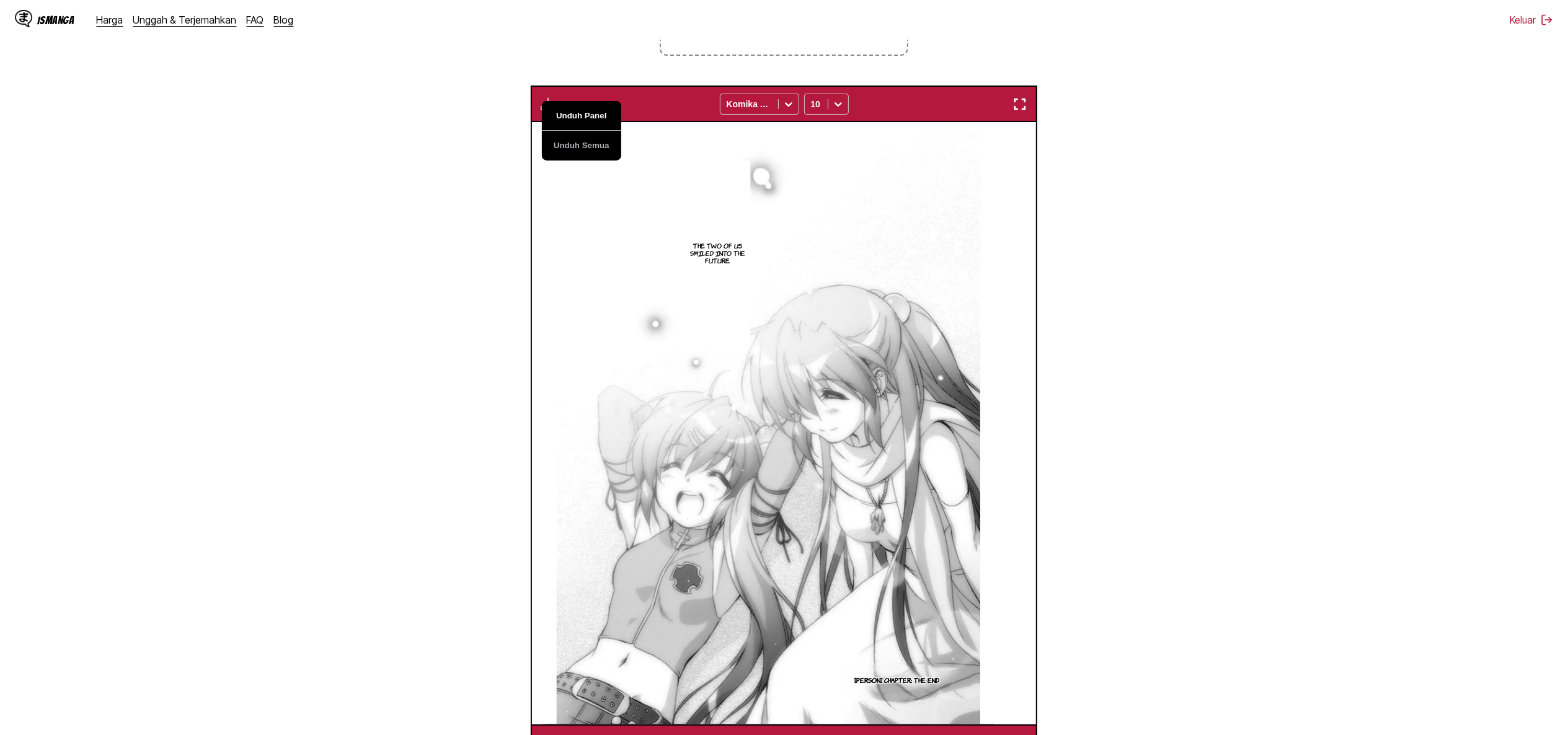 click on "Unduh Panel" at bounding box center [582, 116] 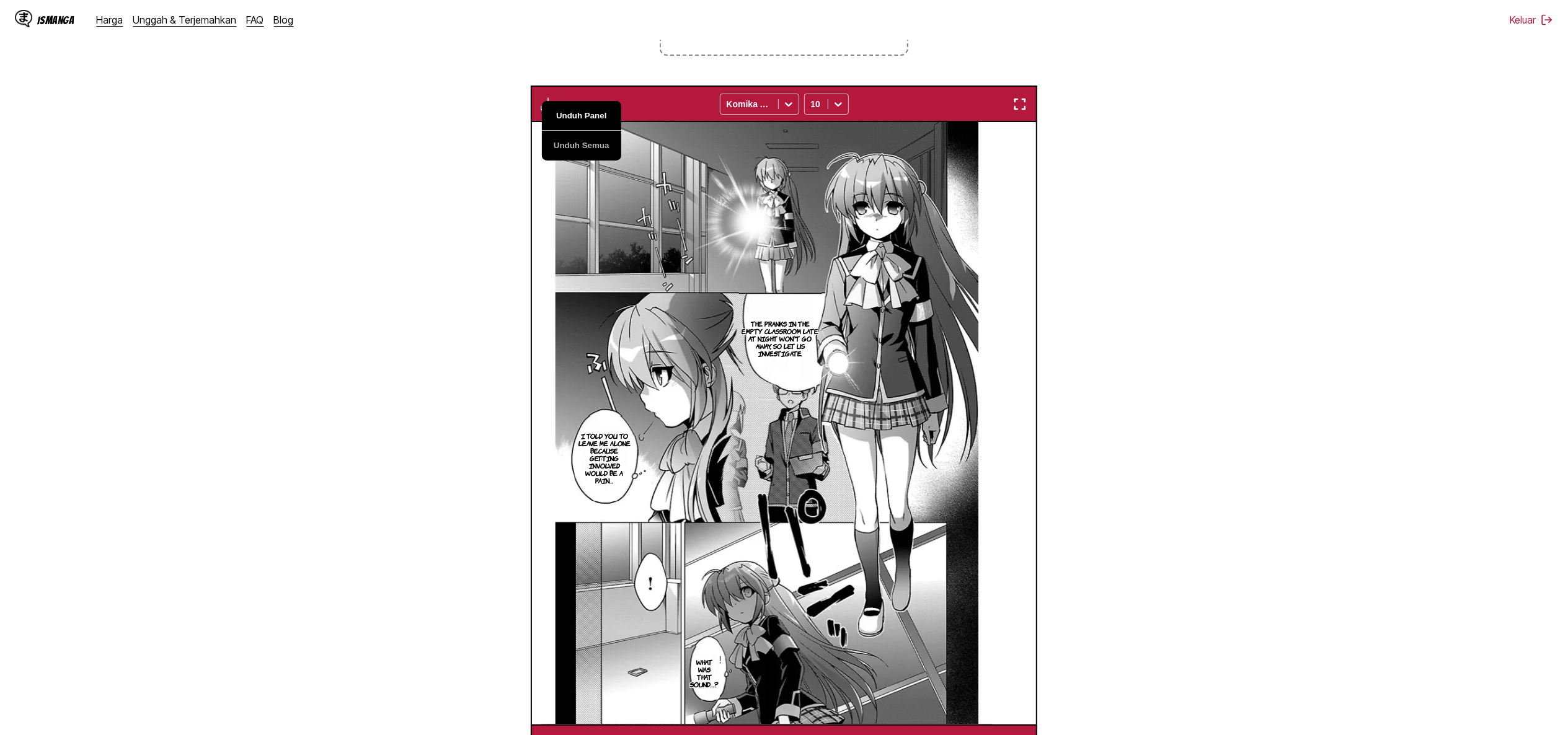 click on "Unduh Panel" at bounding box center (582, 116) 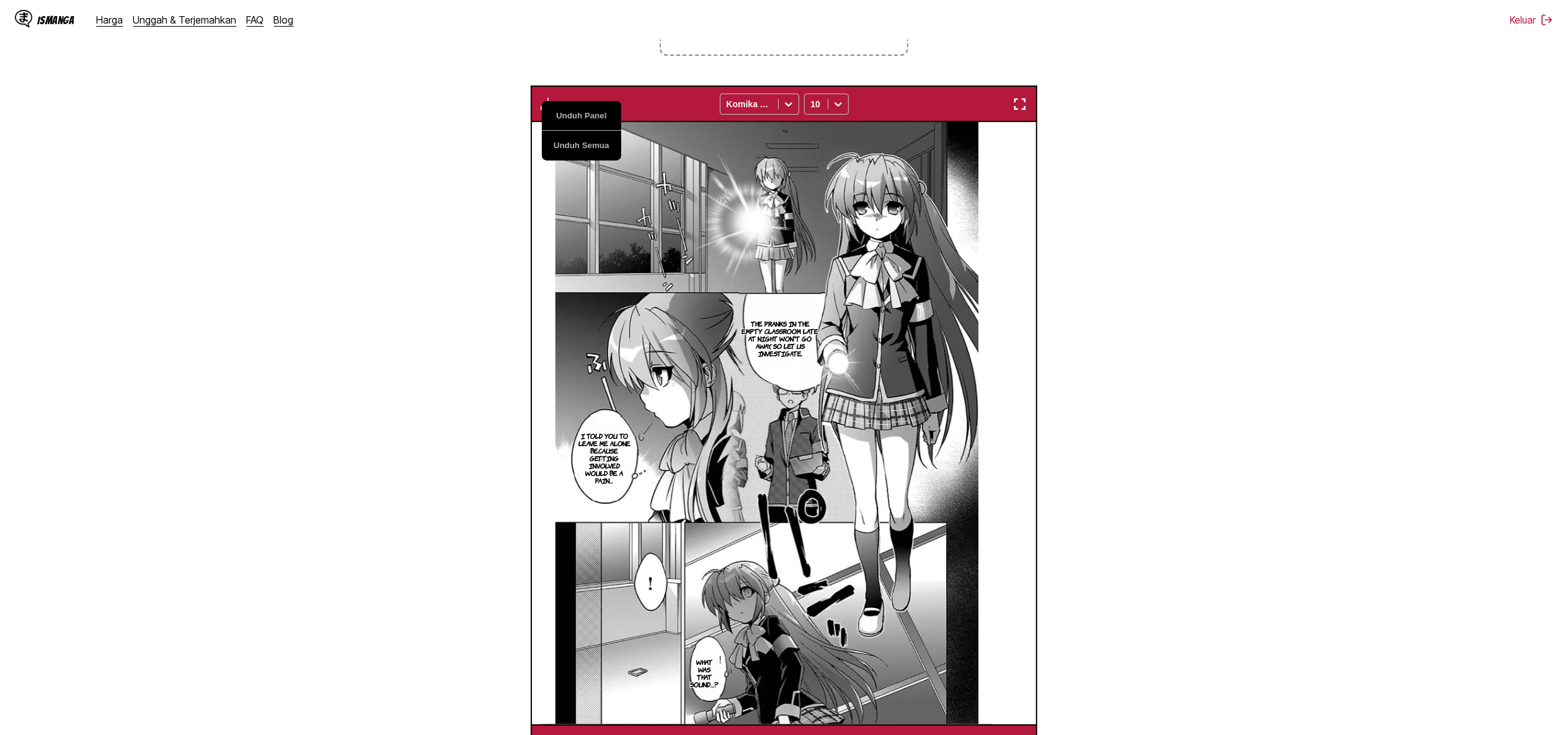 click on "Dari Jepang Ke Inggris Letakkan file di sini, atau klik untuk menelusuri Ukuran file maksimal: 5MB  •  Format yang didukung: JP(E)G, PNG, WEBP Unduh Panel Unduh Semua Komika Axis 10 100044: He's alive… I promise, Haruka. Until the day we get free, let's pretend to be on bad terms. And someday… Let's go see mom and dad together. Yeah… The two of us held hands A few months later …I'll check. When this place rings the fire escape emergency bell, it automatically lowers its shutter What did you ask the science club president to do? All that」s left is to secure an escape route I put a body double on the fire escape. So the route is fixed. We're going to install it on the foundation of a machine room, right? The two of them had a taxi waiting at the cab stand What about Mr. Kyousuke and the others? Today is the day Futaki-san's meeting with her partner in a hotel downtown. I've already infiltrated. Futaki-san's school life is going to end there. 『We need an opportunity,』 the adults said Yeah… 16" at bounding box center [784, 314] 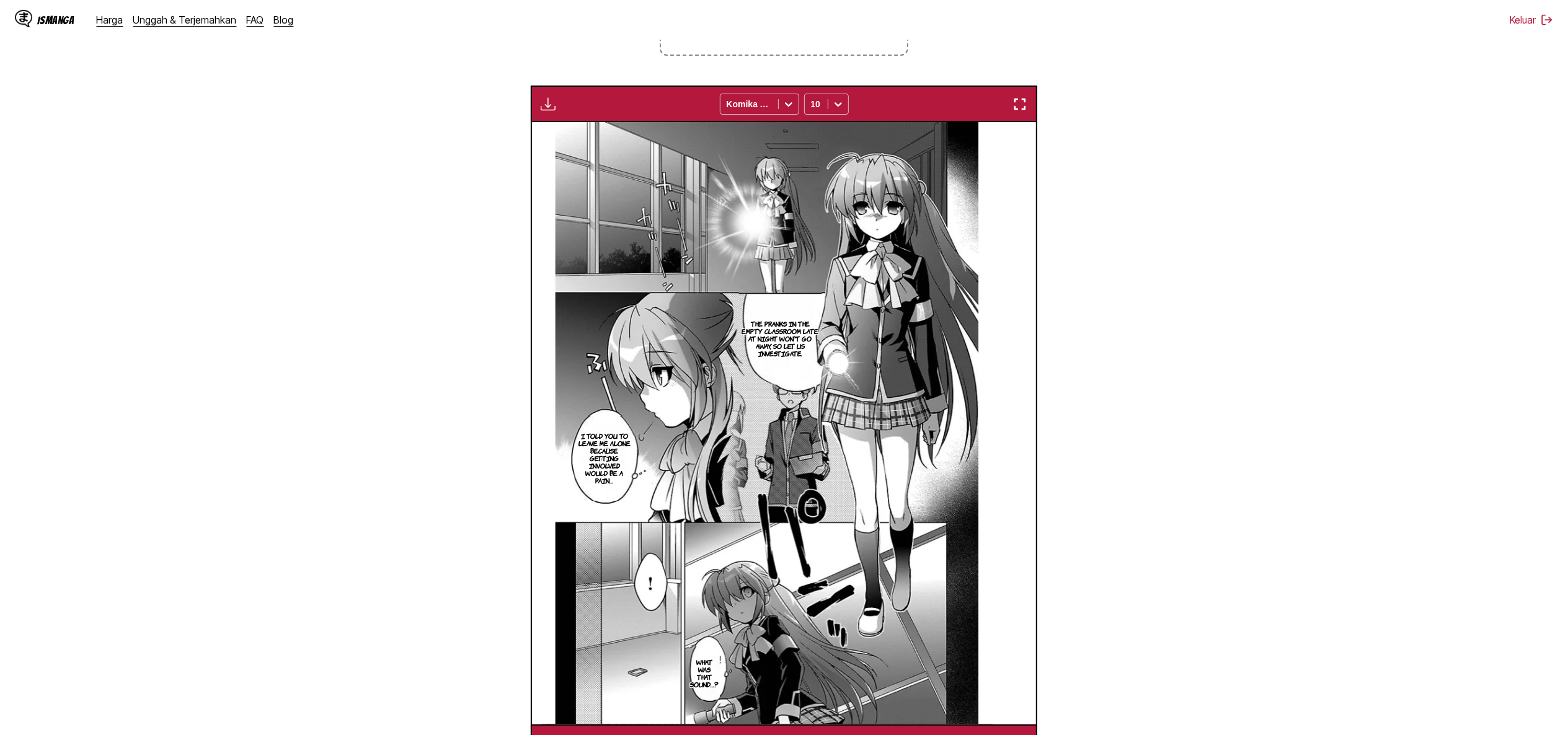 scroll, scrollTop: 0, scrollLeft: 8088, axis: horizontal 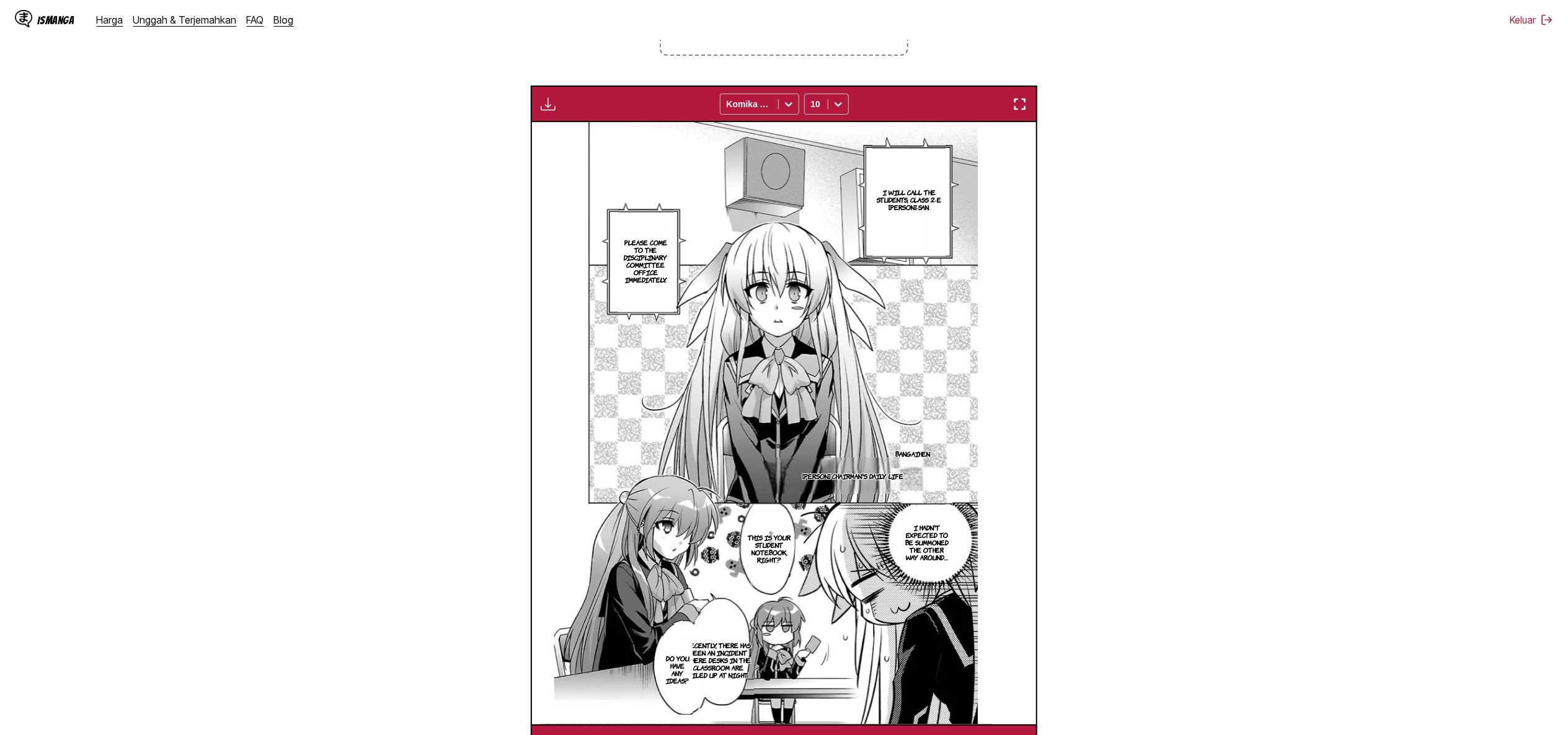 click at bounding box center [548, 104] 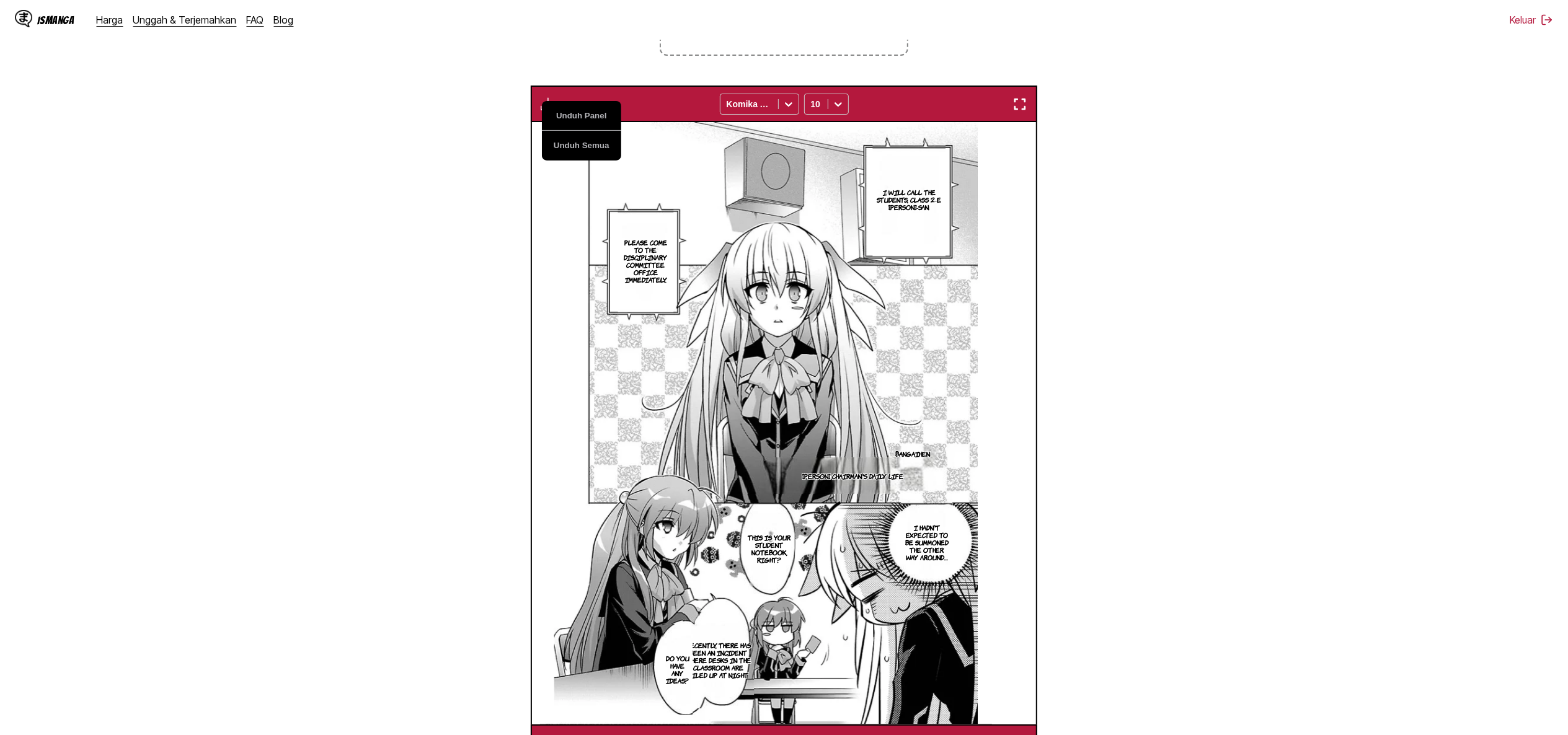 type 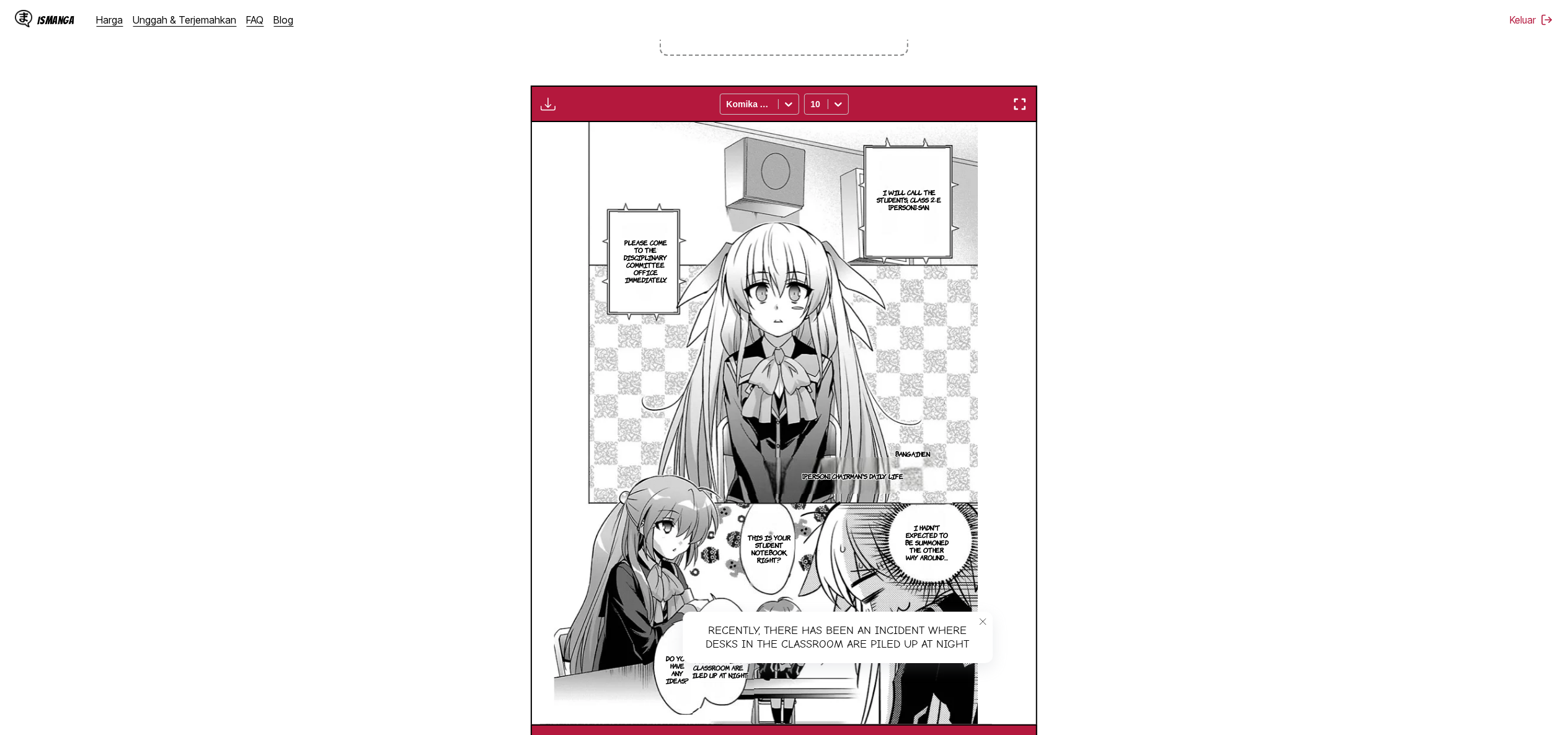 click on "Dari Jepang Ke Inggris Letakkan file di sini, atau klik untuk menelusuri Ukuran file maksimal: 5MB  •  Format yang didukung: JP(E)G, PNG, WEBP Unduh Panel Unduh Semua Komika Axis 10 100044: He's alive… I promise, Haruka. Until the day we get free, let's pretend to be on bad terms. And someday… Let's go see mom and dad together. Yeah… The two of us held hands A few months later …I'll check. When this place rings the fire escape emergency bell, it automatically lowers its shutter What did you ask the science club president to do? All that」s left is to secure an escape route I put a body double on the fire escape. So the route is fixed. We're going to install it on the foundation of a machine room, right? The two of them had a taxi waiting at the cab stand What about Mr. Kyousuke and the others? Today is the day Futaki-san's meeting with her partner in a hotel downtown. I've already infiltrated. Futaki-san's school life is going to end there. 『We need an opportunity,』 the adults said Yeah… 17" at bounding box center [784, 314] 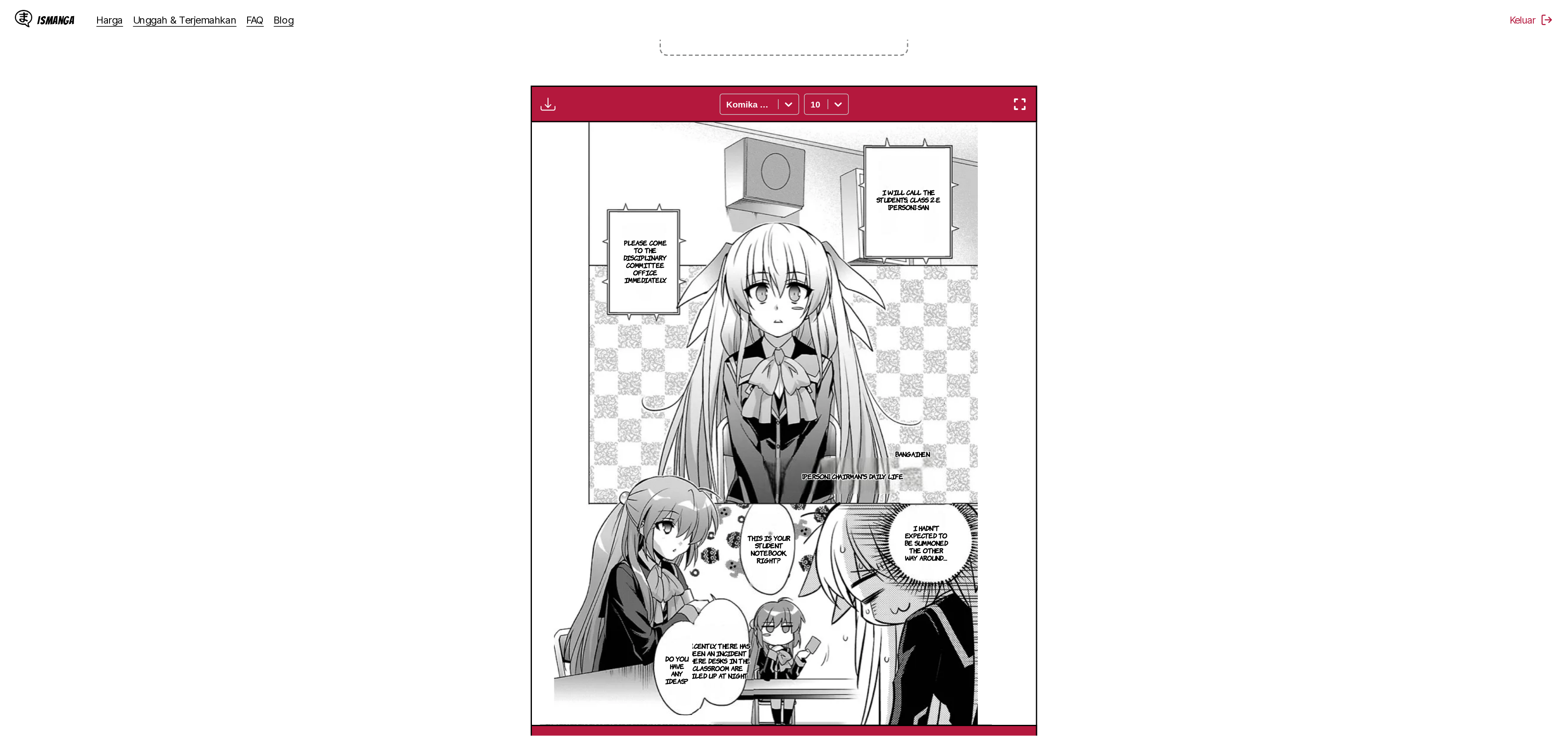 scroll, scrollTop: 221, scrollLeft: 0, axis: vertical 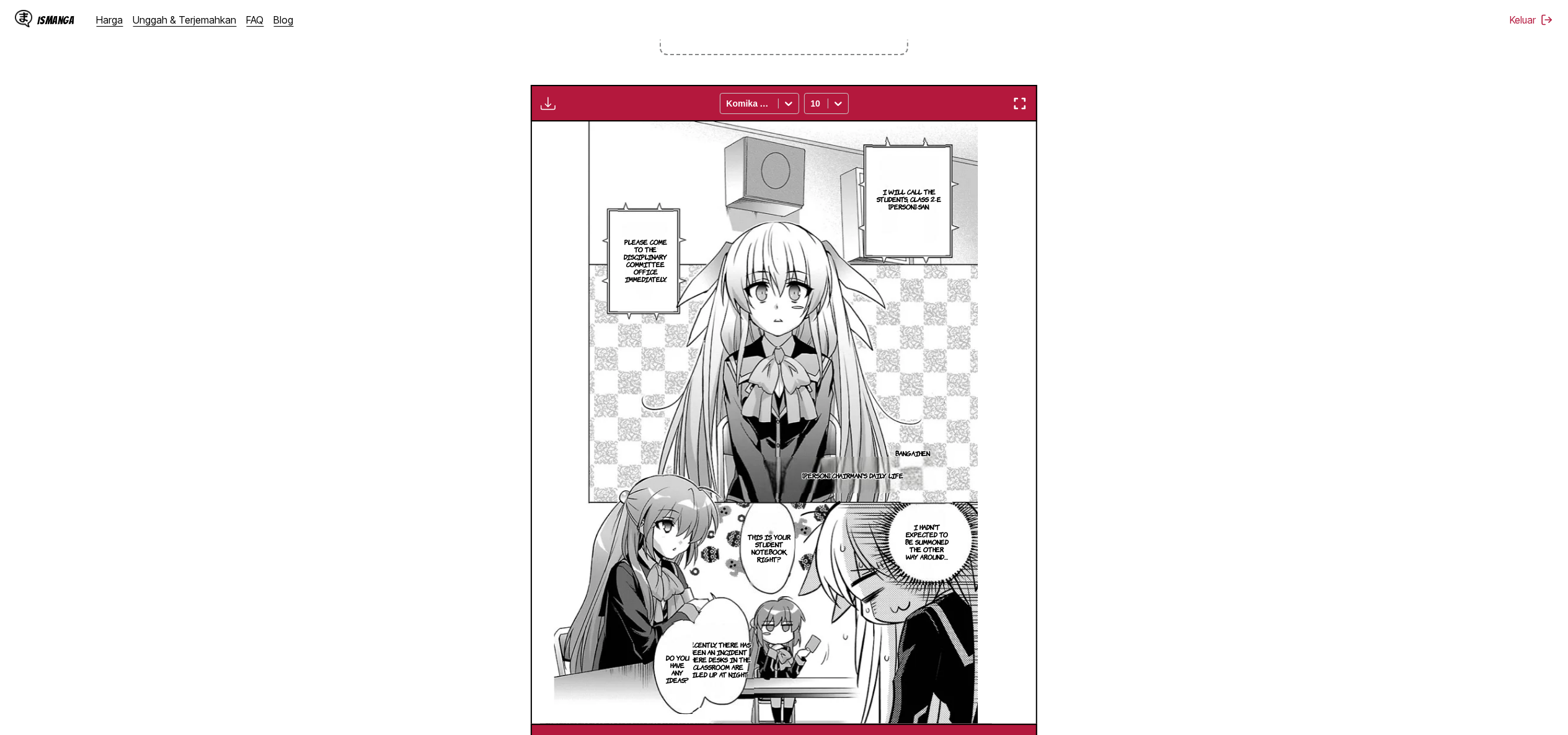 click on "Recently, there has been an incident where desks in the classroom are piled up at night" at bounding box center (719, 659) 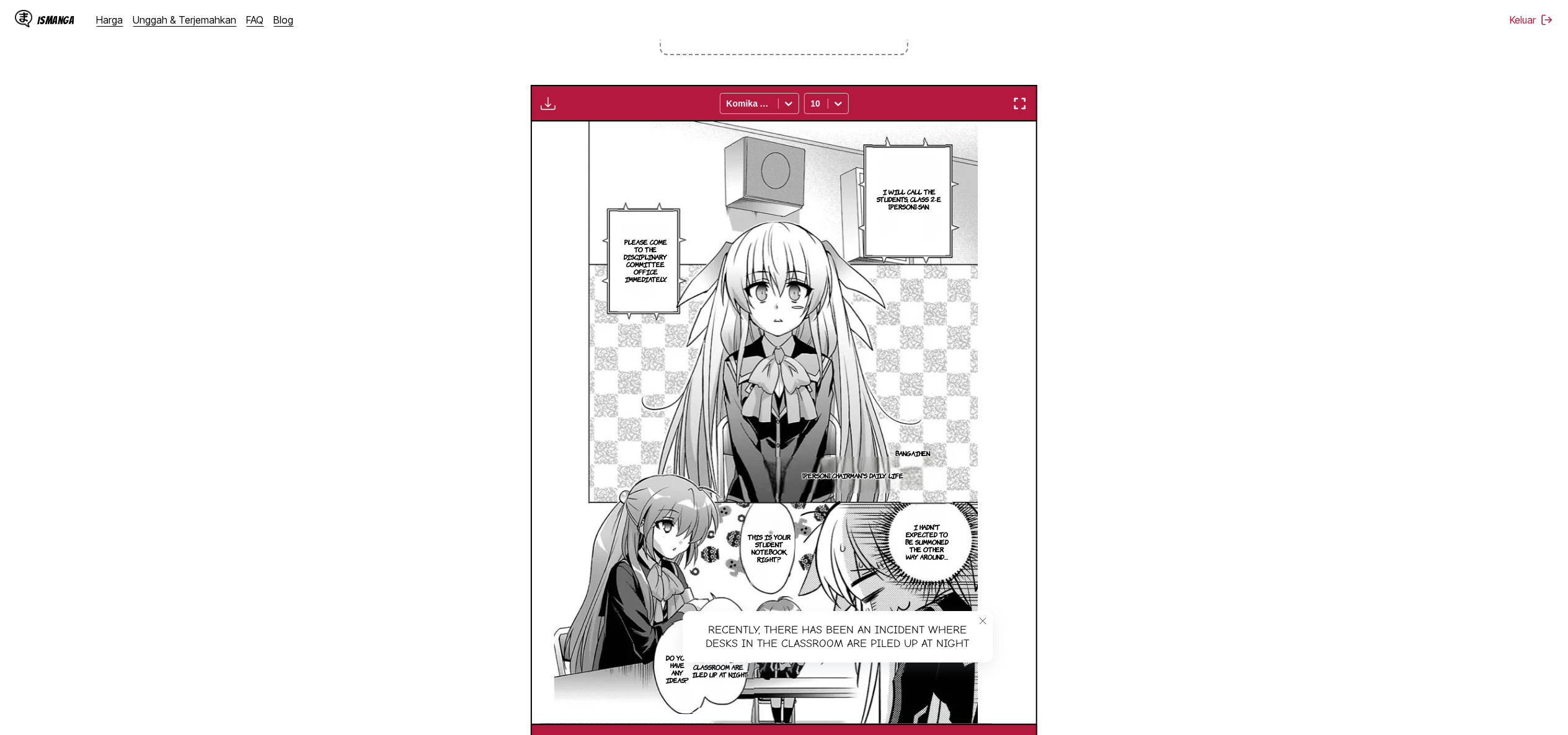click at bounding box center (548, 103) 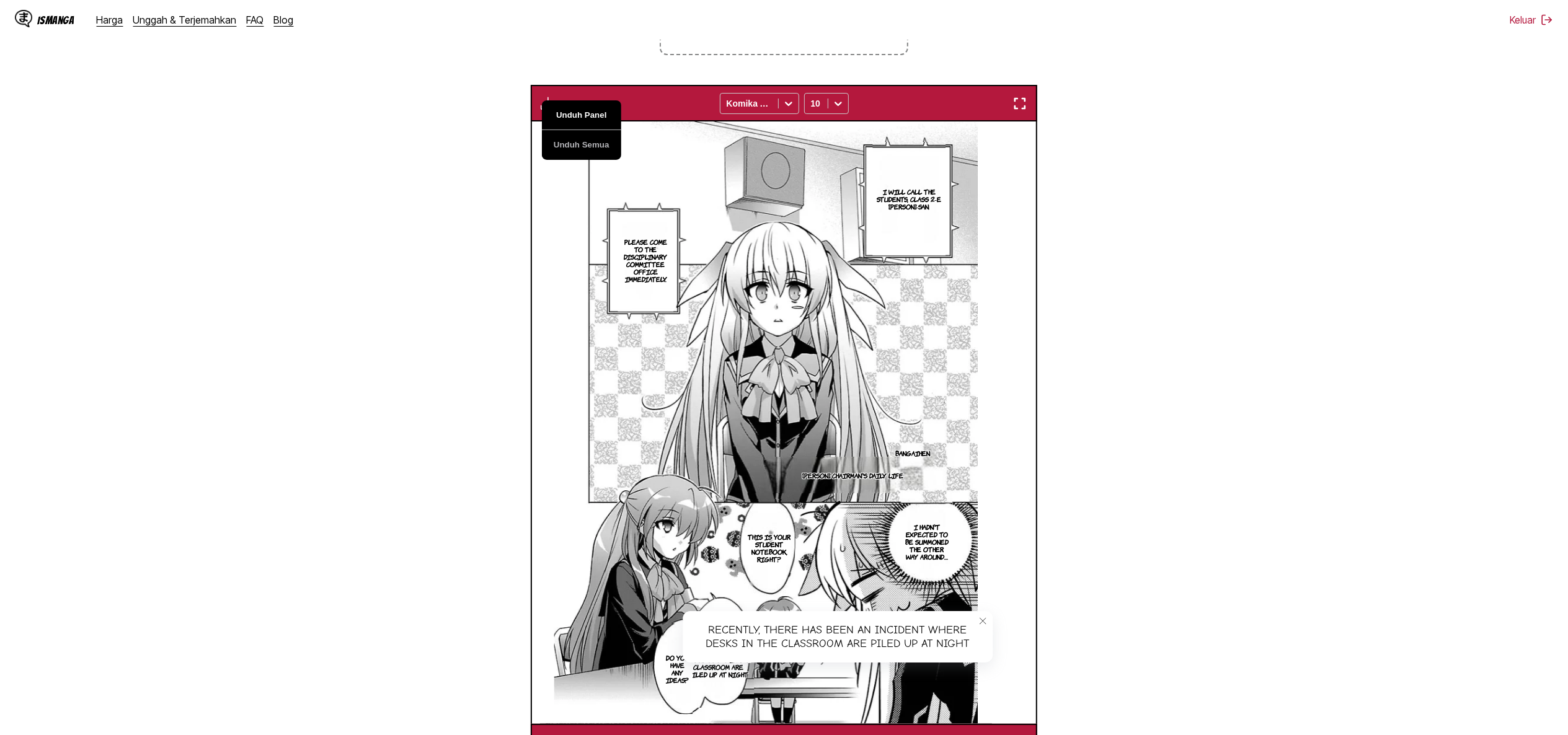 click on "Unduh Panel" at bounding box center (582, 115) 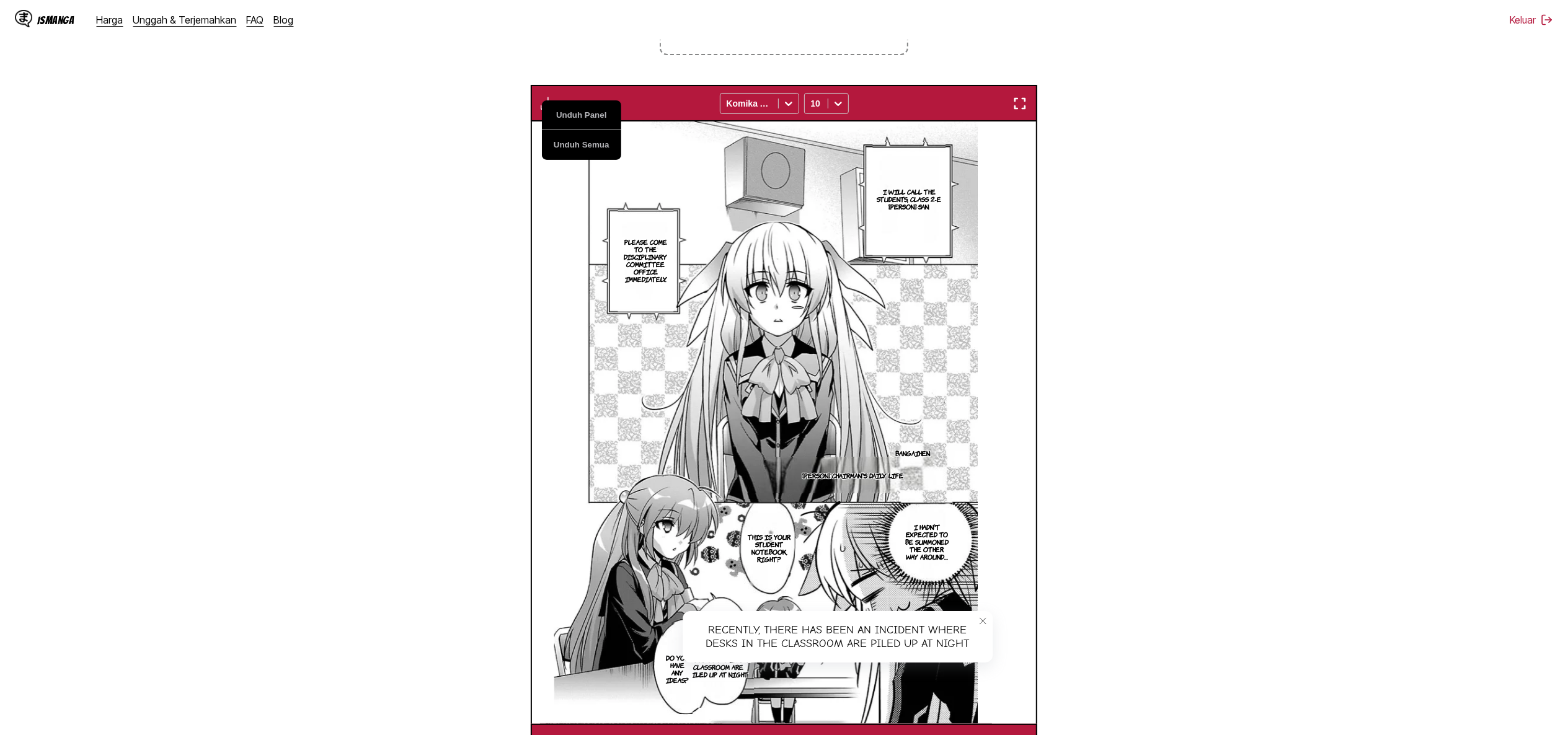 click 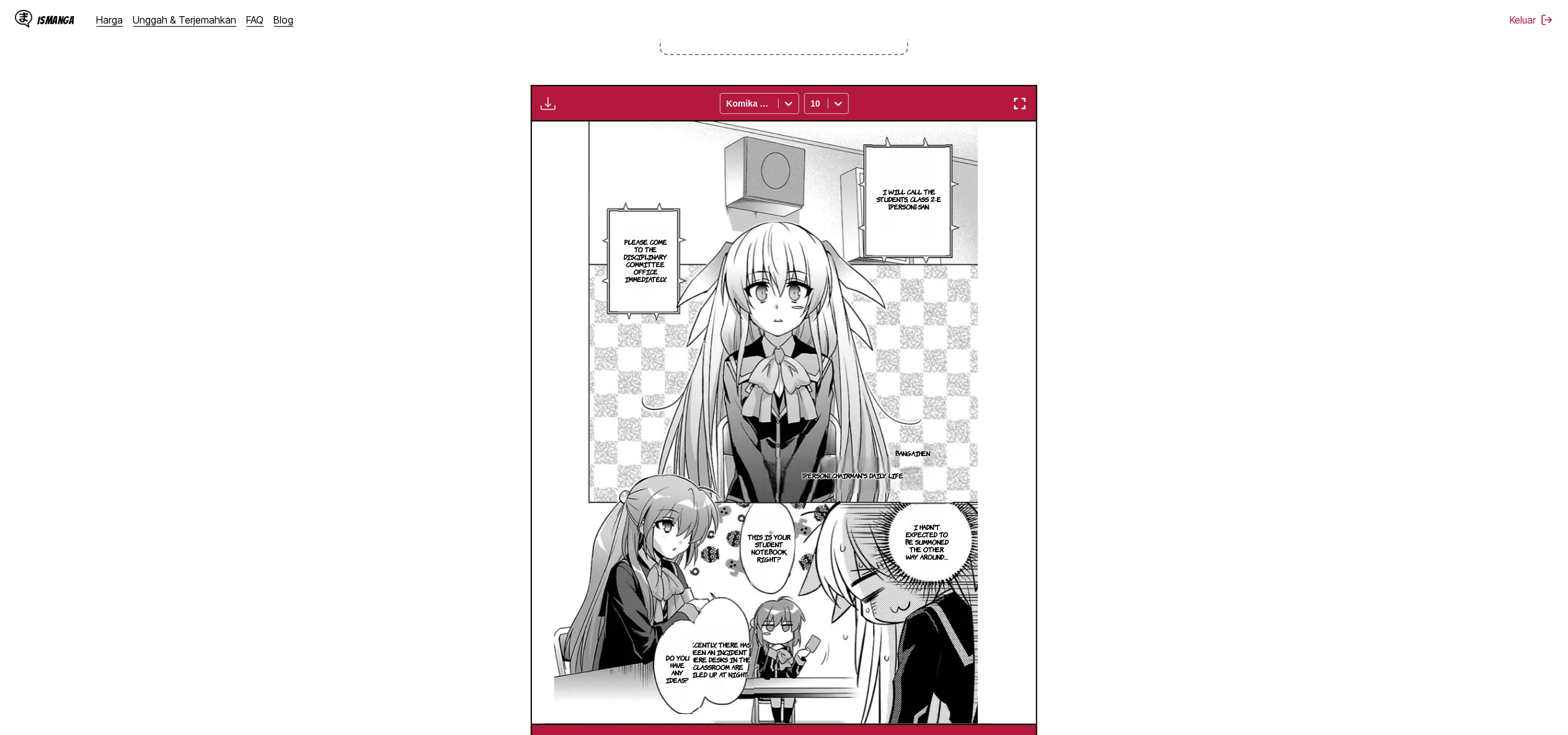 click at bounding box center [548, 103] 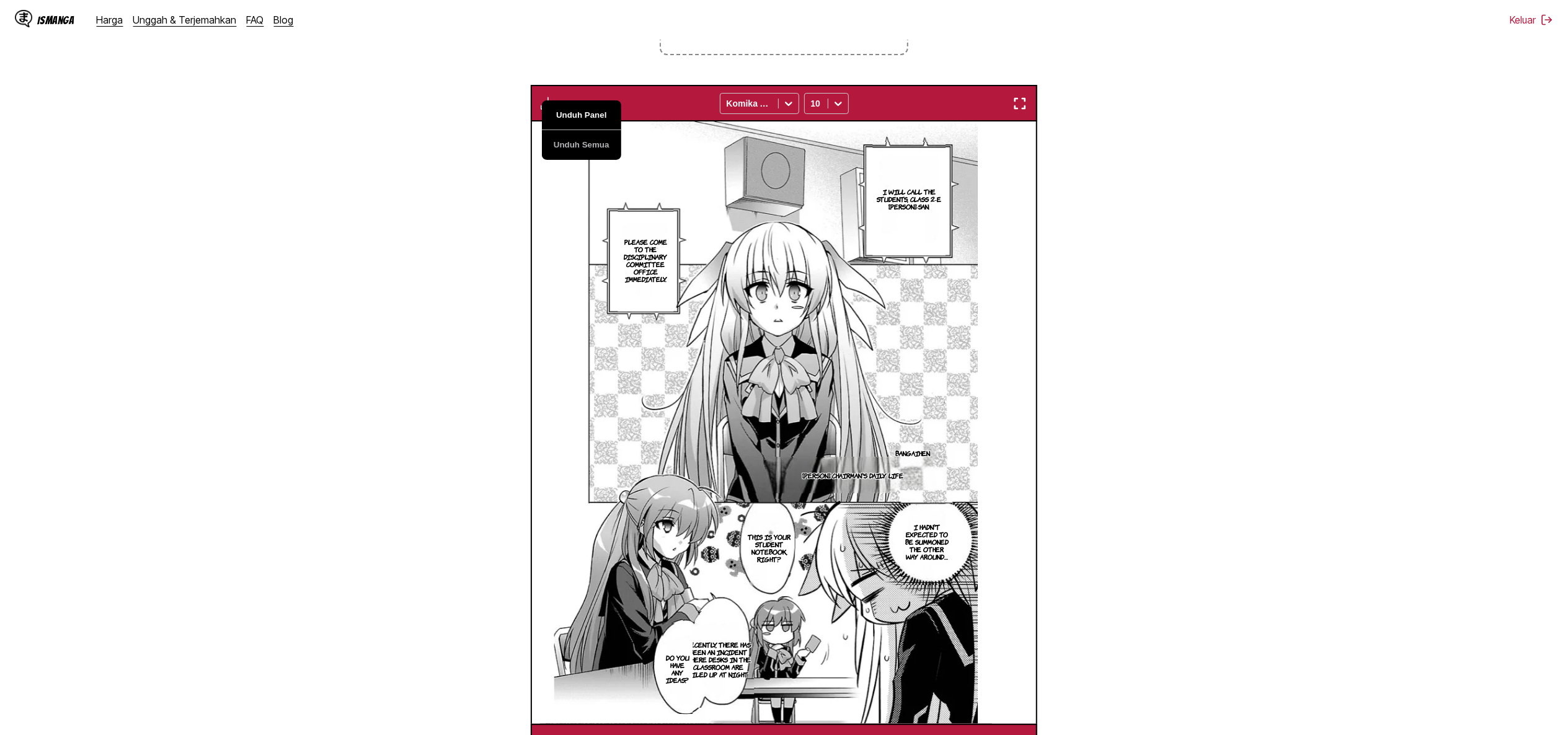 click on "Unduh Panel" at bounding box center [582, 115] 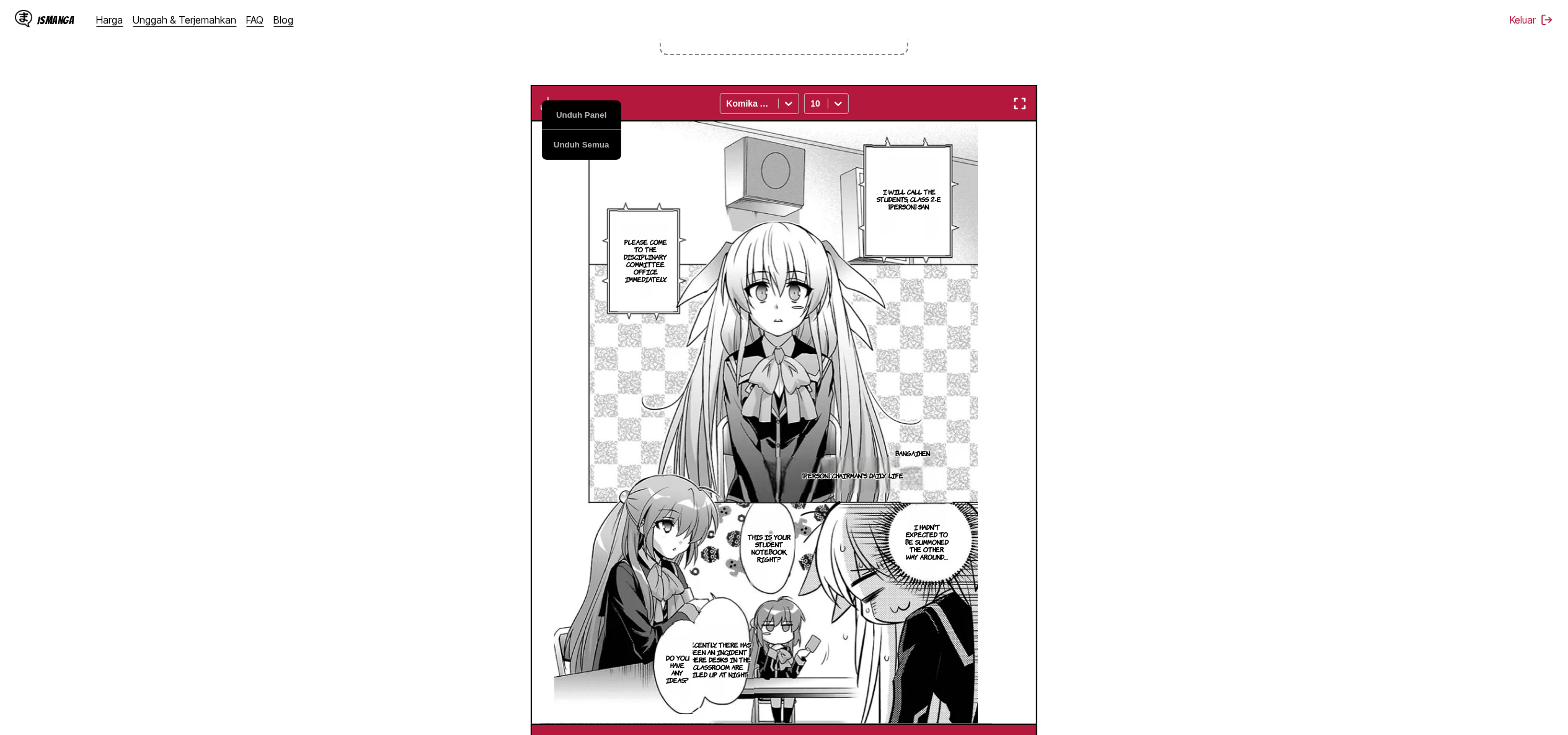 click on "Dari Jepang Ke Inggris Letakkan file di sini, atau klik untuk menelusuri Ukuran file maksimal: 5MB  •  Format yang didukung: JP(E)G, PNG, WEBP Unduh Panel Unduh Semua Komika Axis 10 100044: He's alive… I promise, Haruka. Until the day we get free, let's pretend to be on bad terms. And someday… Let's go see mom and dad together. Yeah… The two of us held hands A few months later …I'll check. When this place rings the fire escape emergency bell, it automatically lowers its shutter What did you ask the science club president to do? All that」s left is to secure an escape route I put a body double on the fire escape. So the route is fixed. We're going to install it on the foundation of a machine room, right? The two of them had a taxi waiting at the cab stand What about Mr. Kyousuke and the others? Today is the day Futaki-san's meeting with her partner in a hotel downtown. I've already infiltrated. Futaki-san's school life is going to end there. 『We need an opportunity,』 the adults said Yeah… 17" at bounding box center [784, 314] 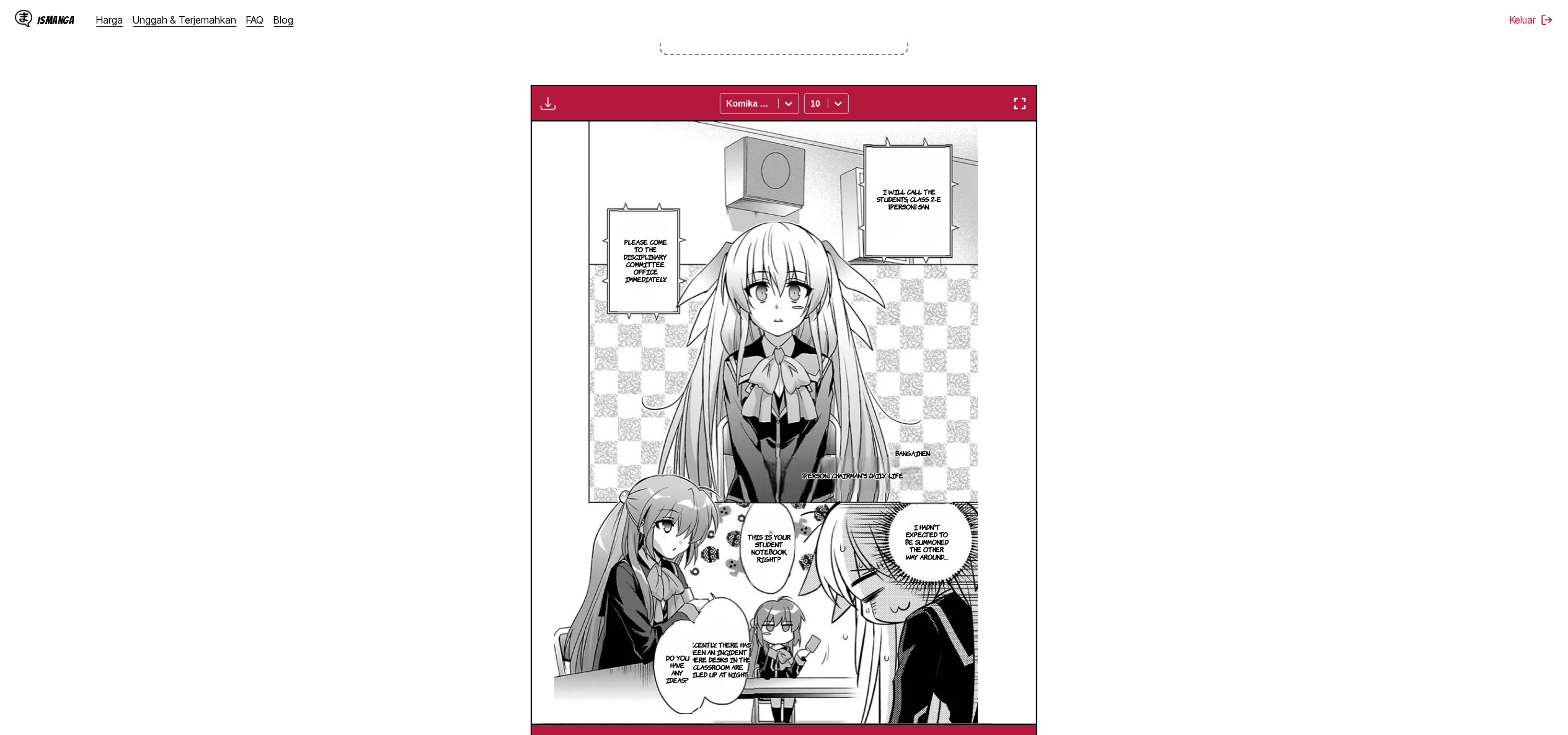scroll, scrollTop: 0, scrollLeft: 8594, axis: horizontal 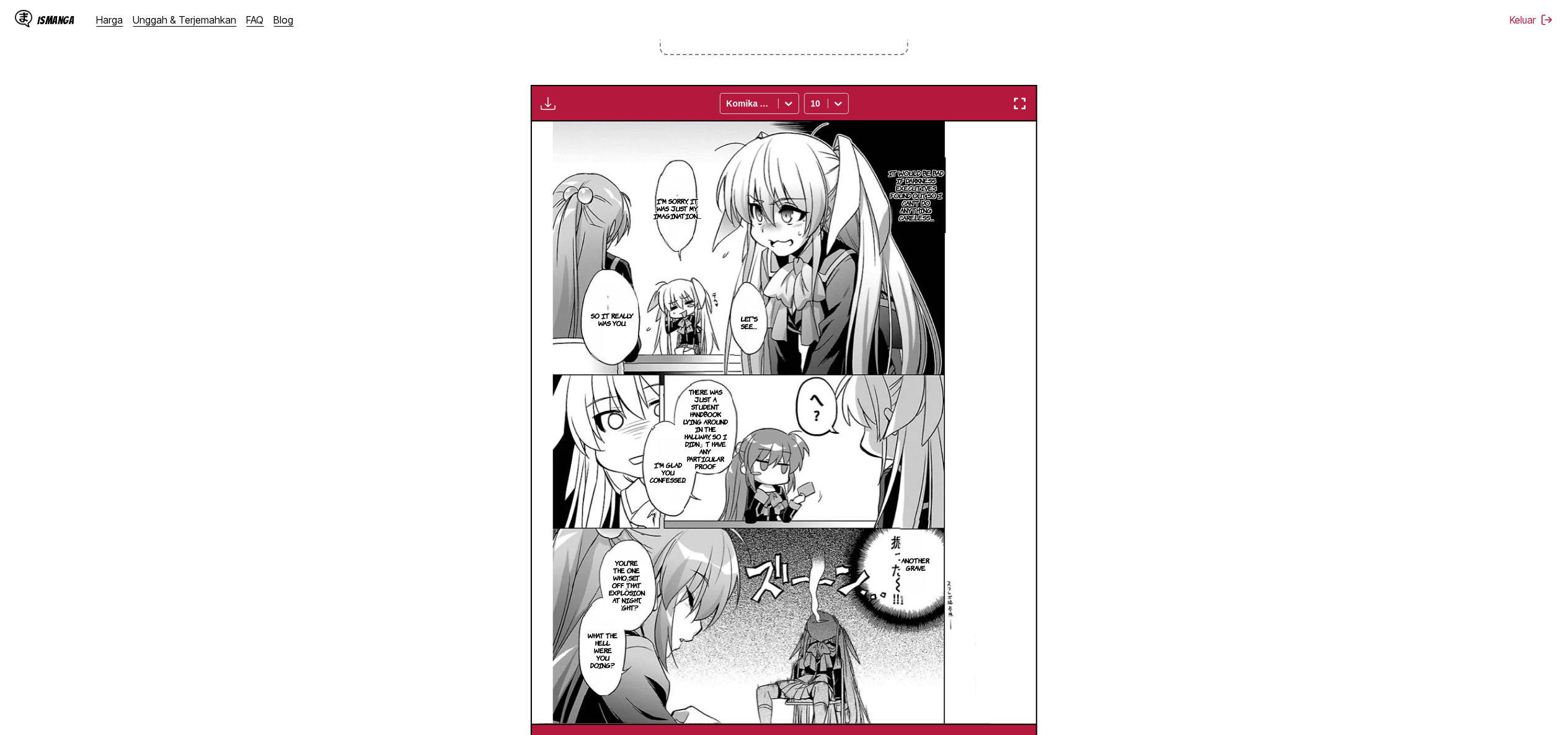 click at bounding box center [548, 103] 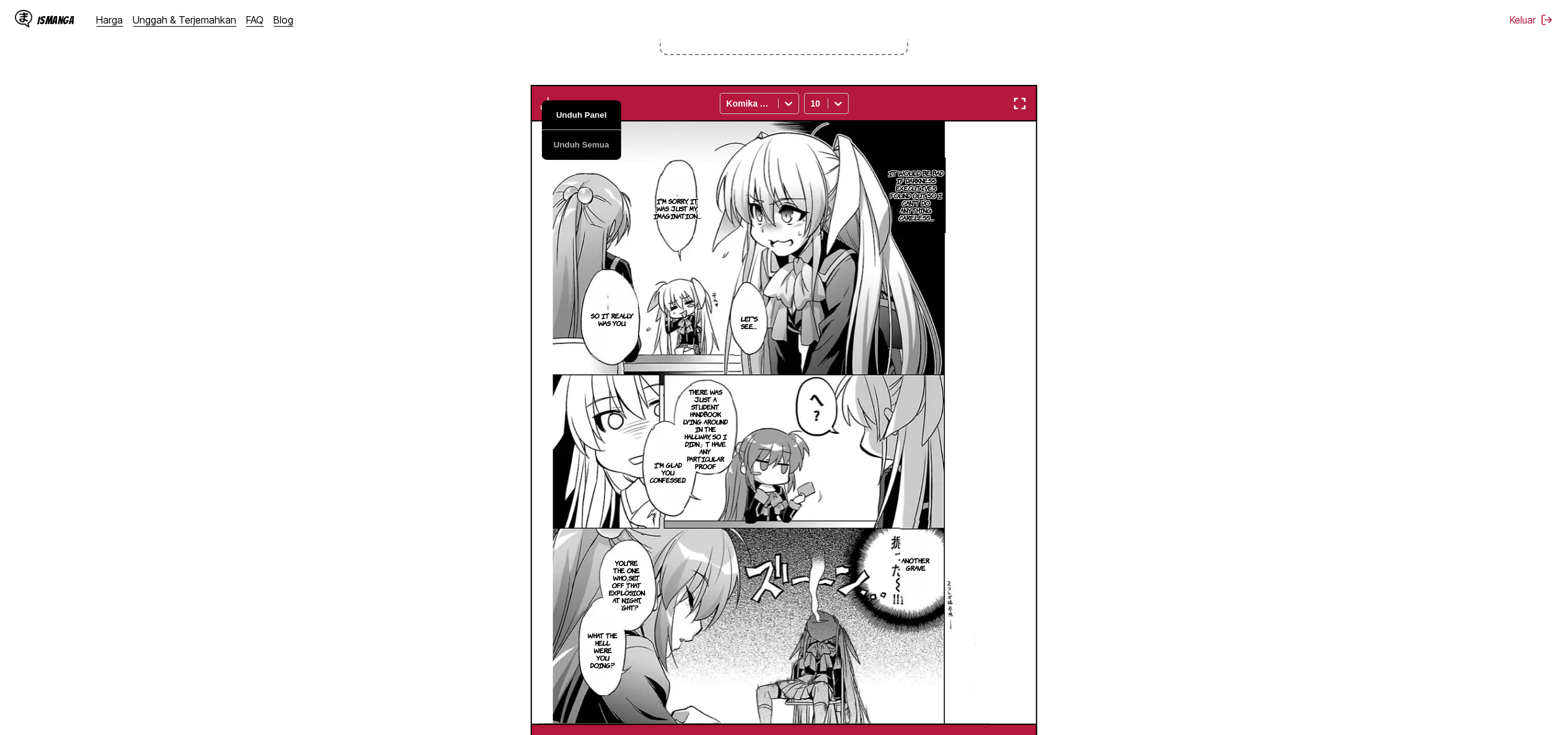 click on "Unduh Panel" at bounding box center [582, 115] 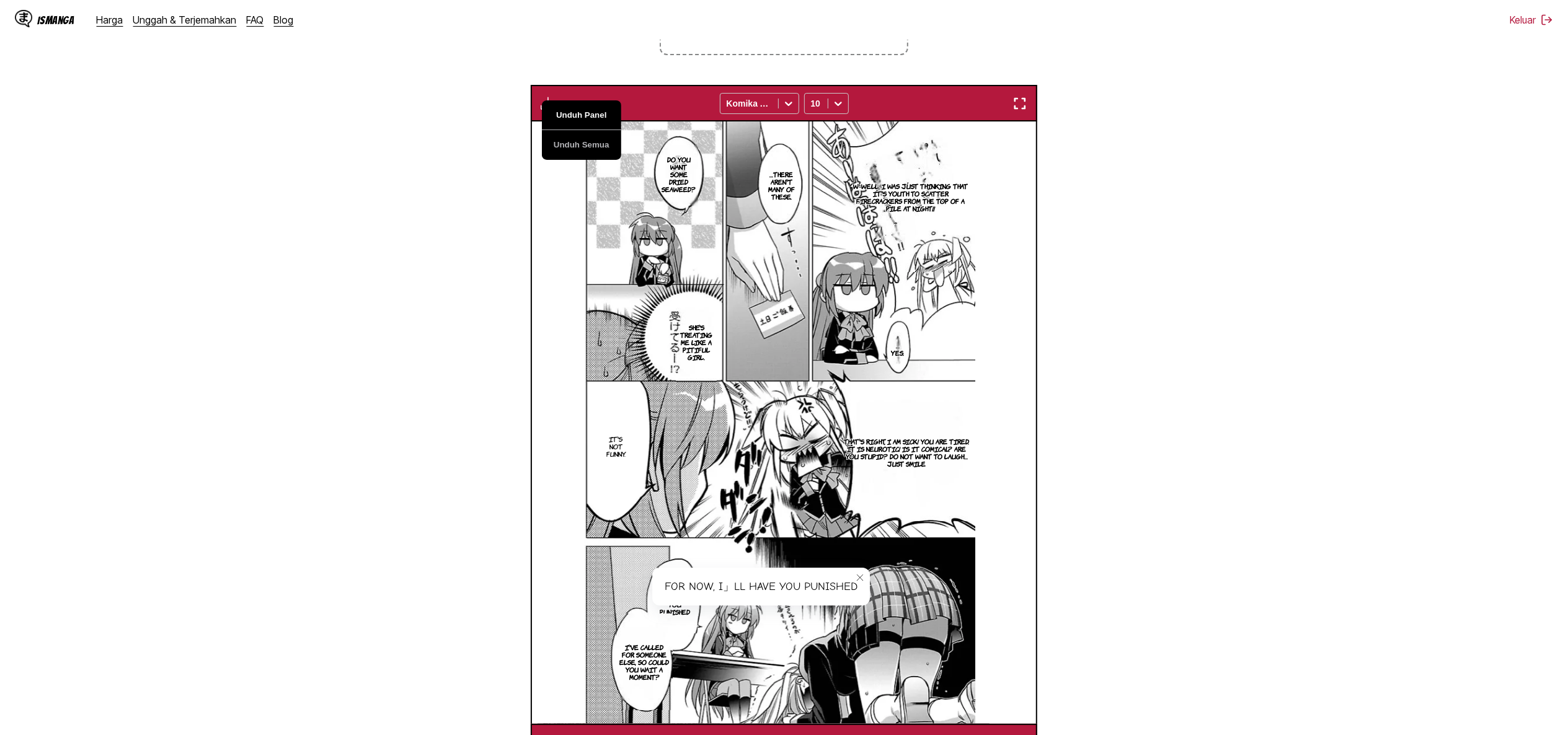 click on "Unduh Panel" at bounding box center [582, 115] 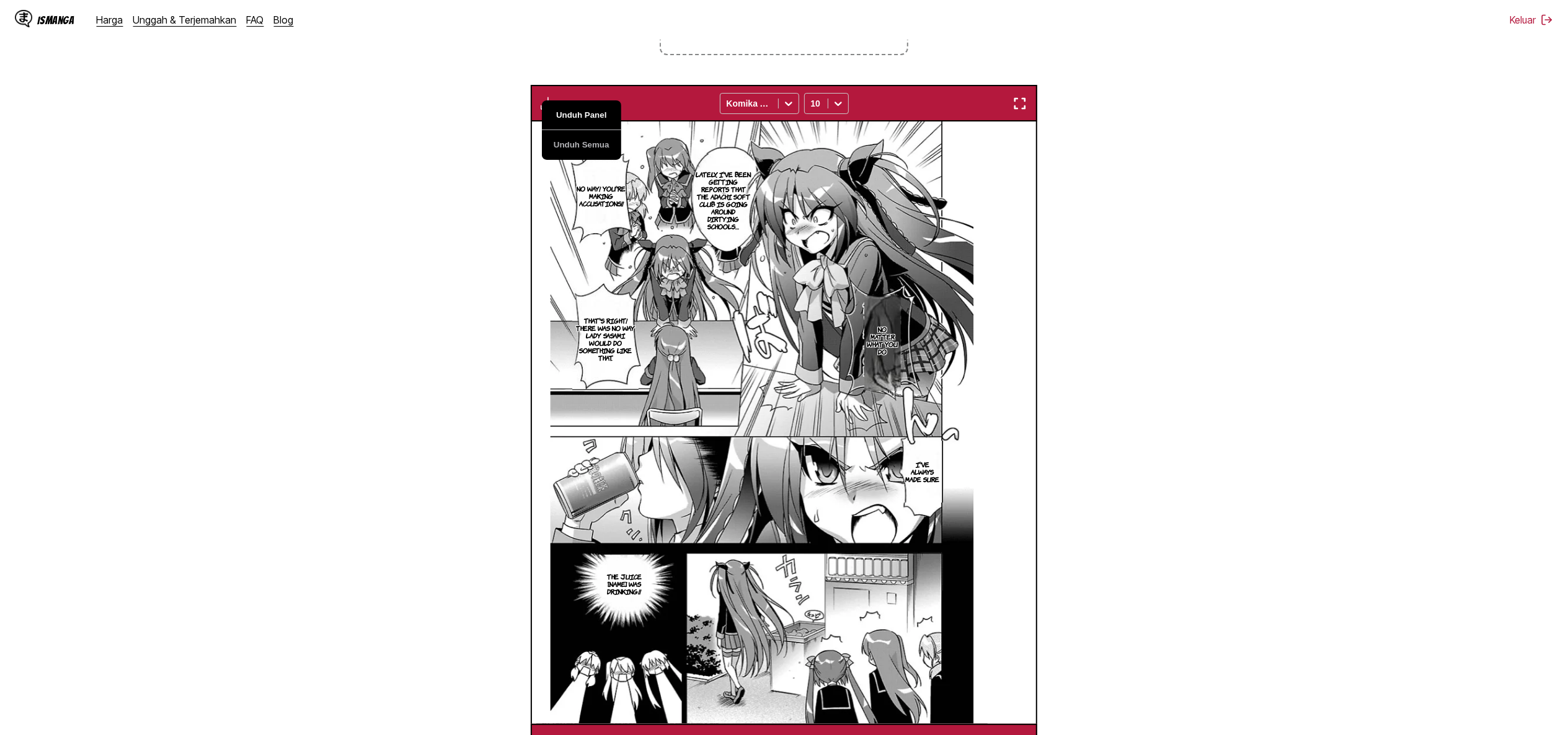 click on "Unduh Panel" at bounding box center [582, 115] 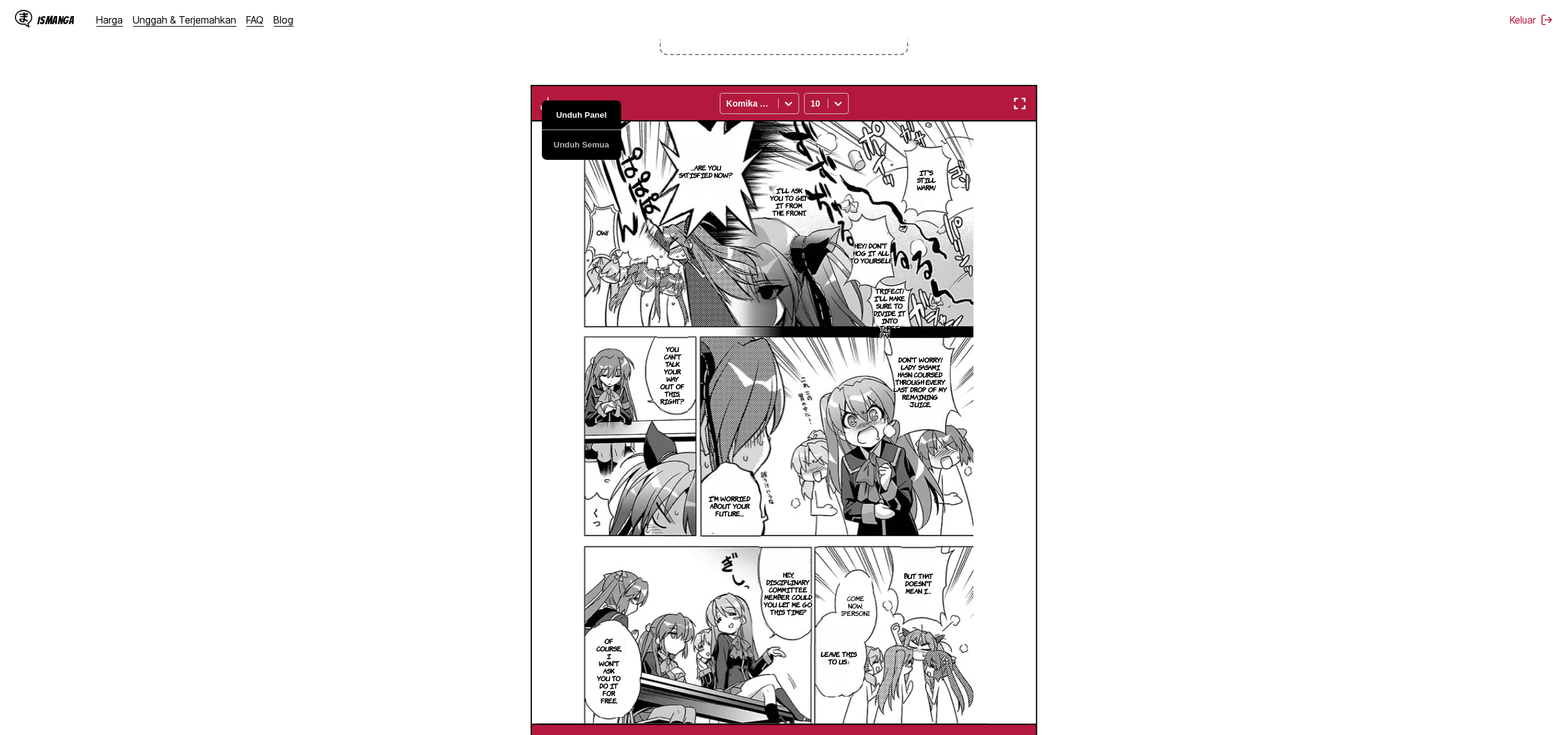 click on "Unduh Panel" at bounding box center [582, 115] 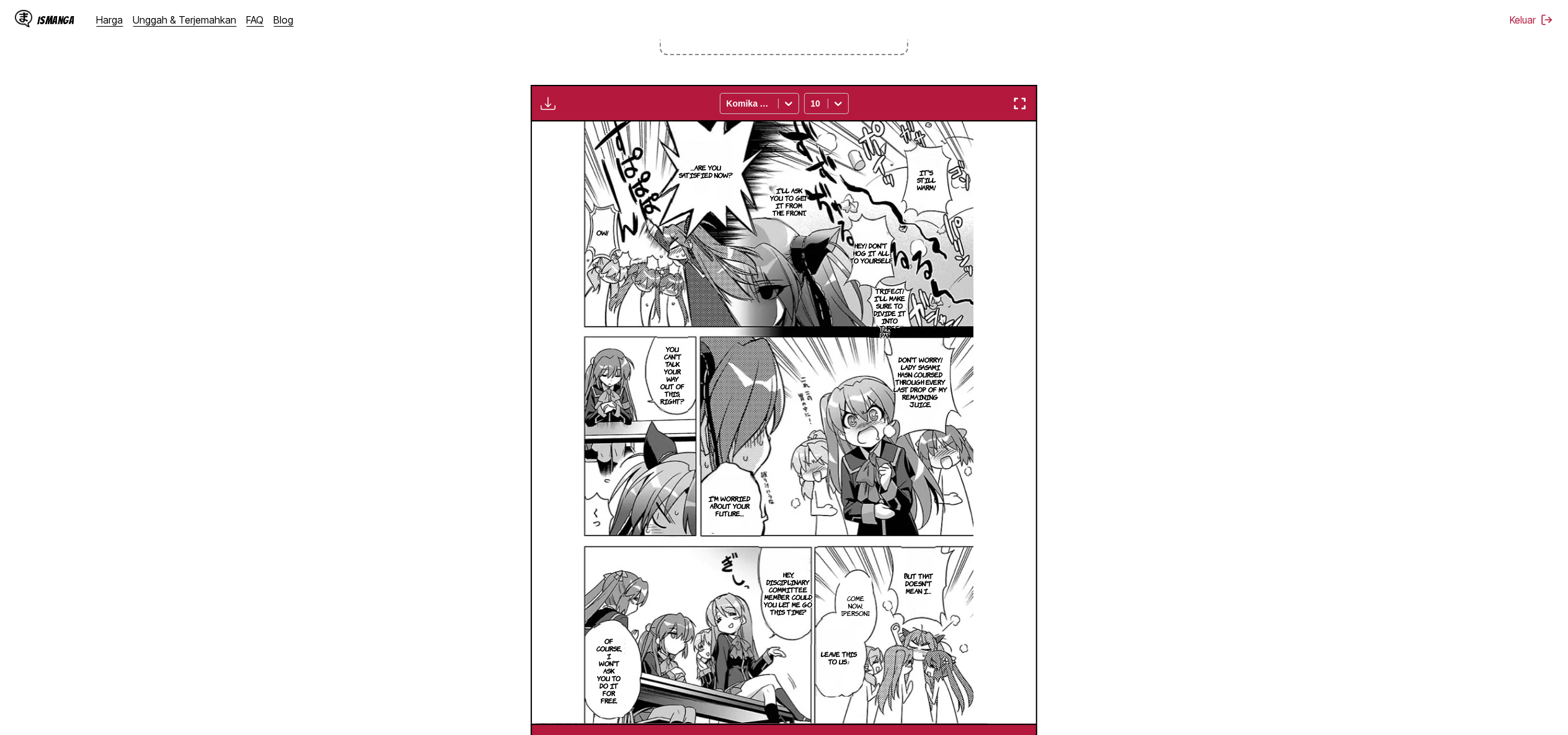 click on "Trifect! I'll make sure to divide it into three parts." at bounding box center (890, 313) 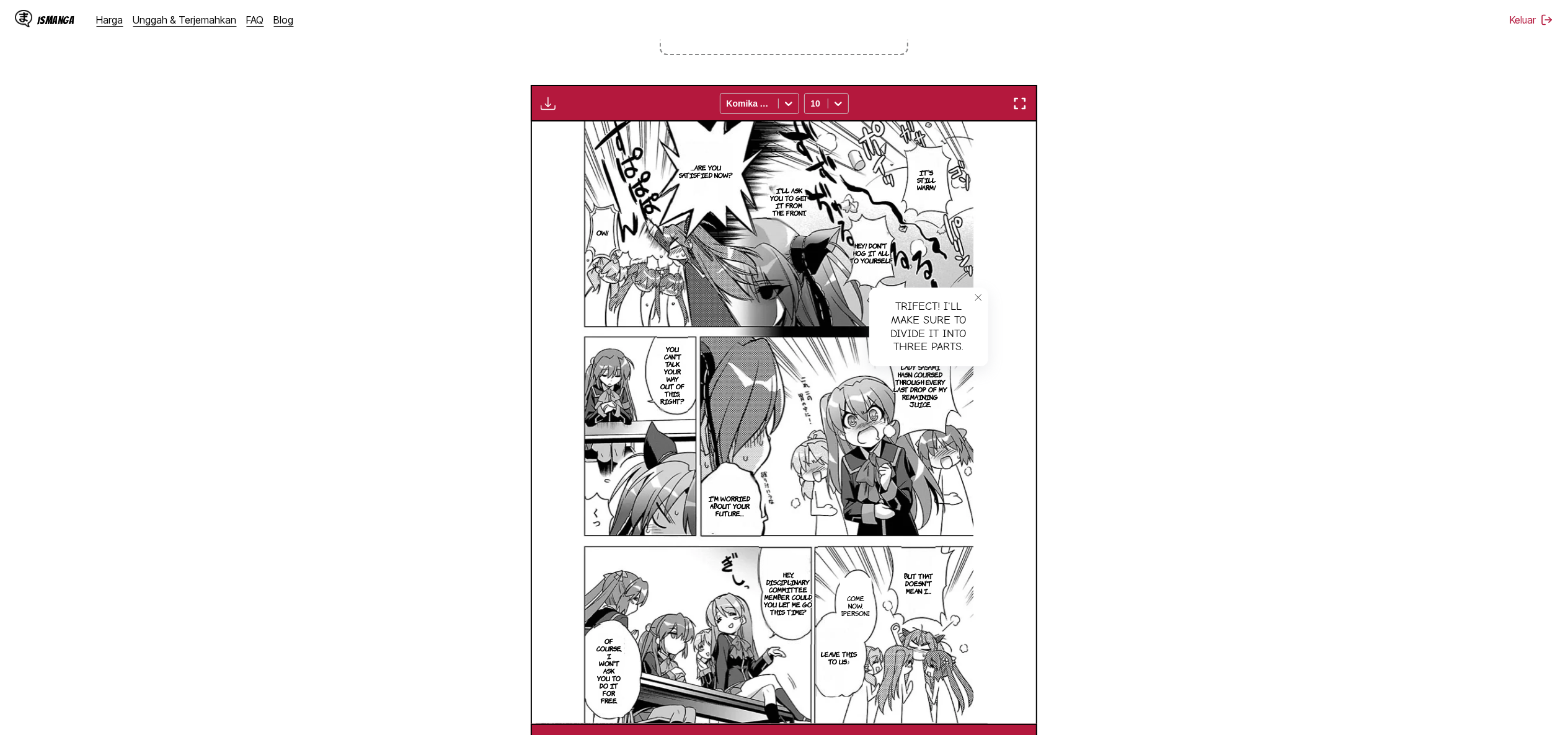 click at bounding box center [548, 103] 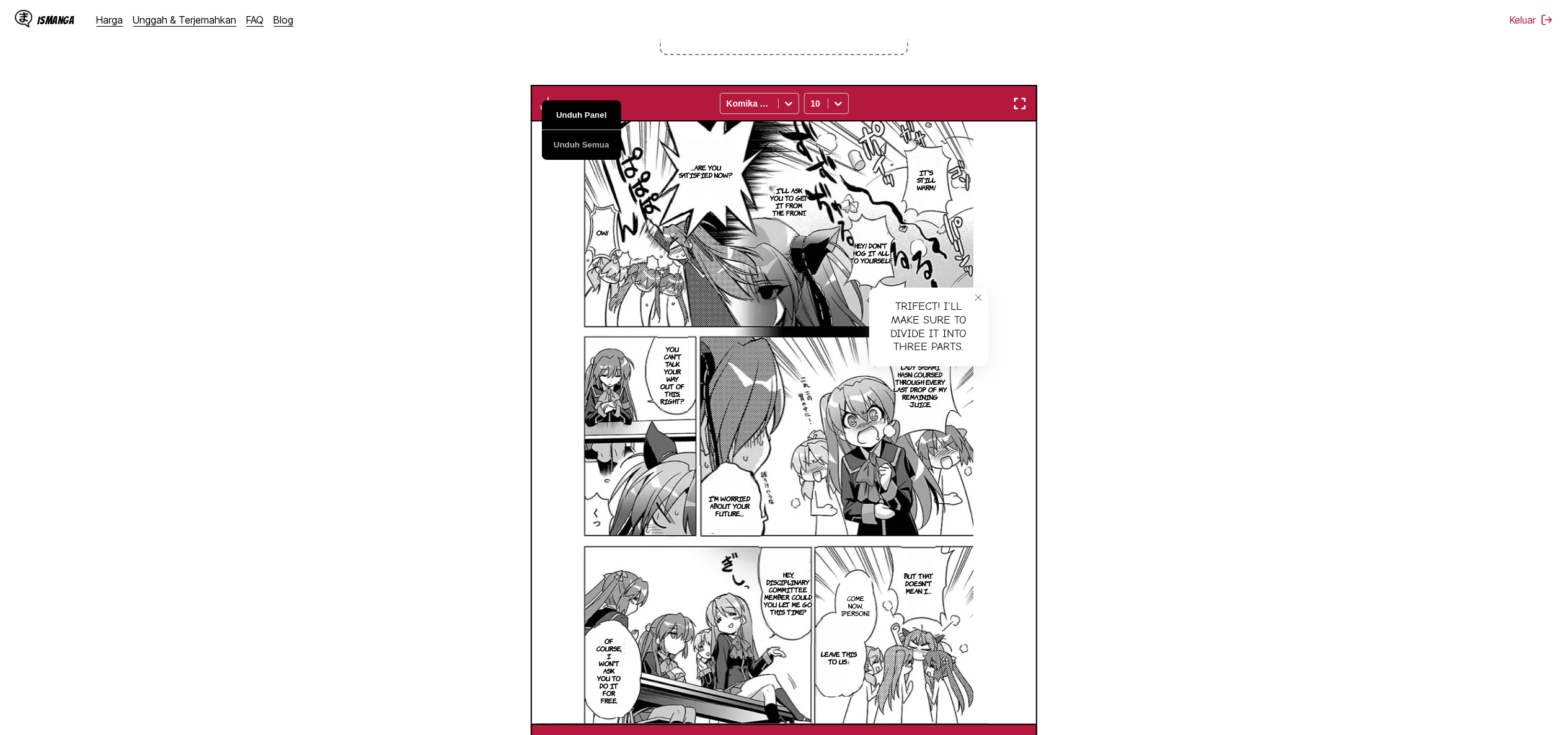 click on "Unduh Panel" at bounding box center [582, 115] 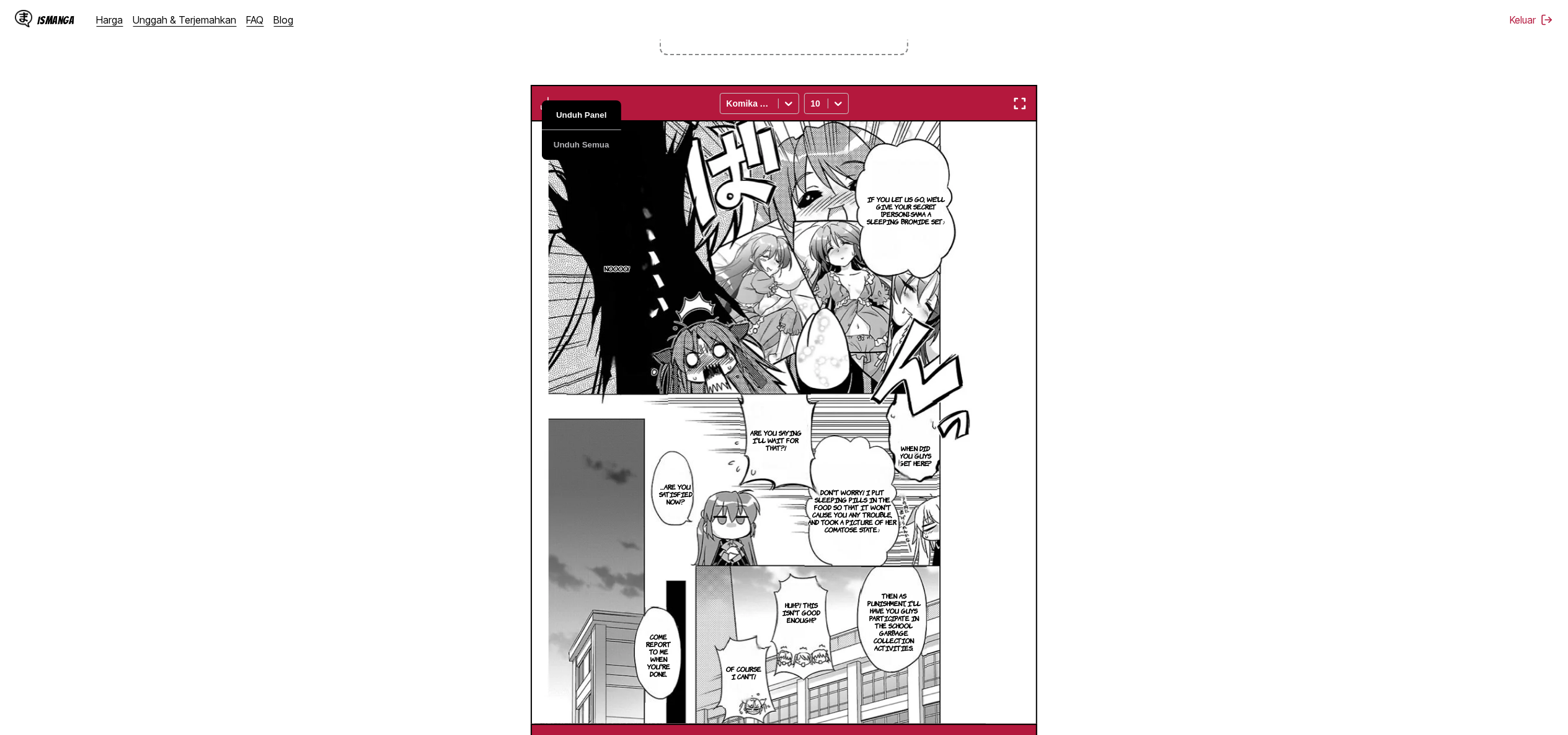 click on "Unduh Panel" at bounding box center [582, 115] 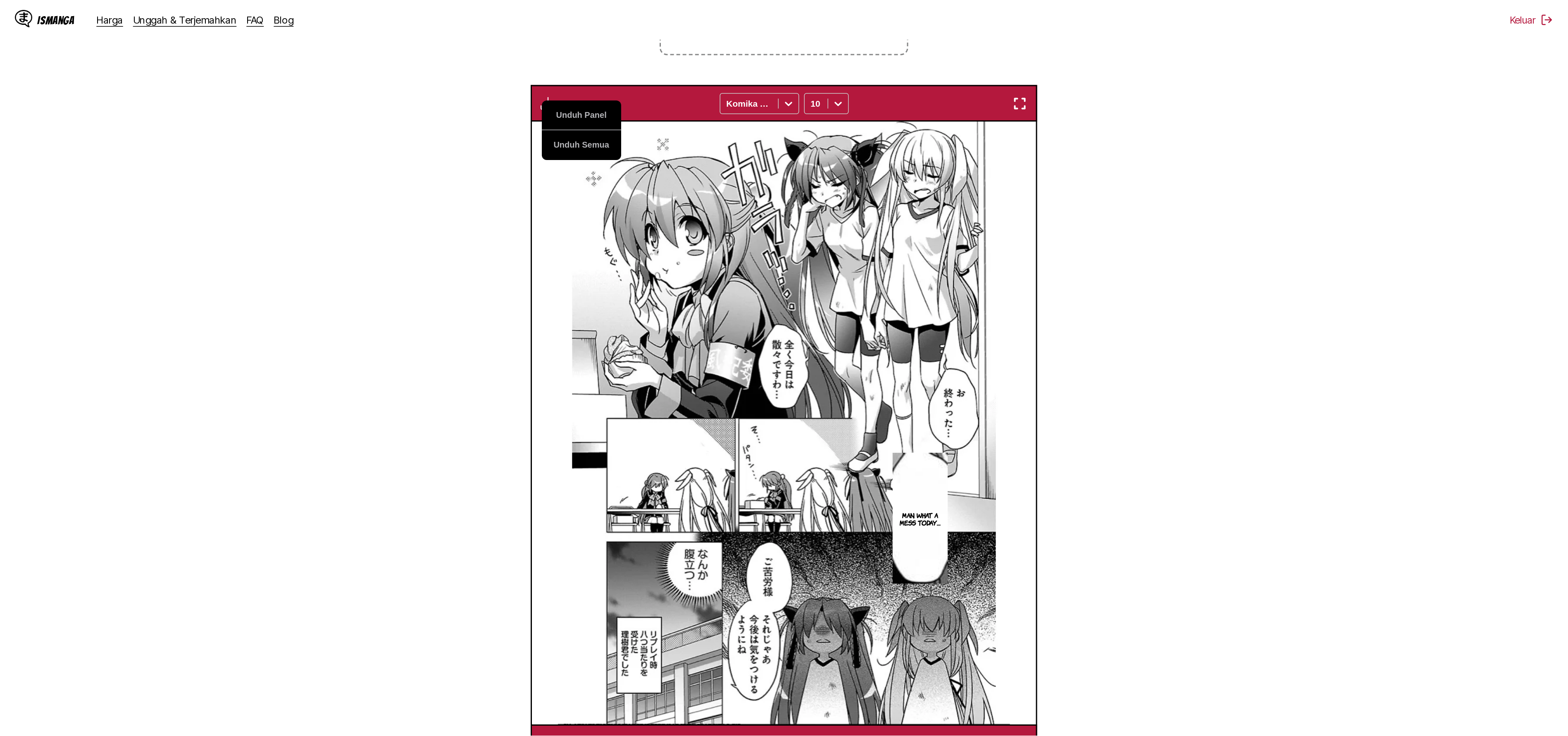 scroll, scrollTop: 221, scrollLeft: 0, axis: vertical 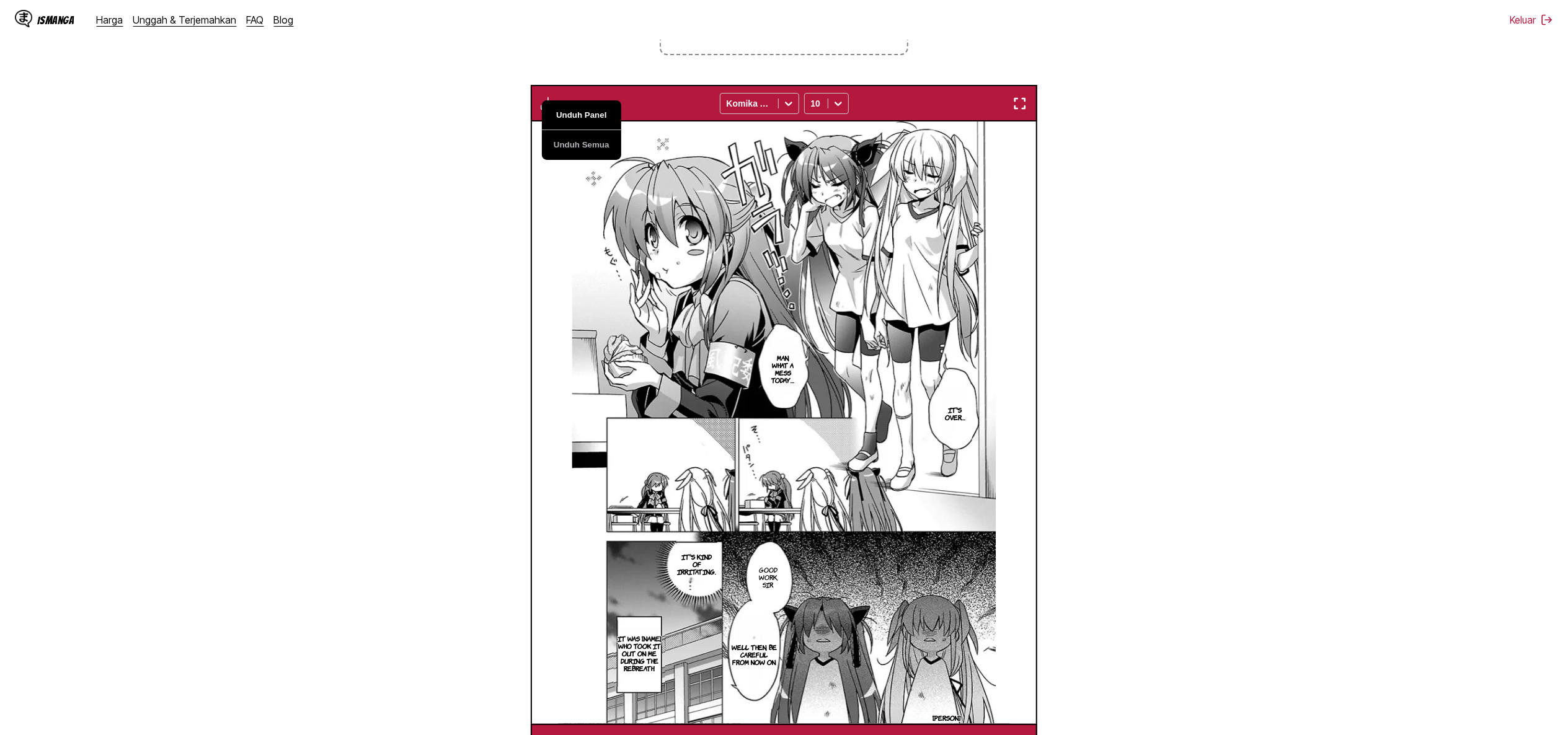 click on "Unduh Panel" at bounding box center (582, 115) 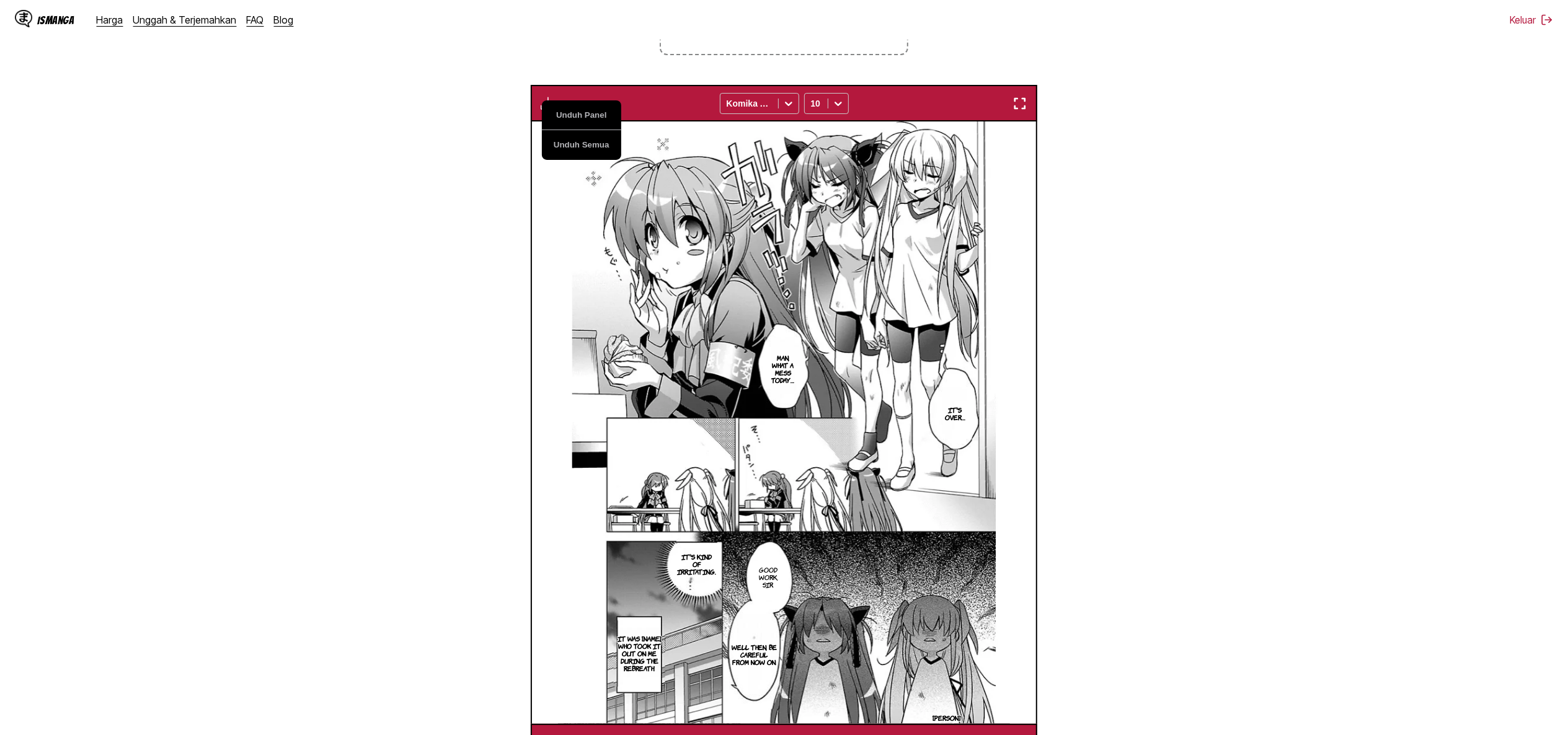 click on "Dari Jepang Ke Inggris Letakkan file di sini, atau klik untuk menelusuri Ukuran file maksimal: 5MB  •  Format yang didukung: JP(E)G, PNG, WEBP Unduh Panel Unduh Semua Komika Axis 10 100044: He's alive… I promise, Haruka. Until the day we get free, let's pretend to be on bad terms. And someday… Let's go see mom and dad together. Yeah… The two of us held hands A few months later …I'll check. When this place rings the fire escape emergency bell, it automatically lowers its shutter What did you ask the science club president to do? All that」s left is to secure an escape route I put a body double on the fire escape. So the route is fixed. We're going to install it on the foundation of a machine room, right? The two of them had a taxi waiting at the cab stand What about Mr. Kyousuke and the others? Today is the day Futaki-san's meeting with her partner in a hotel downtown. I've already infiltrated. Futaki-san's school life is going to end there. 『We need an opportunity,』 the adults said Yeah… 23" at bounding box center (784, 314) 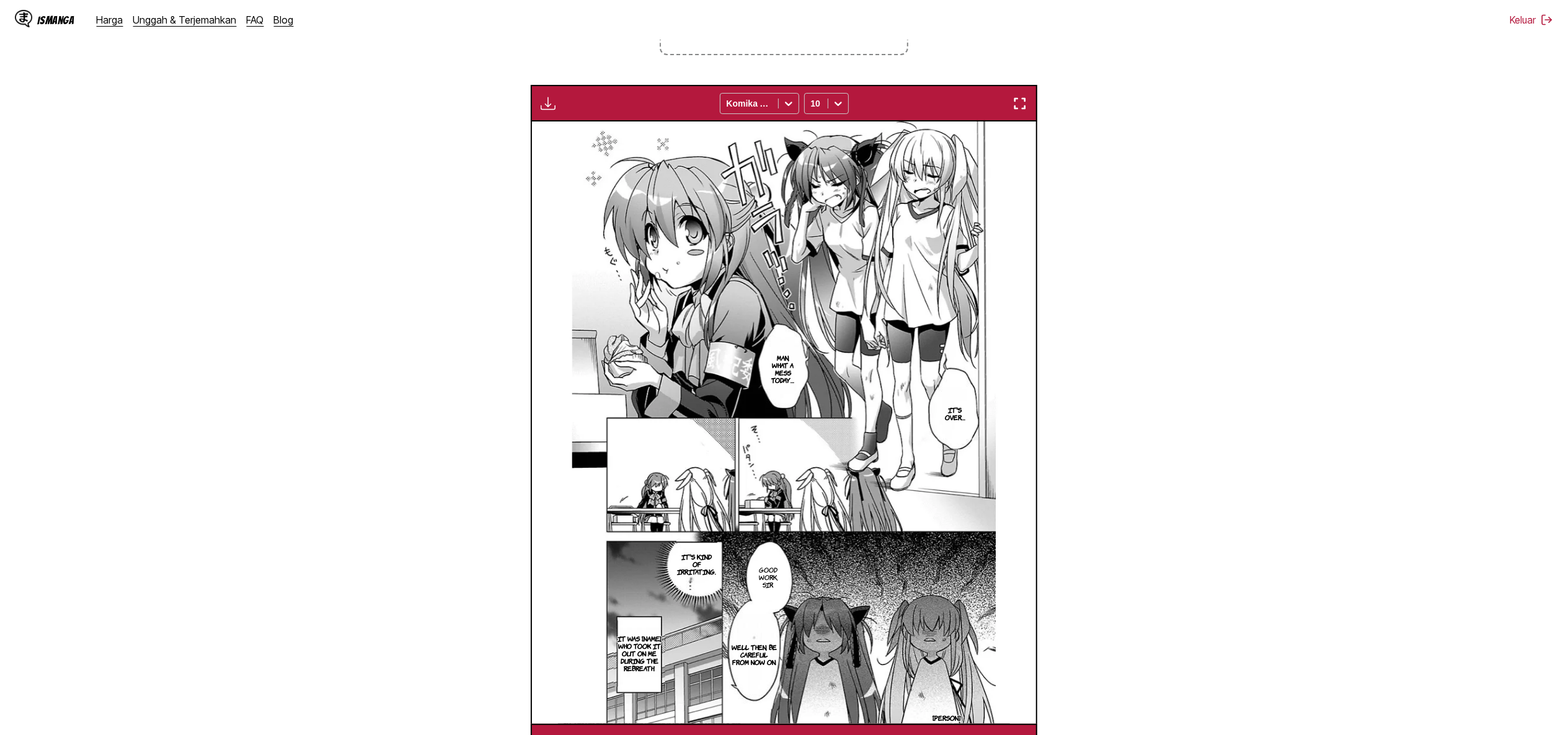 click on "Dari Jepang Ke Inggris Letakkan file di sini, atau klik untuk menelusuri Ukuran file maksimal: 5MB  •  Format yang didukung: JP(E)G, PNG, WEBP Unduh Panel Unduh Semua Komika Axis 10 100044: He's alive… I promise, Haruka. Until the day we get free, let's pretend to be on bad terms. And someday… Let's go see mom and dad together. Yeah… The two of us held hands A few months later …I'll check. When this place rings the fire escape emergency bell, it automatically lowers its shutter What did you ask the science club president to do? All that」s left is to secure an escape route I put a body double on the fire escape. So the route is fixed. We're going to install it on the foundation of a machine room, right? The two of them had a taxi waiting at the cab stand What about Mr. Kyousuke and the others? Today is the day Futaki-san's meeting with her partner in a hotel downtown. I've already infiltrated. Futaki-san's school life is going to end there. 『We need an opportunity,』 the adults said Yeah… 23" at bounding box center [784, 314] 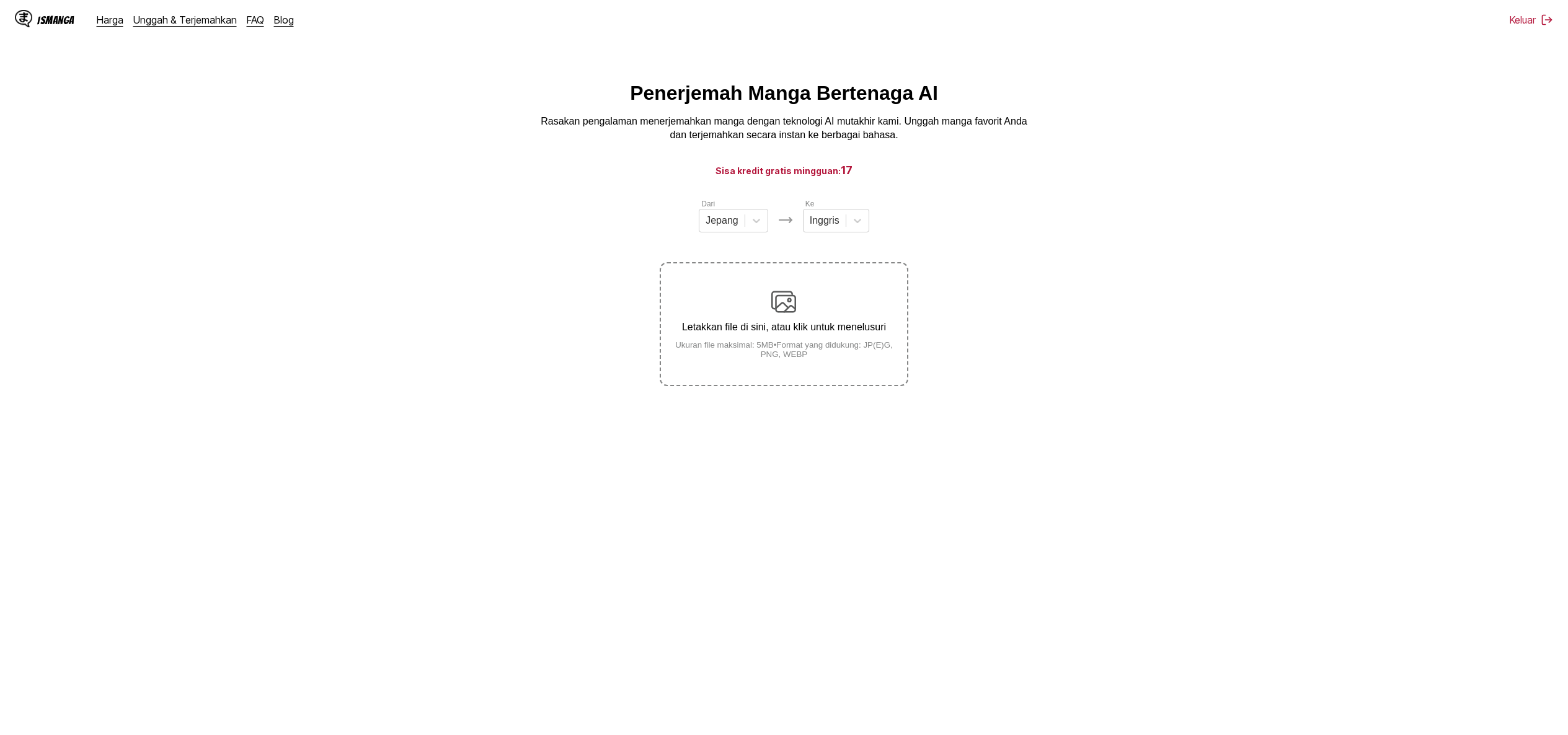 scroll, scrollTop: 81, scrollLeft: 0, axis: vertical 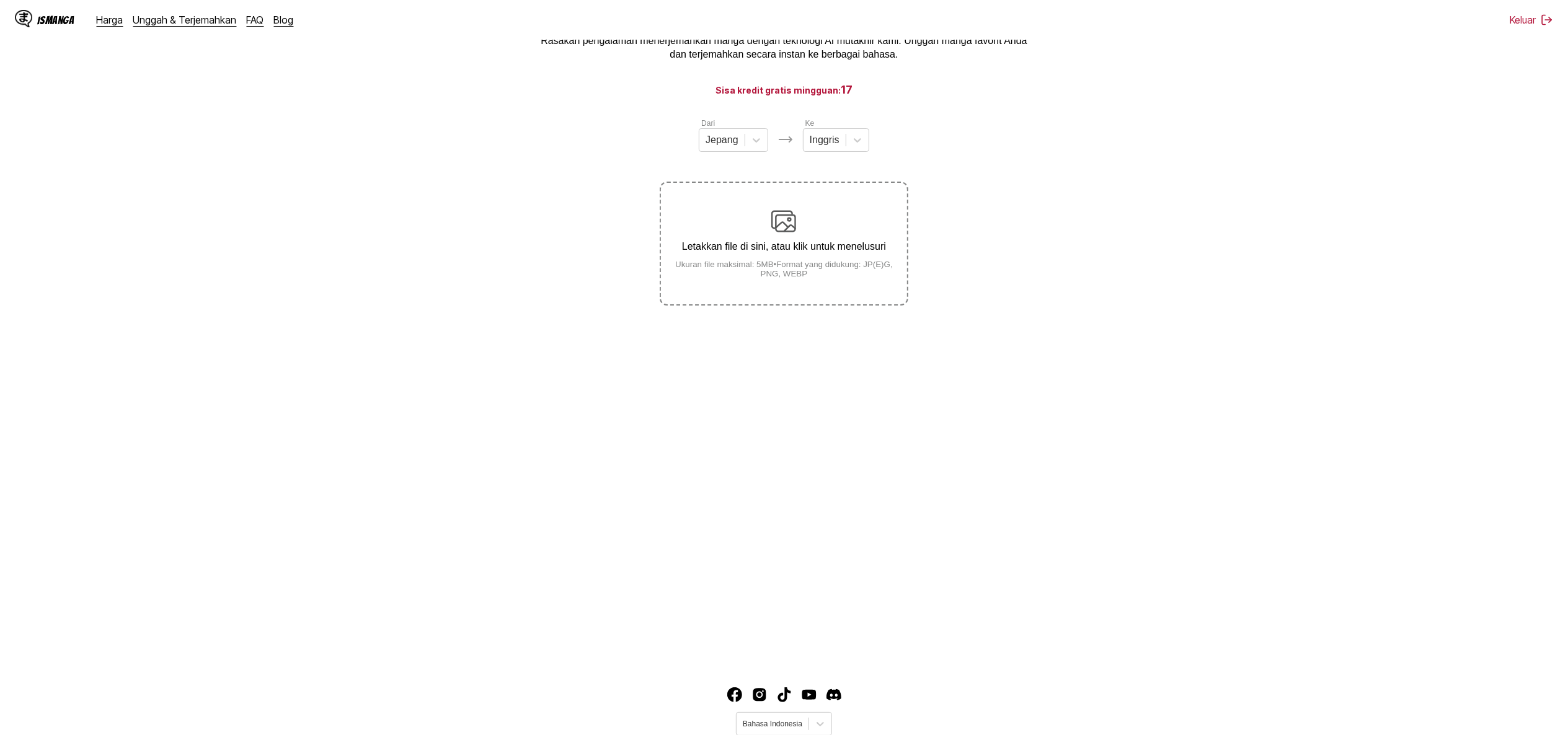 click on "Letakkan file di sini, atau klik untuk menelusuri" at bounding box center [784, 247] 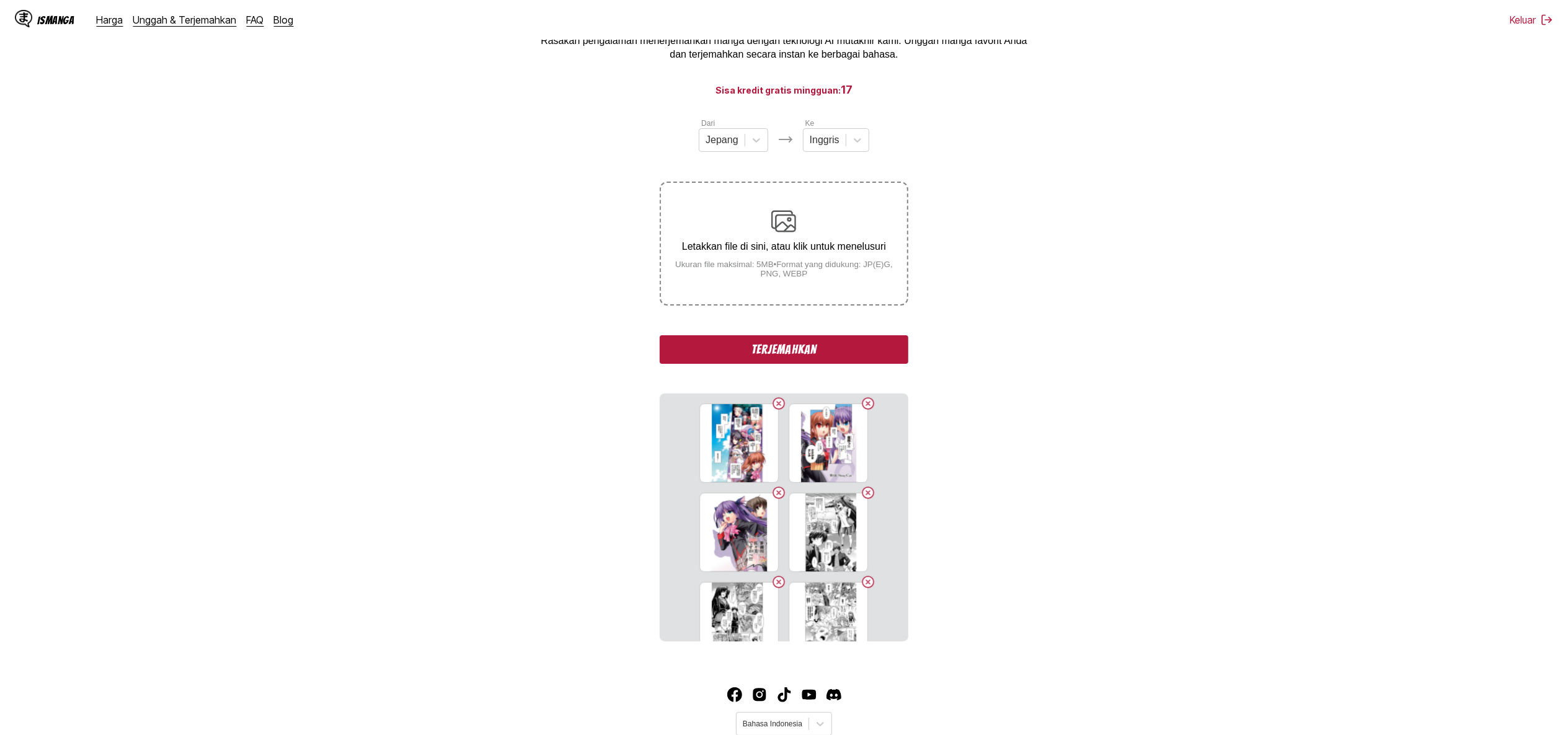 click on "Terjemahkan" at bounding box center [784, 350] 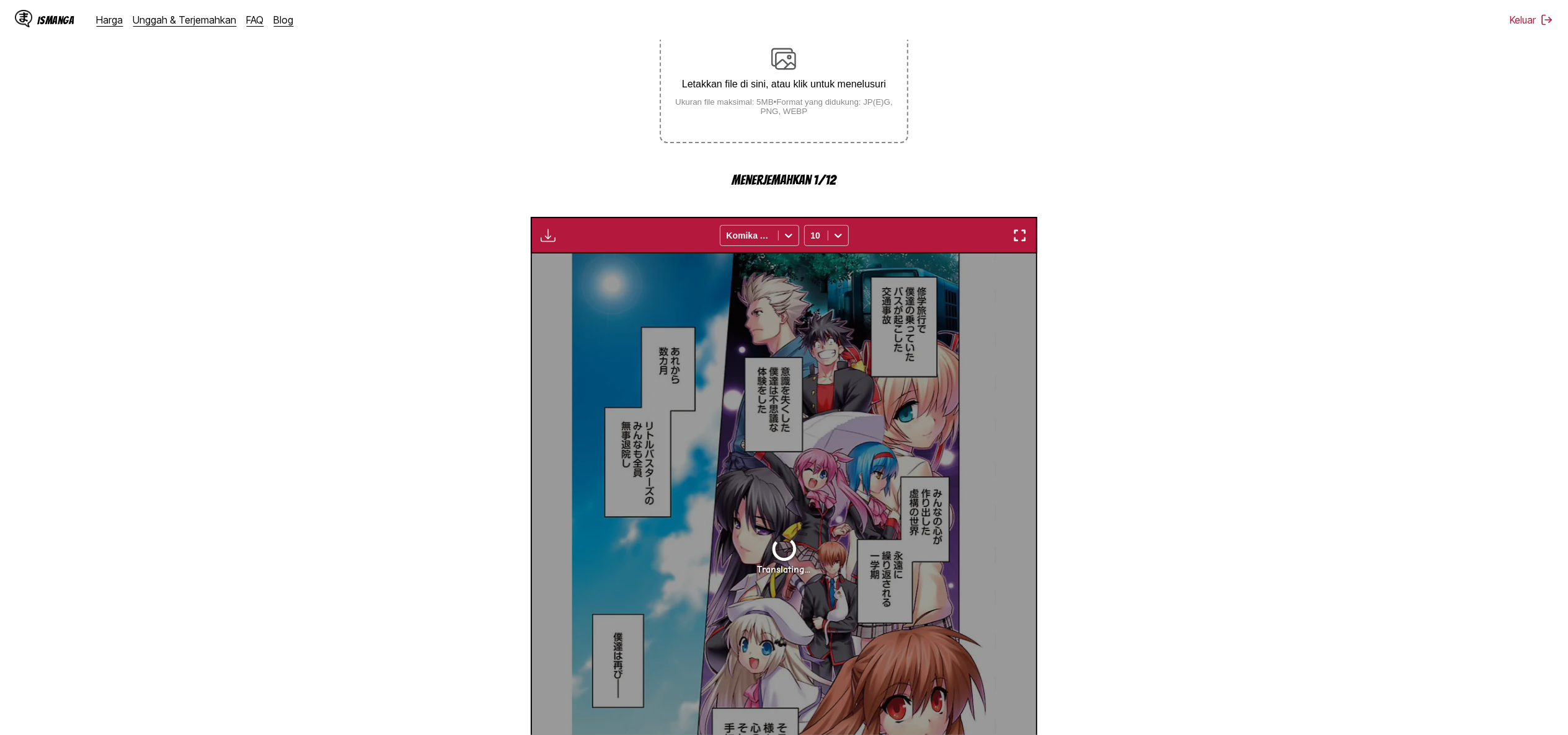 scroll, scrollTop: 367, scrollLeft: 0, axis: vertical 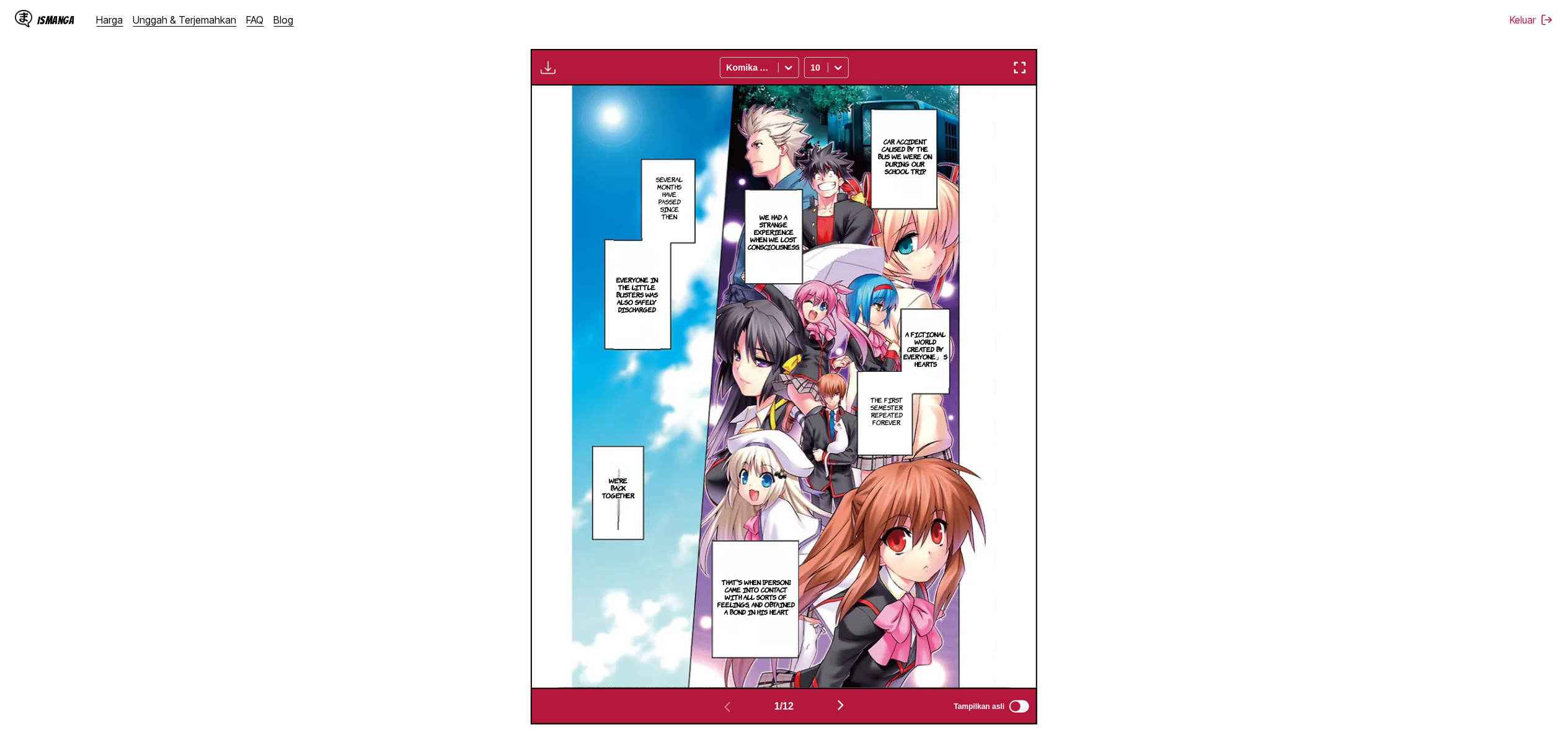 click at bounding box center (548, 68) 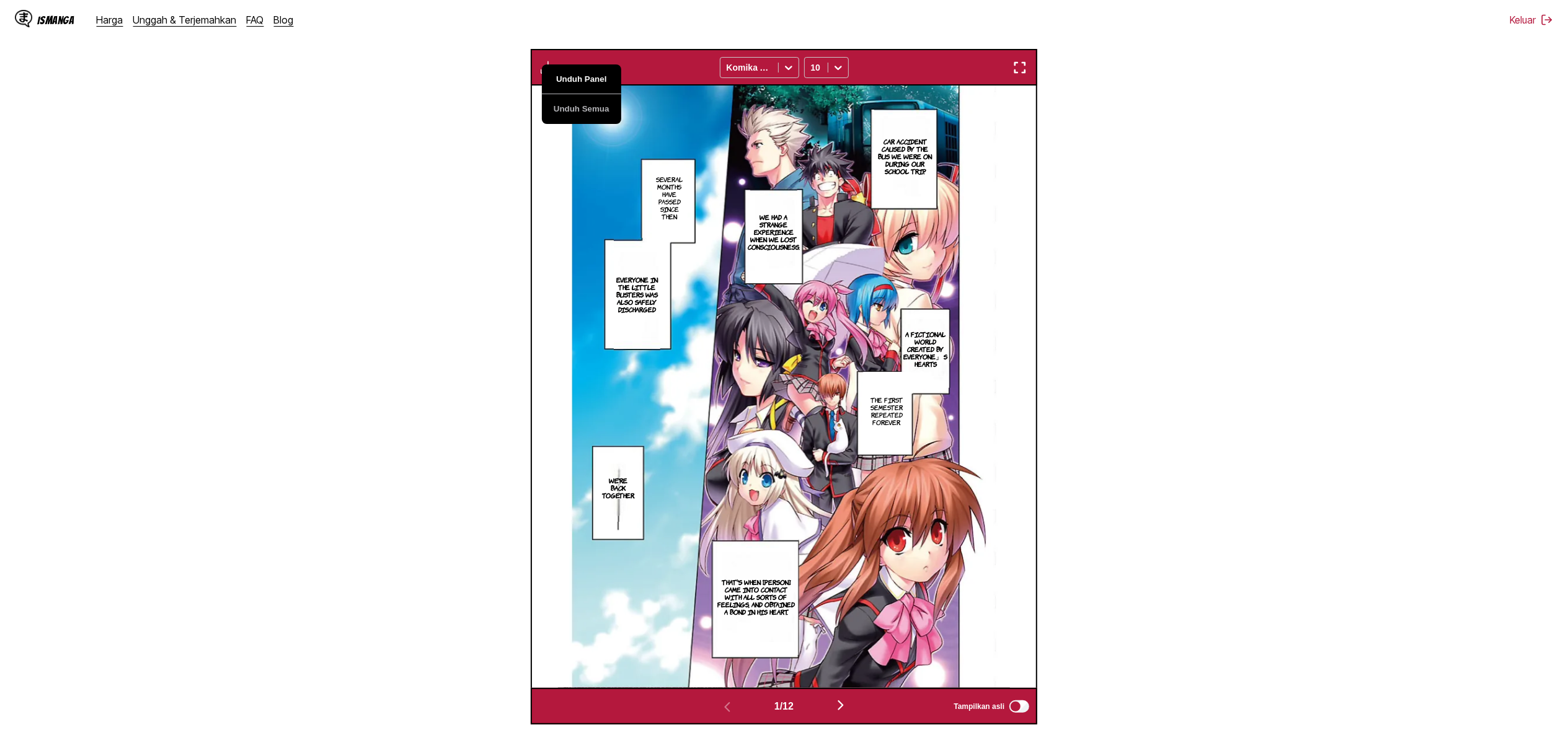 click on "Unduh Panel" at bounding box center [582, 79] 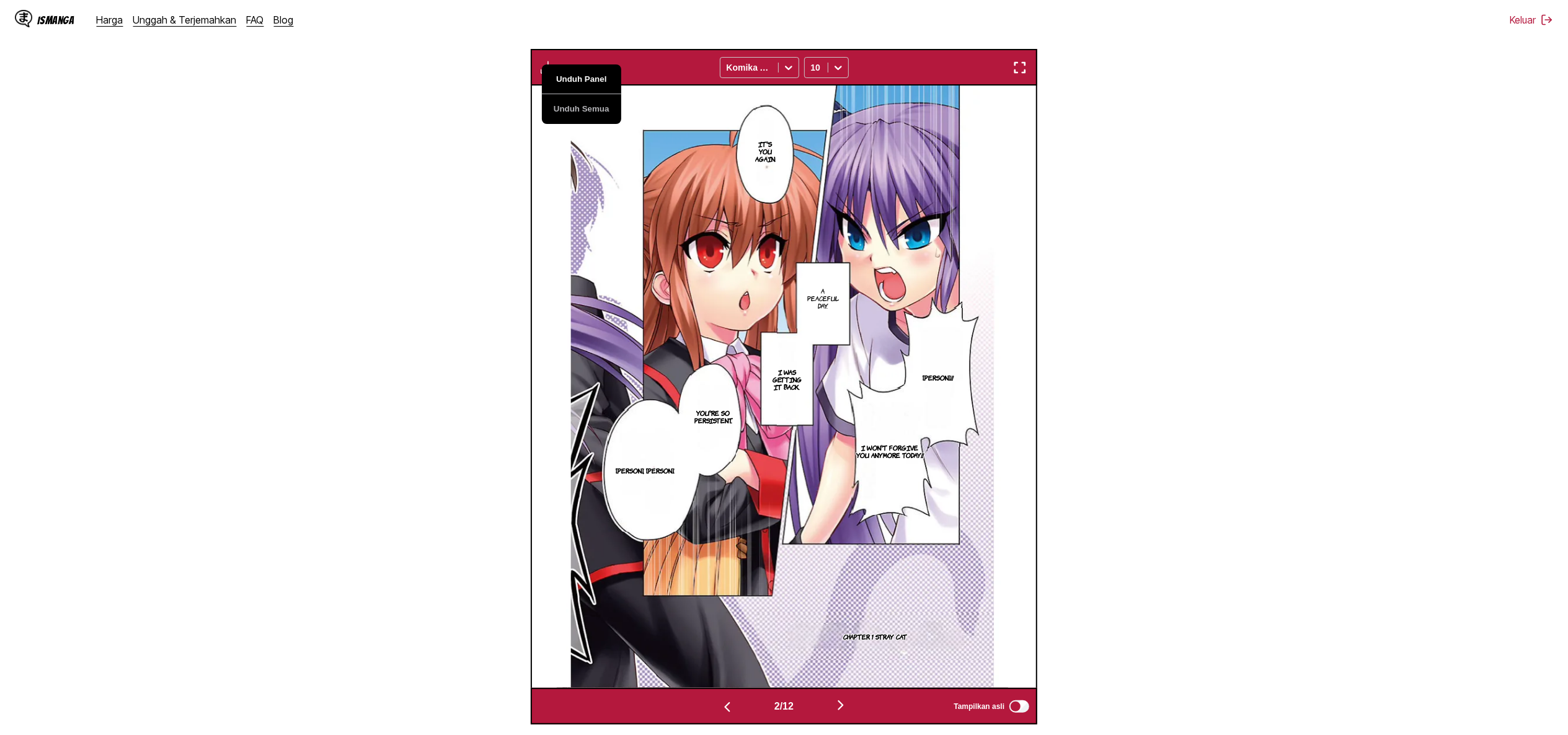 click on "Unduh Panel" at bounding box center (582, 79) 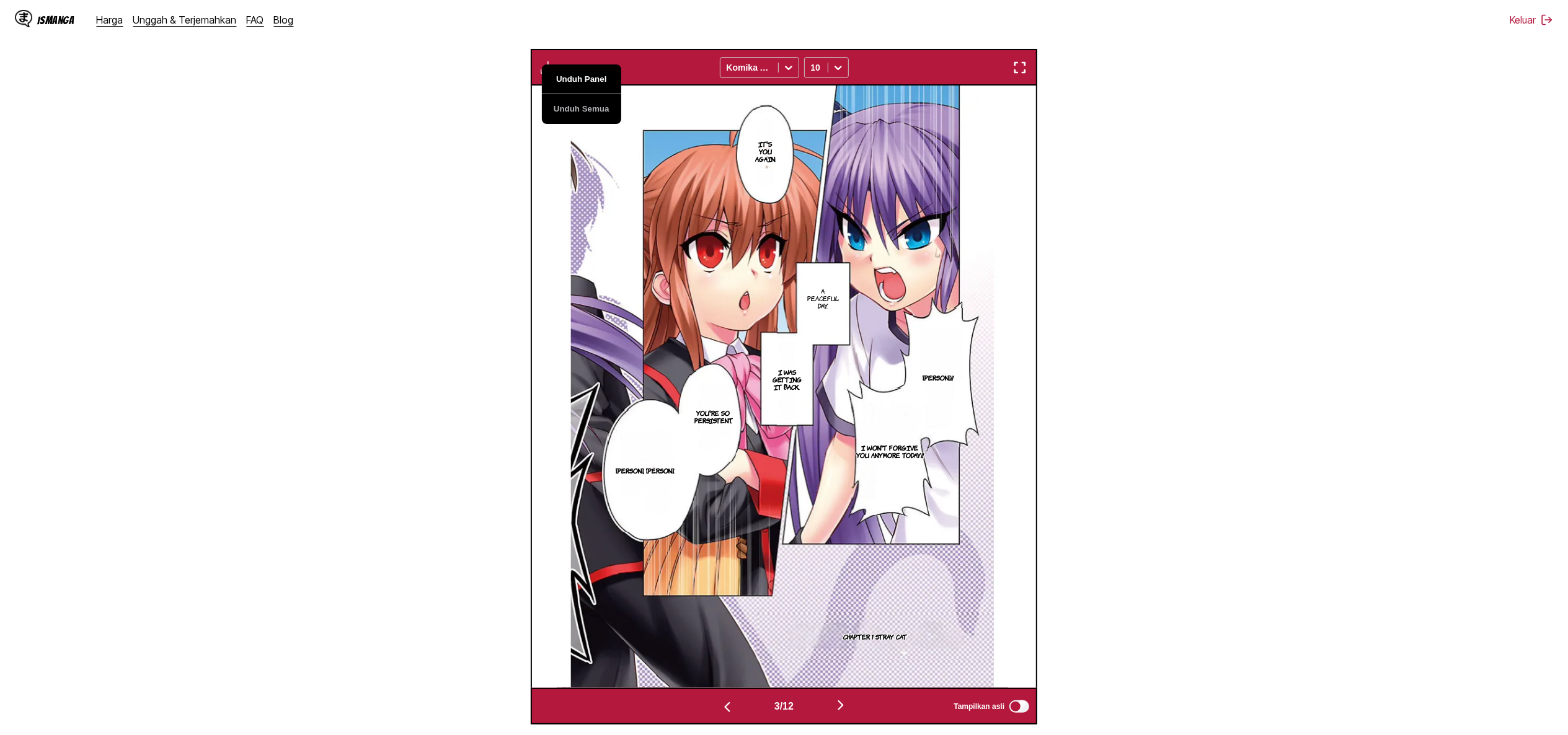 scroll, scrollTop: 0, scrollLeft: 1011, axis: horizontal 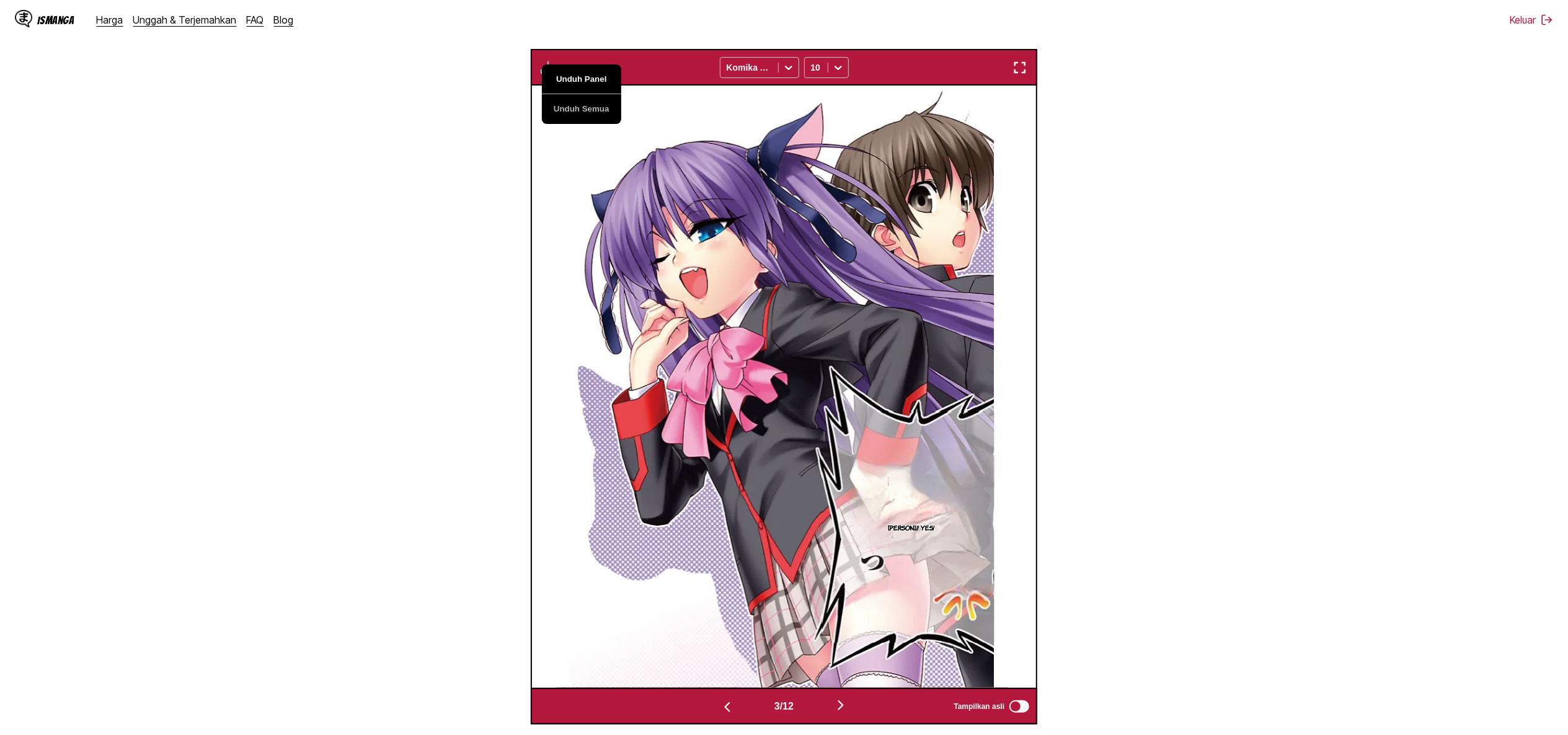 click on "Unduh Panel" at bounding box center [582, 79] 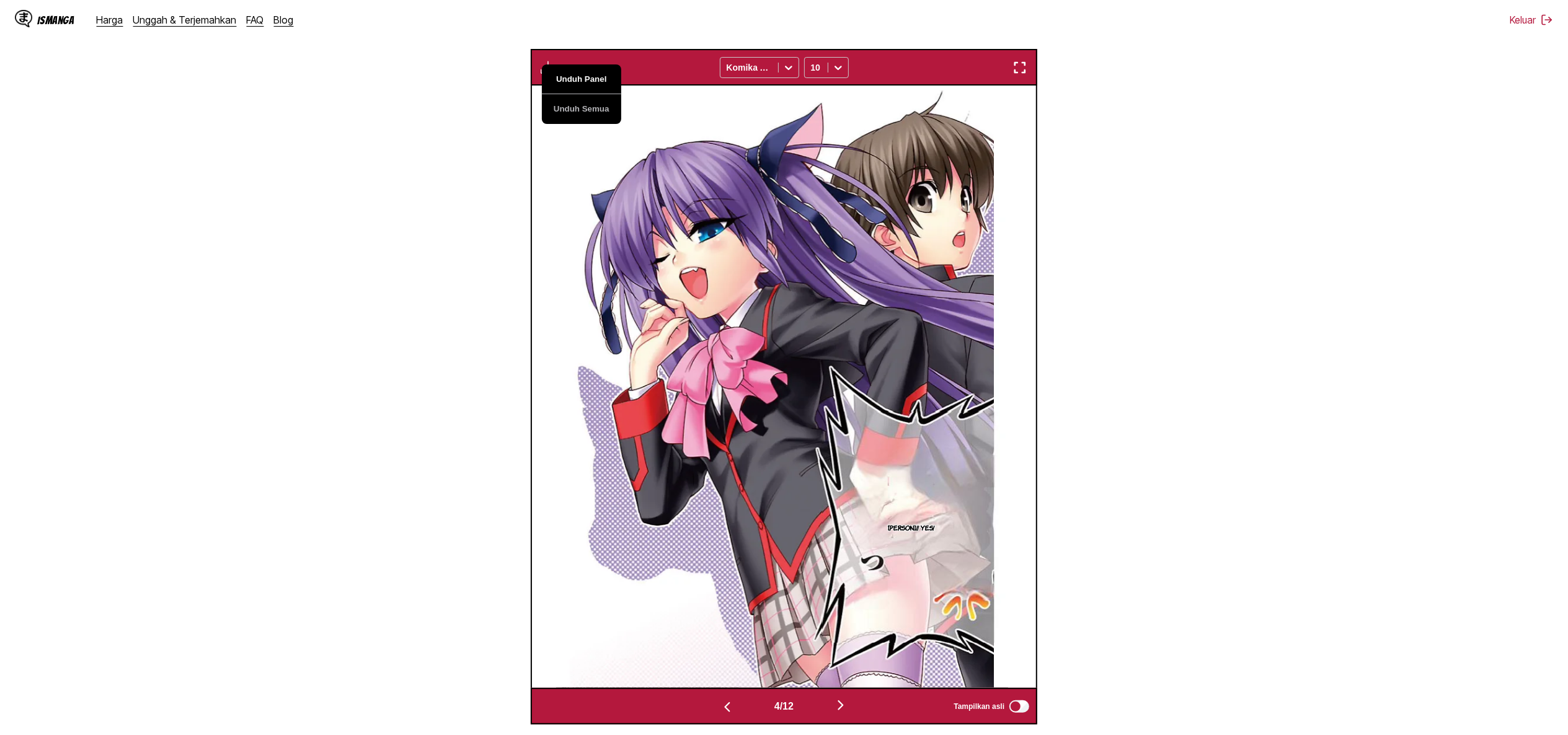 scroll, scrollTop: 0, scrollLeft: 1517, axis: horizontal 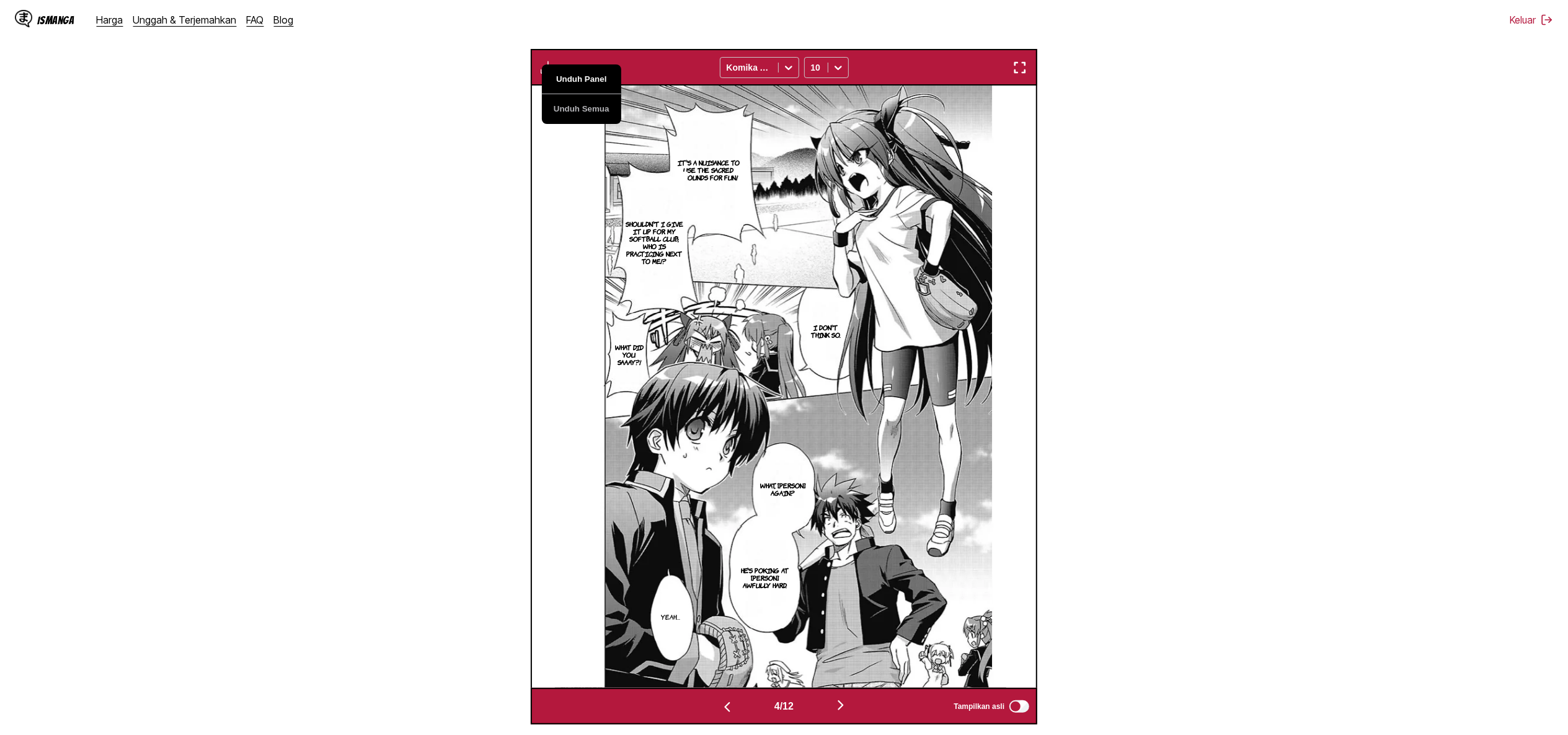 click on "Unduh Panel" at bounding box center (582, 79) 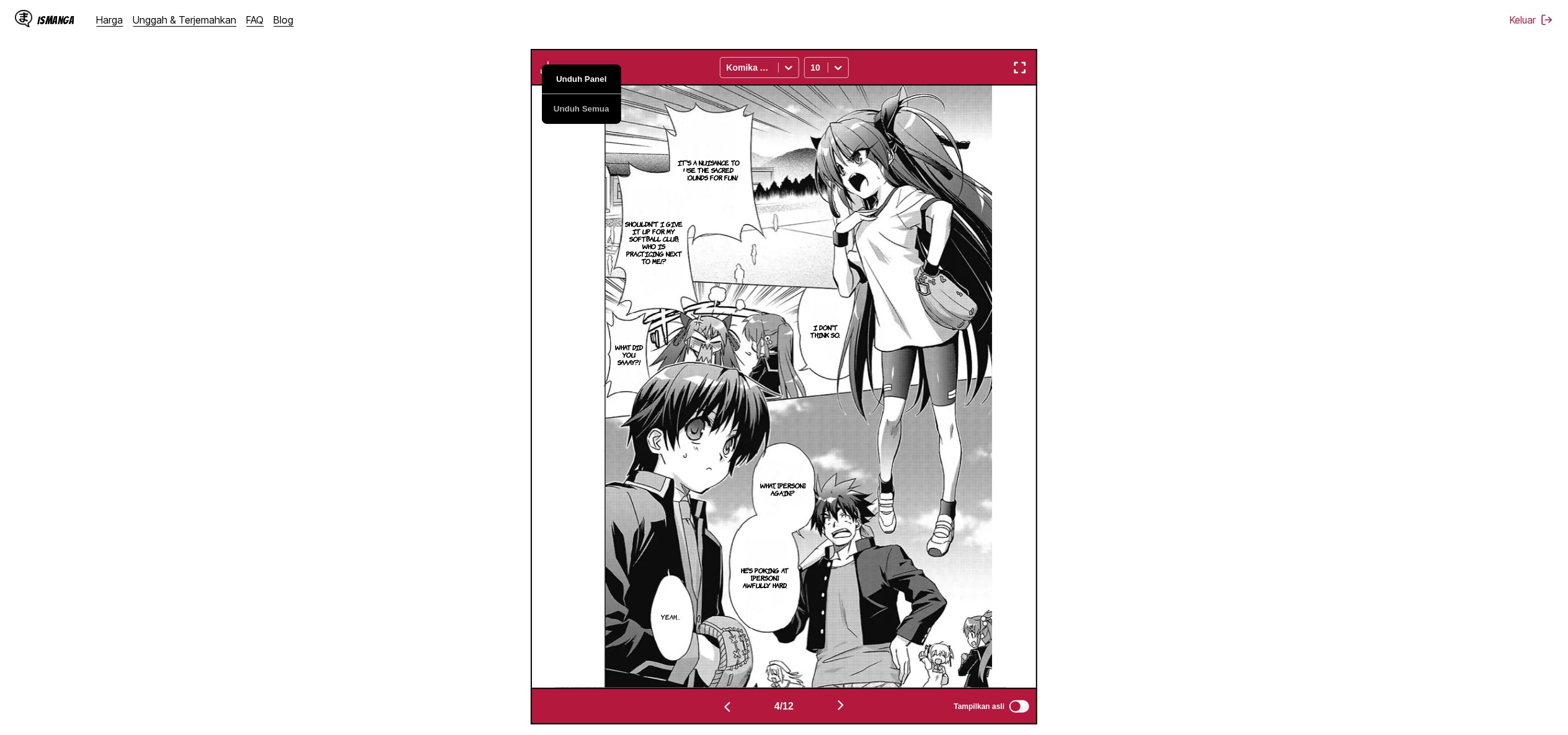 scroll, scrollTop: 0, scrollLeft: 2022, axis: horizontal 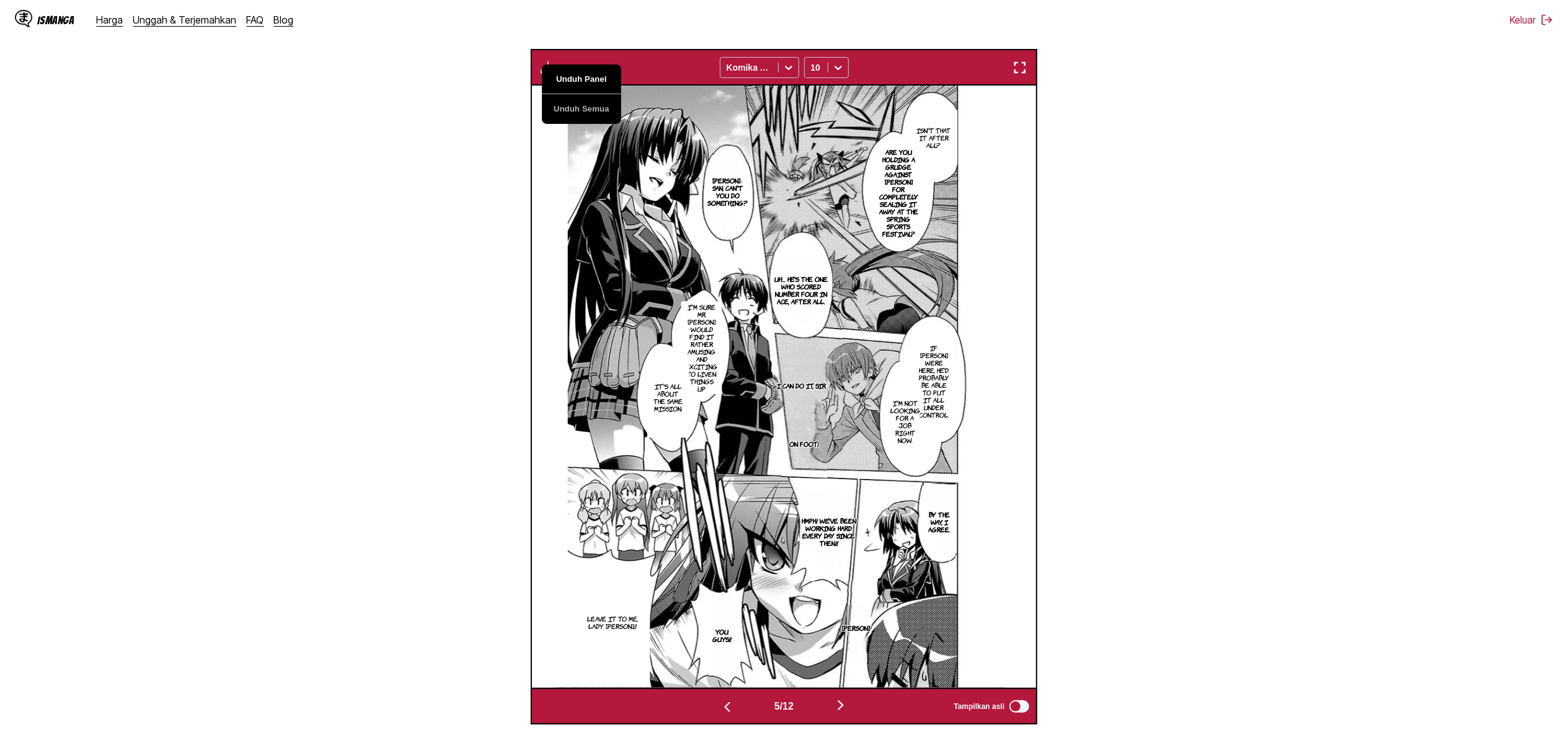 click on "Unduh Panel" at bounding box center (582, 79) 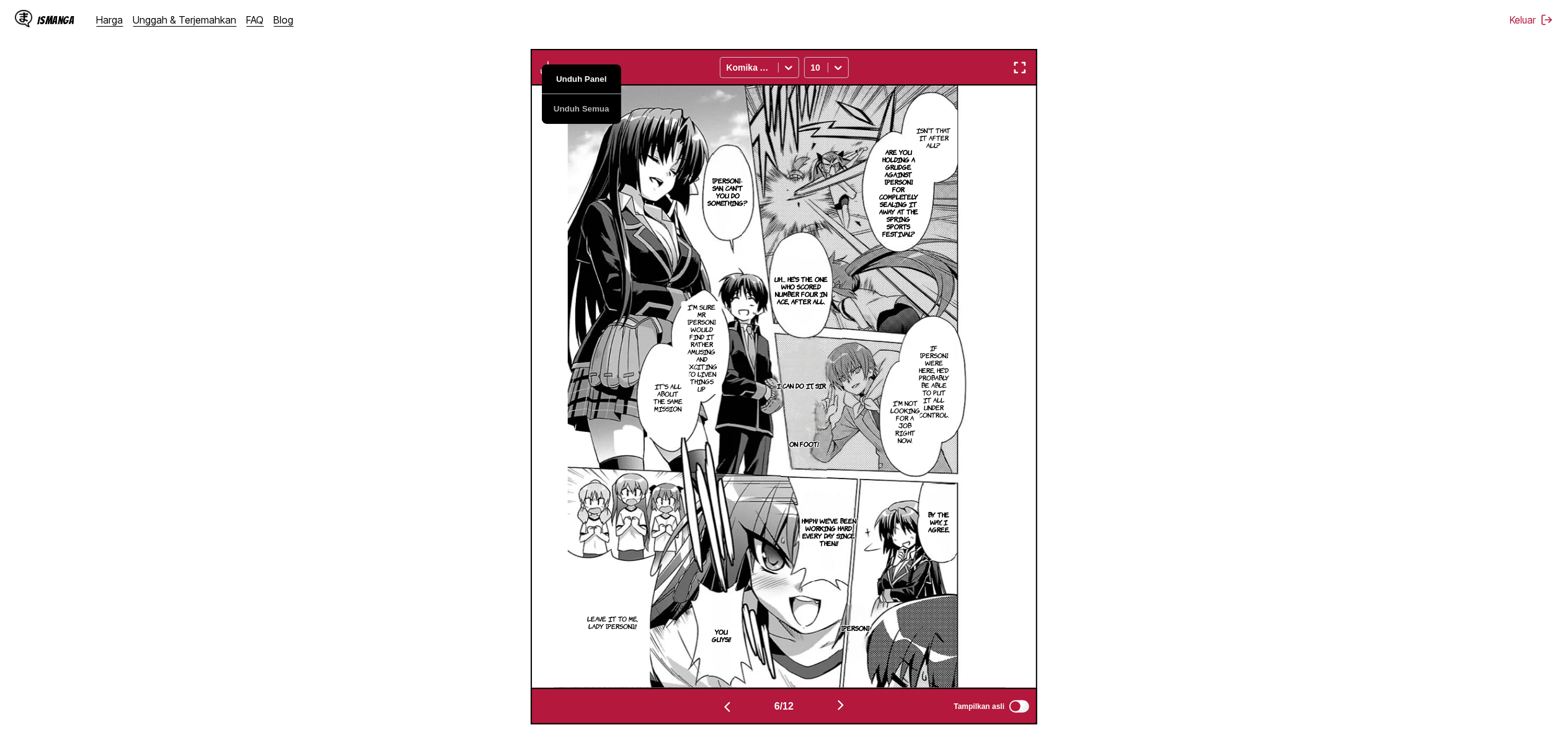 scroll, scrollTop: 0, scrollLeft: 2528, axis: horizontal 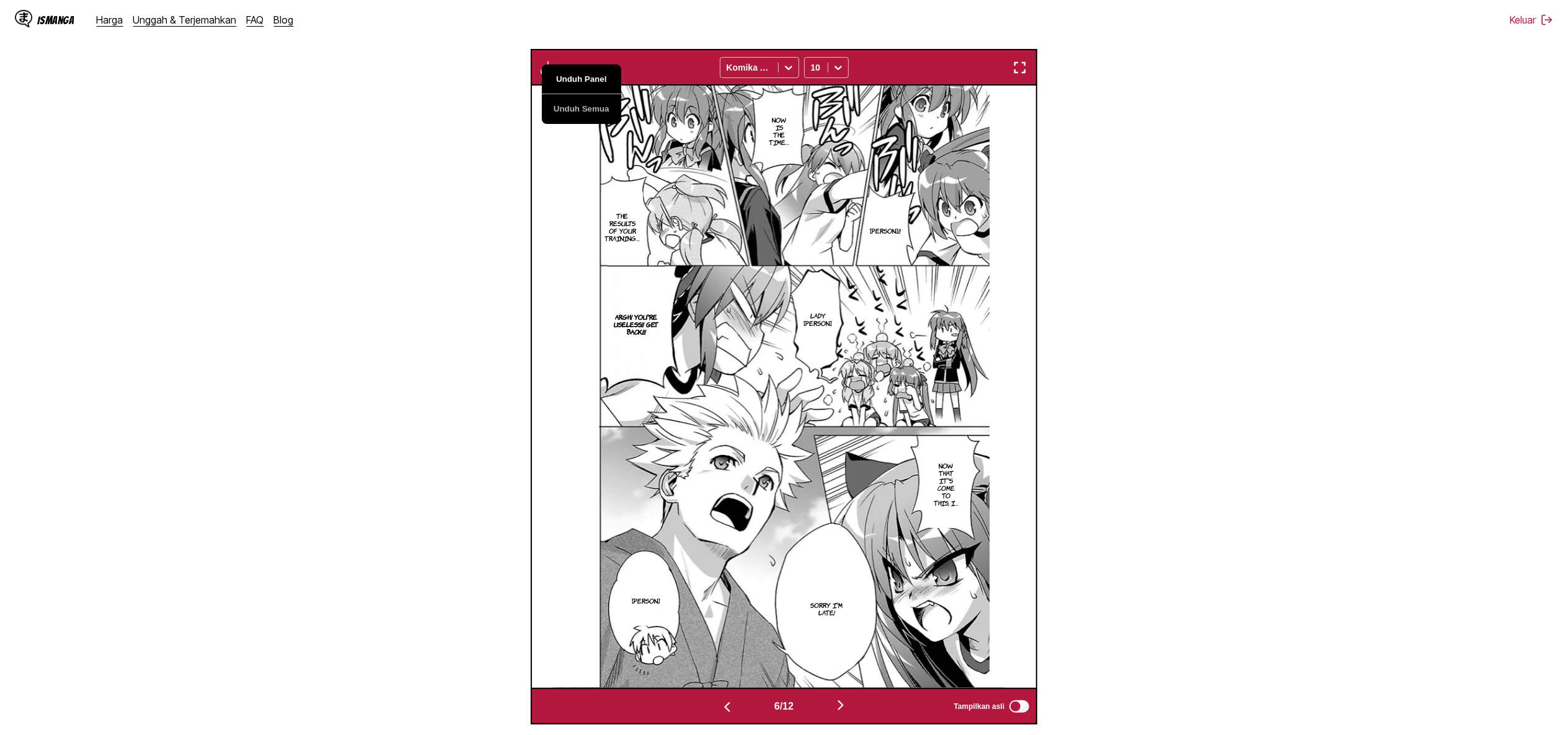 click on "Unduh Panel" at bounding box center (582, 79) 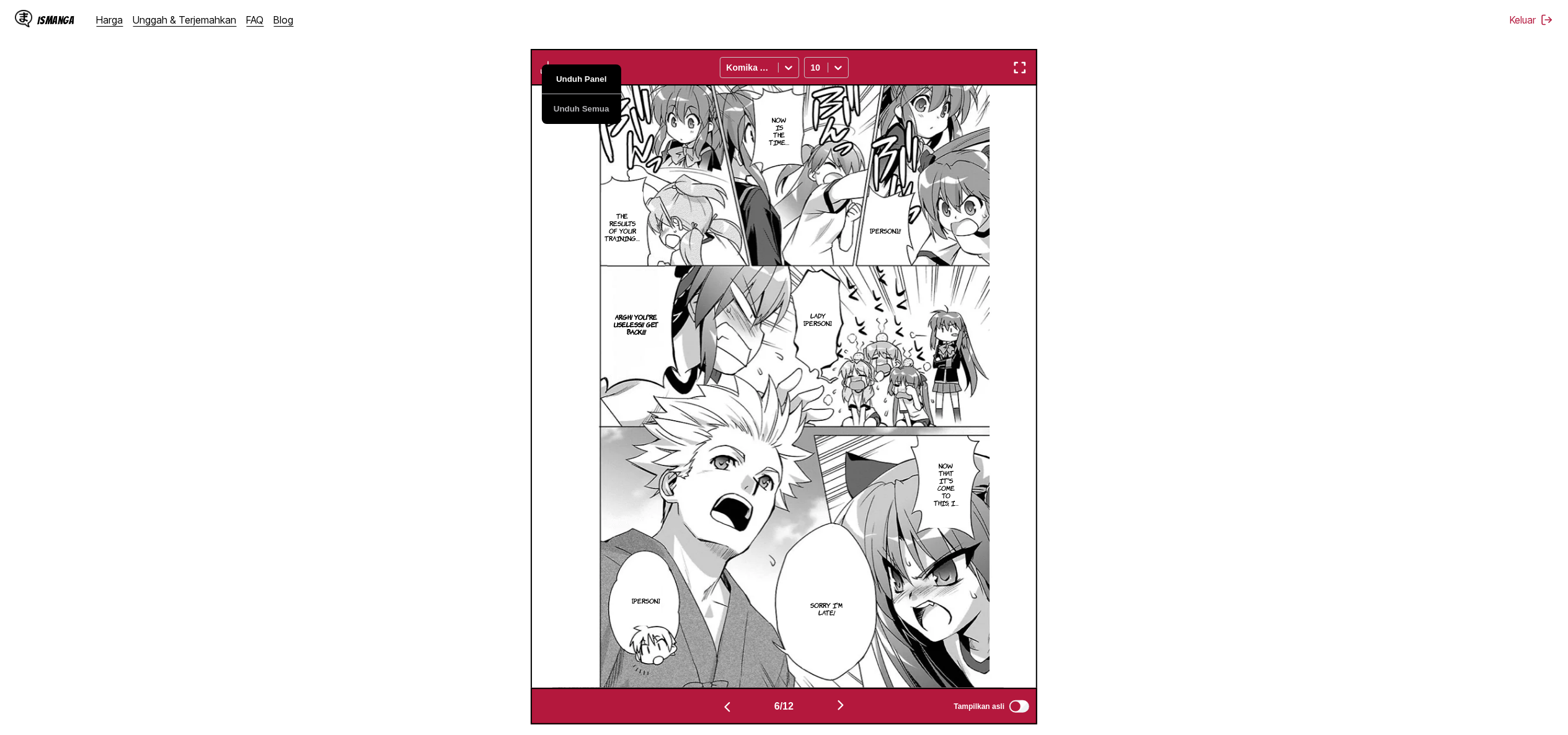 scroll, scrollTop: 0, scrollLeft: 3033, axis: horizontal 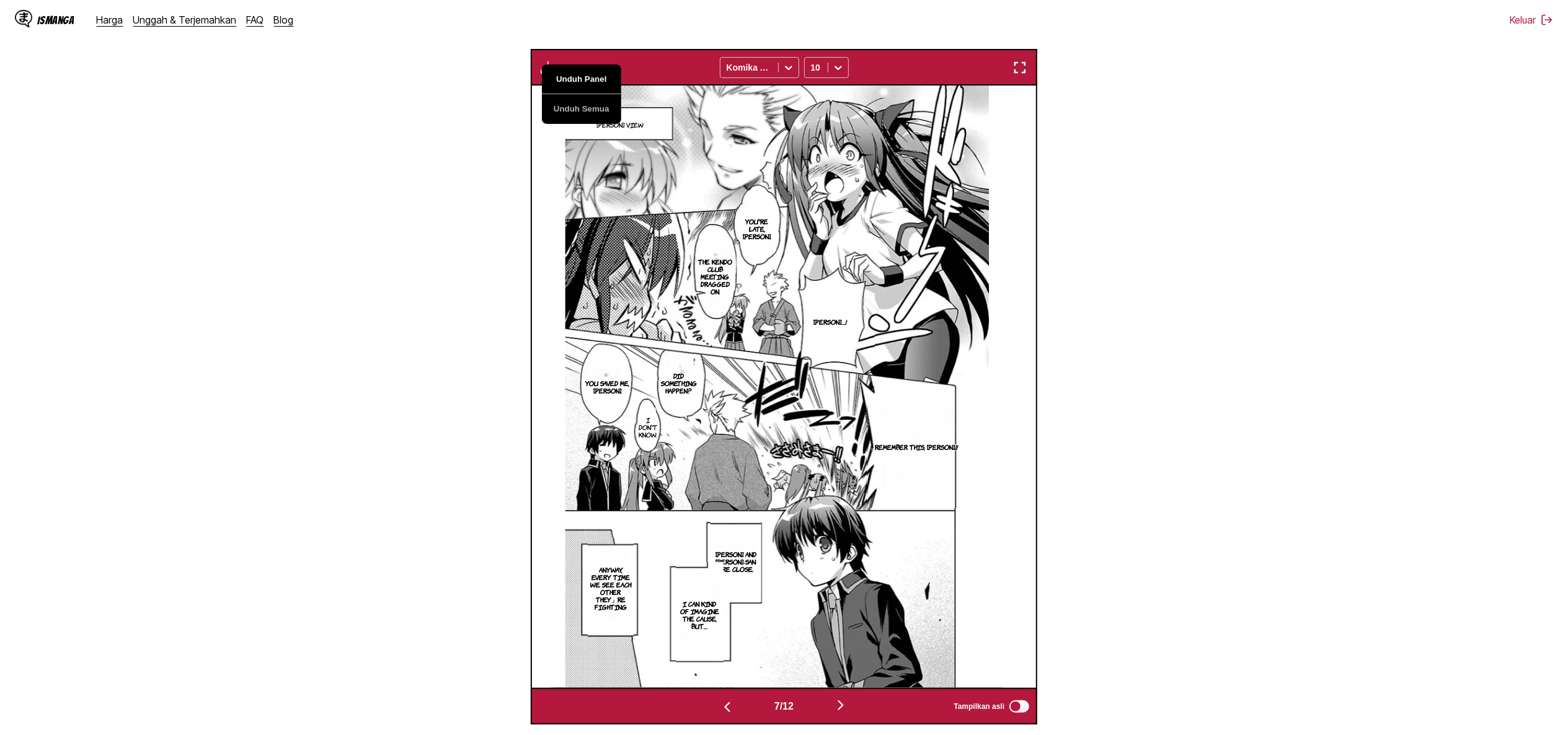 click on "Unduh Panel" at bounding box center (582, 79) 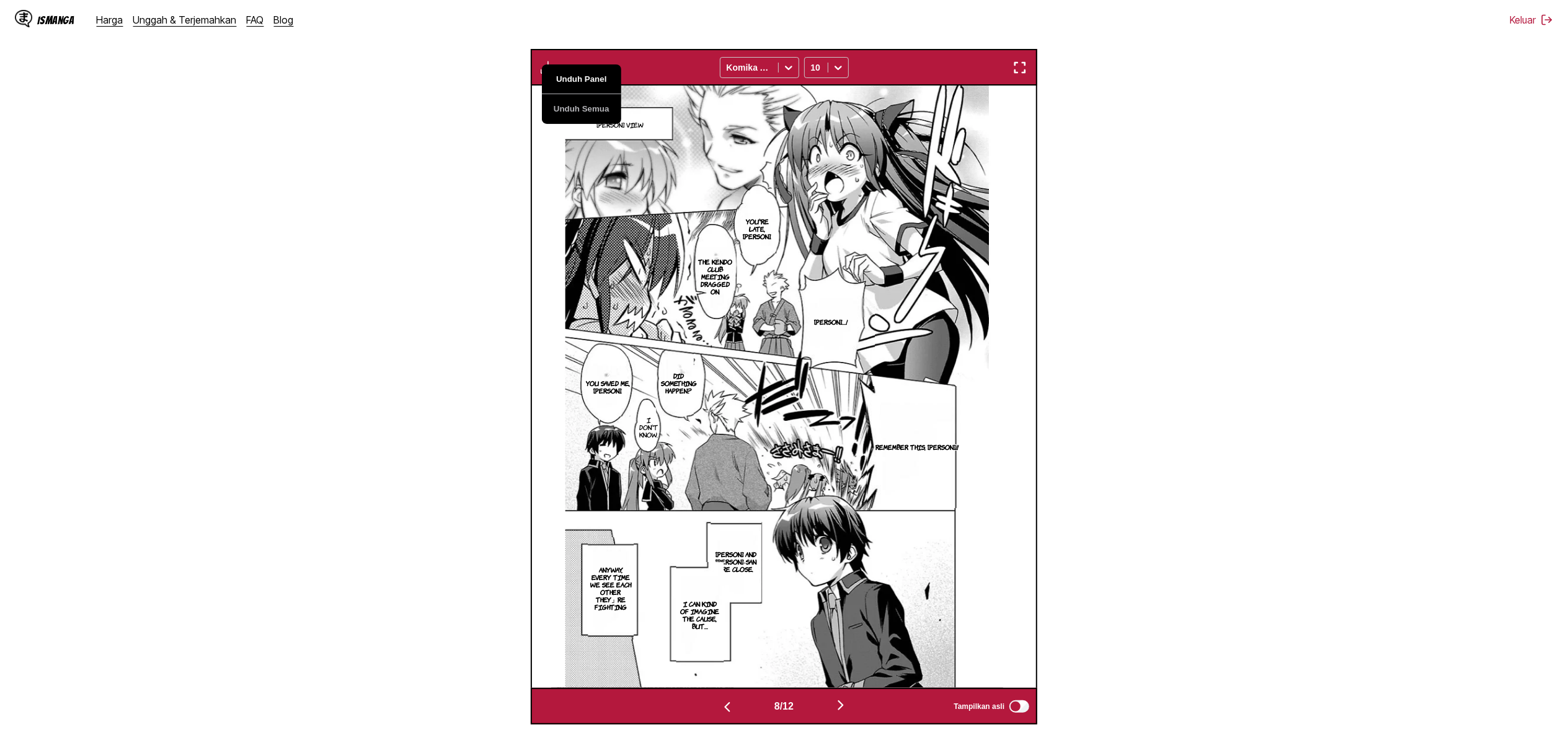 scroll, scrollTop: 0, scrollLeft: 3539, axis: horizontal 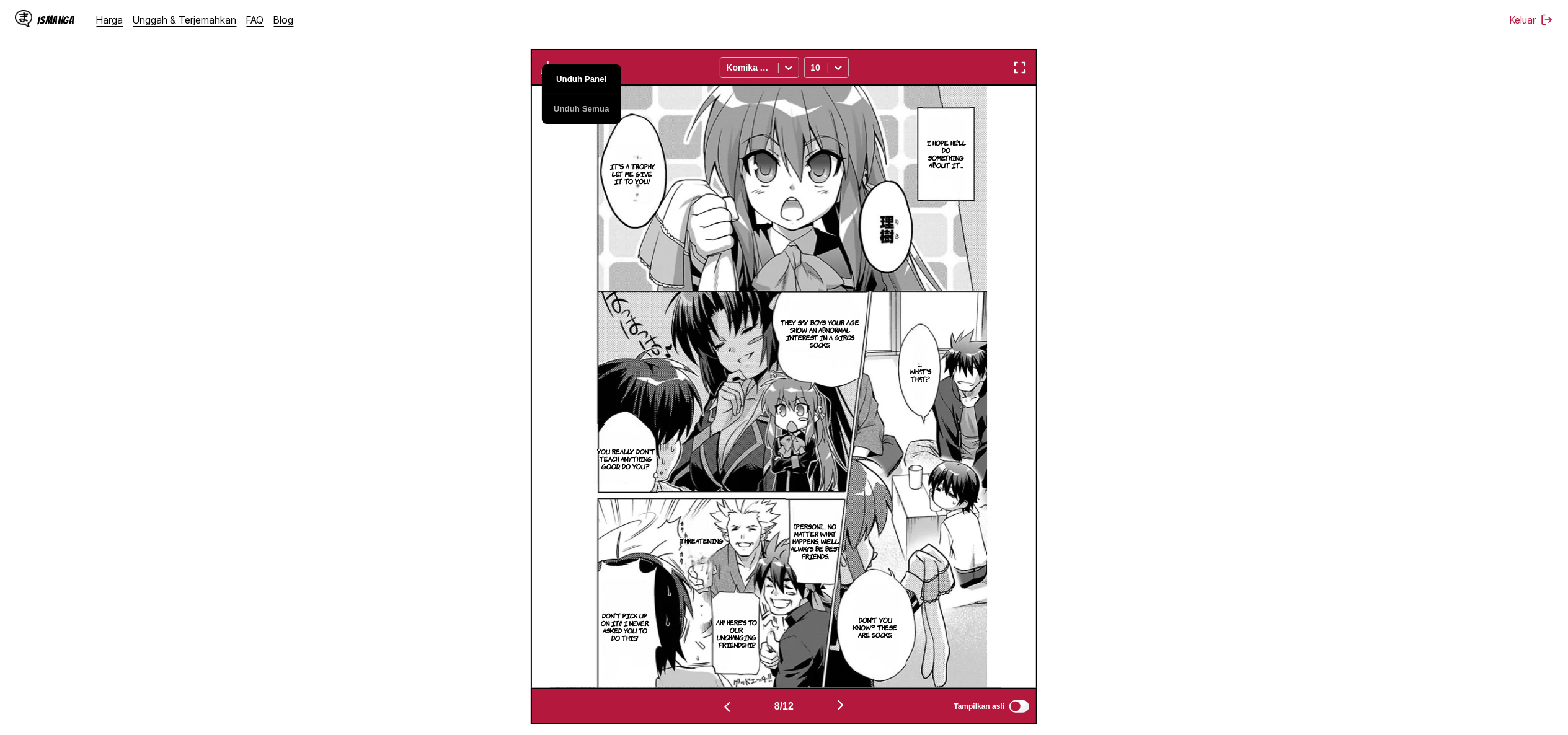 click on "Unduh Panel" at bounding box center [582, 79] 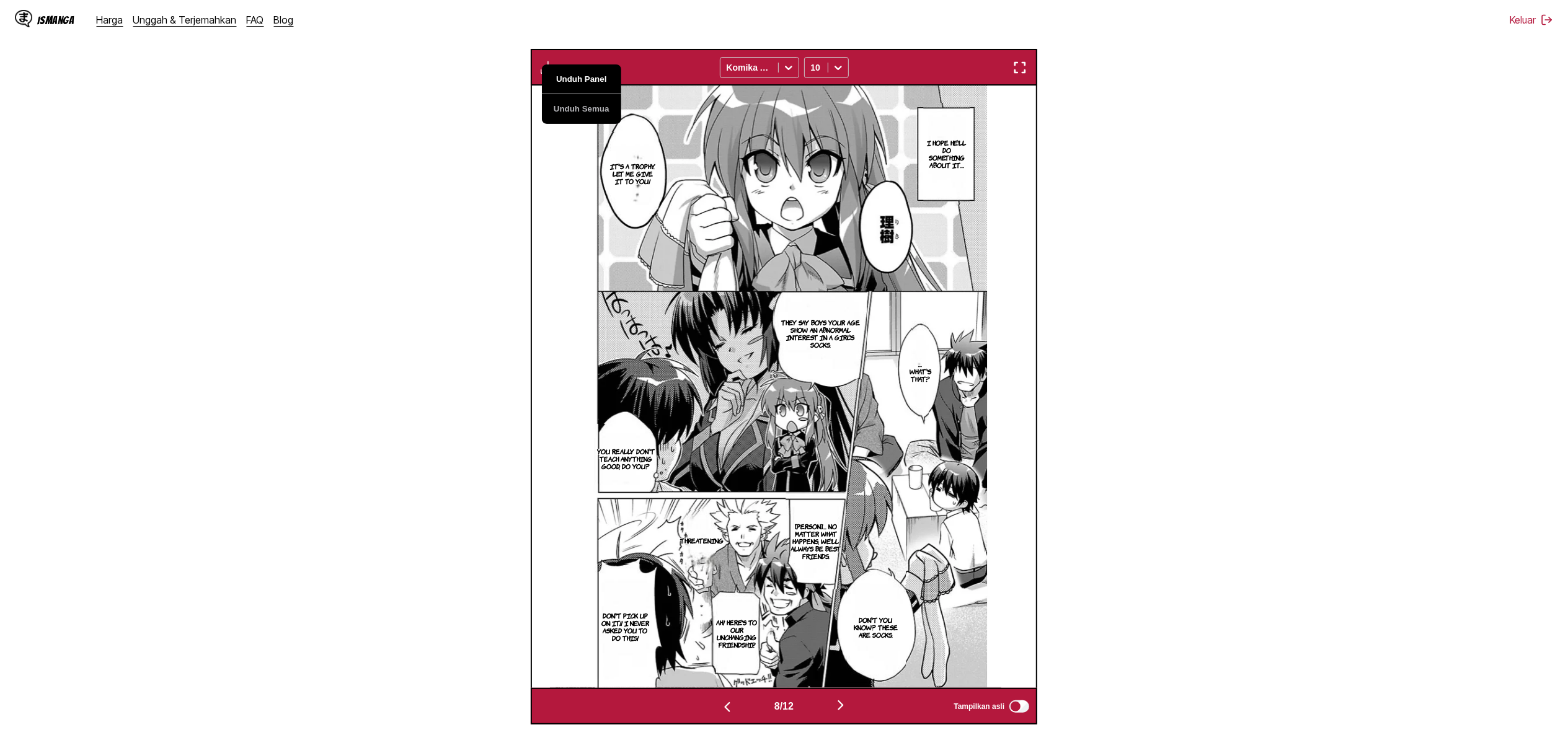 scroll, scrollTop: 0, scrollLeft: 4044, axis: horizontal 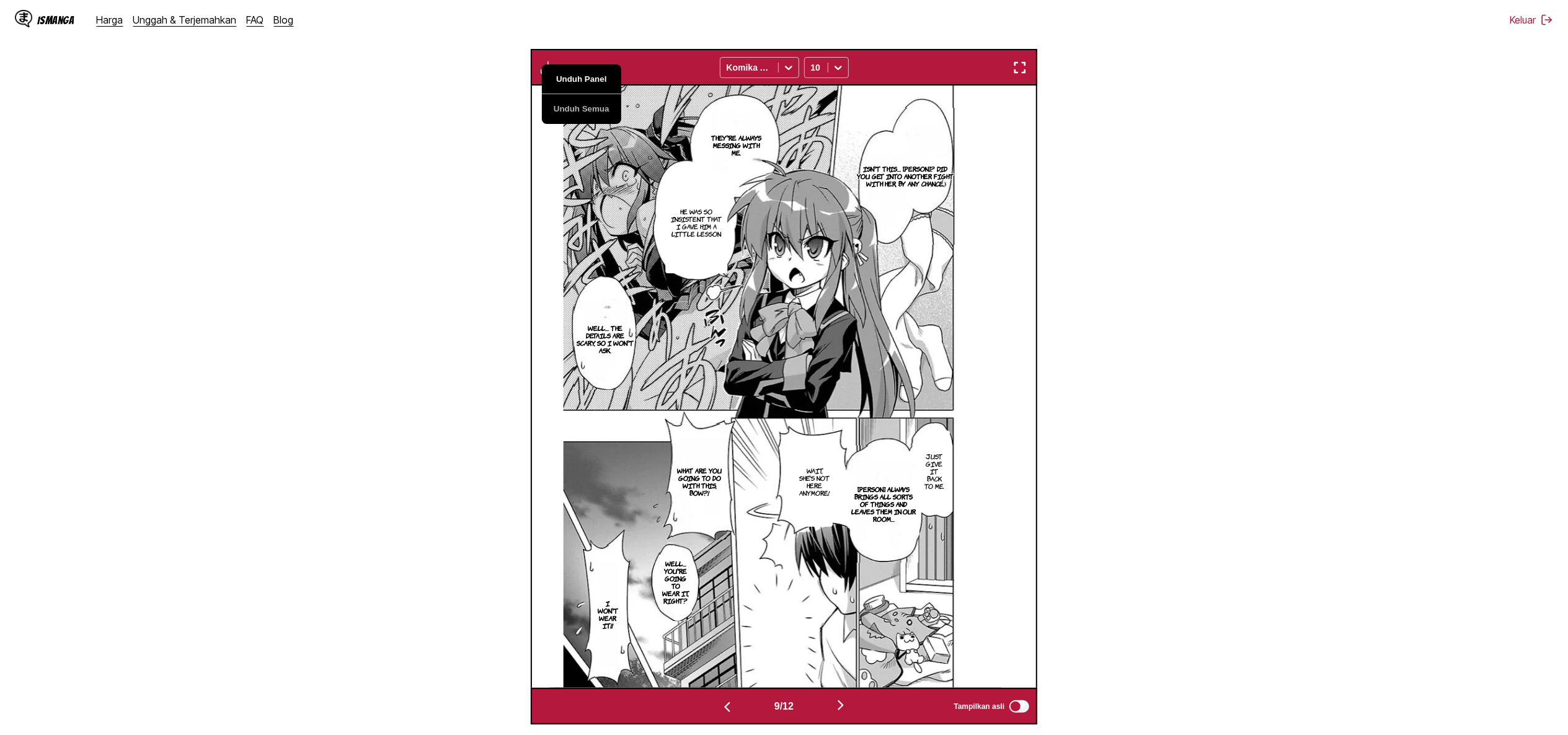 click on "Unduh Panel" at bounding box center [582, 79] 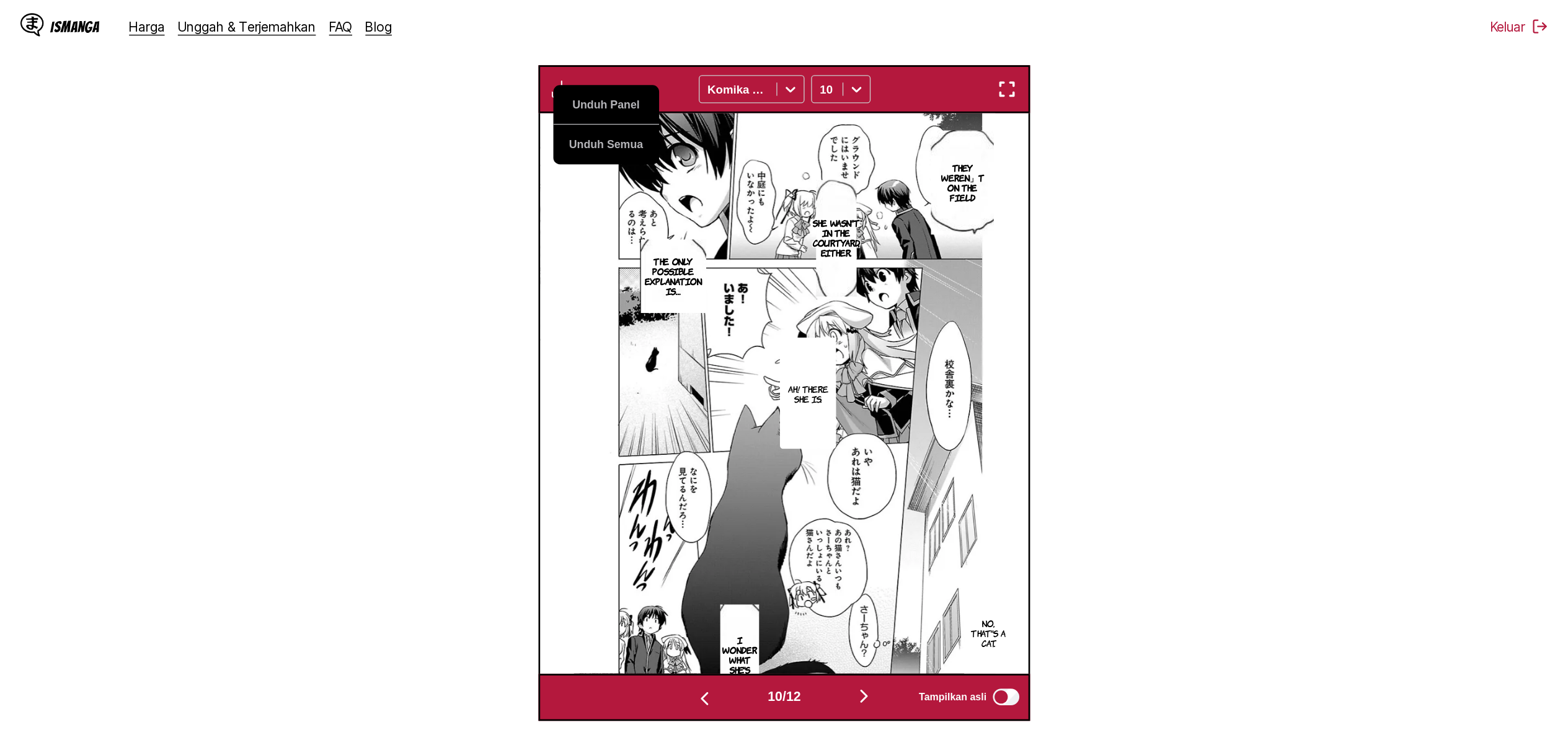scroll, scrollTop: 0, scrollLeft: 3301, axis: horizontal 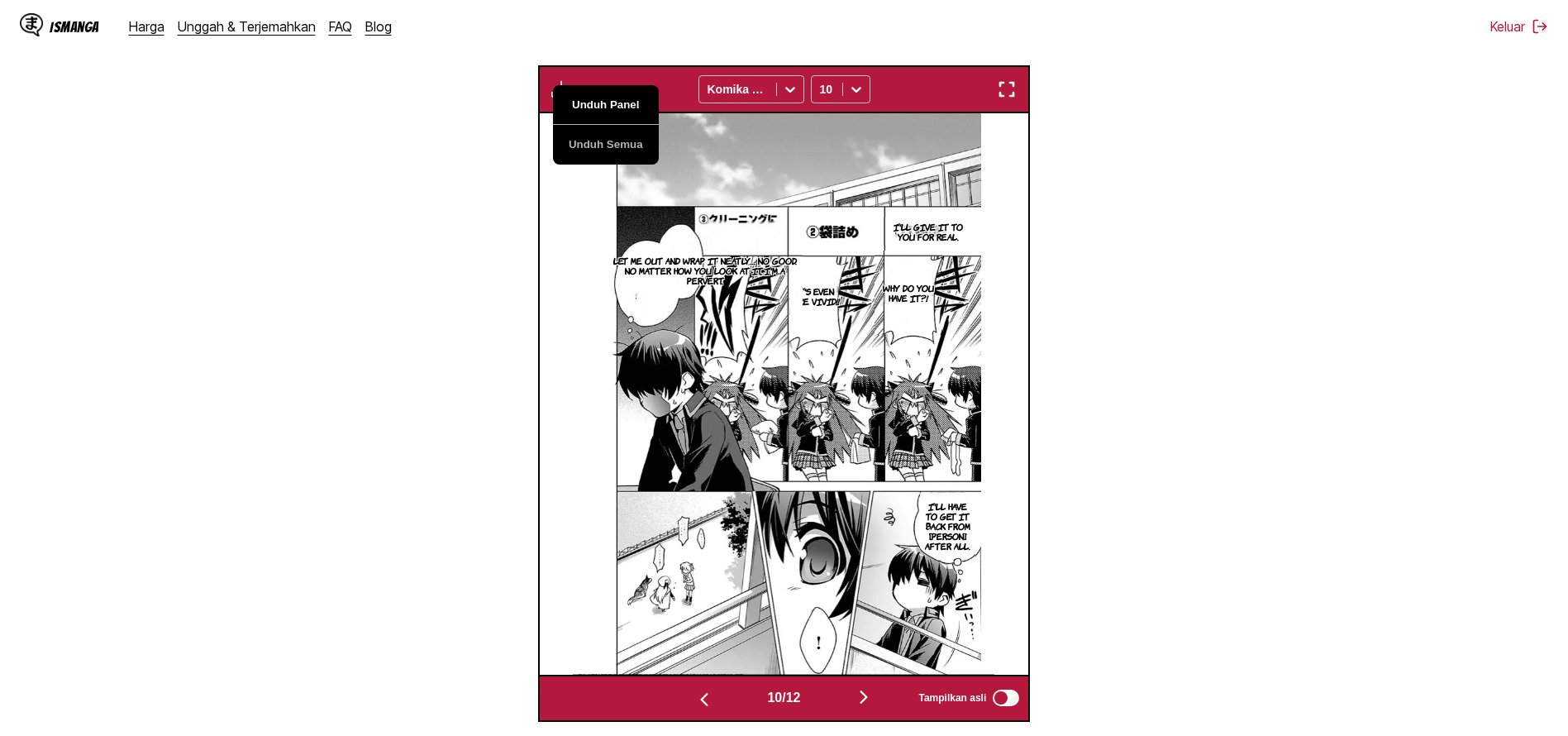 click on "Unduh Panel" at bounding box center (606, 105) 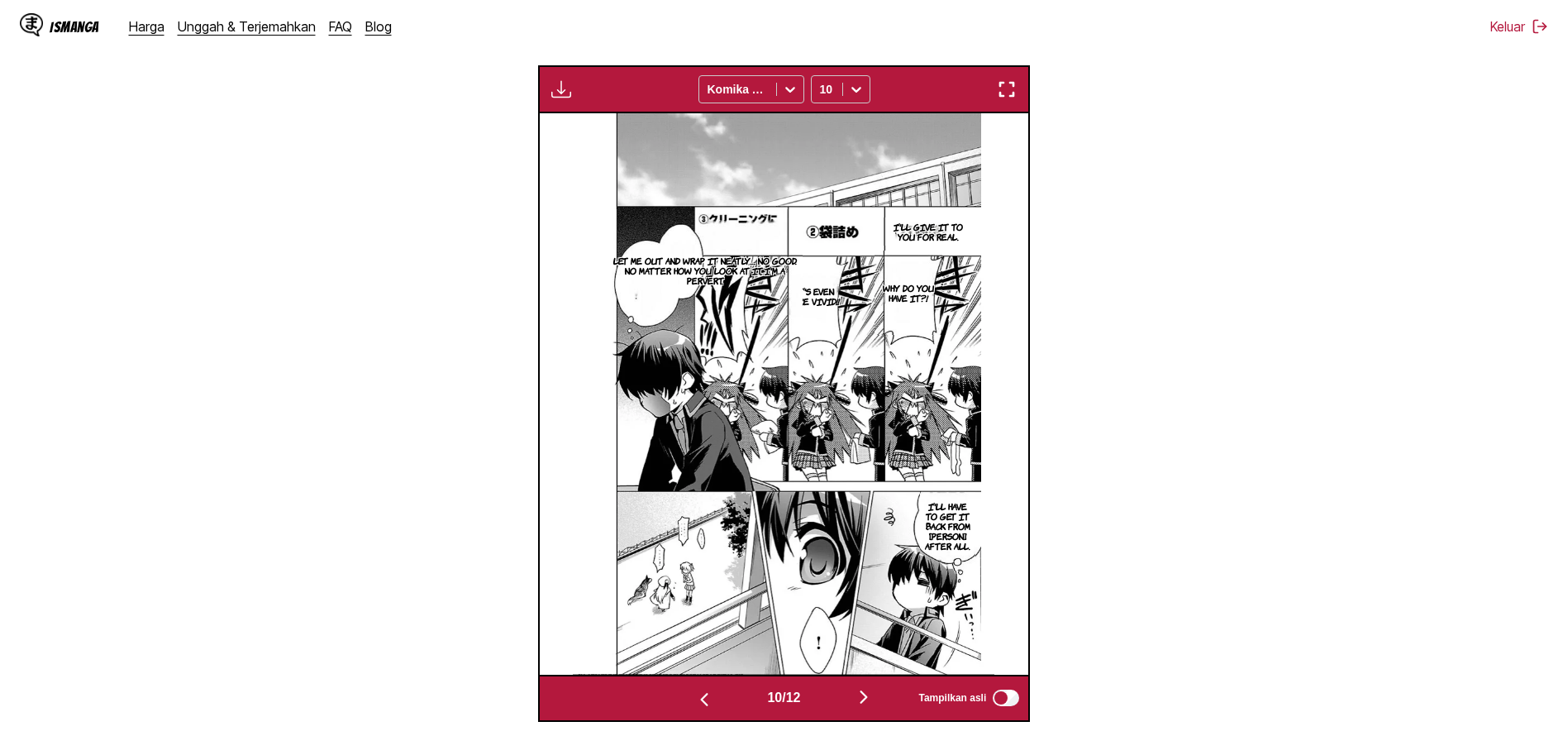 click on "It's even more vivid!!" at bounding box center [813, 296] 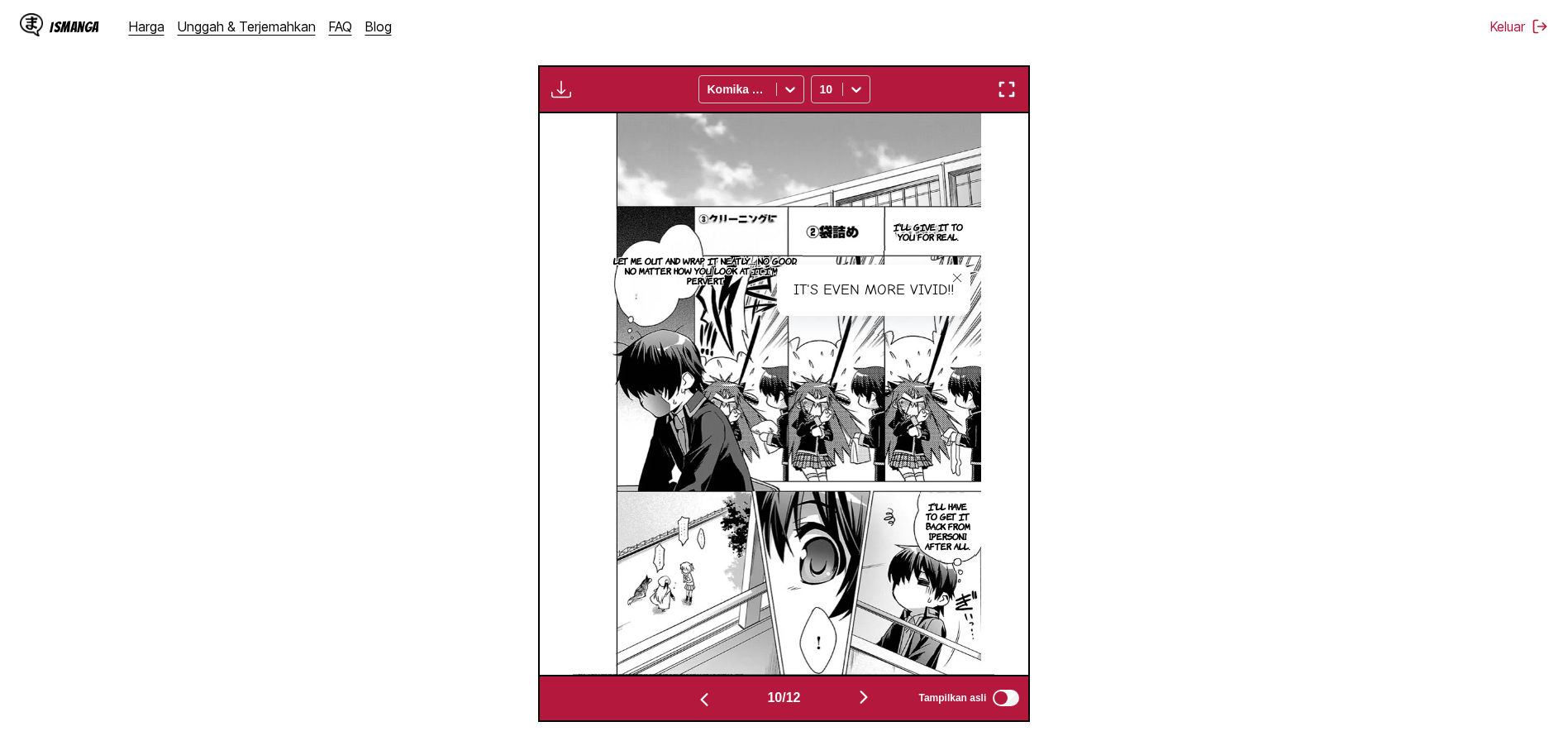 click on "Dari Jepang Ke Inggris Letakkan file di sini, atau klik untuk menelusuri Ukuran file maksimal: 5MB  •  Format yang didukung: JP(E)G, PNG, WEBP Unduh Panel Unduh Semua Komika Axis 10 Car accident caused by the bus we were on during our school trip. Several months have passed since then We had a strange experience when we lost consciousness. Everyone in the Little Busters was also safely discharged A fictional world created by everyone」 s hearts The first semester repeated forever. We're back together. That's when [PERSON] came into contact with all sorts of feelings, and obtained a bond in his heart. It's you again. A peaceful day. [PERSON]!! I was getting it back. You're so persistent. I won't forgive you anymore today!! [PERSON], [PERSON]. CHAPTER 1 Stray Cat [PERSON]!! Yes! It's a nuisance to use the sacred grounds for fun! Shouldn't I give it up for my softball club, who is practicing next to me!? I don't think so. What did you saaay?! What, [PERSON] again? He's poking at [PERSON] awfully hard. 10" at bounding box center [784, 248] 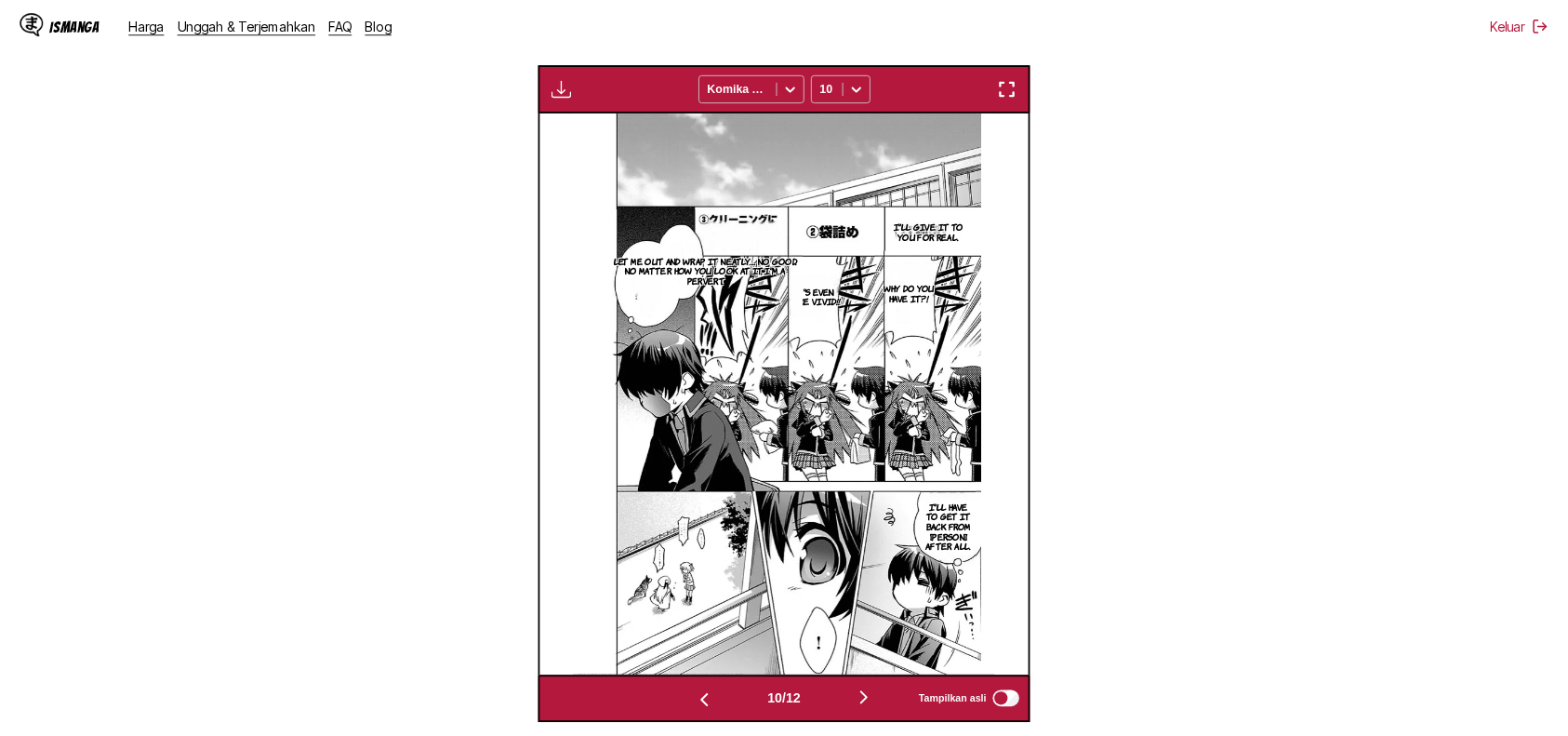 scroll, scrollTop: 0, scrollLeft: 4334, axis: horizontal 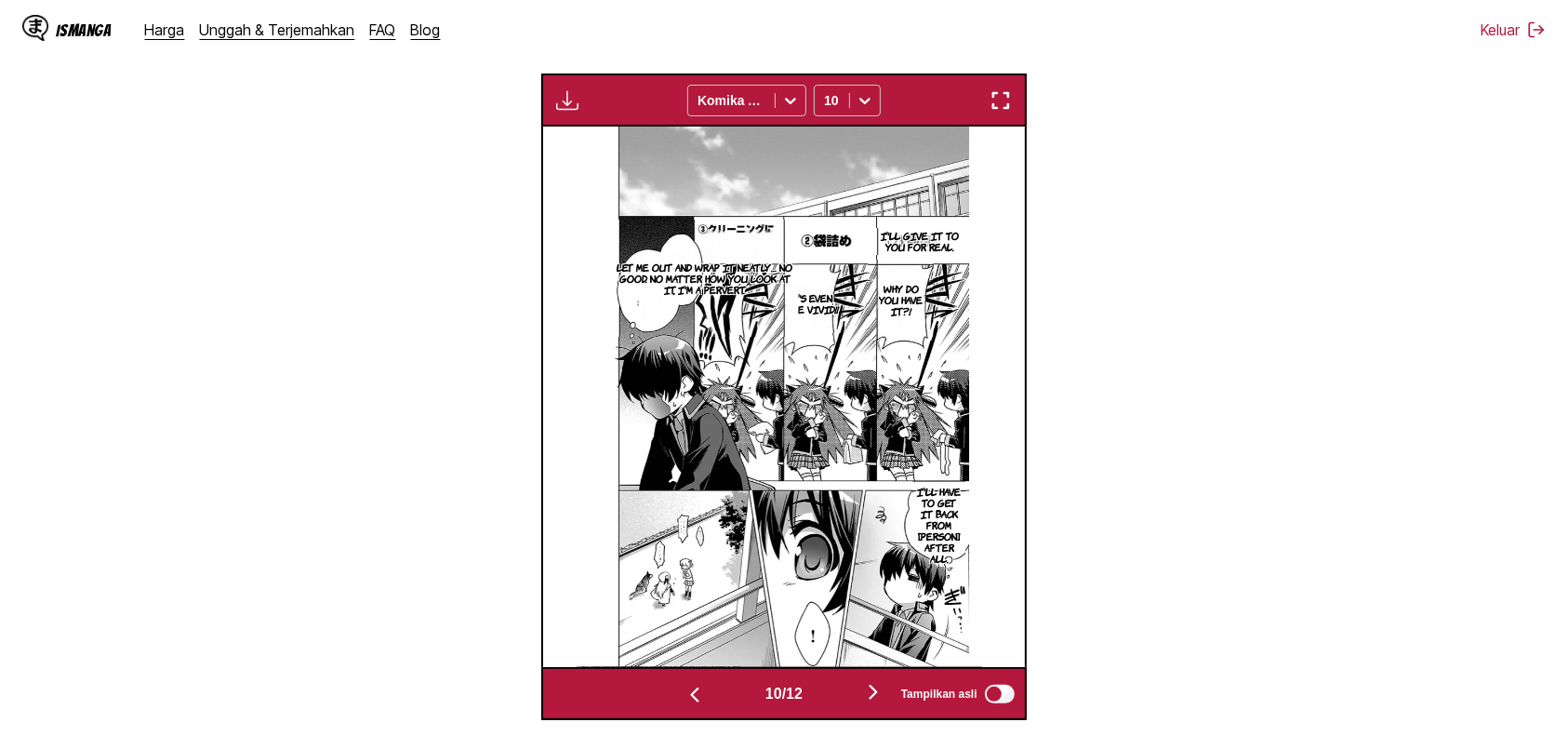 click on "It's even more vivid!!" at bounding box center [808, 303] 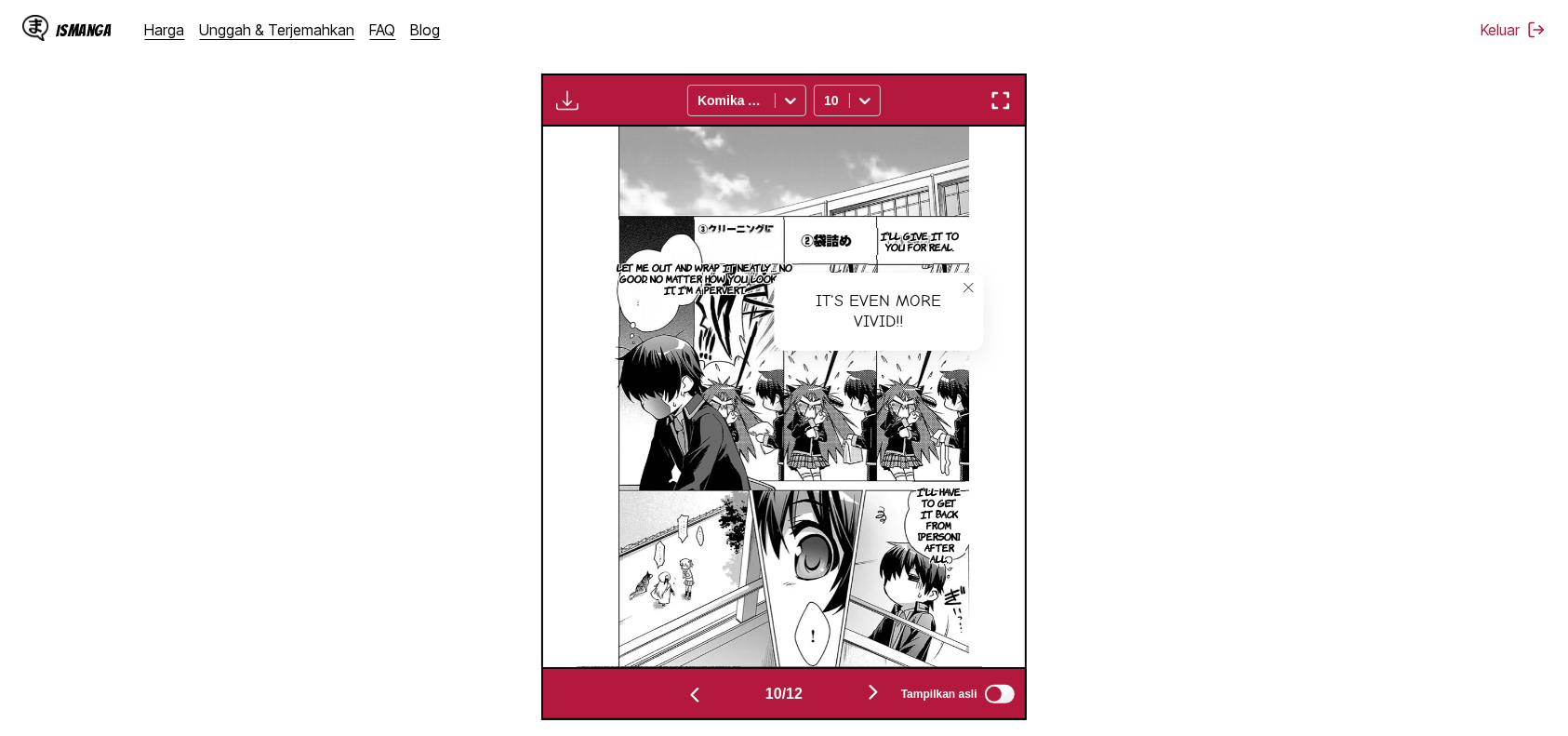 click on "It's even more vivid!!" at bounding box center [878, 311] 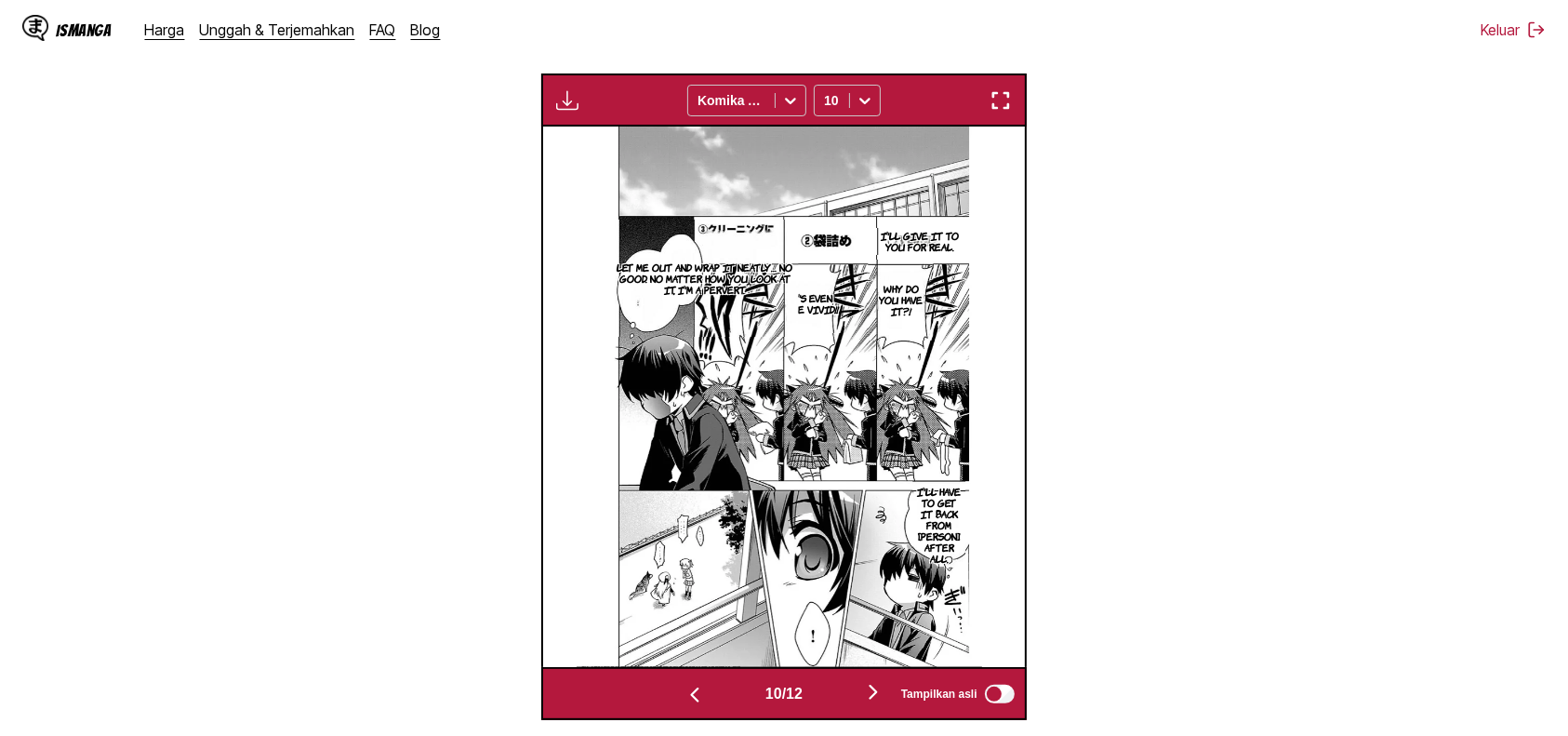 click at bounding box center [567, 100] 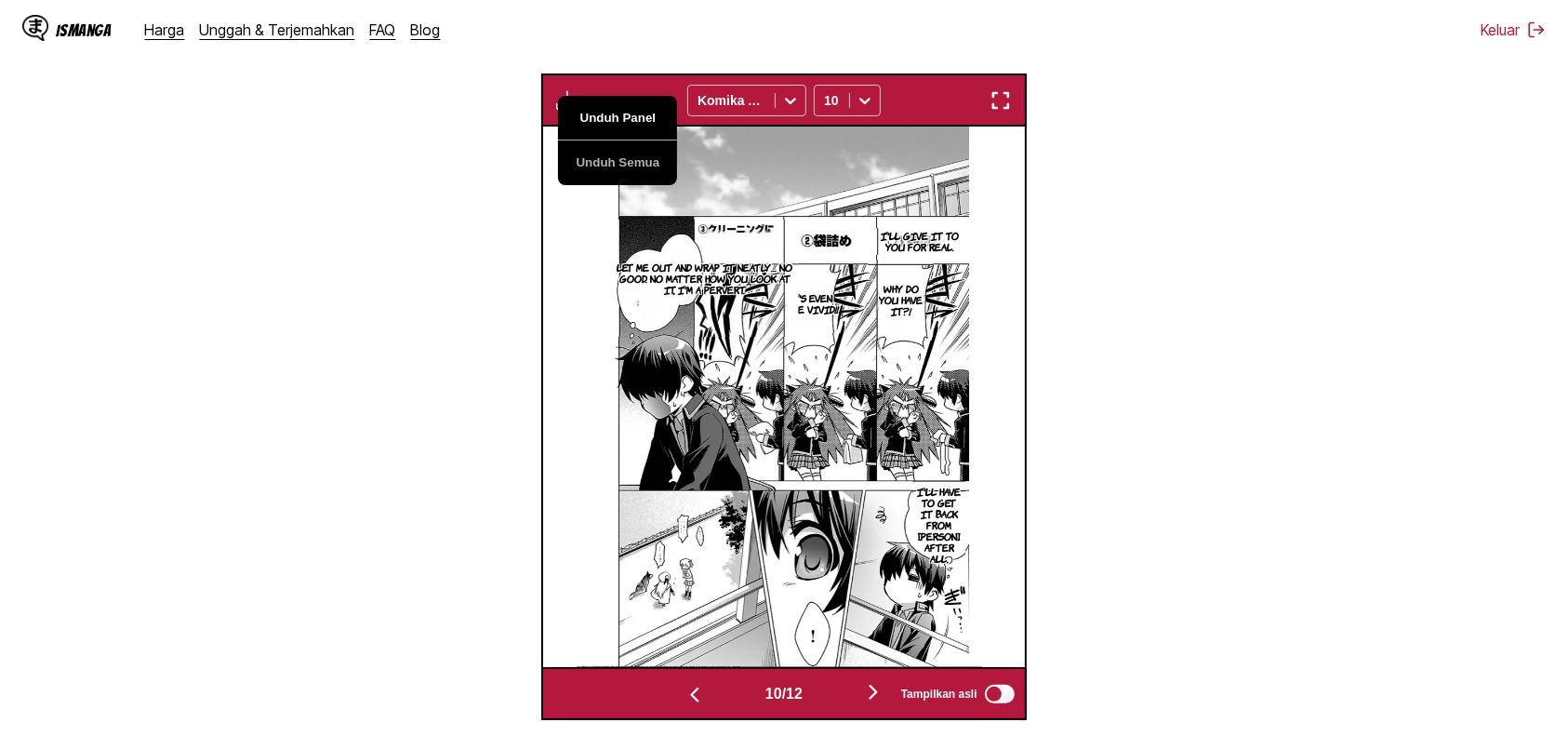 click on "Unduh Panel" at bounding box center (618, 118) 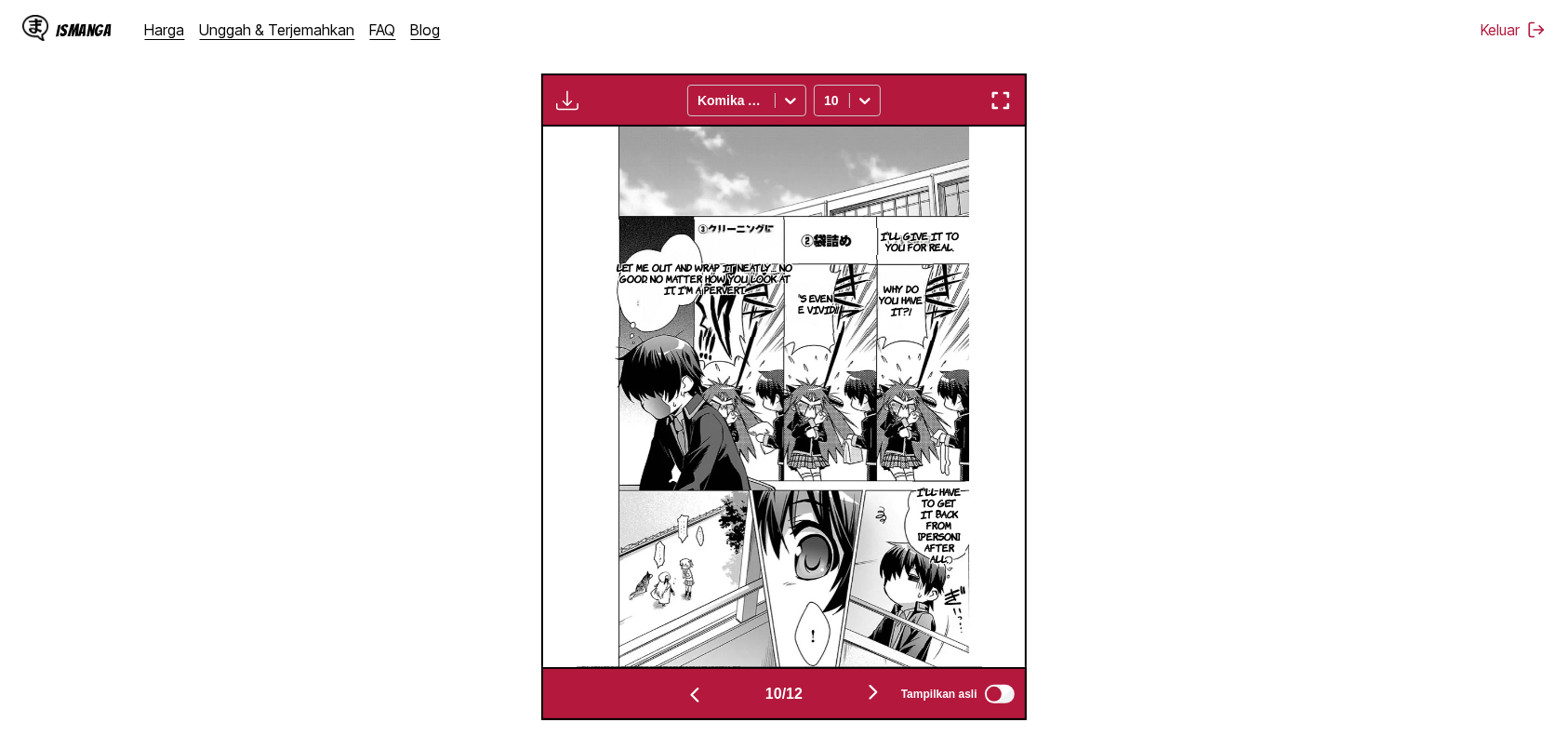 click on "It's even more vivid!!" at bounding box center (808, 303) 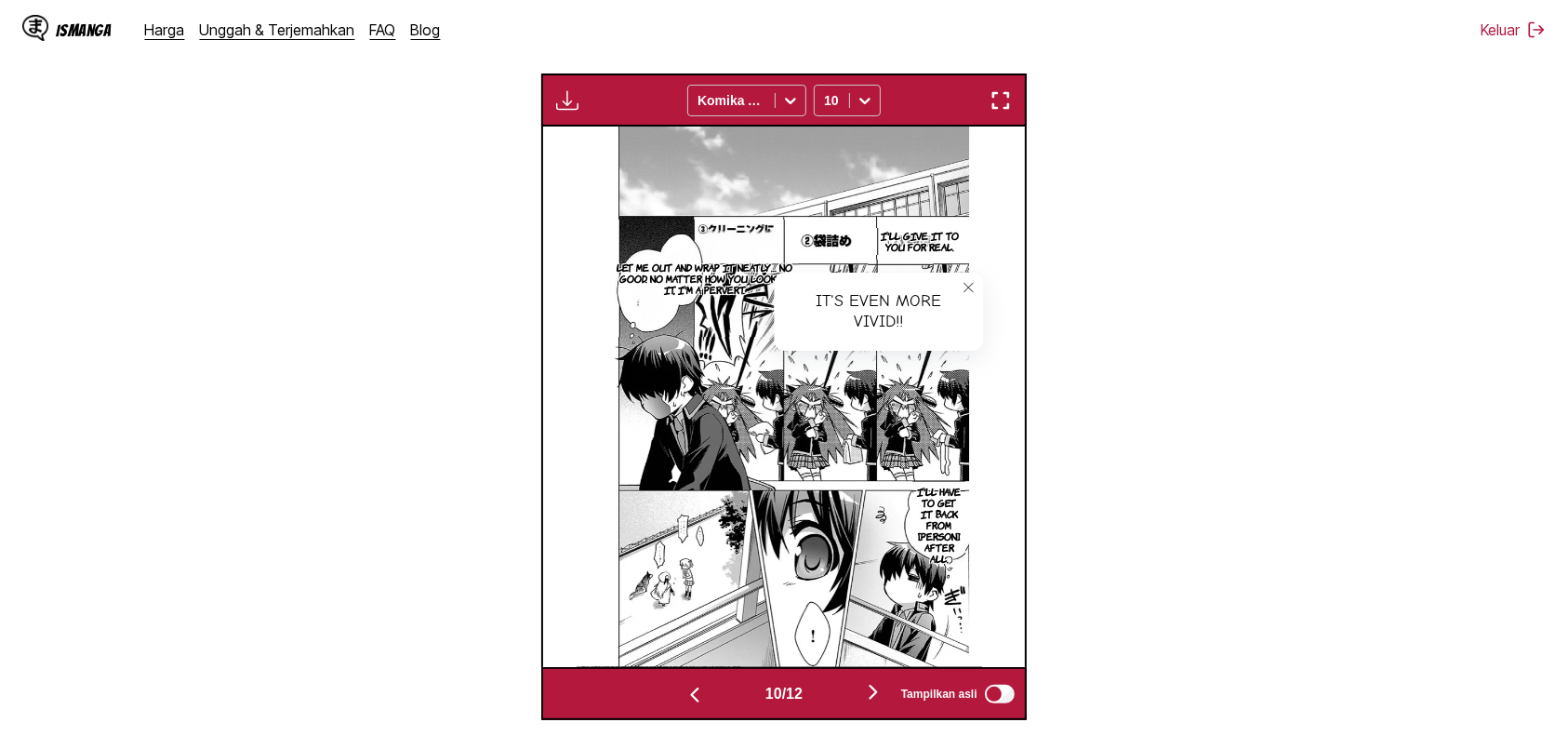 click at bounding box center [567, 100] 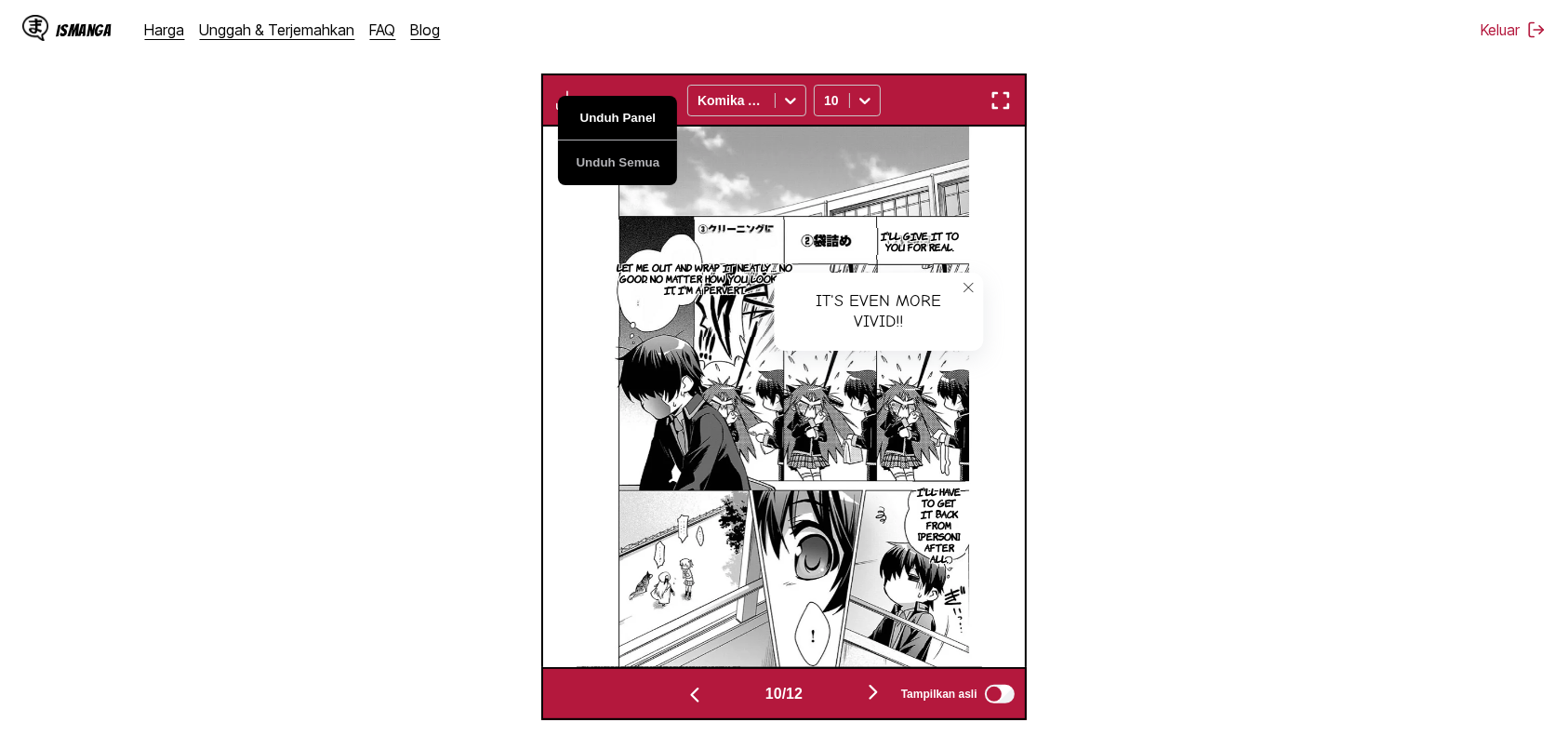 click on "Unduh Panel" at bounding box center (618, 118) 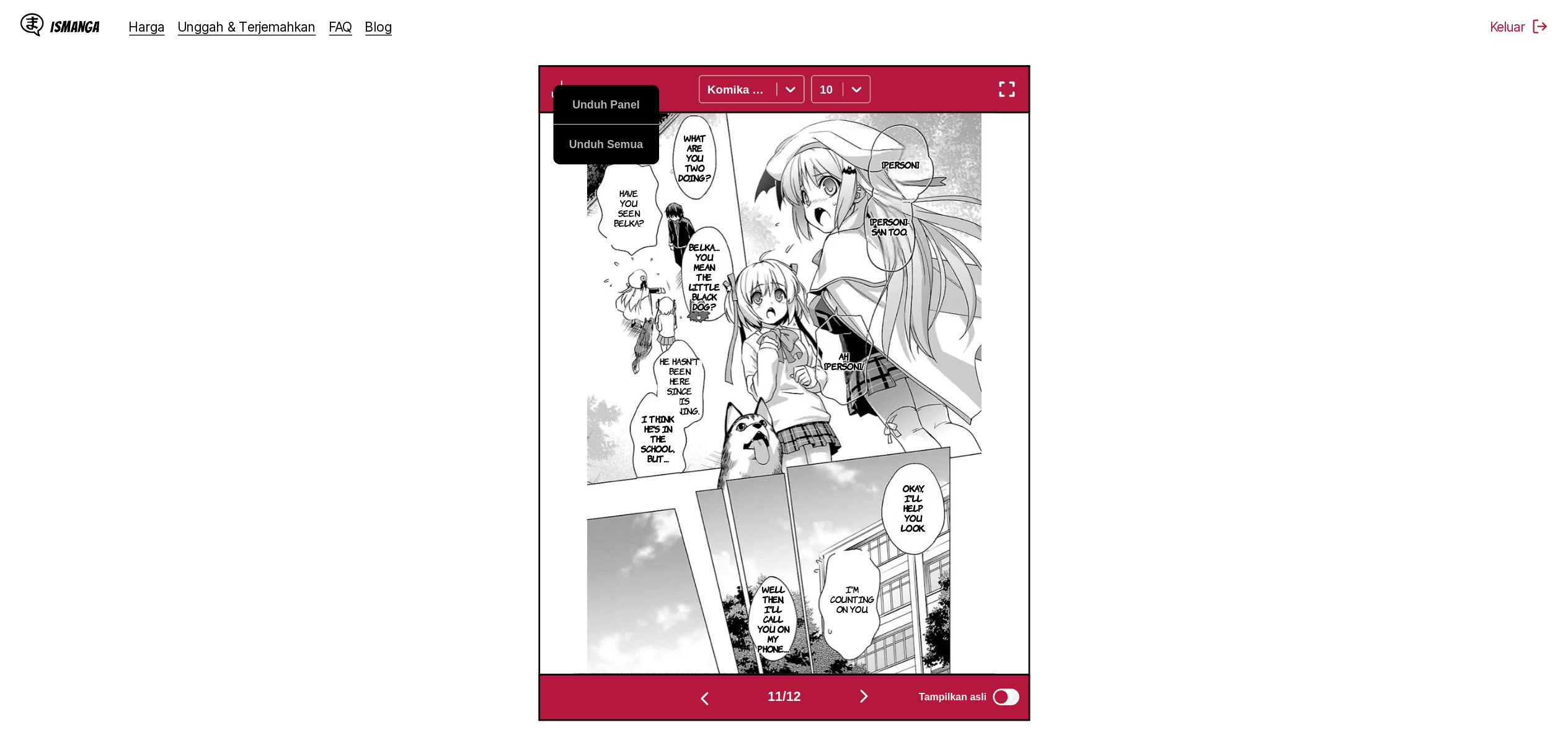 scroll, scrollTop: 0, scrollLeft: 5055, axis: horizontal 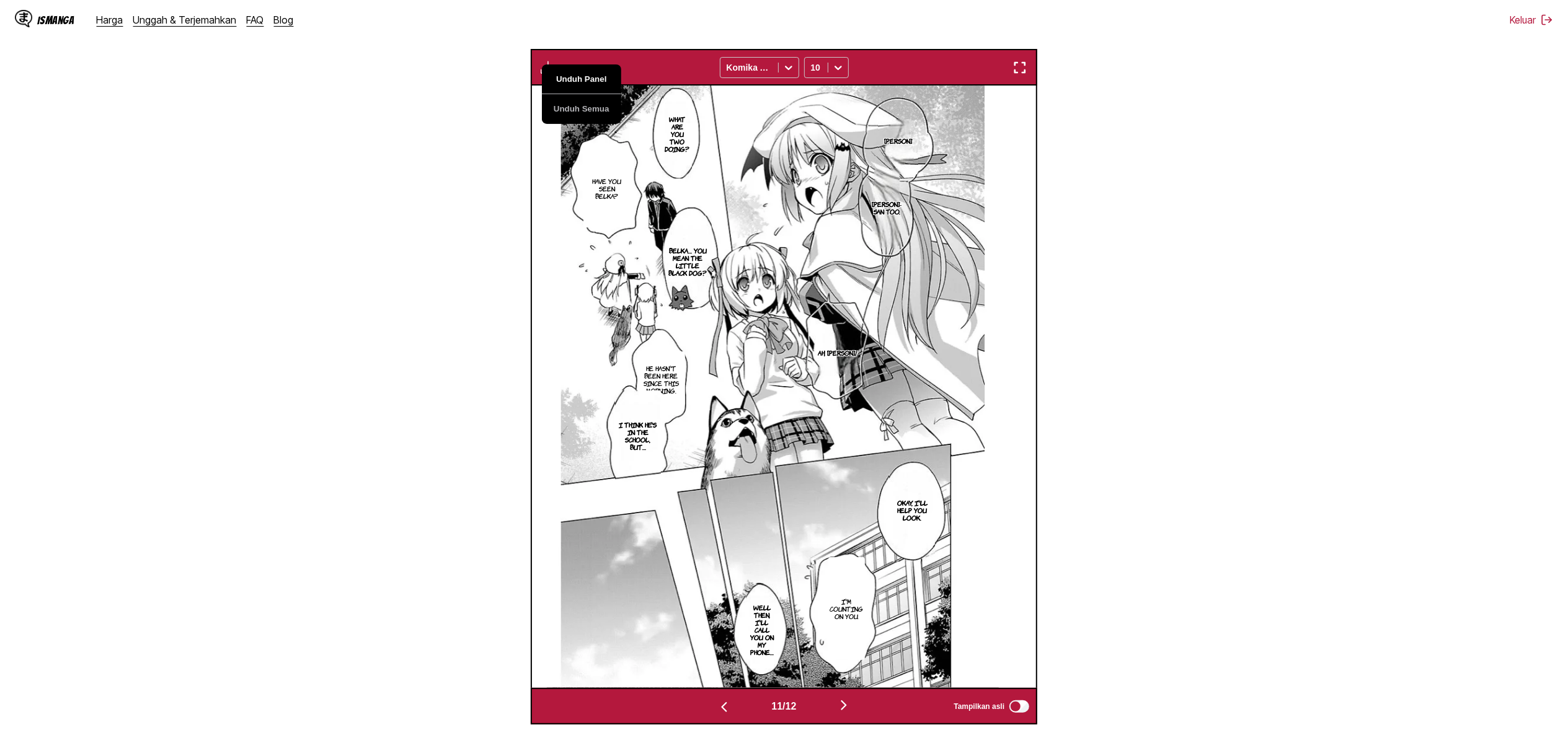 click on "Unduh Panel" at bounding box center [582, 79] 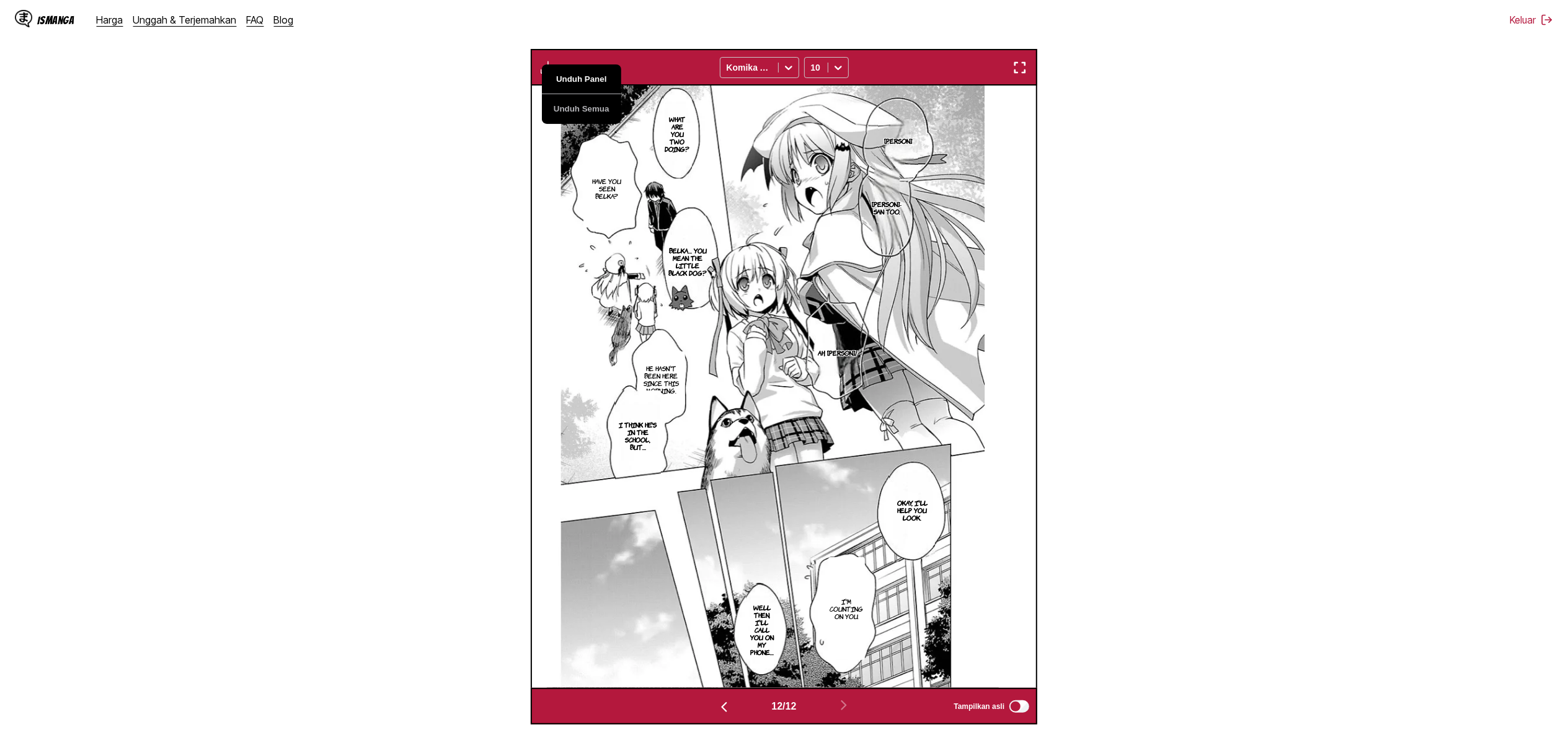 scroll, scrollTop: 0, scrollLeft: 5560, axis: horizontal 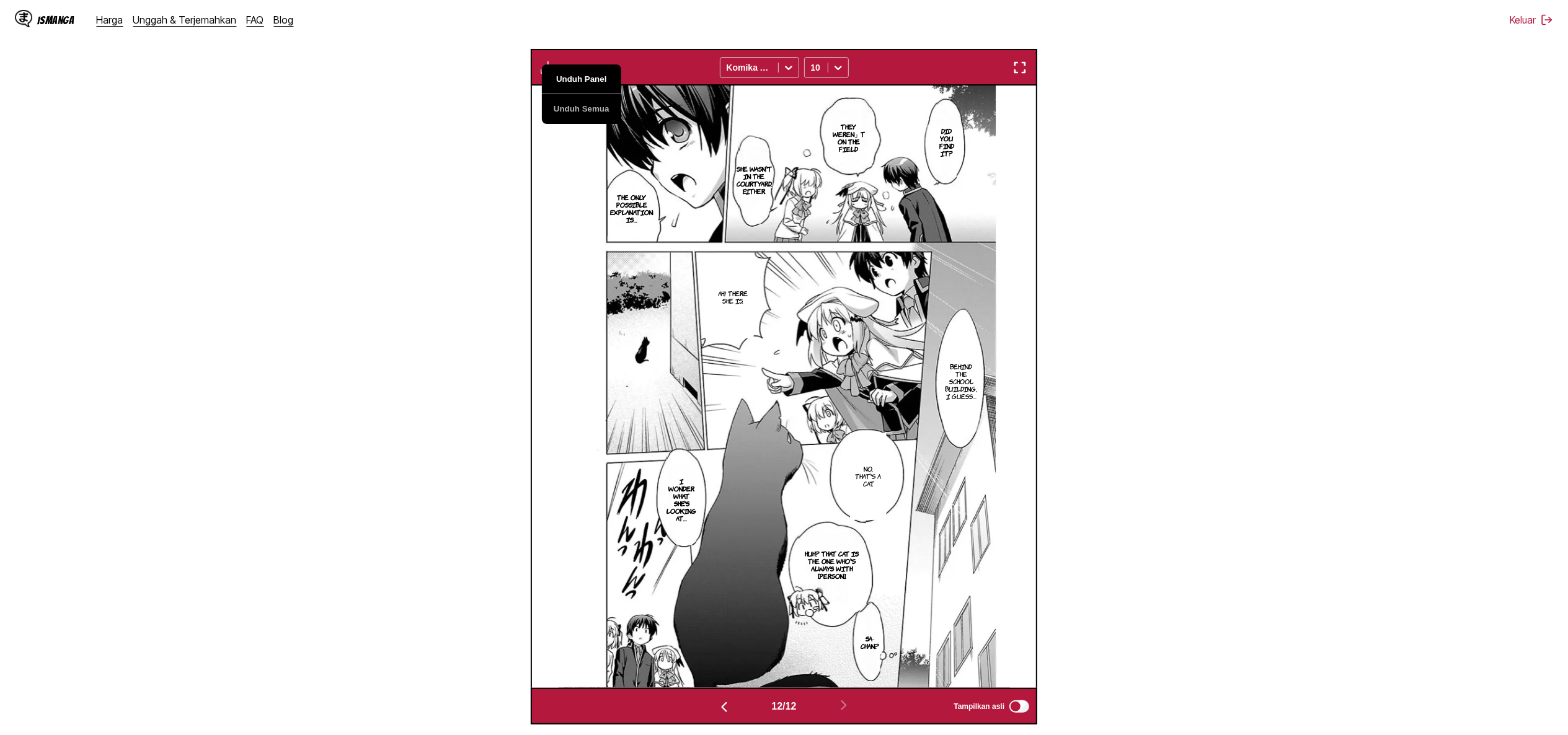 click on "Unduh Panel" at bounding box center (582, 79) 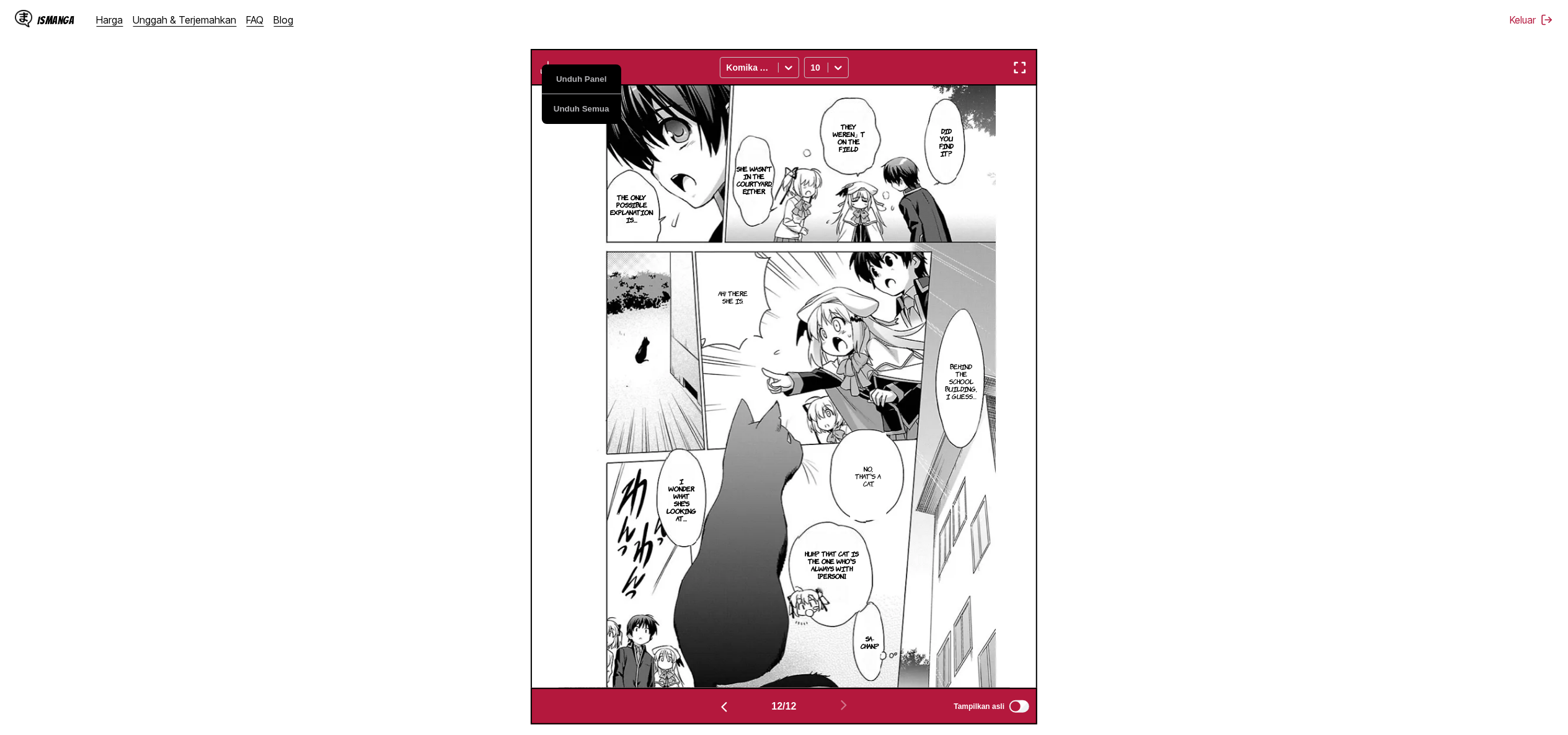 drag, startPoint x: 1523, startPoint y: 160, endPoint x: 1488, endPoint y: 205, distance: 57.00877 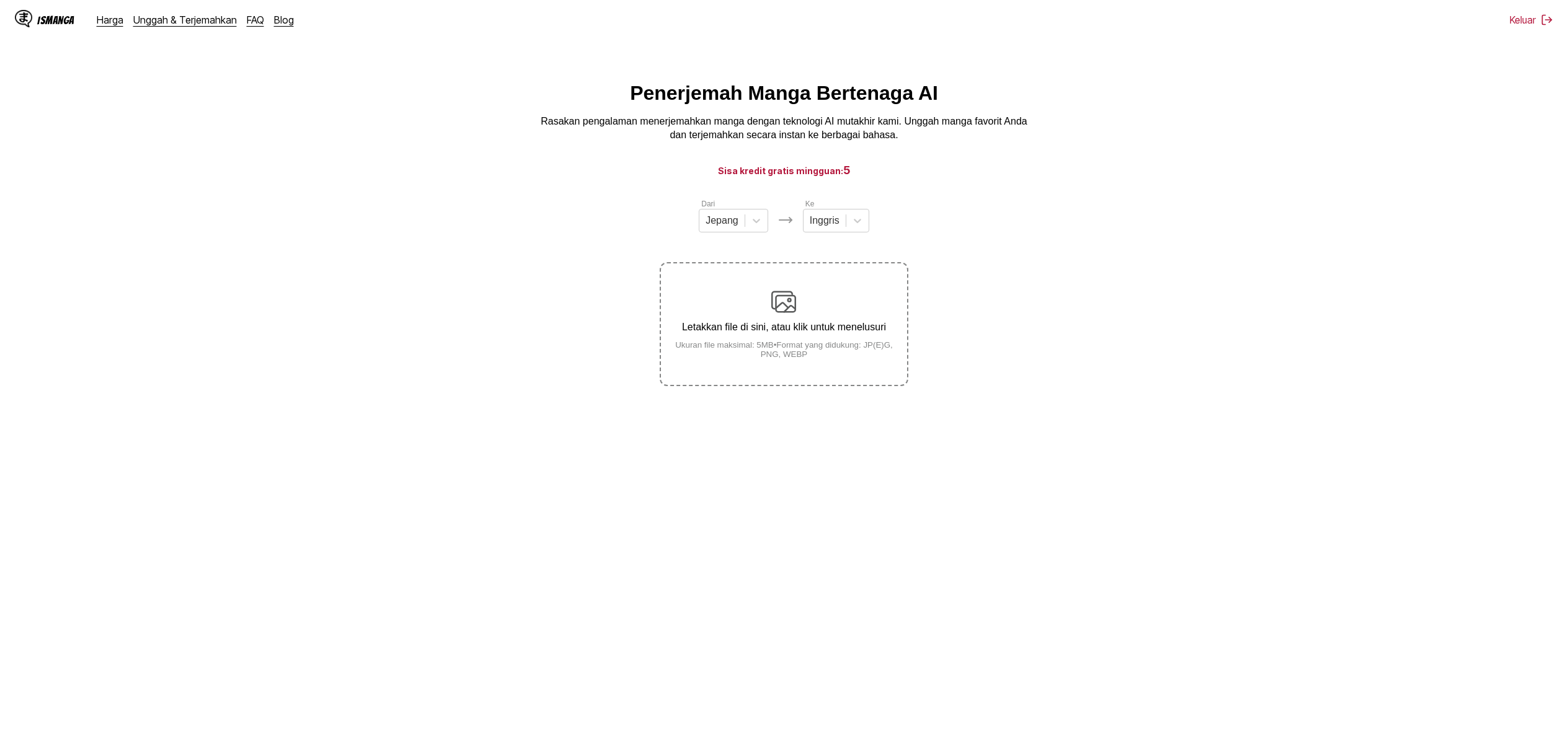 scroll, scrollTop: 120, scrollLeft: 0, axis: vertical 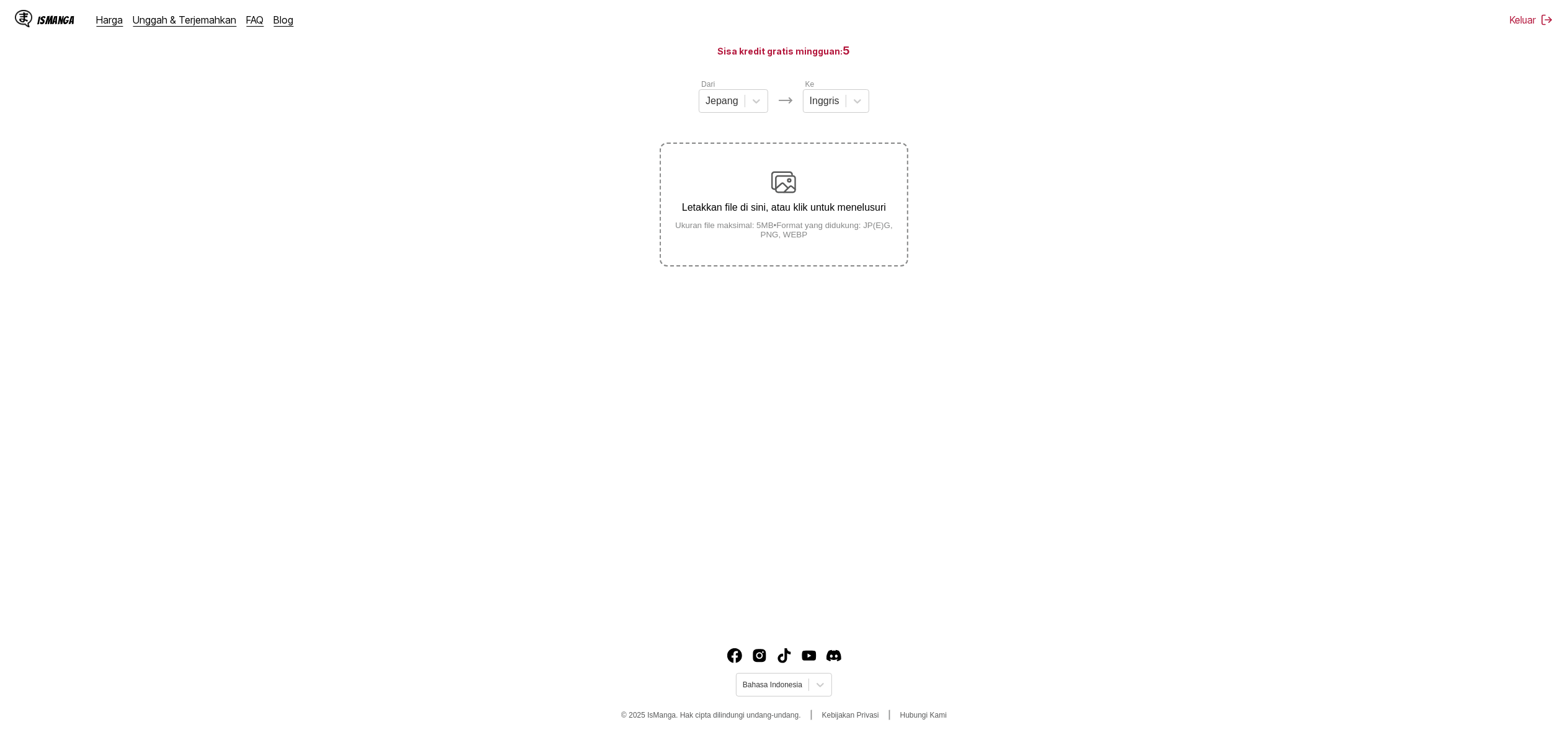 click on "Letakkan file di sini, atau klik untuk menelusuri Ukuran file maksimal: 5MB  •  Format yang didukung: JP(E)G, PNG, WEBP" at bounding box center (784, 205) 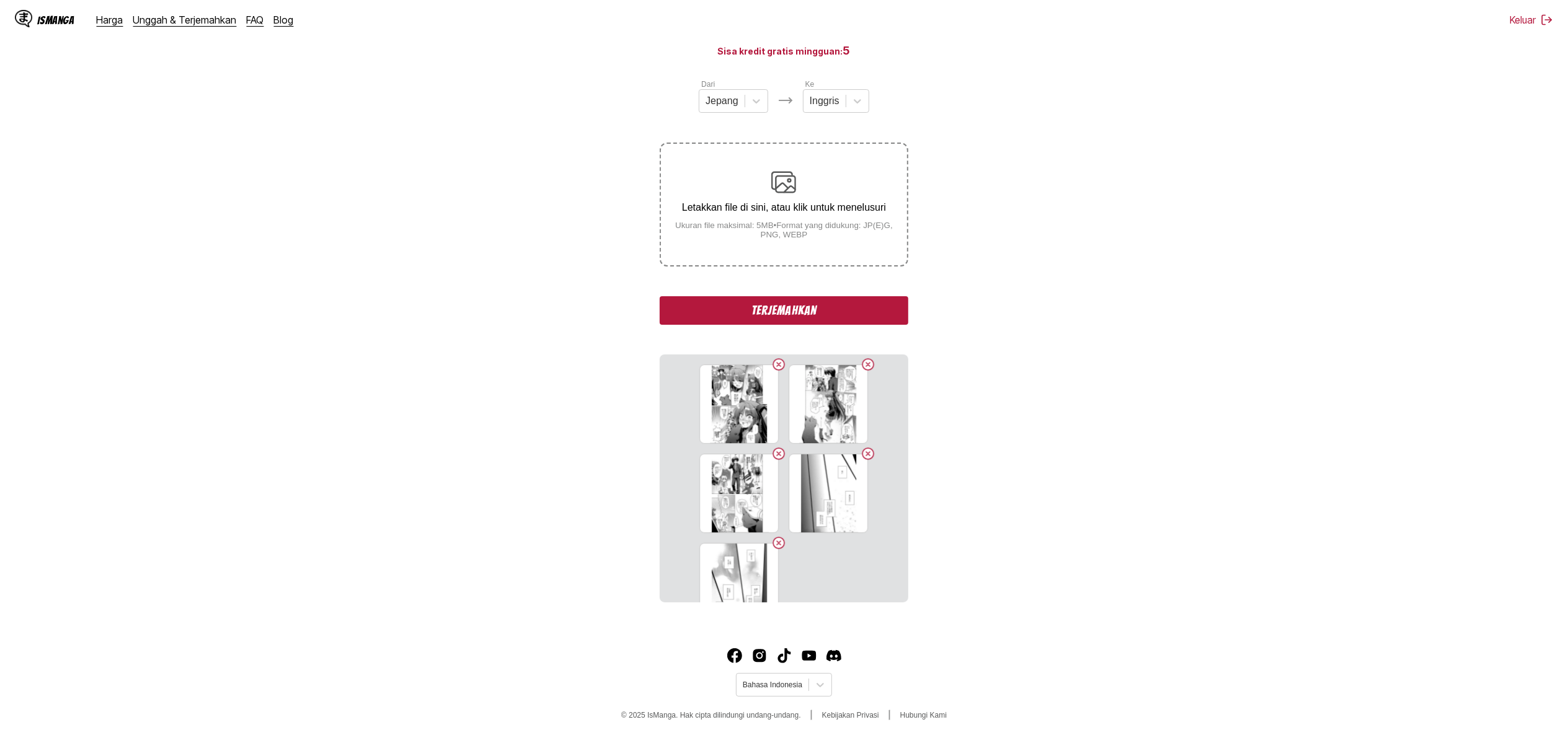 drag, startPoint x: 1107, startPoint y: 676, endPoint x: 1116, endPoint y: 676, distance: 9 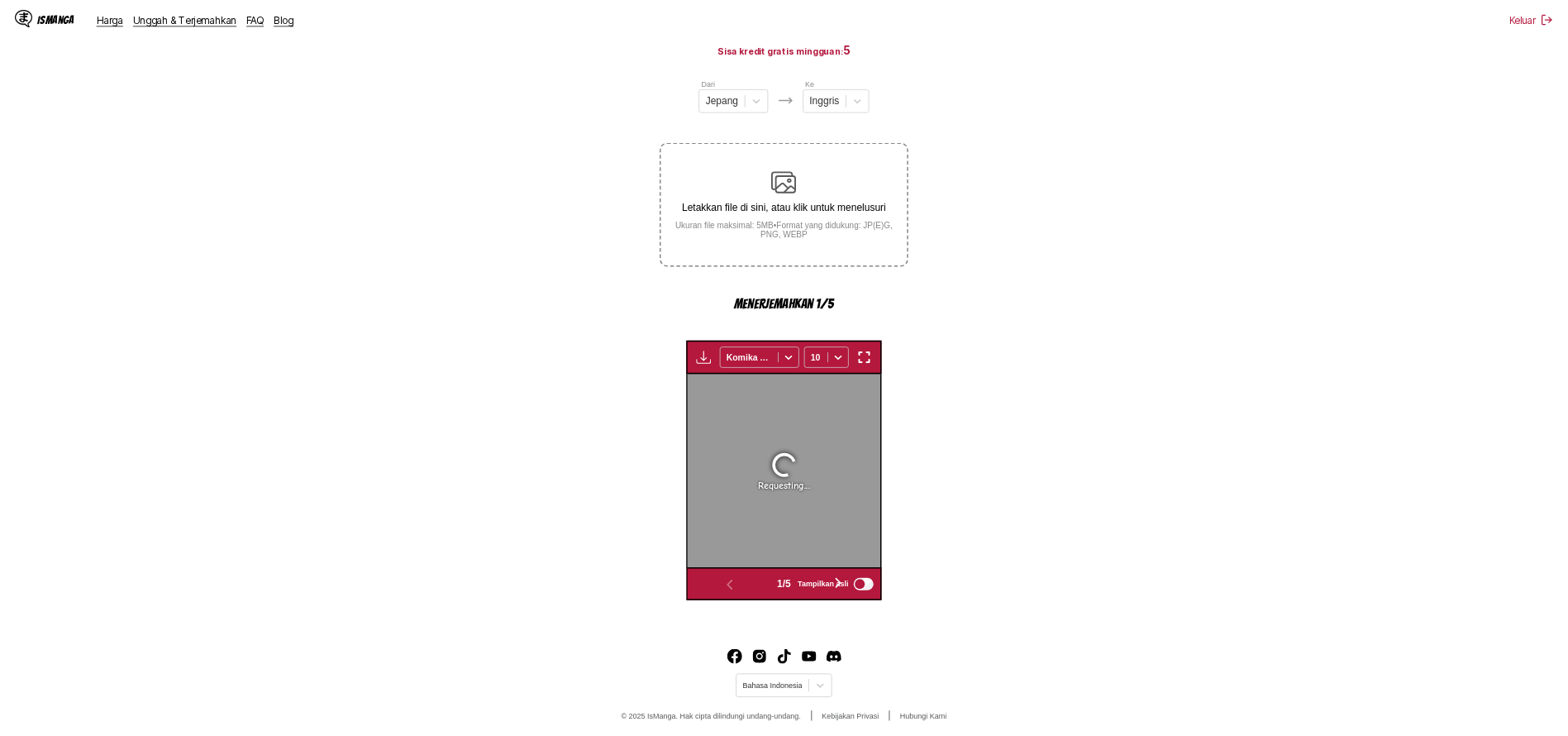 scroll, scrollTop: 490, scrollLeft: 0, axis: vertical 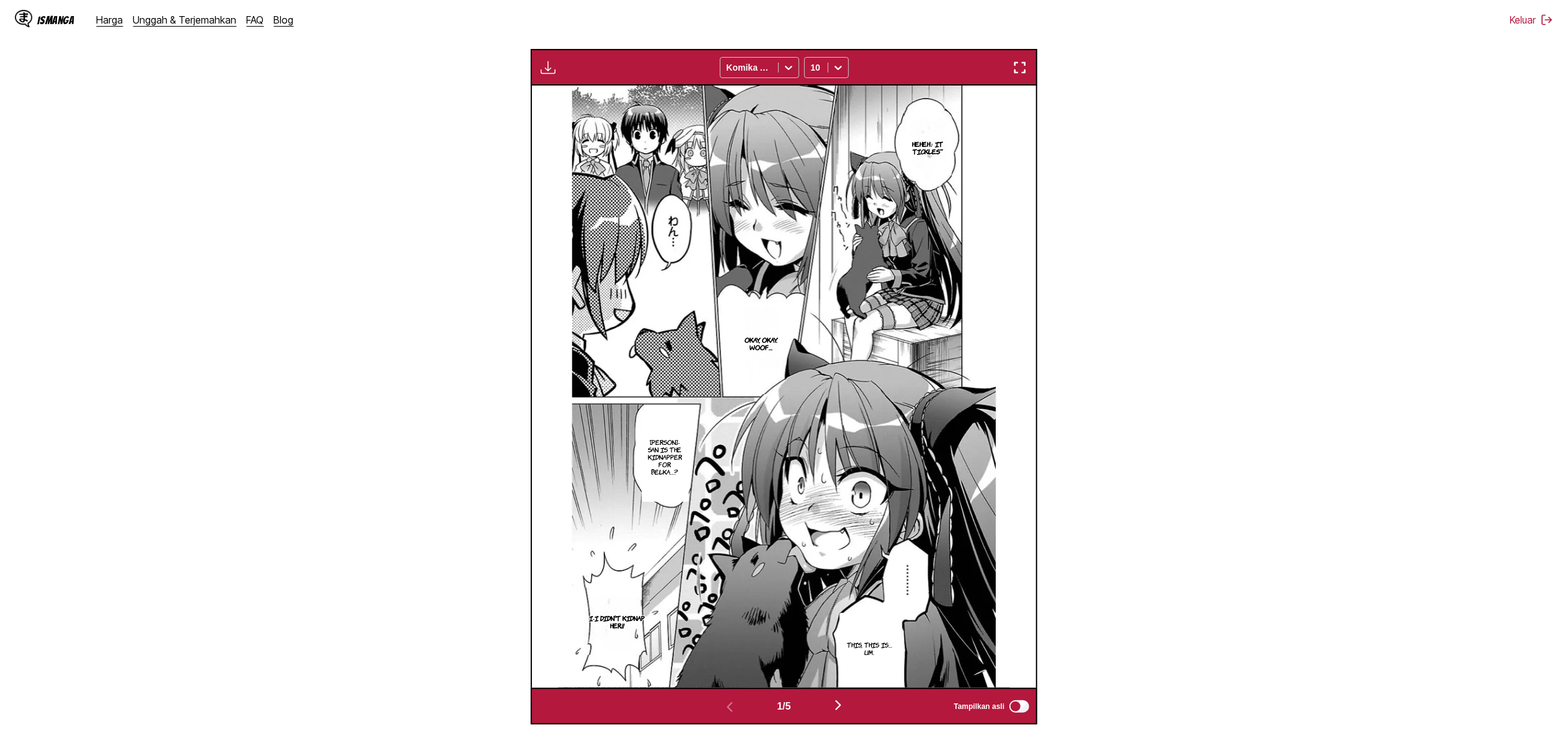 click at bounding box center (548, 68) 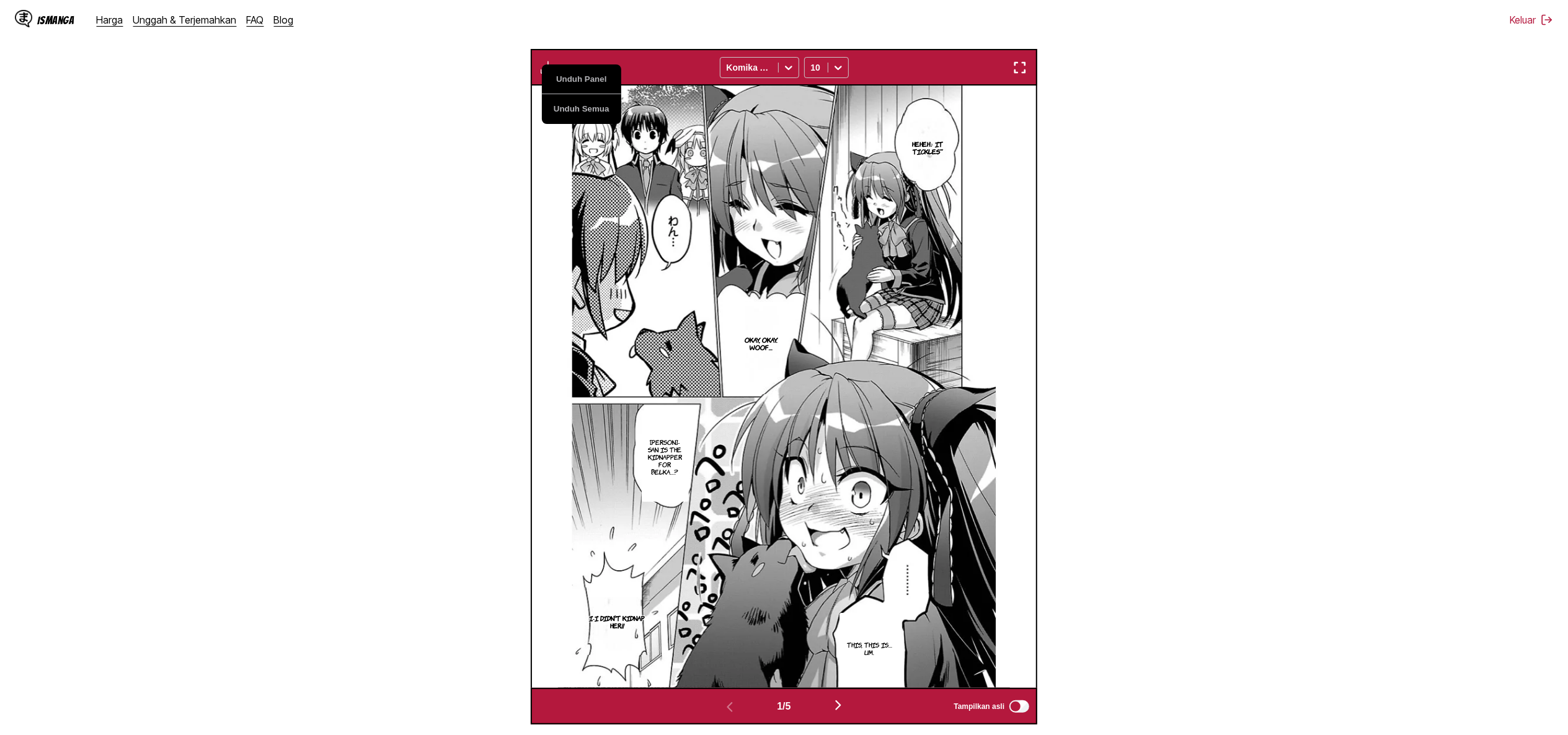 type 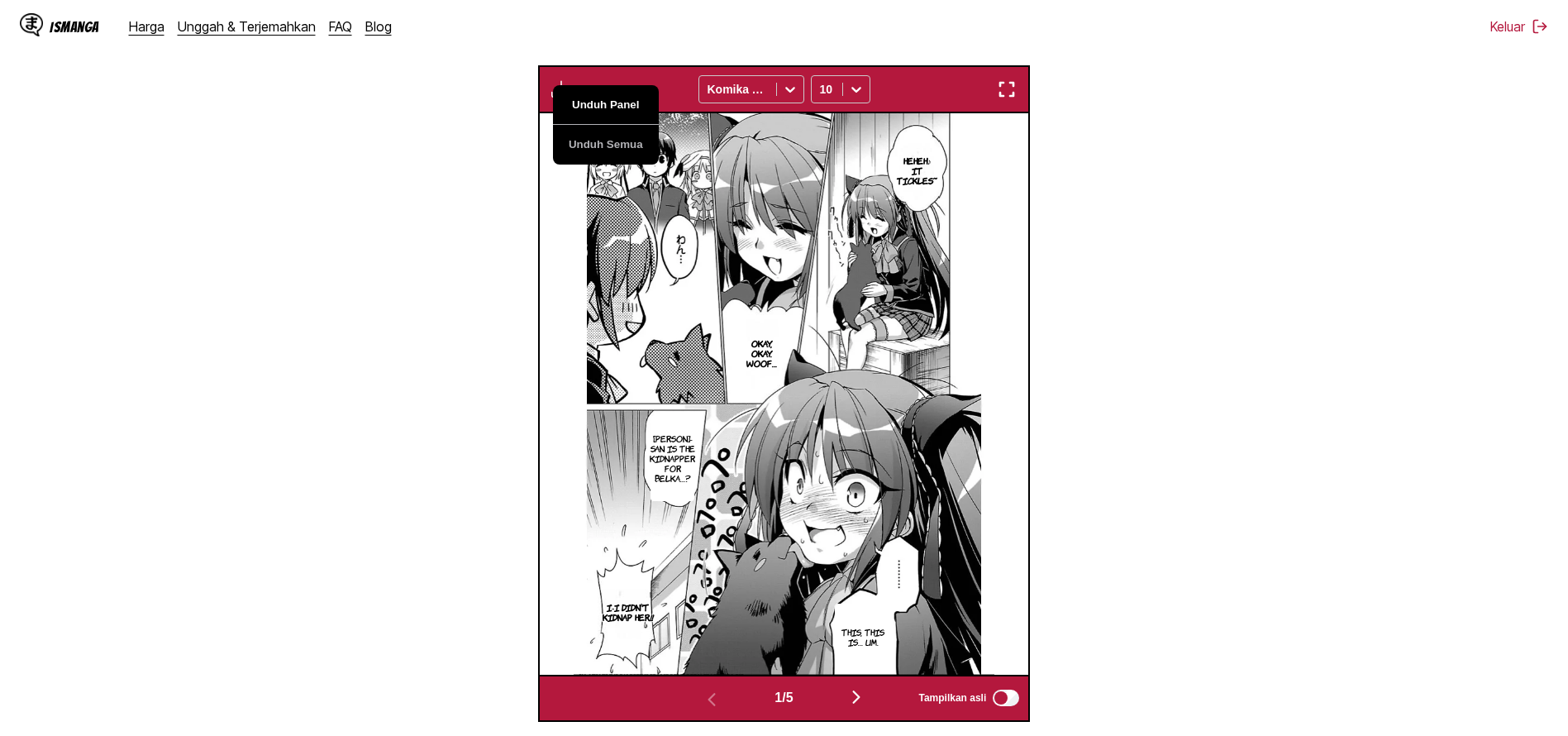 click on "Unduh Panel" at bounding box center (606, 105) 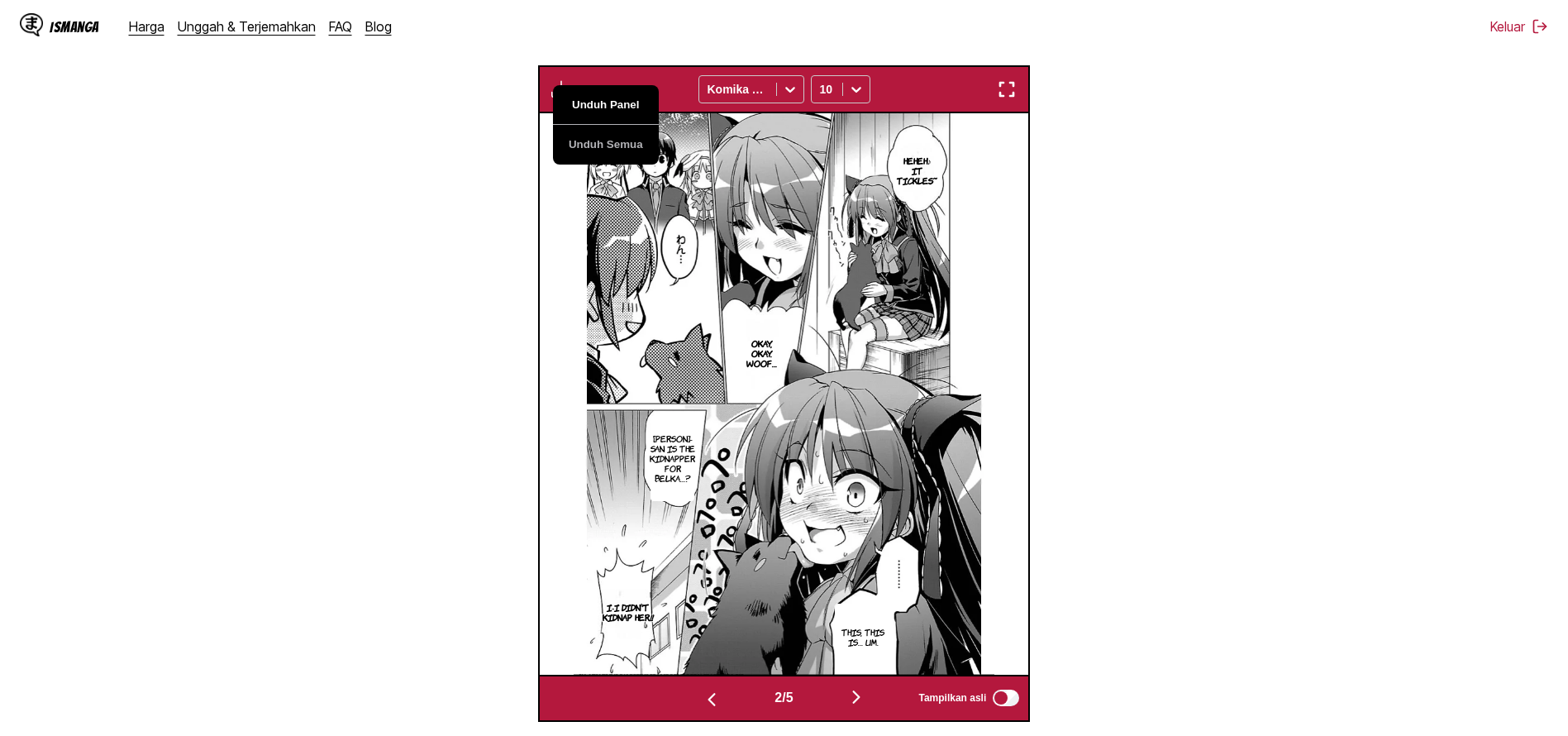 scroll, scrollTop: 0, scrollLeft: 489, axis: horizontal 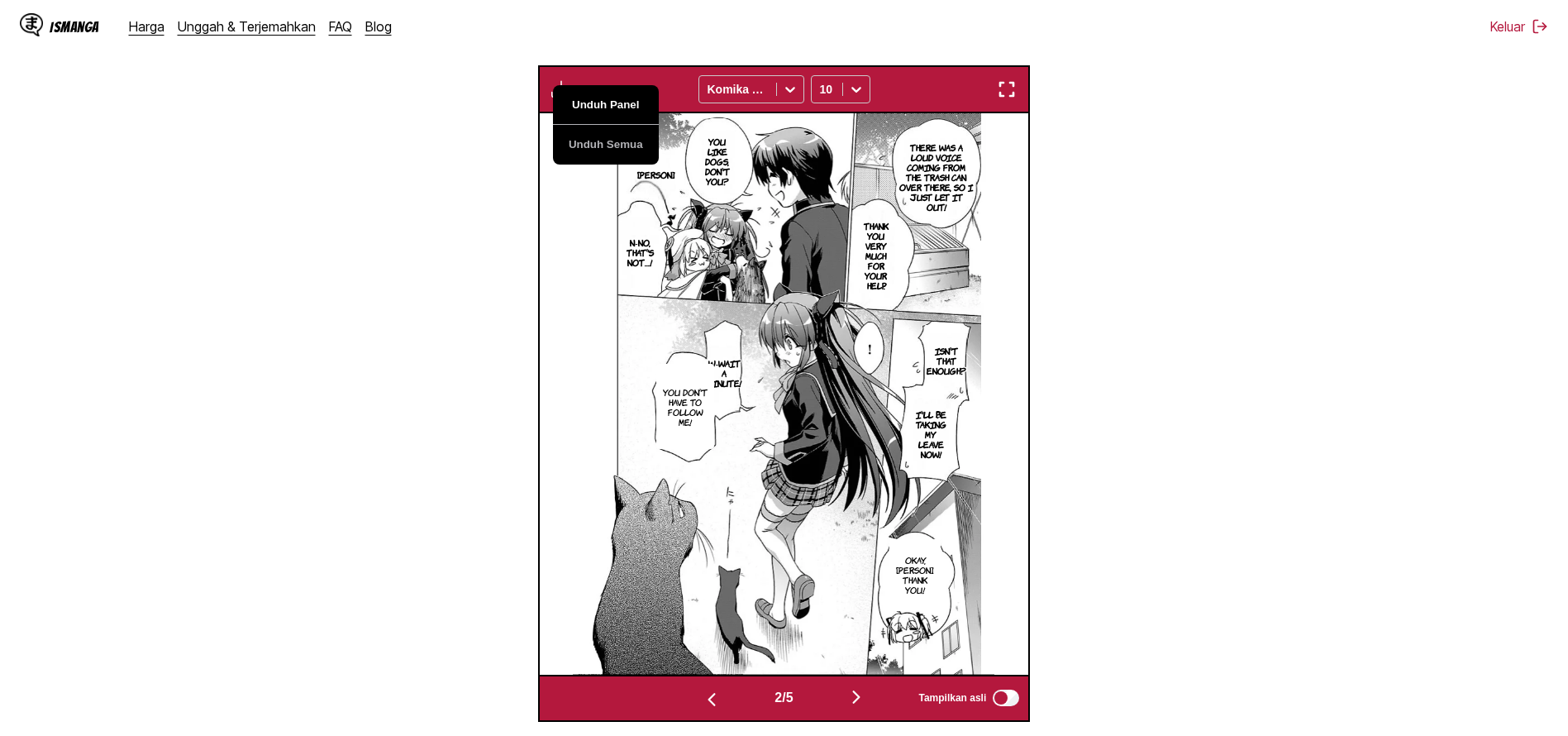 click on "Unduh Panel" at bounding box center [606, 105] 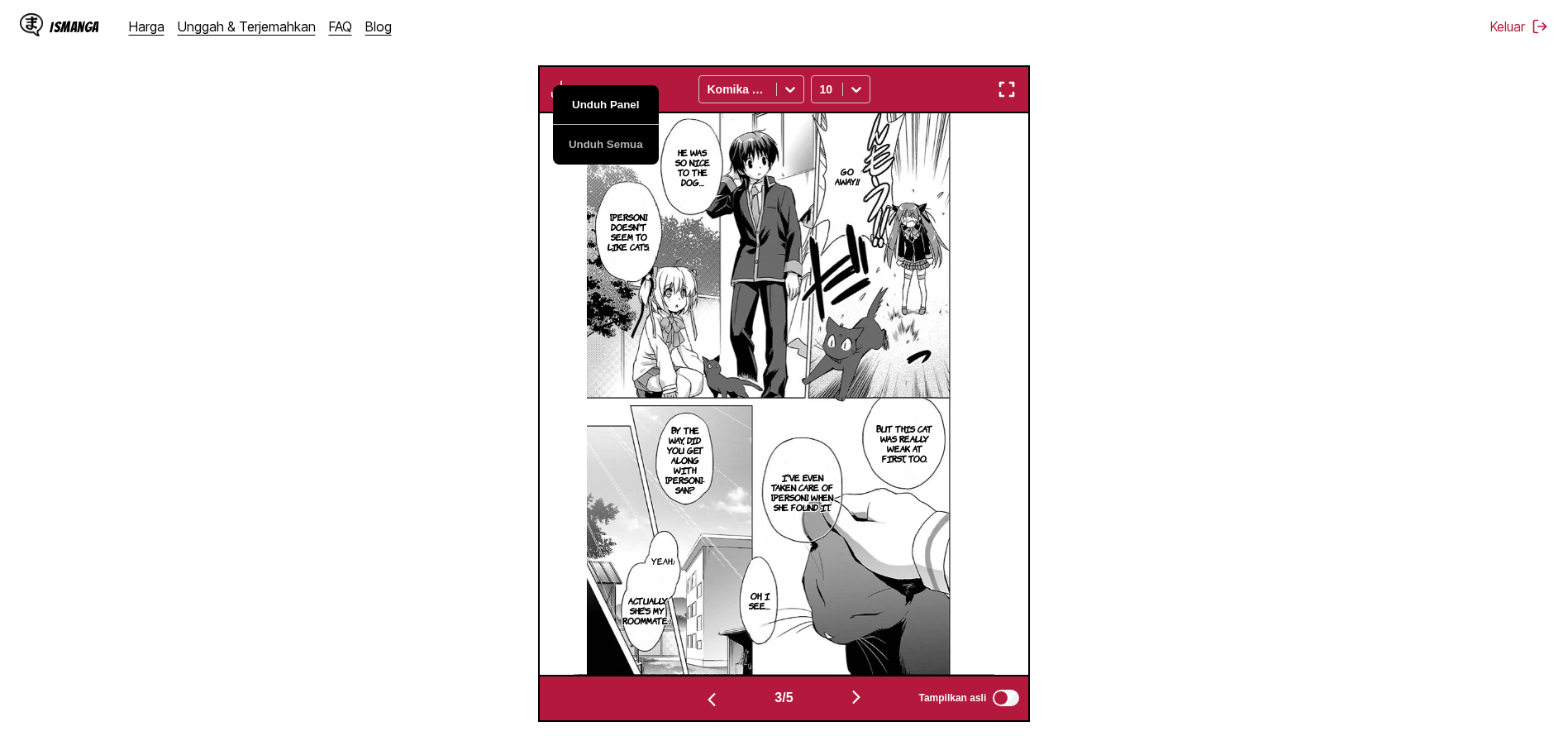 click on "Unduh Panel" at bounding box center [606, 105] 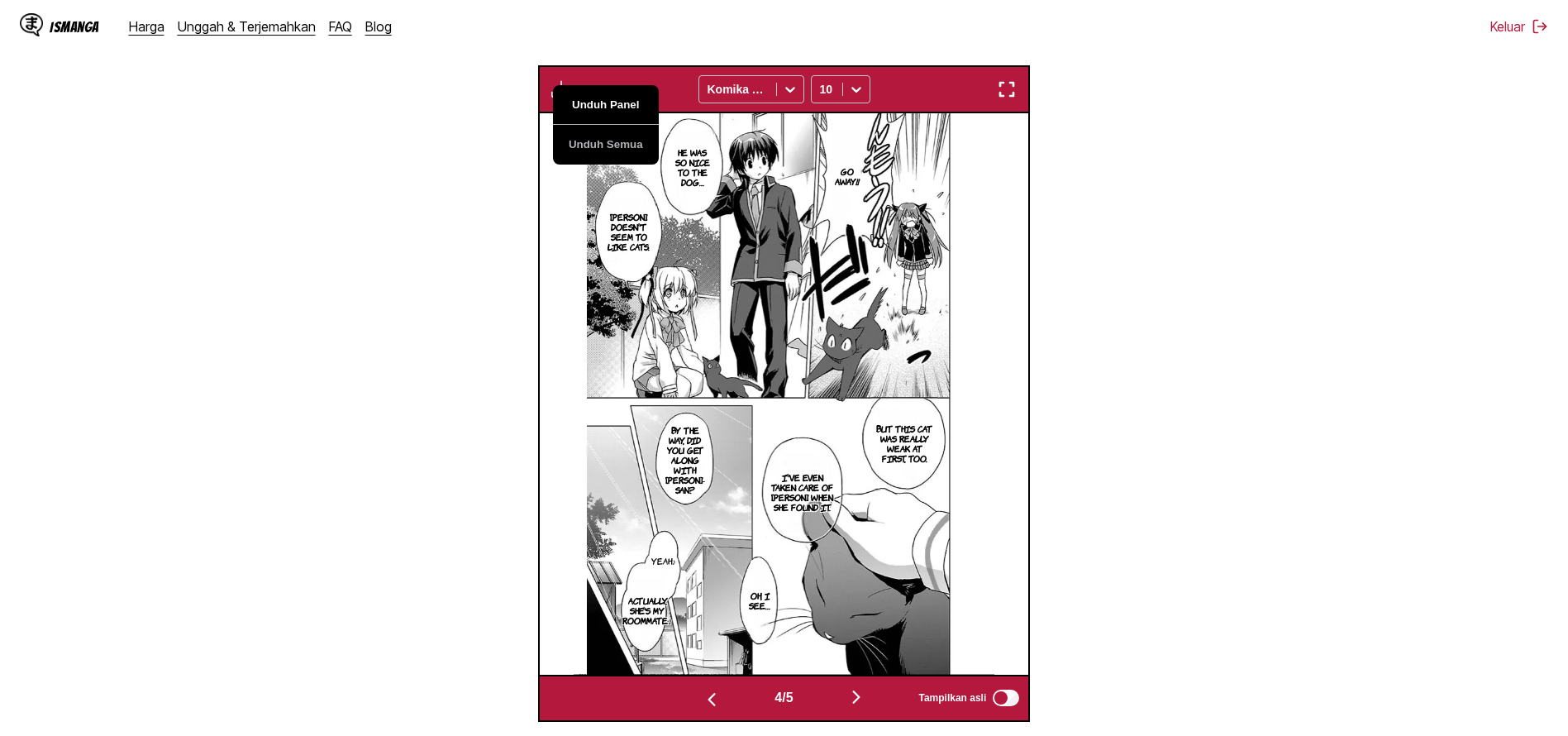 scroll, scrollTop: 0, scrollLeft: 1467, axis: horizontal 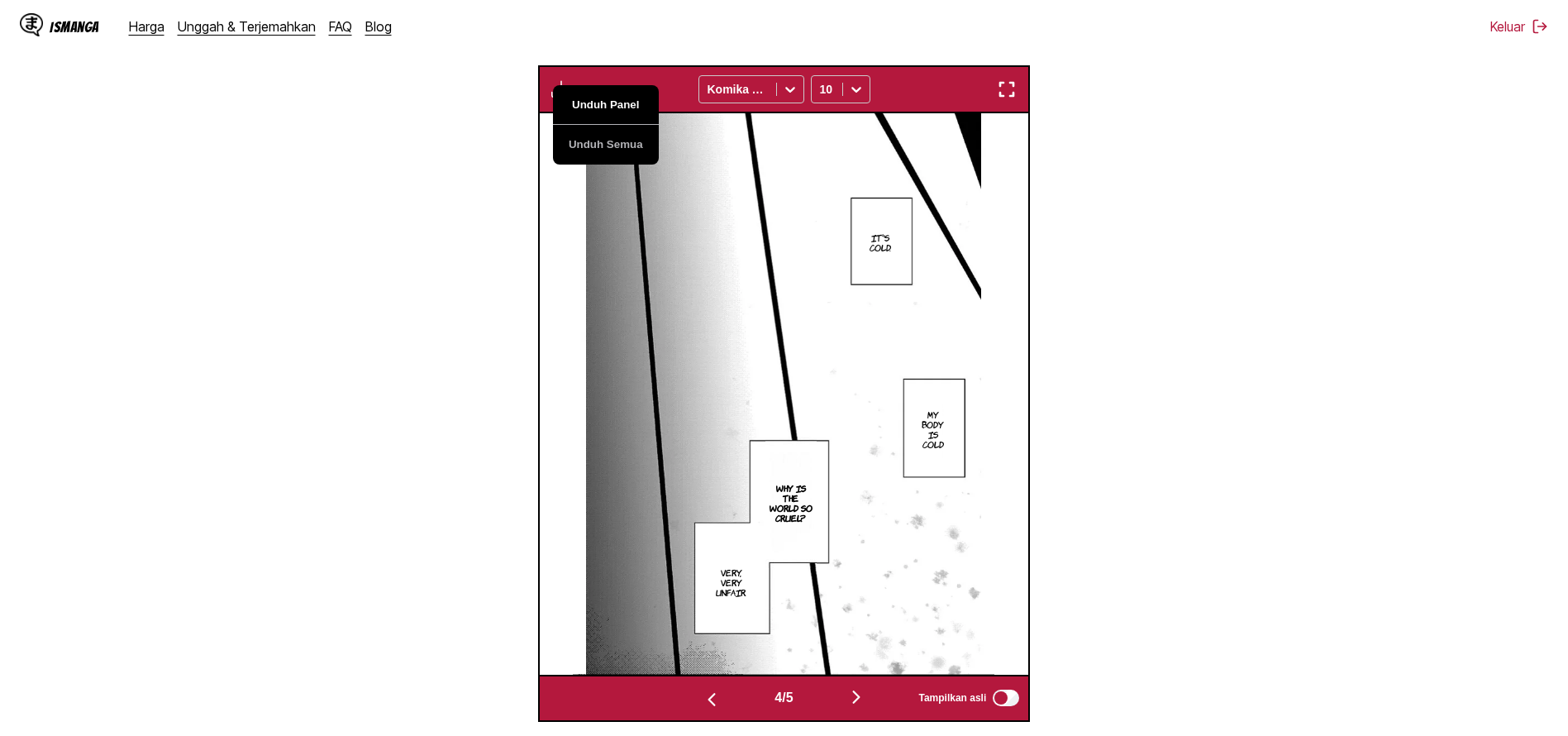click on "Unduh Panel" at bounding box center (606, 105) 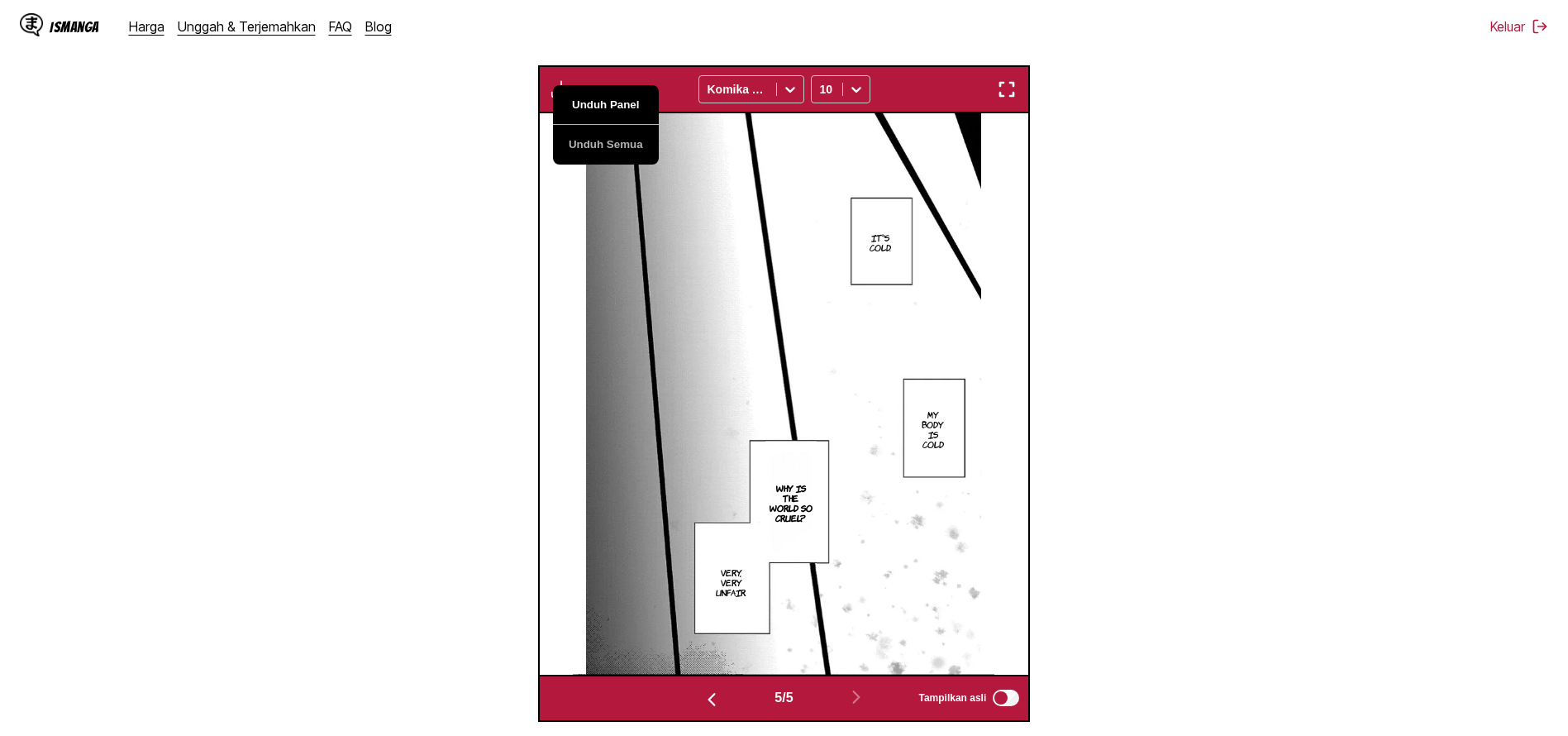 scroll, scrollTop: 0, scrollLeft: 1956, axis: horizontal 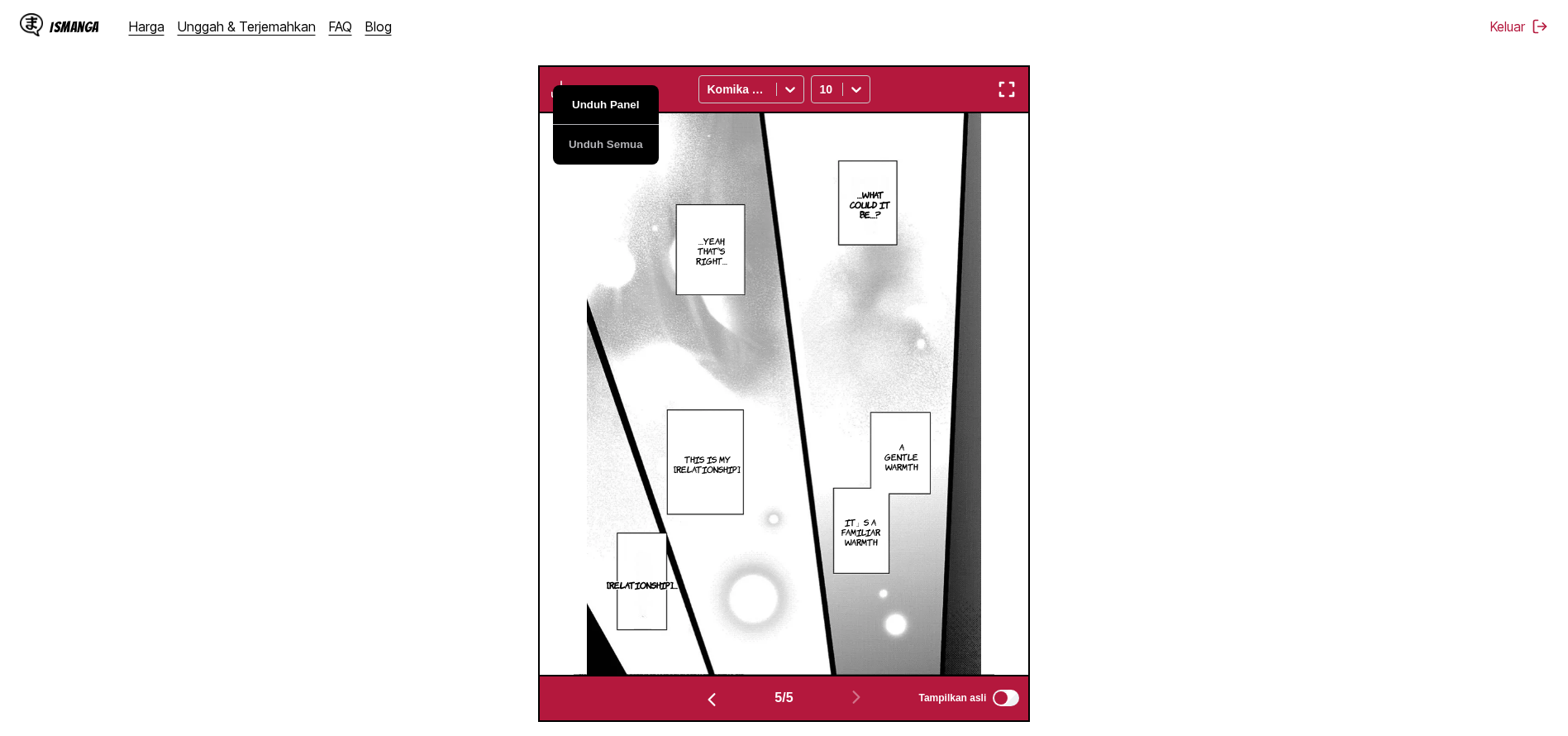 click on "Unduh Panel" at bounding box center [606, 105] 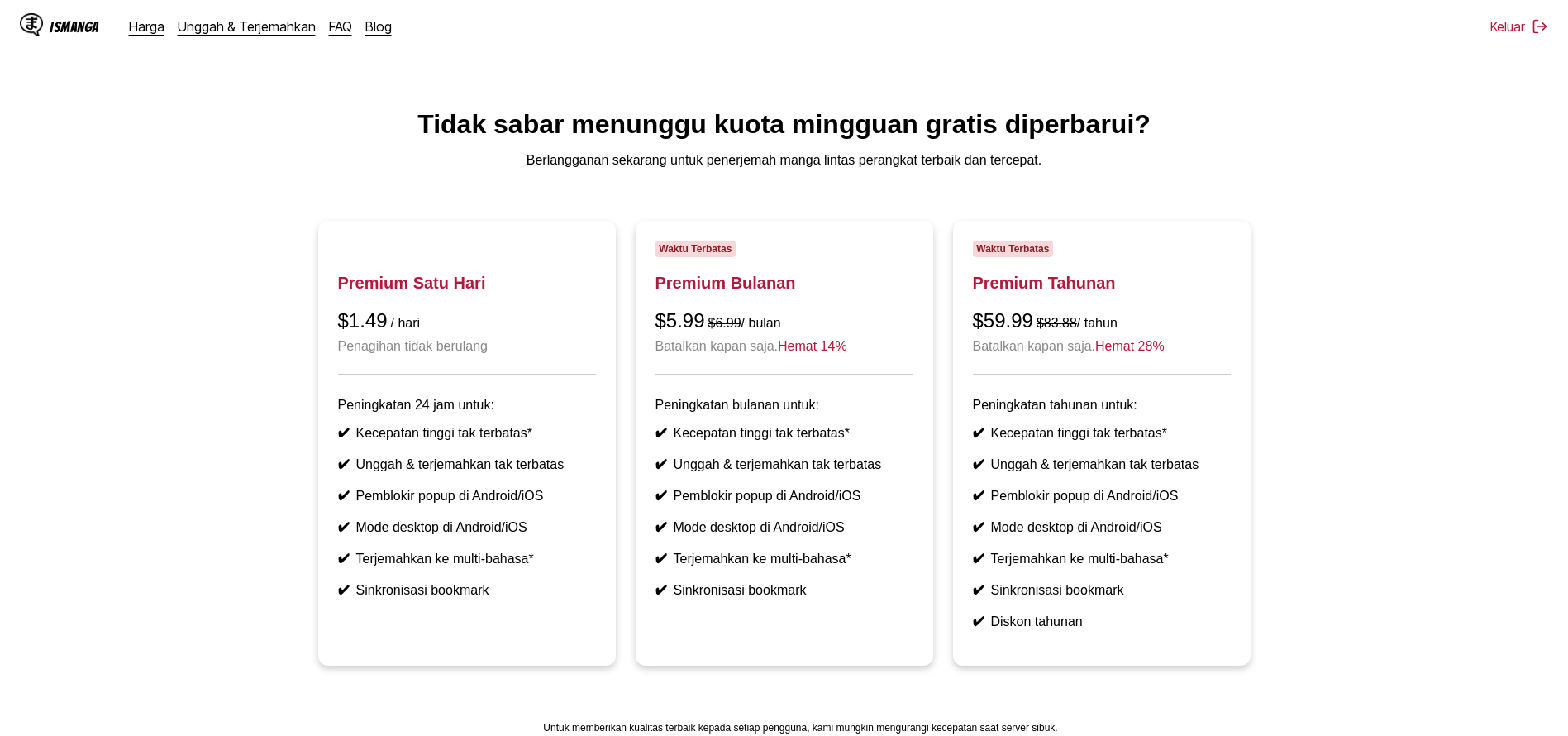 scroll, scrollTop: 0, scrollLeft: 0, axis: both 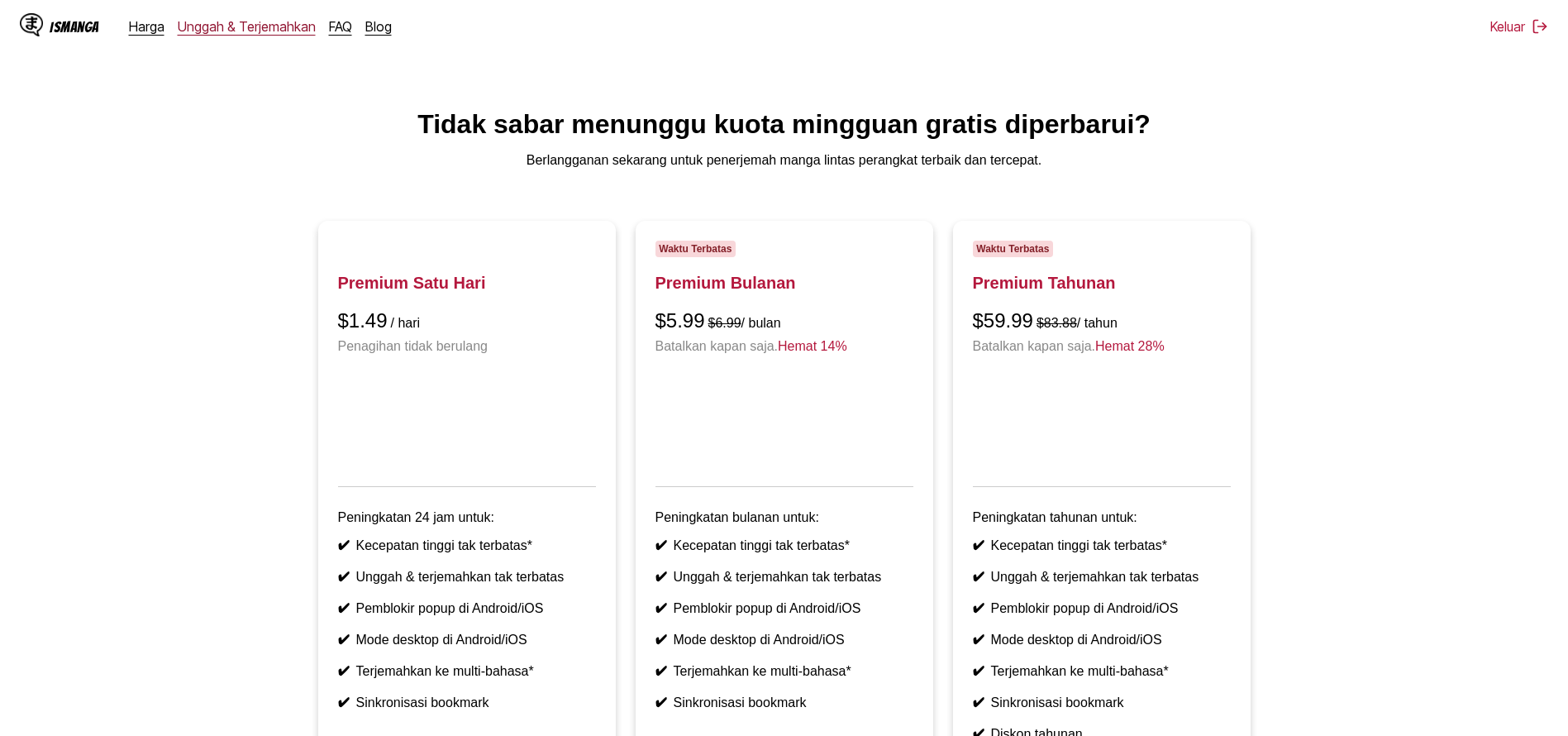 click on "Unggah & Terjemahkan" at bounding box center (246, 26) 